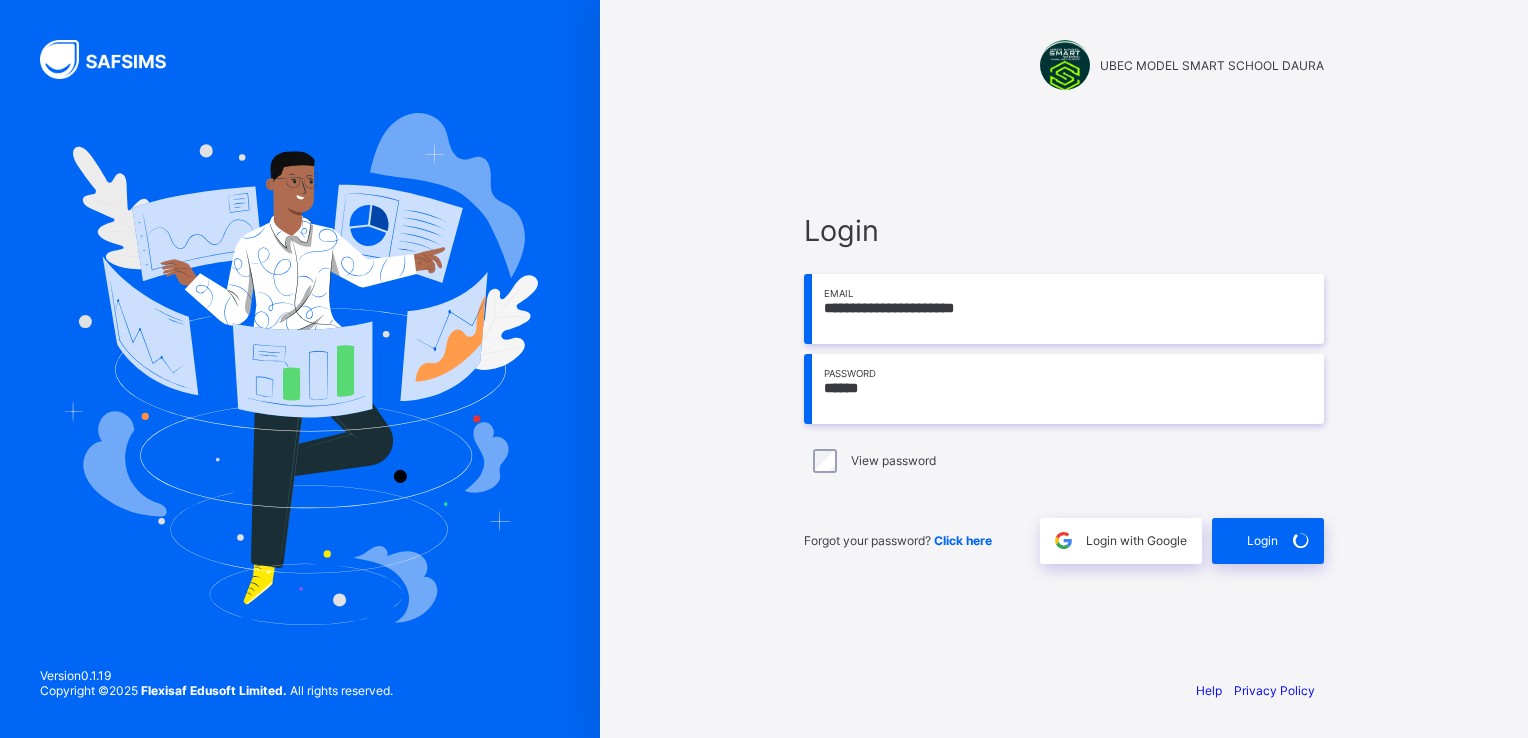 scroll, scrollTop: 0, scrollLeft: 0, axis: both 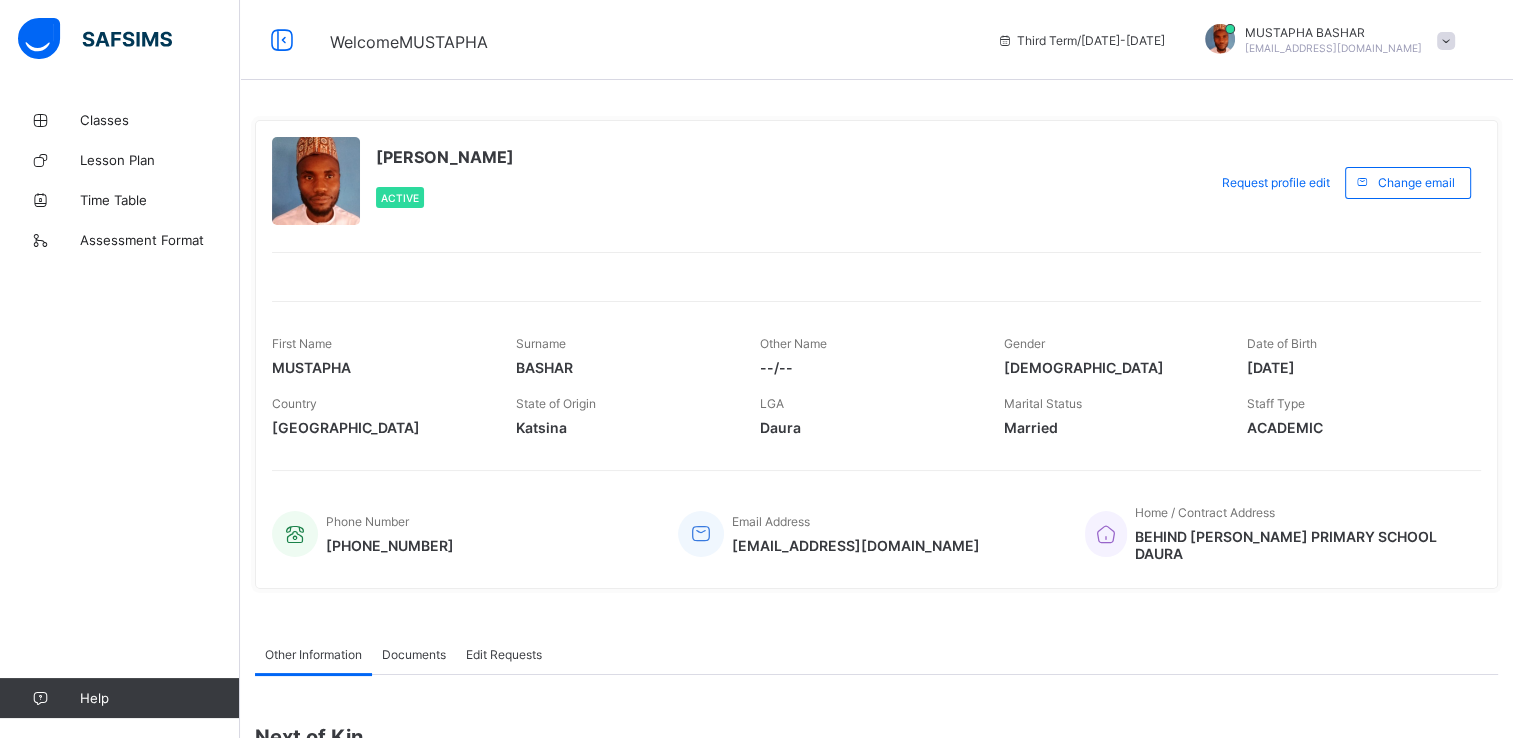 click at bounding box center [119, 40] 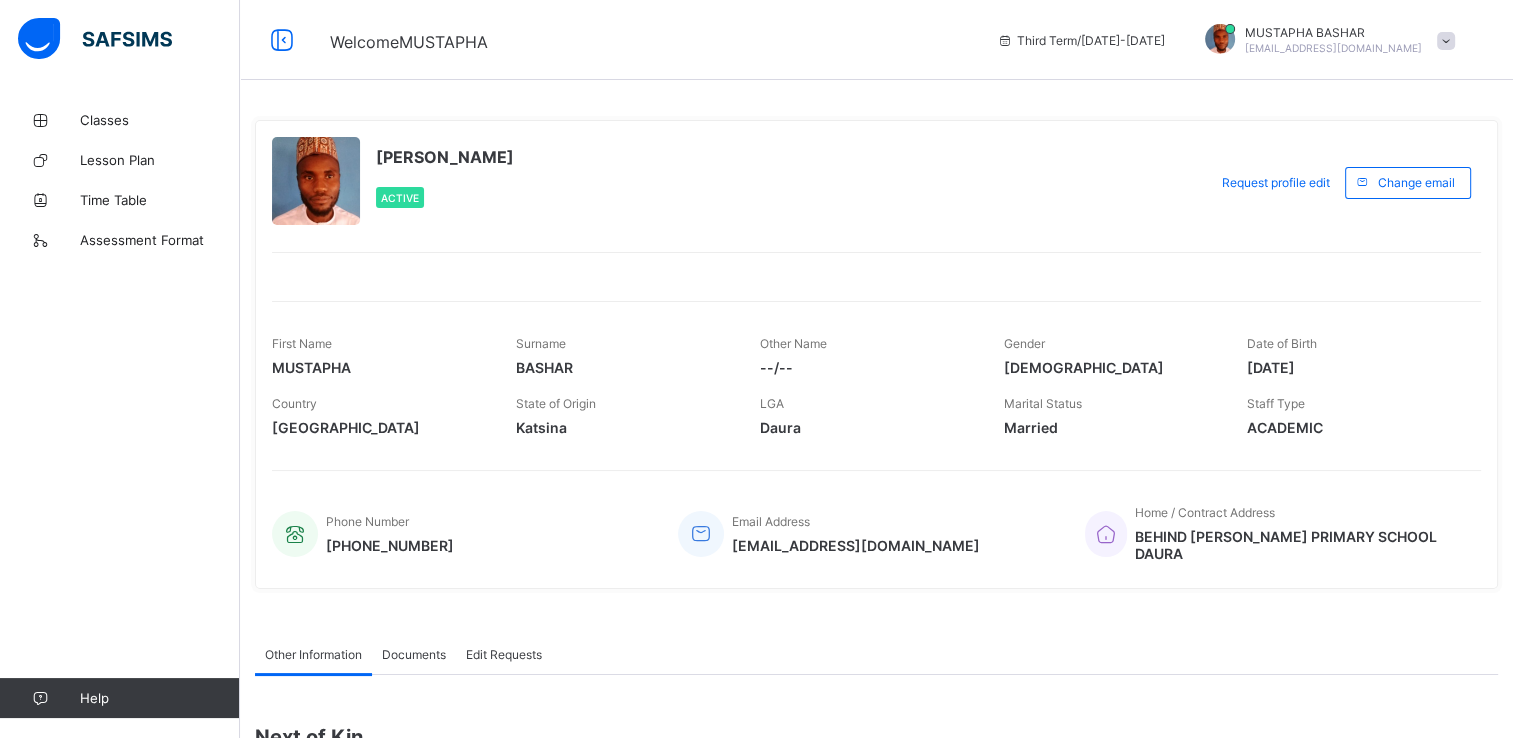 drag, startPoint x: 36, startPoint y: 63, endPoint x: 81, endPoint y: 42, distance: 49.658836 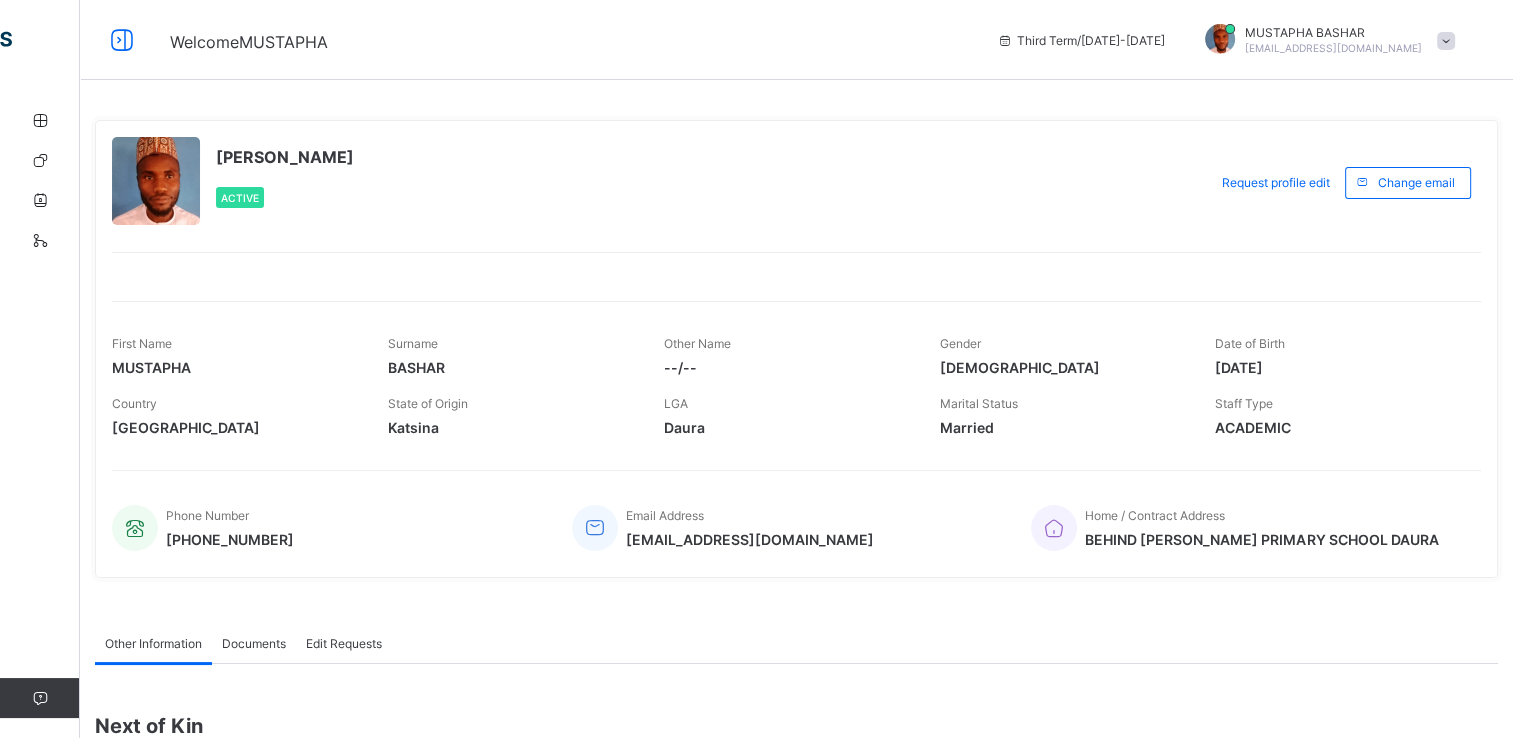 click at bounding box center (-41, 40) 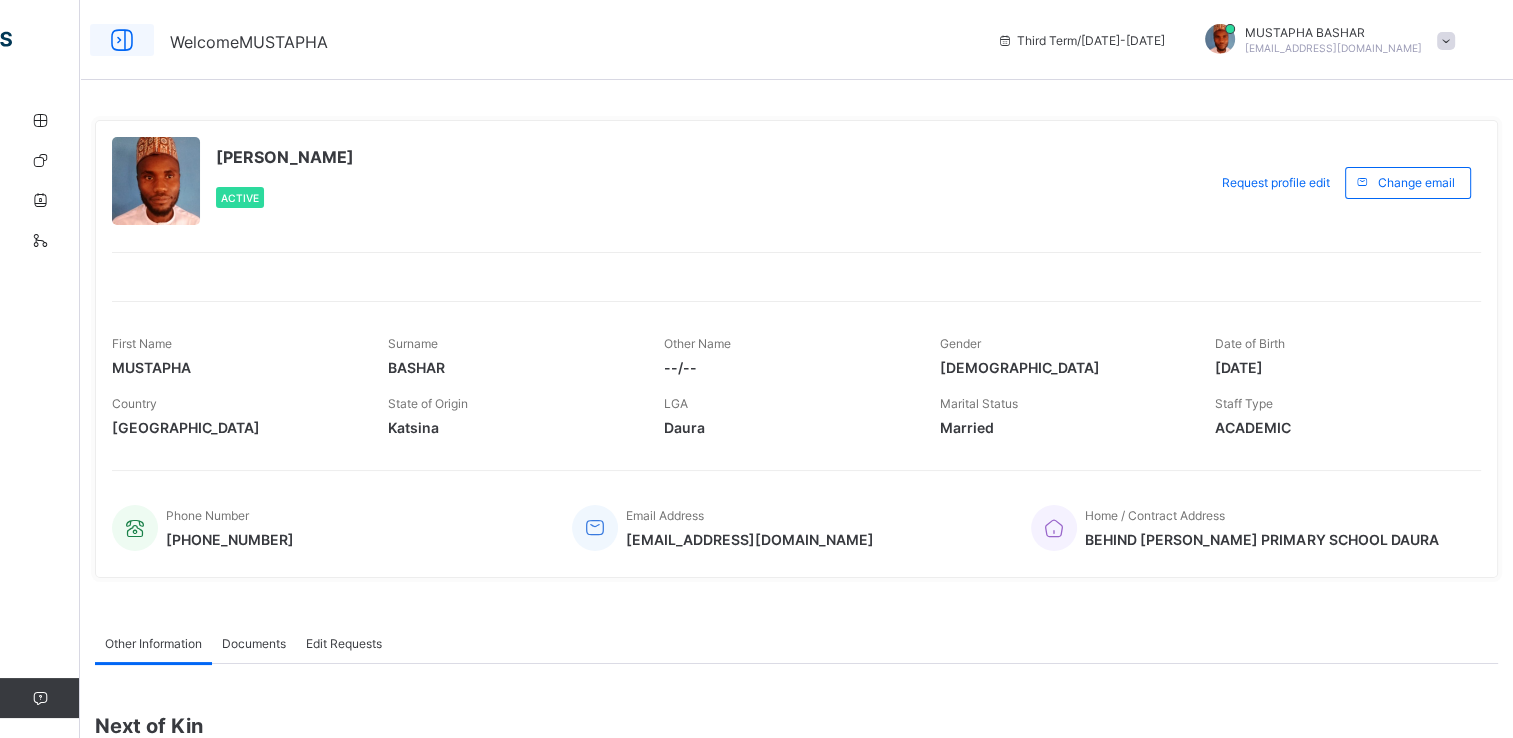 click at bounding box center [122, 40] 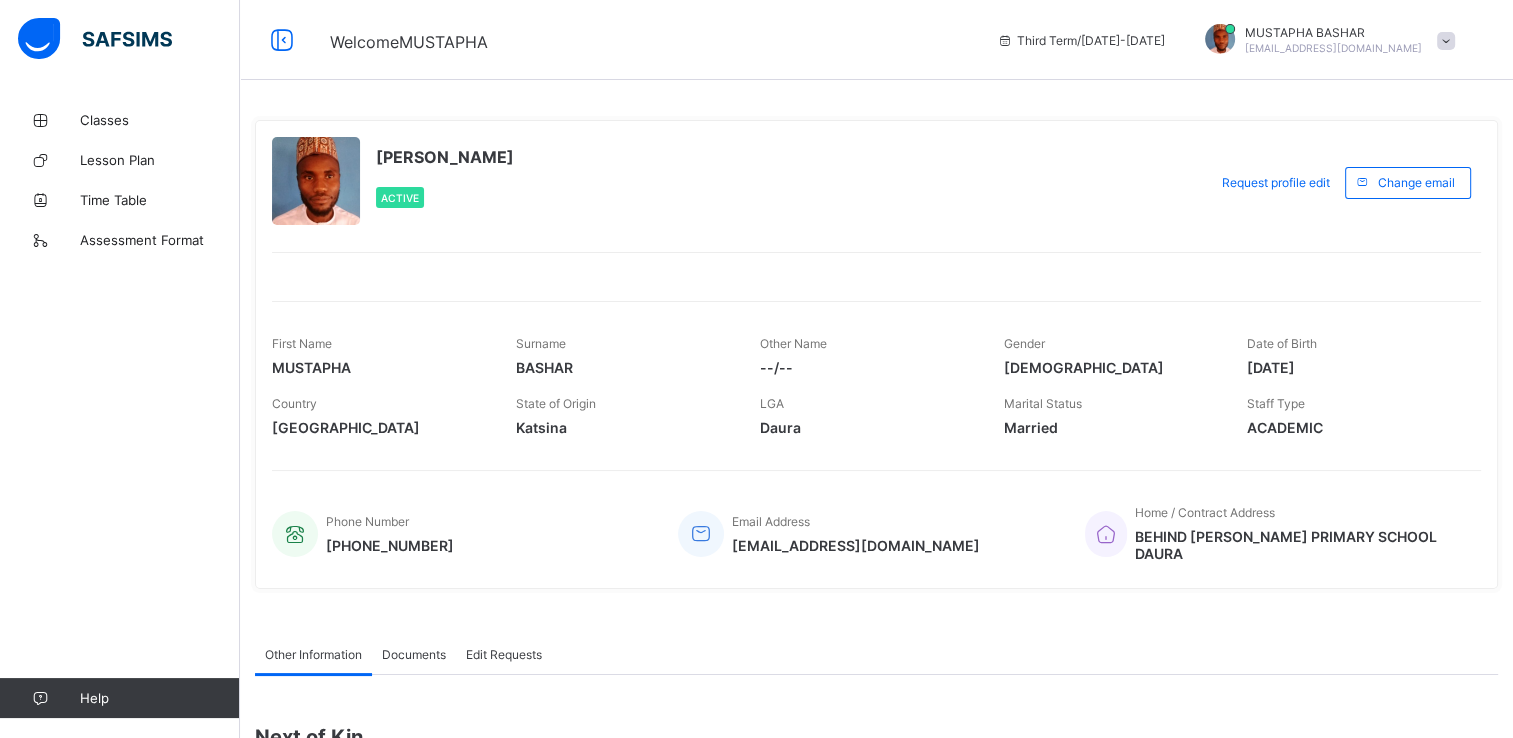 click at bounding box center (95, 39) 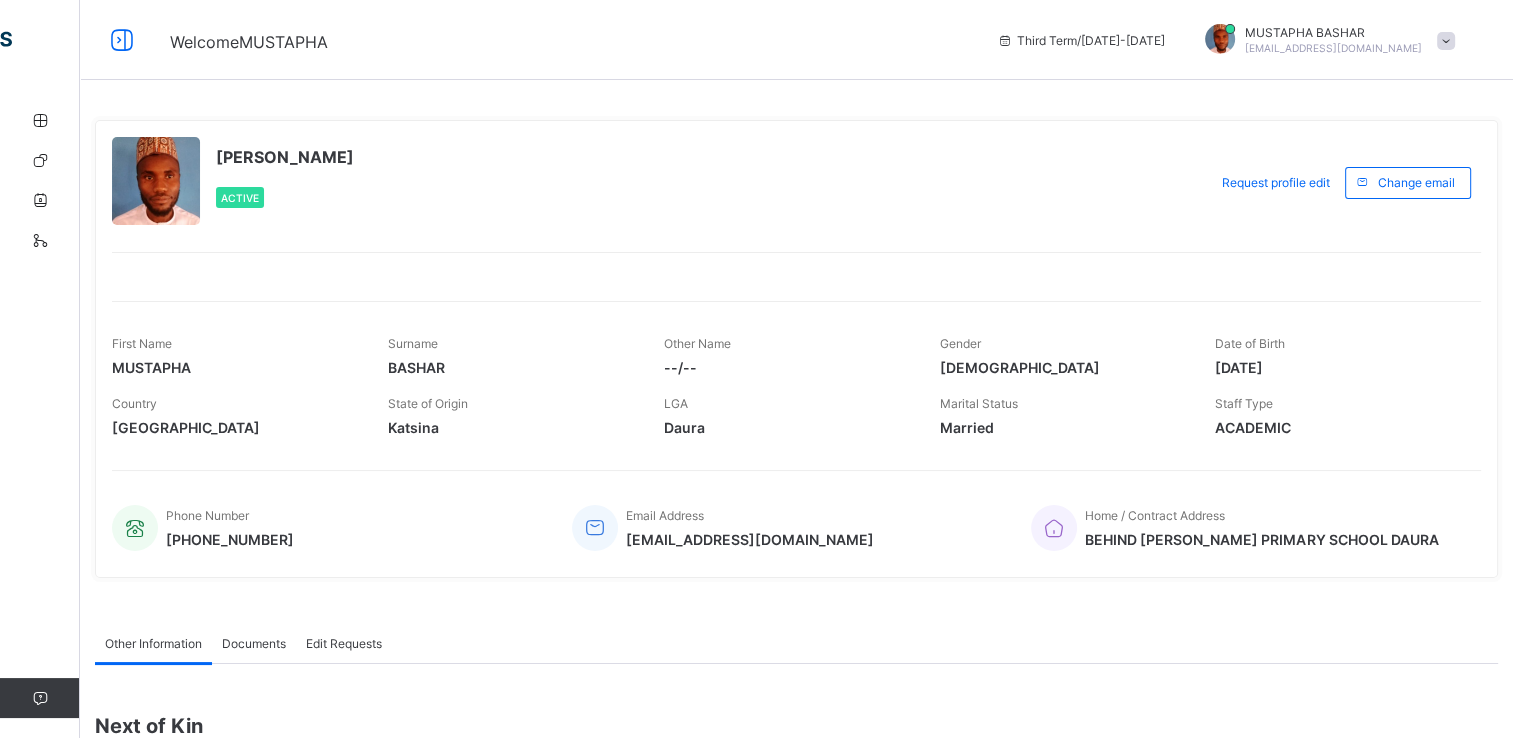click at bounding box center [122, 40] 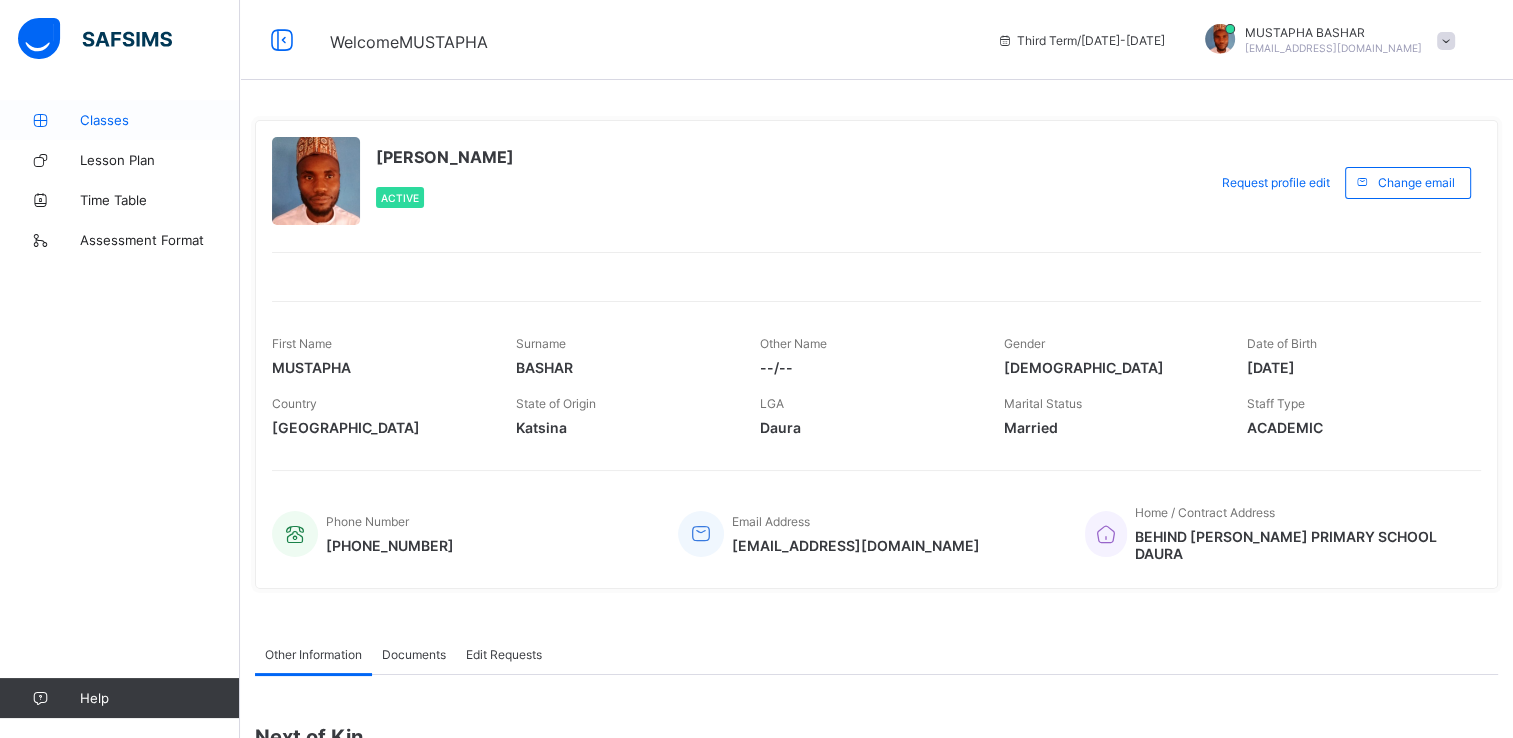 click at bounding box center (40, 120) 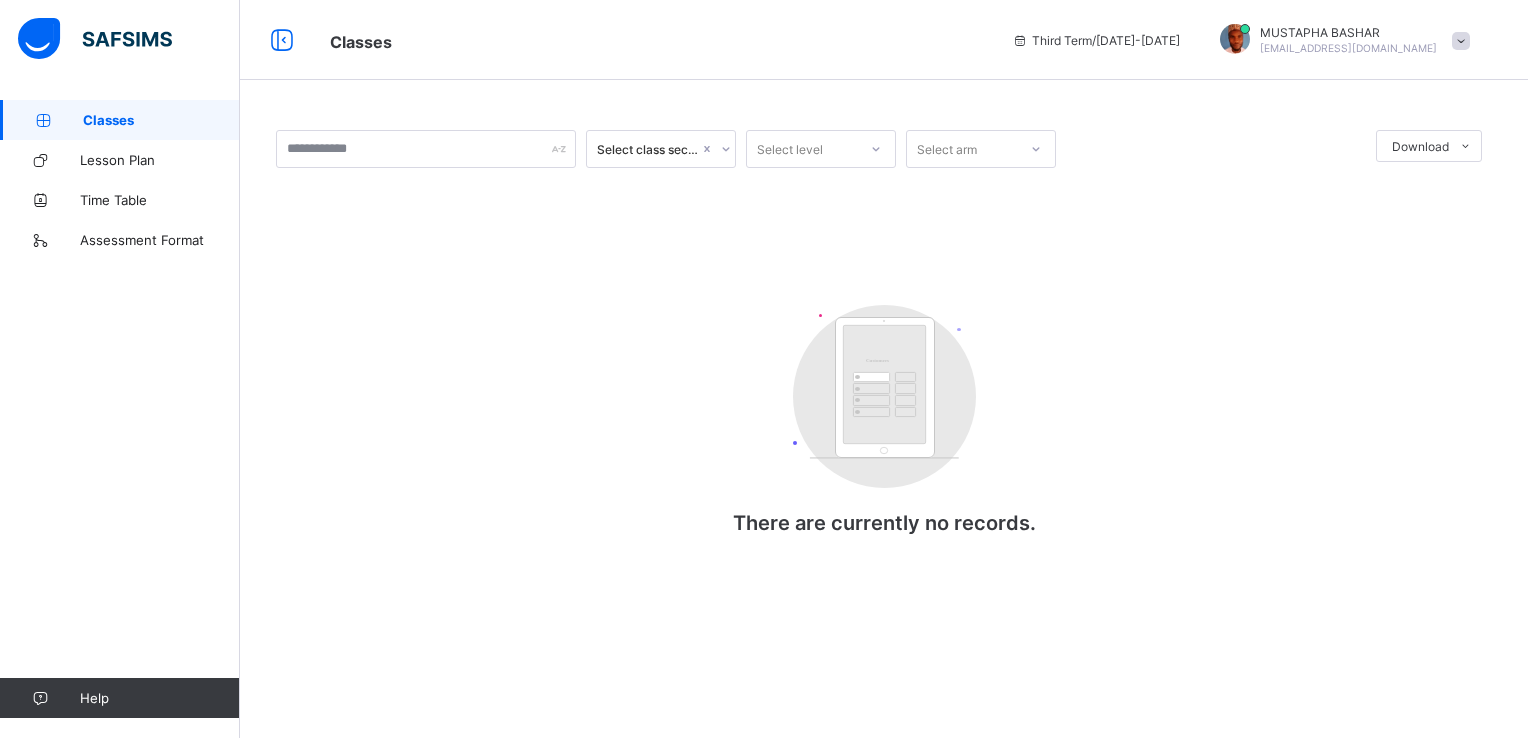 click at bounding box center (43, 120) 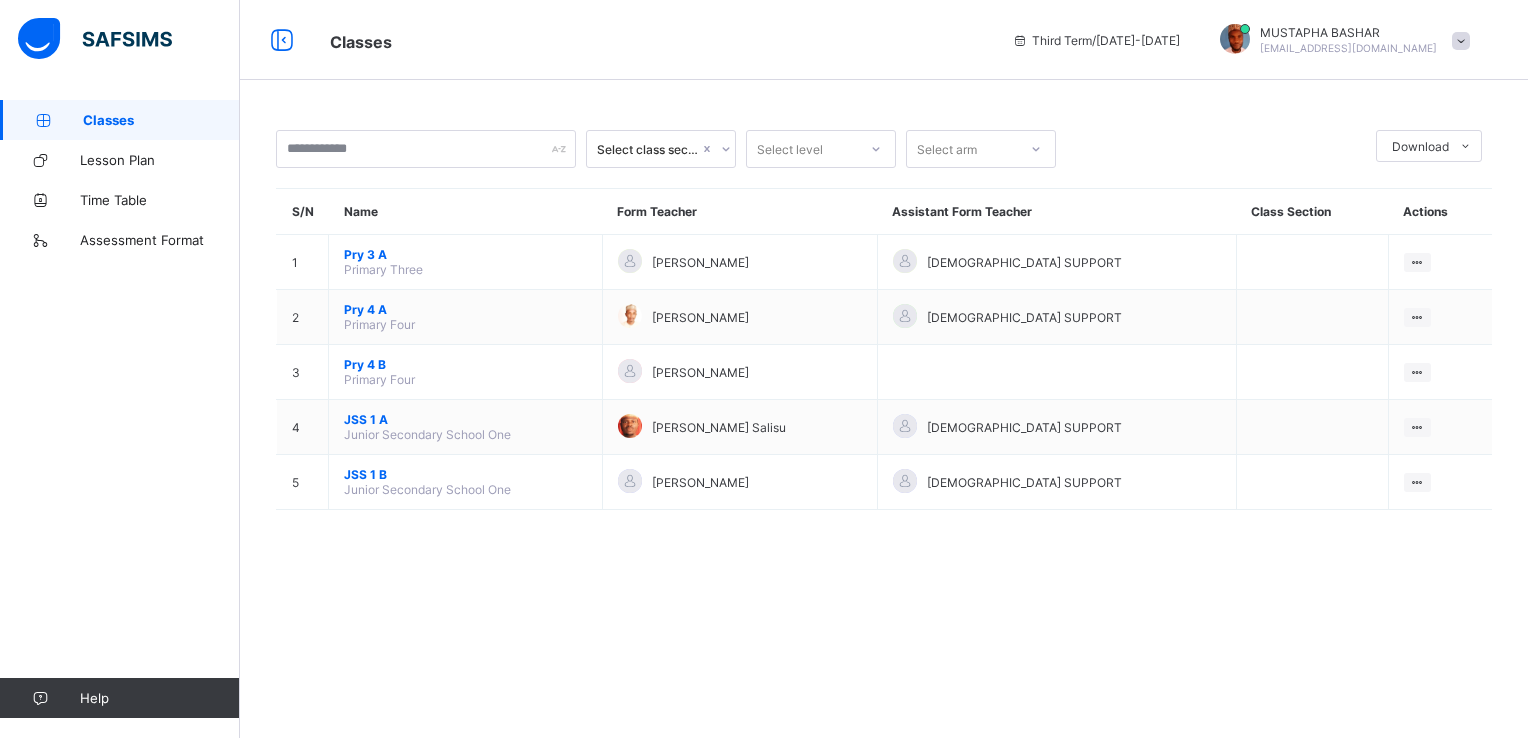 click at bounding box center (43, 120) 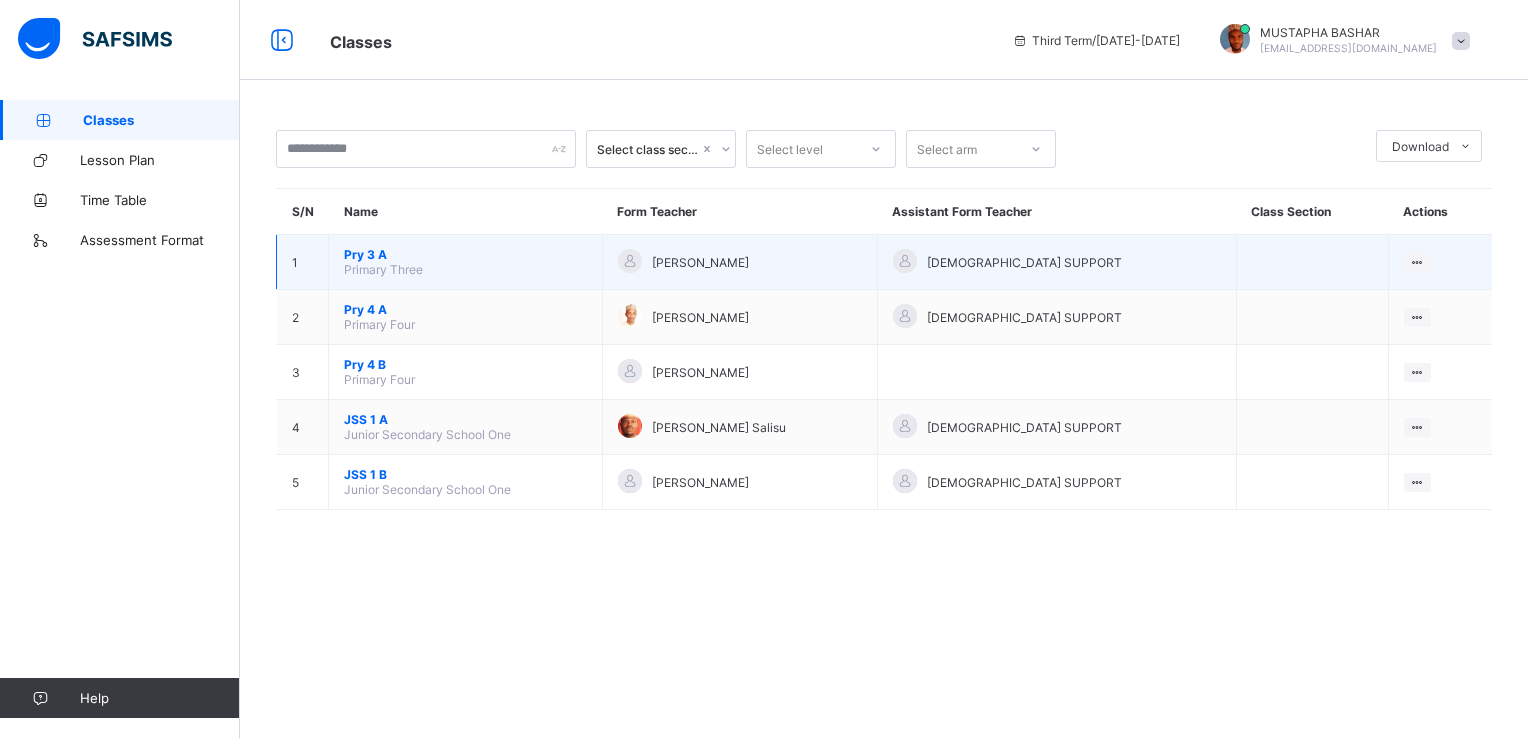 click on "Pry 3   A   Primary Three" at bounding box center [466, 262] 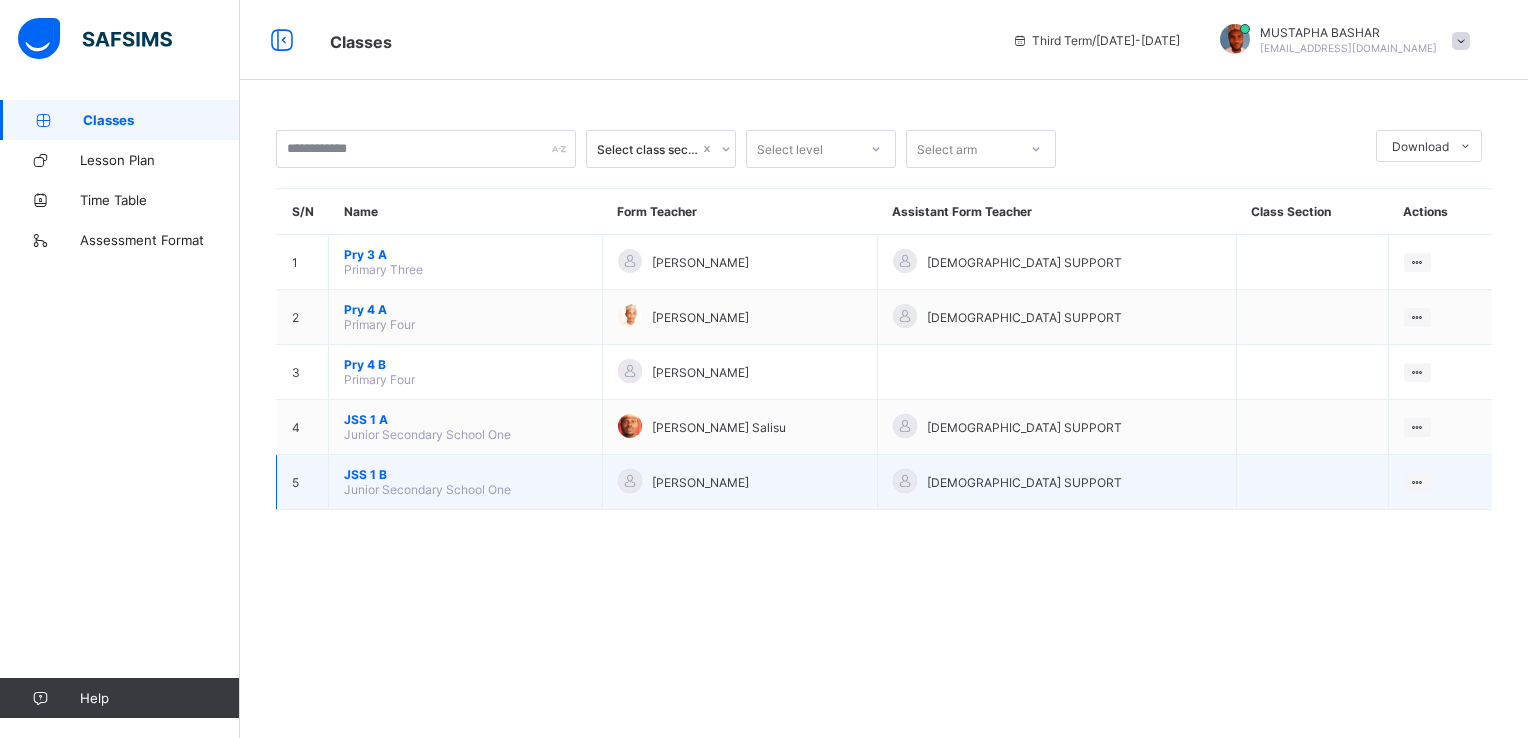 click on "Junior Secondary School One" at bounding box center (427, 489) 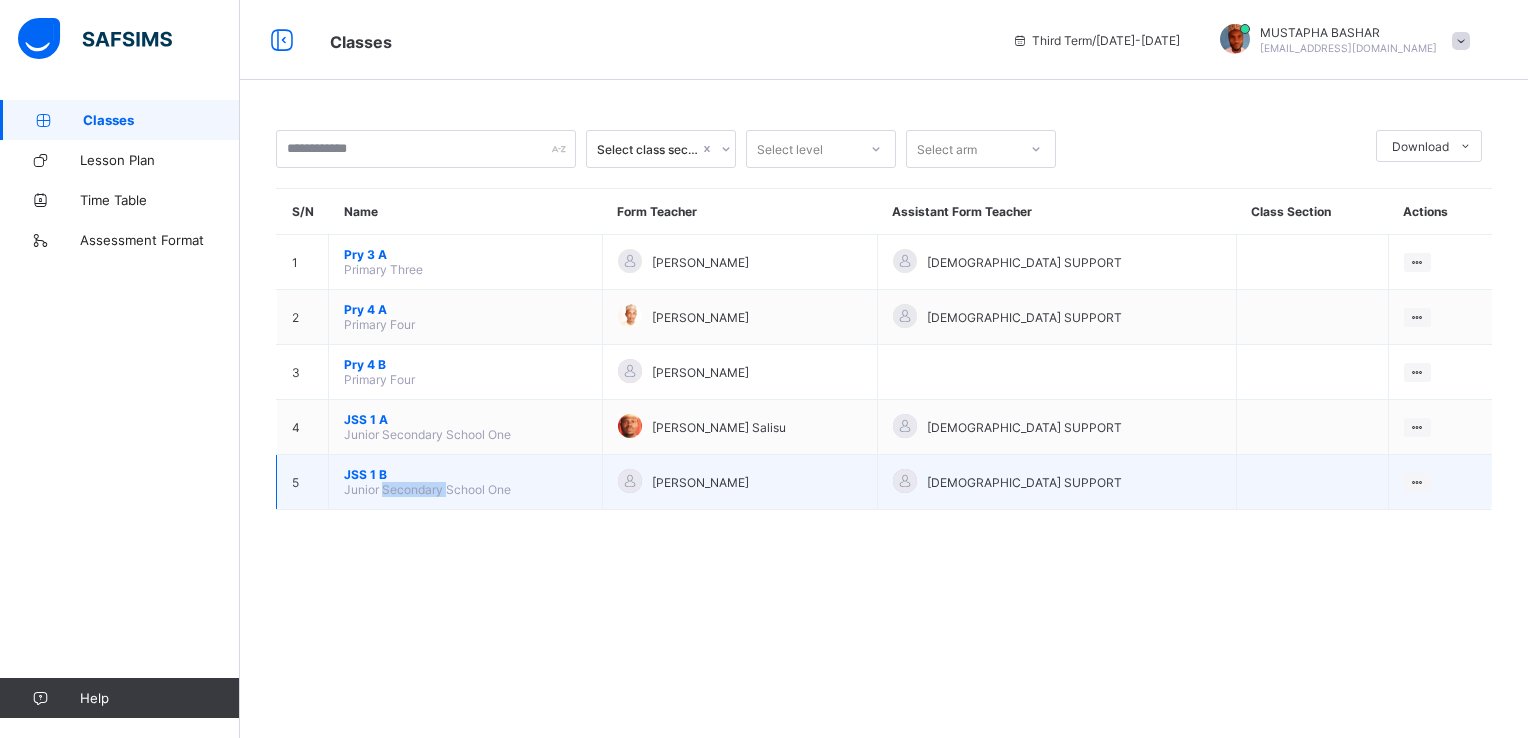 click on "Junior Secondary School One" at bounding box center (427, 489) 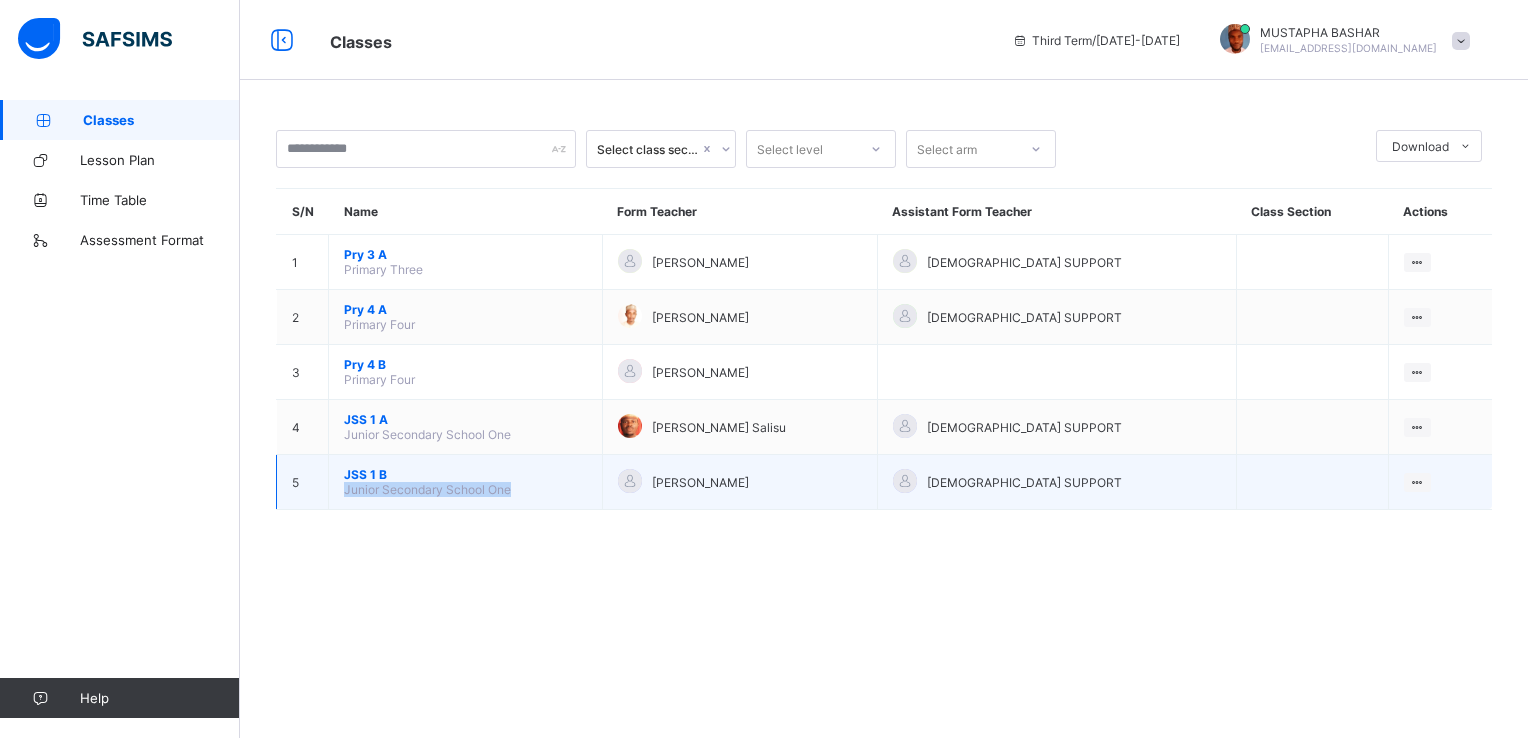 click on "Junior Secondary School One" at bounding box center [427, 489] 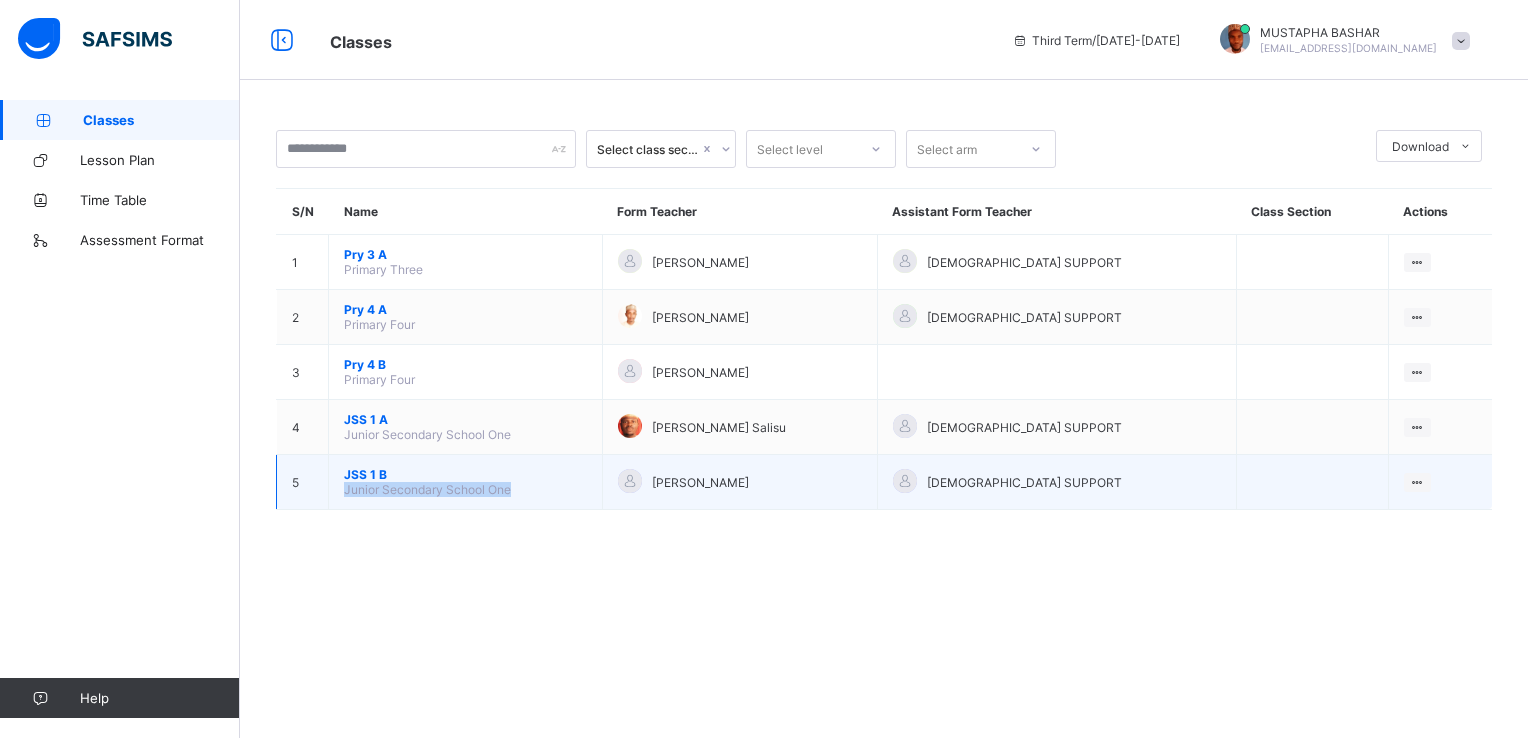 click on "Junior Secondary School One" at bounding box center [427, 489] 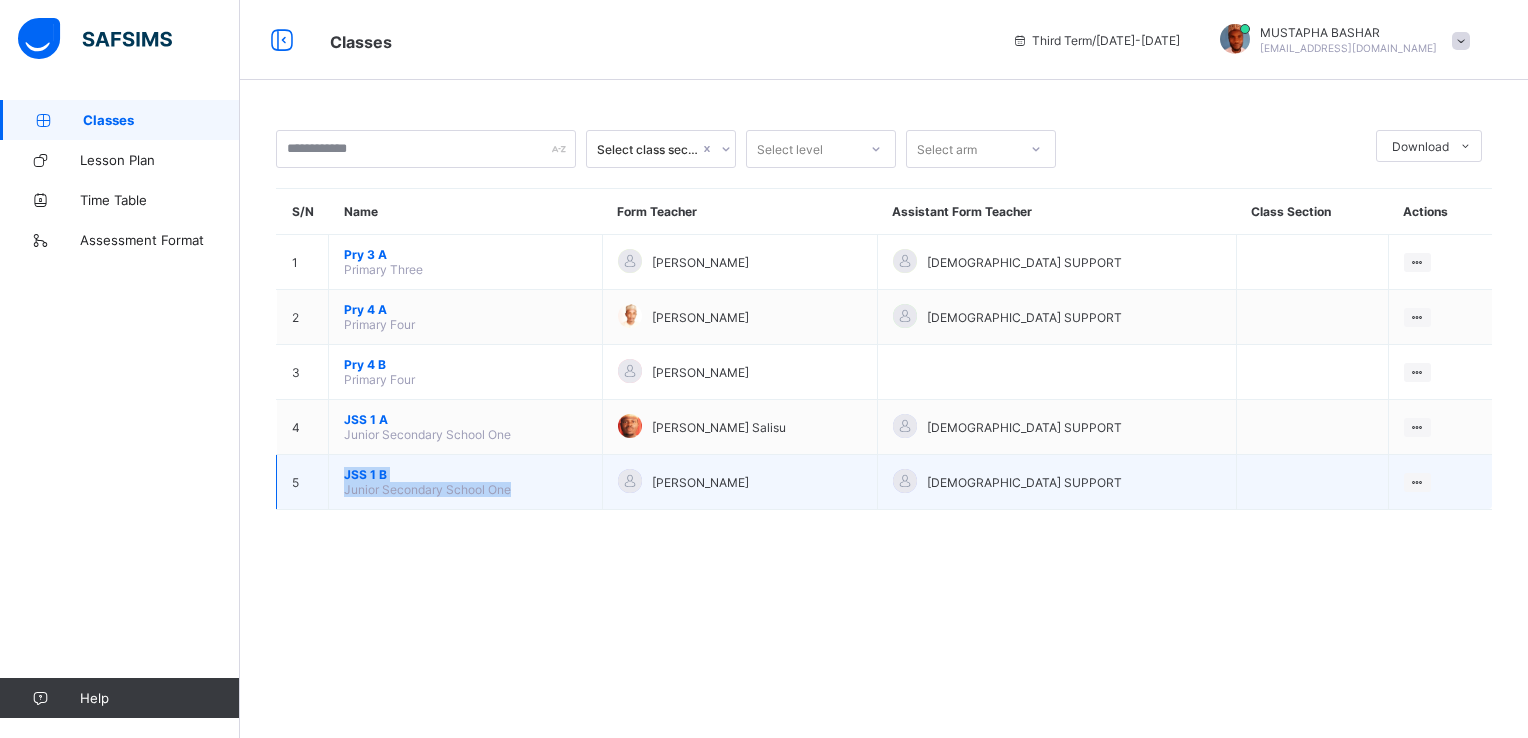 drag, startPoint x: 375, startPoint y: 479, endPoint x: 360, endPoint y: 461, distance: 23.43075 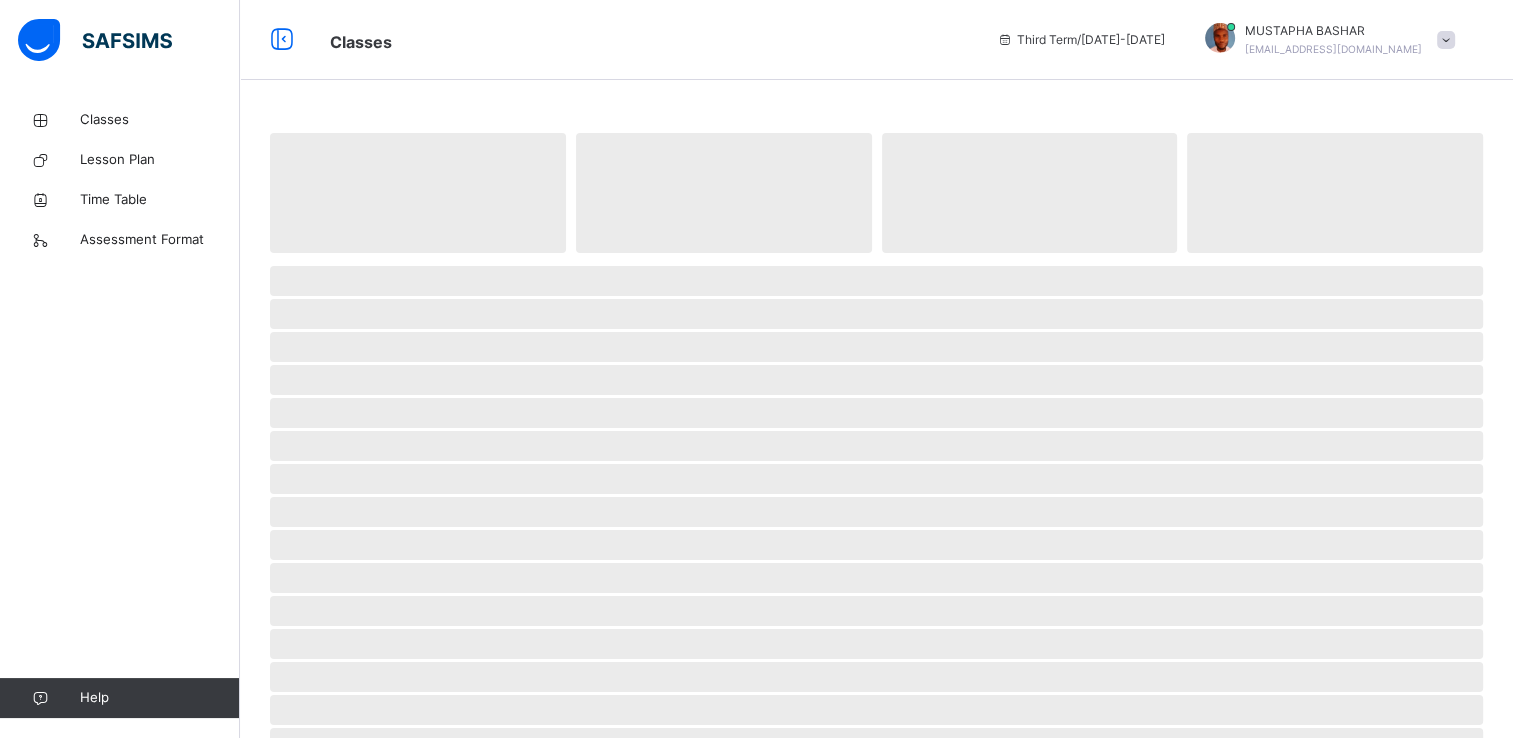 click on "‌" at bounding box center [876, 479] 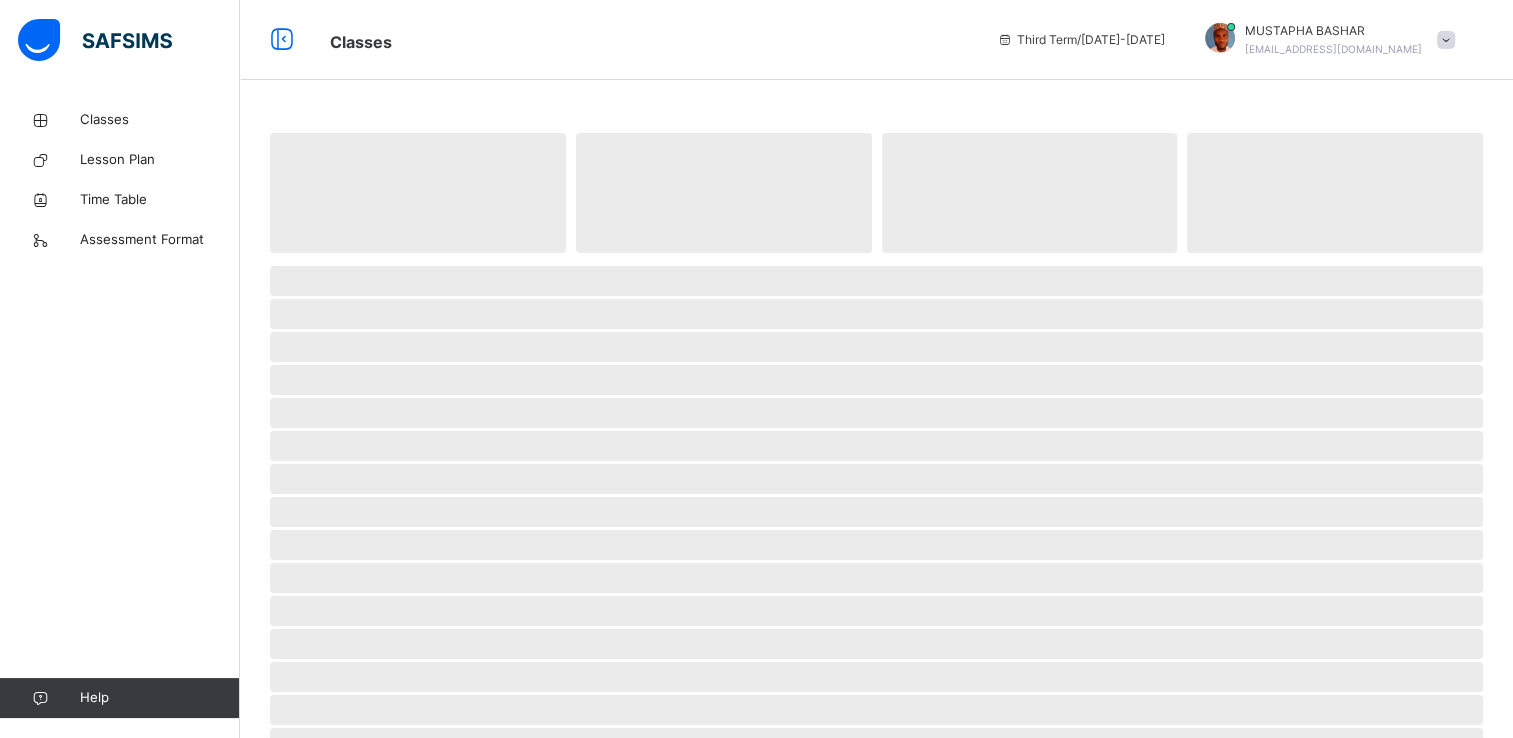 click on "‌" at bounding box center [876, 479] 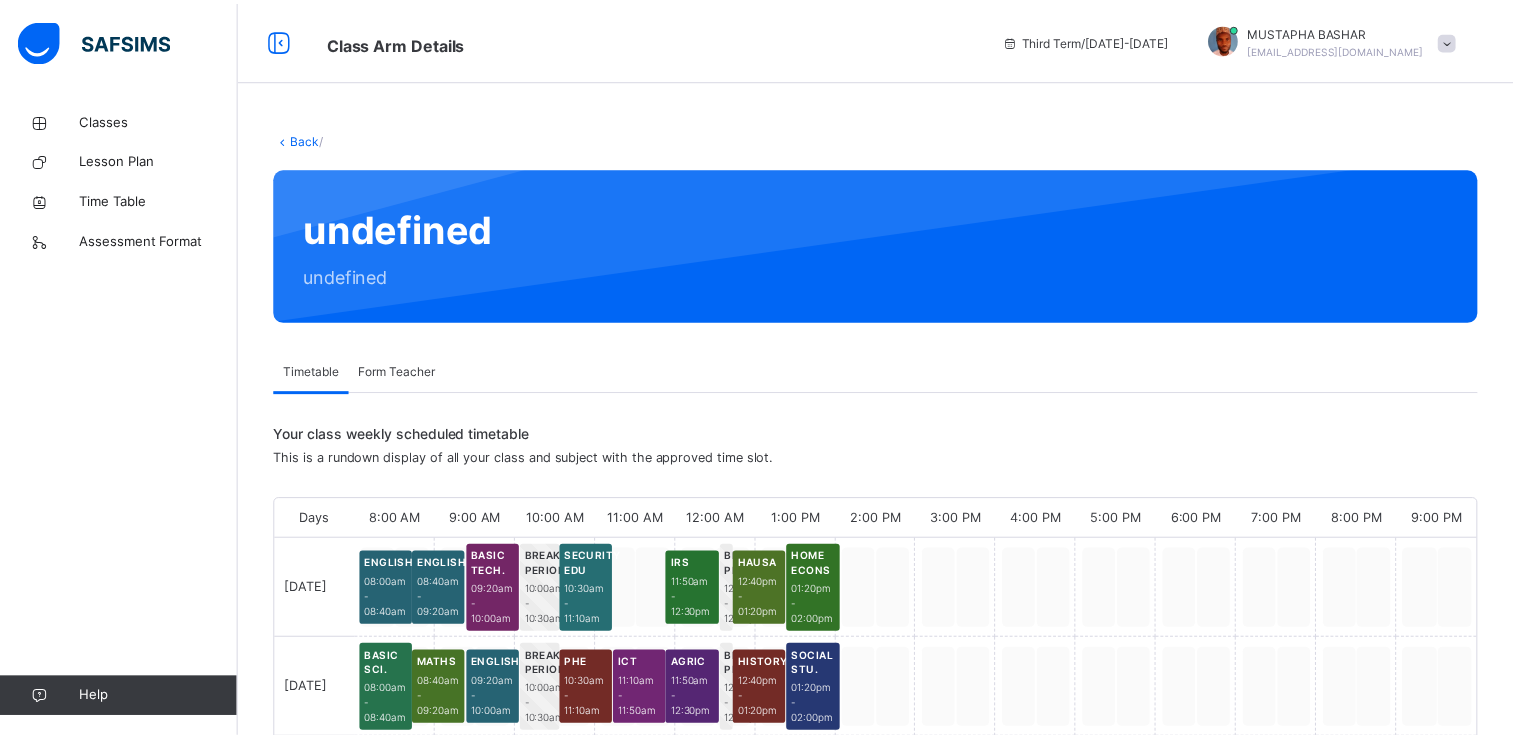 scroll, scrollTop: 552, scrollLeft: 0, axis: vertical 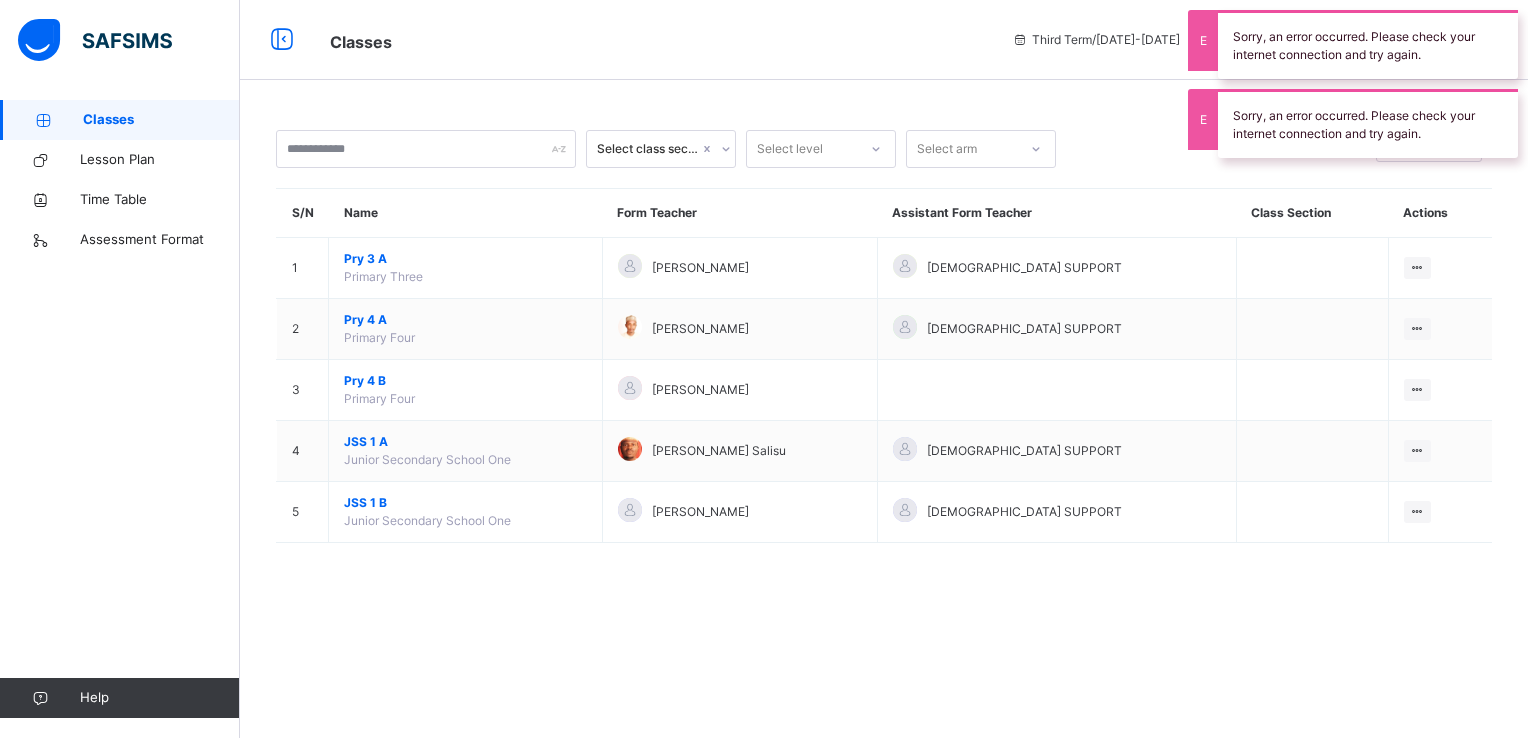 click on "Help" at bounding box center [119, 698] 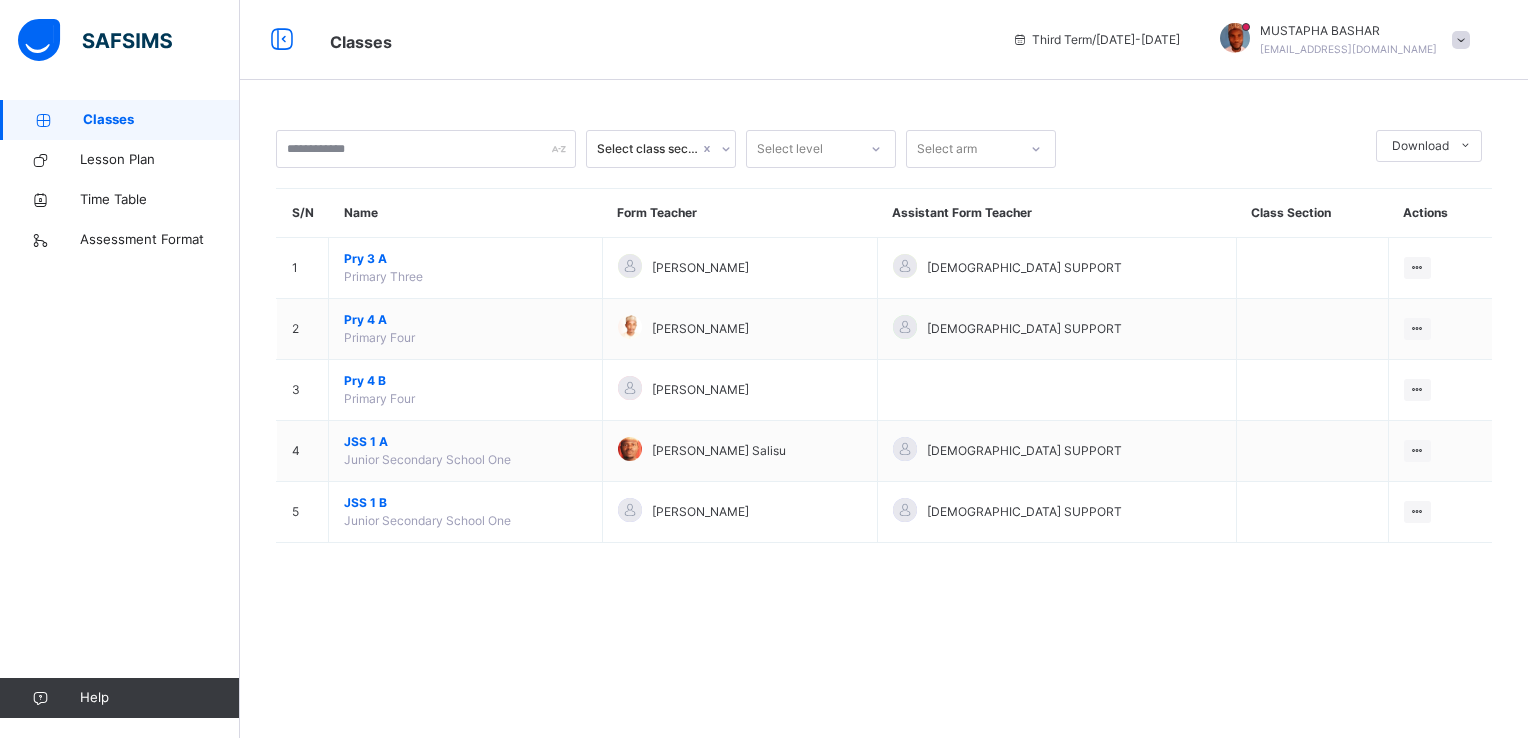 click on "Classes" at bounding box center [656, 40] 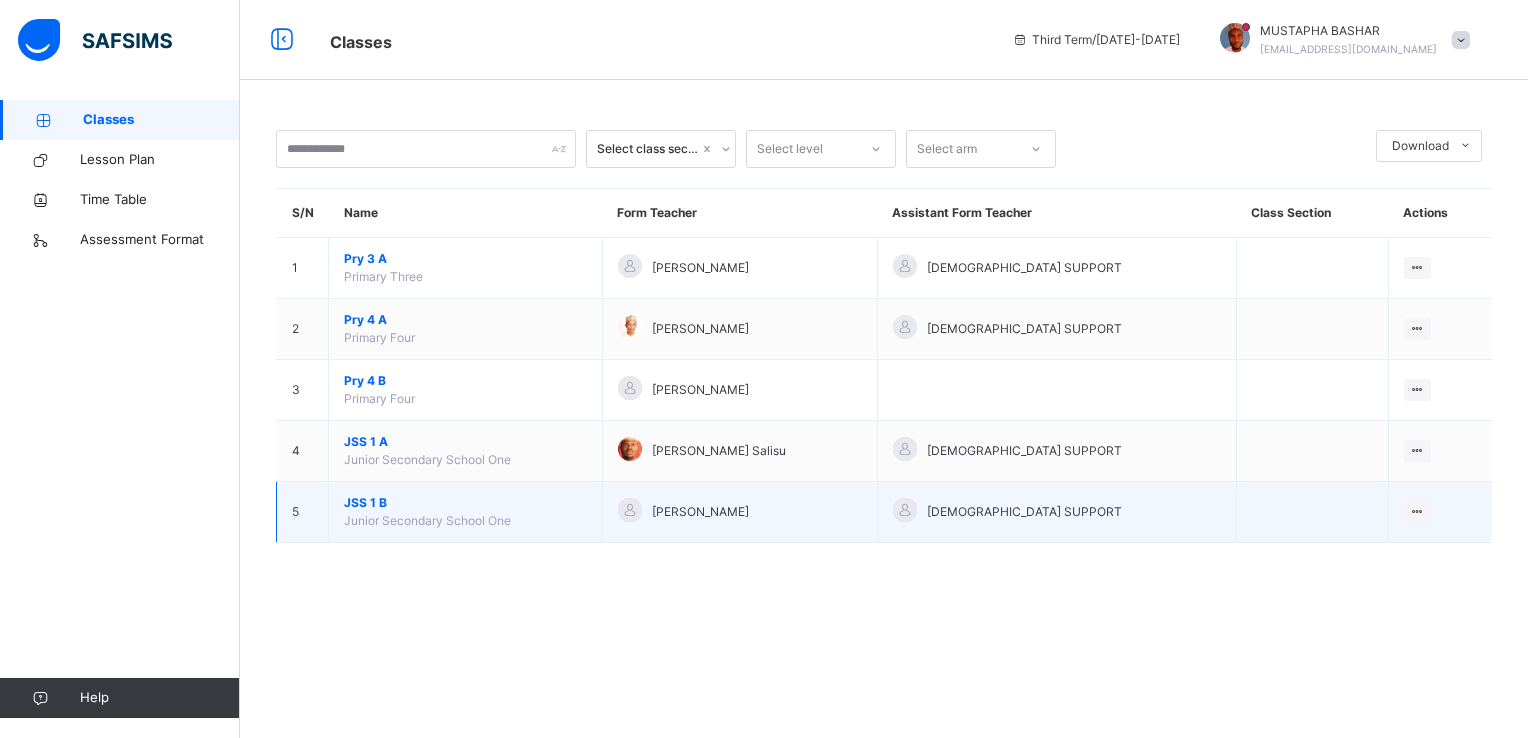 click on "JSS 1   B   Junior Secondary School One" at bounding box center [466, 512] 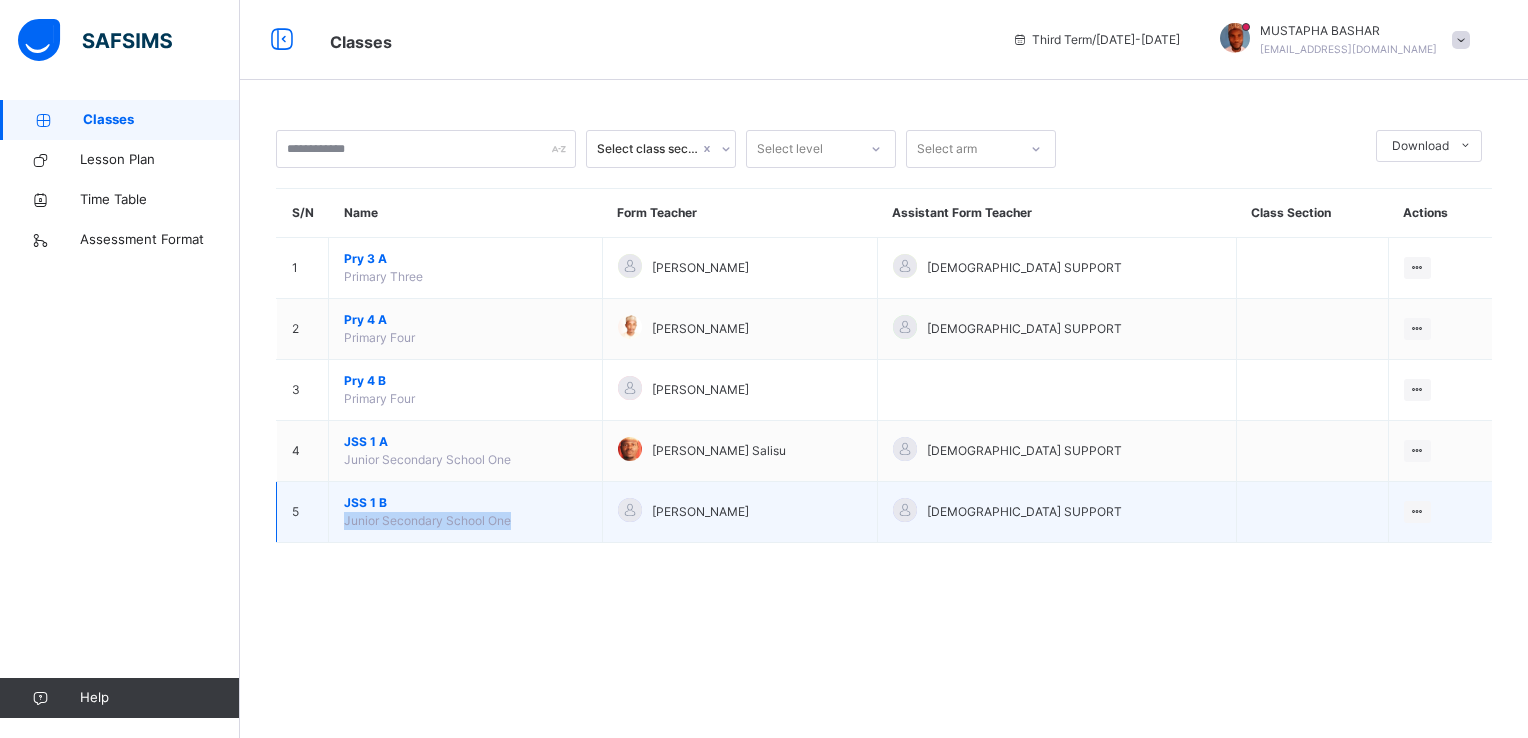 click on "JSS 1   B   Junior Secondary School One" at bounding box center (466, 512) 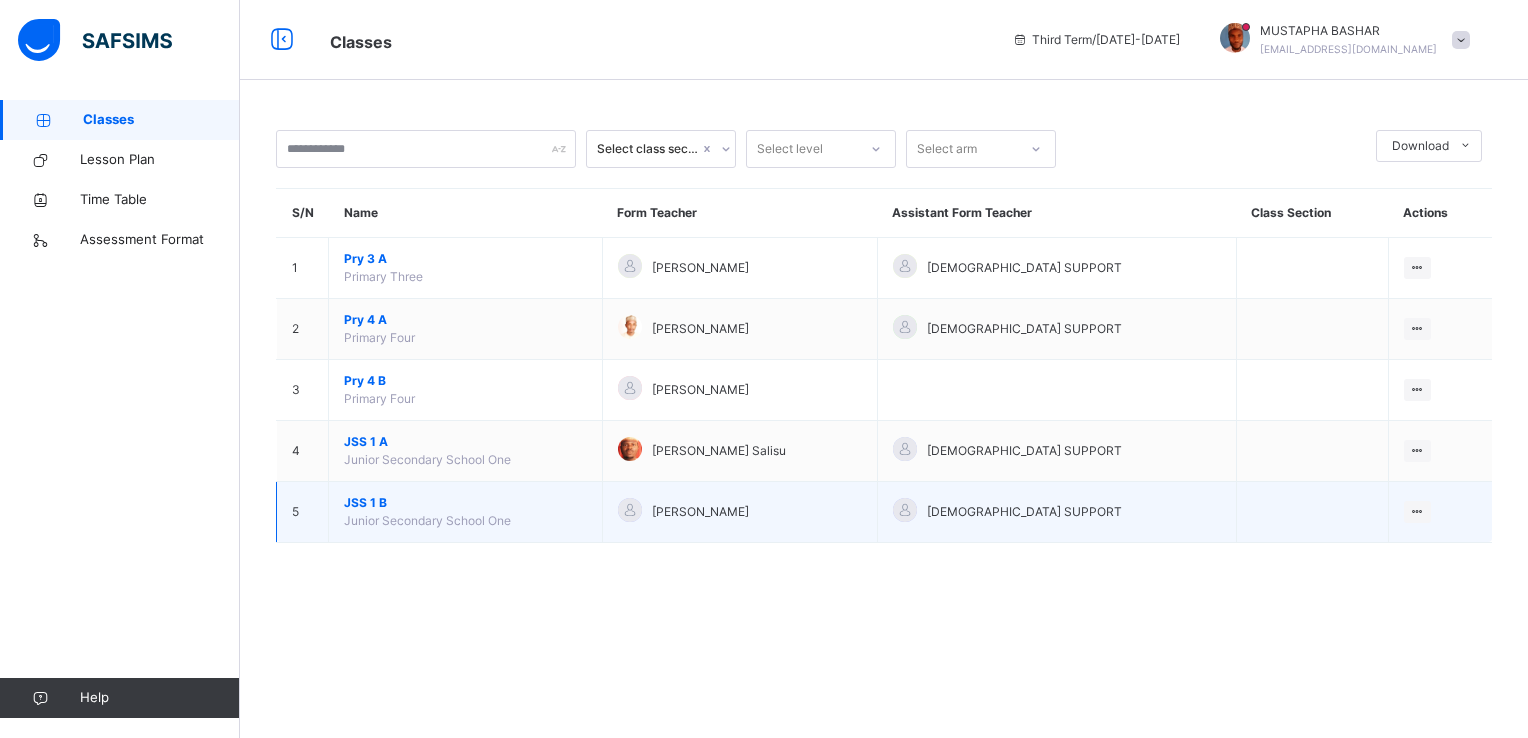 click on "JSS 1   B   Junior Secondary School One" at bounding box center [466, 512] 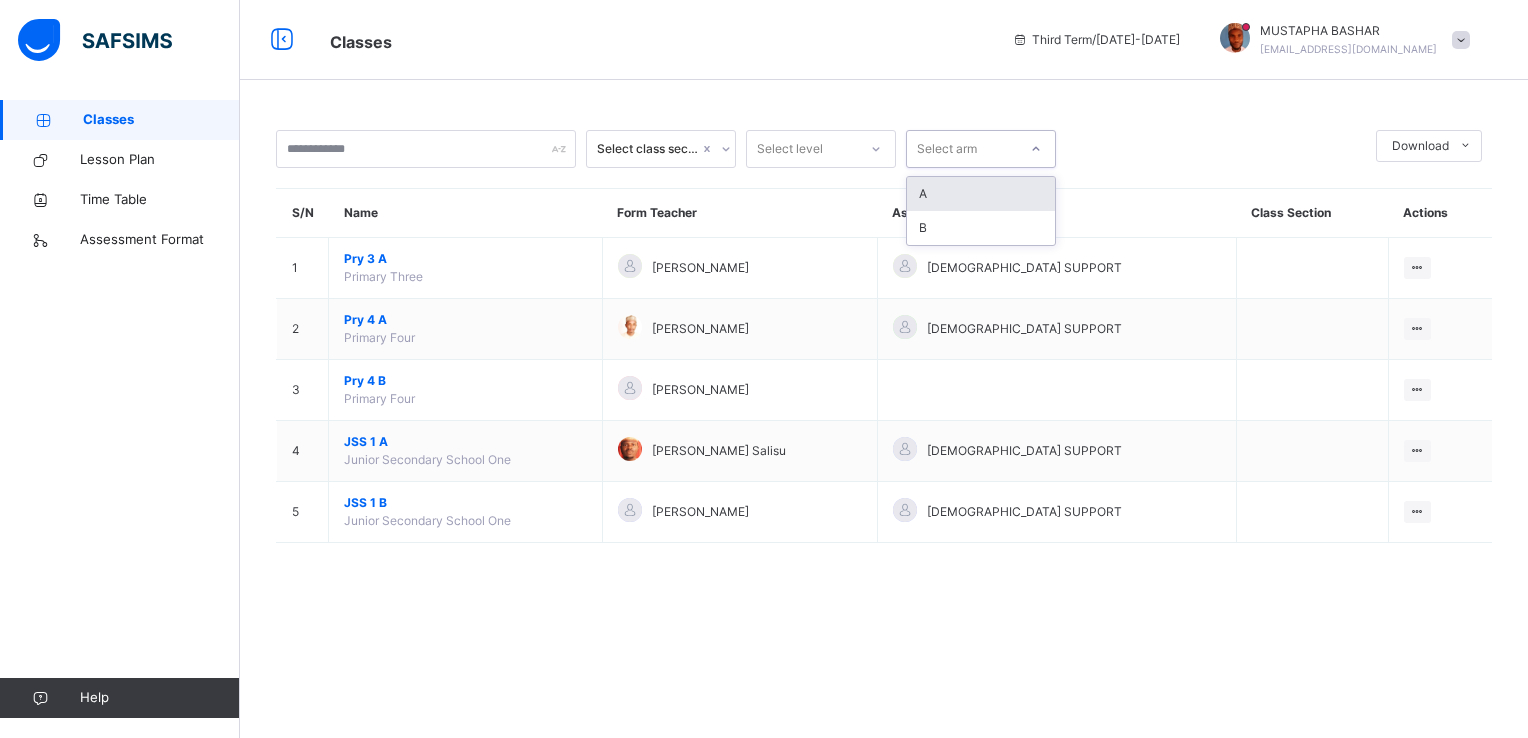 click at bounding box center (1036, 149) 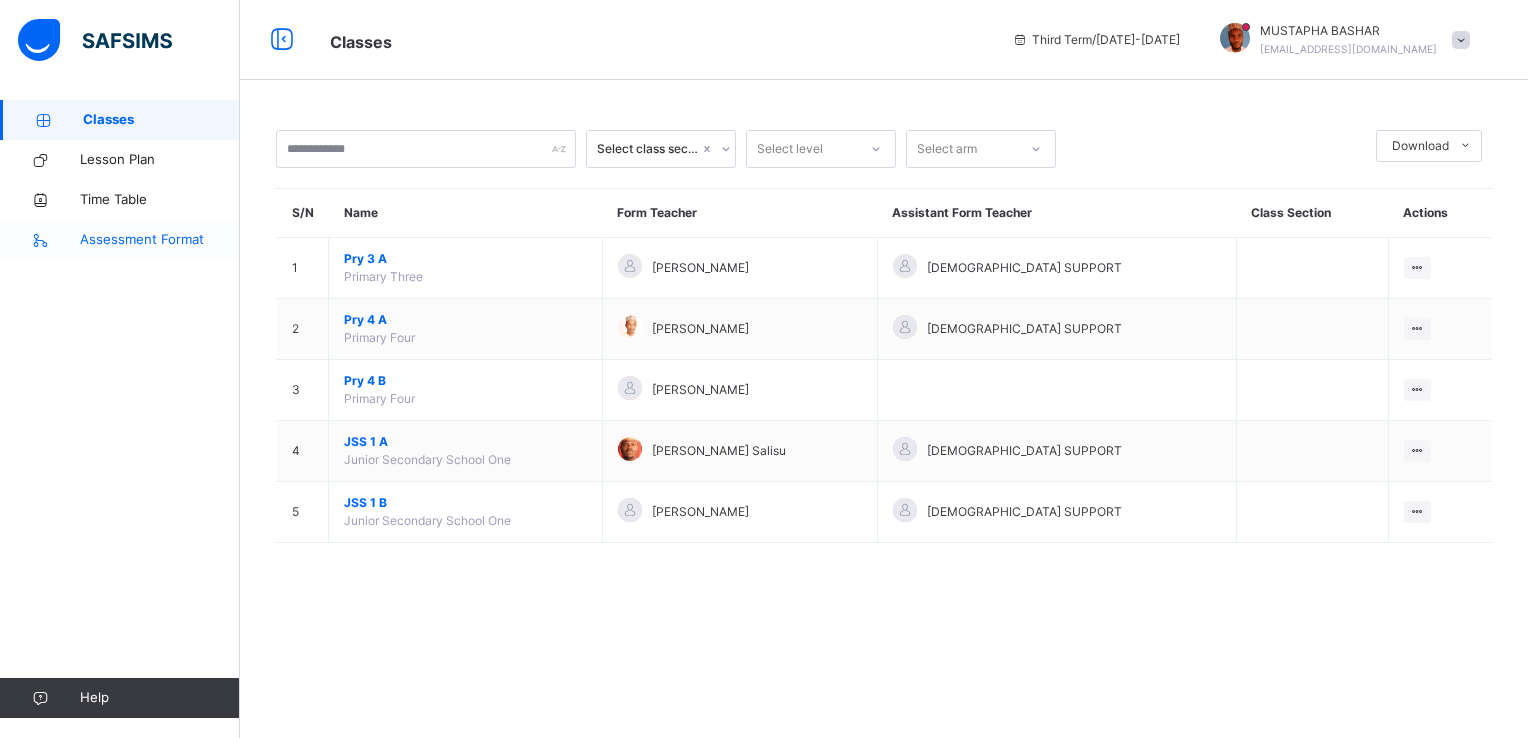 click at bounding box center [40, 240] 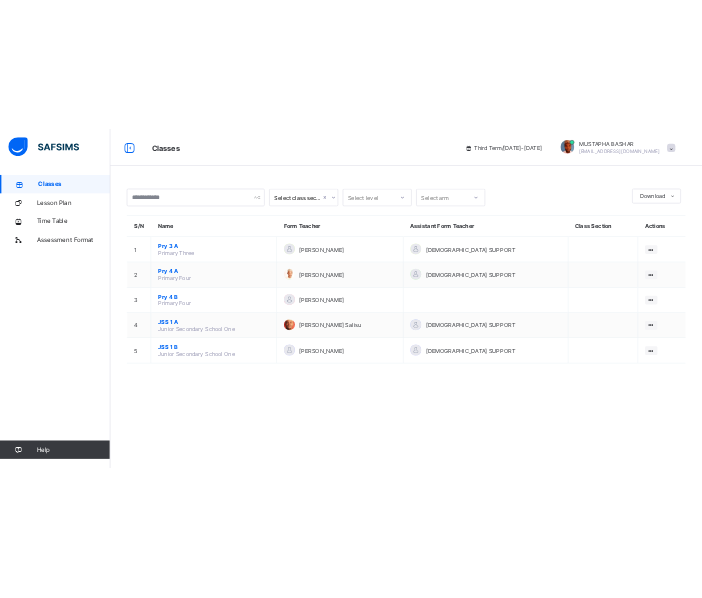 scroll, scrollTop: 0, scrollLeft: 0, axis: both 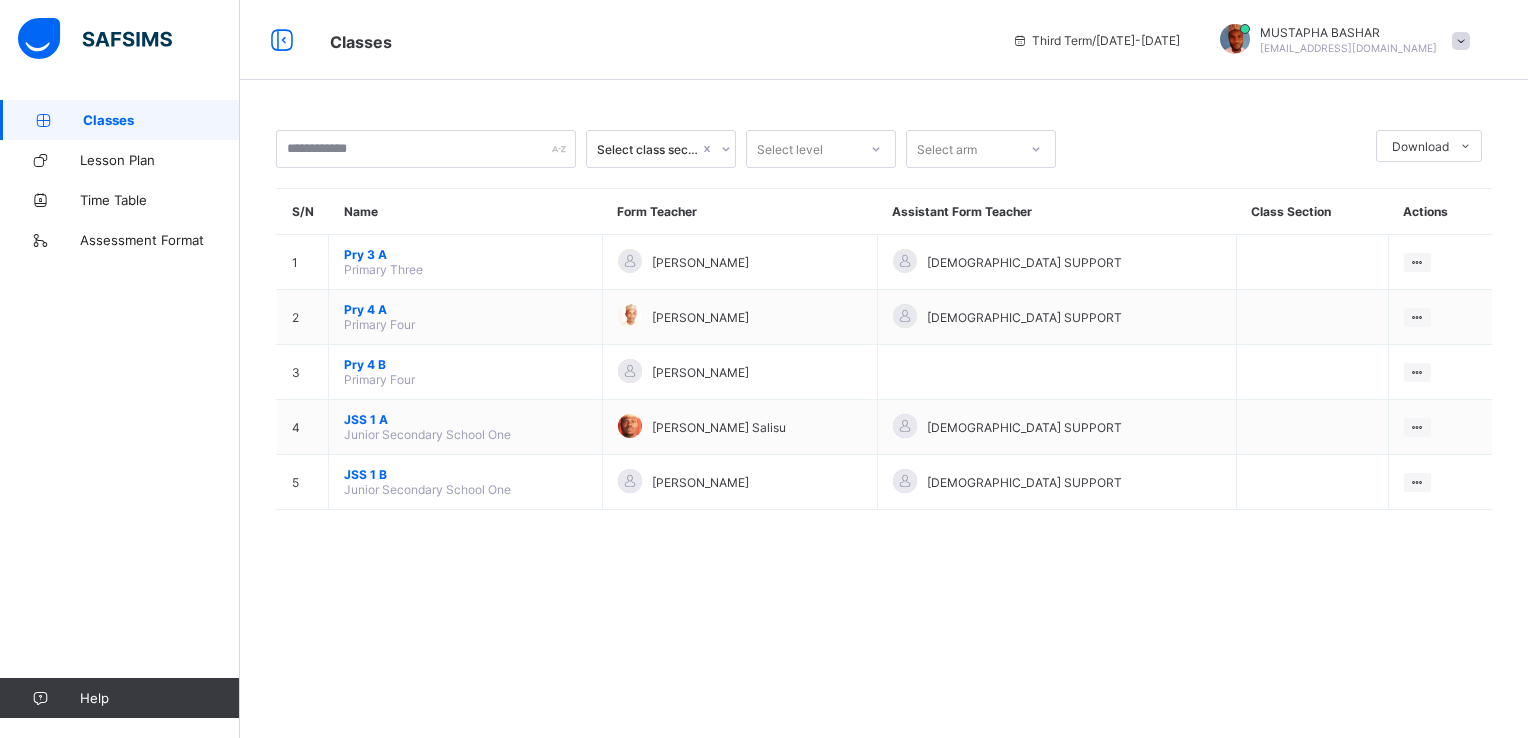 click on "Classes   Third Term  /  [DATE]-[DATE]   [PERSON_NAME] [EMAIL_ADDRESS][DOMAIN_NAME] Classes Lesson Plan Time Table Assessment Format   Help Onboarding Great job! You have finished setting up all essential configurations. Our wizard which has lots of in-built templates will continue to guide you through with the academic configurations. Academic Configuration Steps Continue × Idle Mode Due to inactivity you would be logged out to the system in the next   15mins , click the "Resume" button to keep working or the "Log me out" button to log out of the system. Log me out Resume Select class section Select level Select arm Download Pdf Report Excel Report S/N Name Form Teacher Assistant Form Teacher Class Section Actions 1 Pry 3   A   Primary Three [PERSON_NAME] Adamu SAFSIMS SUPPORT View Class 2 Pry 4   A   Primary Four [PERSON_NAME]  SAFSIMS SUPPORT View Class 3 Pry 4   B   Primary Four ABDULAZIZ ISYAKU  View Class 4 JSS 1   A   Junior Secondary School One [PERSON_NAME] Salisu SAFSIMS SUPPORT View Class 5 JSS 1   B   ×" at bounding box center (764, 369) 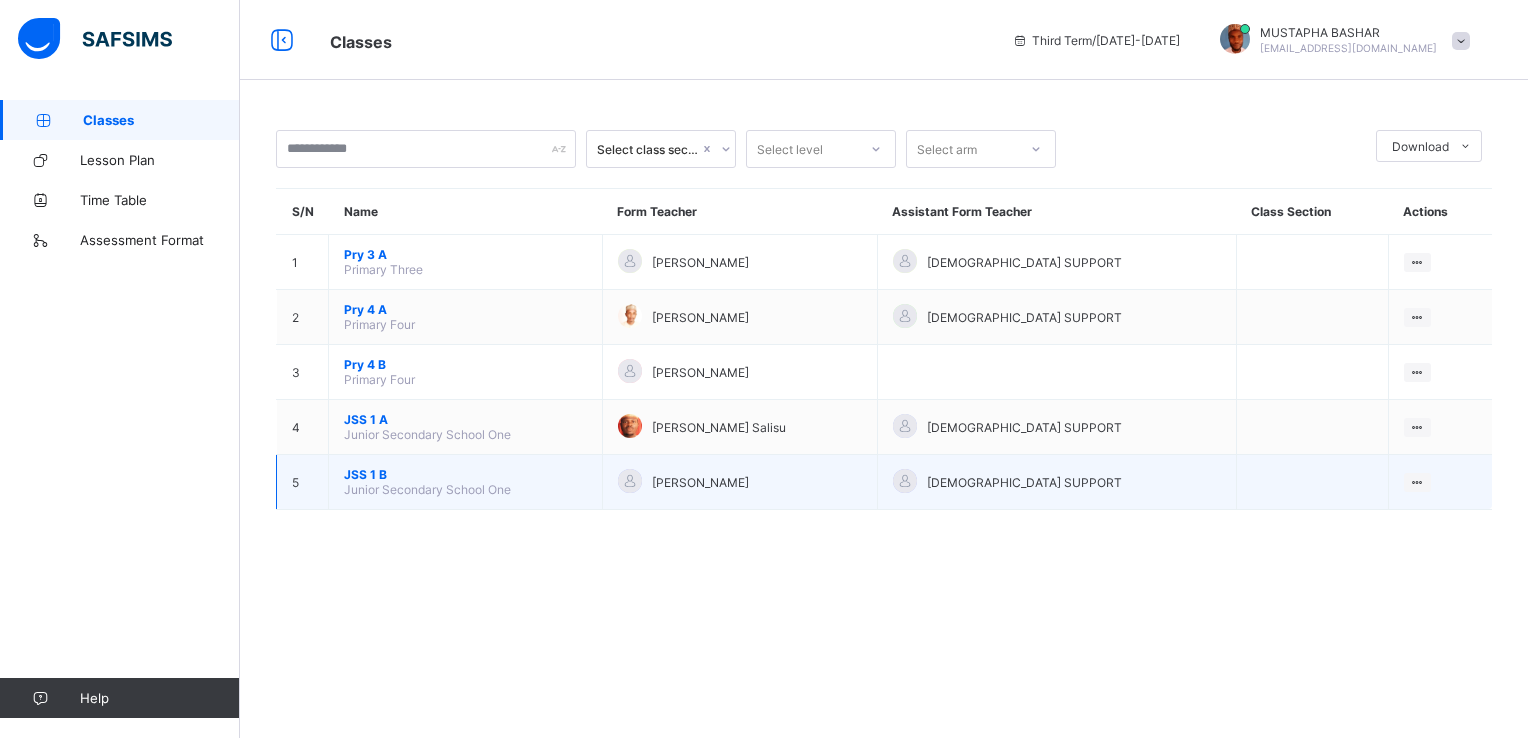 drag, startPoint x: 1531, startPoint y: 735, endPoint x: 1268, endPoint y: 460, distance: 380.51807 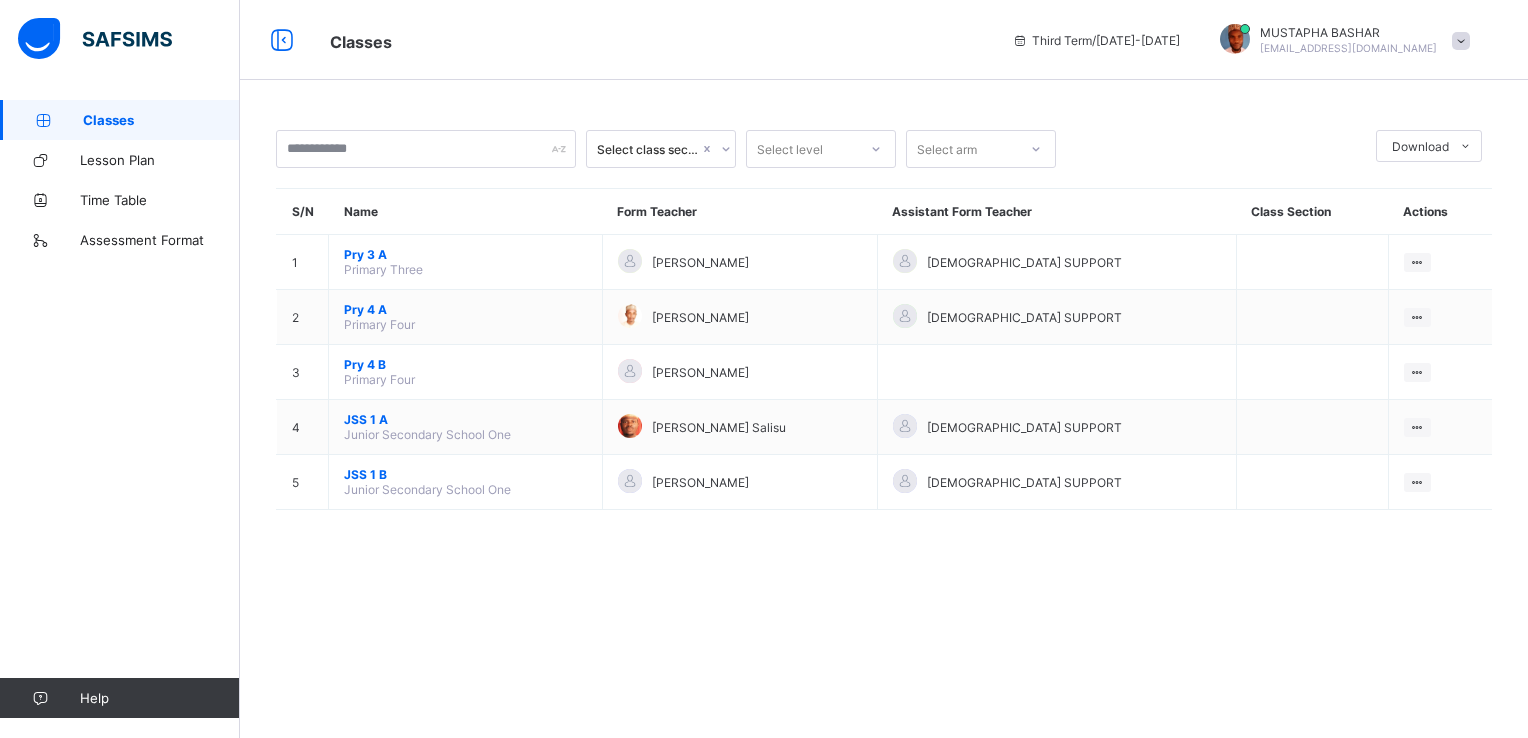 click on "Select class section Select level Select arm Download Pdf Report Excel Report S/N Name Form Teacher Assistant Form Teacher Class Section Actions 1 Pry 3   A   Primary Three Mustapha Dauda Adamu SAFSIMS SUPPORT View Class 2 Pry 4   A   Primary Four Umar Ahmed  SAFSIMS SUPPORT View Class 3 Pry 4   B   Primary Four ABDULAZIZ ISYAKU  View Class 4 JSS 1   A   Junior Secondary School One Nasiru Lawal Salisu SAFSIMS SUPPORT View Class 5 JSS 1   B   Junior Secondary School One ALIYU AHMED  SAFSIMS SUPPORT View Class × Form Teacher Select Form Teacher Select Assistant Form Teacher Cancel Save UBEC MODEL SMART SCHOOL DAURA  KATSINA , Phone:   +2348030777184 List of Classes 16th Jul 2025, 11:52:20 am Total no. of classes:  18 Term:  Third Term Session:  2024-2025 S/N Class name Class Arms Form Teacher Supervisor Subject Teachers 1 ECCDE ECCDE A Halima  Aliyu   Halima Daura Lawal No class teachers 2 ECCDE ECCDE B MARIYA  BALANGOGGO  Halima Daura Lawal No class teachers 3 Pry 1 Primary One . AISHA  ABDULLAHI   4 Pry 1 A" at bounding box center [884, 369] 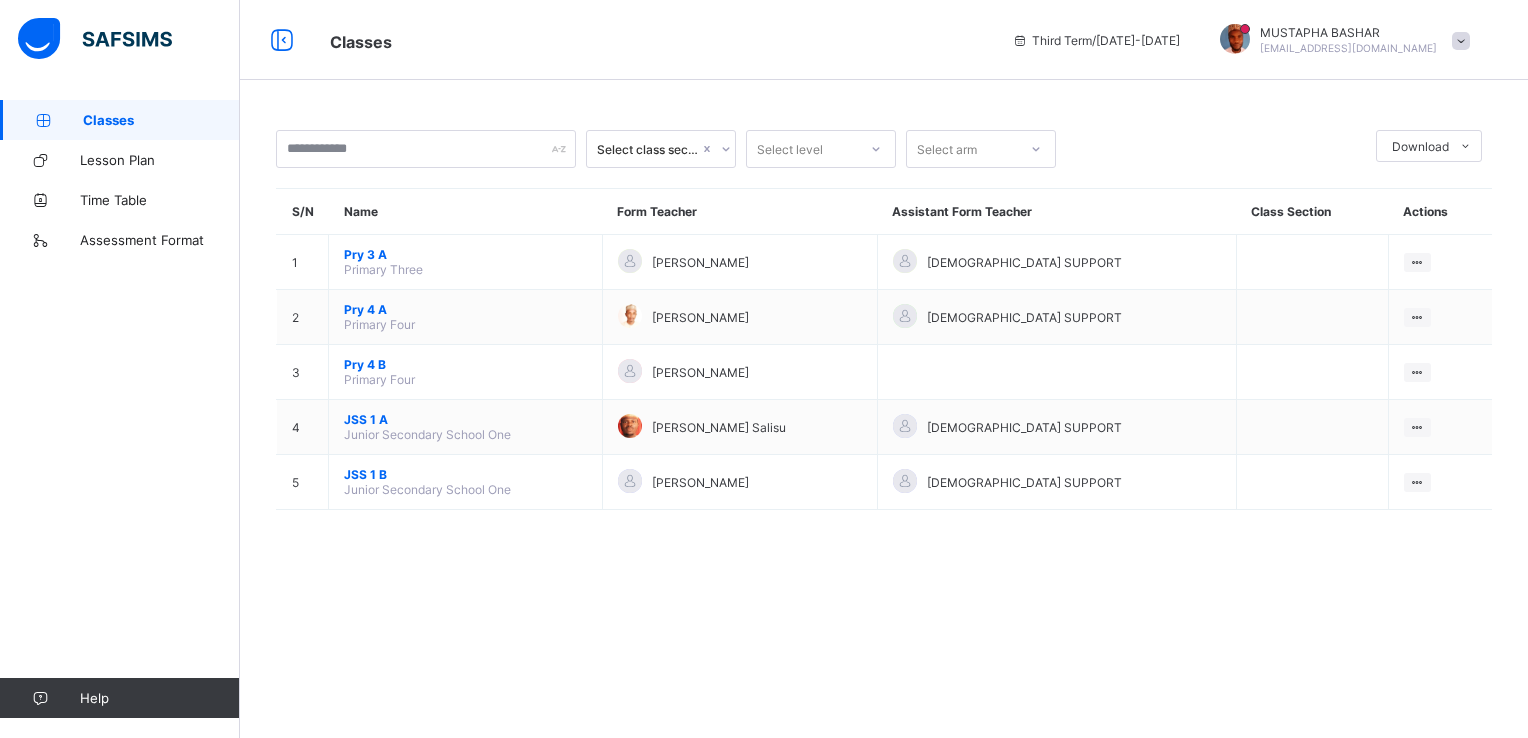 click on "Classes   Third Term  /  2024-2025   MUSTAPHA    BASHAR bashmustydra@gmail.com Classes Lesson Plan Time Table Assessment Format   Help Onboarding Great job! You have finished setting up all essential configurations. Our wizard which has lots of in-built templates will continue to guide you through with the academic configurations. Academic Configuration Steps Continue × Idle Mode Due to inactivity you would be logged out to the system in the next   15mins , click the "Resume" button to keep working or the "Log me out" button to log out of the system. Log me out Resume Select class section Select level Select arm Download Pdf Report Excel Report S/N Name Form Teacher Assistant Form Teacher Class Section Actions 1 Pry 3   A   Primary Three Mustapha Dauda Adamu SAFSIMS SUPPORT View Class 2 Pry 4   A   Primary Four Umar Ahmed  SAFSIMS SUPPORT View Class 3 Pry 4   B   Primary Four ABDULAZIZ ISYAKU  View Class 4 JSS 1   A   Junior Secondary School One Nasiru Lawal Salisu SAFSIMS SUPPORT View Class 5 JSS 1   B   ×" at bounding box center [764, 369] 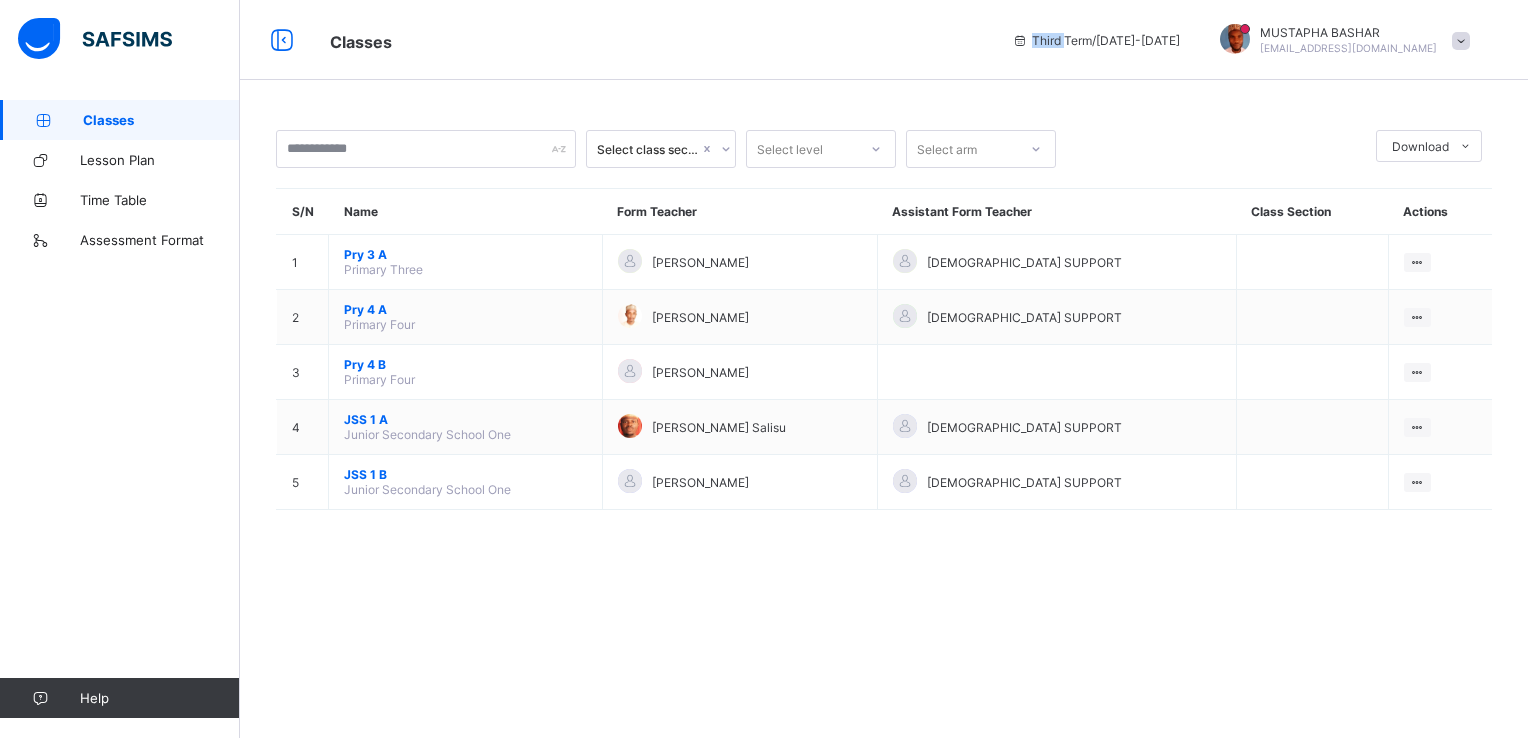 click on "Third Term  /  2024-2025" at bounding box center [1096, 40] 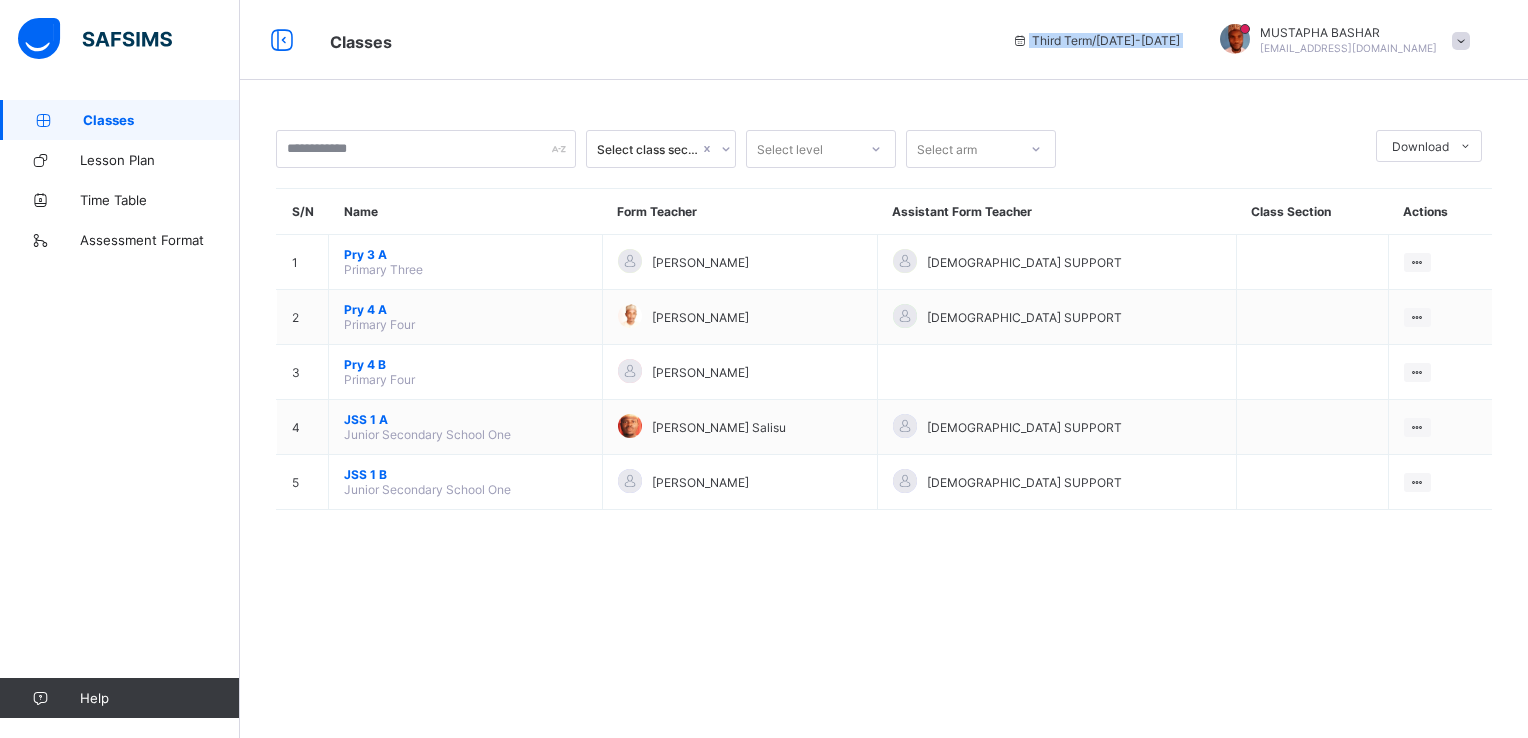 click on "Third Term  /  2024-2025" at bounding box center [1096, 40] 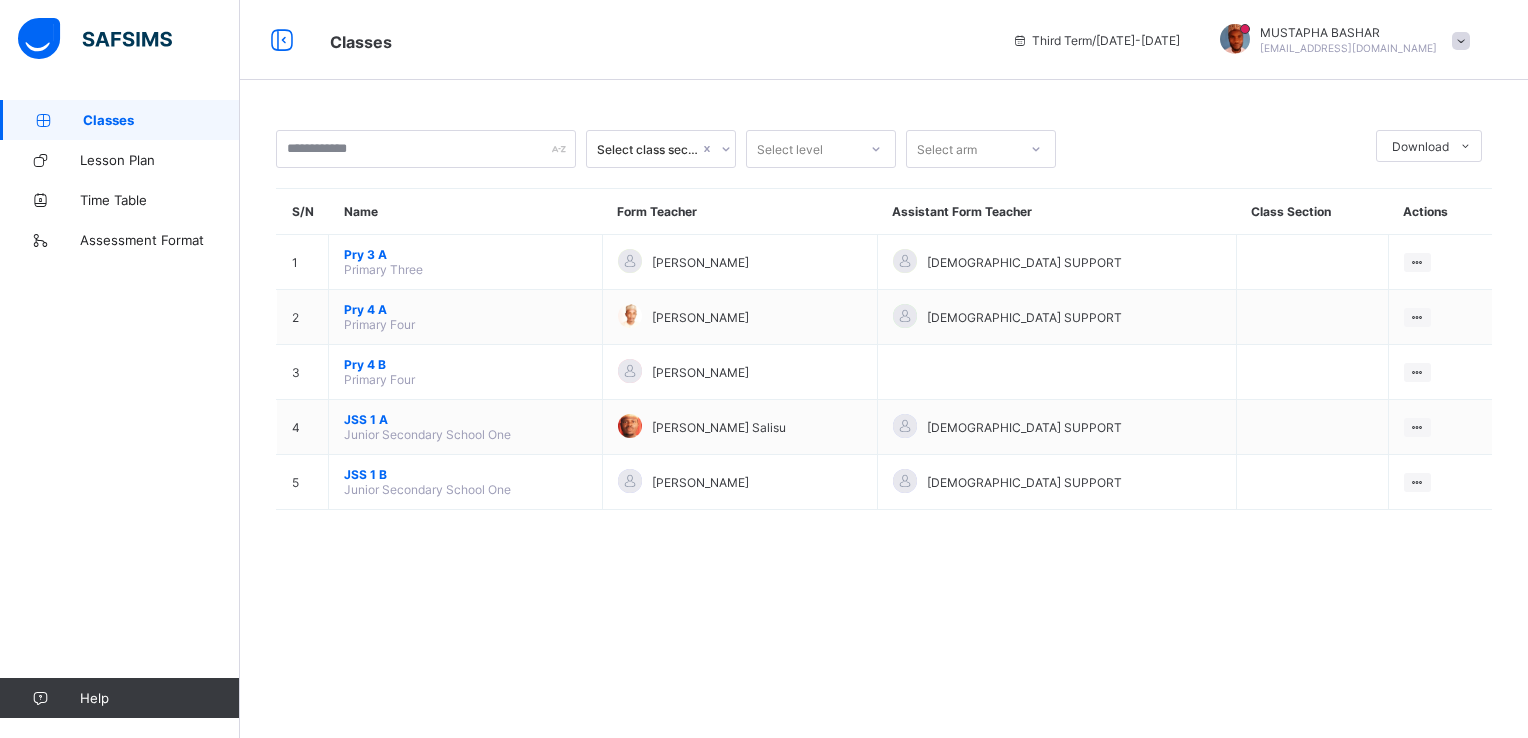 drag, startPoint x: 1159, startPoint y: 52, endPoint x: 1050, endPoint y: 222, distance: 201.94305 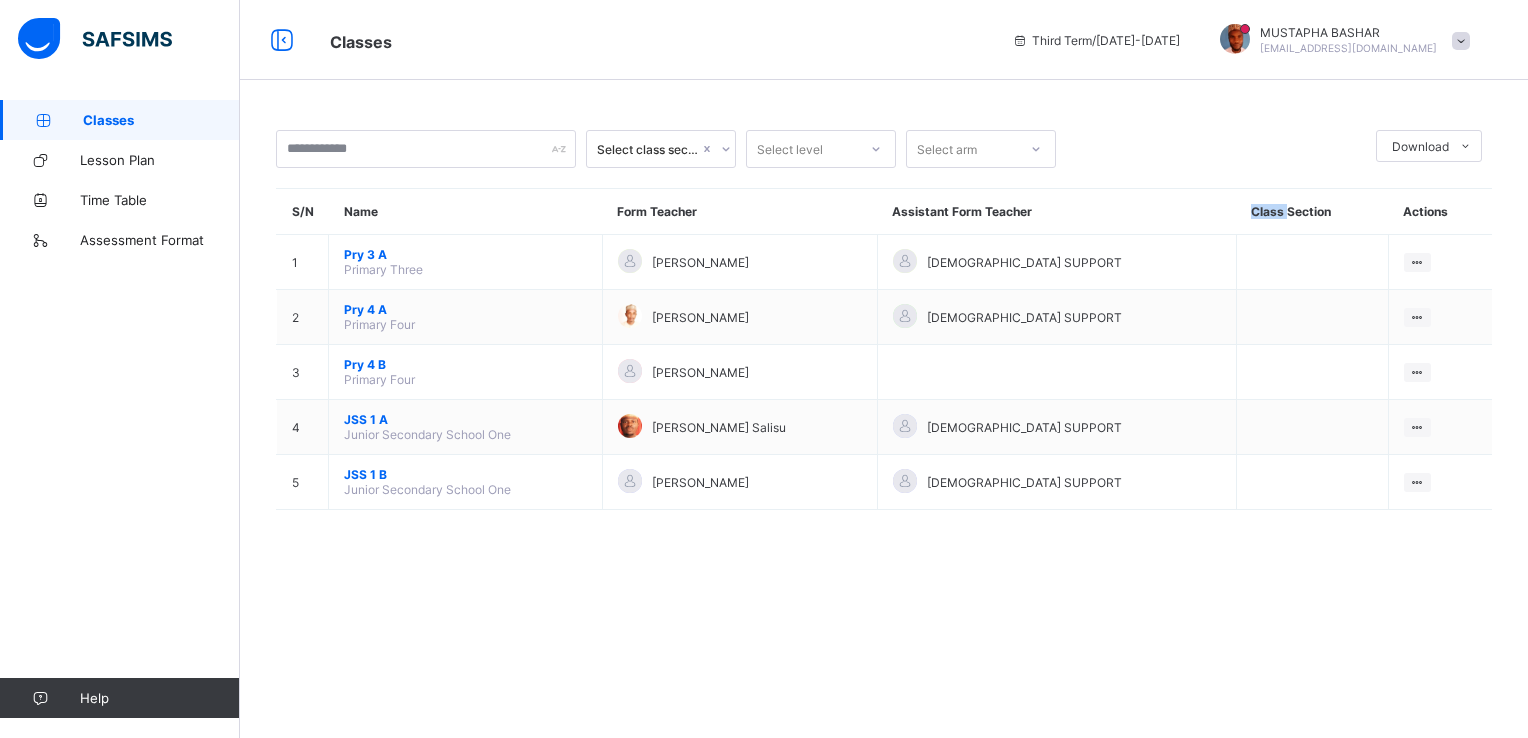 click on "Class Section" at bounding box center (1312, 212) 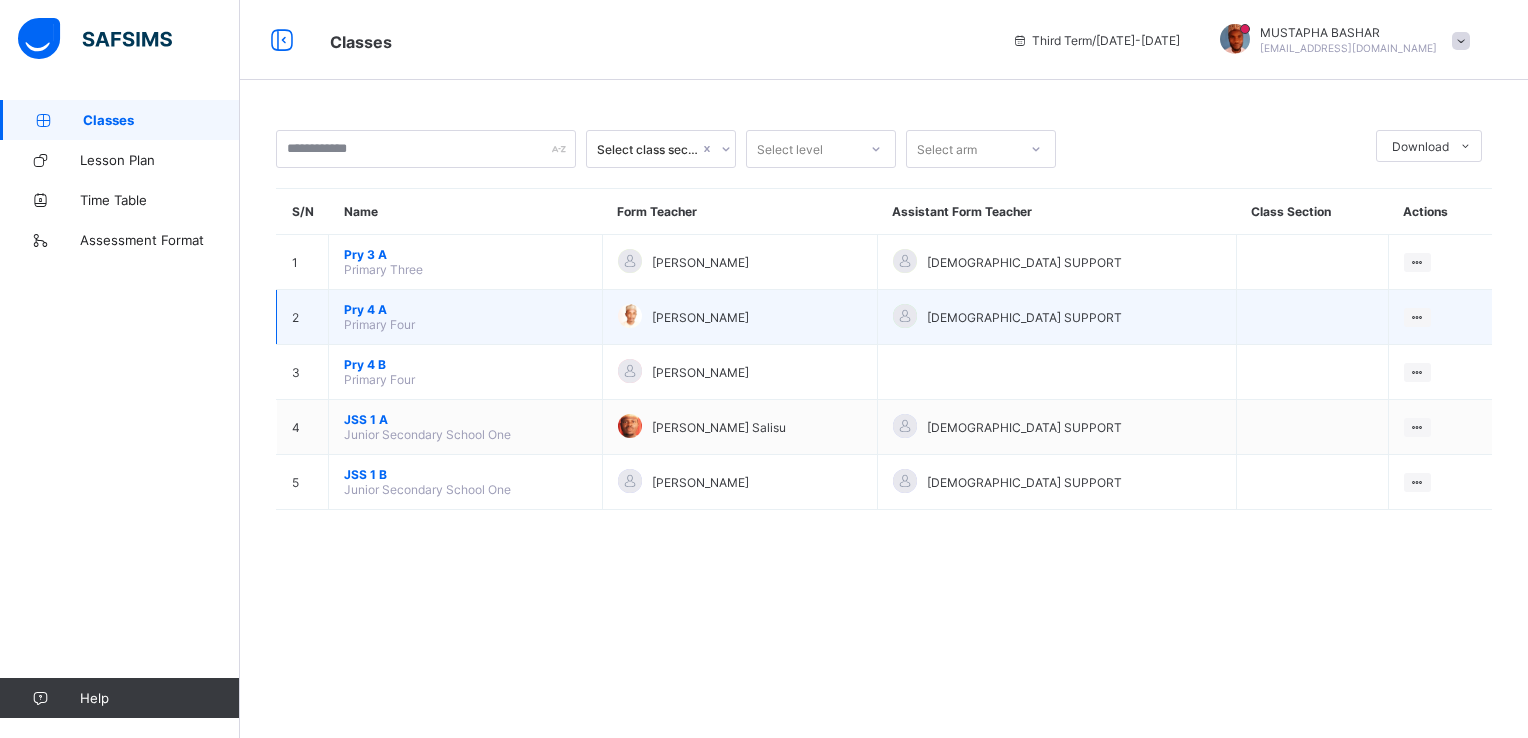 drag, startPoint x: 1238, startPoint y: 211, endPoint x: 1251, endPoint y: 316, distance: 105.801704 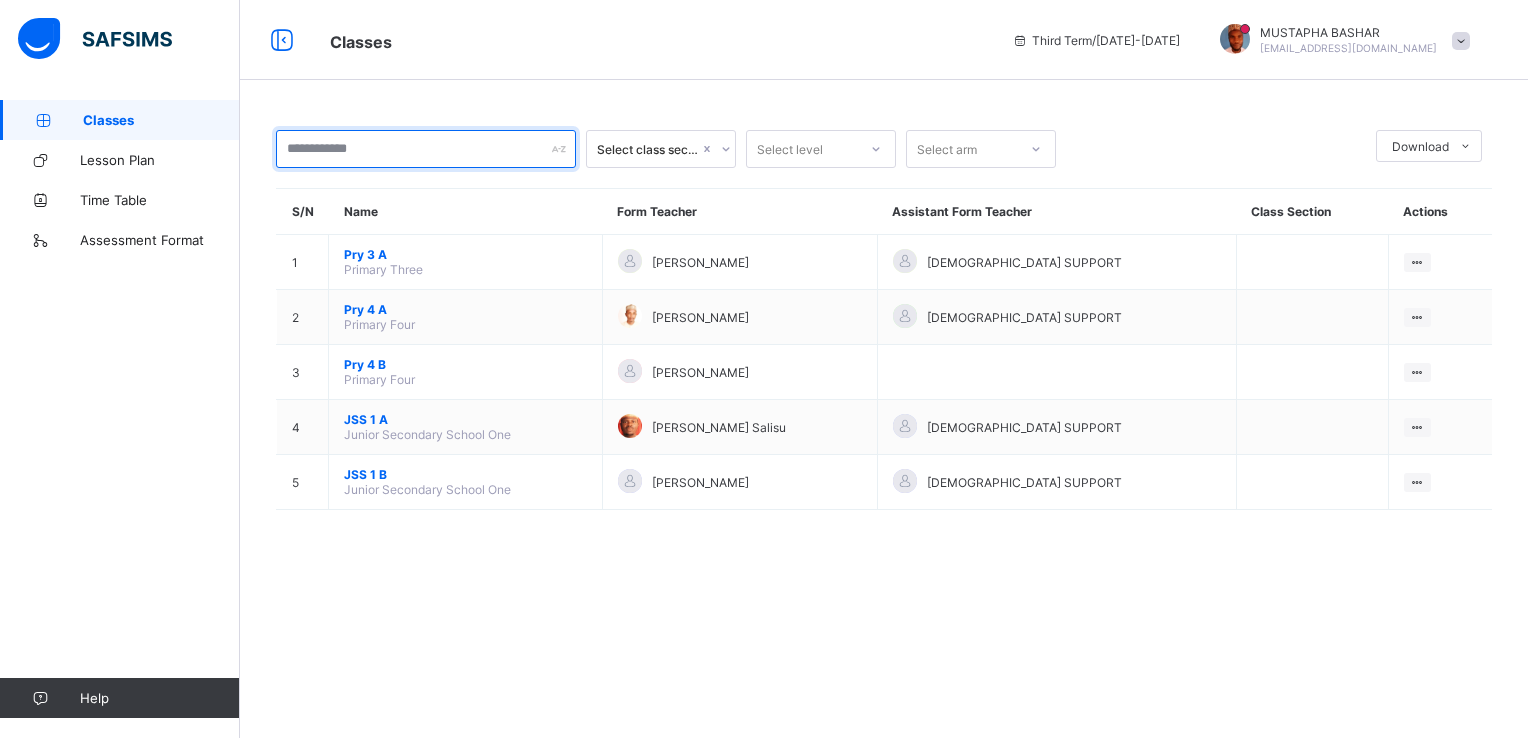 click at bounding box center [426, 149] 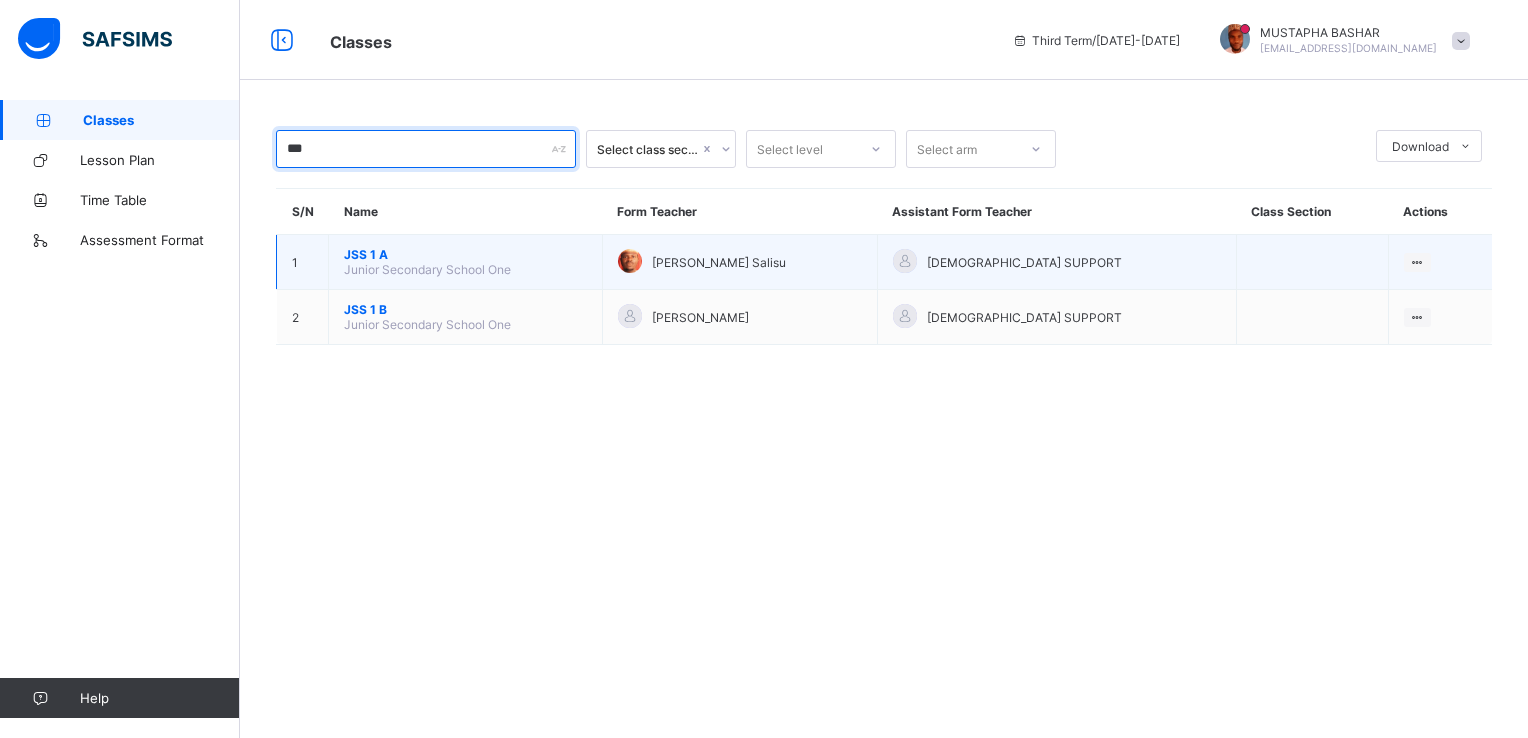 type on "***" 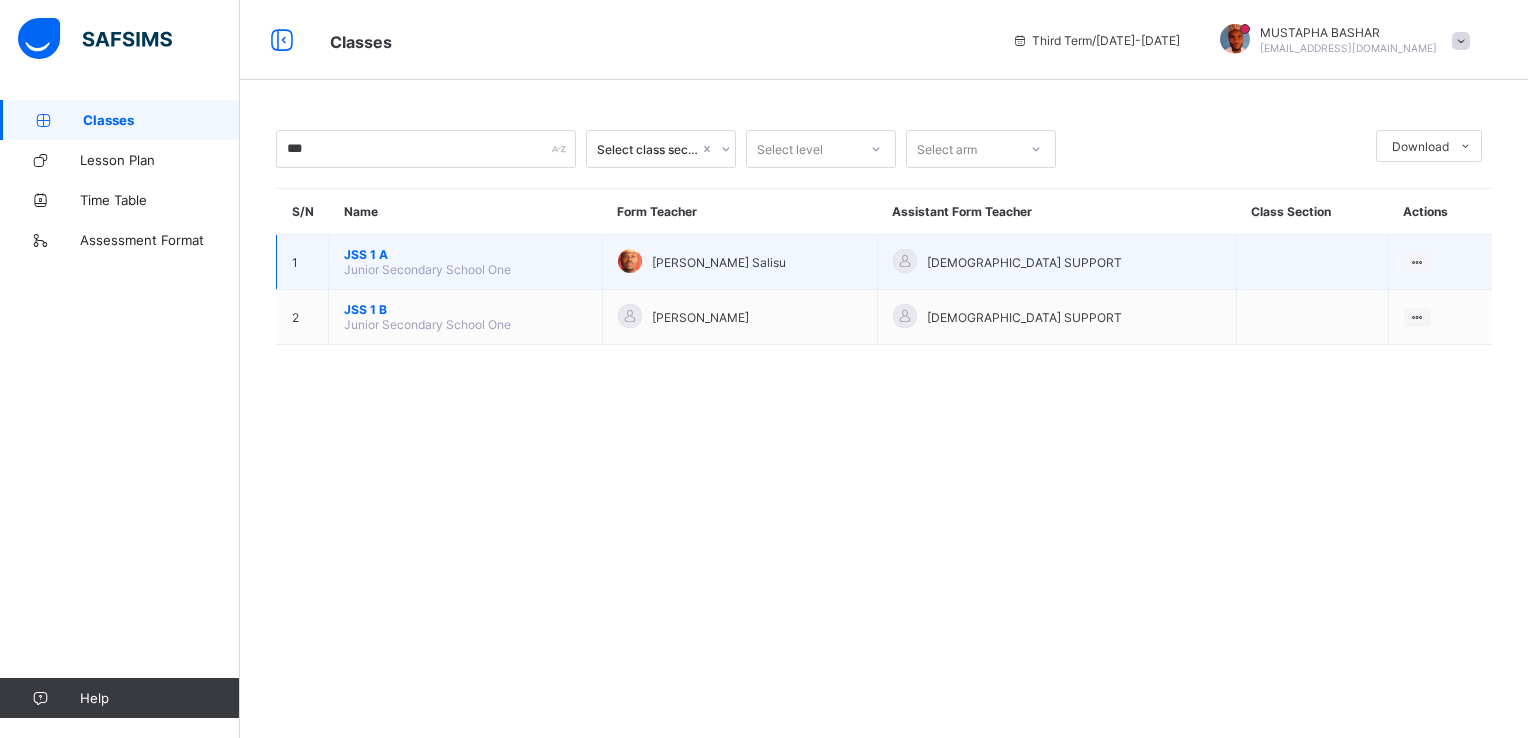 click on "Junior Secondary School One" at bounding box center (427, 269) 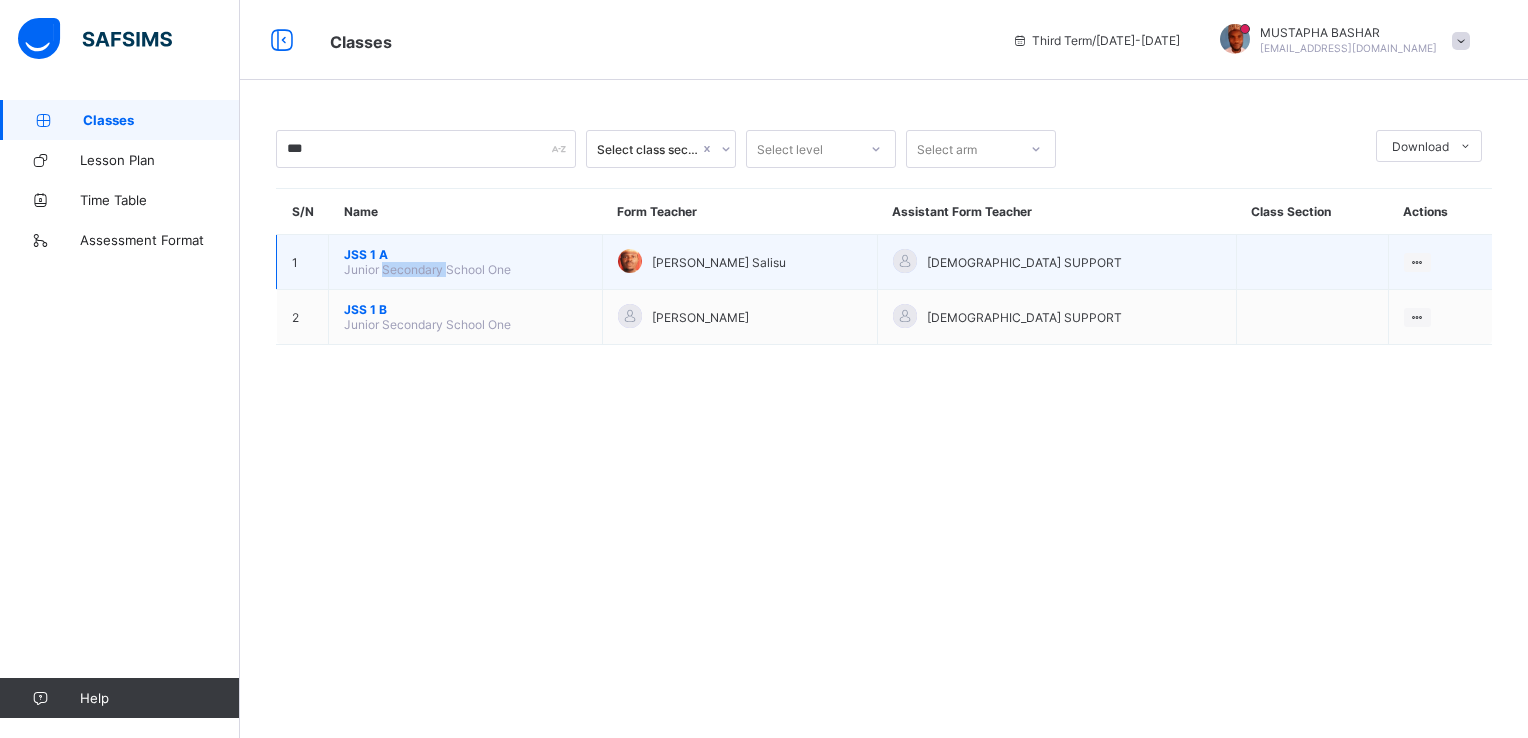 click on "Junior Secondary School One" at bounding box center (427, 269) 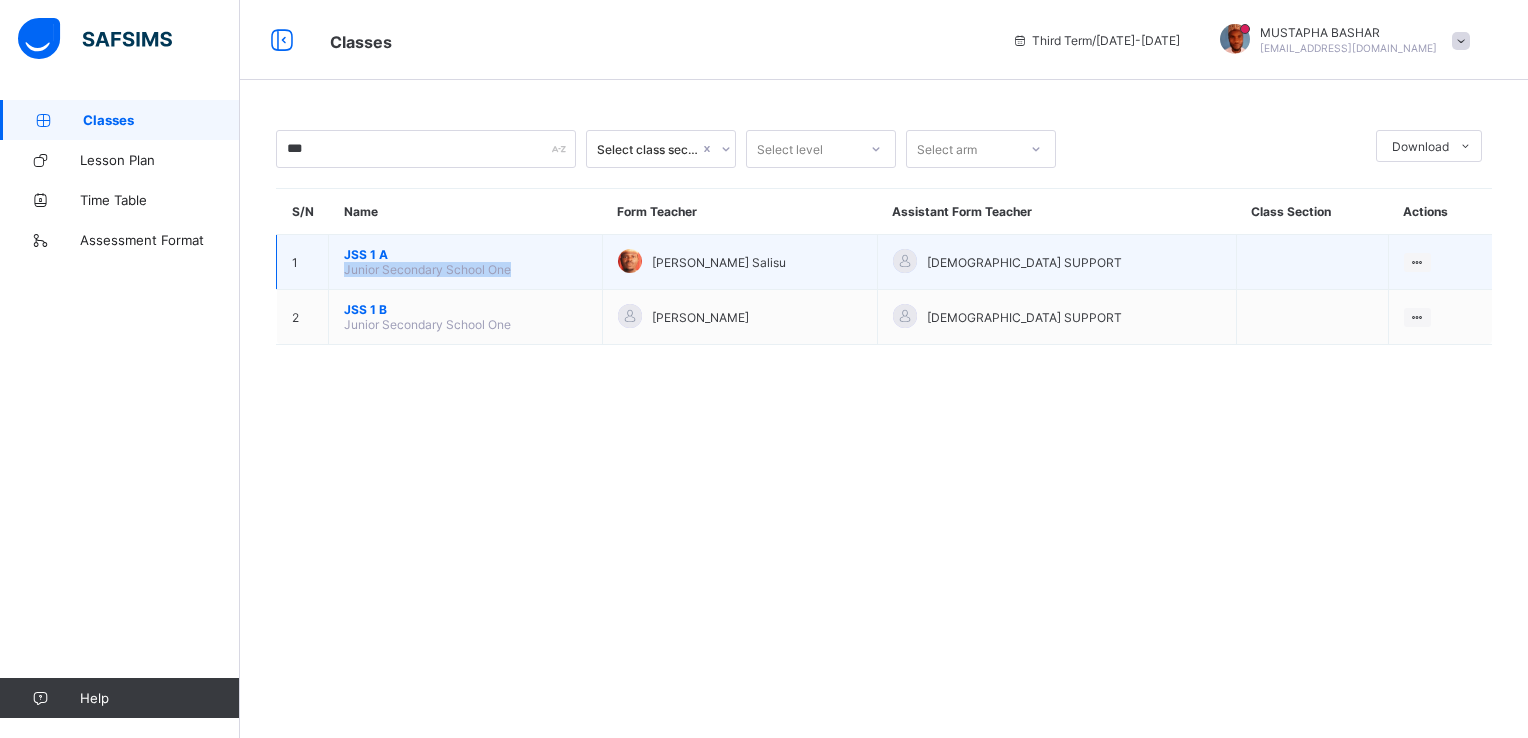 click on "Junior Secondary School One" at bounding box center [427, 269] 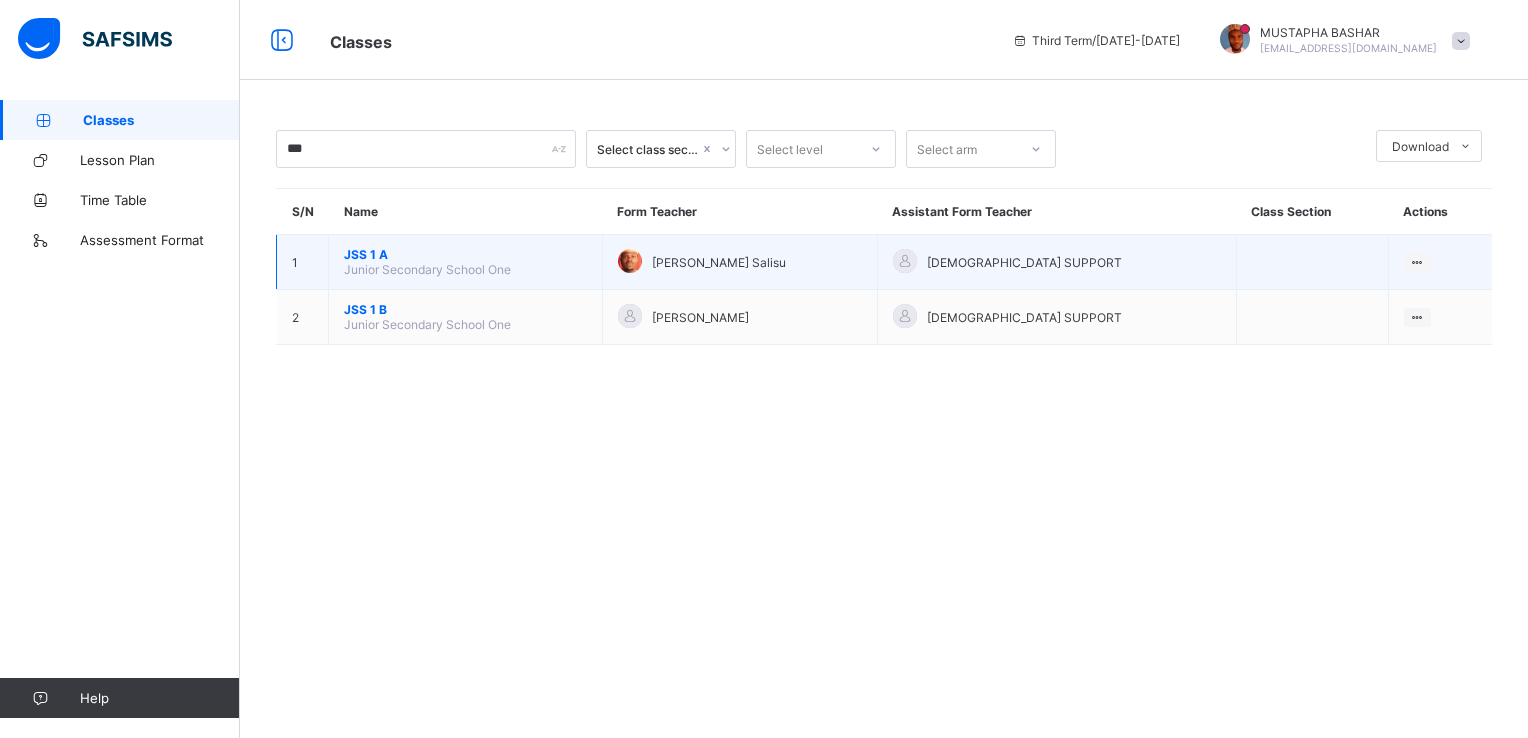 drag, startPoint x: 428, startPoint y: 272, endPoint x: 365, endPoint y: 243, distance: 69.354164 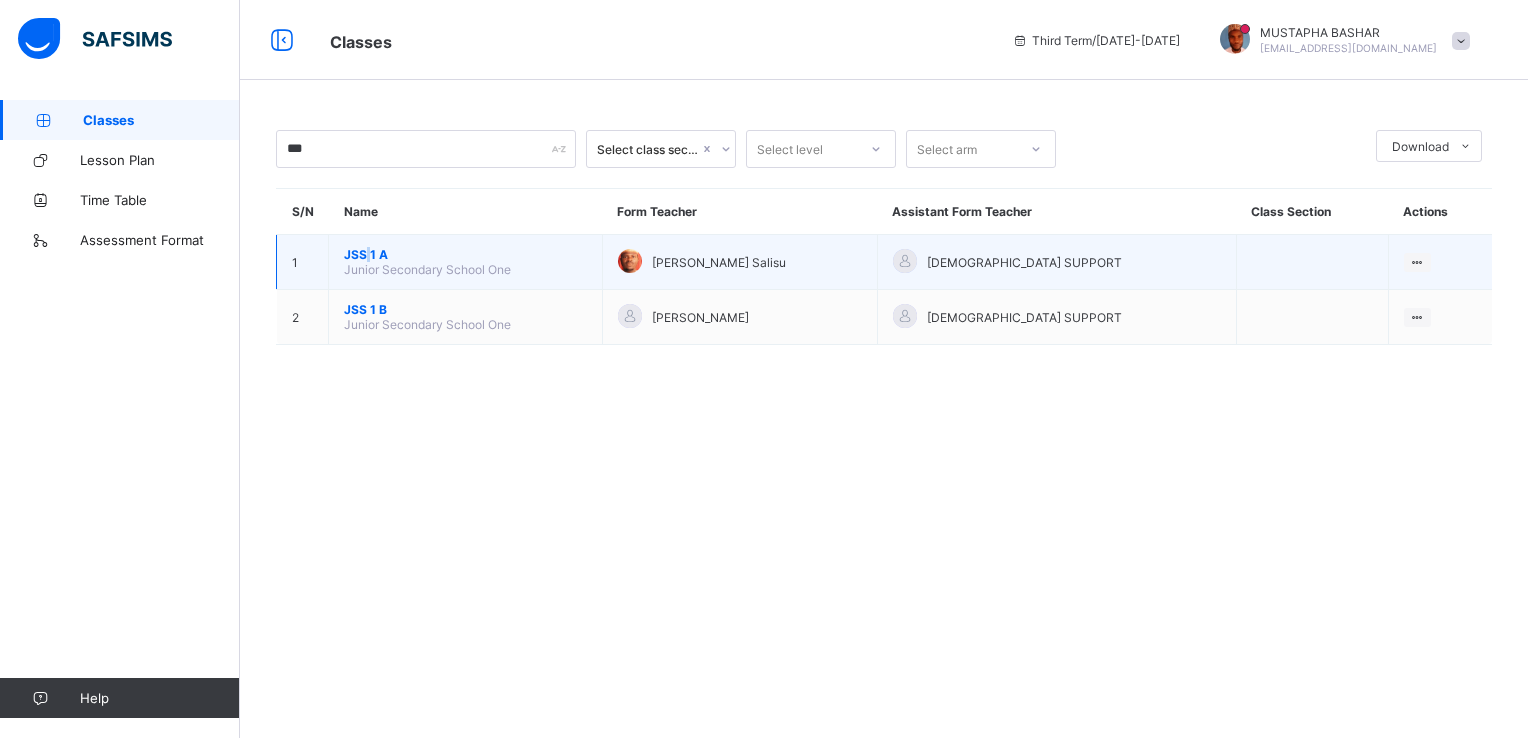click on "JSS 1   A   Junior Secondary School One" at bounding box center (466, 262) 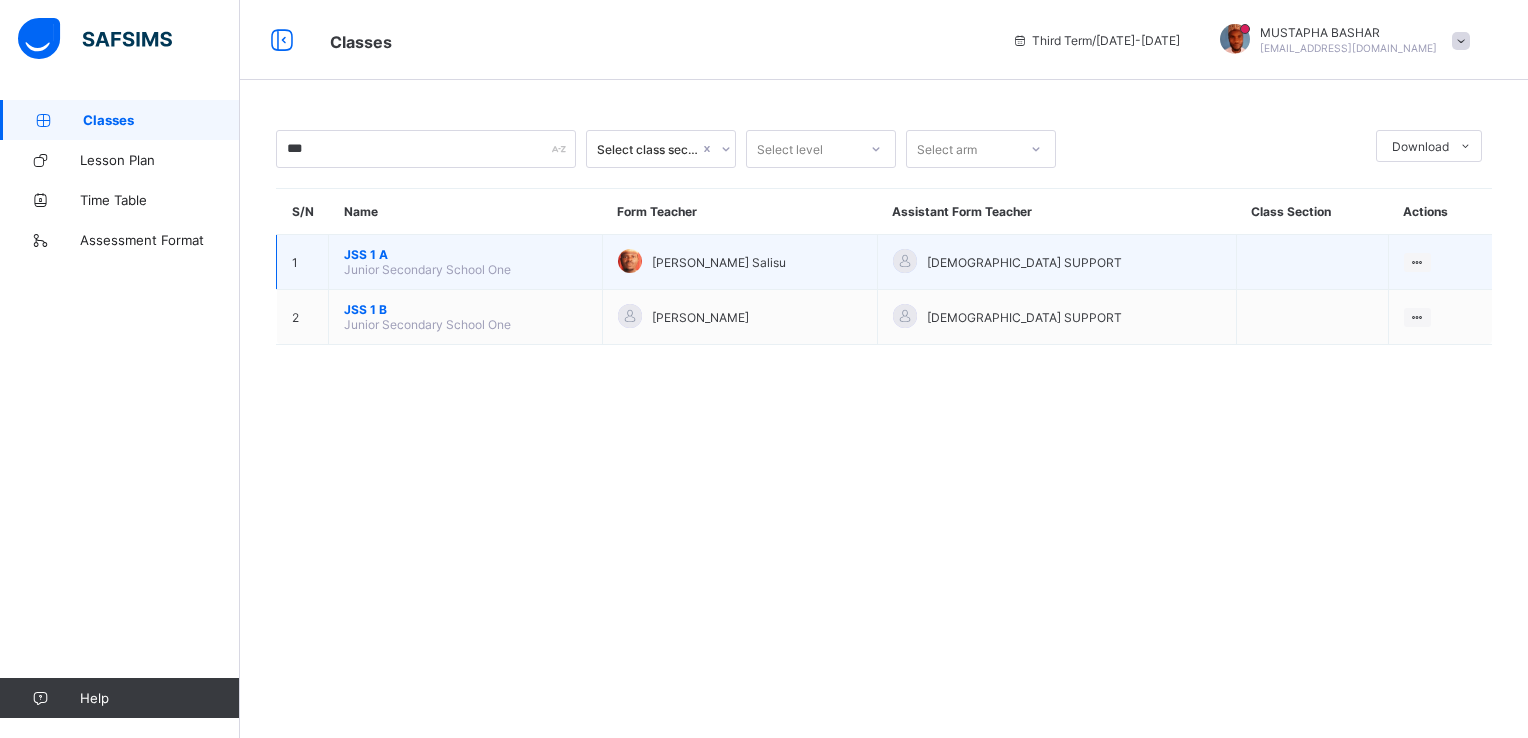click on "[PERSON_NAME] Salisu" at bounding box center (739, 262) 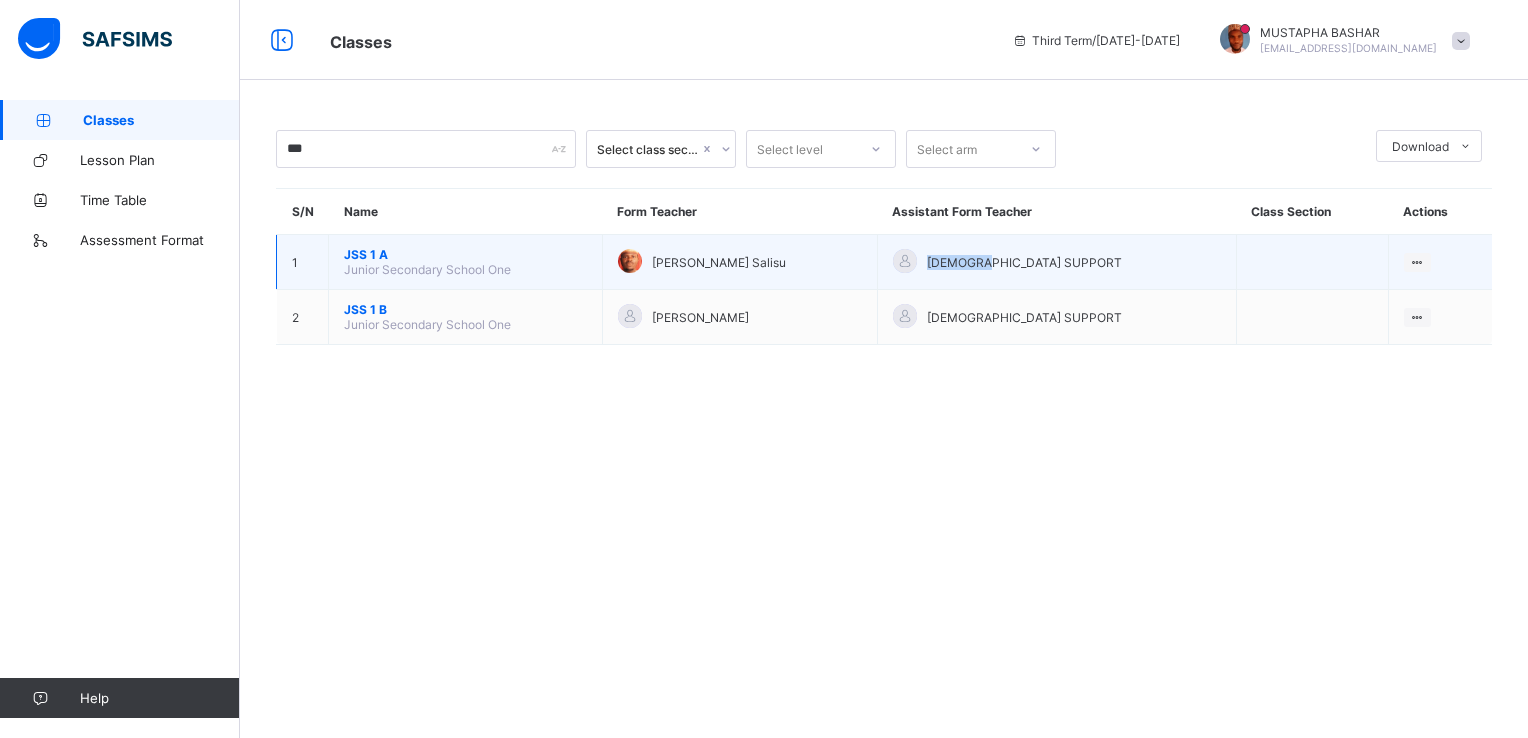 click on "[DEMOGRAPHIC_DATA] SUPPORT" at bounding box center [1057, 262] 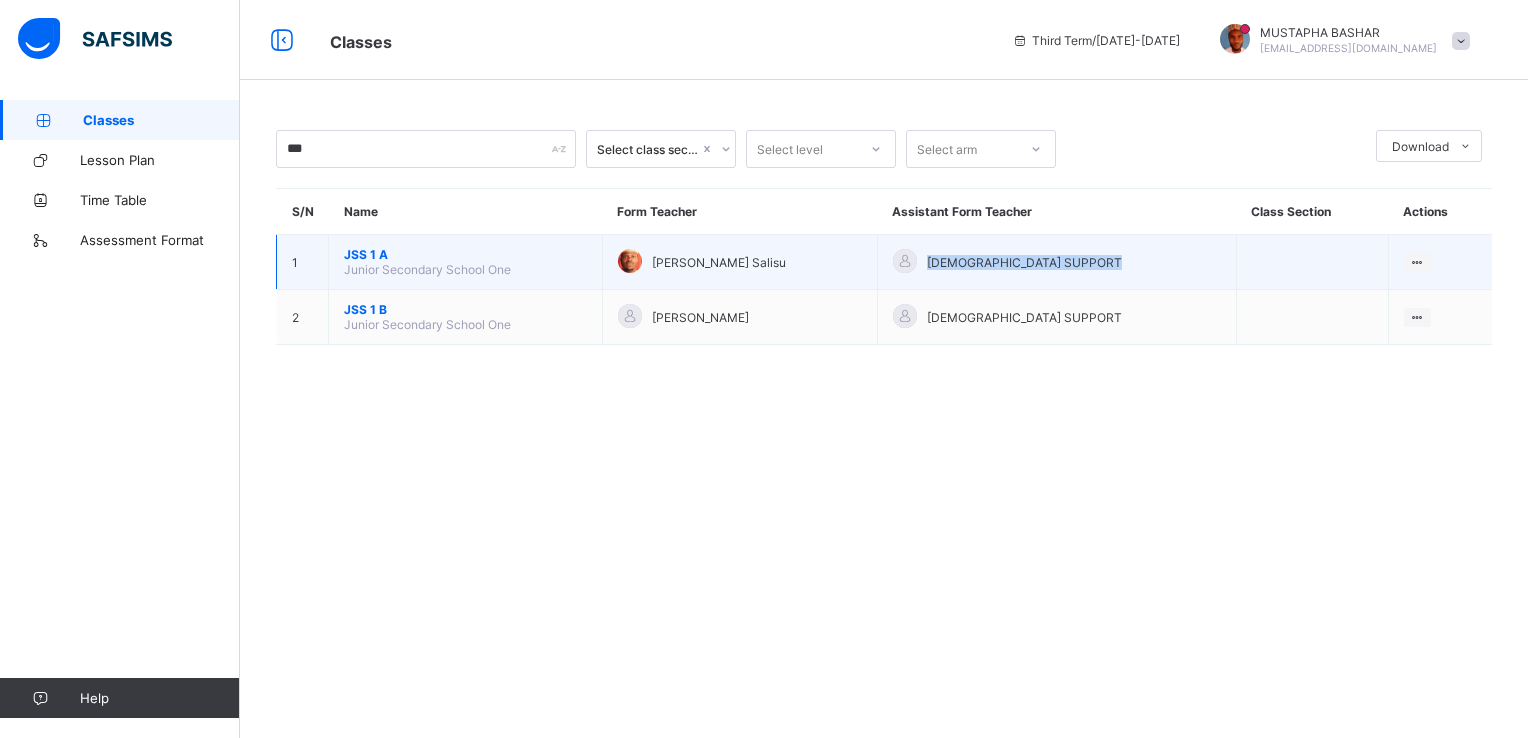 click on "[DEMOGRAPHIC_DATA] SUPPORT" at bounding box center (1057, 262) 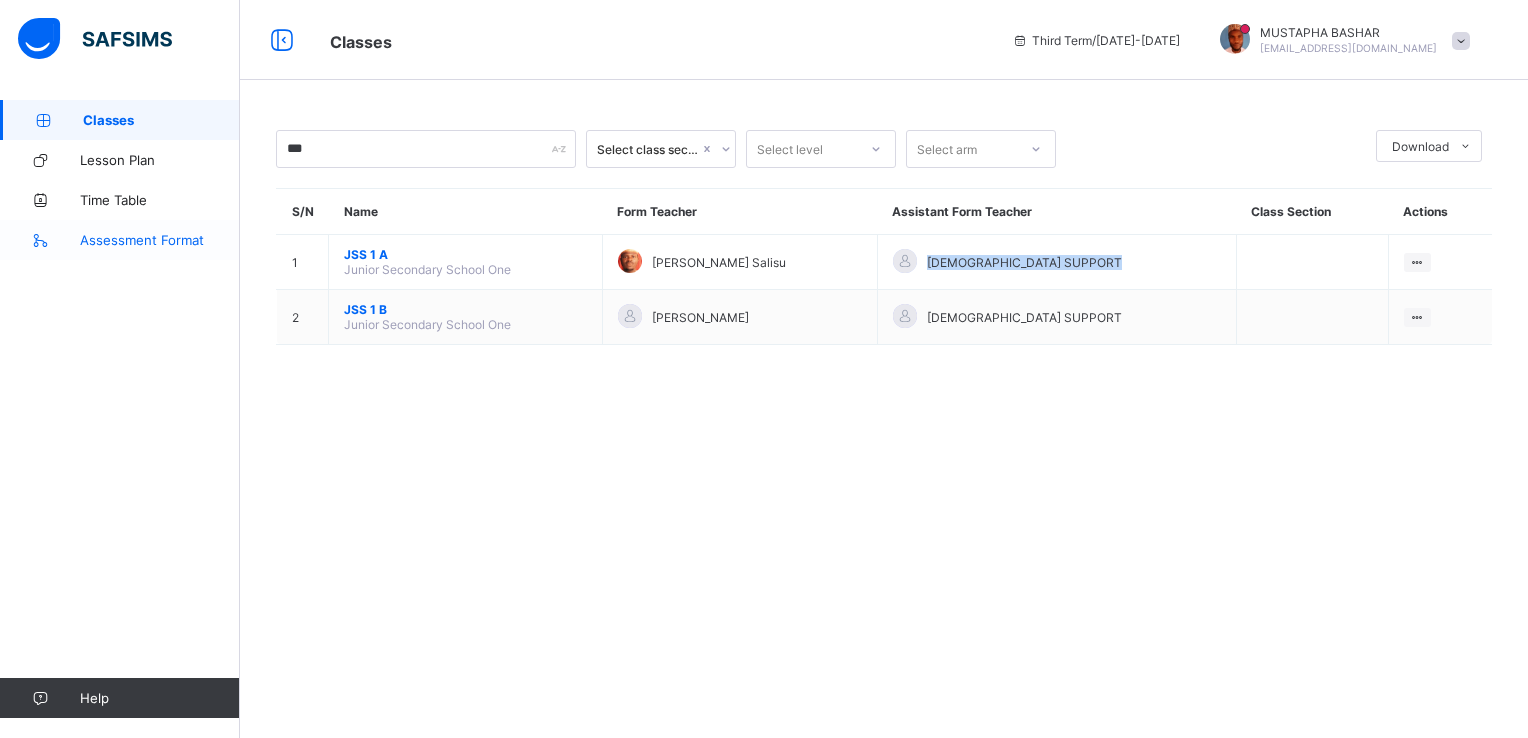 click on "Assessment Format" at bounding box center (160, 240) 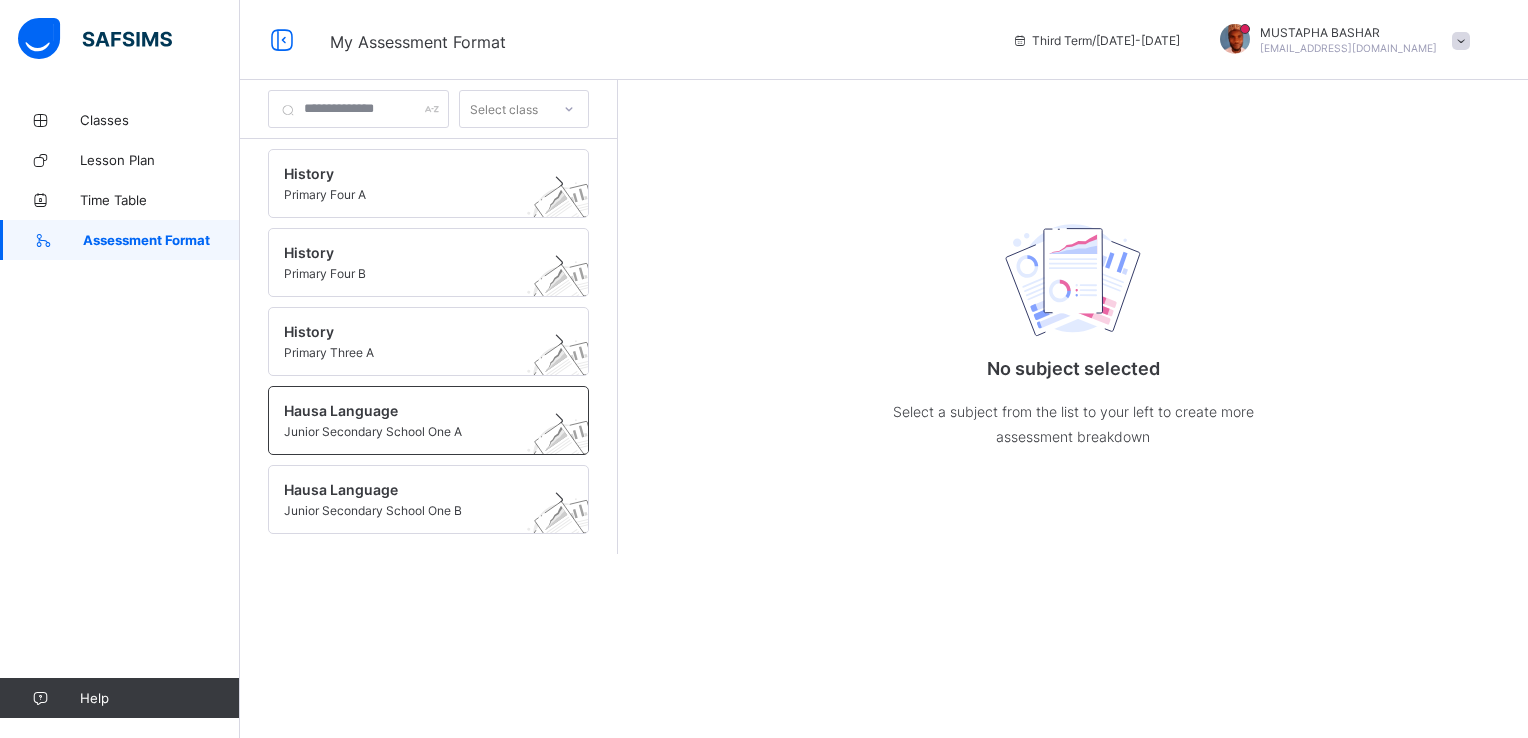 click on "Junior Secondary School One A" at bounding box center [409, 431] 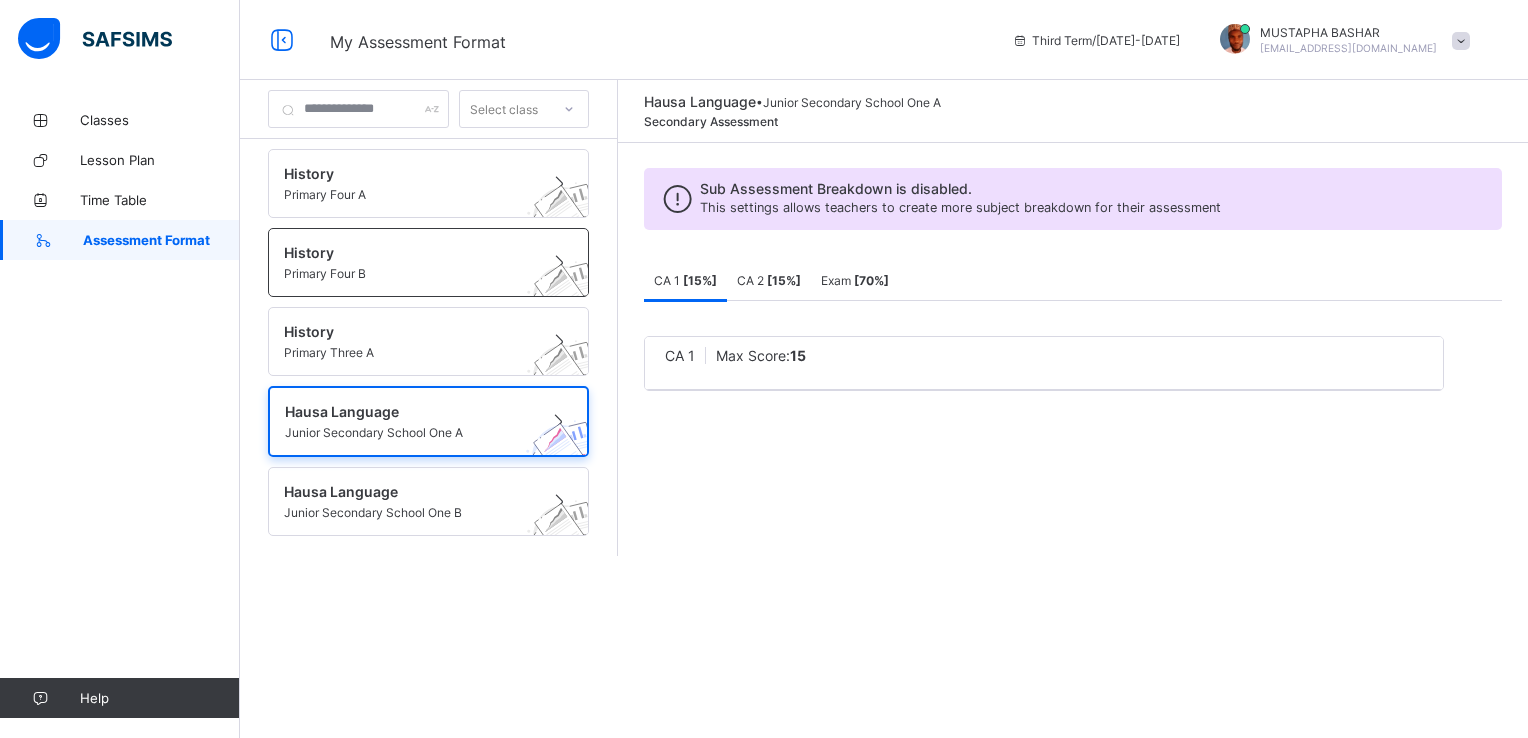 click on "Primary Four B" at bounding box center (409, 273) 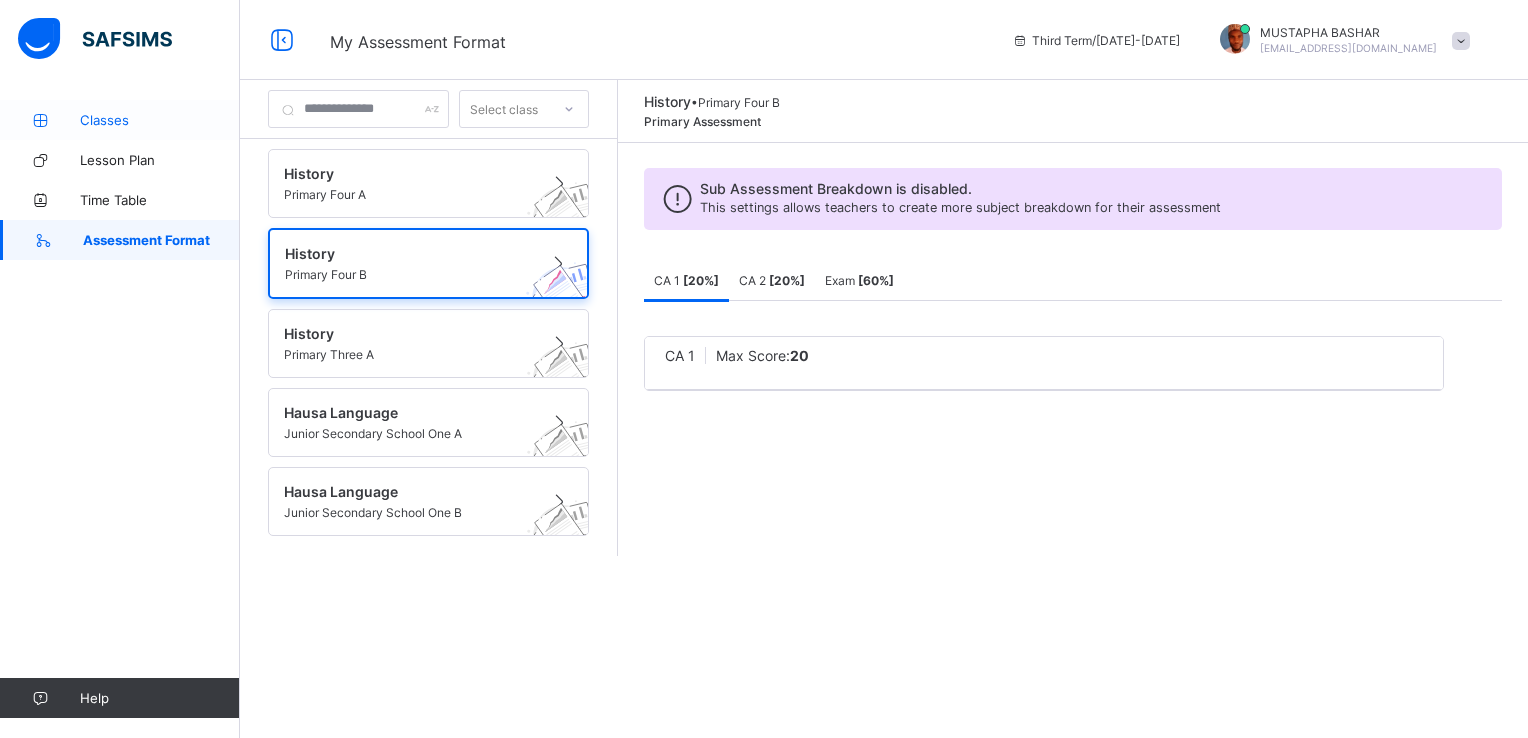 click on "Classes" at bounding box center [160, 120] 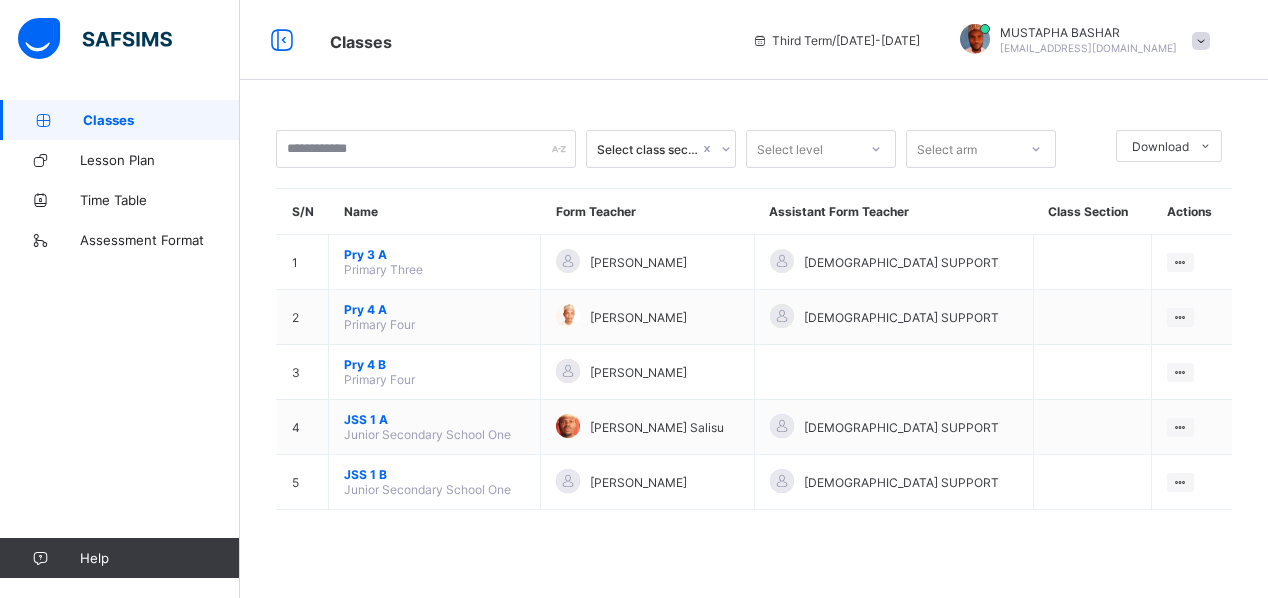 drag, startPoint x: 1250, startPoint y: 110, endPoint x: 1260, endPoint y: 274, distance: 164.3046 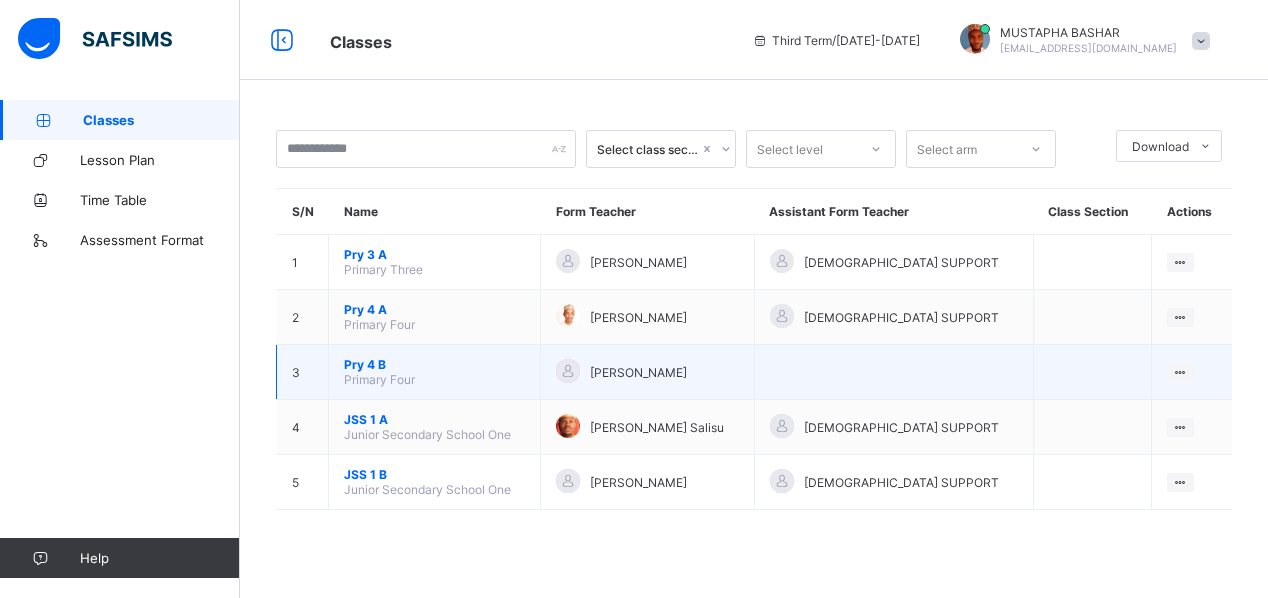 drag, startPoint x: 1244, startPoint y: 498, endPoint x: 819, endPoint y: 344, distance: 452.04092 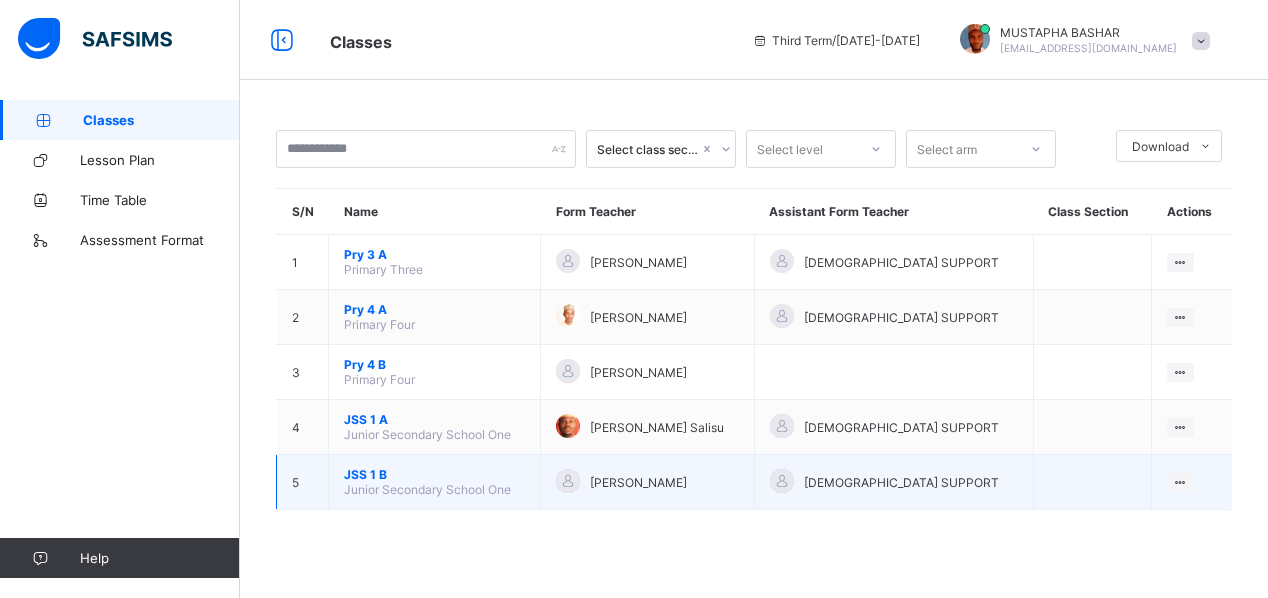 click on "JSS 1   B   Junior Secondary School One" at bounding box center (435, 482) 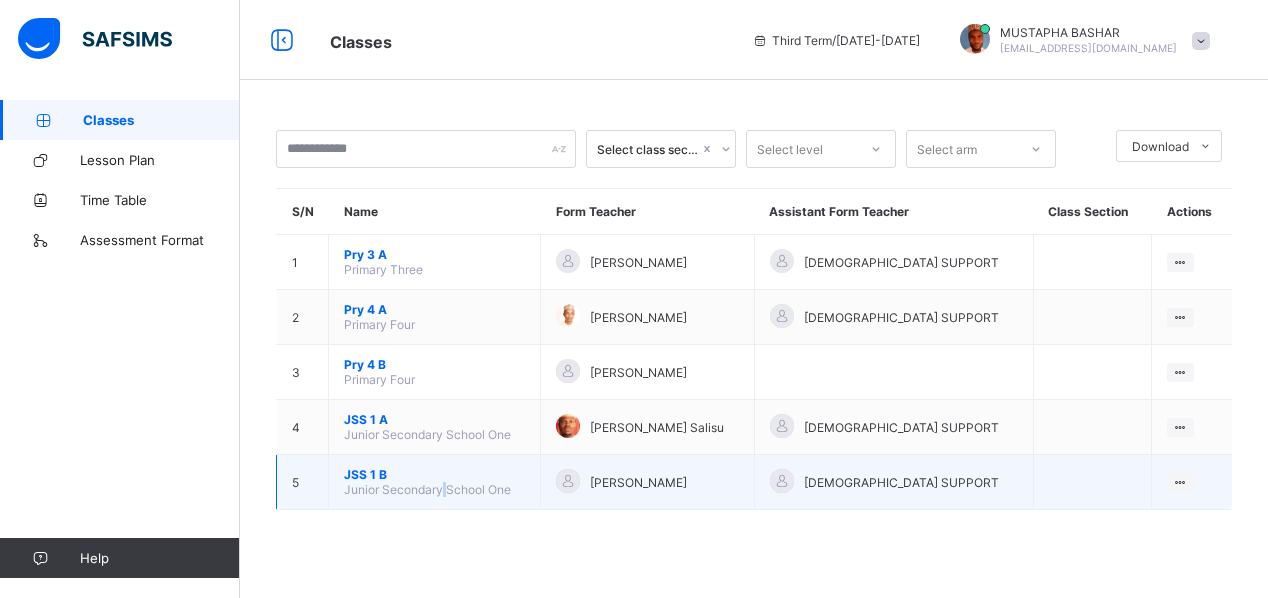 click on "JSS 1   B   Junior Secondary School One" at bounding box center [435, 482] 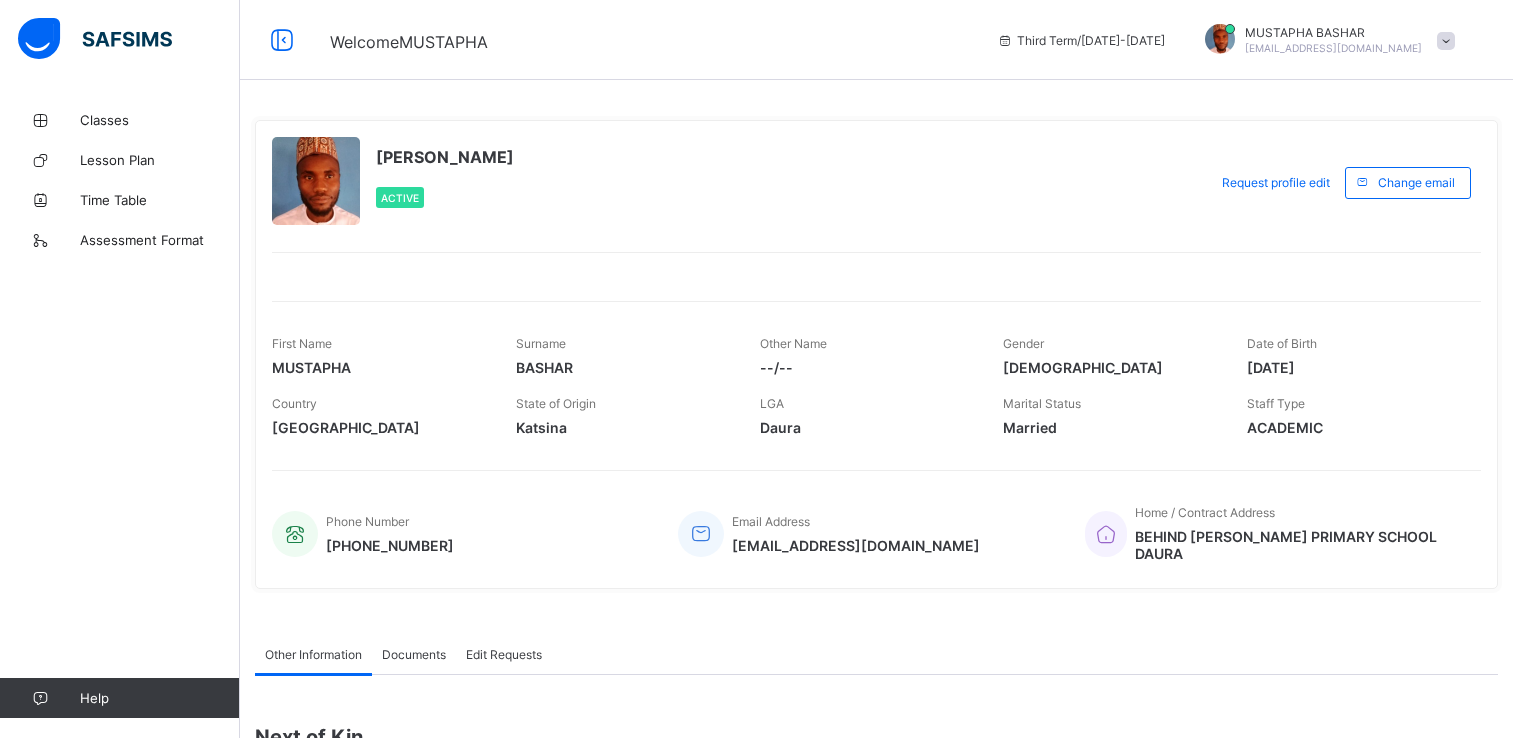 scroll, scrollTop: 0, scrollLeft: 0, axis: both 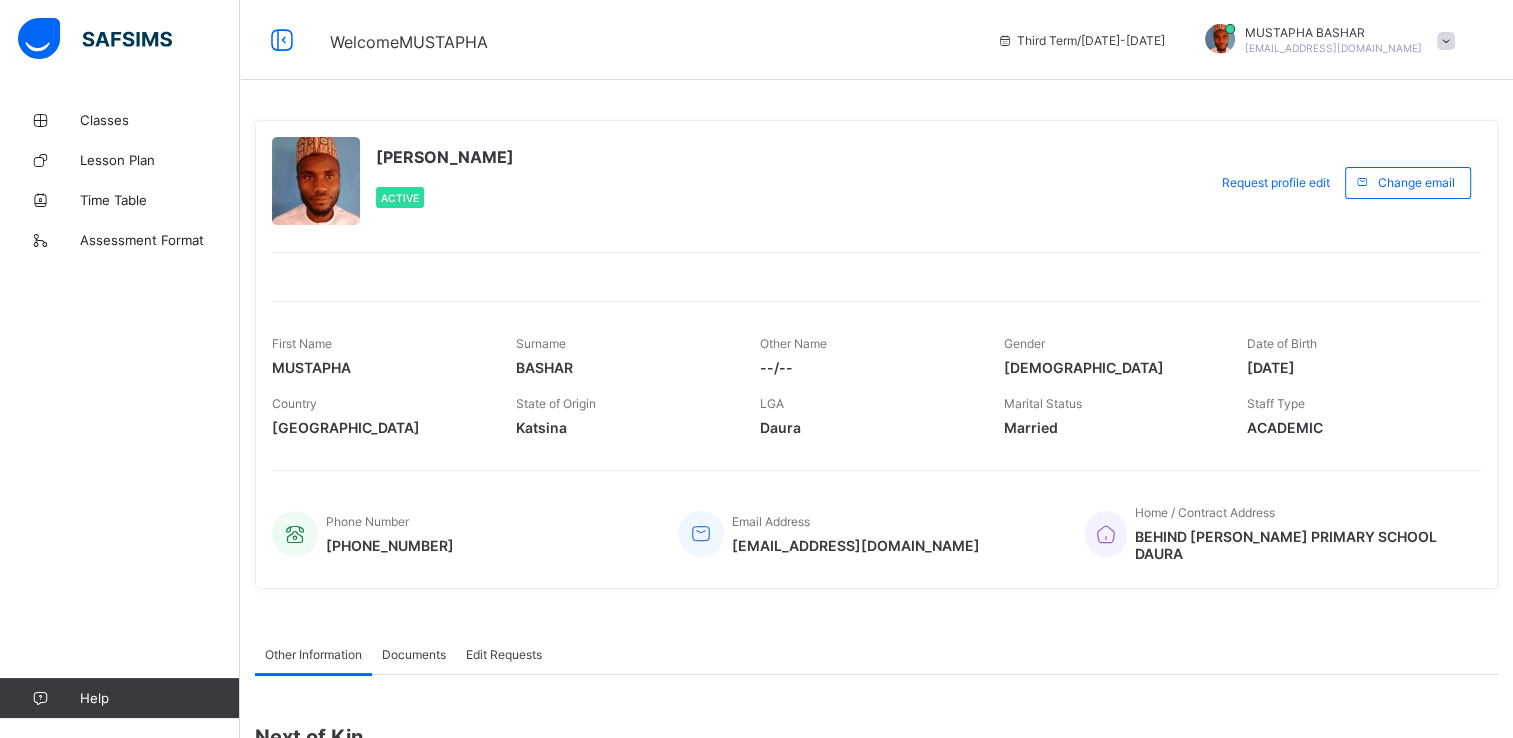 click on "Active" at bounding box center (400, 198) 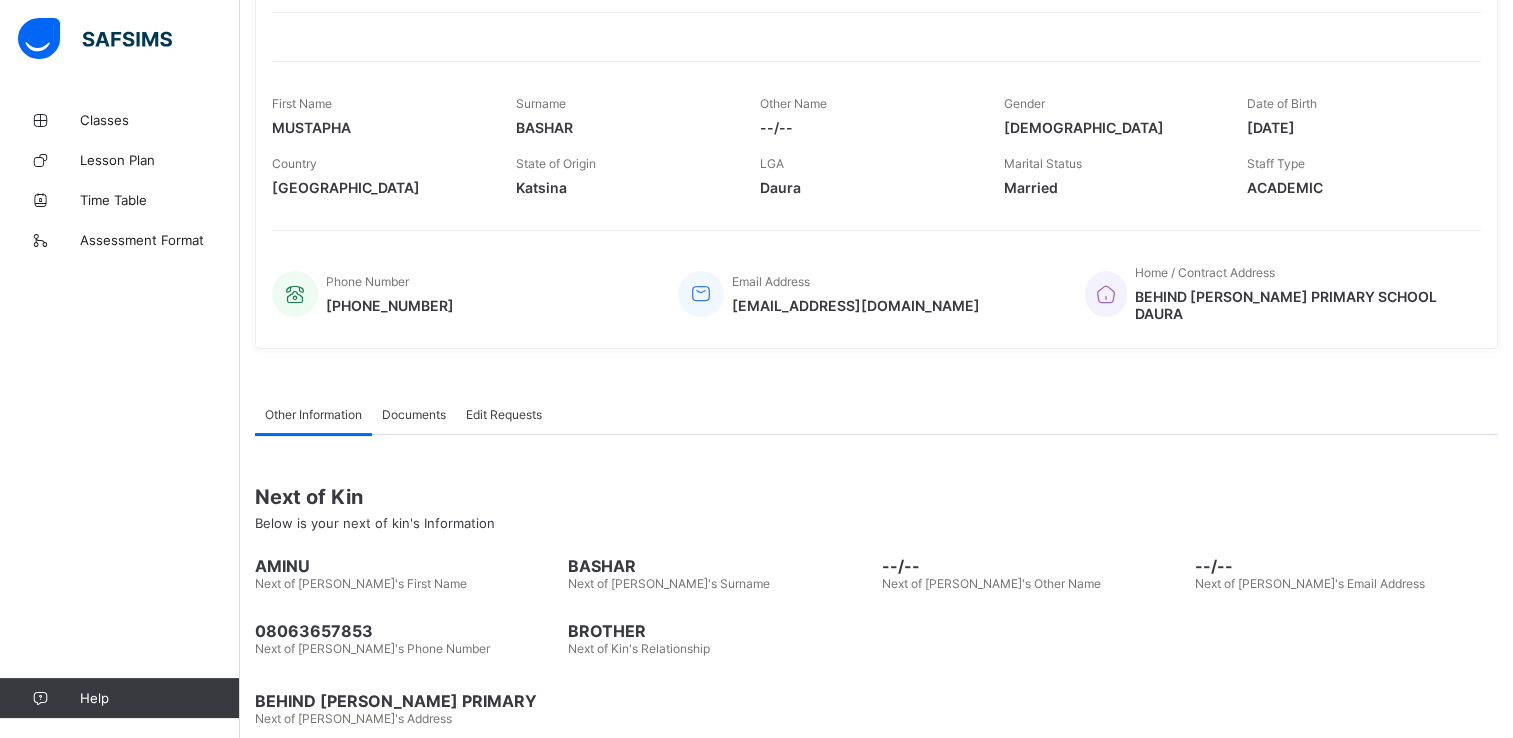 scroll, scrollTop: 259, scrollLeft: 0, axis: vertical 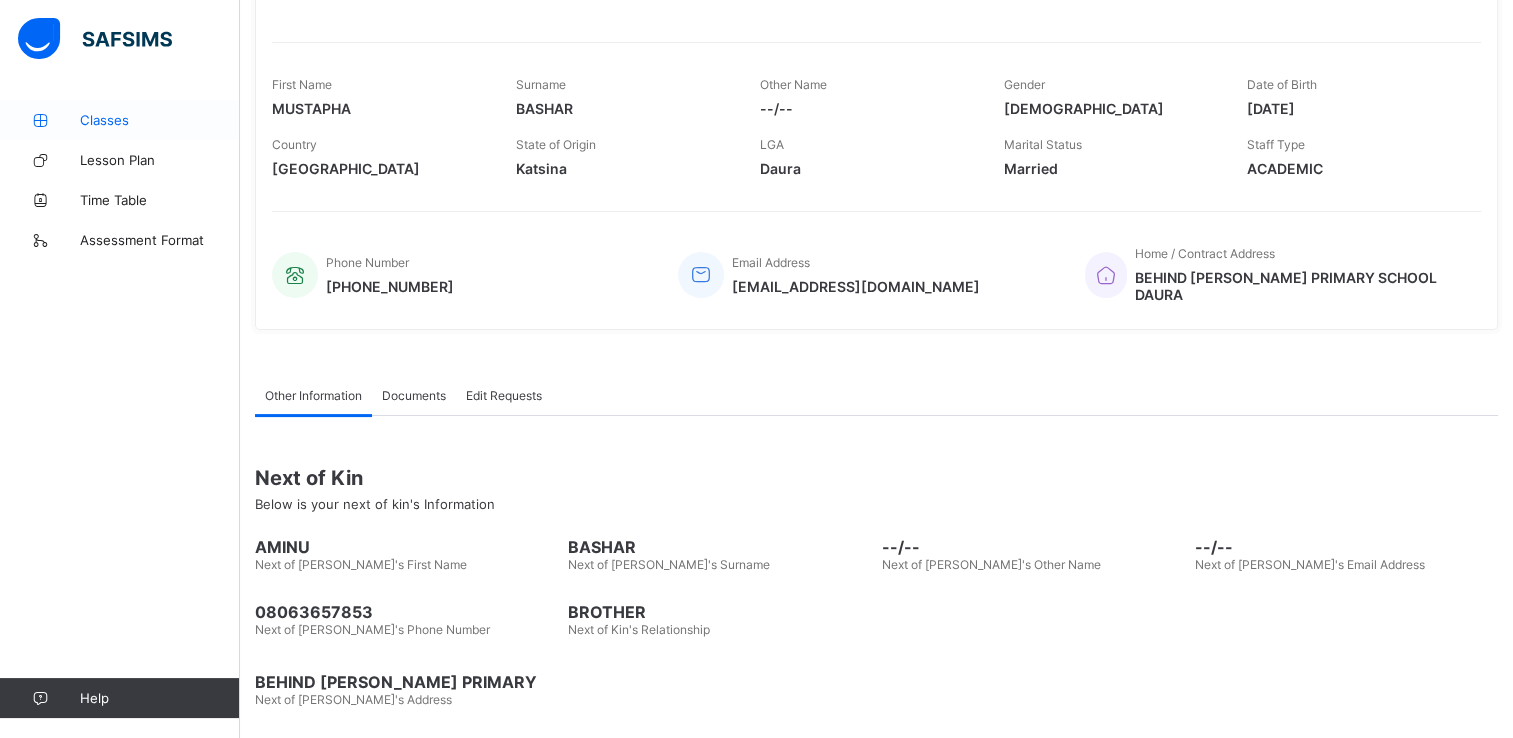 click on "Classes" at bounding box center (120, 120) 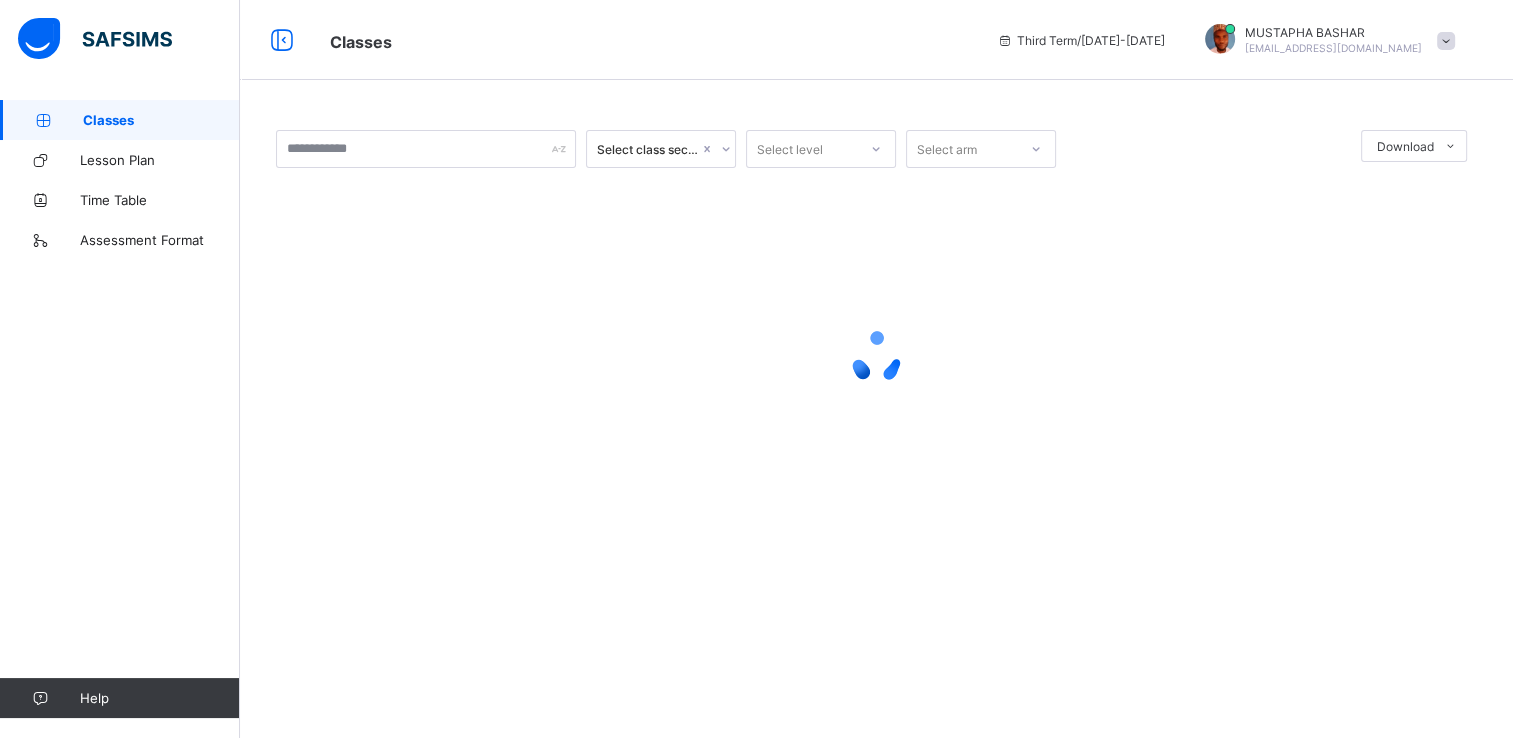 scroll, scrollTop: 0, scrollLeft: 0, axis: both 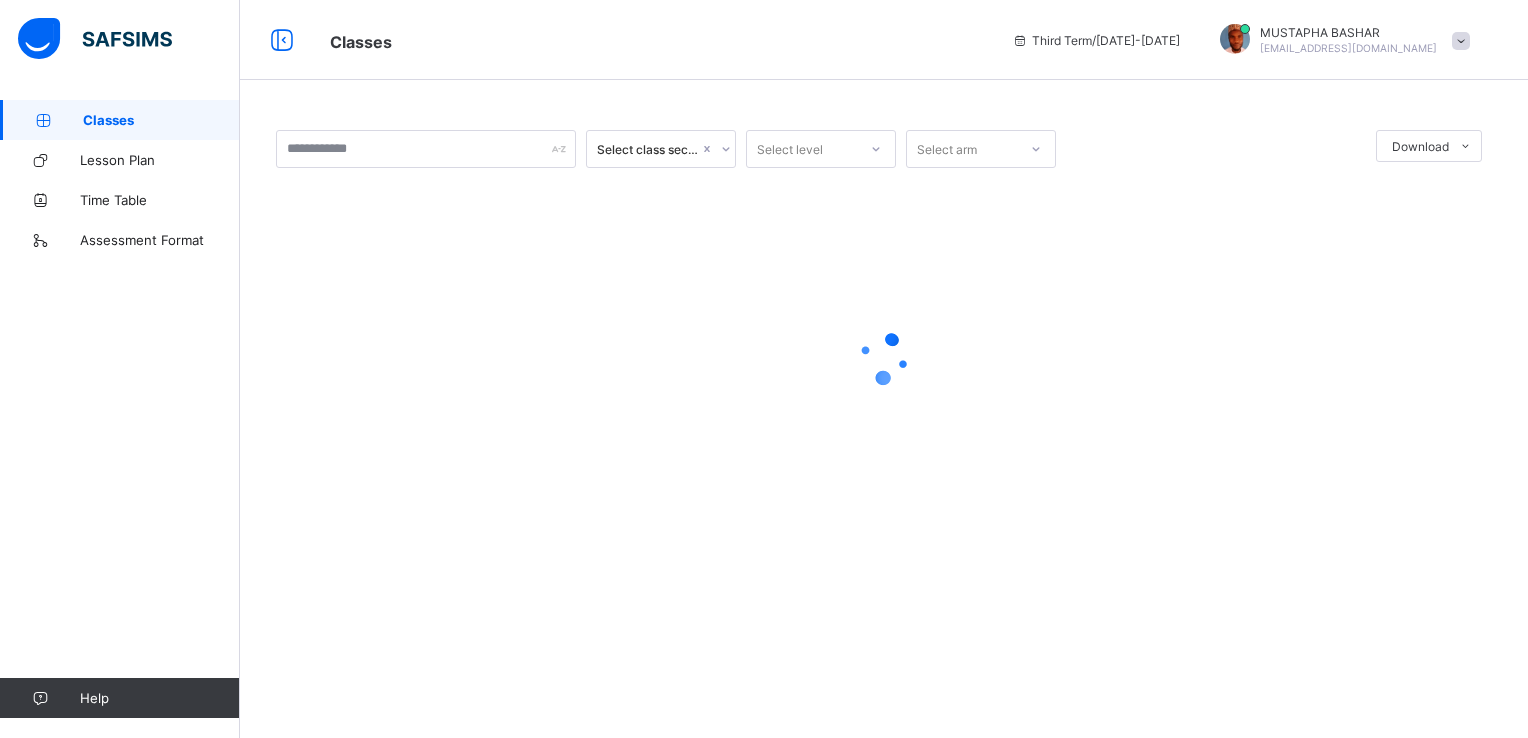 click on "Classes" at bounding box center (120, 120) 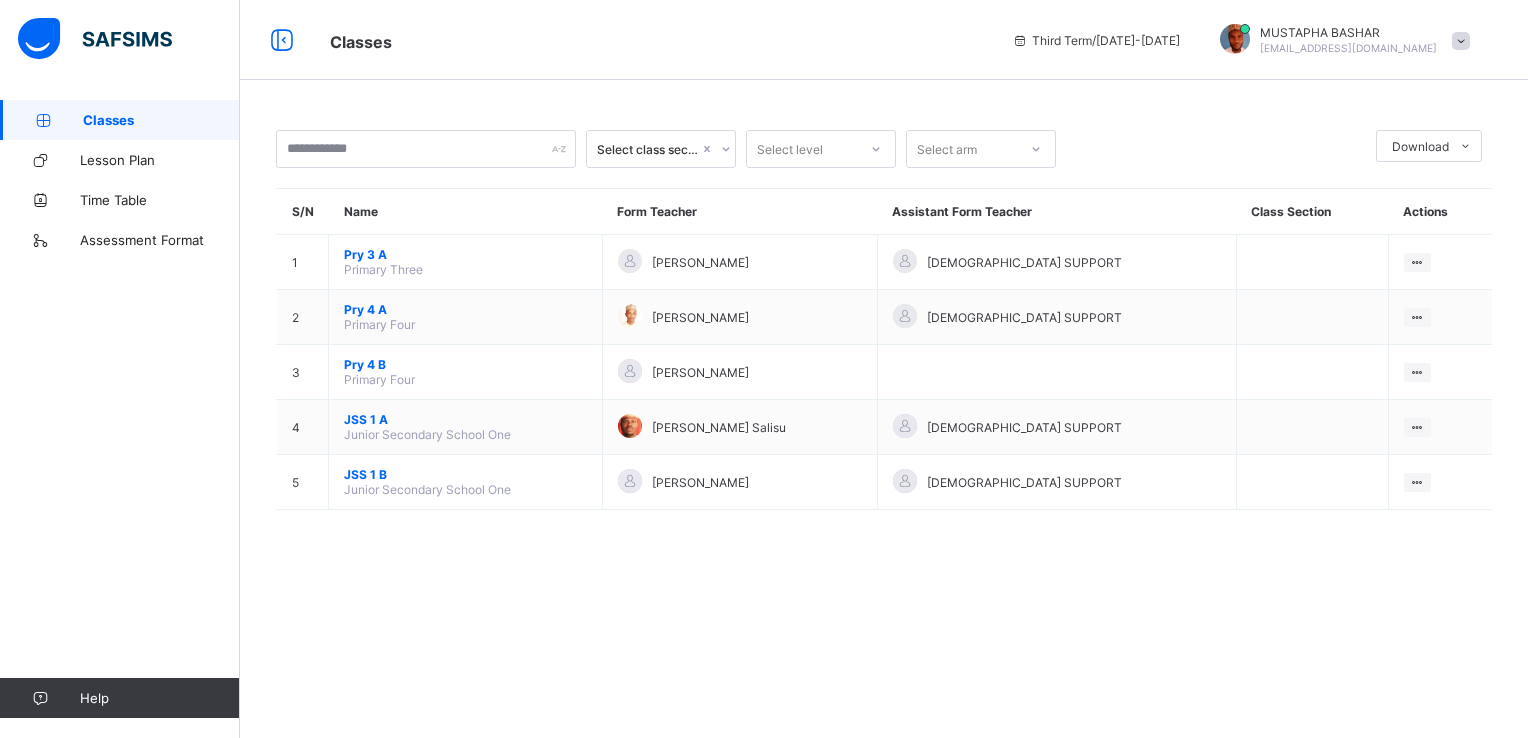 click on "Select class section Select level Select arm Download Pdf Report Excel Report S/N Name Form Teacher Assistant Form Teacher Class Section Actions 1 Pry 3   A   Primary Three Mustapha Dauda Adamu SAFSIMS SUPPORT View Class 2 Pry 4   A   Primary Four Umar Ahmed  SAFSIMS SUPPORT View Class 3 Pry 4   B   Primary Four ABDULAZIZ ISYAKU  View Class 4 JSS 1   A   Junior Secondary School One Nasiru Lawal Salisu SAFSIMS SUPPORT View Class 5 JSS 1   B   Junior Secondary School One ALIYU AHMED  SAFSIMS SUPPORT View Class × Form Teacher Select Form Teacher Select Assistant Form Teacher Cancel Save UBEC MODEL SMART SCHOOL DAURA  KATSINA , Phone:   +2348030777184 List of Classes 16th Jul 2025, 11:56:54 am Total no. of classes:  18 Term:  Third Term Session:  2024-2025 S/N Class name Class Arms Form Teacher Supervisor Subject Teachers 1 ECCDE ECCDE A Halima  Aliyu   Halima Daura Lawal No class teachers 2 ECCDE ECCDE B MARIYA  BALANGOGGO  Halima Daura Lawal No class teachers 3 Pry 1 Primary One . AISHA  ABDULLAHI   4 Pry 1 A" at bounding box center (884, 369) 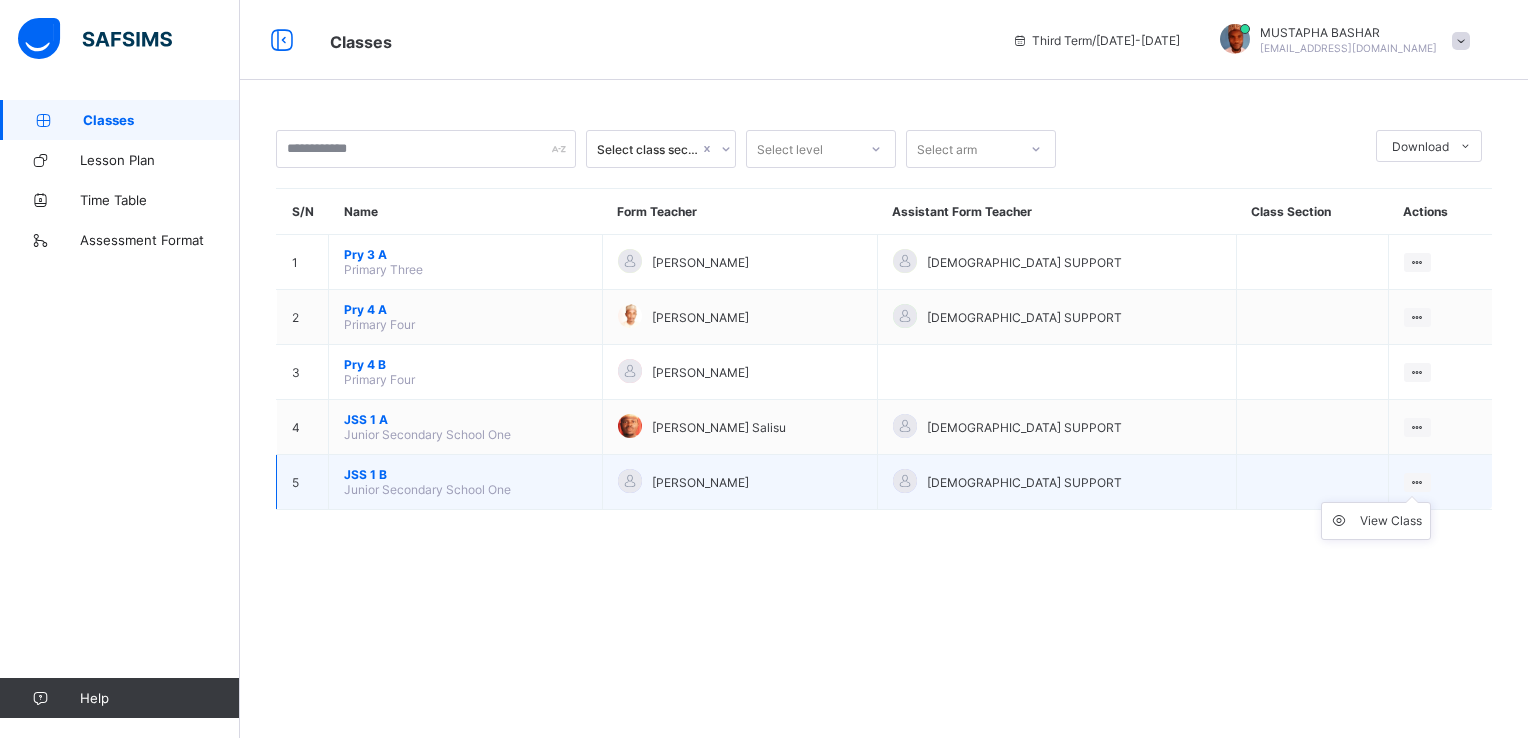click at bounding box center [1417, 482] 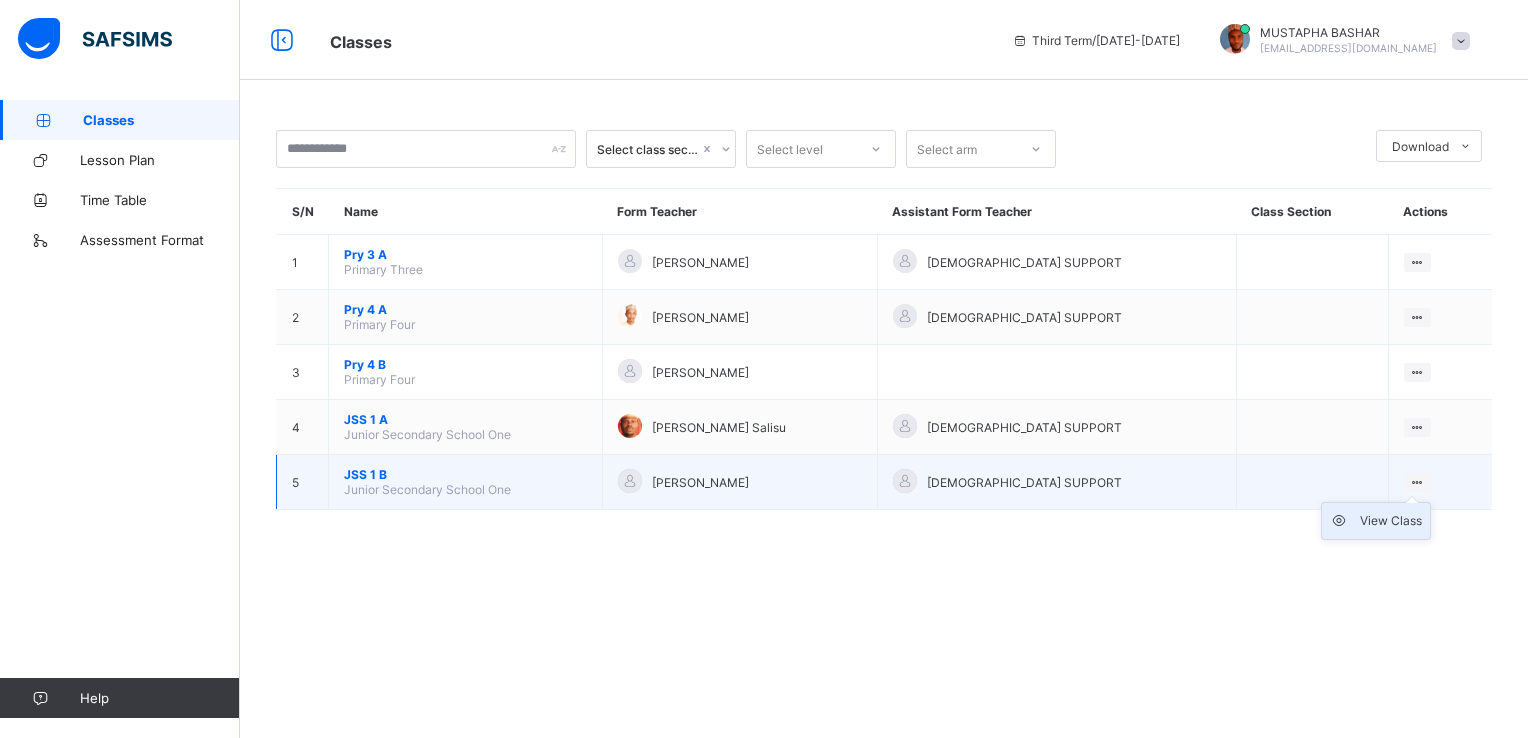 click on "View Class" at bounding box center (1391, 521) 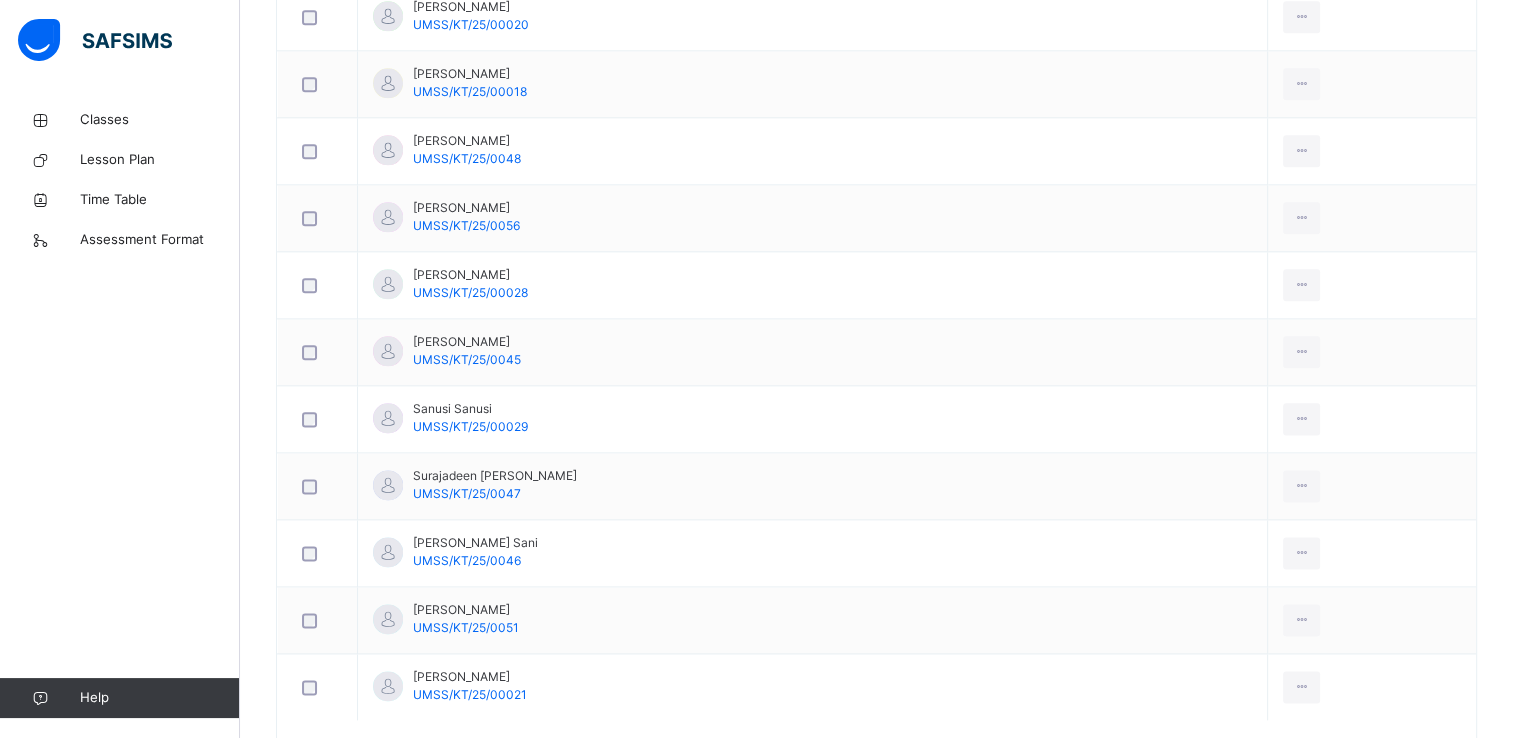 scroll, scrollTop: 2497, scrollLeft: 0, axis: vertical 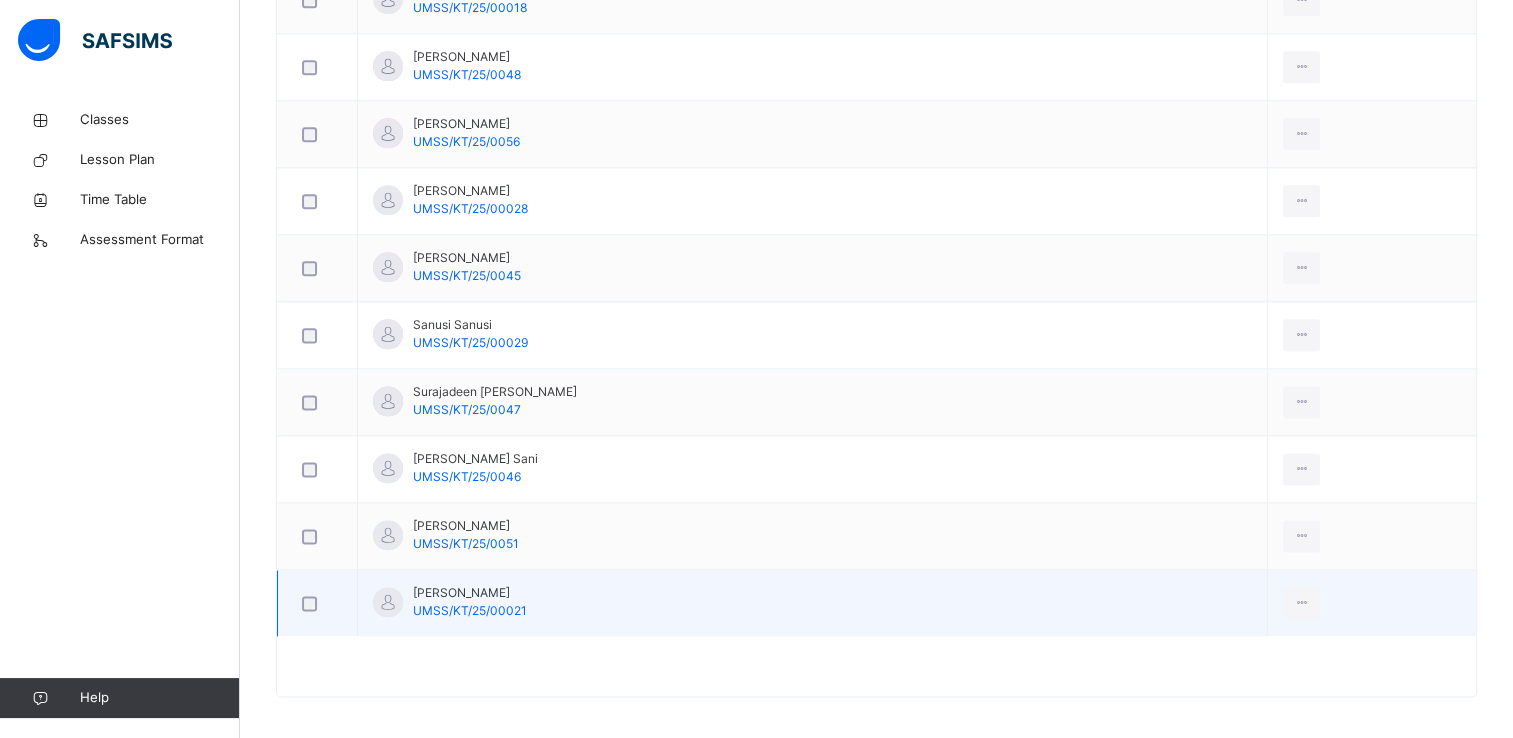 click on "Yusuf Shuaibu Mukhtar UMSS/KT/25/00021" at bounding box center (813, 603) 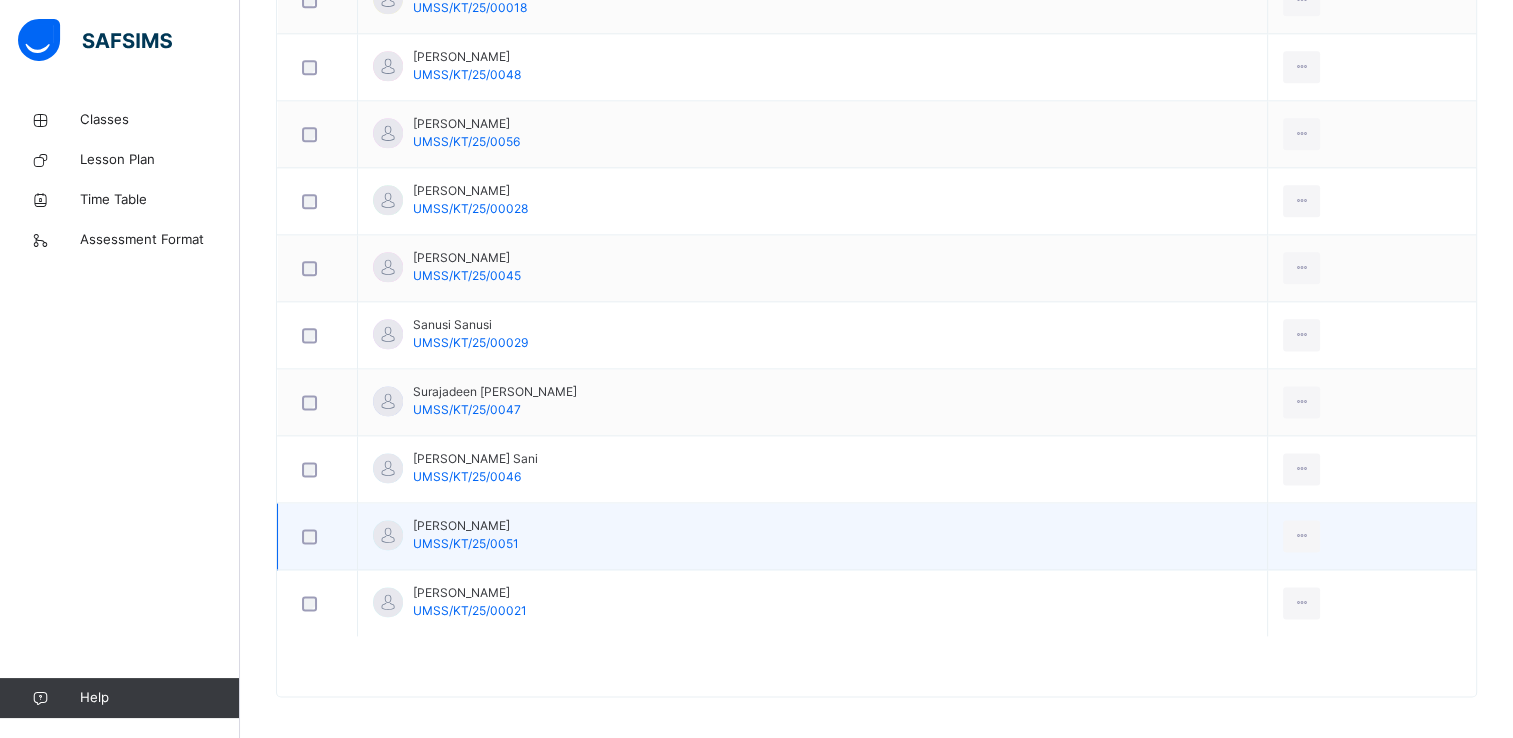 click at bounding box center (317, 536) 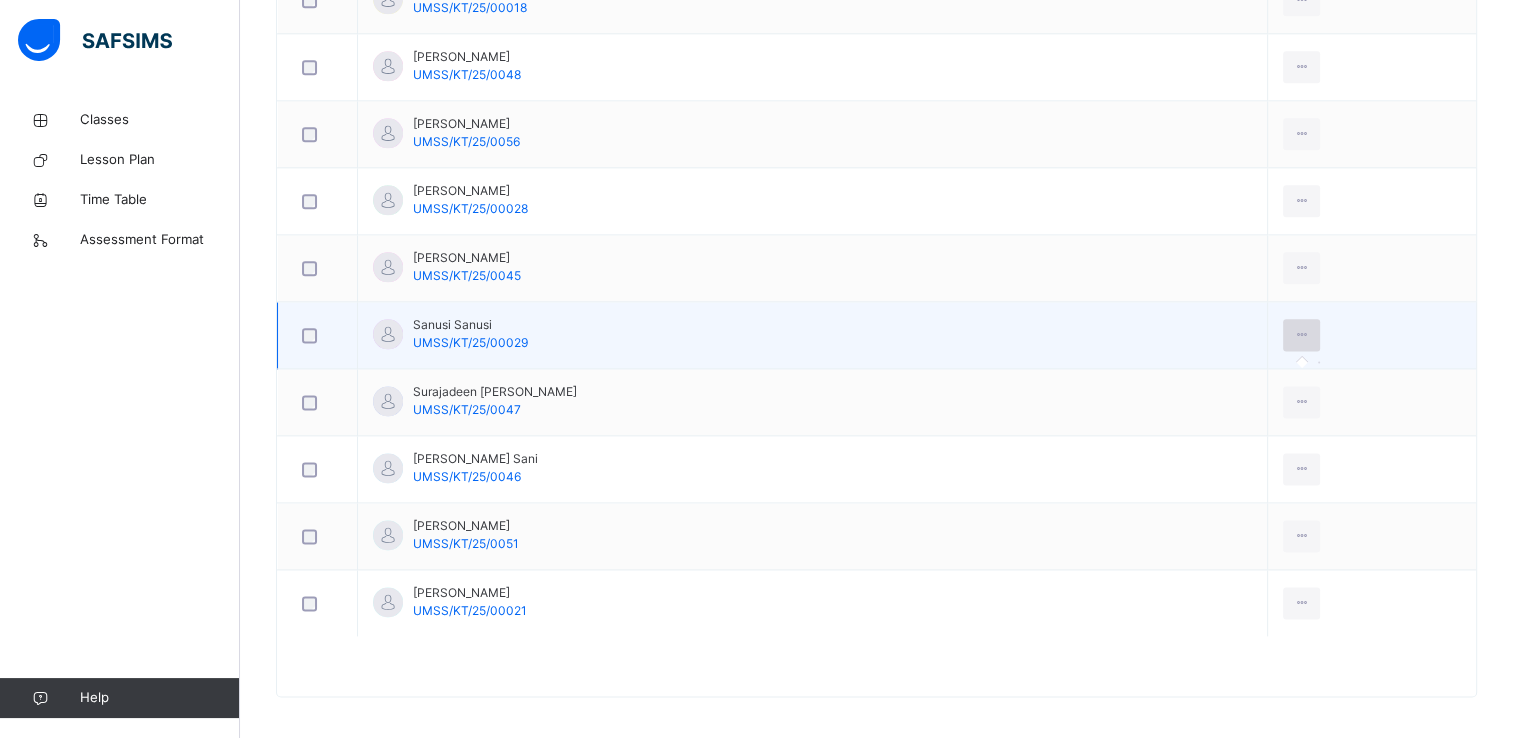 click at bounding box center [1301, 335] 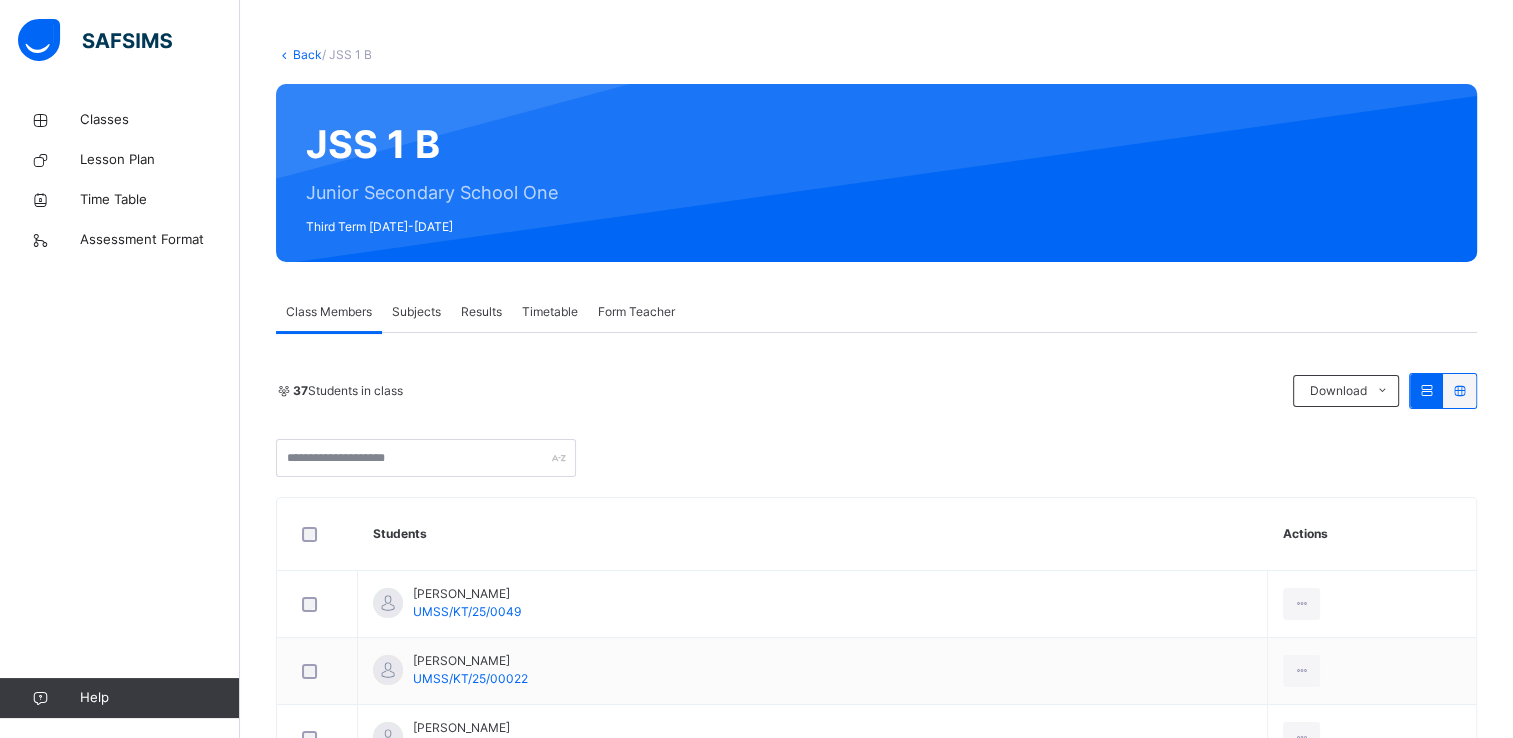 scroll, scrollTop: 0, scrollLeft: 0, axis: both 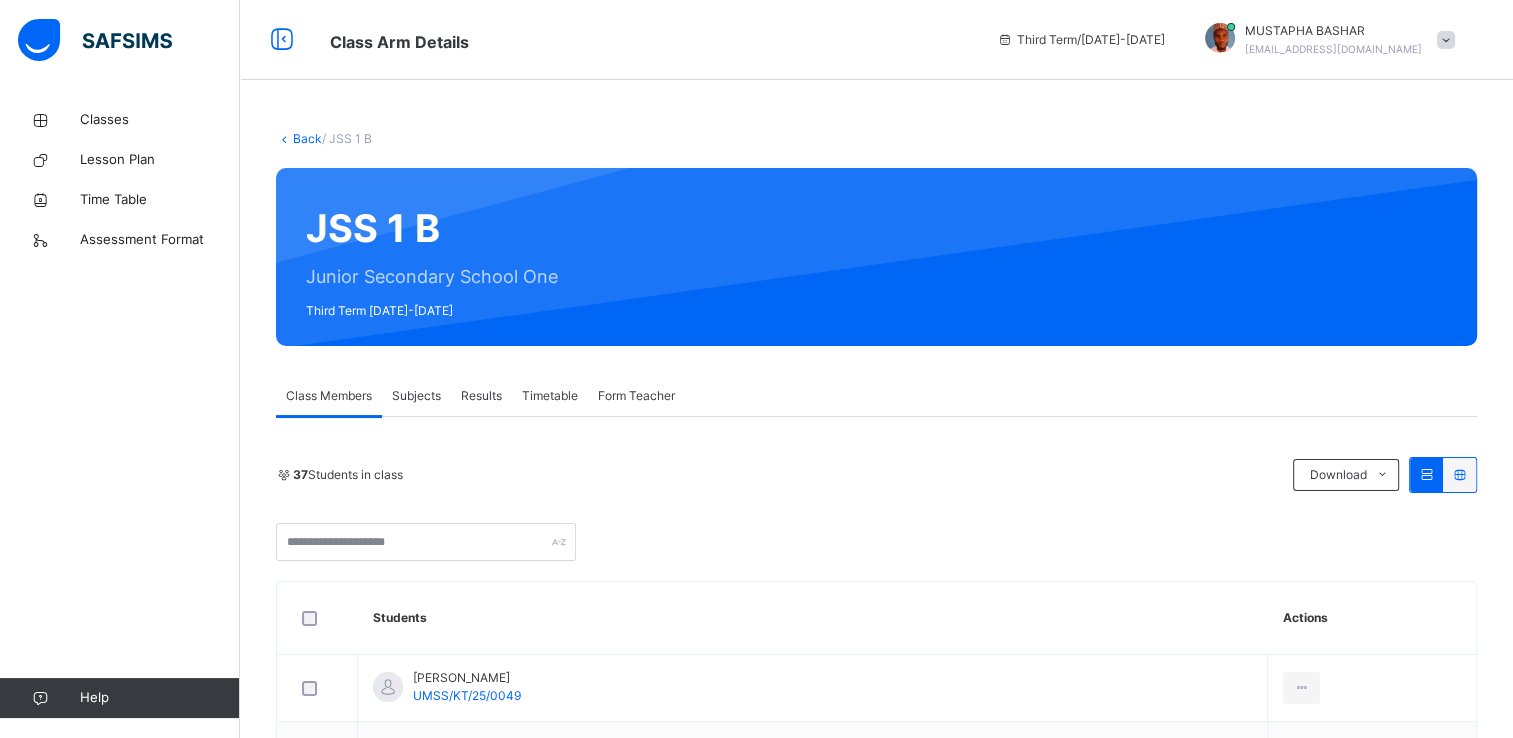 click on "Subjects" at bounding box center (416, 396) 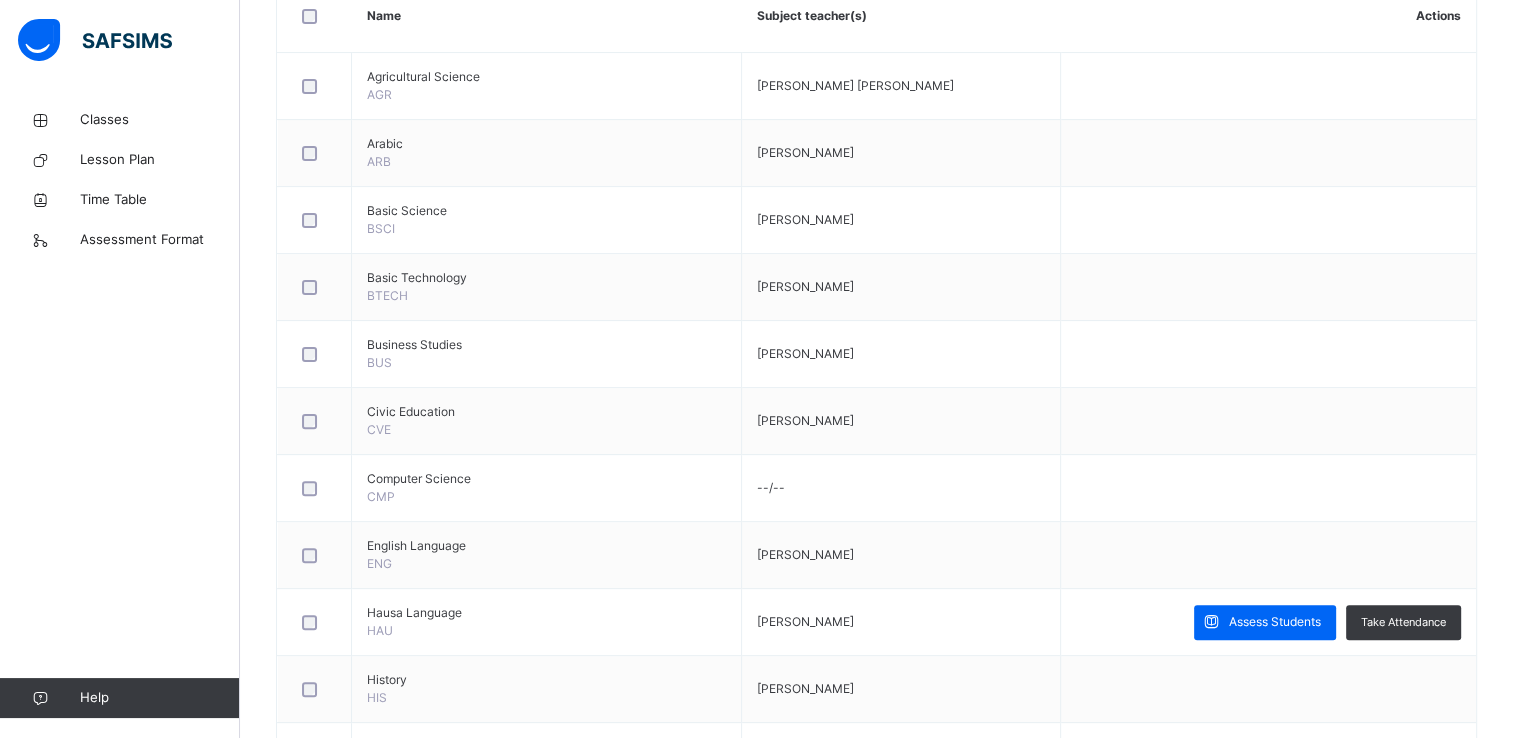 scroll, scrollTop: 560, scrollLeft: 0, axis: vertical 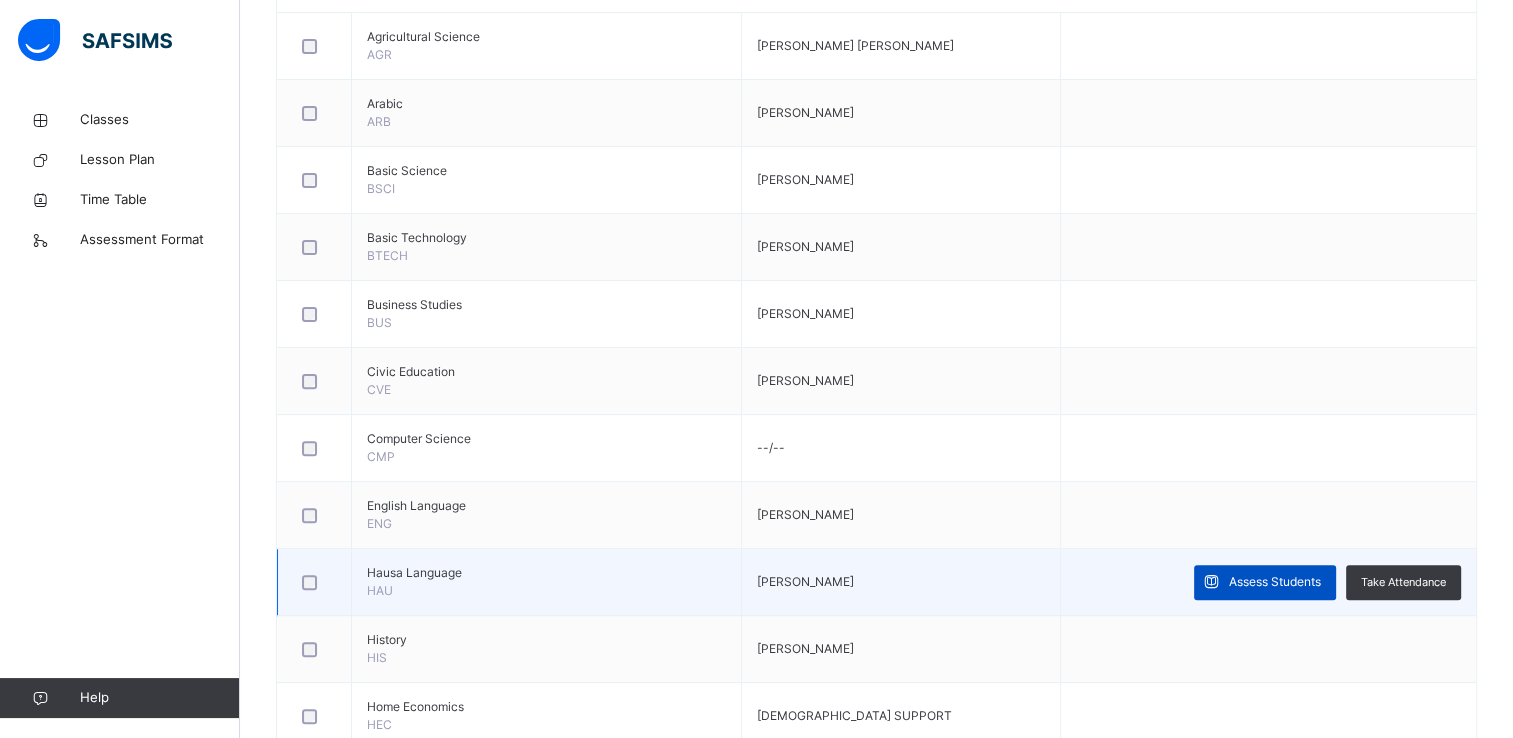 click on "Assess Students" at bounding box center [1275, 582] 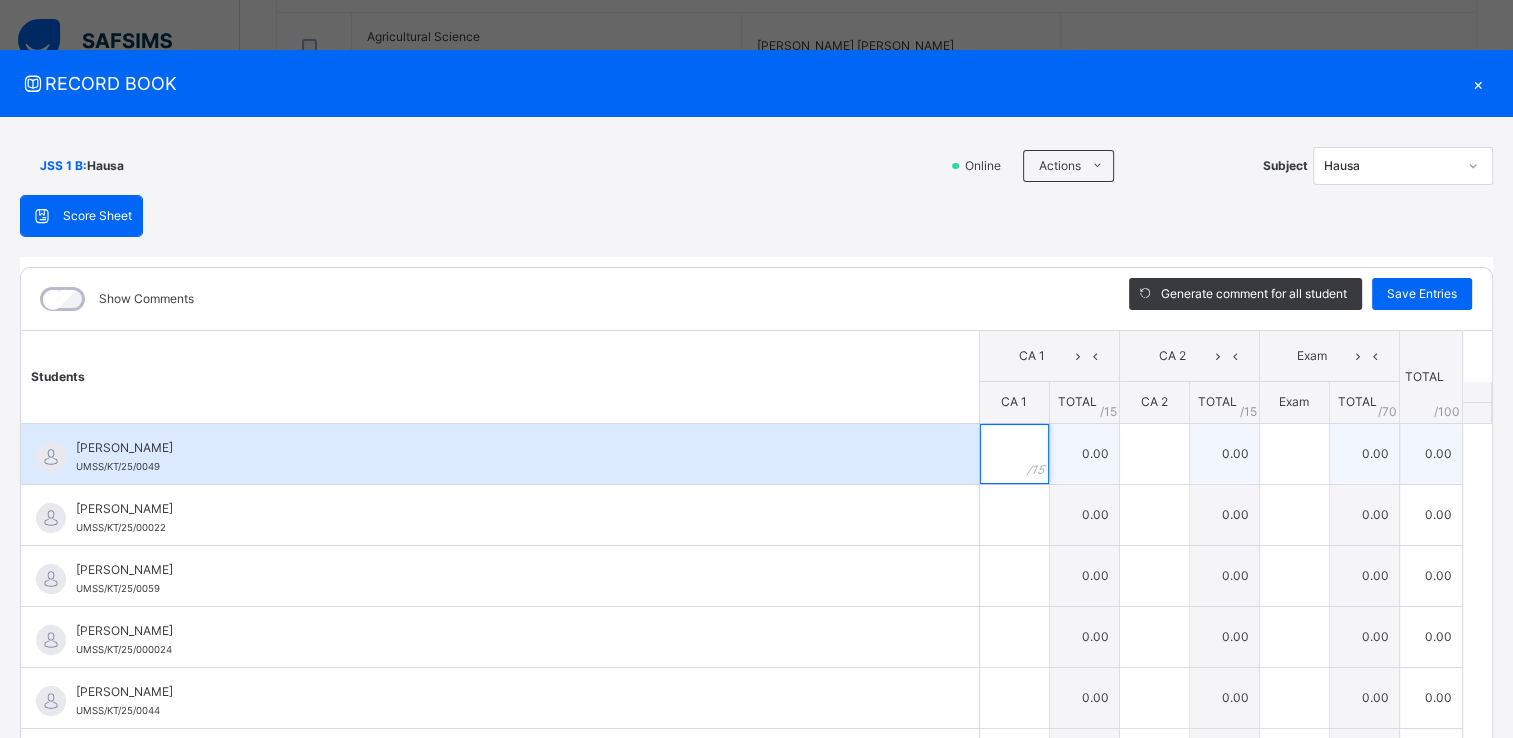 click at bounding box center [1014, 454] 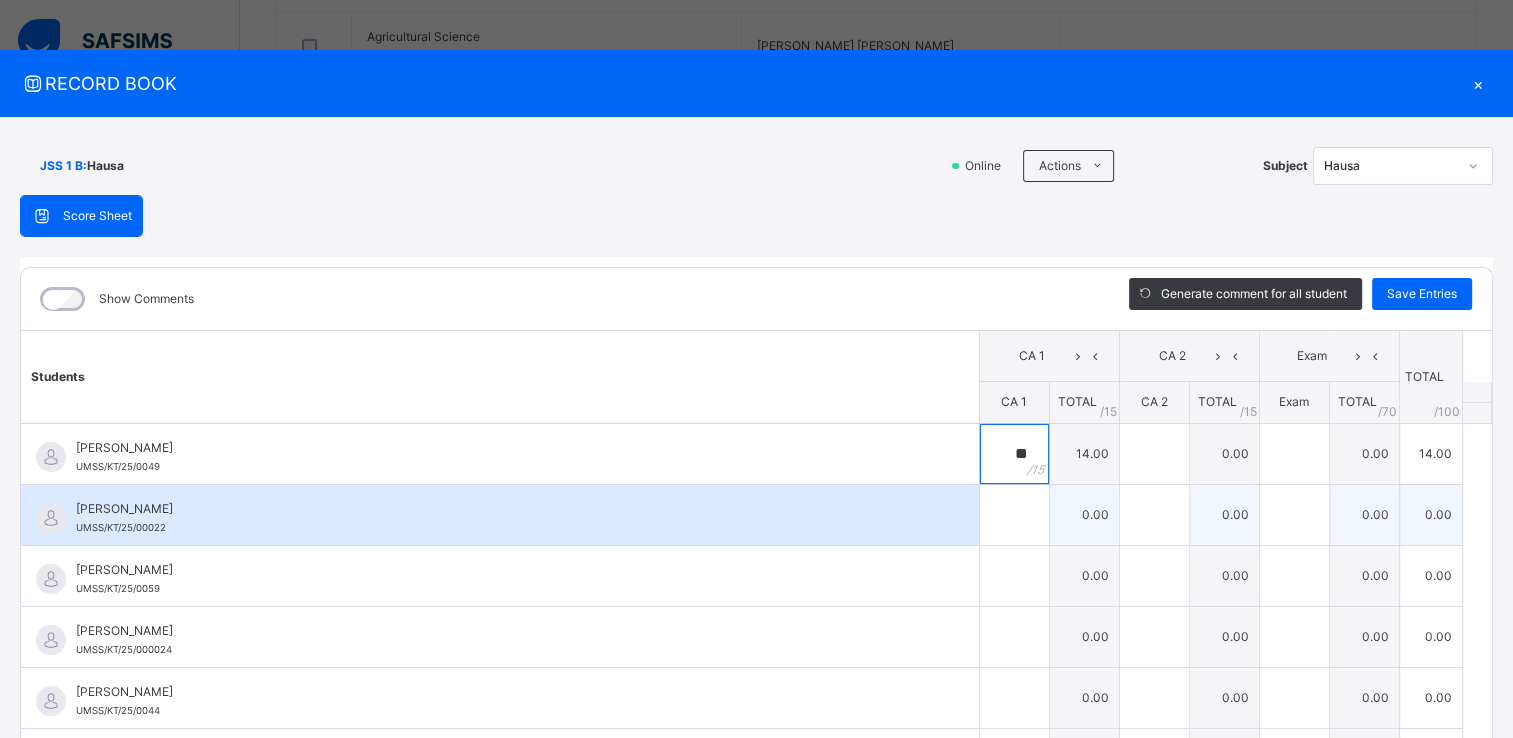 type on "**" 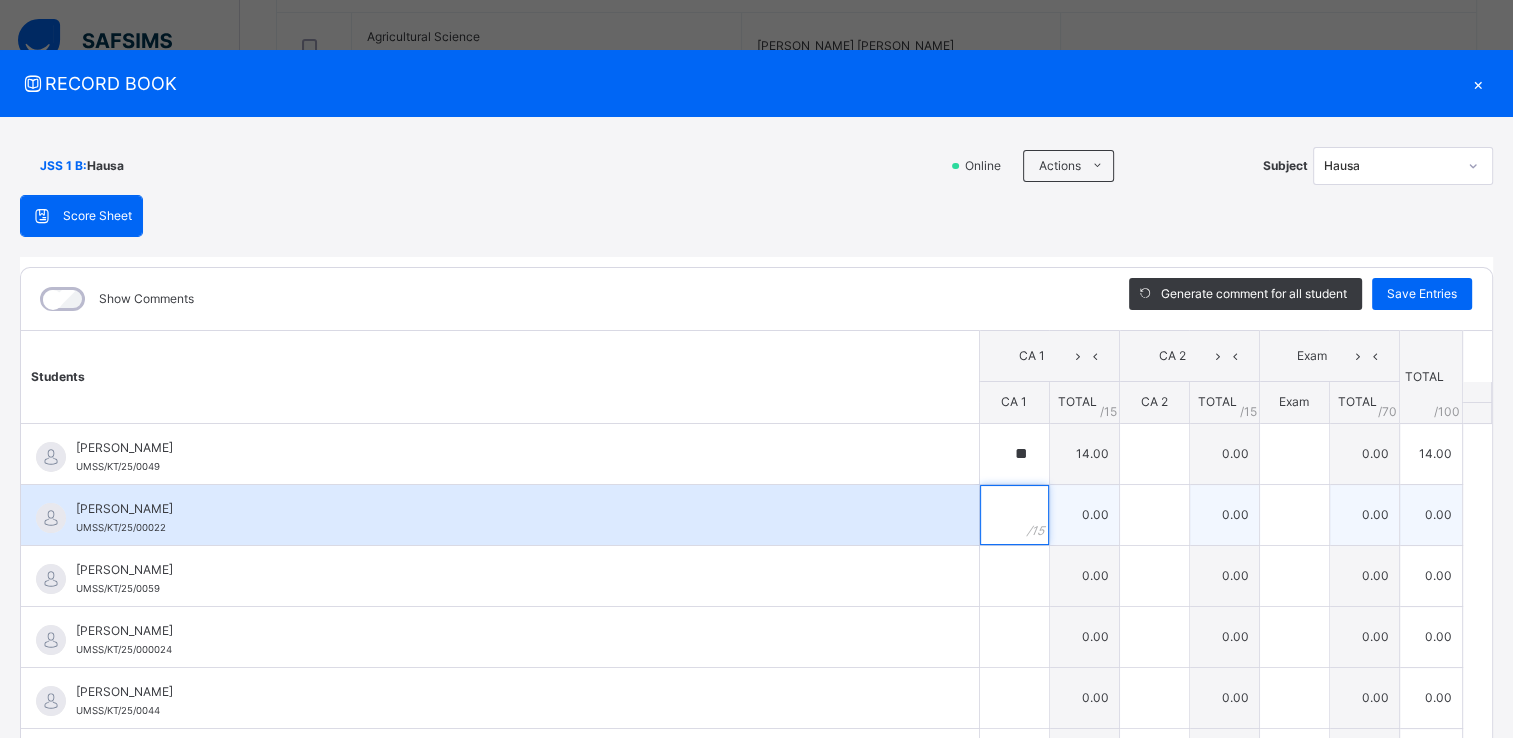 click at bounding box center [1014, 515] 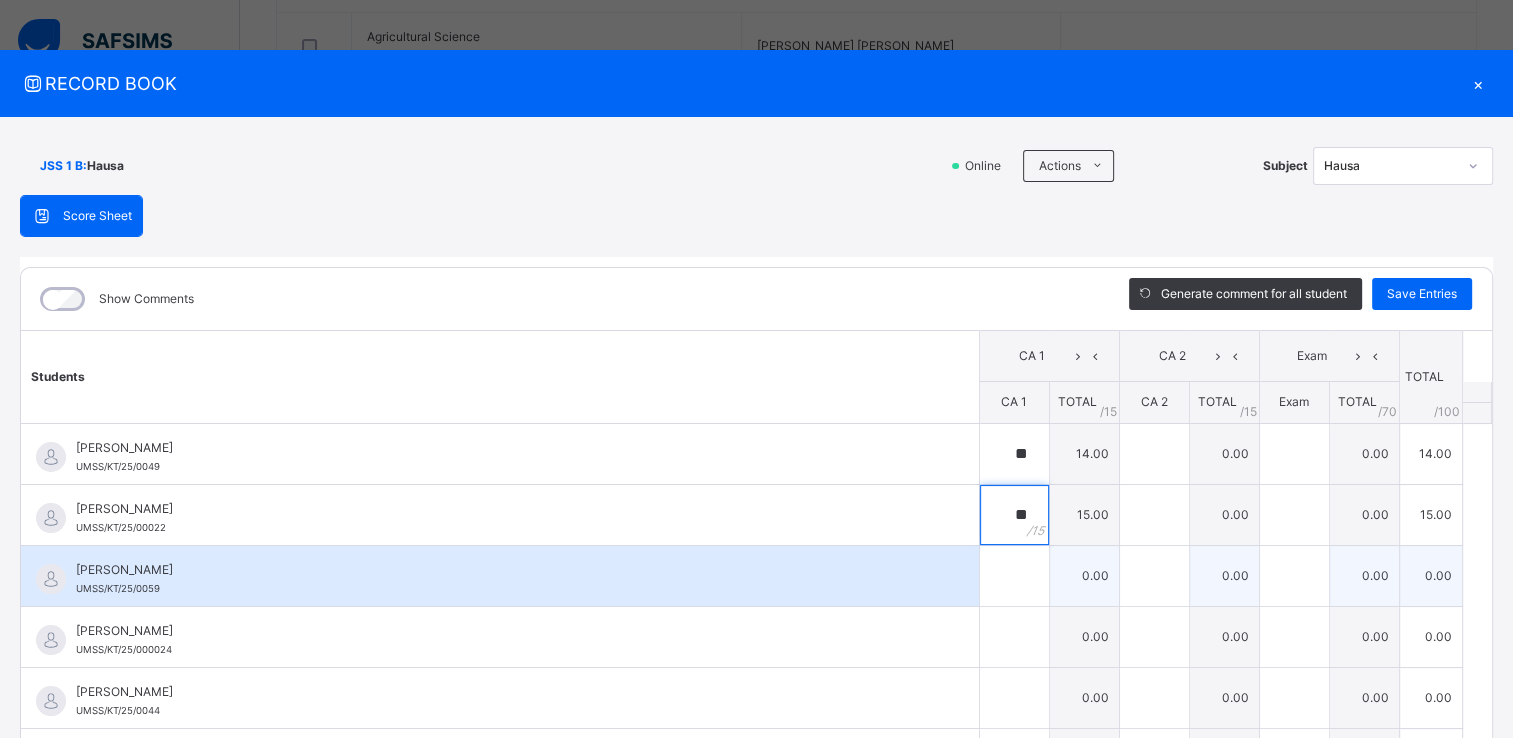 type on "**" 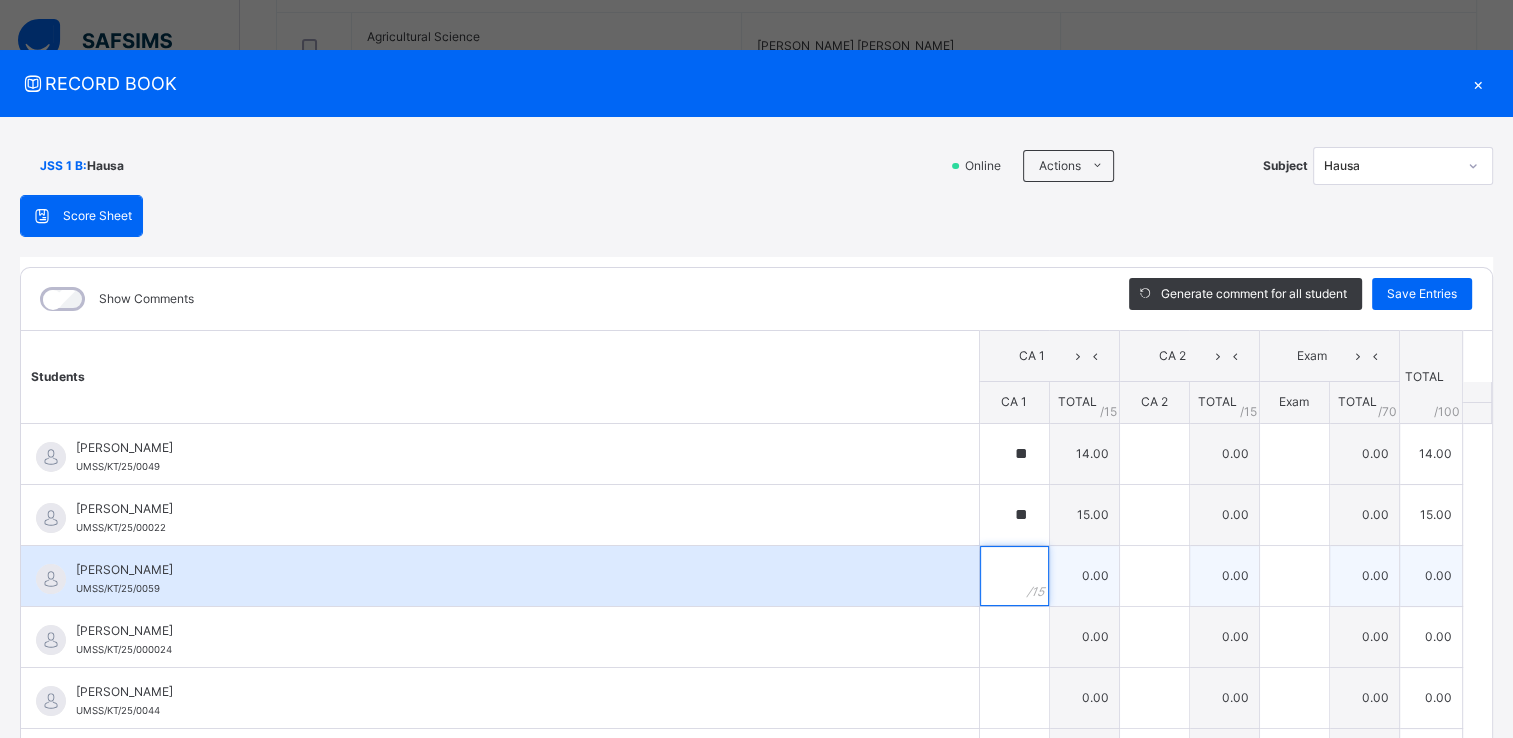 click at bounding box center (1014, 576) 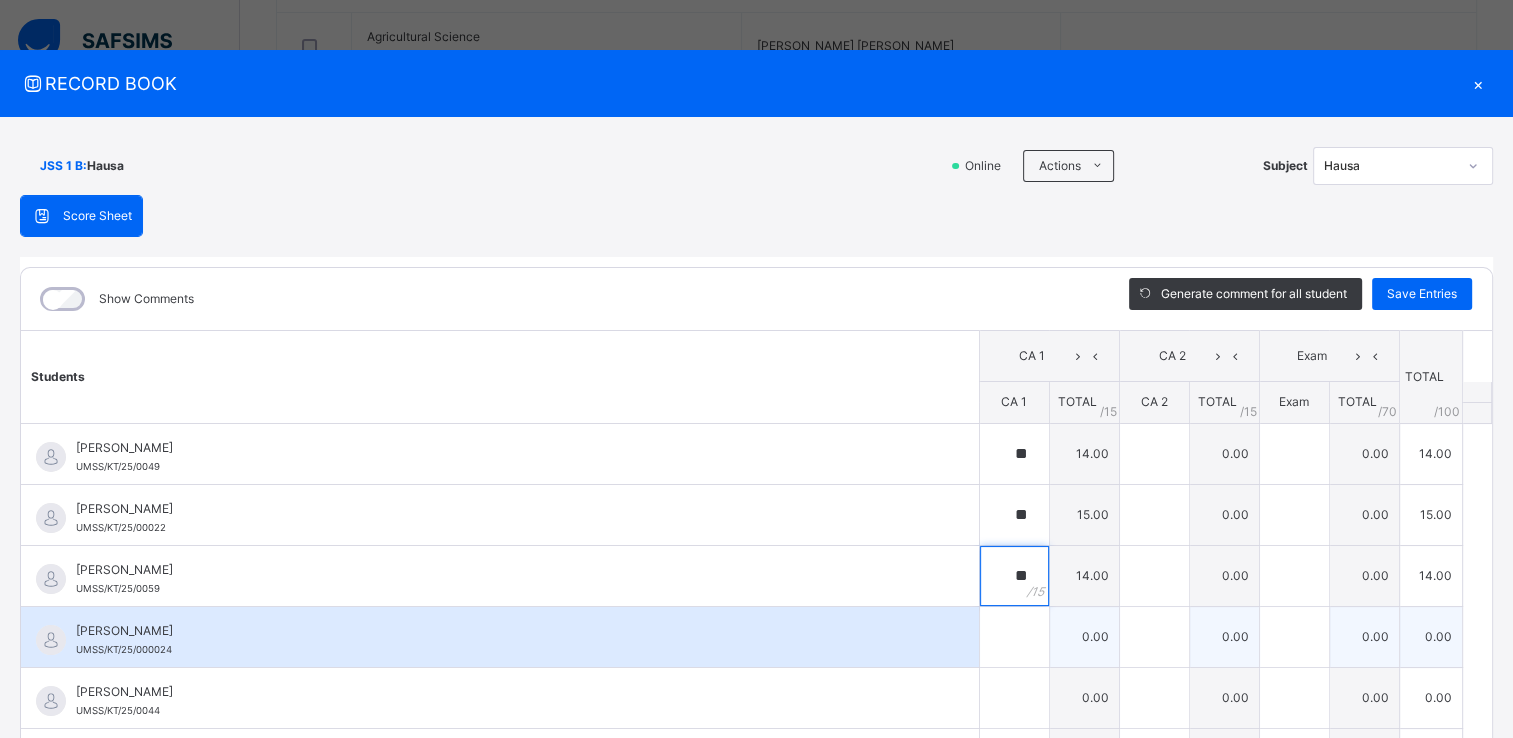 type on "**" 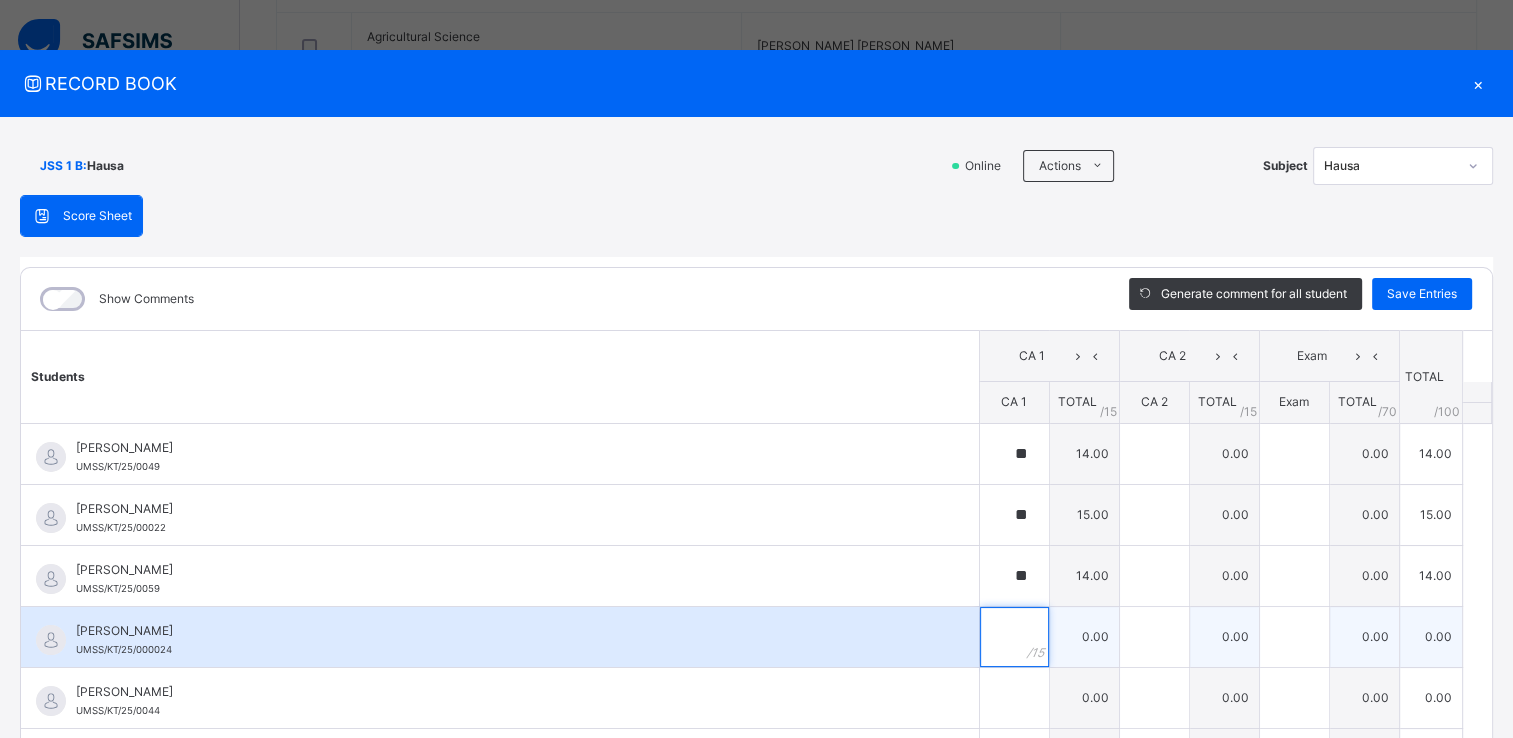 click at bounding box center [1014, 637] 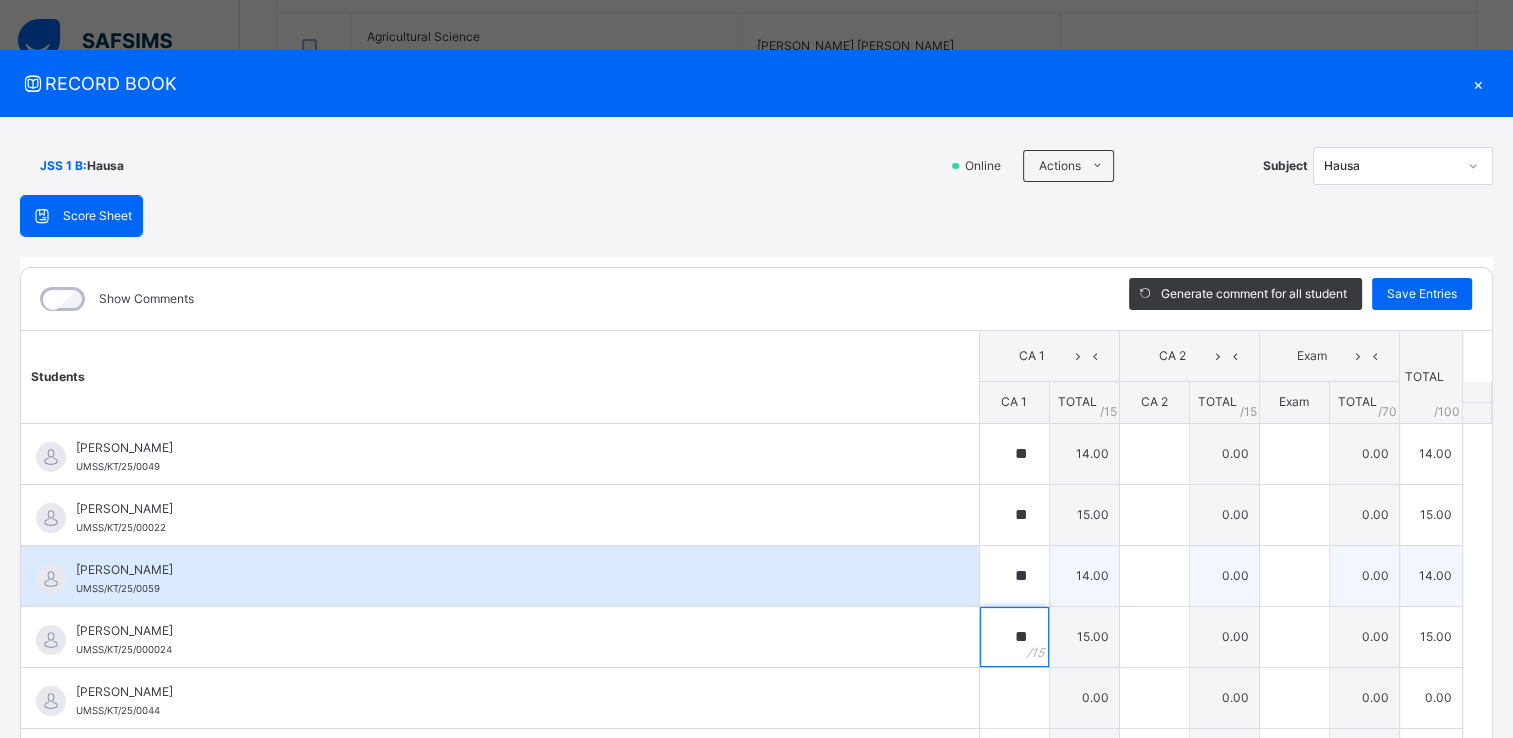 type on "**" 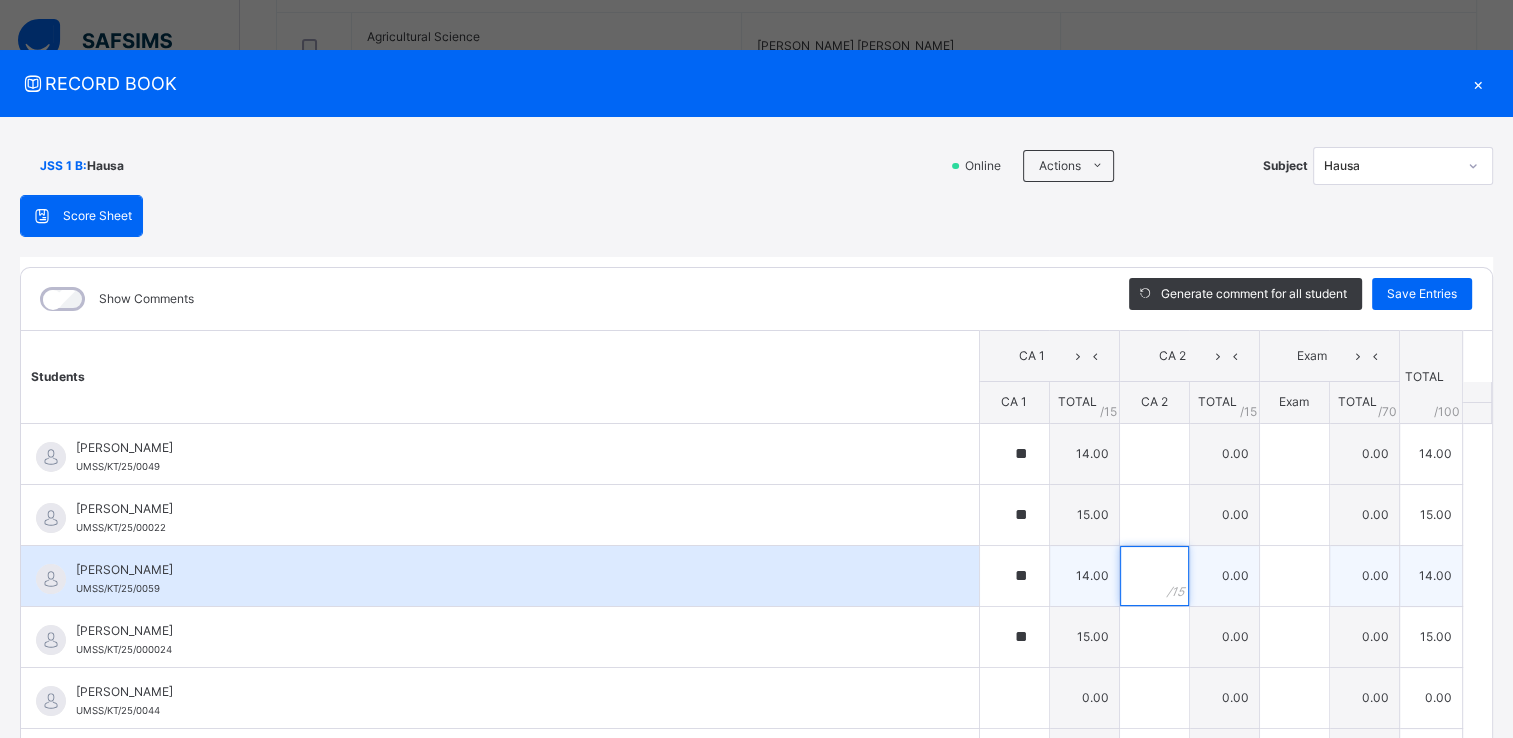 click at bounding box center (1154, 576) 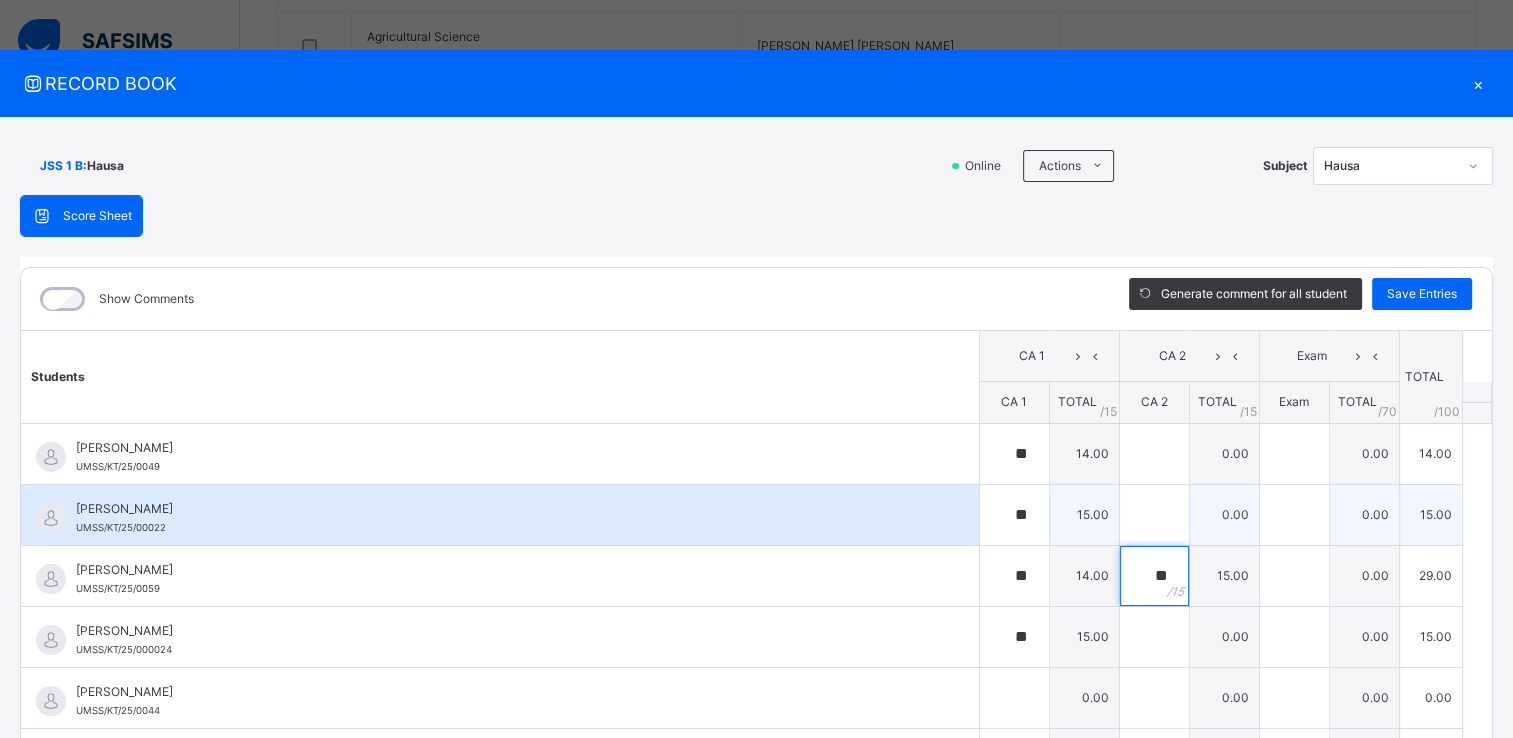 type on "**" 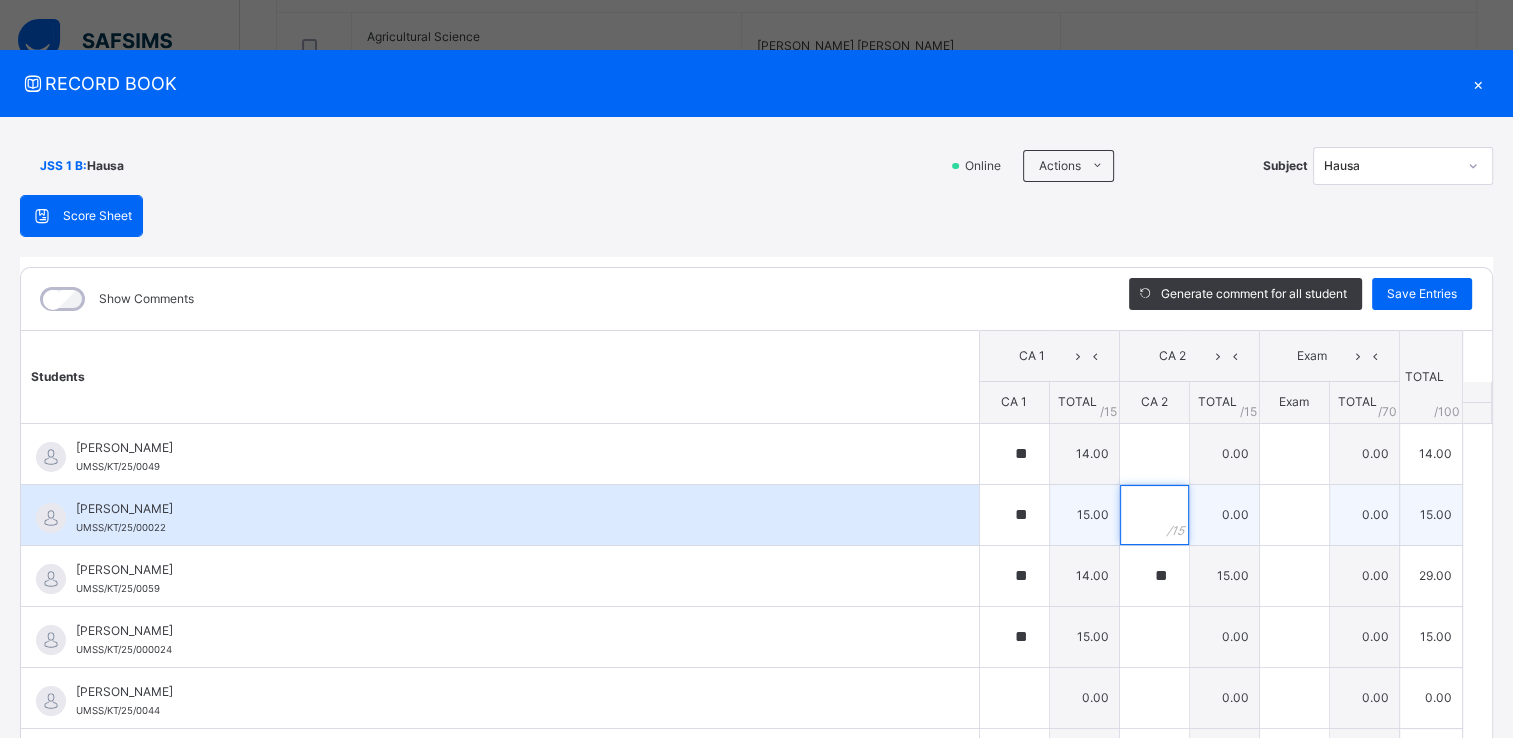 click at bounding box center [1154, 515] 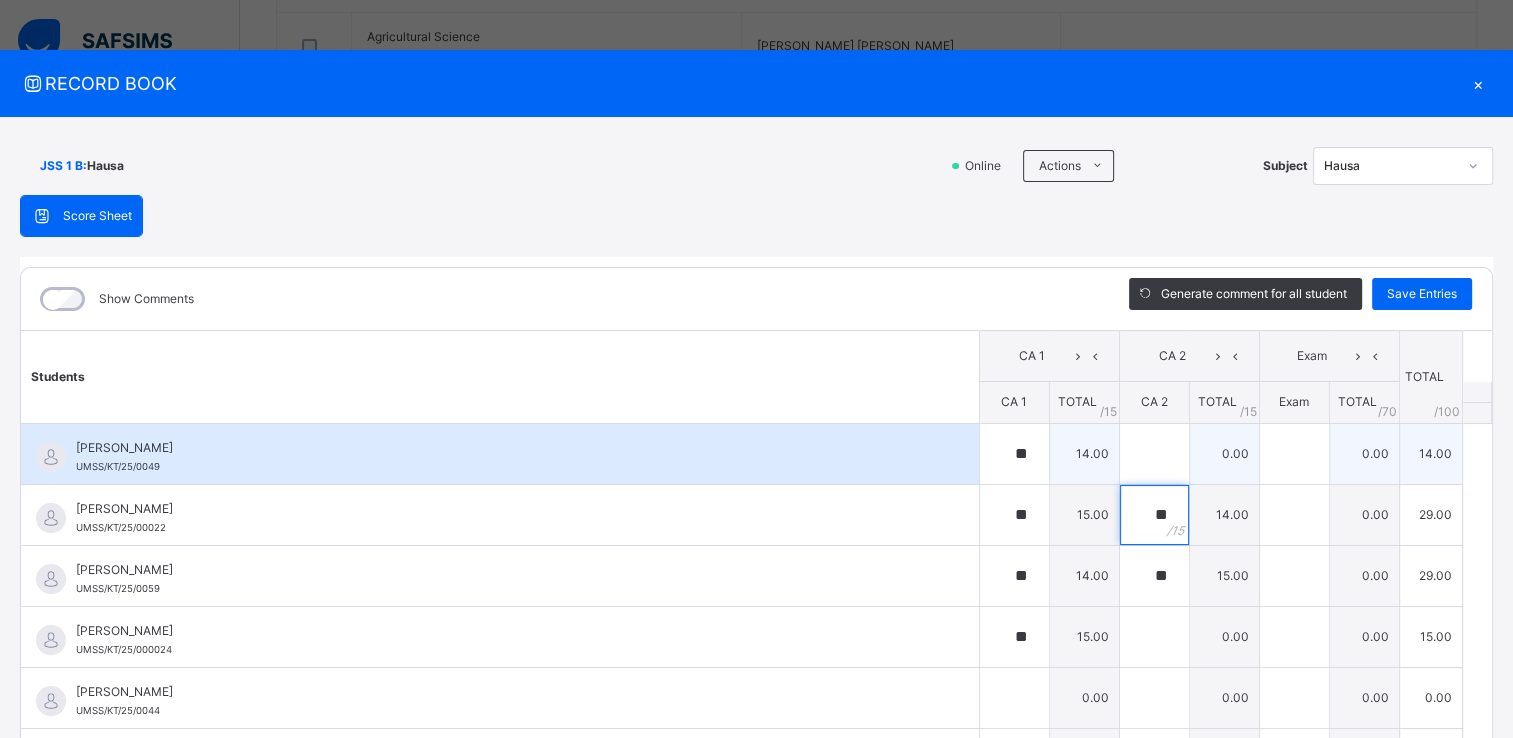 type on "**" 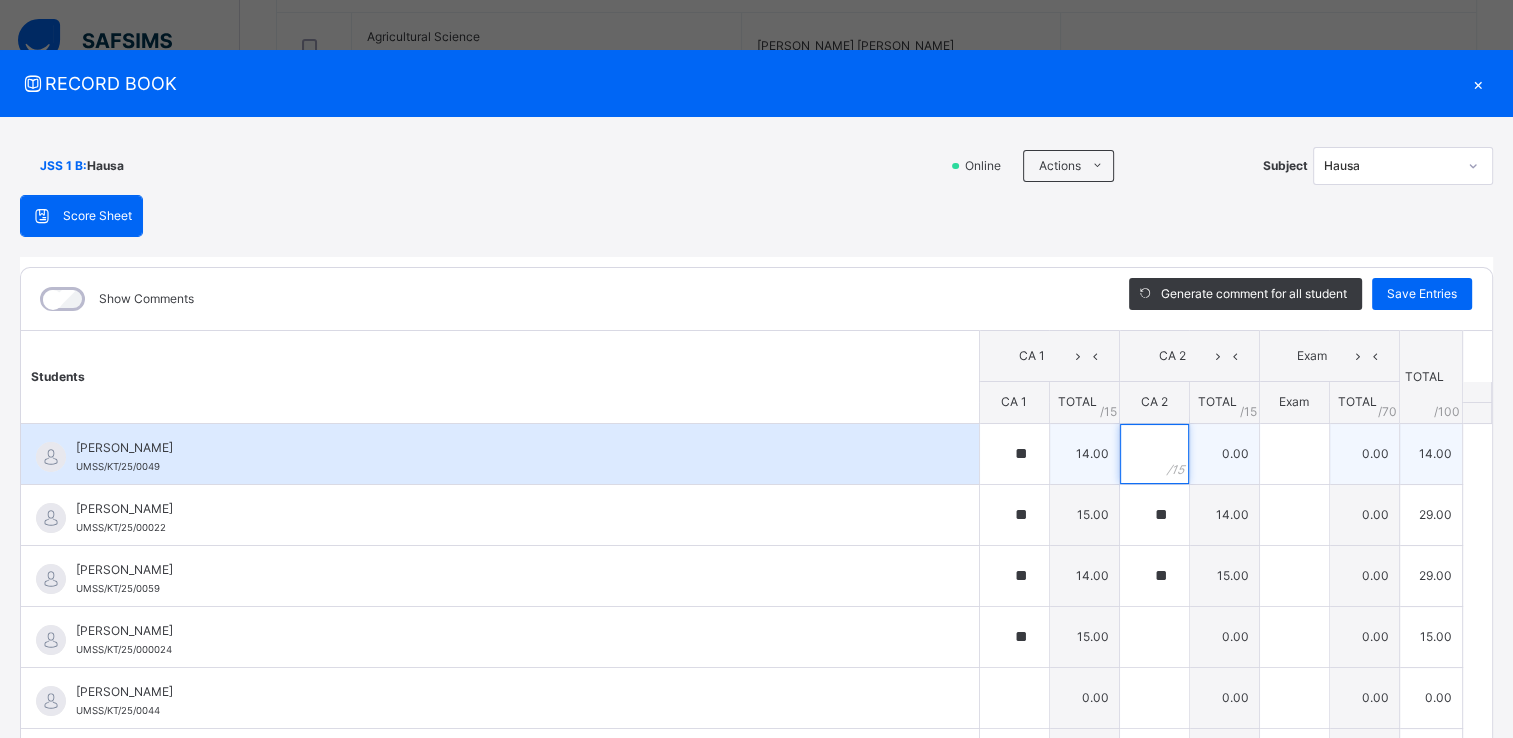 click at bounding box center (1154, 454) 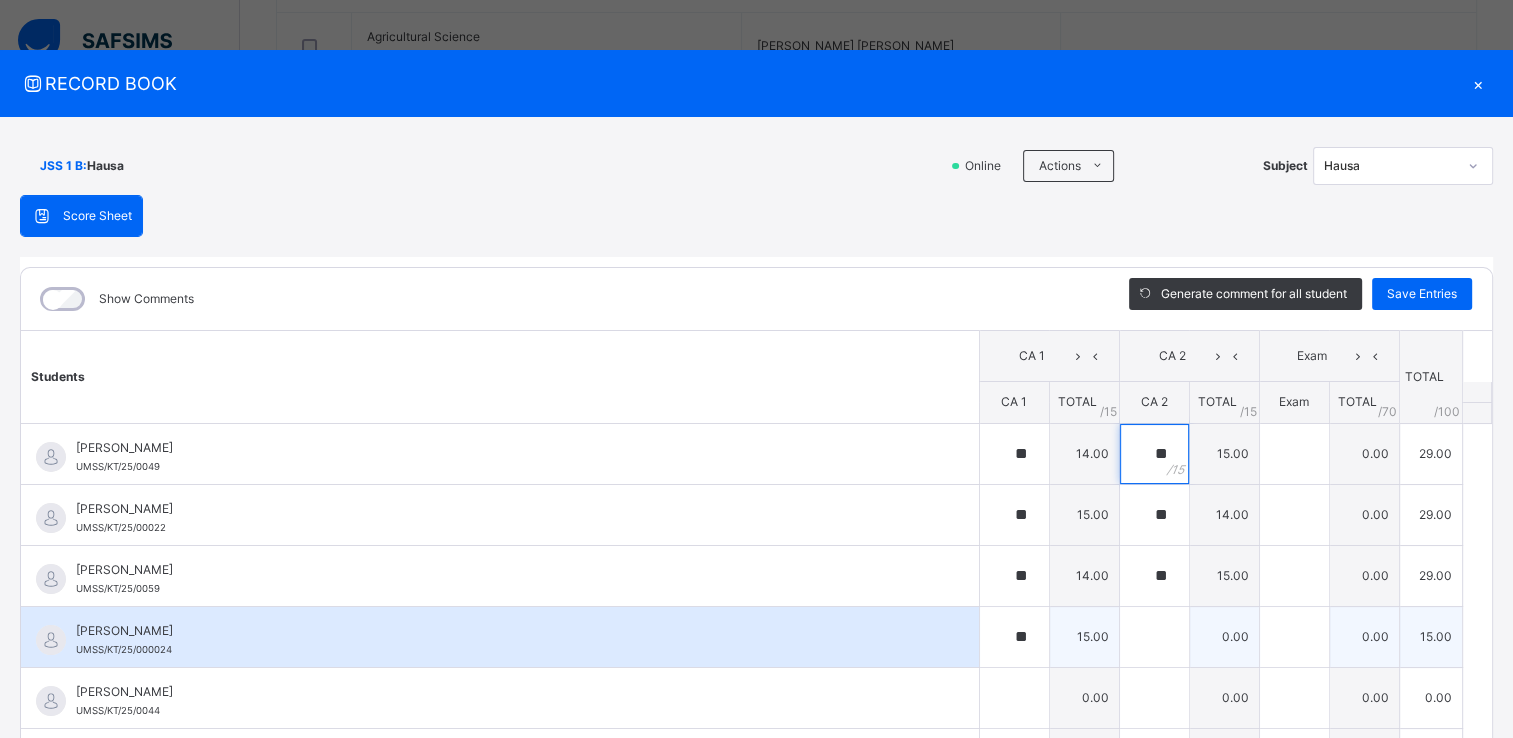 type on "**" 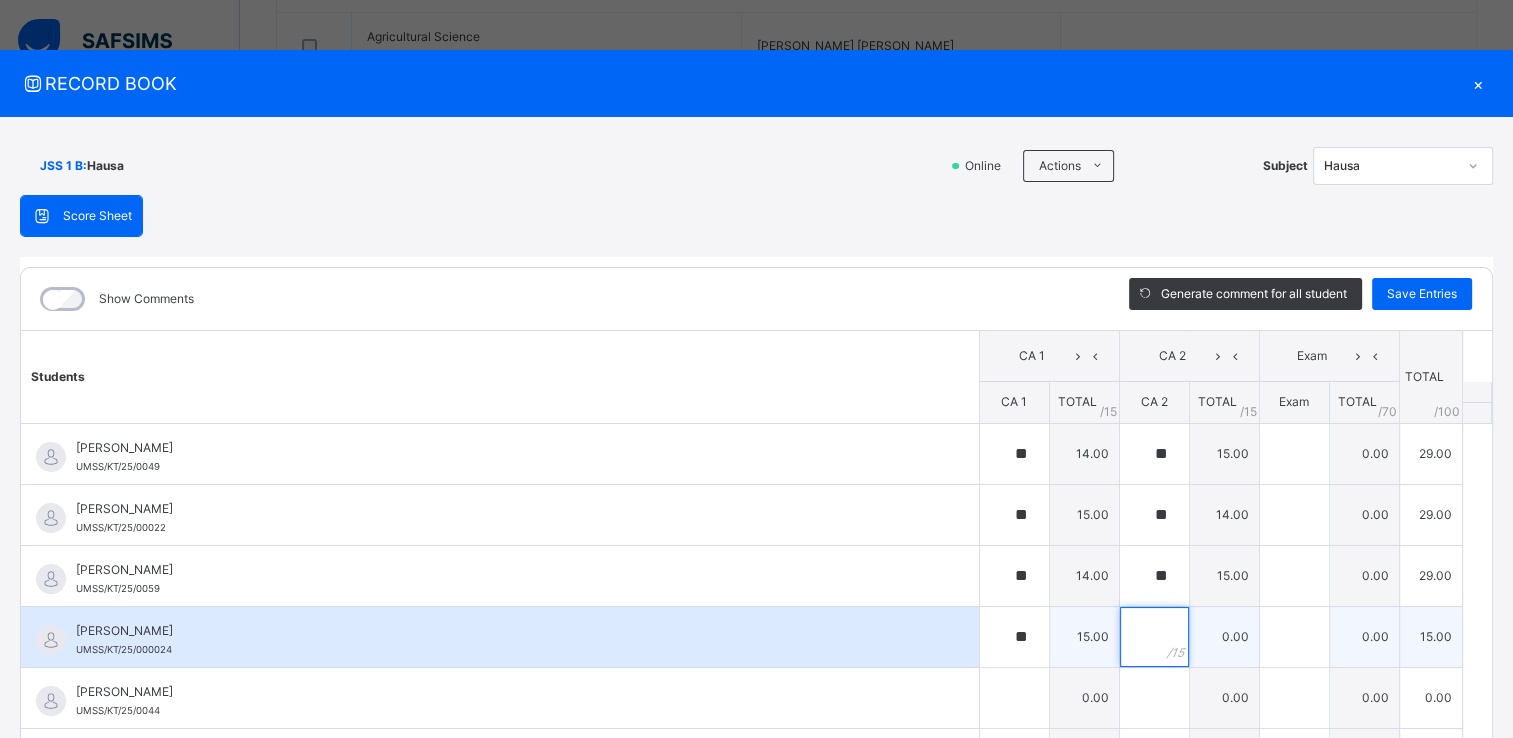 click at bounding box center (1154, 637) 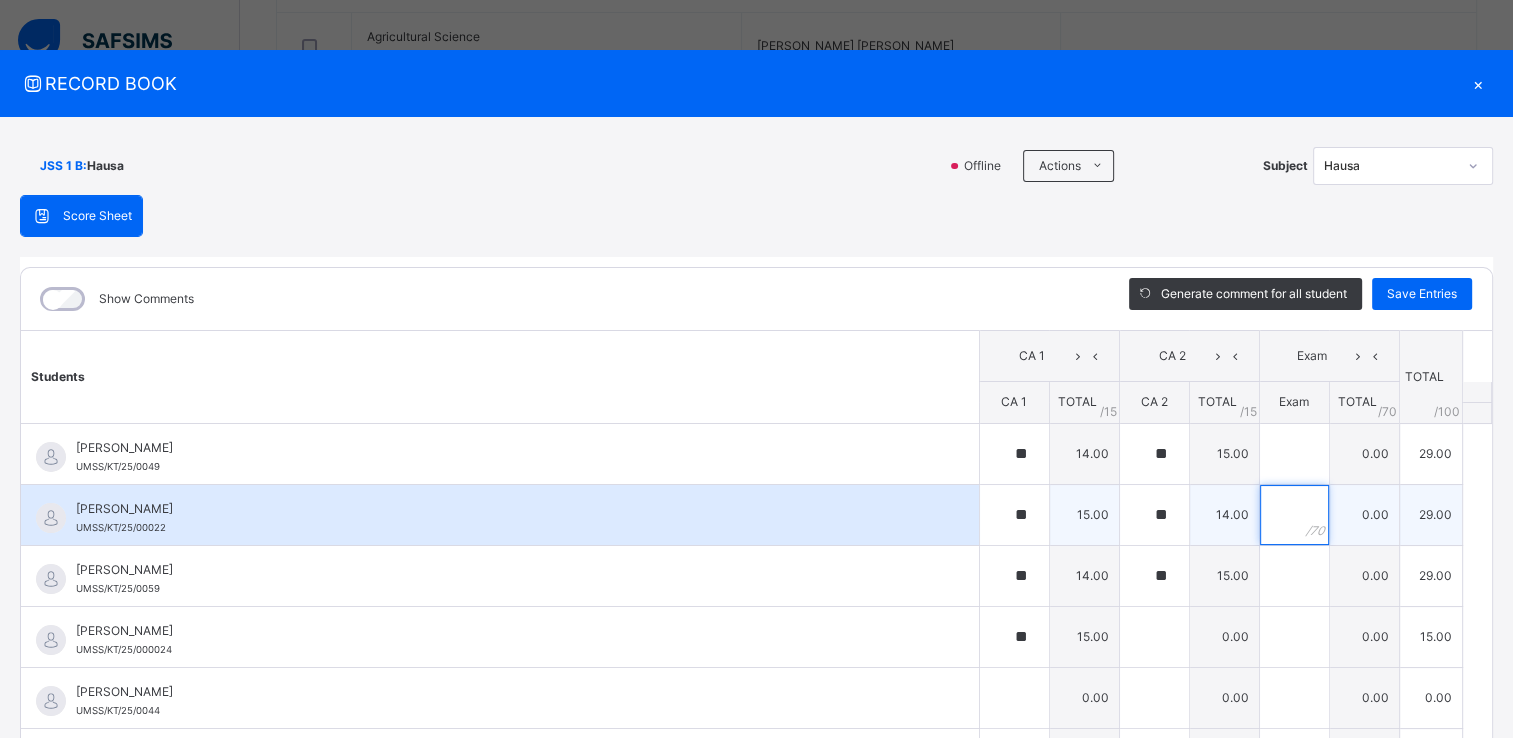 click at bounding box center [1294, 515] 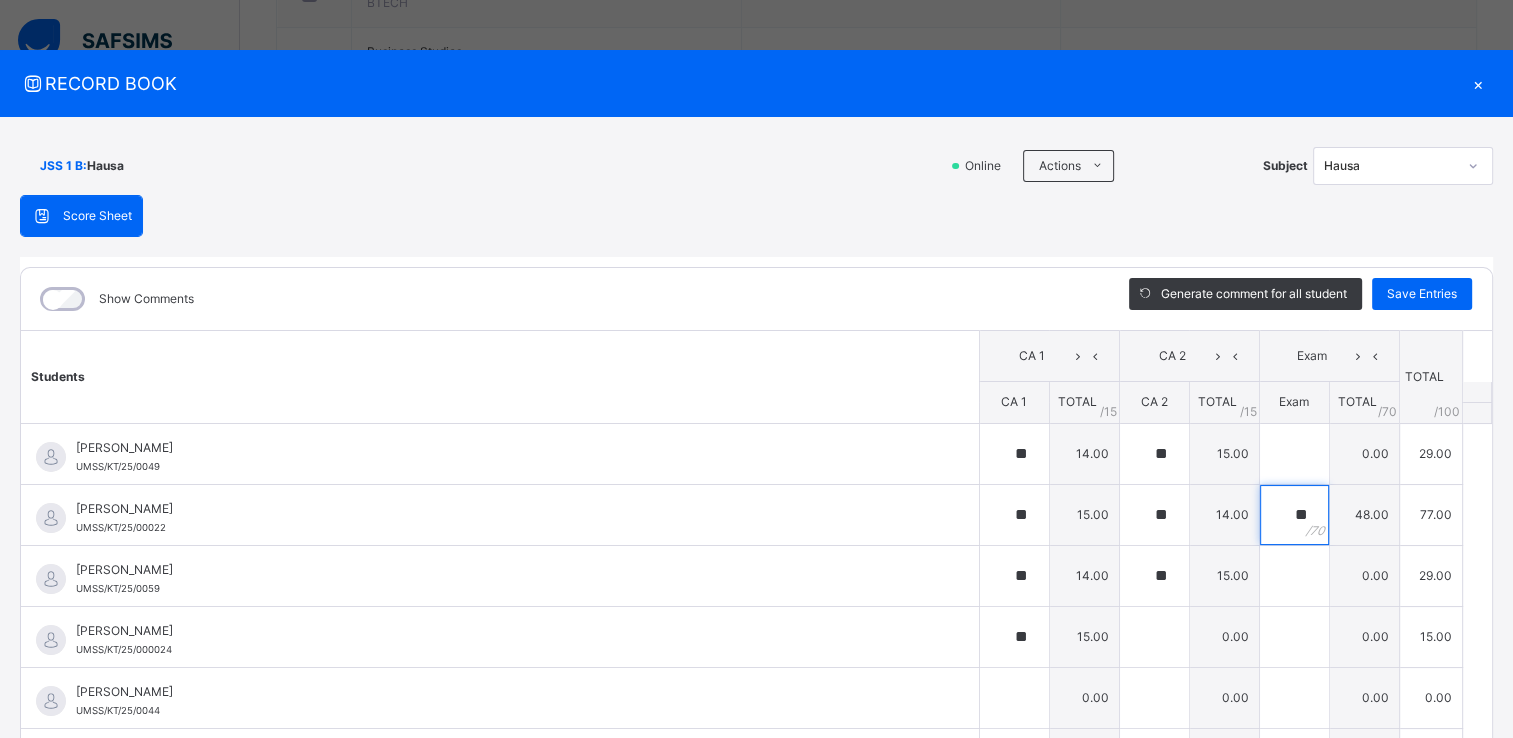 scroll, scrollTop: 853, scrollLeft: 0, axis: vertical 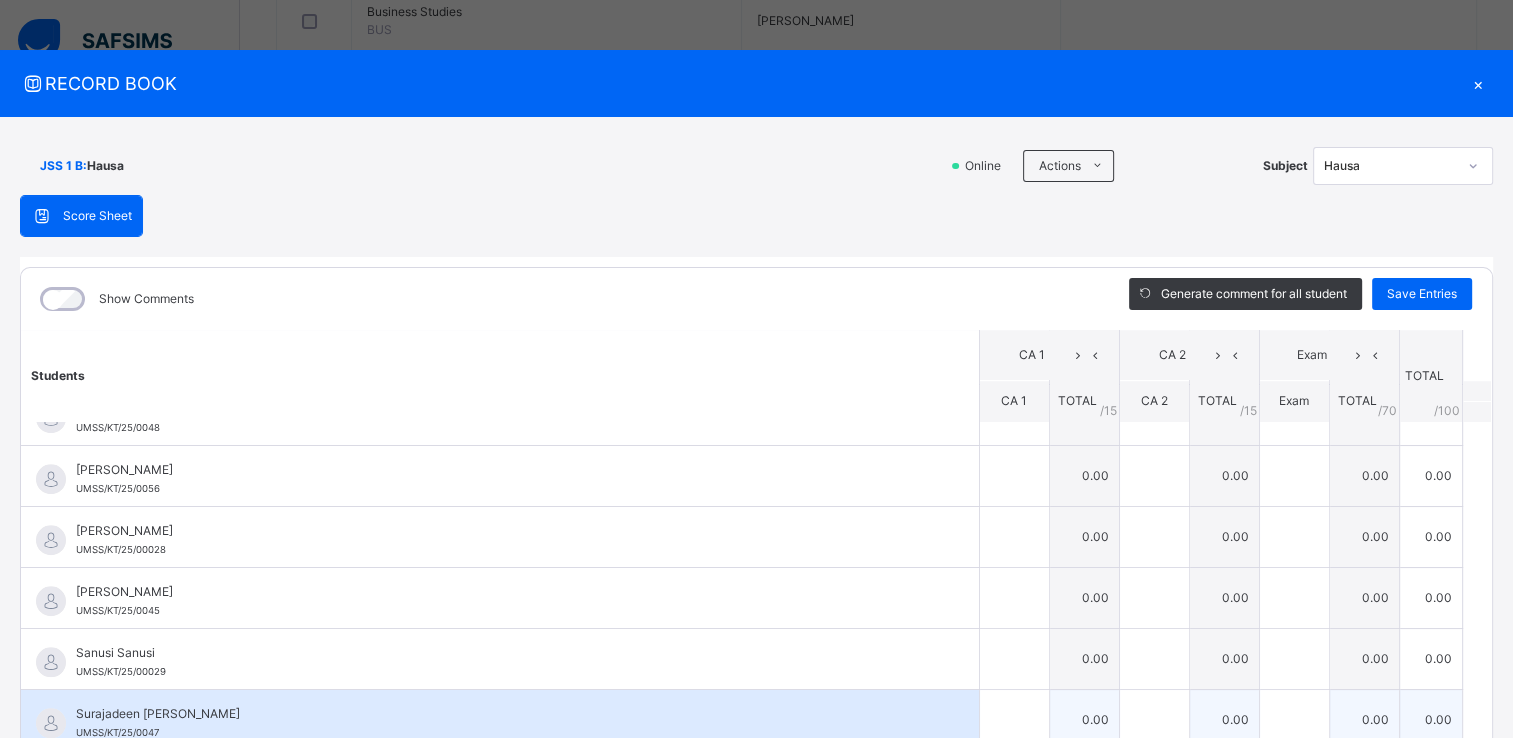 type on "**" 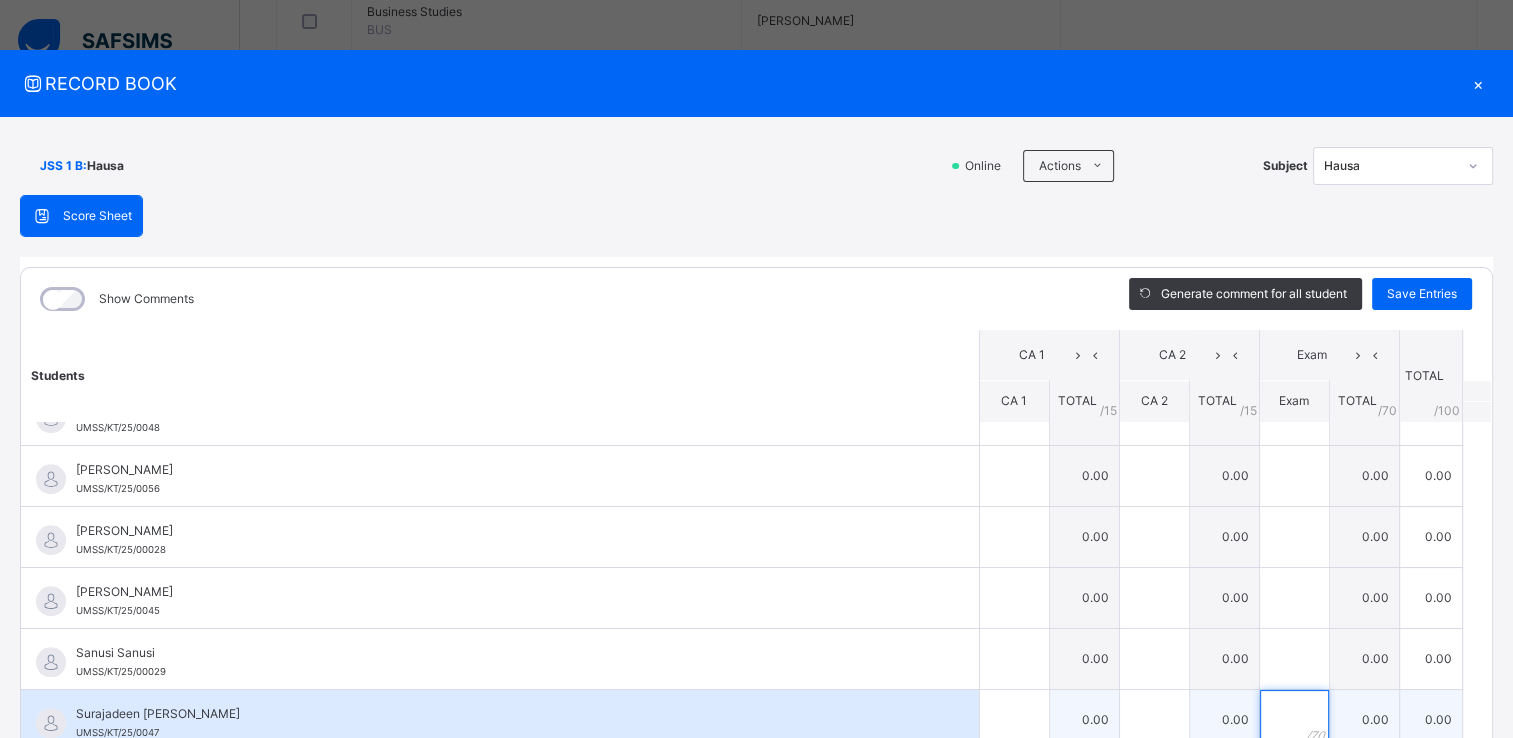 click at bounding box center (1294, 720) 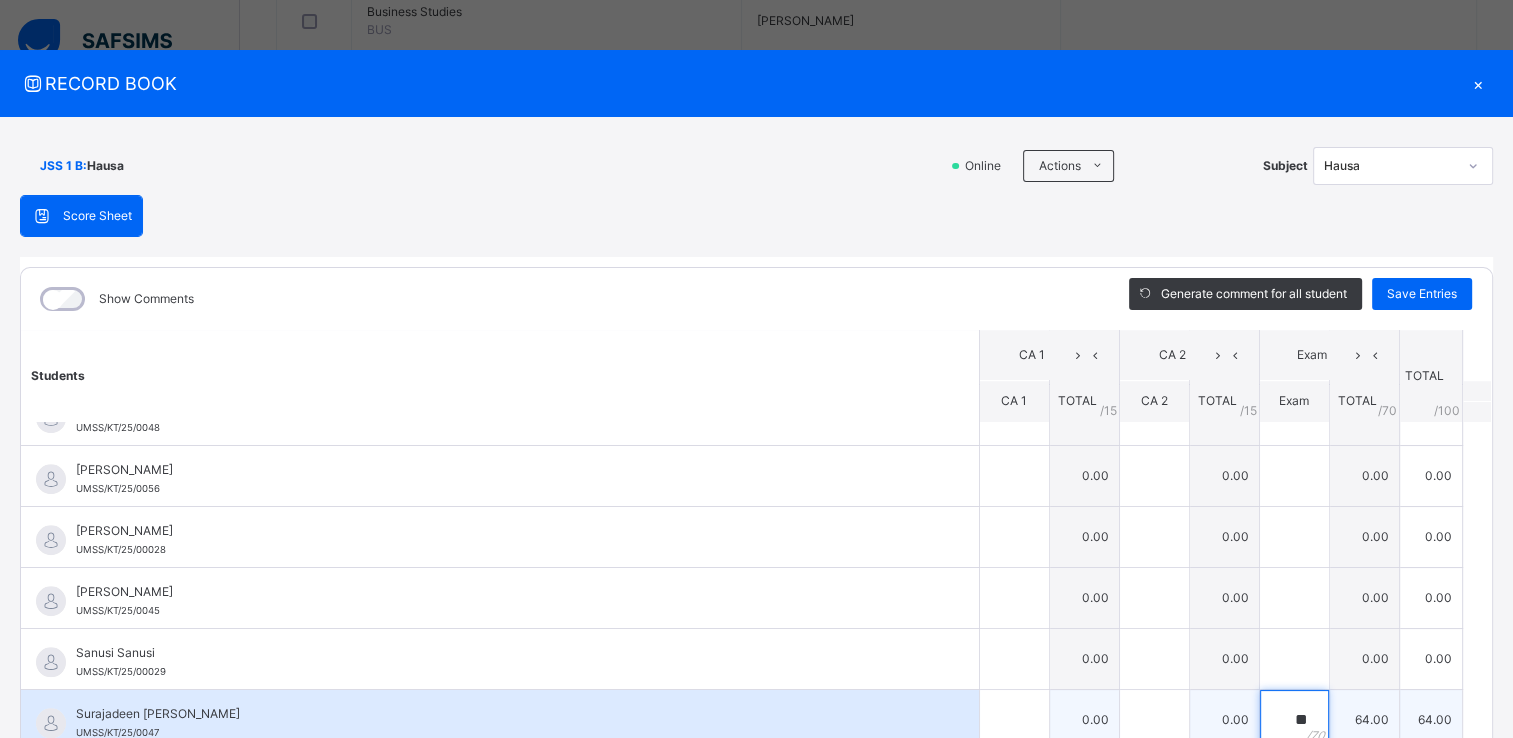 type on "**" 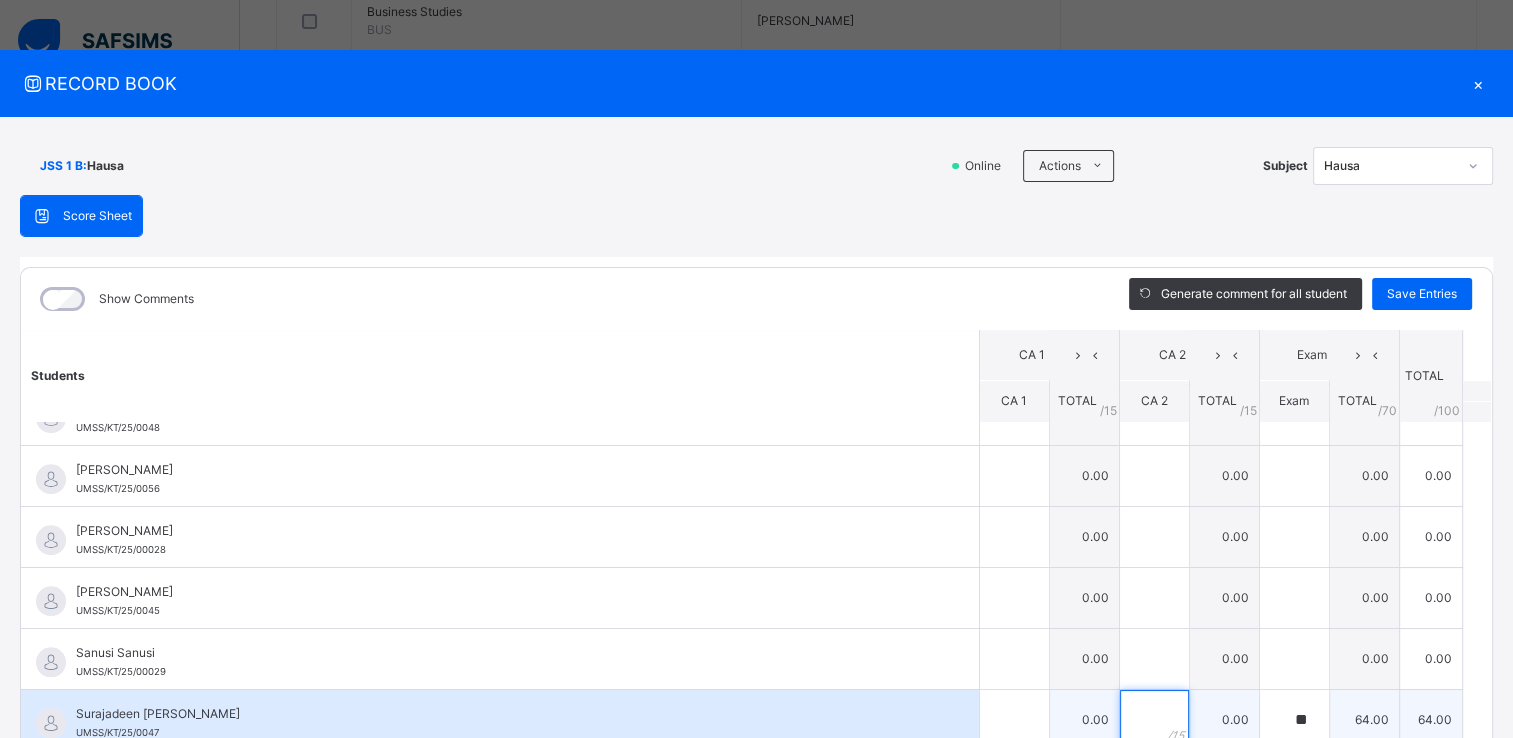 click at bounding box center [1154, 720] 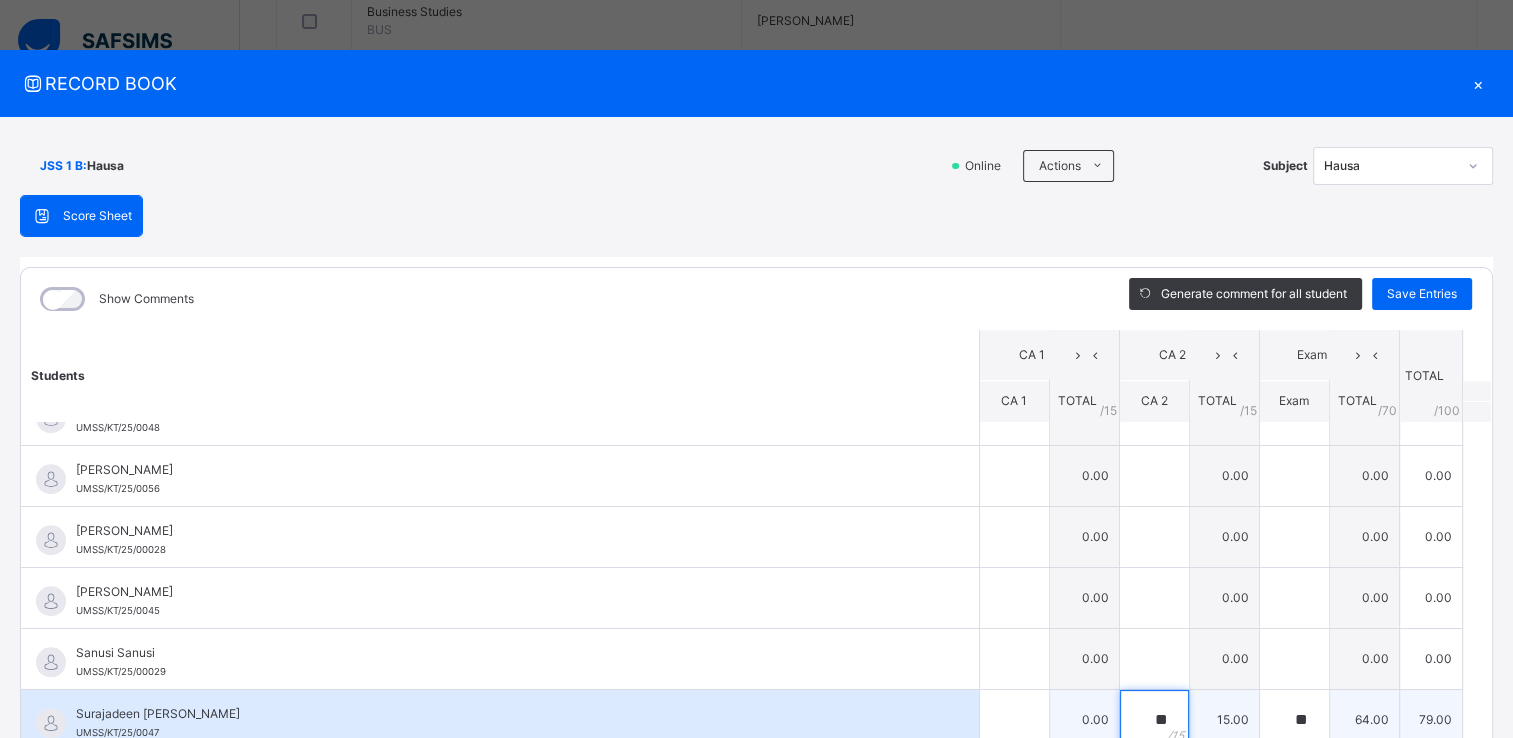 type on "**" 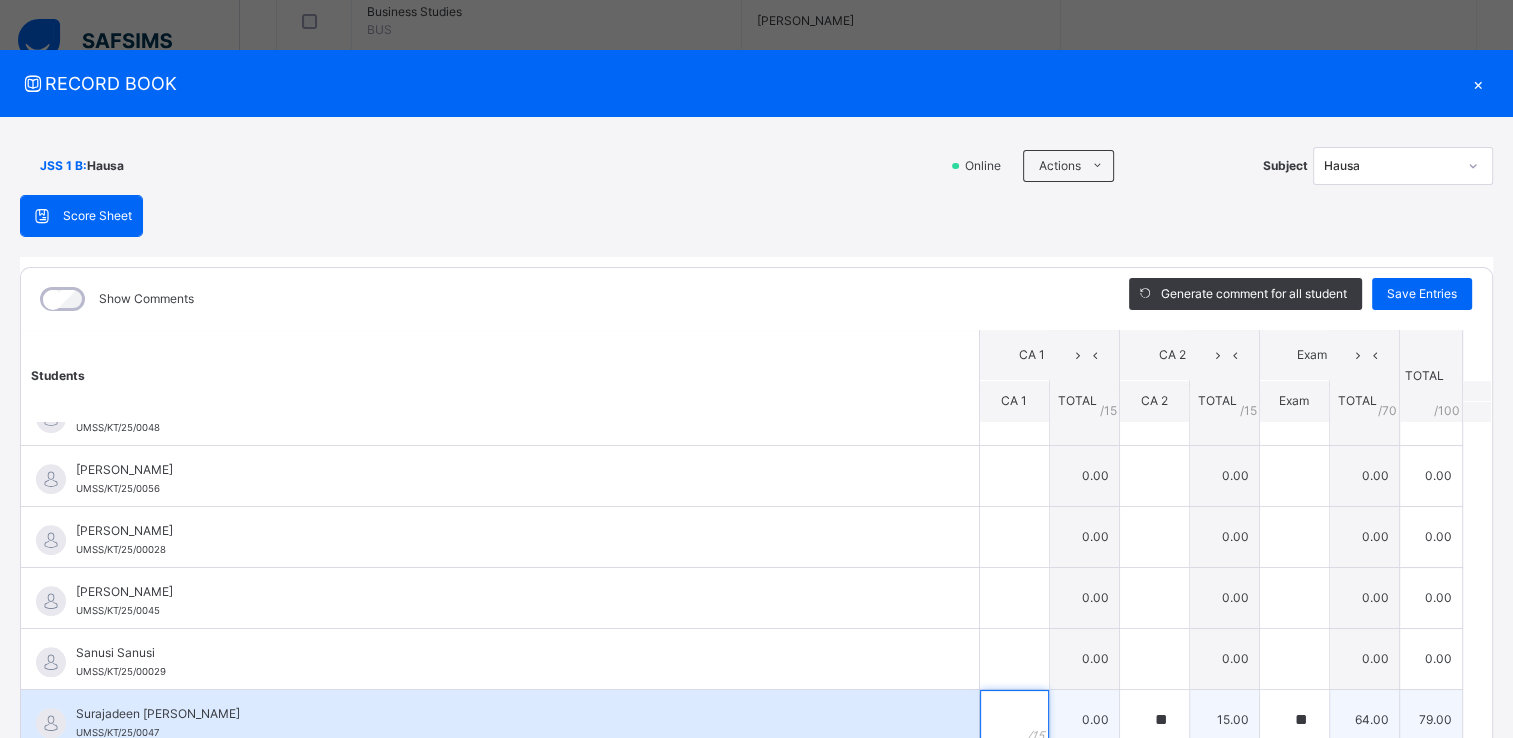 click at bounding box center (1014, 720) 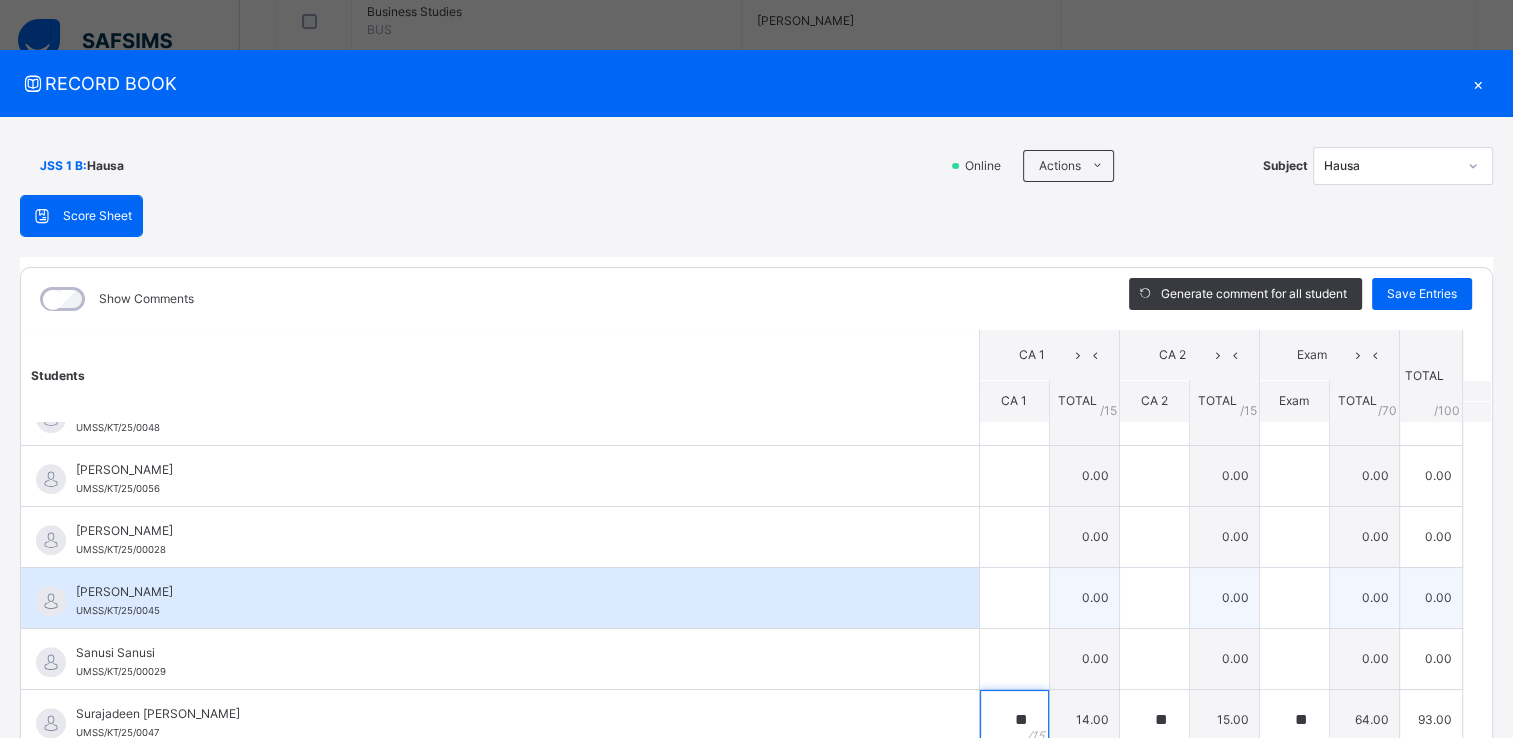 type on "**" 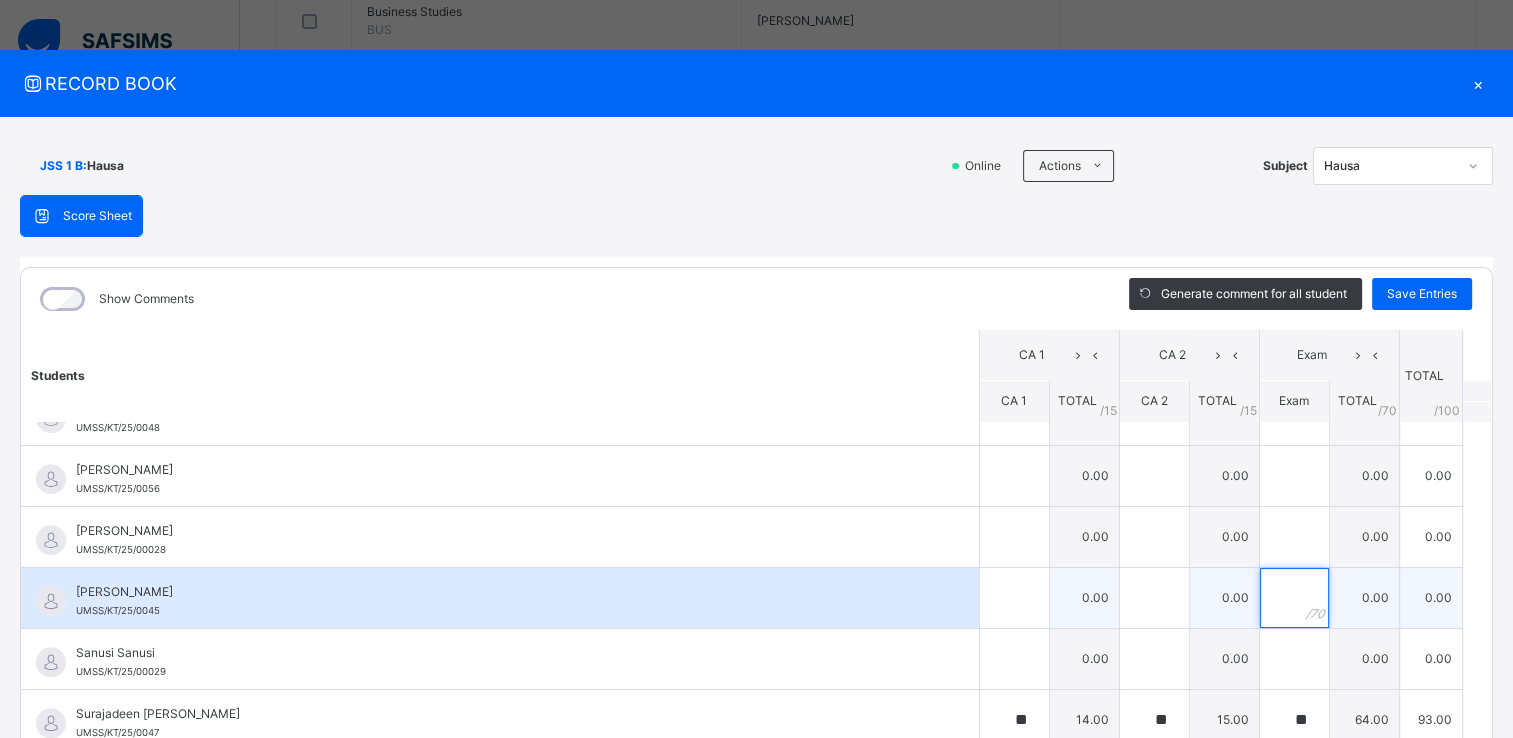 click at bounding box center (1294, 598) 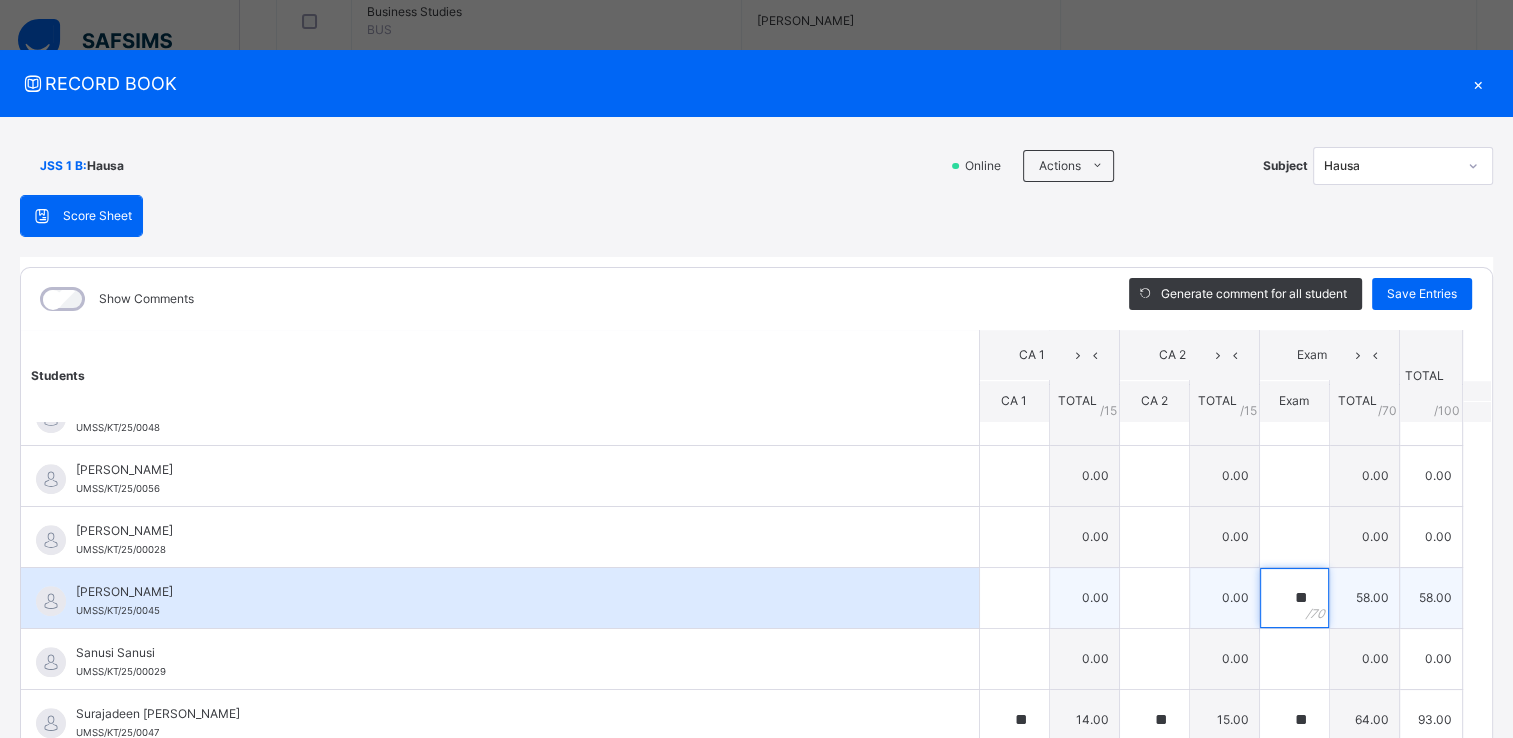 type on "**" 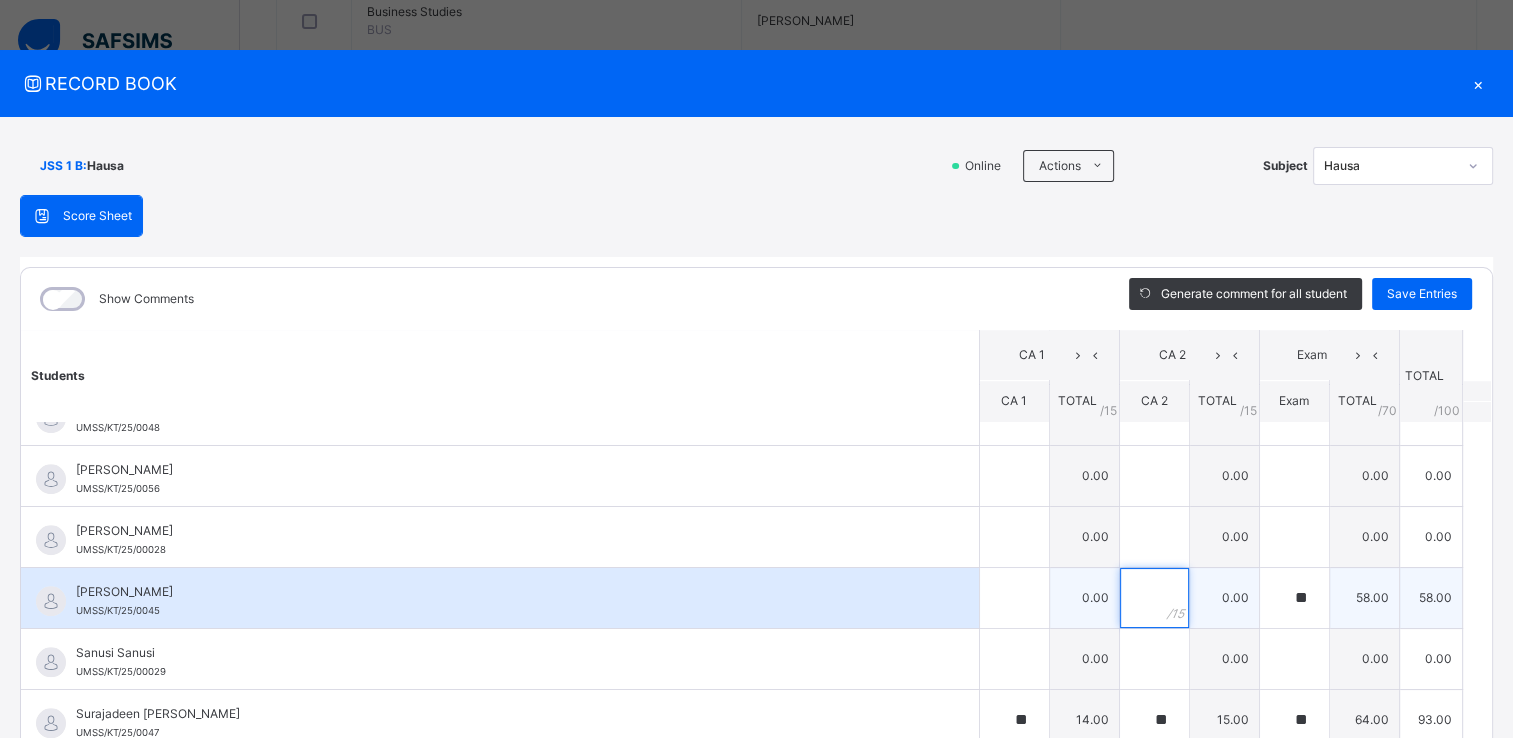 click at bounding box center [1154, 598] 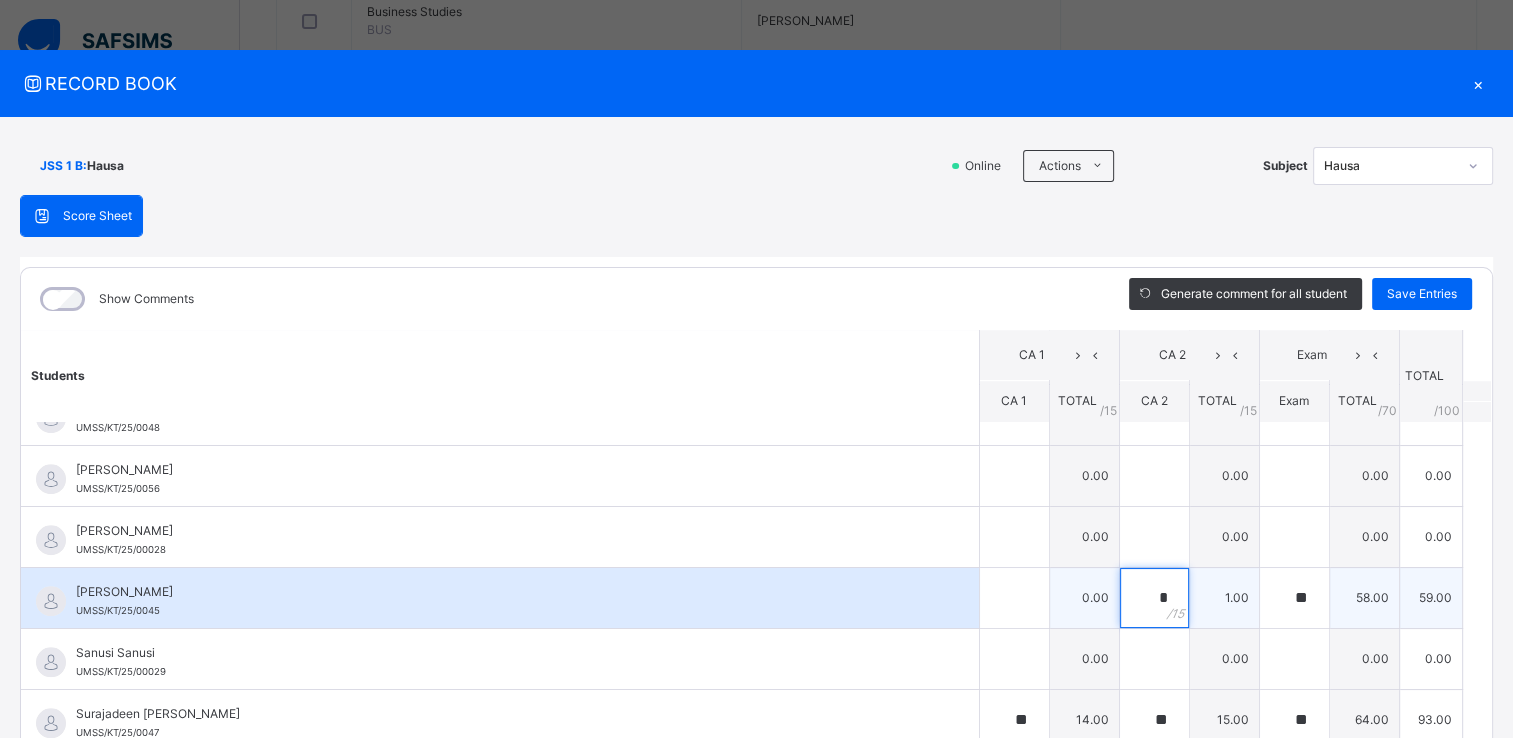 type on "**" 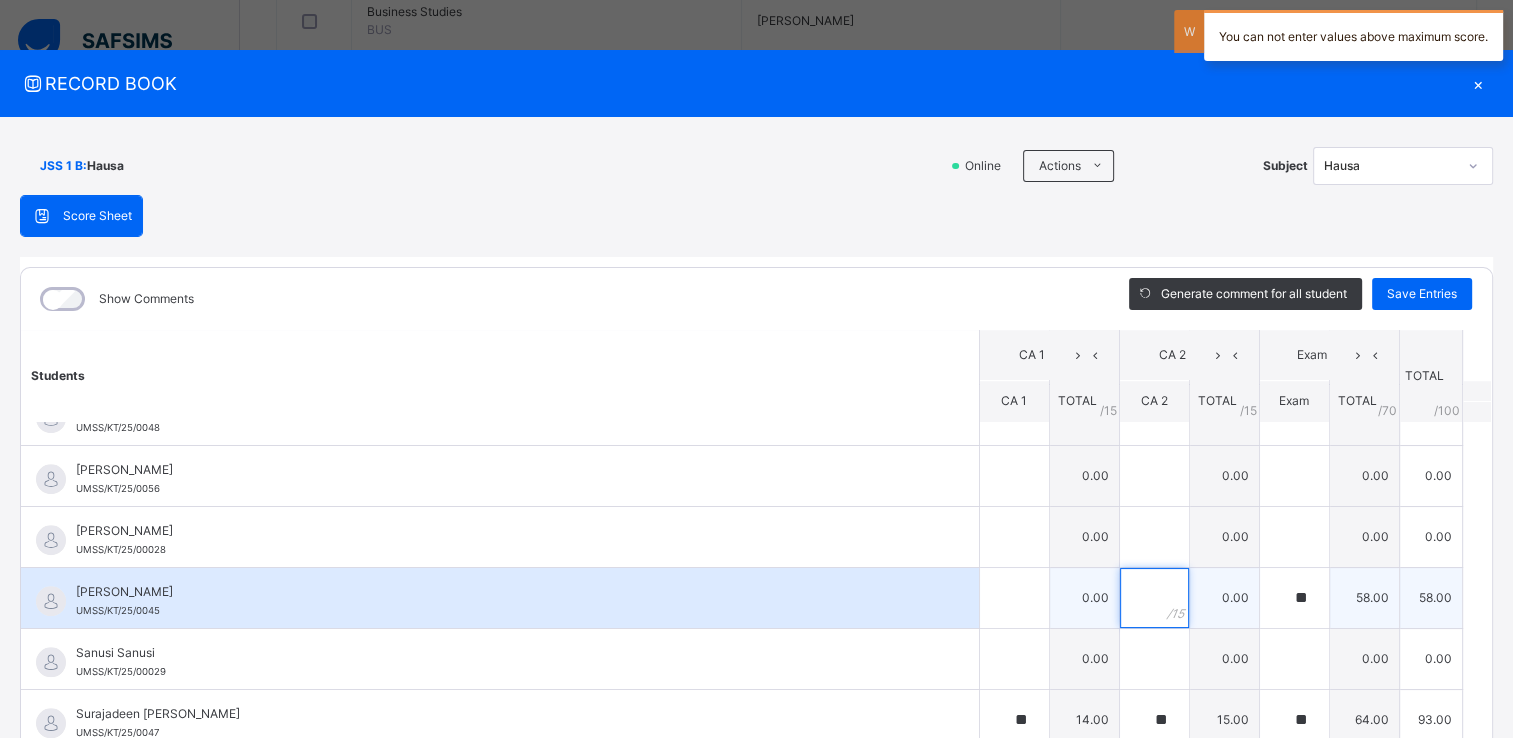 type on "*" 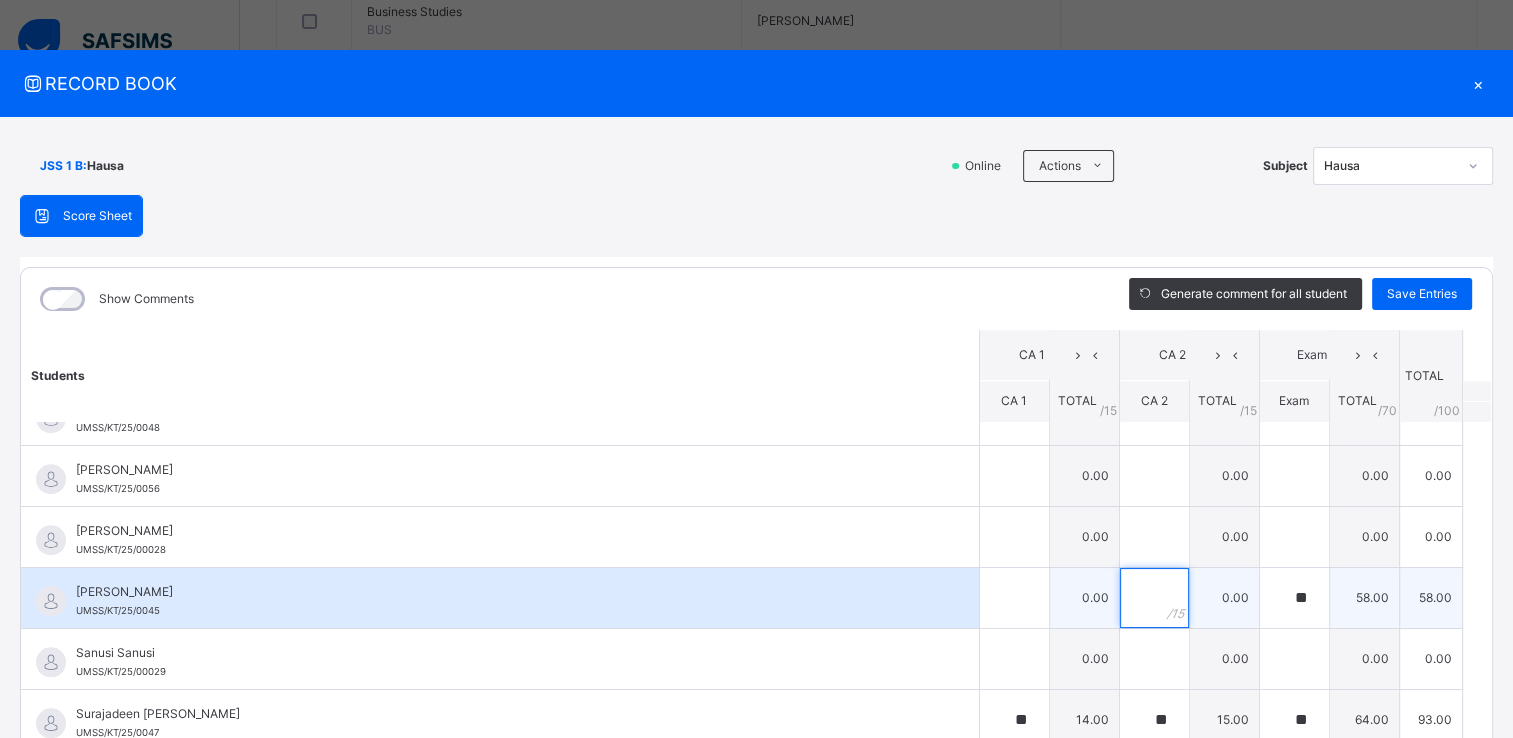 type on "*" 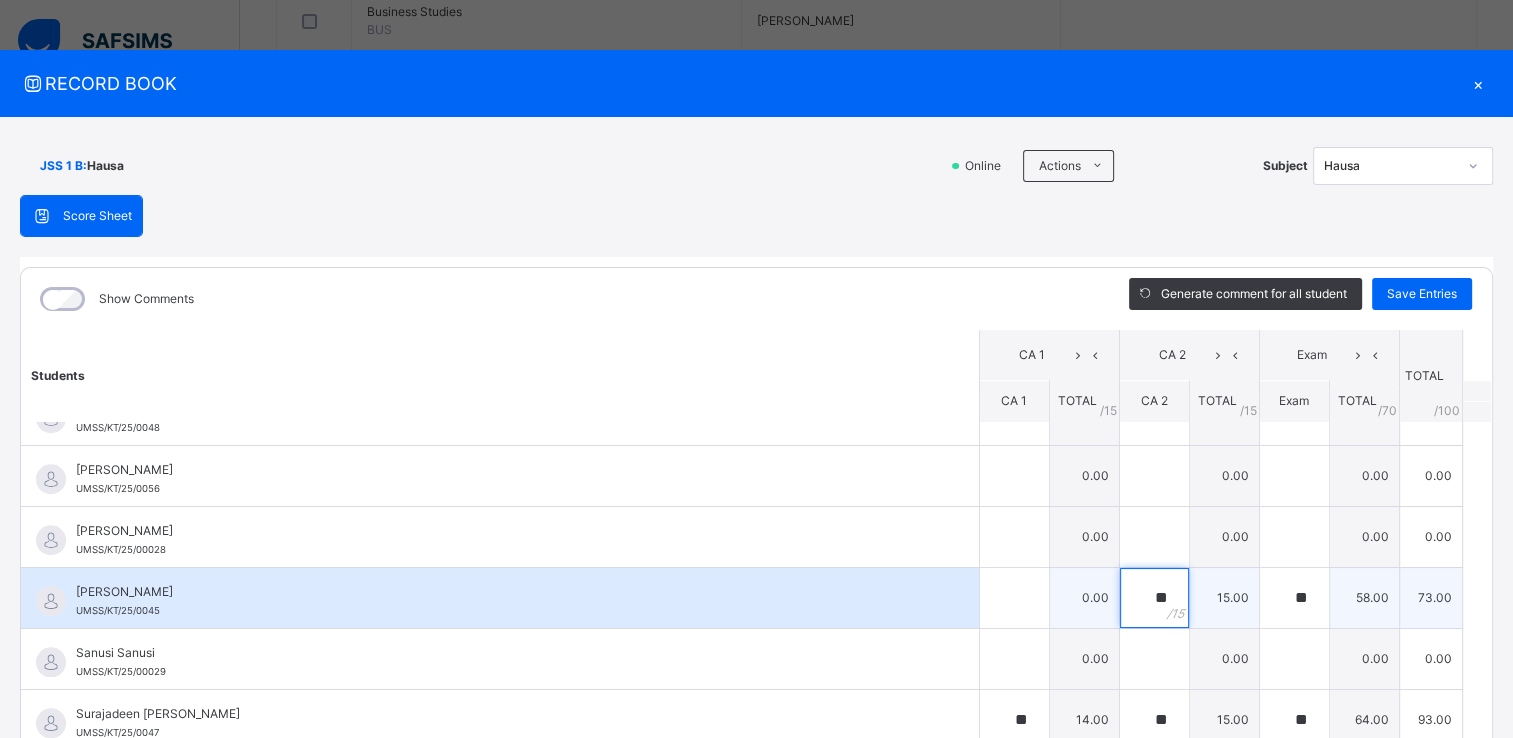 type on "**" 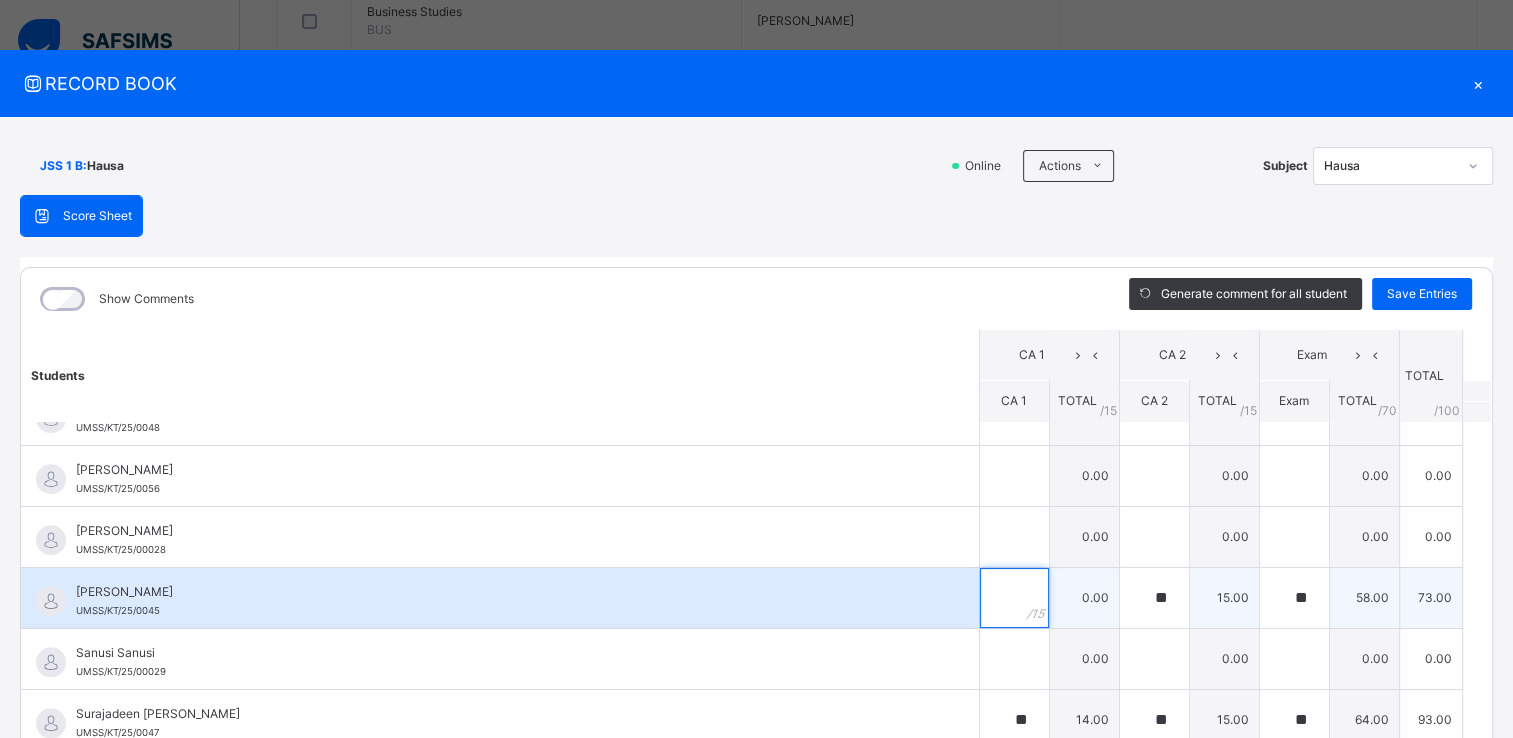 click at bounding box center (1014, 598) 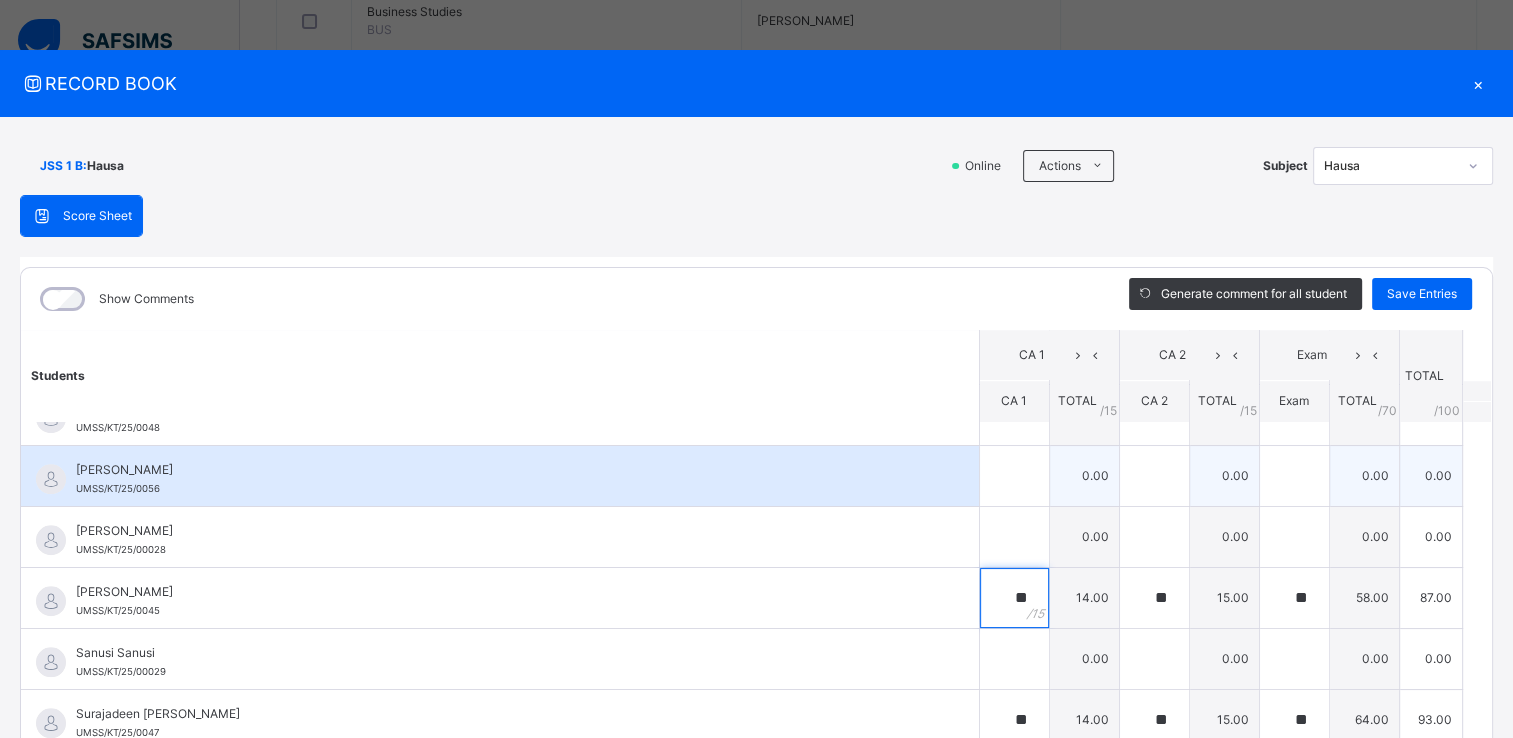 type on "**" 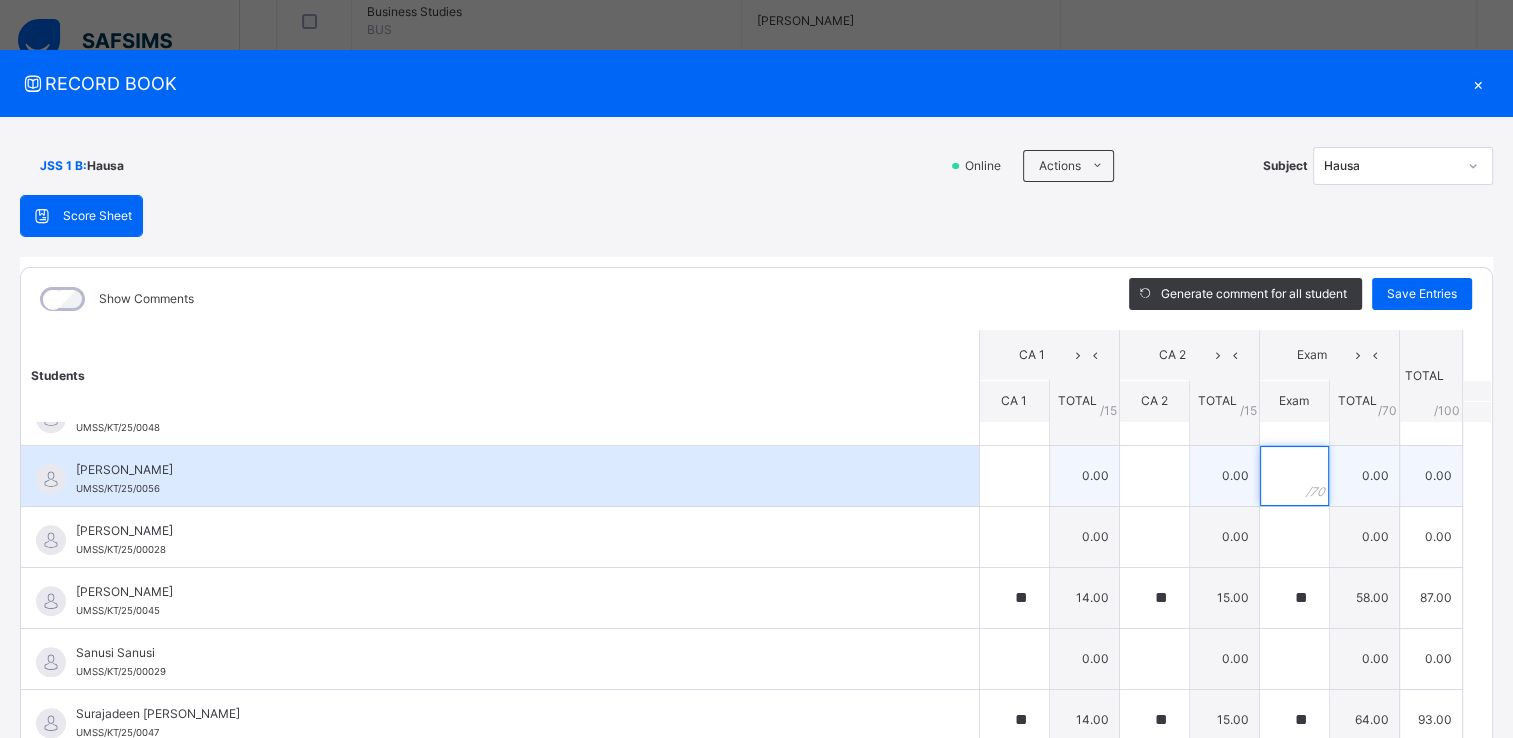 click at bounding box center (1294, 476) 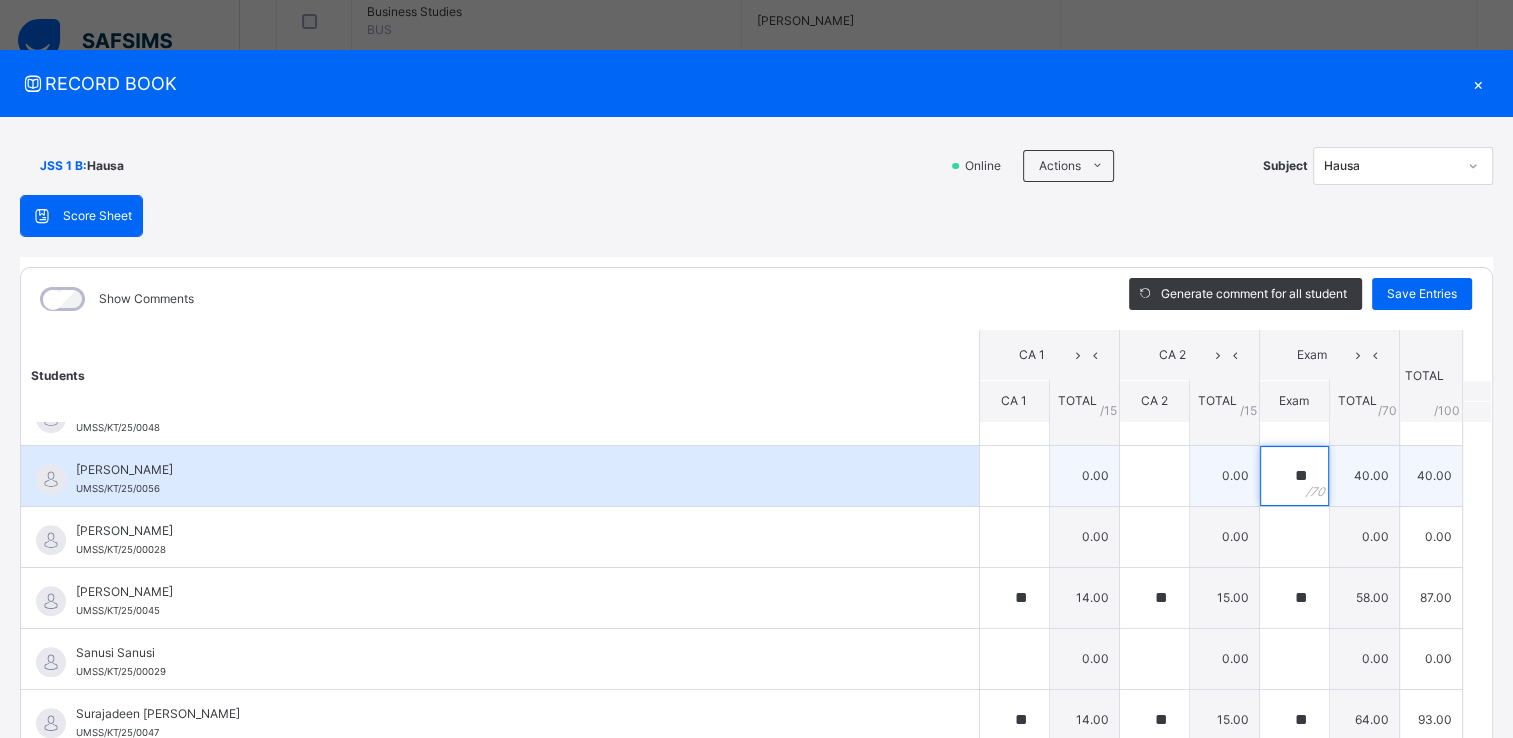 type on "**" 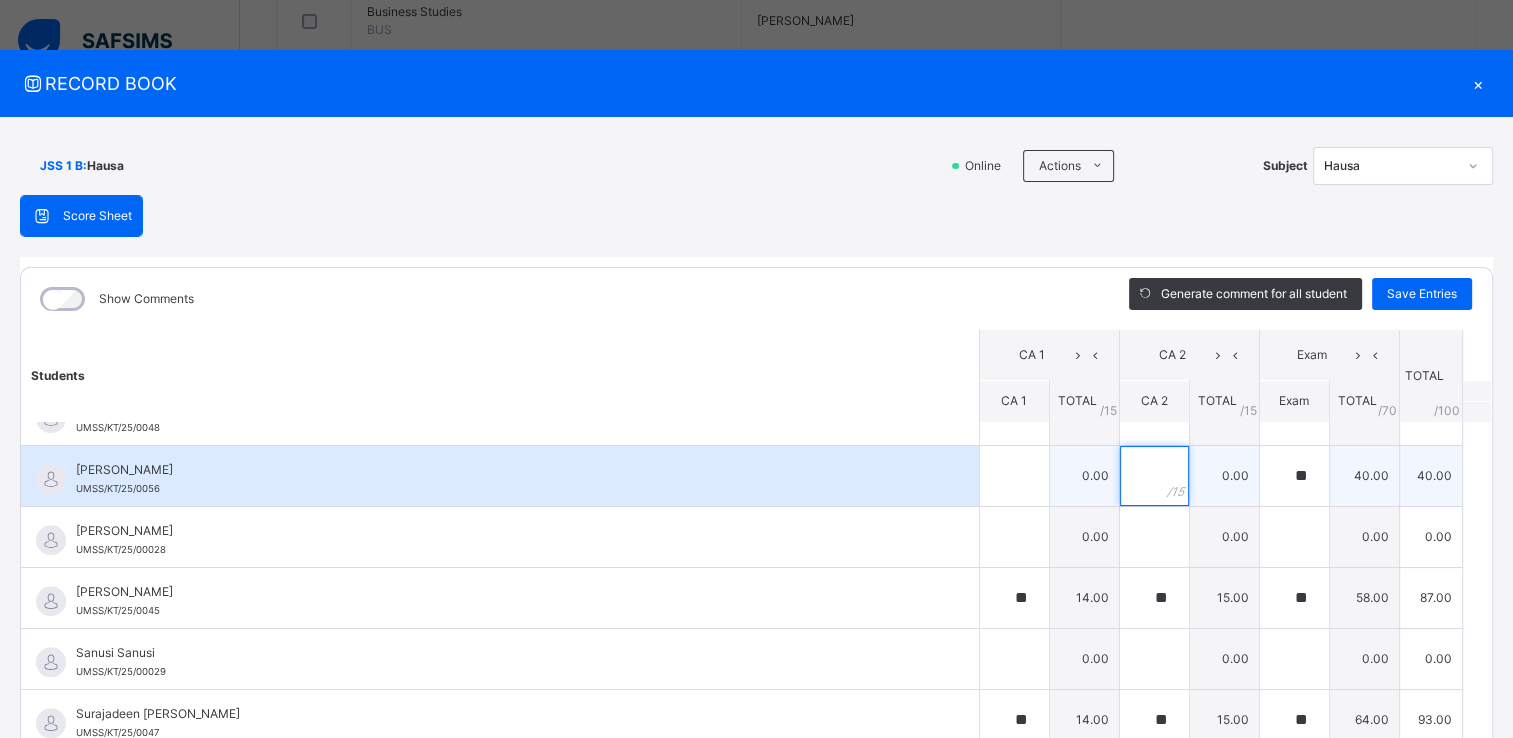 click at bounding box center [1154, 476] 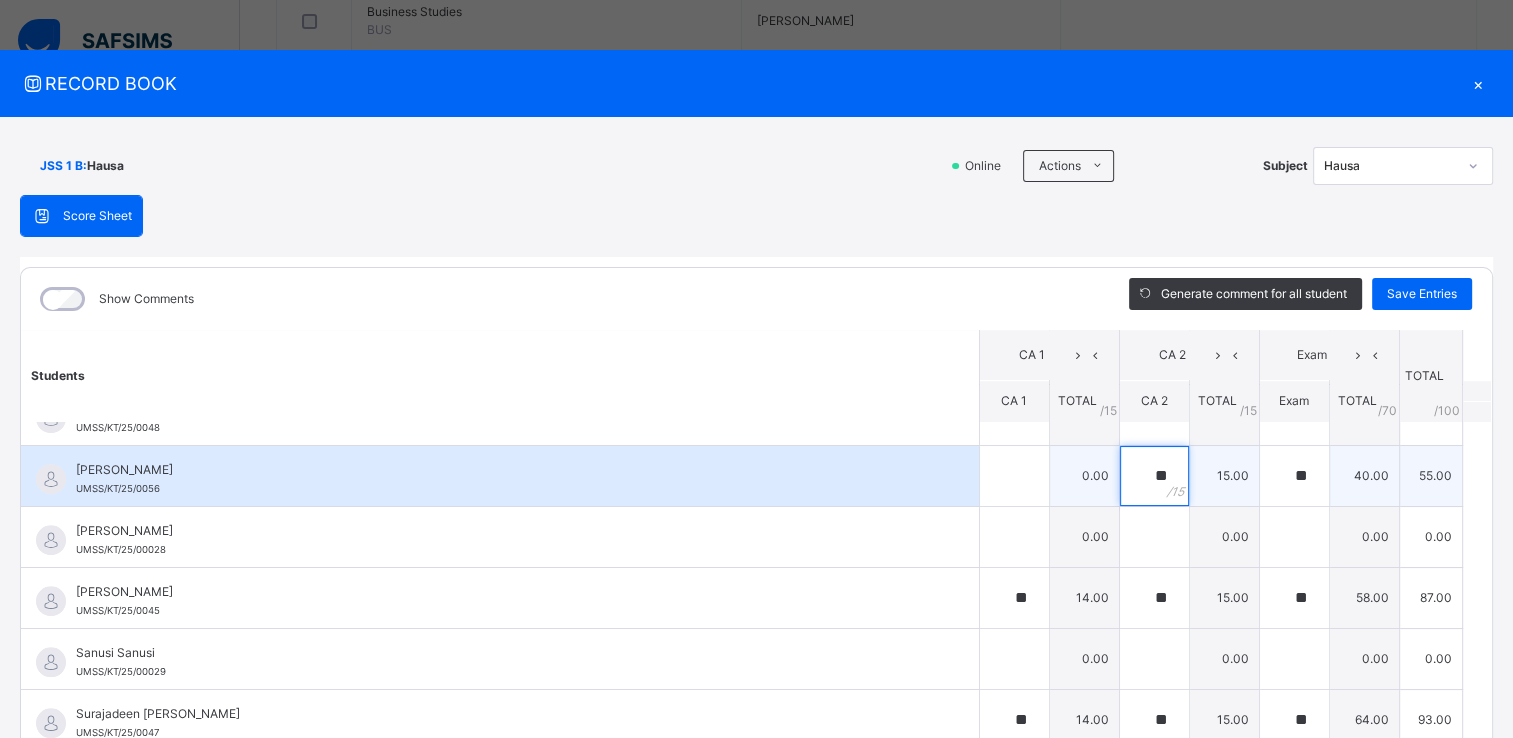 type on "**" 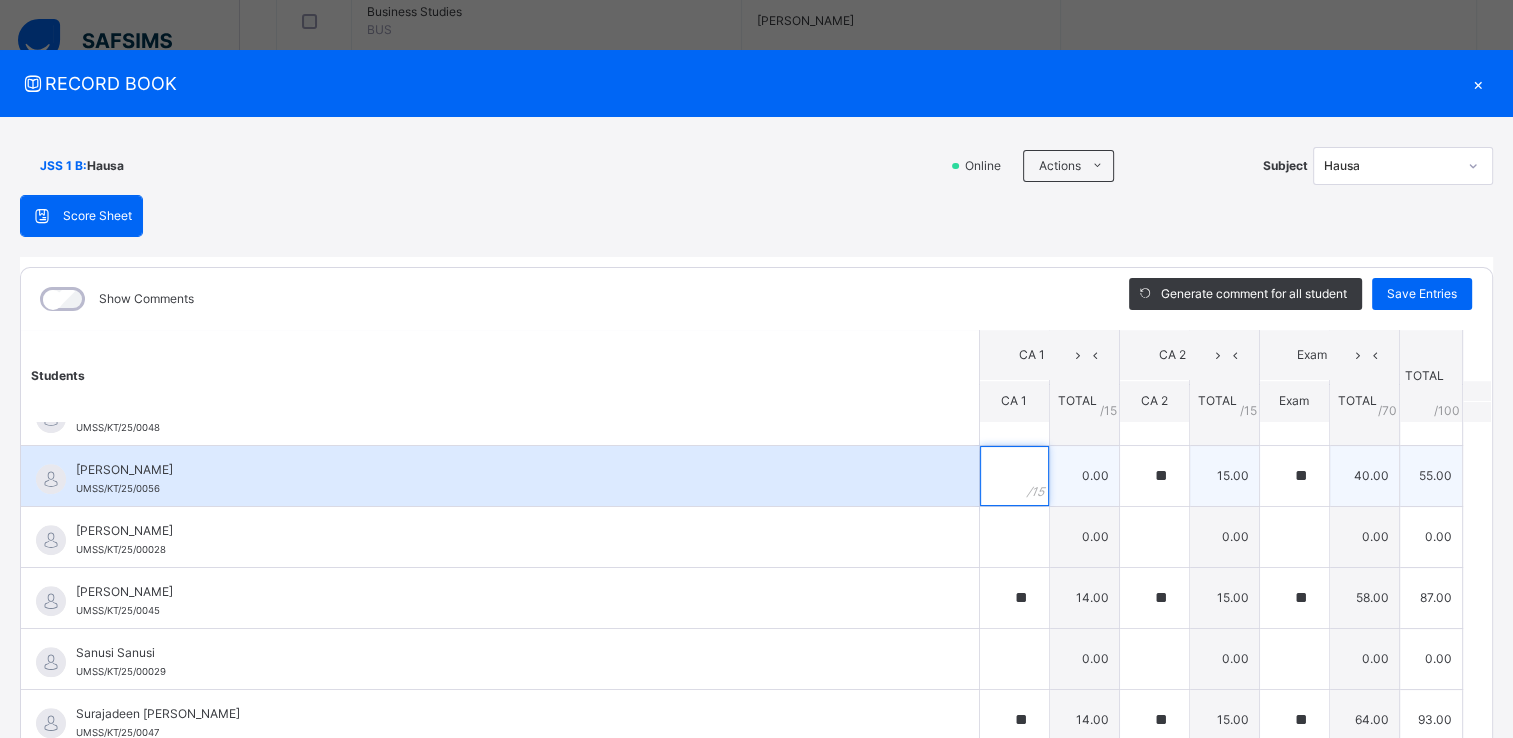 click at bounding box center [1014, 476] 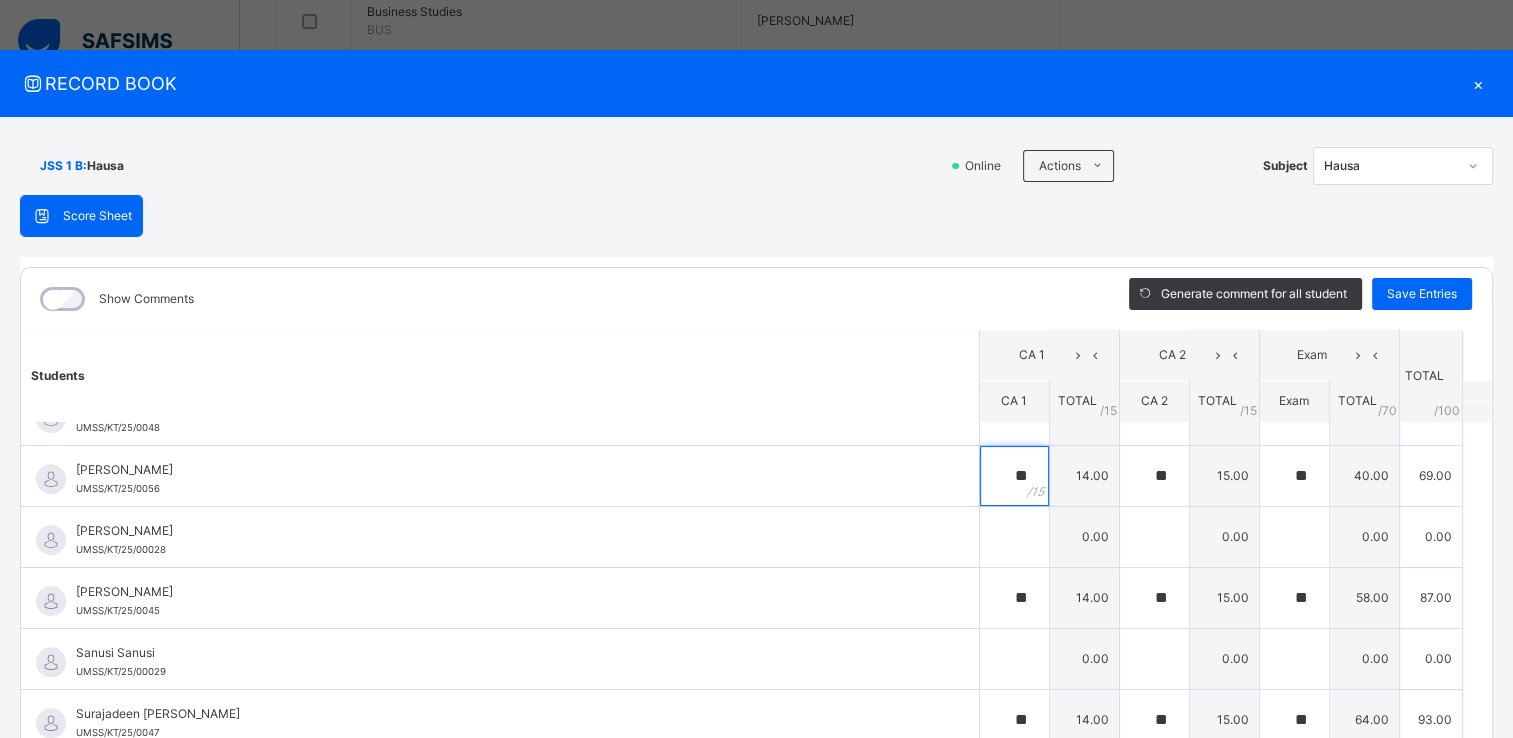 type on "**" 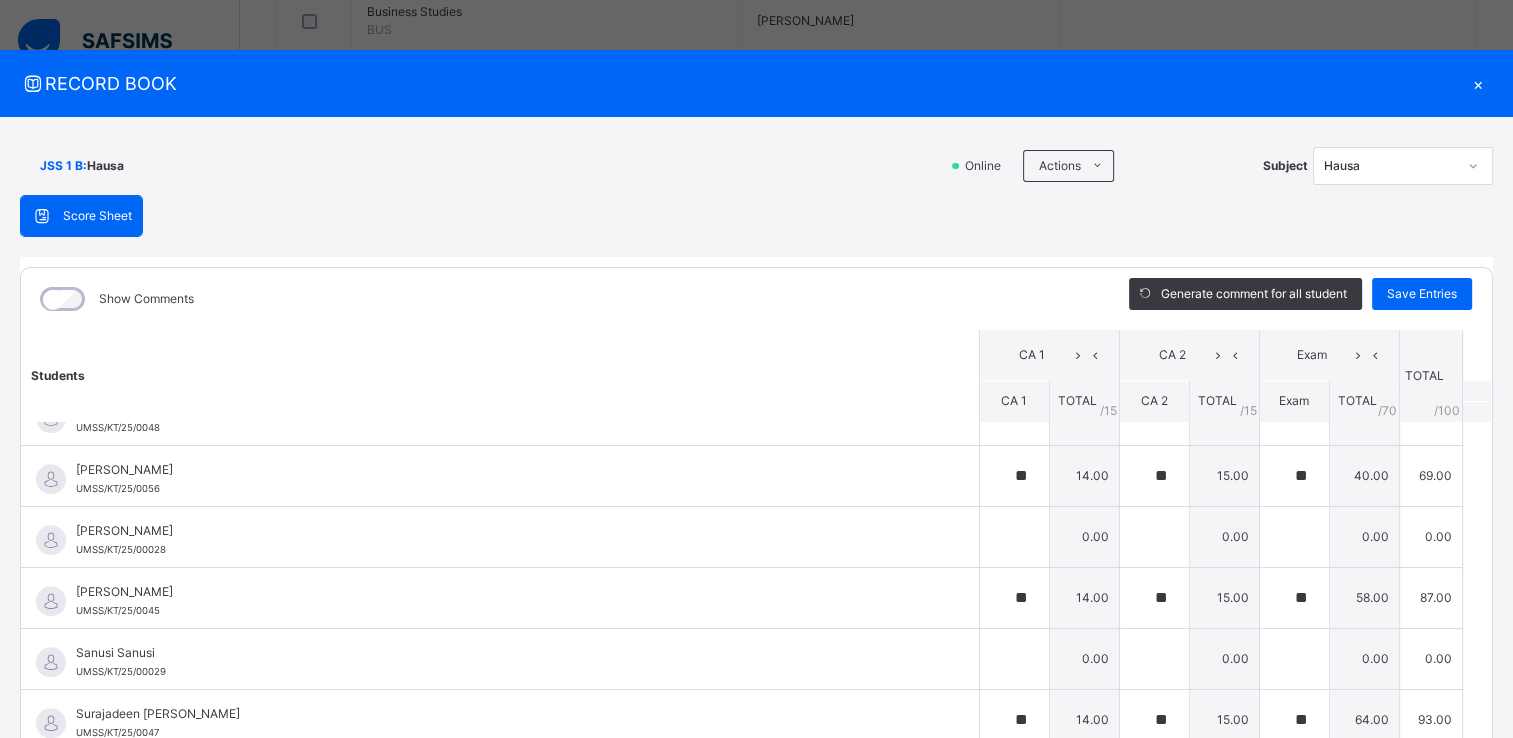 click on "Show Comments   Generate comment for all student   Save Entries Class Level:  JSS 1   B Subject:  Hausa Session:  2024/2025 Session Session:  Third Term Students CA 1 CA 2 Exam TOTAL /100 Comment CA 1 TOTAL / 15 CA 2 TOTAL / 15 Exam TOTAL / 70 Abdullahi  Abdullahi Sani UMSS/KT/25/0049 Abdullahi  Abdullahi Sani UMSS/KT/25/0049 ** 14.00 ** 15.00 0.00 29.00 Generate comment 0 / 250   ×   Subject Teacher’s Comment Generate and see in full the comment developed by the AI with an option to regenerate the comment JS Abdullahi  Abdullahi Sani   UMSS/KT/25/0049   Total 29.00  / 100.00 Sims Bot   Regenerate     Use this comment   Abdullahi  Muhammad UMSS/KT/25/00022 Abdullahi  Muhammad UMSS/KT/25/00022 ** 15.00 ** 14.00 ** 48.00 77.00 Generate comment 0 / 250   ×   Subject Teacher’s Comment Generate and see in full the comment developed by the AI with an option to regenerate the comment JS Abdullahi  Muhammad   UMSS/KT/25/00022   Total 77.00  / 100.00 Sims Bot   Regenerate     Use this comment   Abdullahi  Yusuf" at bounding box center (756, 549) 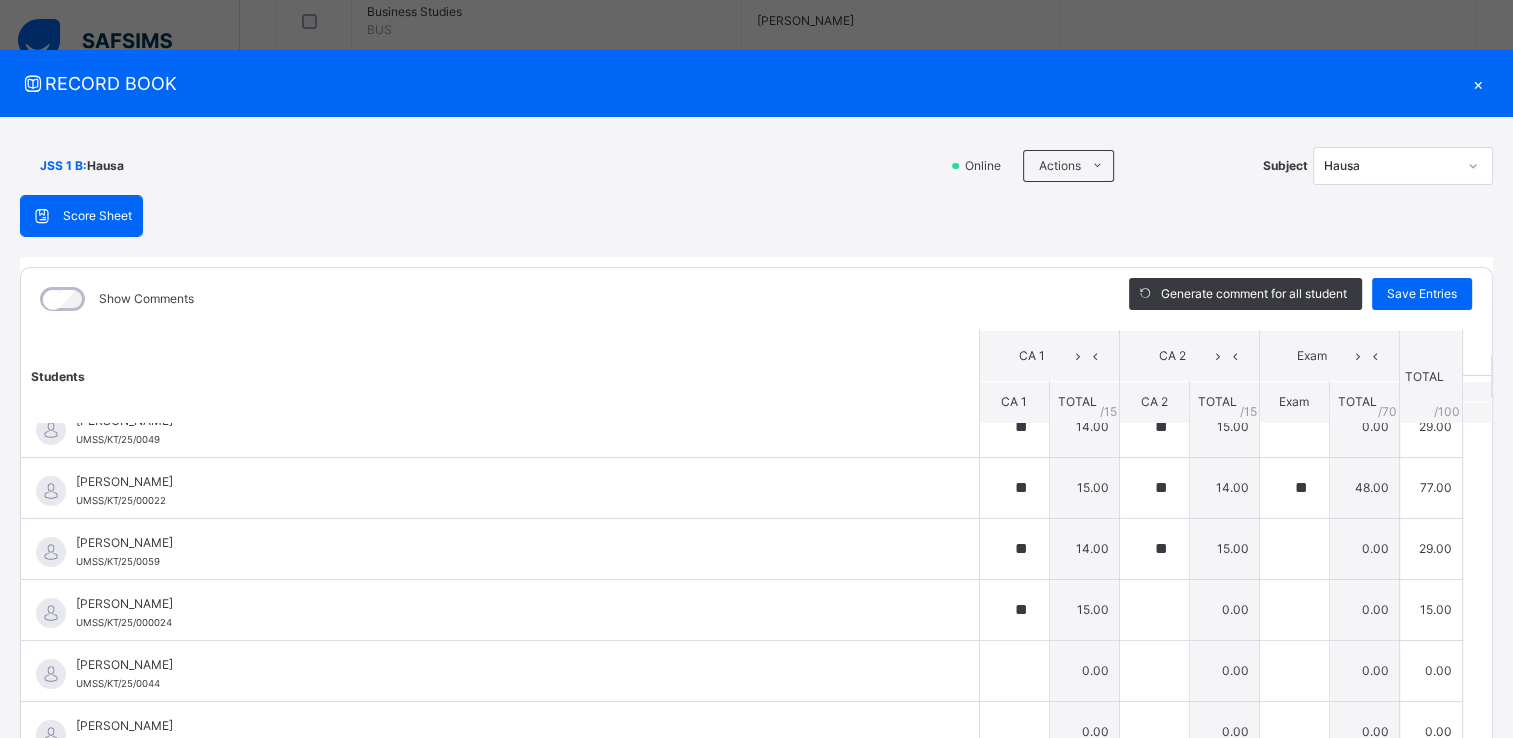 scroll, scrollTop: 0, scrollLeft: 0, axis: both 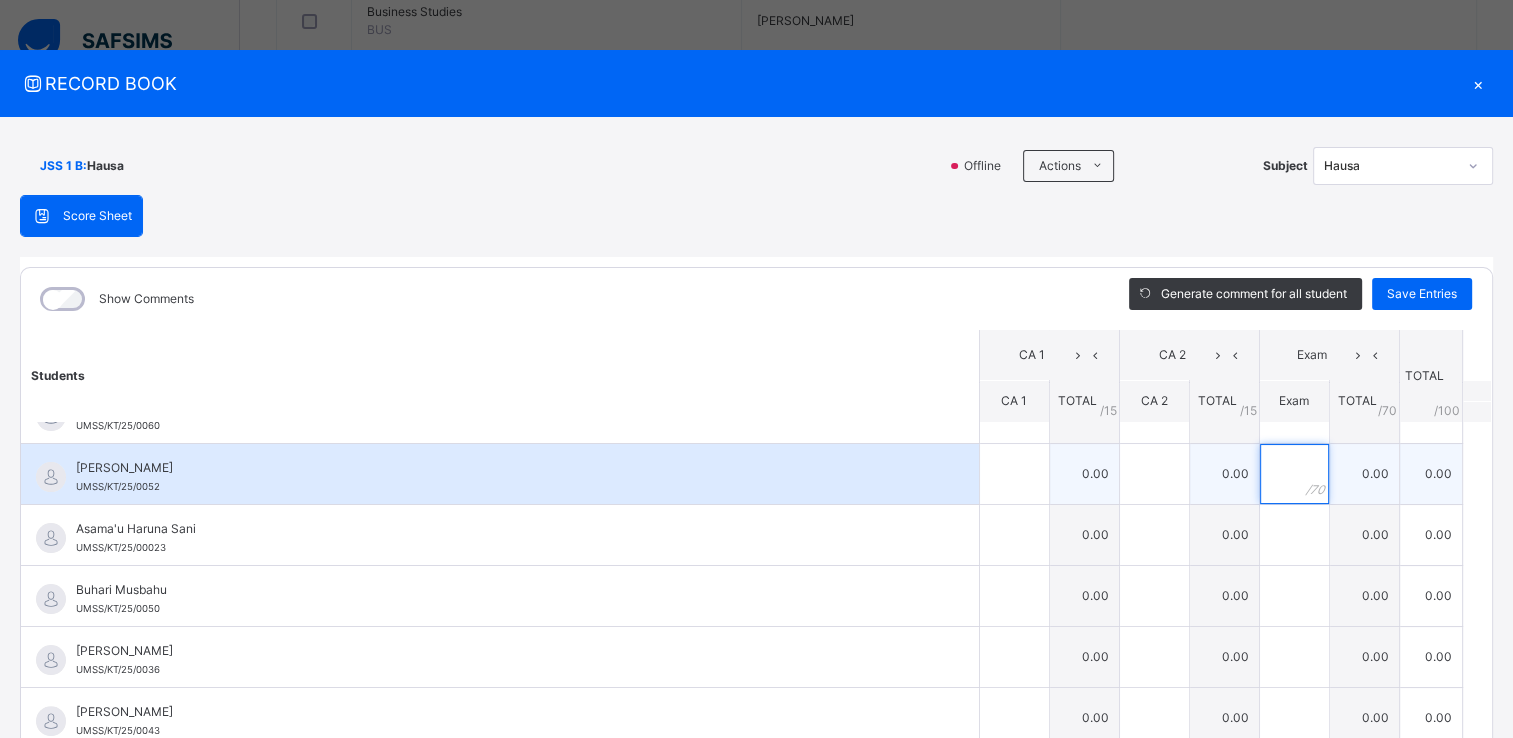 click at bounding box center (1294, 474) 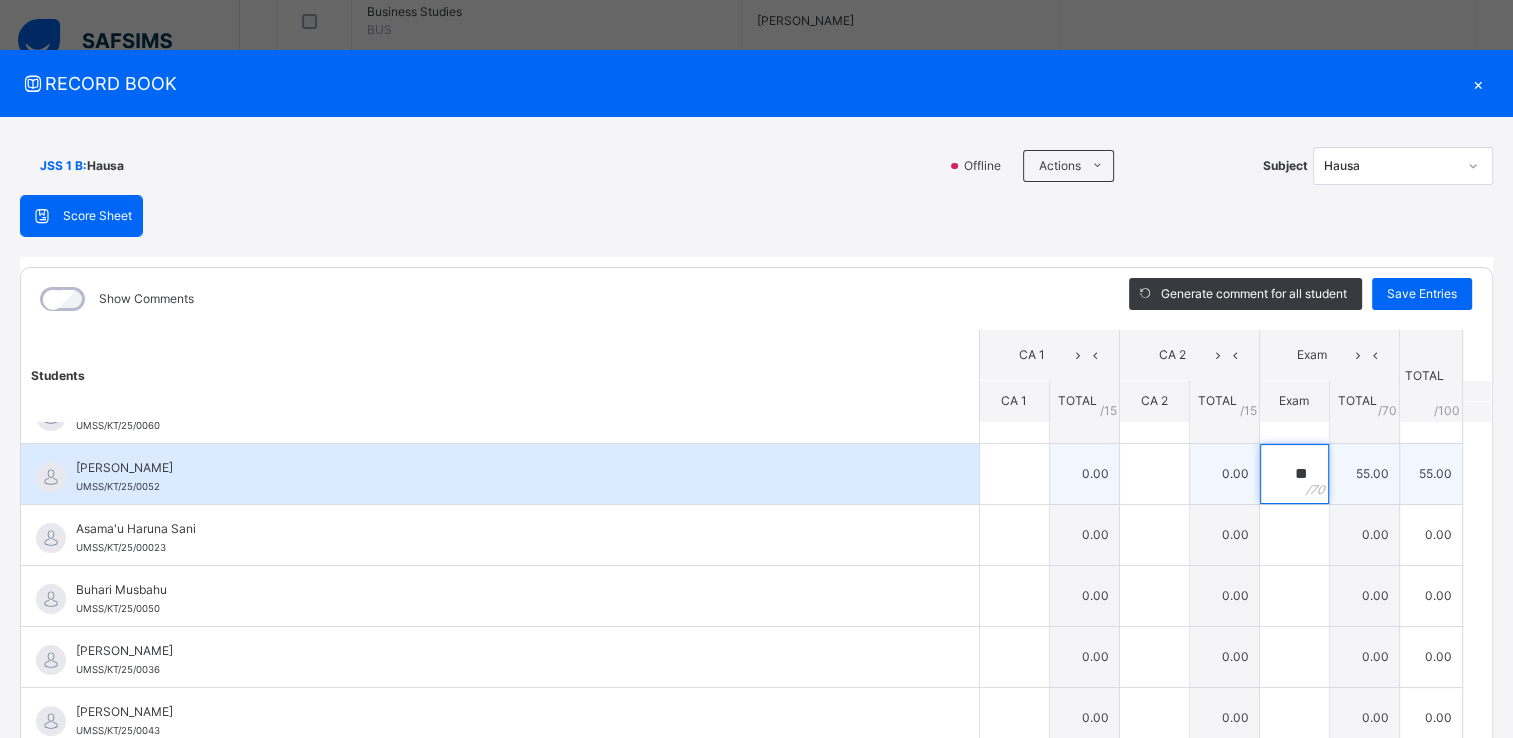 type on "**" 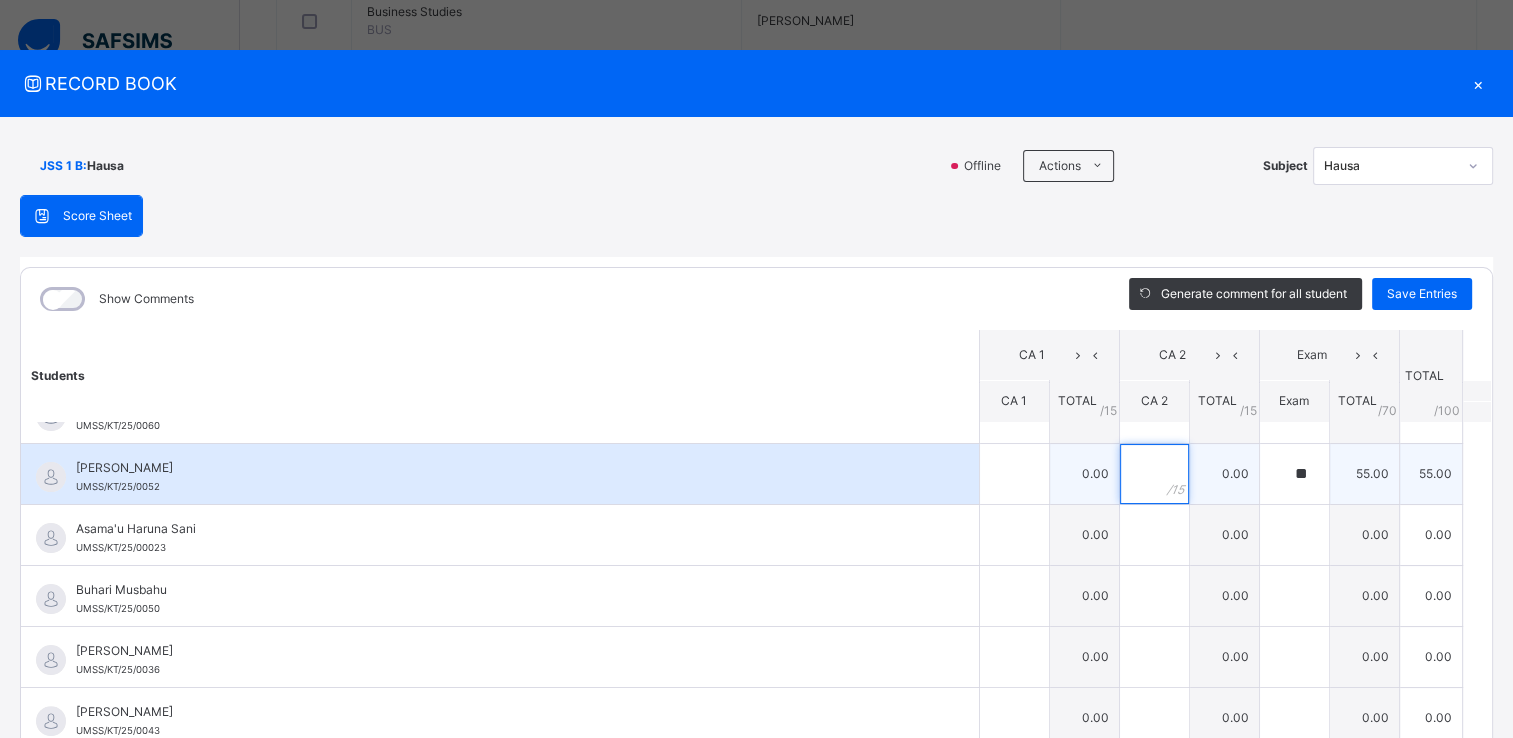 click at bounding box center [1154, 474] 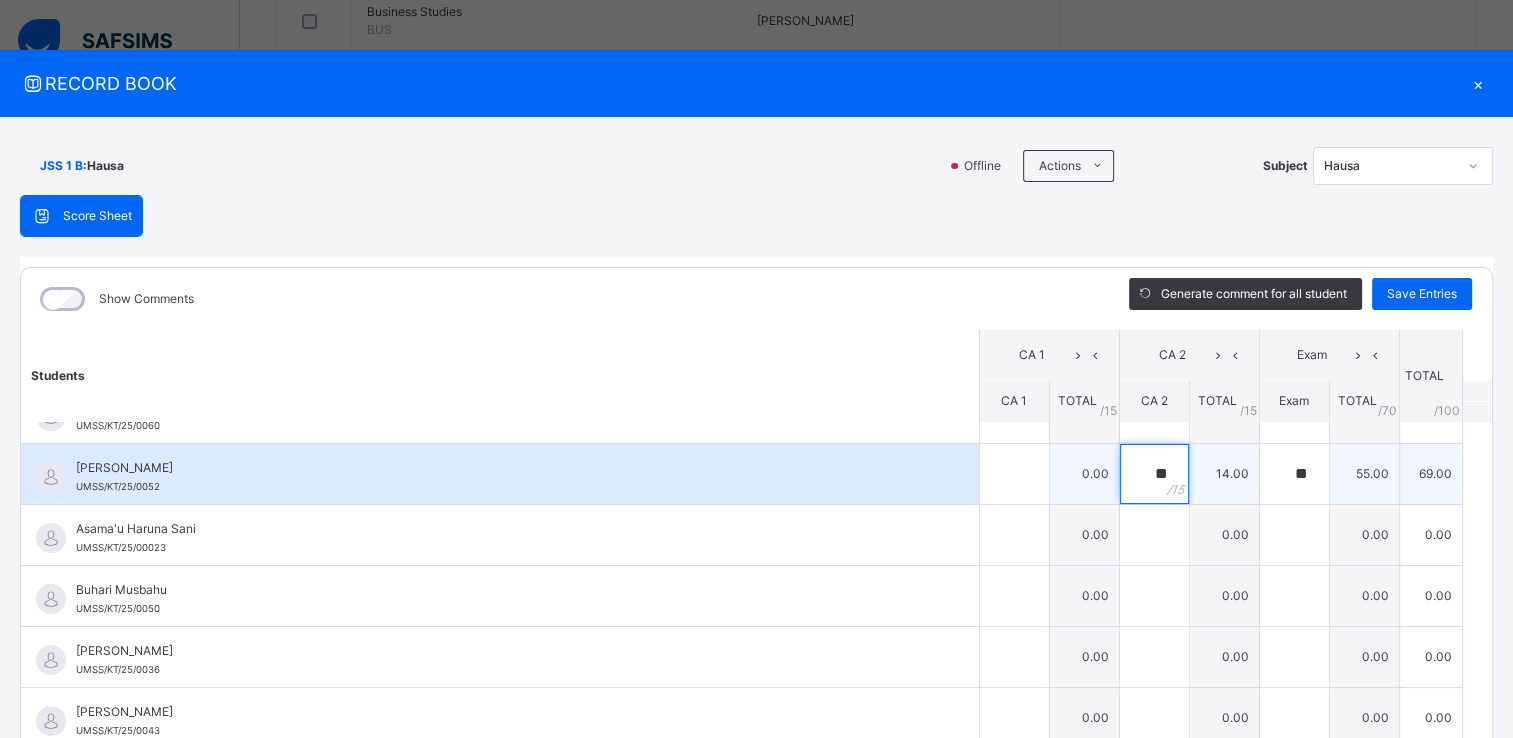 type on "**" 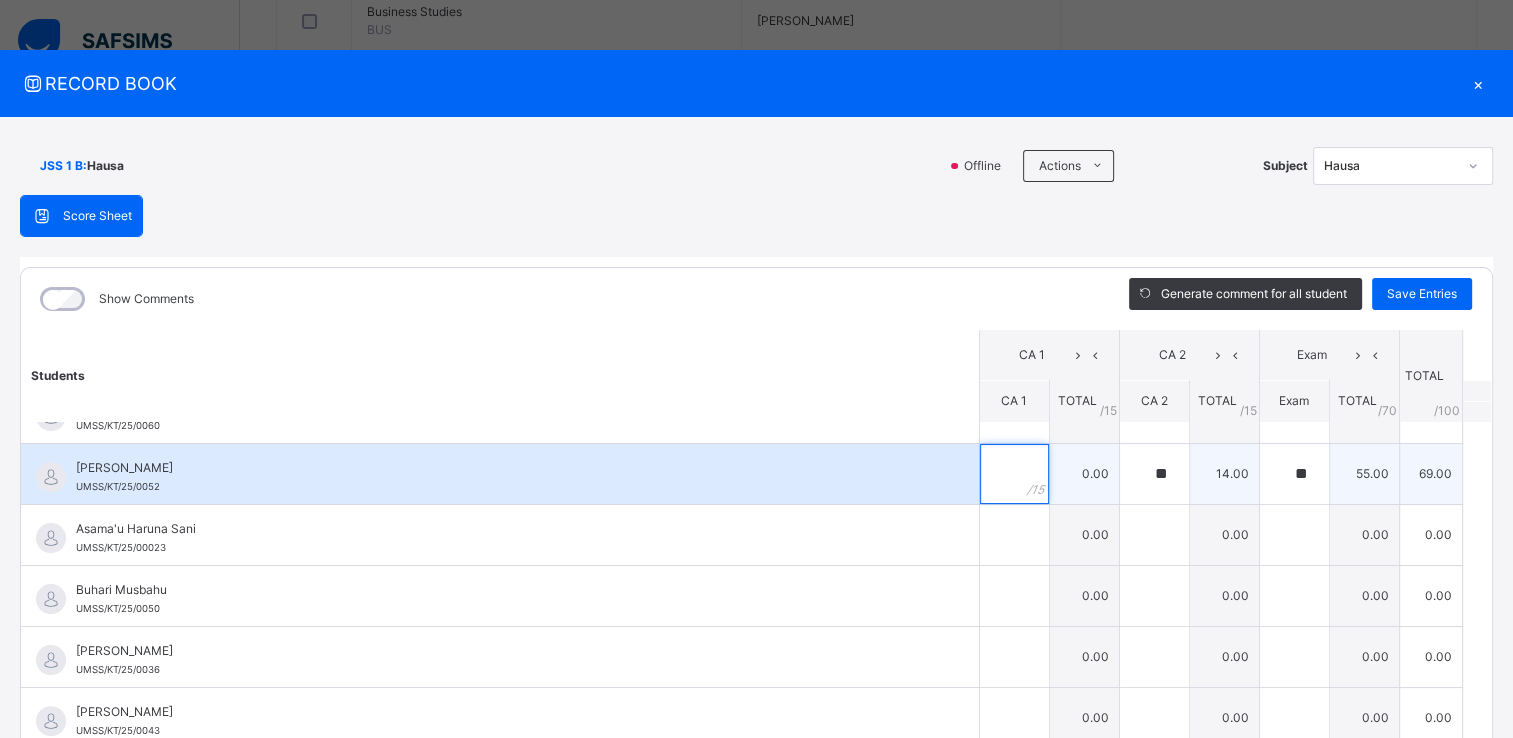 click at bounding box center (1014, 474) 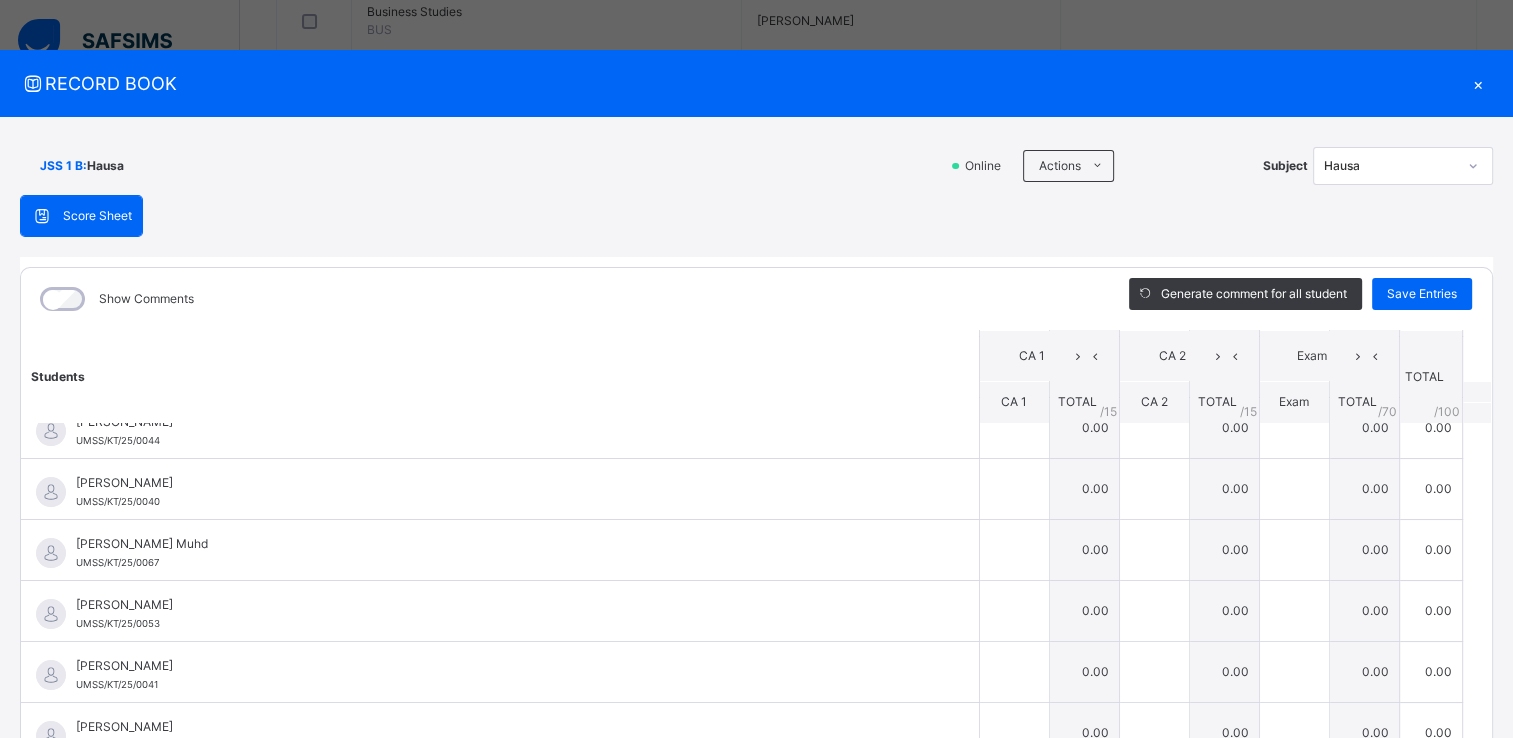 scroll, scrollTop: 230, scrollLeft: 0, axis: vertical 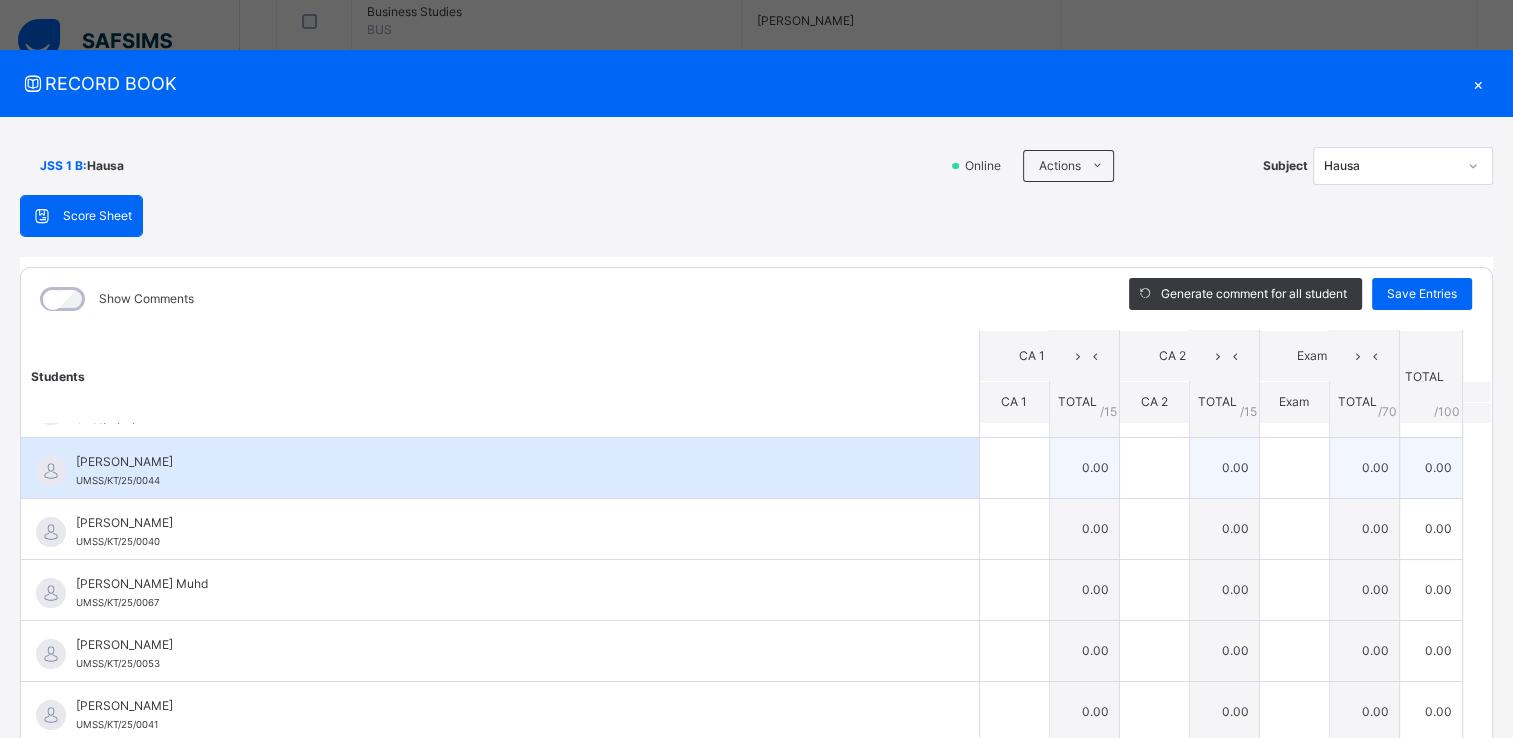 type on "**" 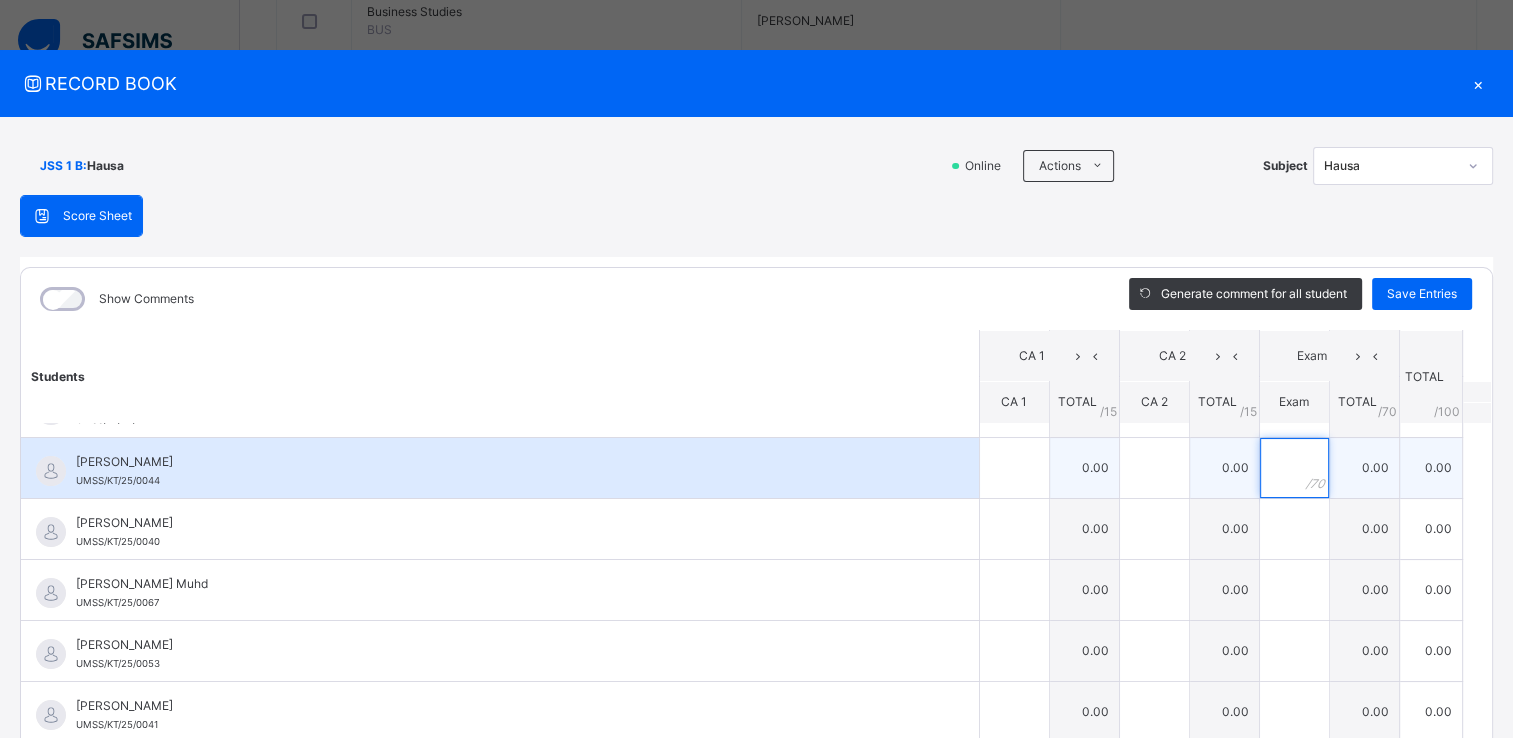 click at bounding box center [1294, 468] 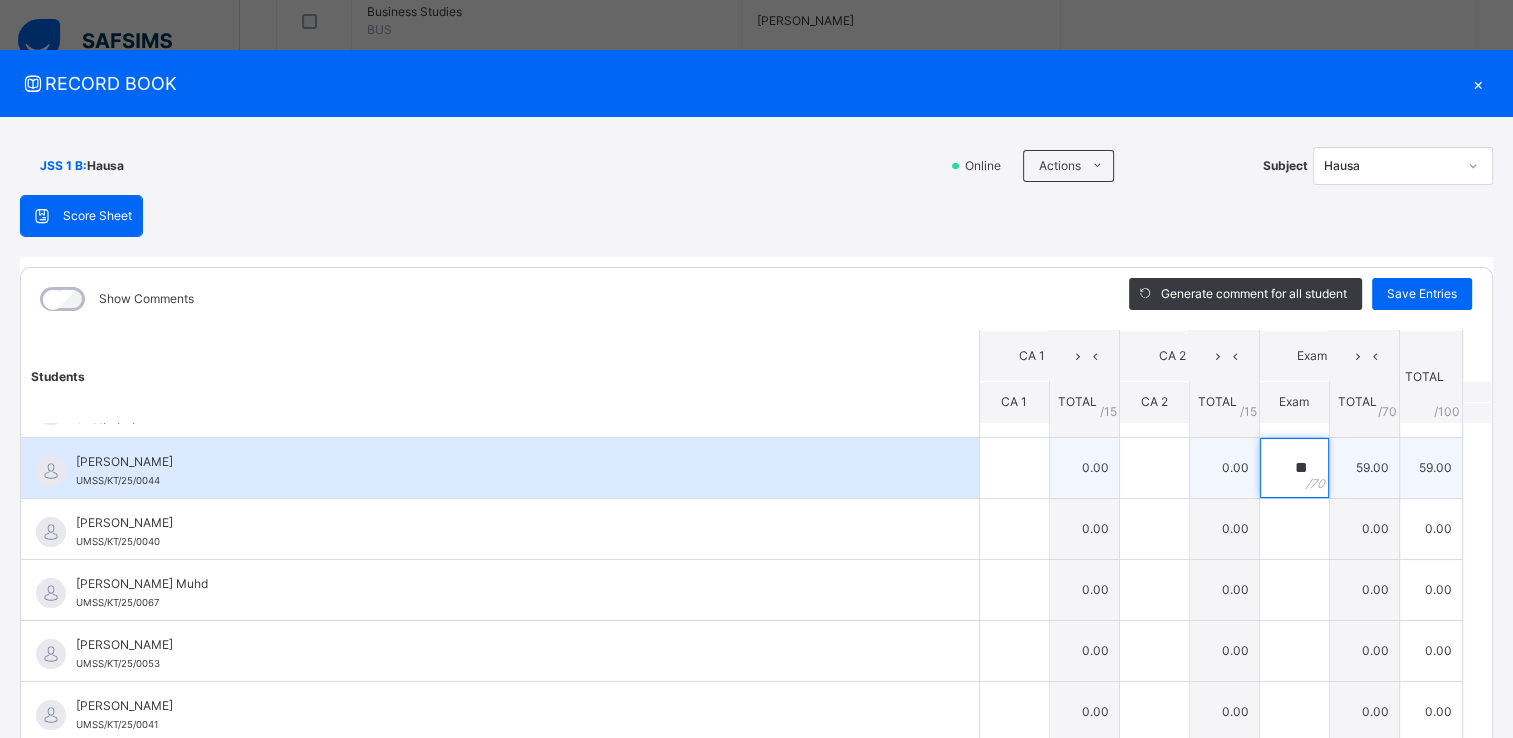 type on "**" 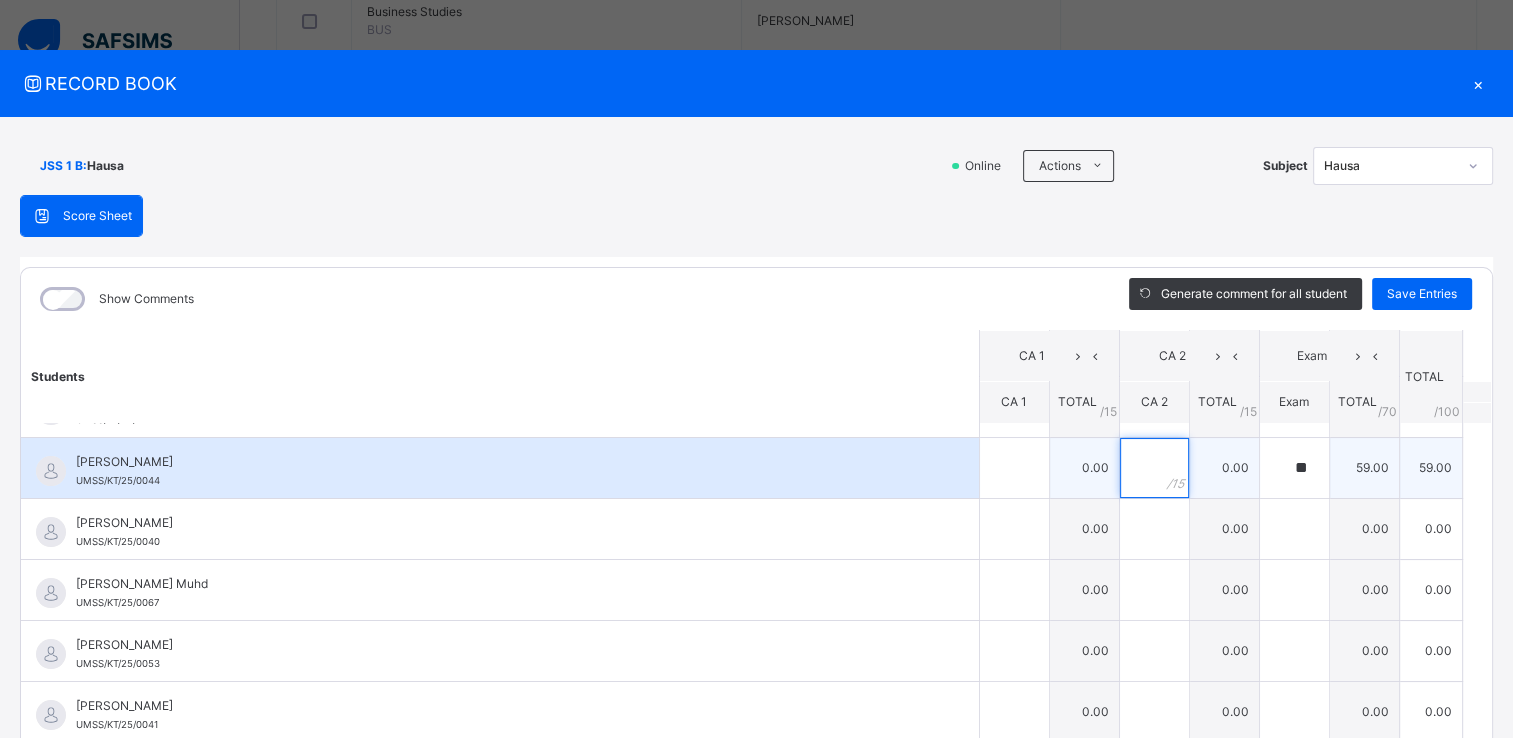 click at bounding box center [1154, 468] 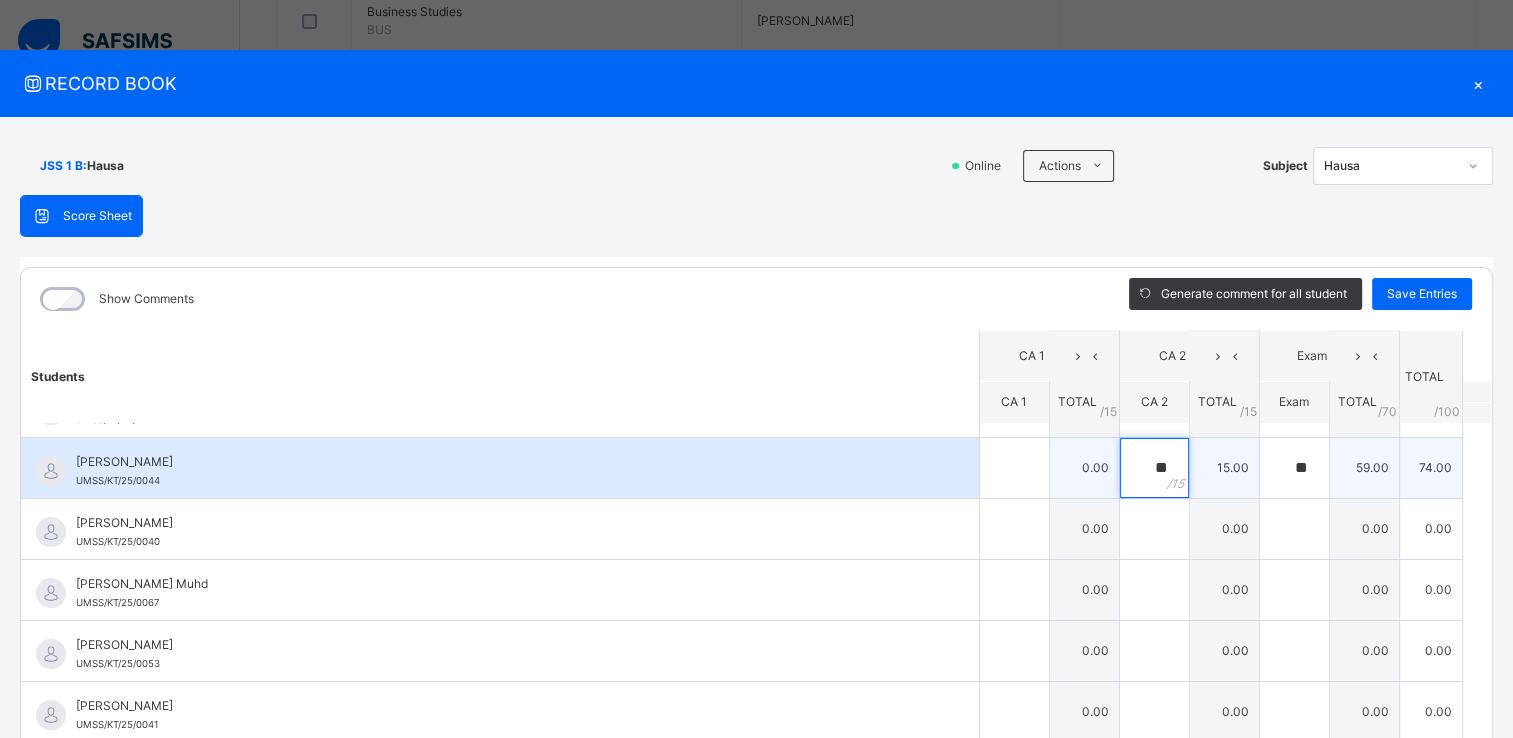 type on "**" 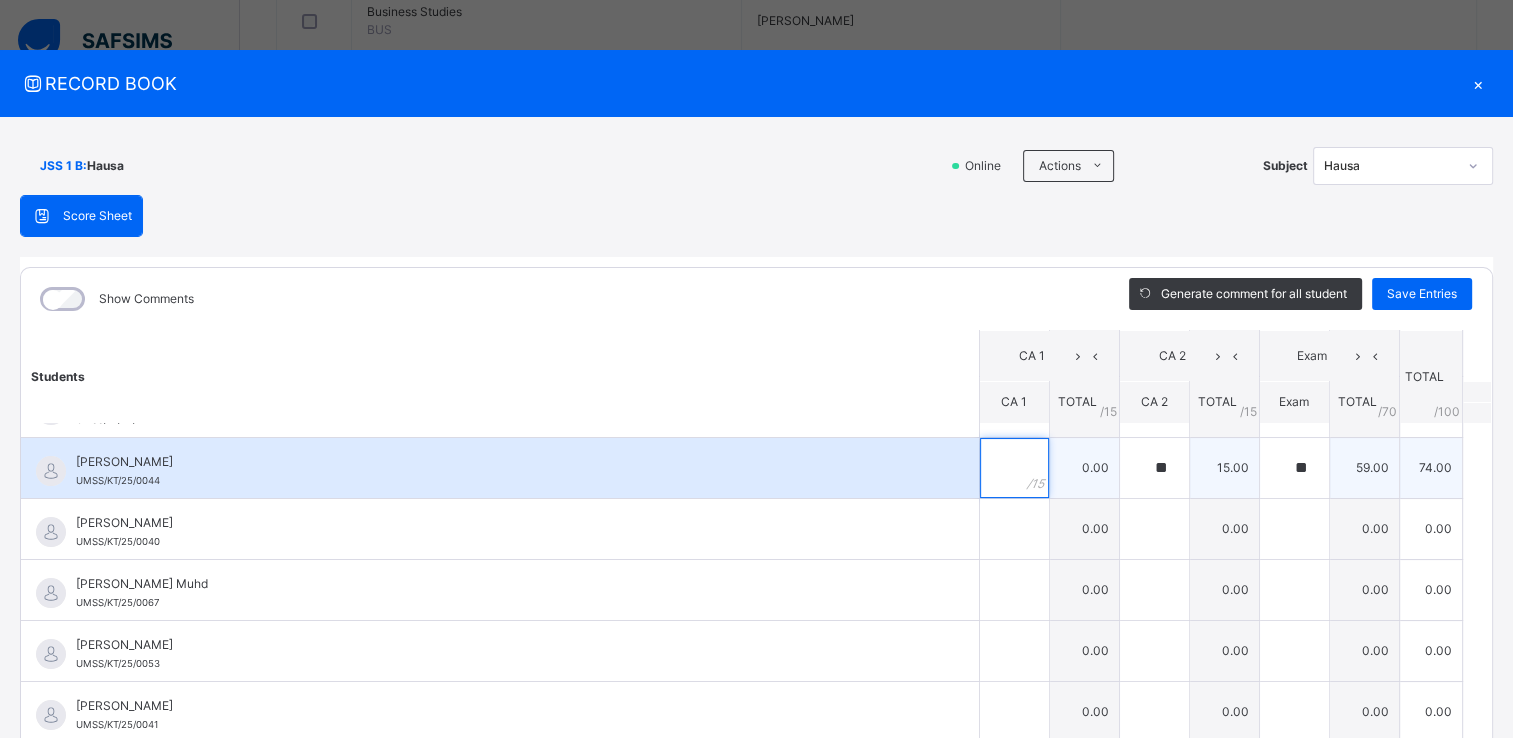 click at bounding box center [1014, 468] 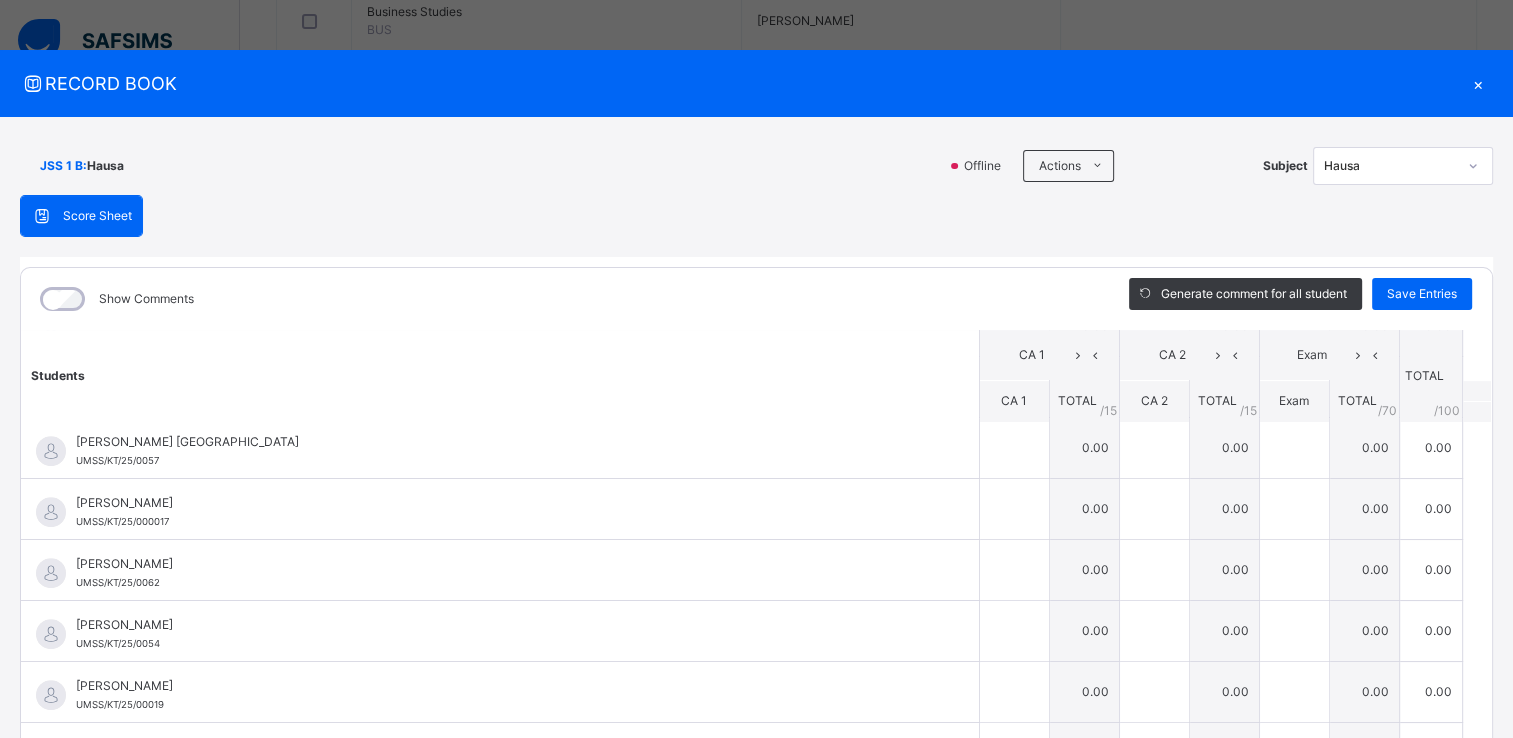 scroll, scrollTop: 1540, scrollLeft: 0, axis: vertical 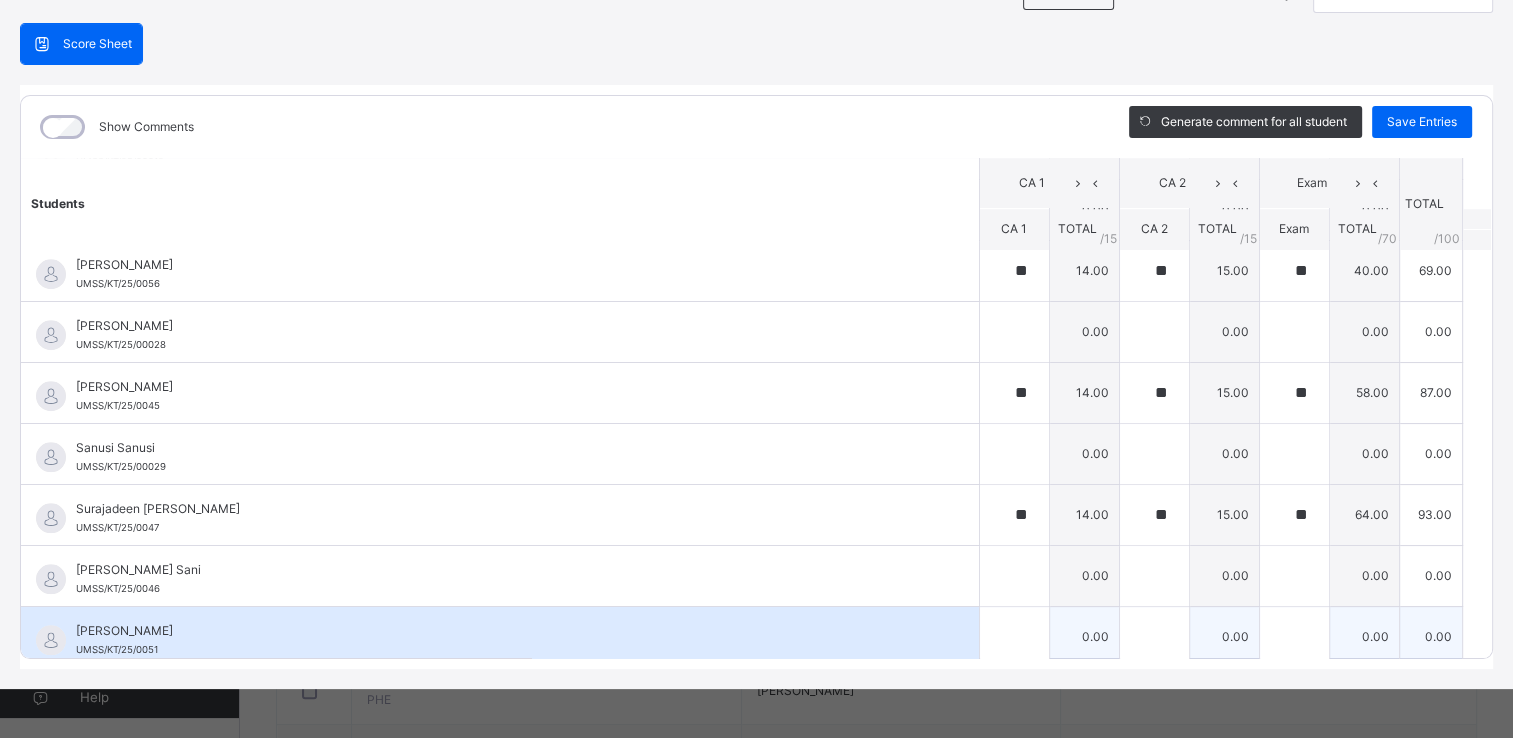type on "**" 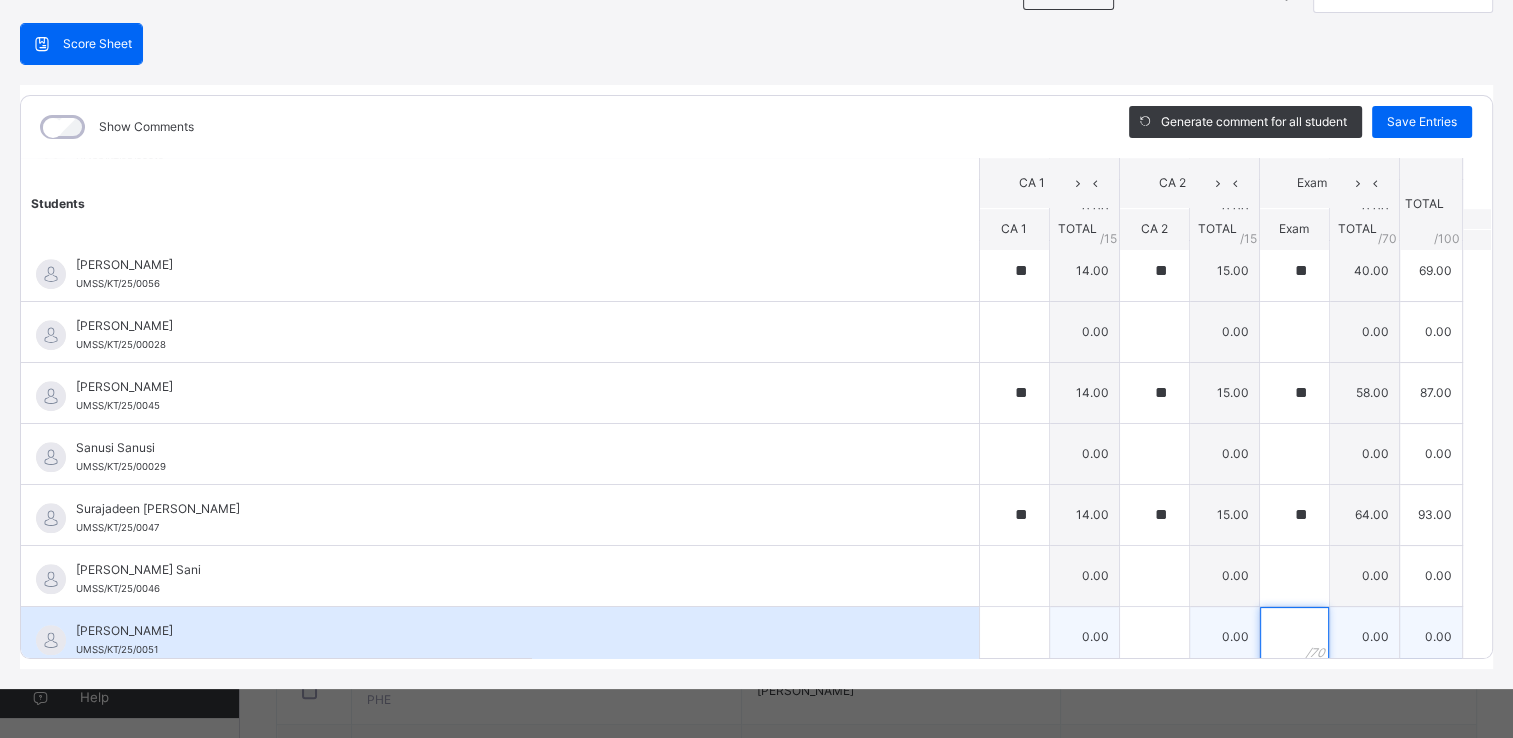 click at bounding box center [1294, 637] 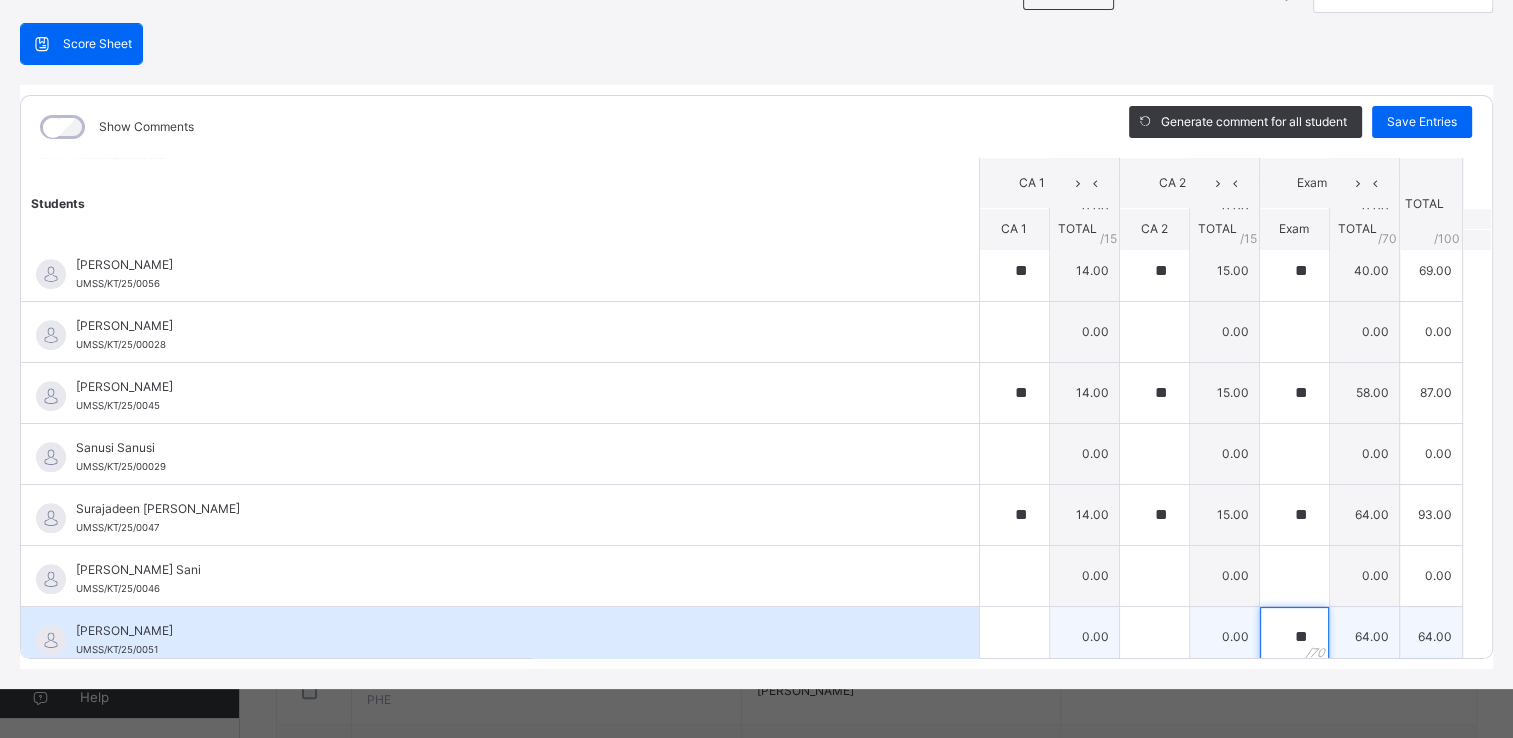 type on "**" 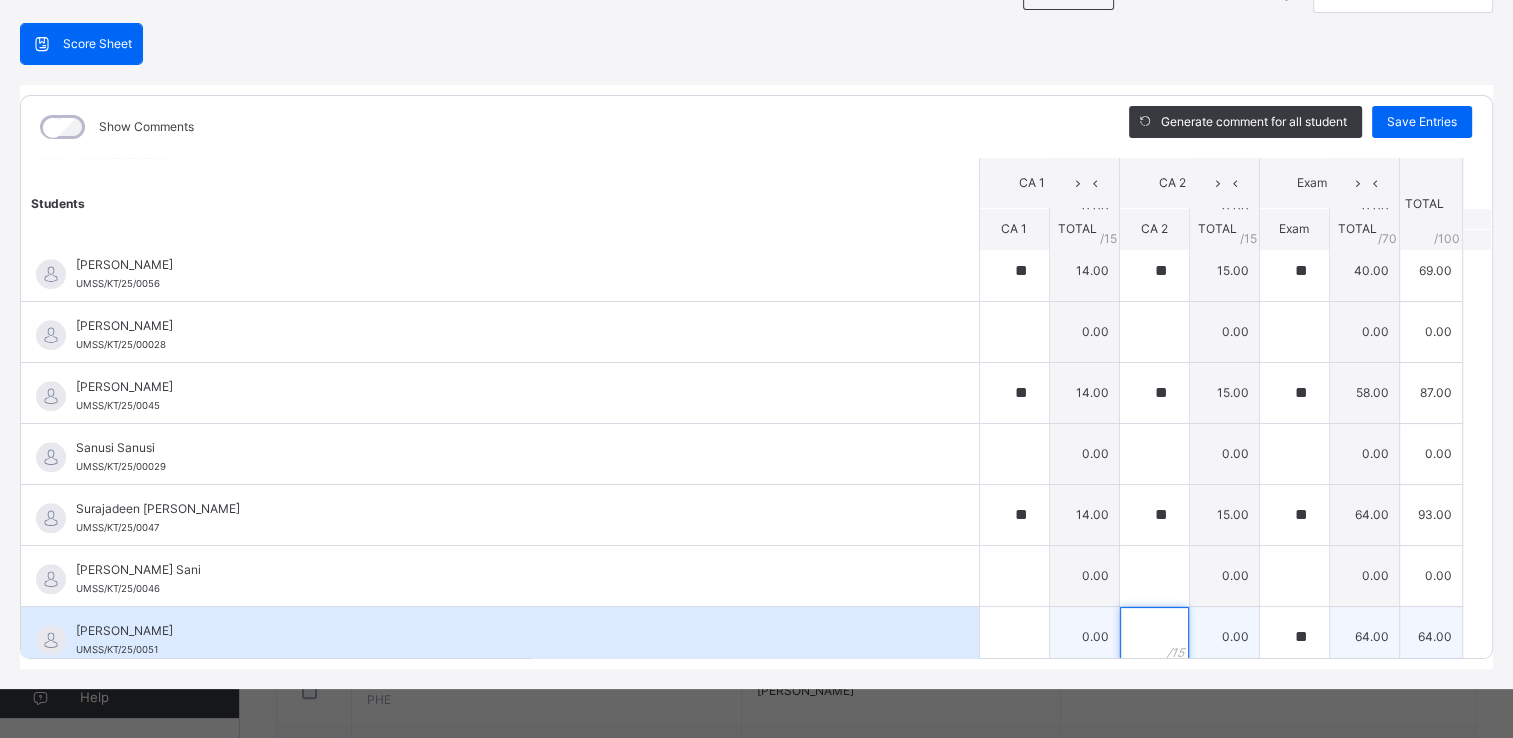 click at bounding box center (1154, 637) 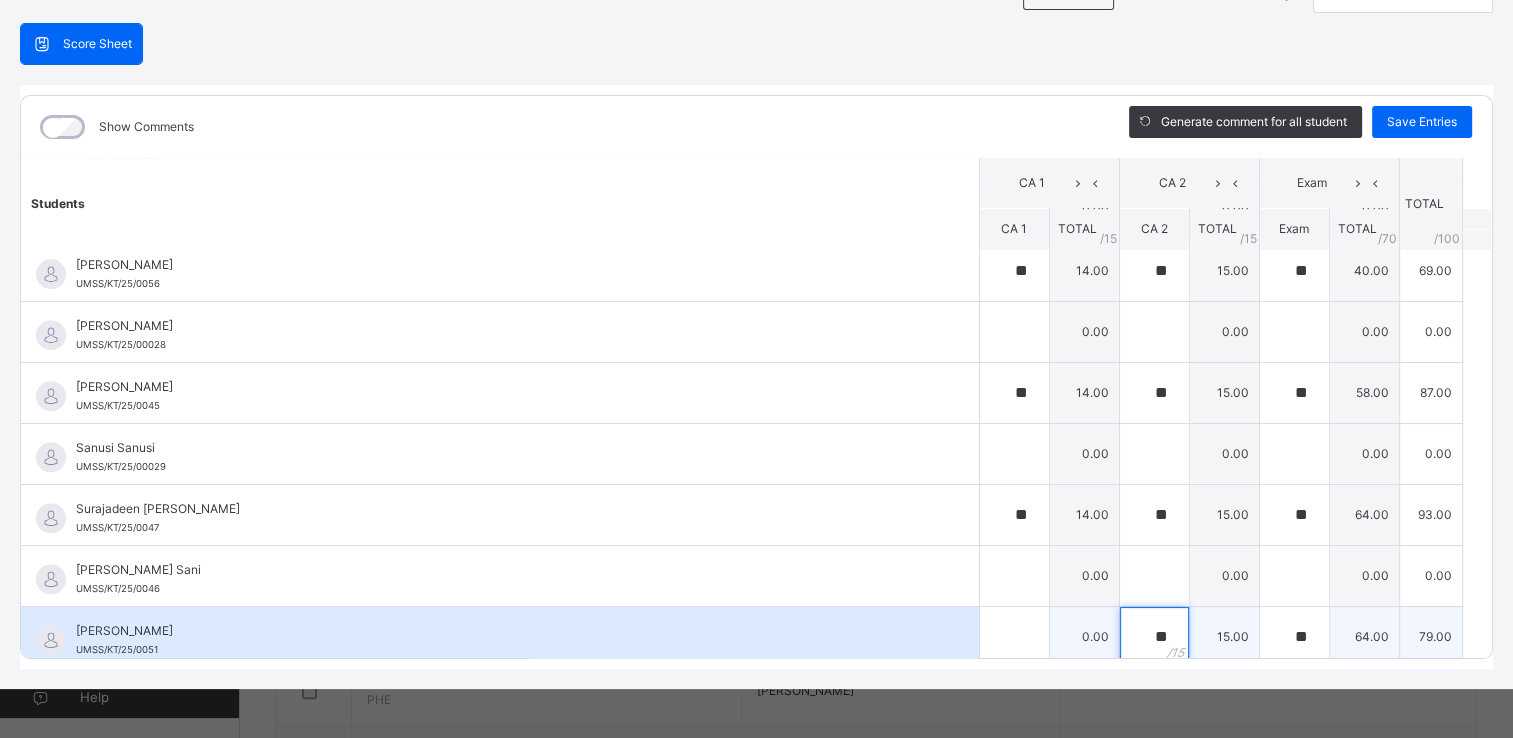 type on "**" 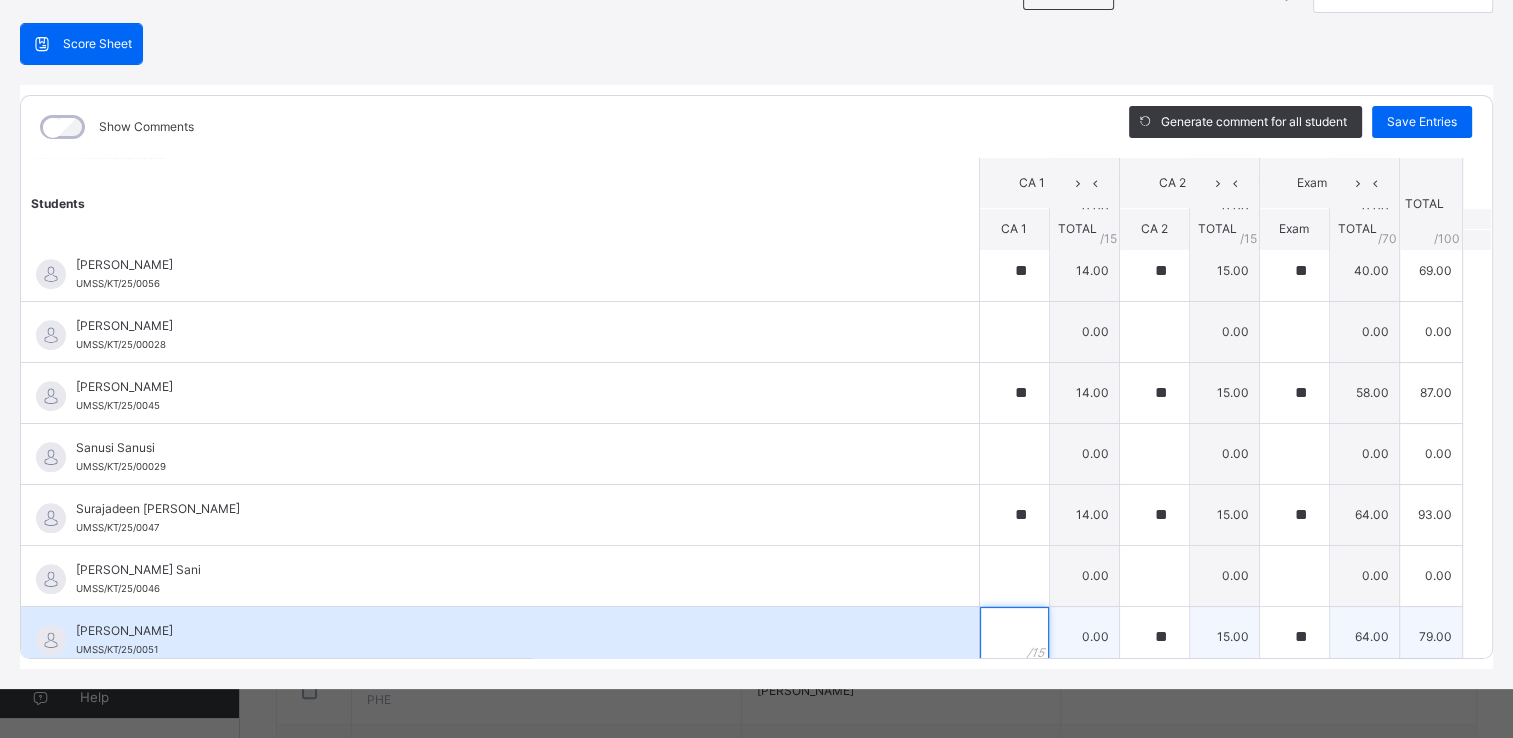 click at bounding box center (1014, 637) 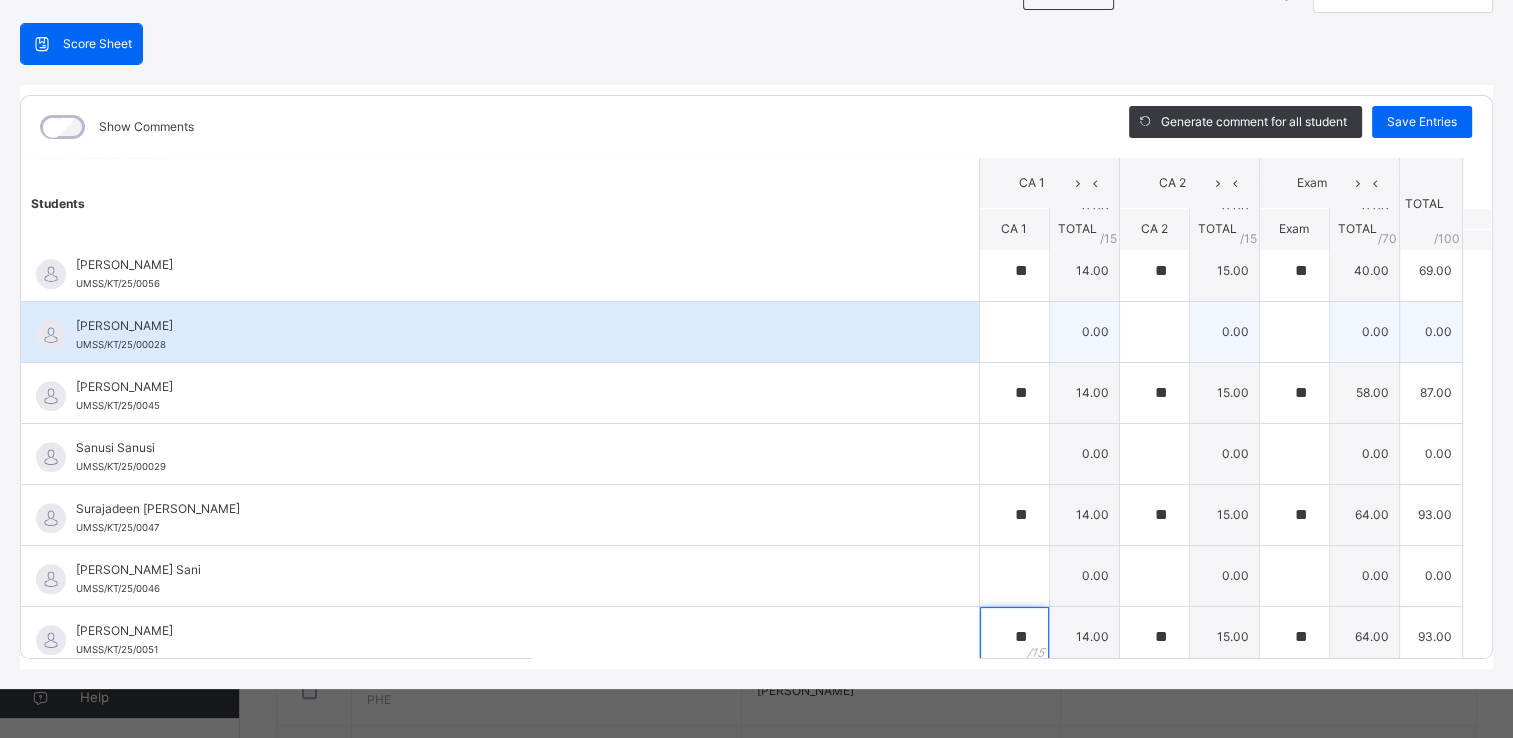 type on "**" 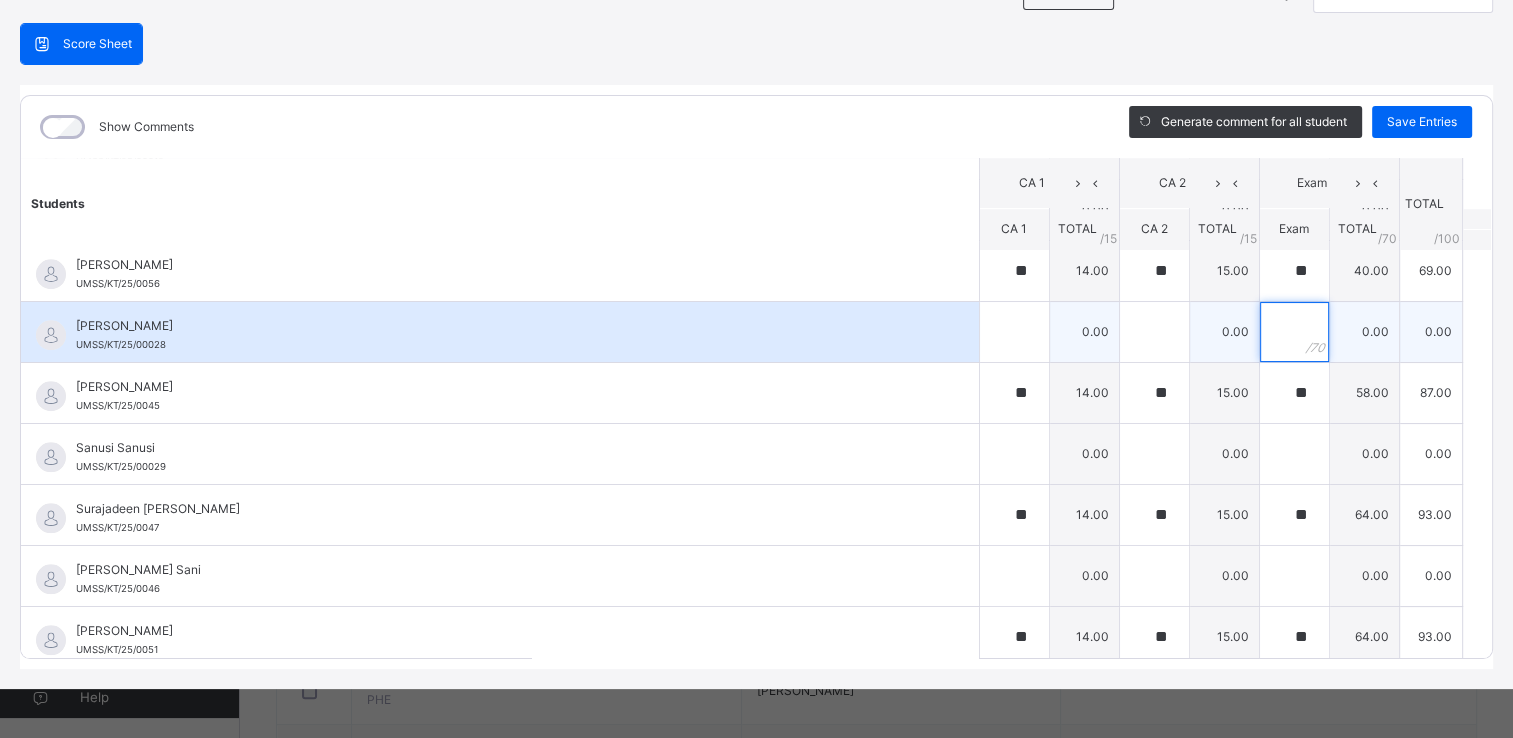 click at bounding box center [1294, 332] 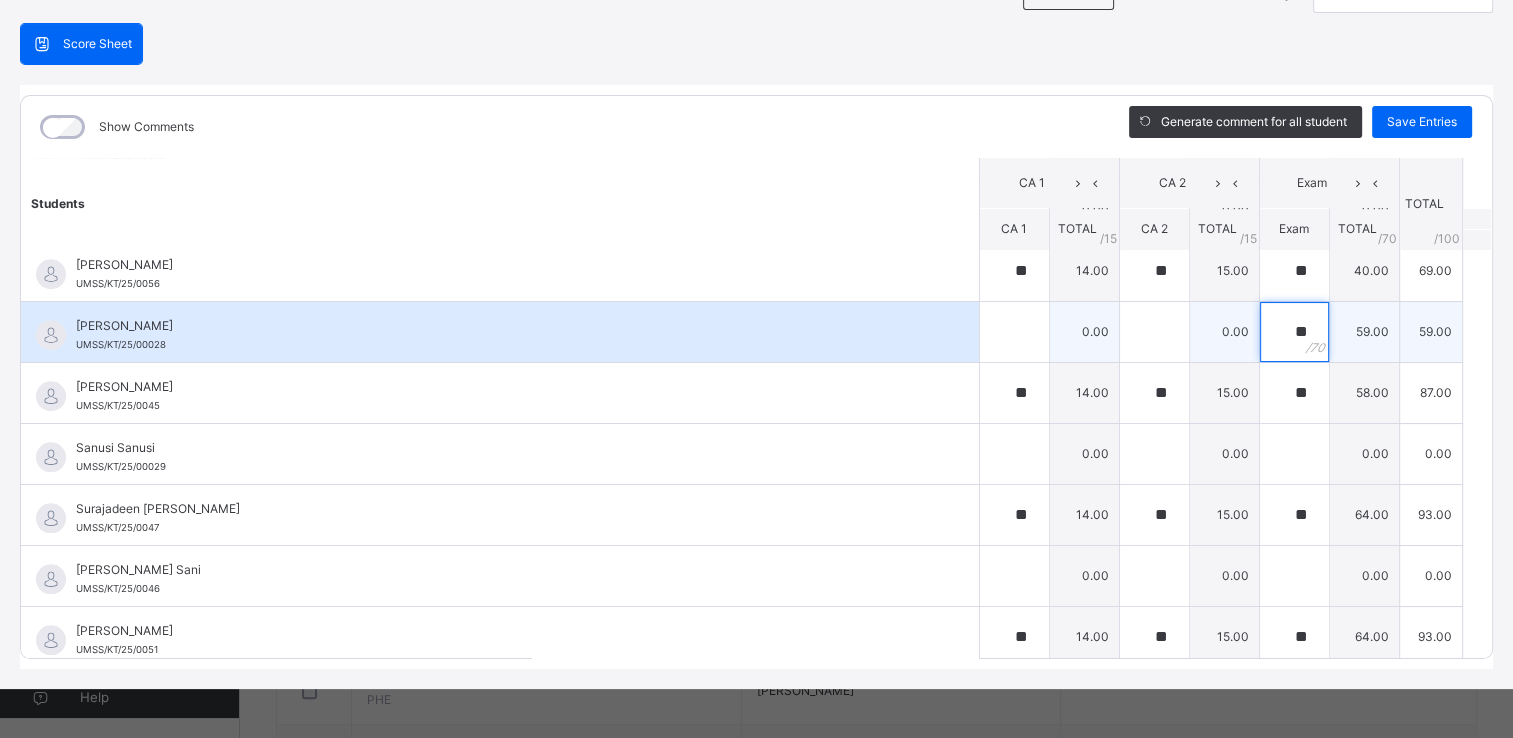 type on "**" 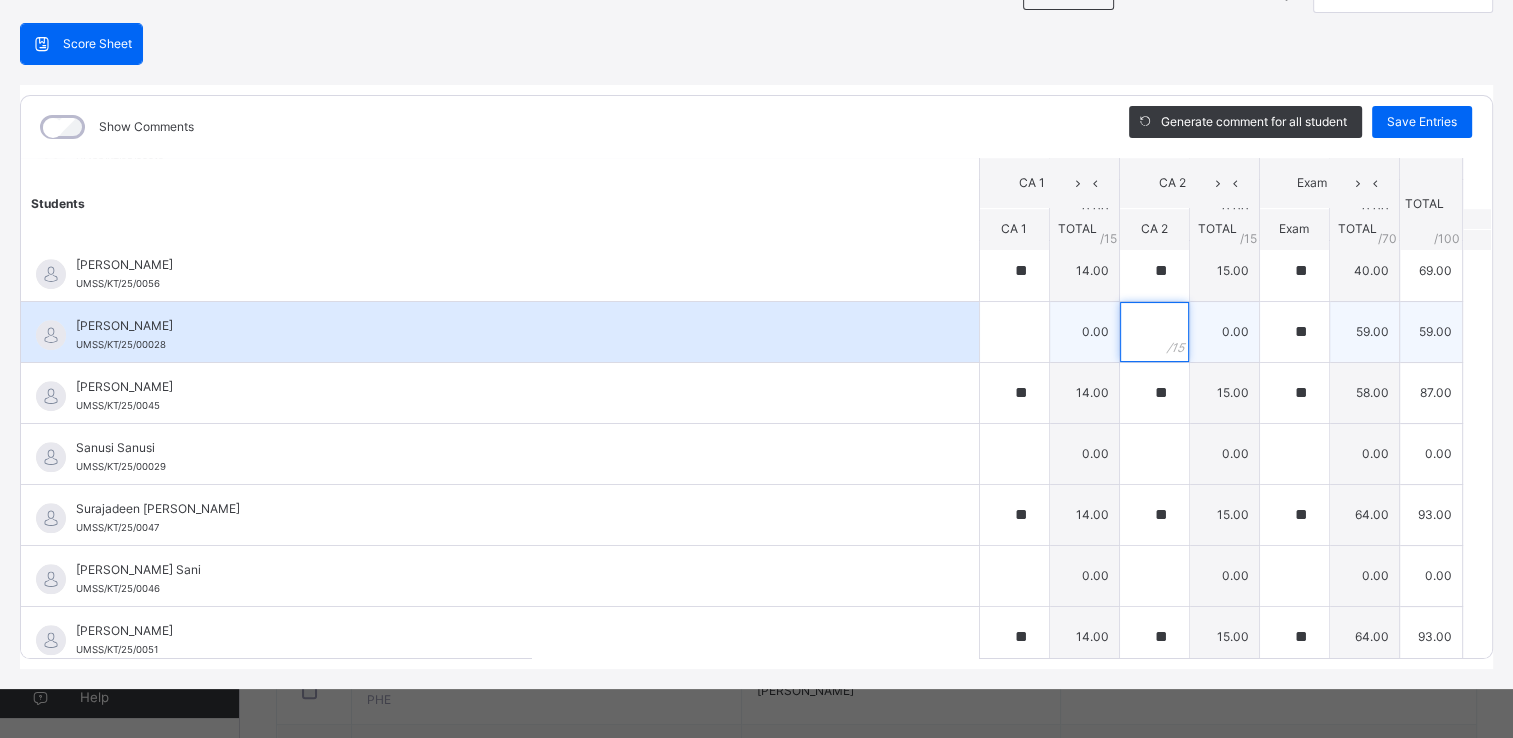 click at bounding box center [1154, 332] 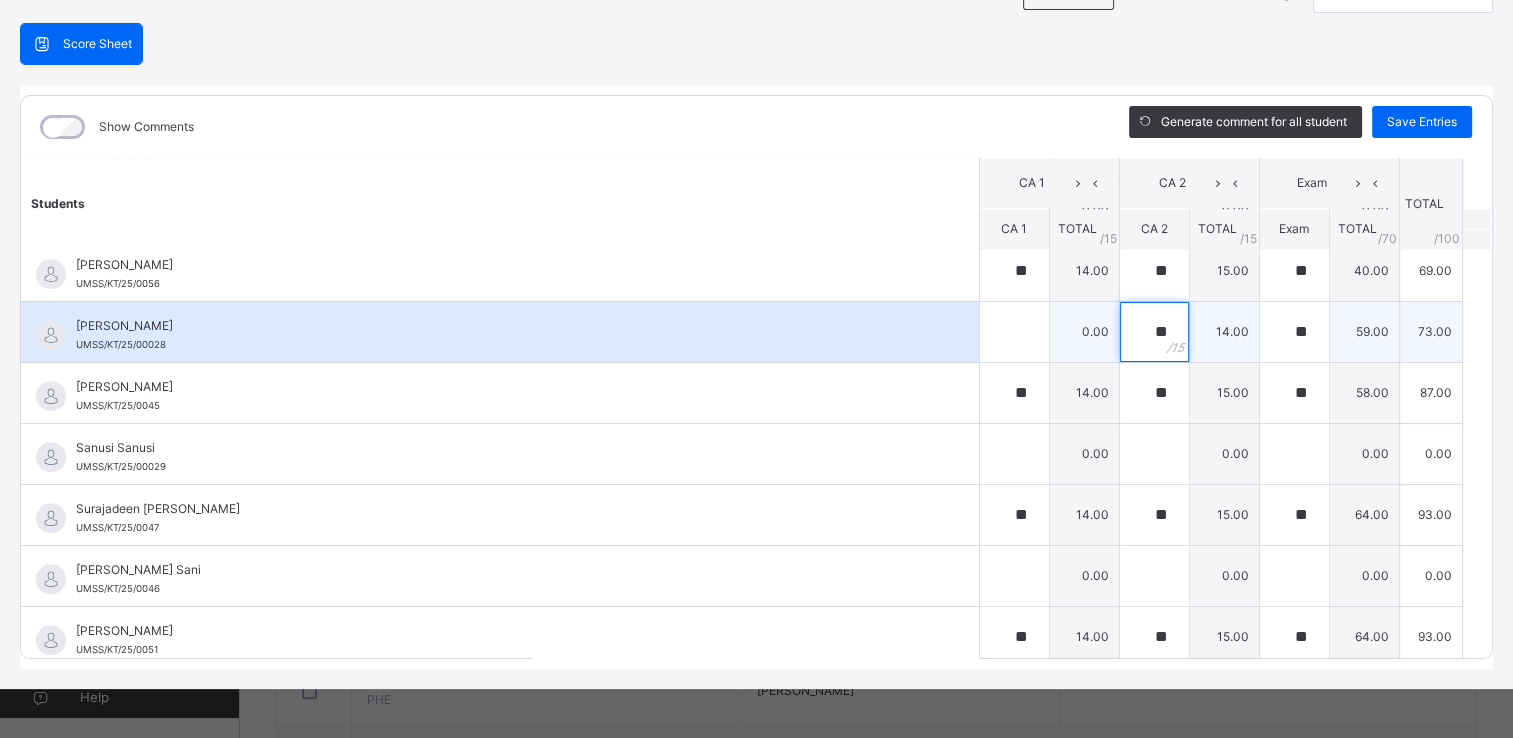 type on "**" 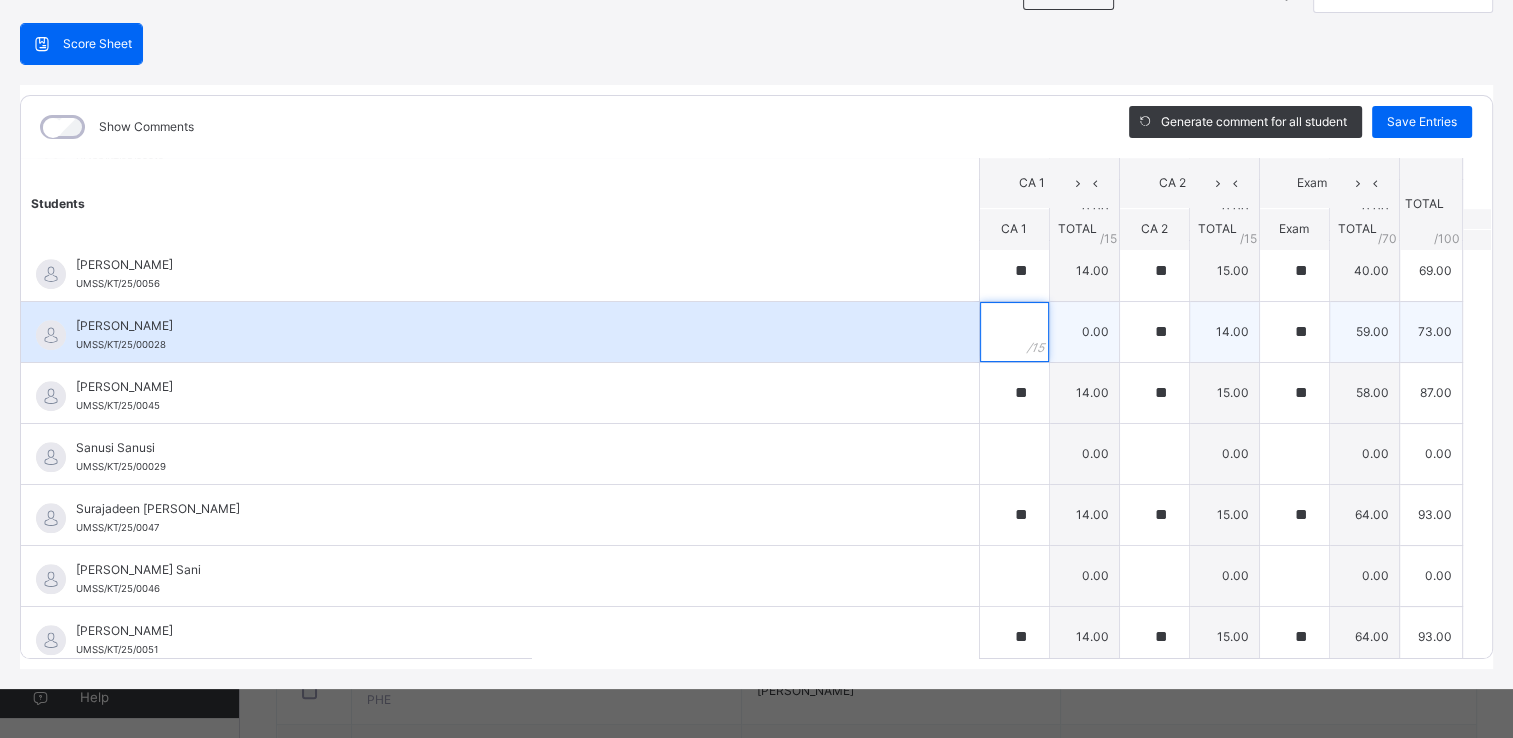 click at bounding box center [1014, 332] 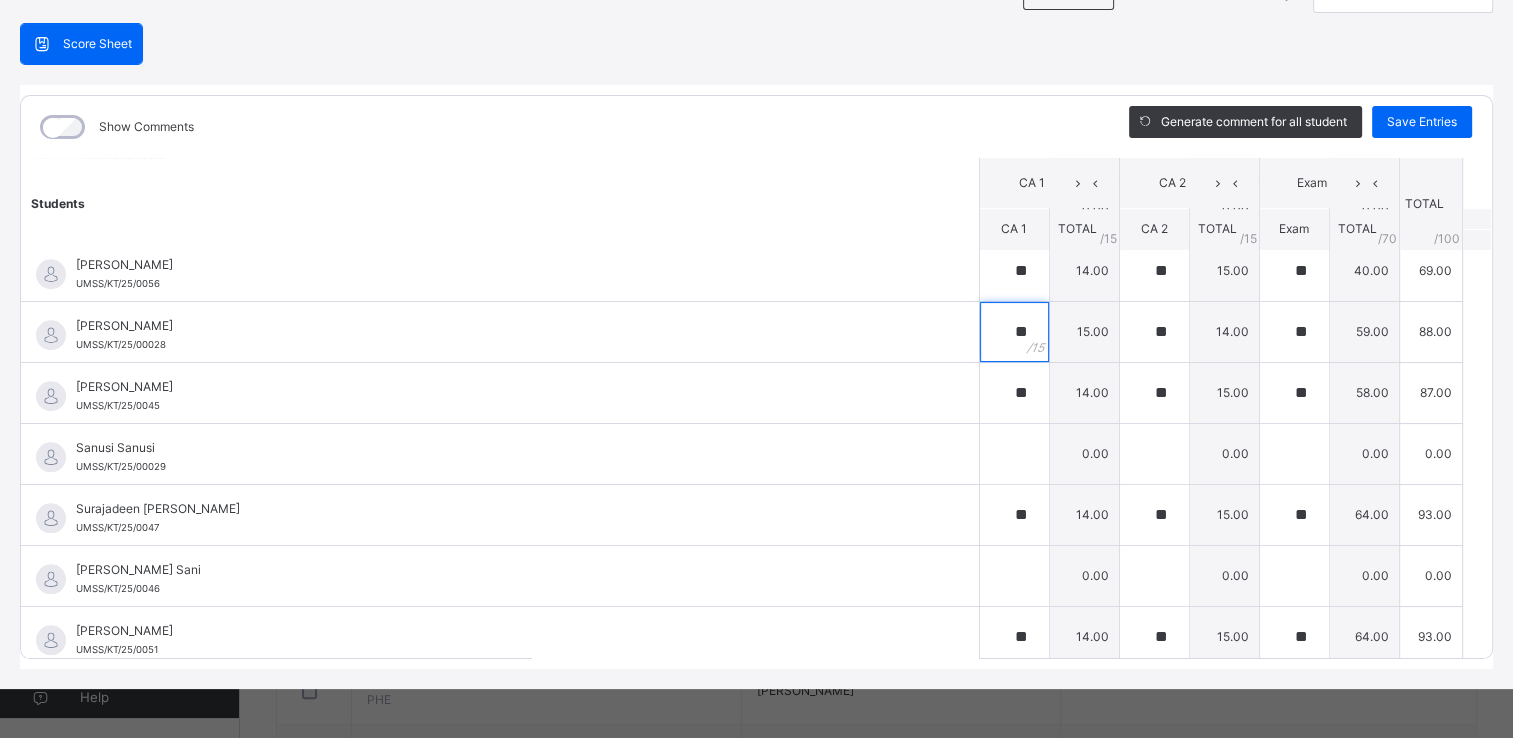 scroll, scrollTop: 1740, scrollLeft: 0, axis: vertical 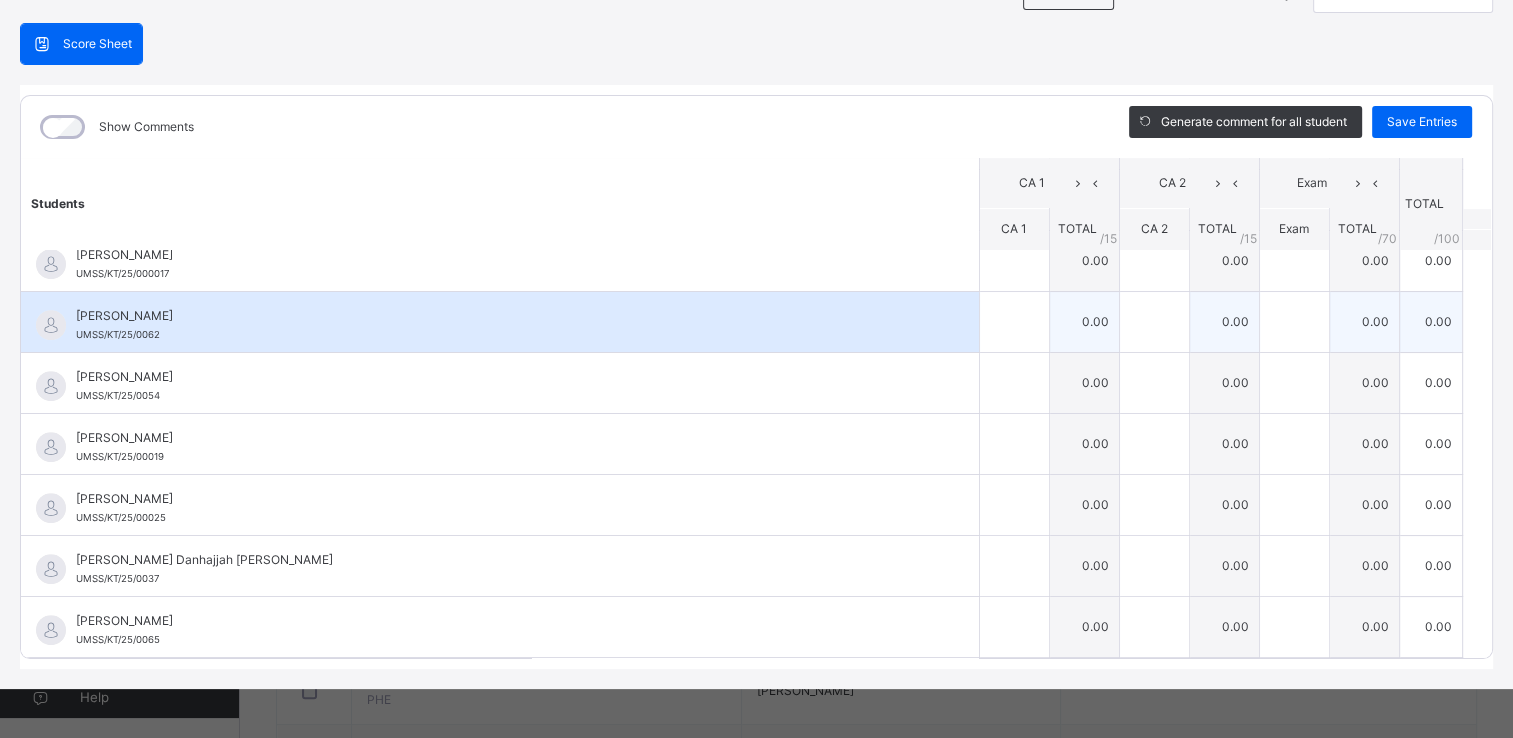 type on "**" 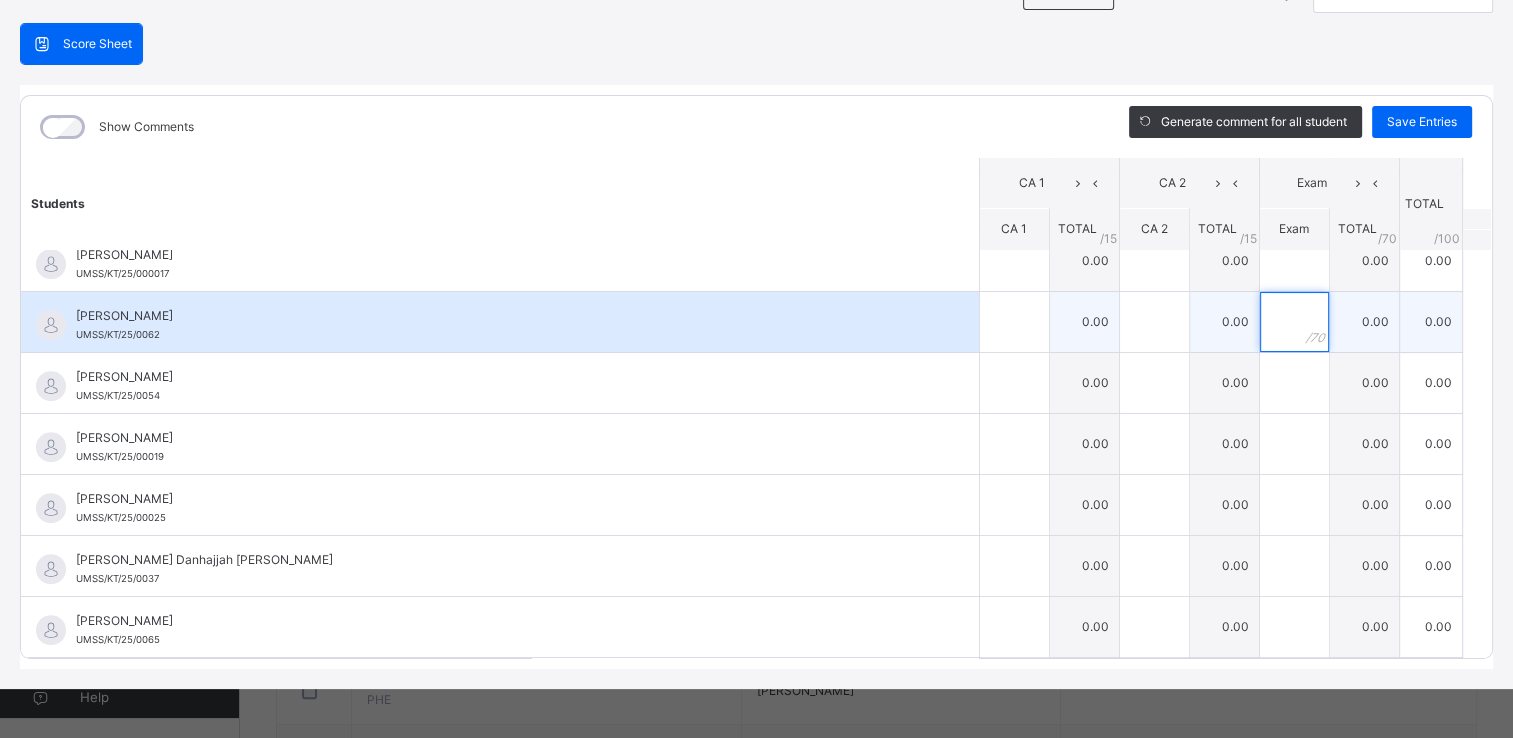 click at bounding box center (1294, 322) 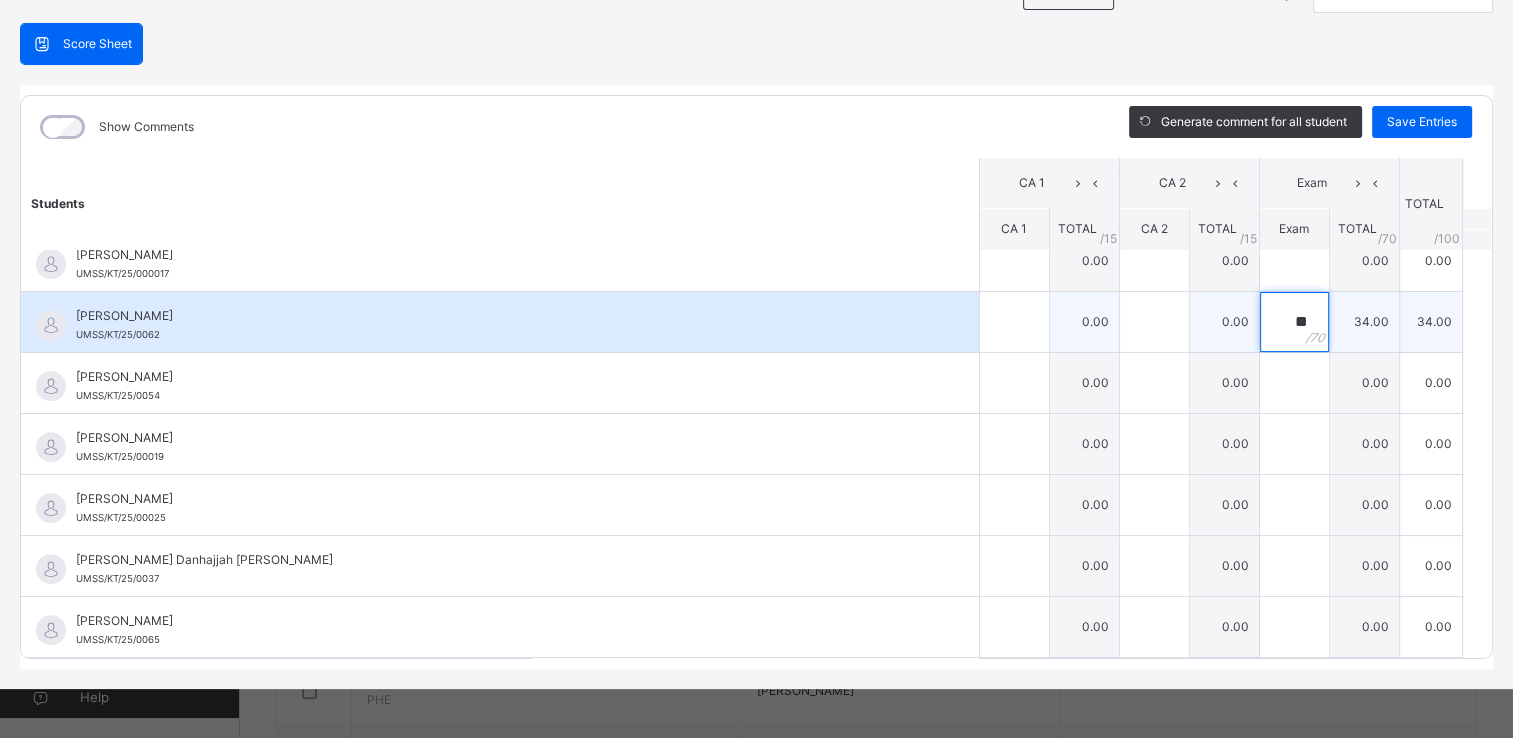 type on "**" 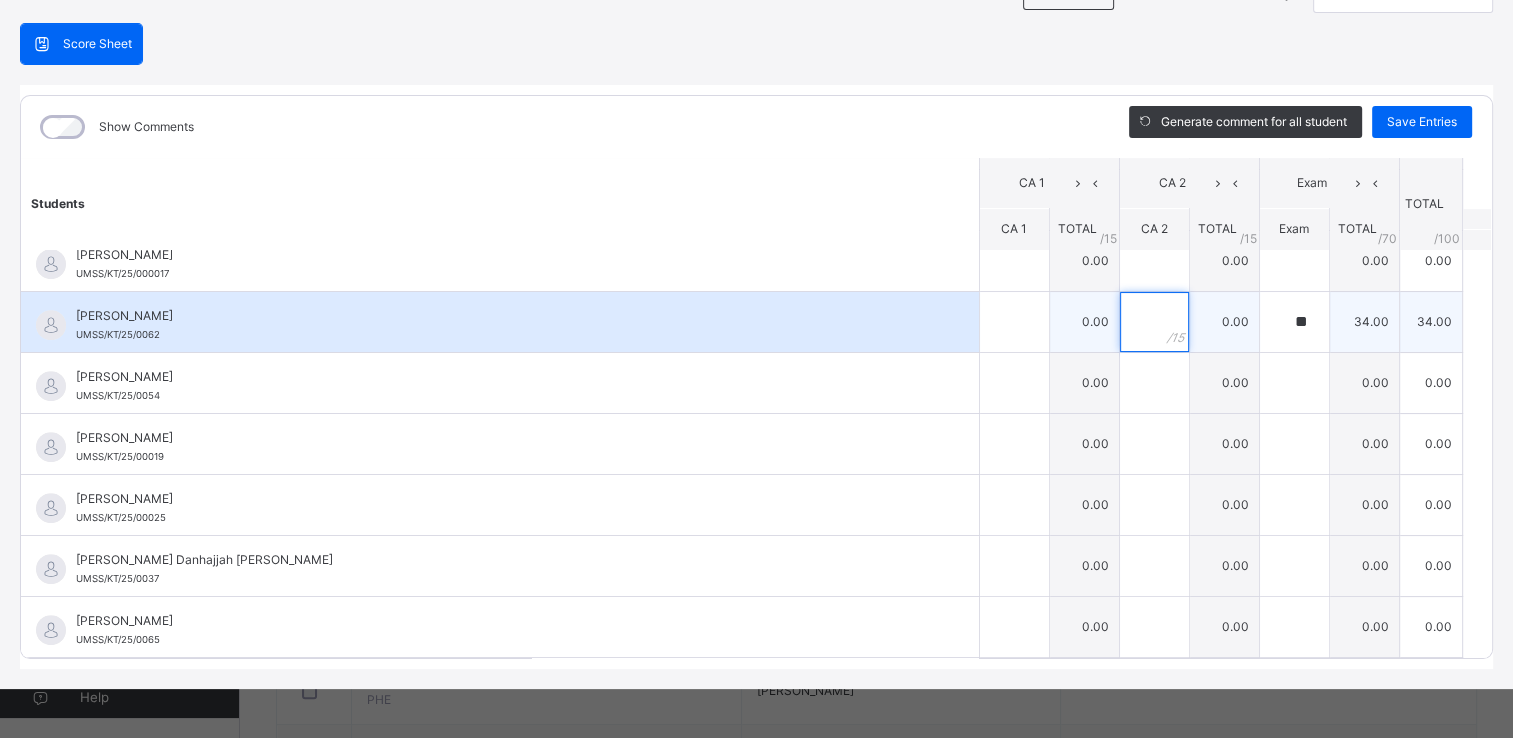 click at bounding box center [1154, 322] 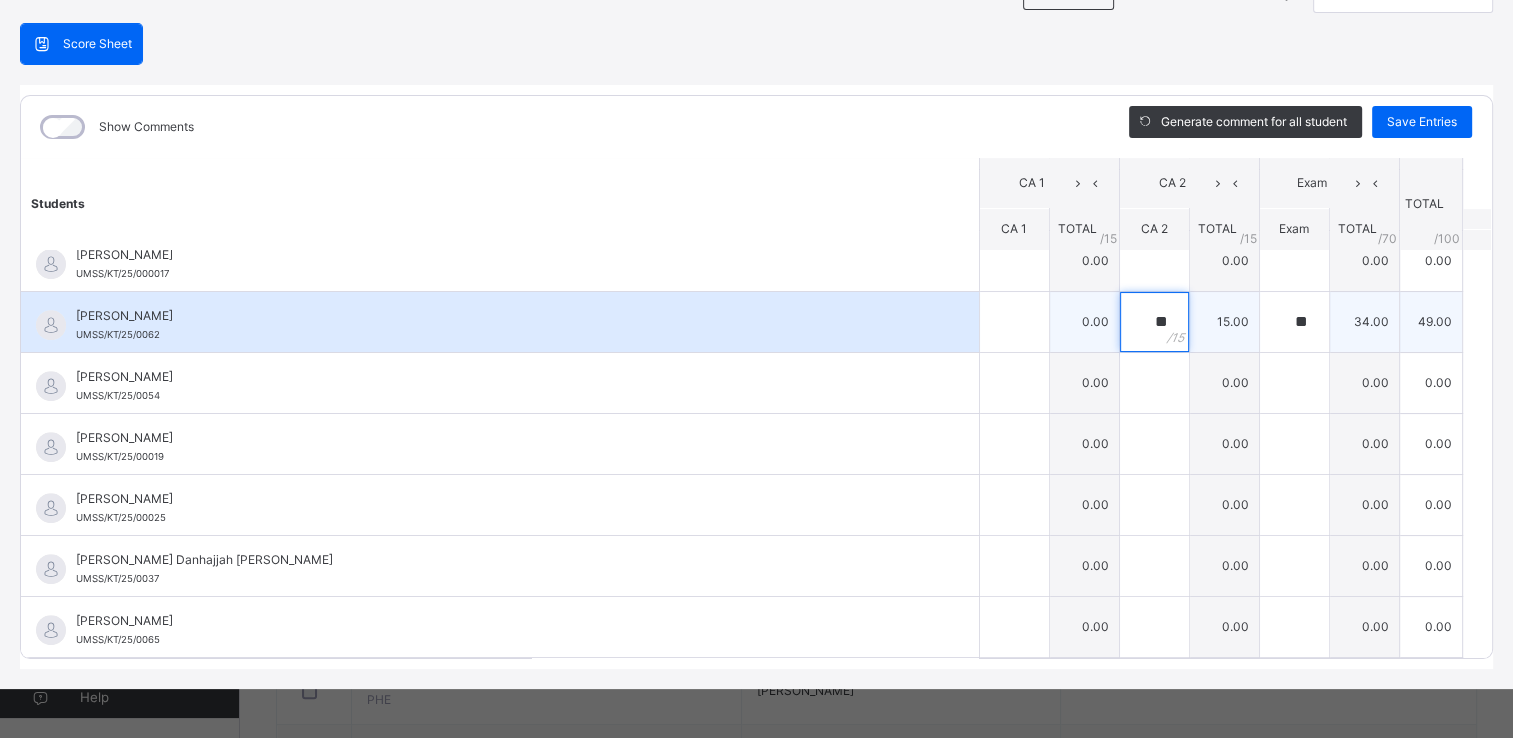 type on "**" 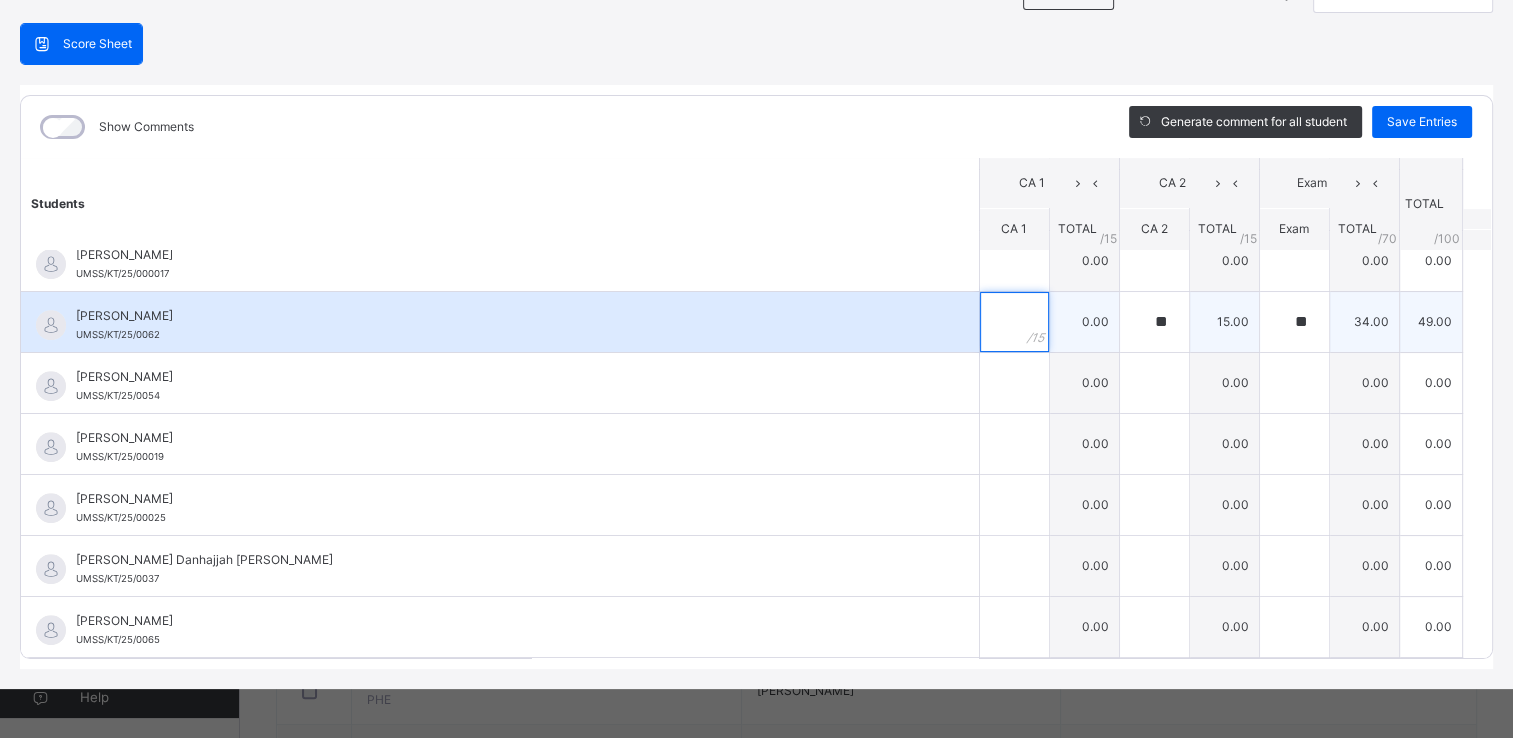 click at bounding box center [1014, 322] 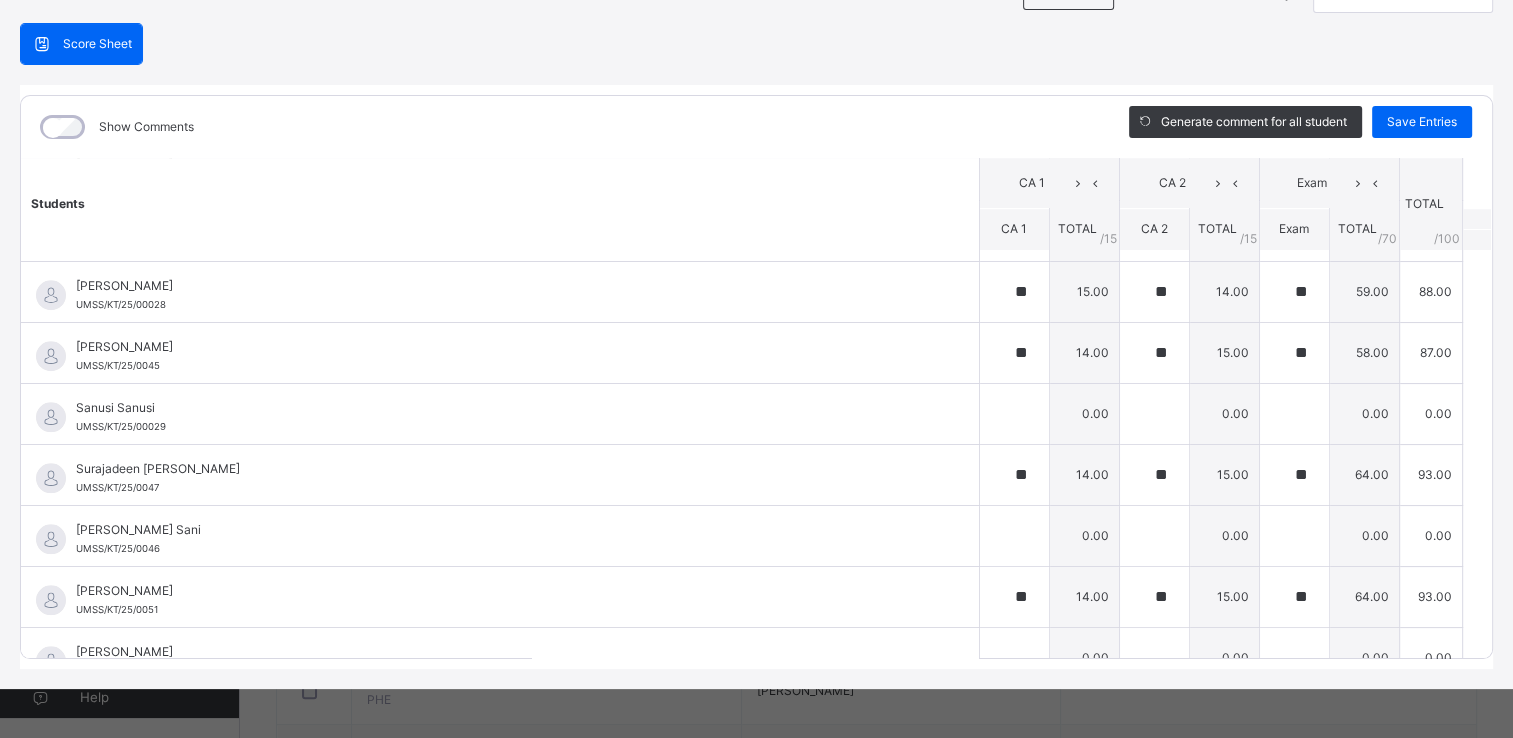 scroll, scrollTop: 1842, scrollLeft: 0, axis: vertical 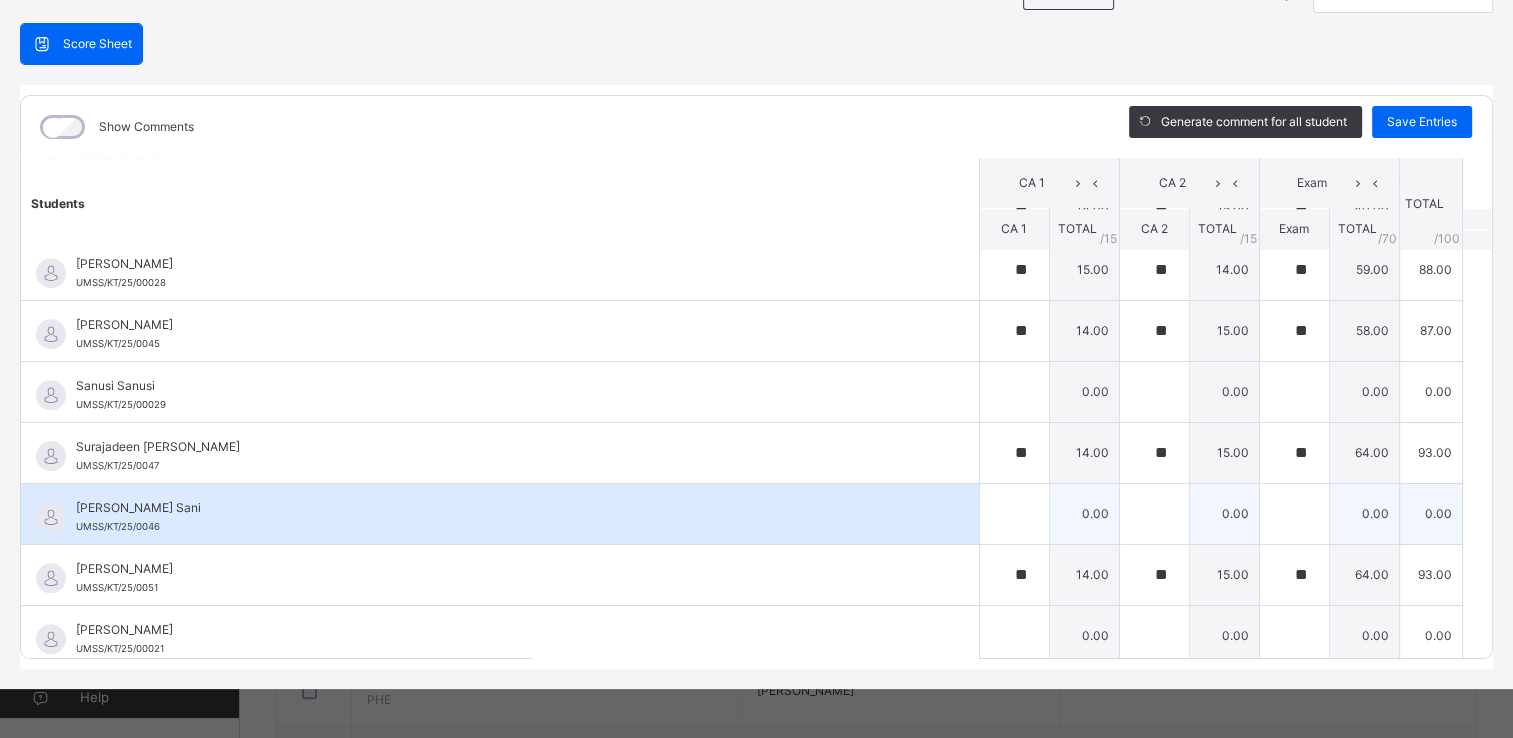type on "**" 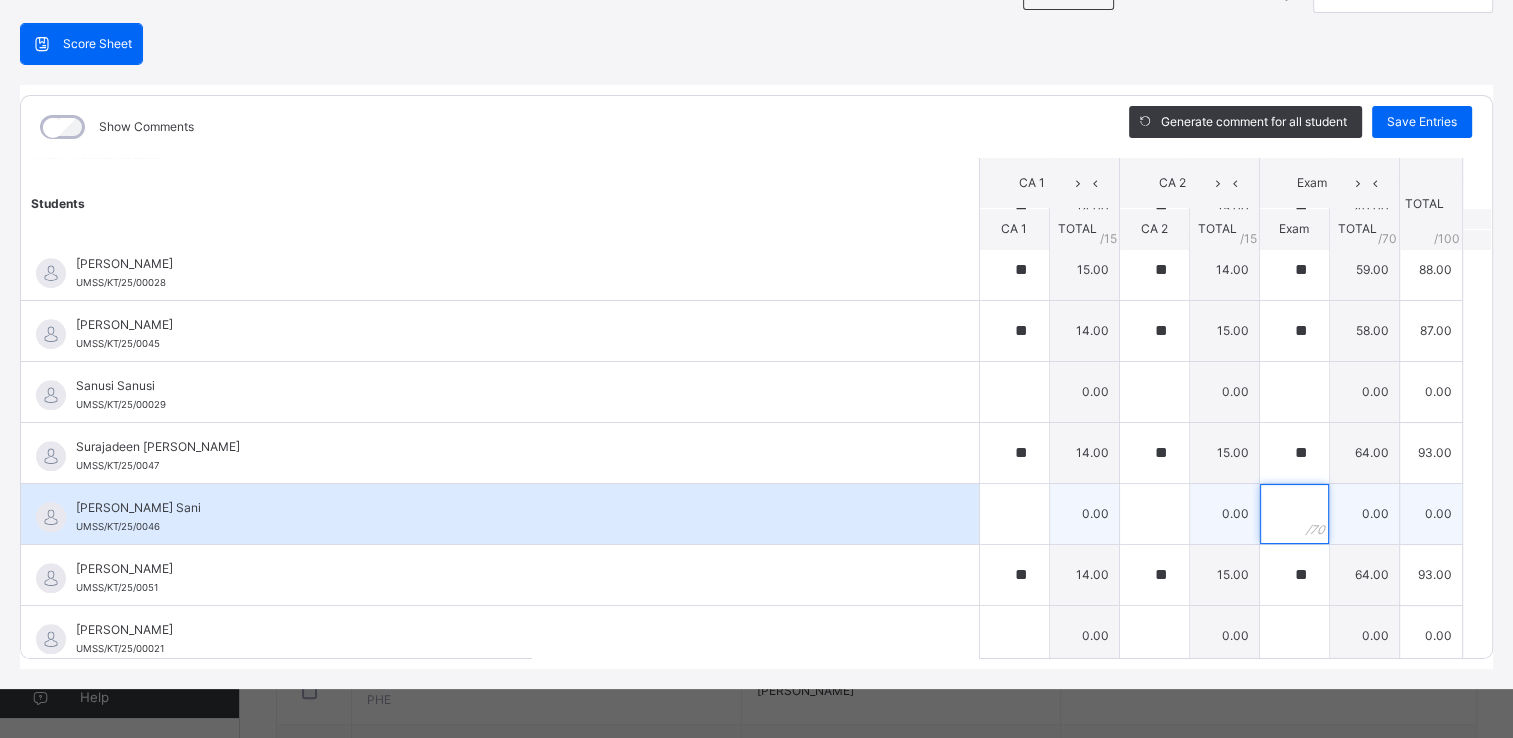 click at bounding box center [1294, 514] 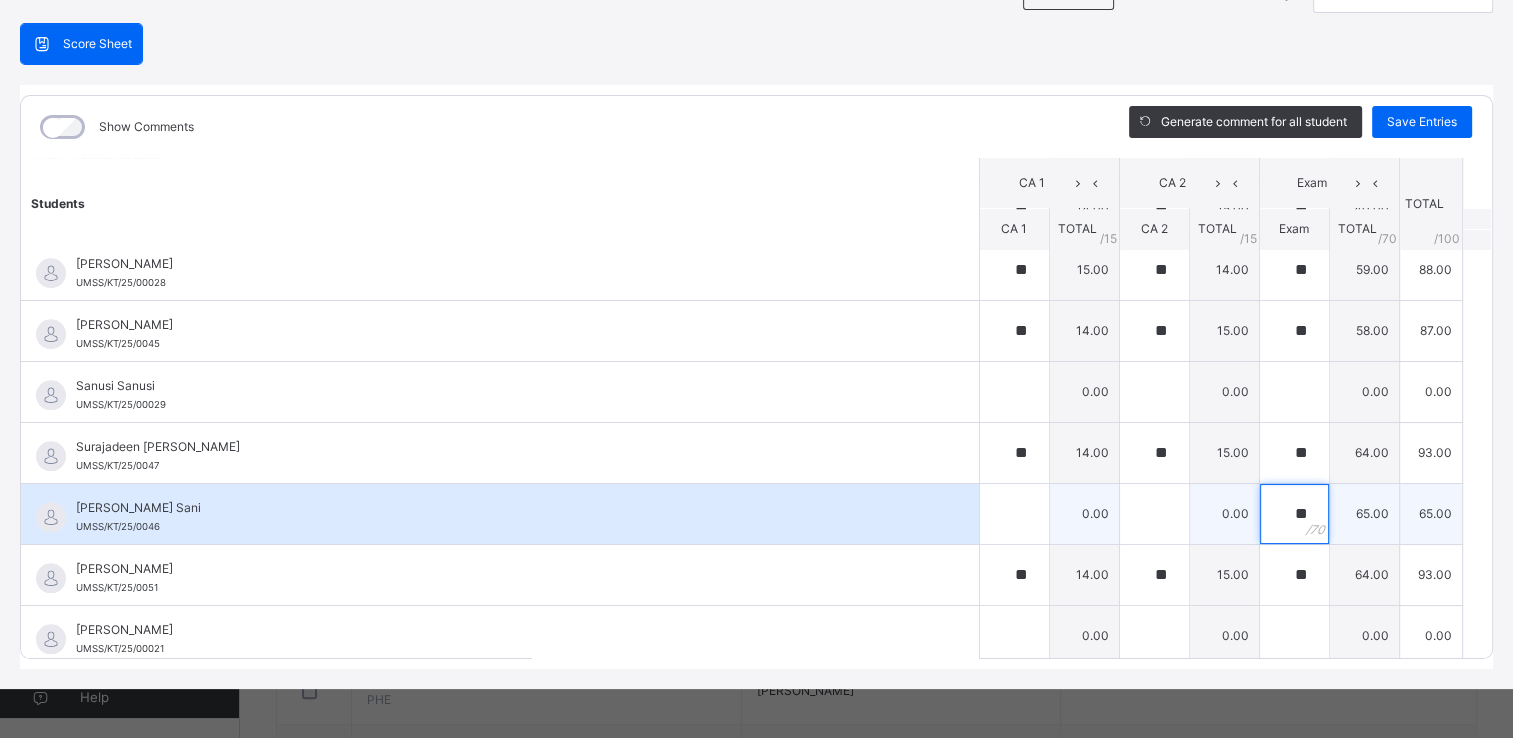 type on "**" 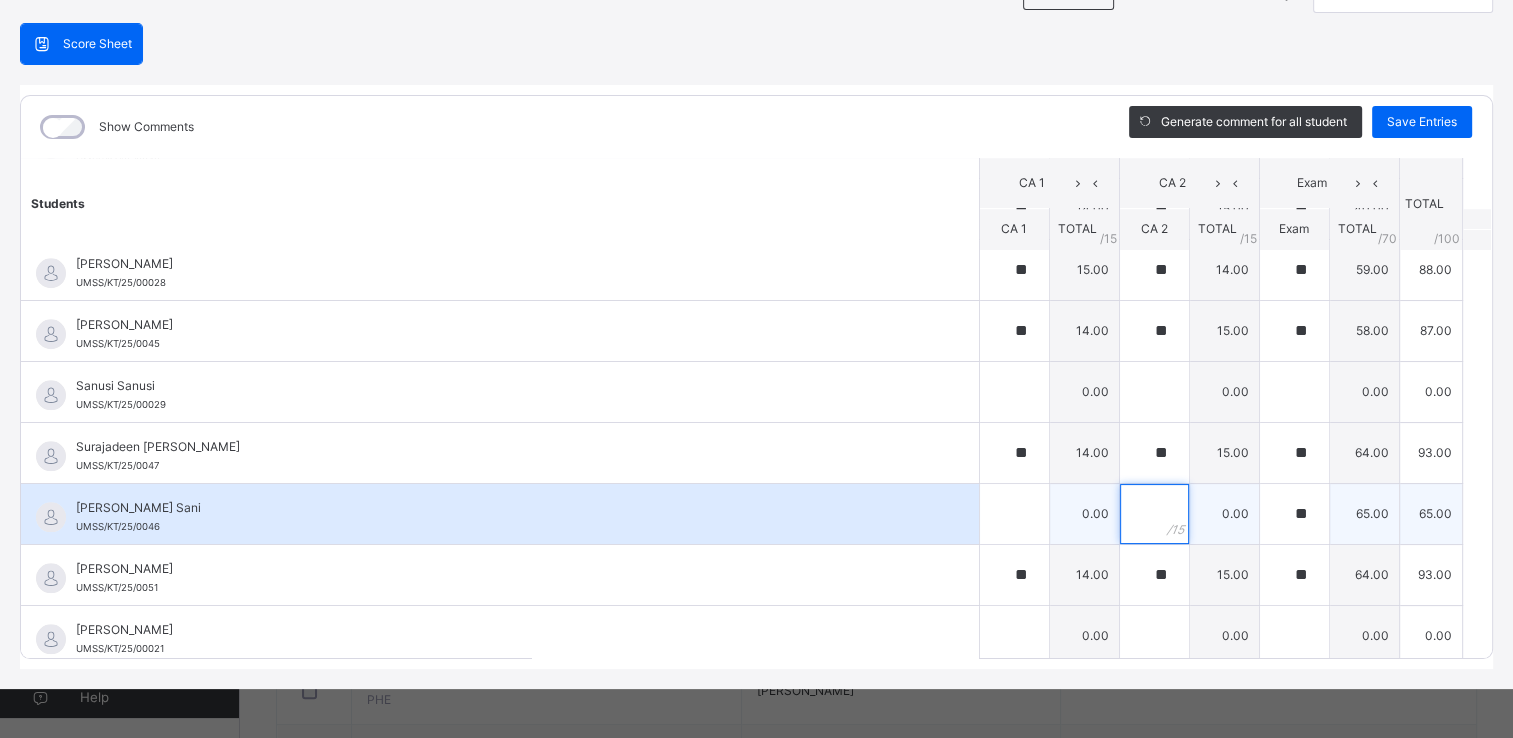 click at bounding box center [1154, 514] 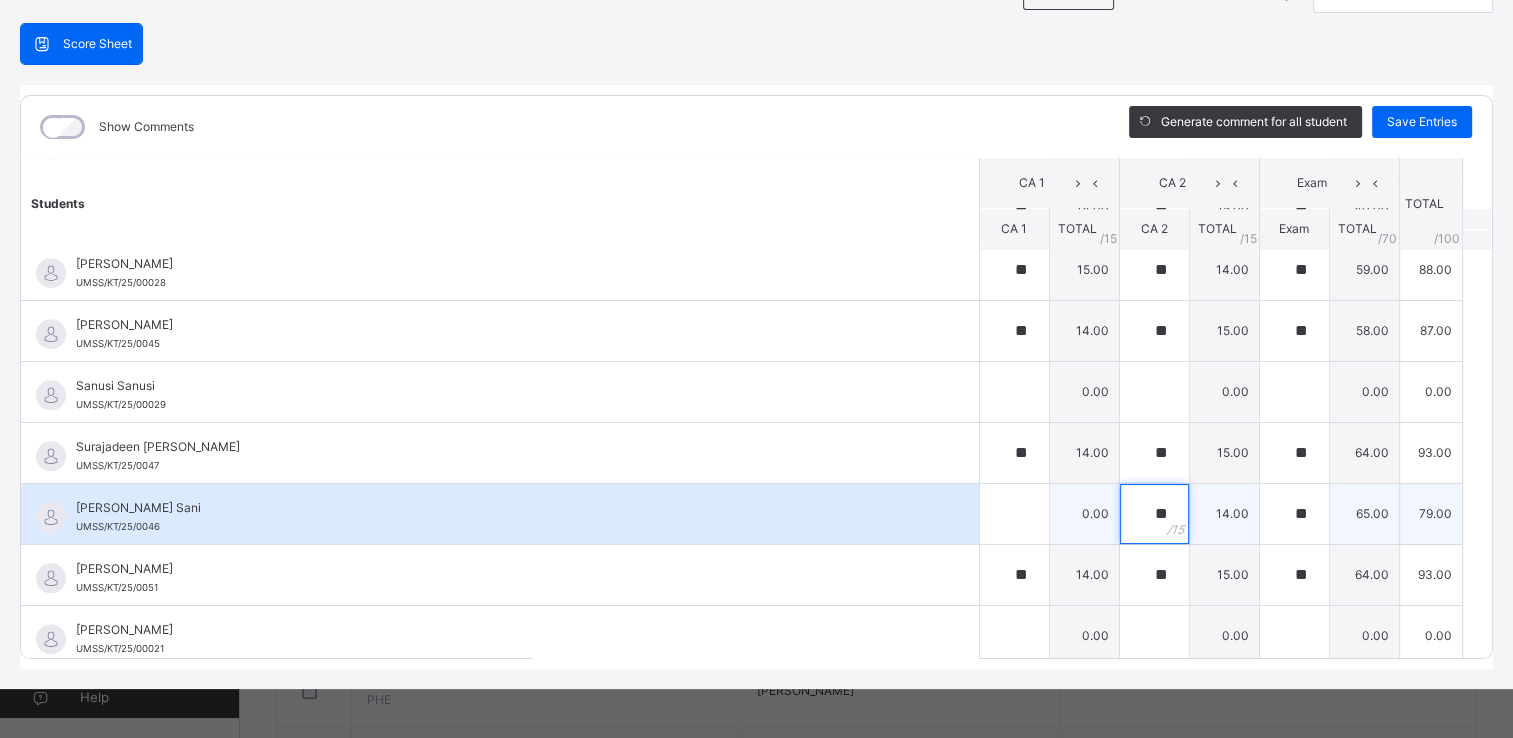type on "**" 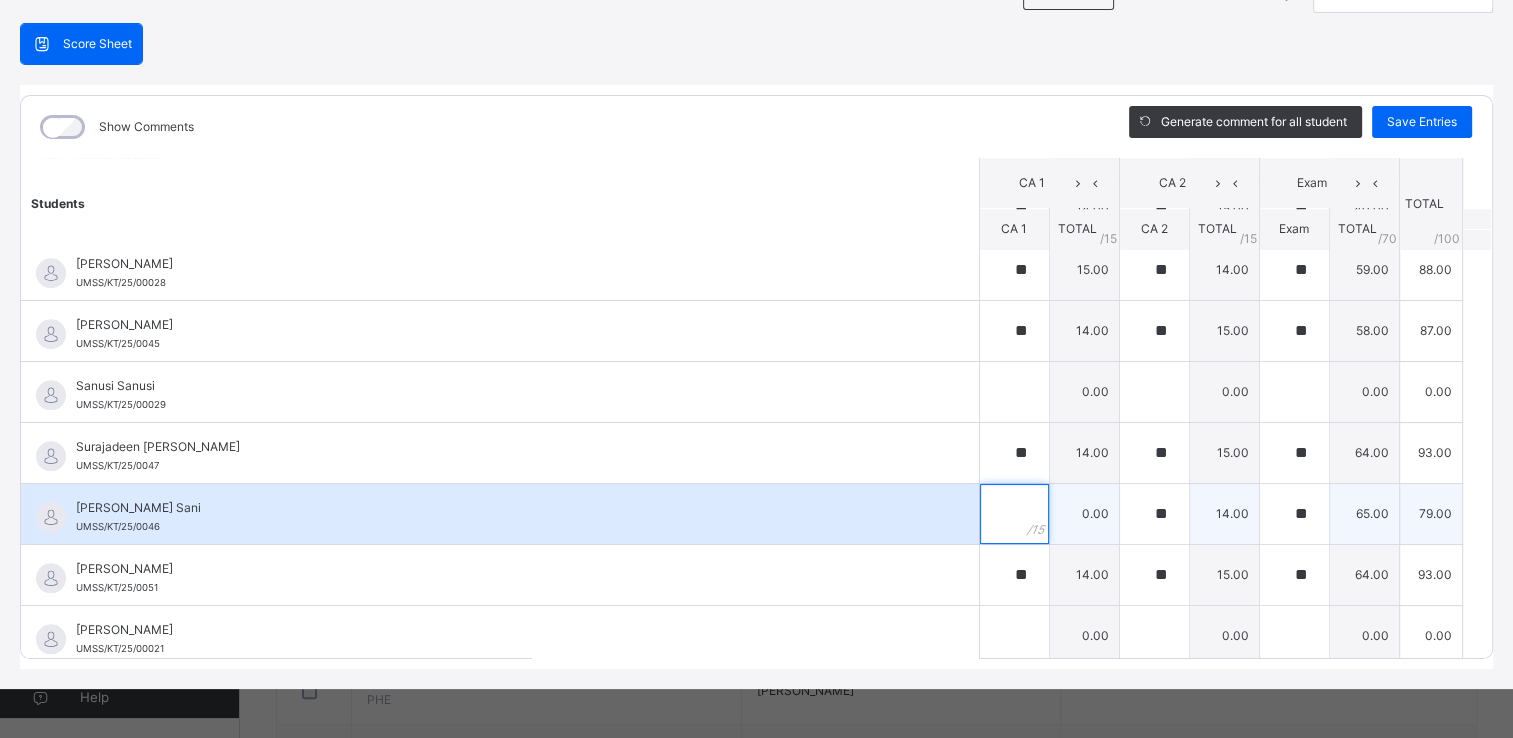 click at bounding box center (1014, 514) 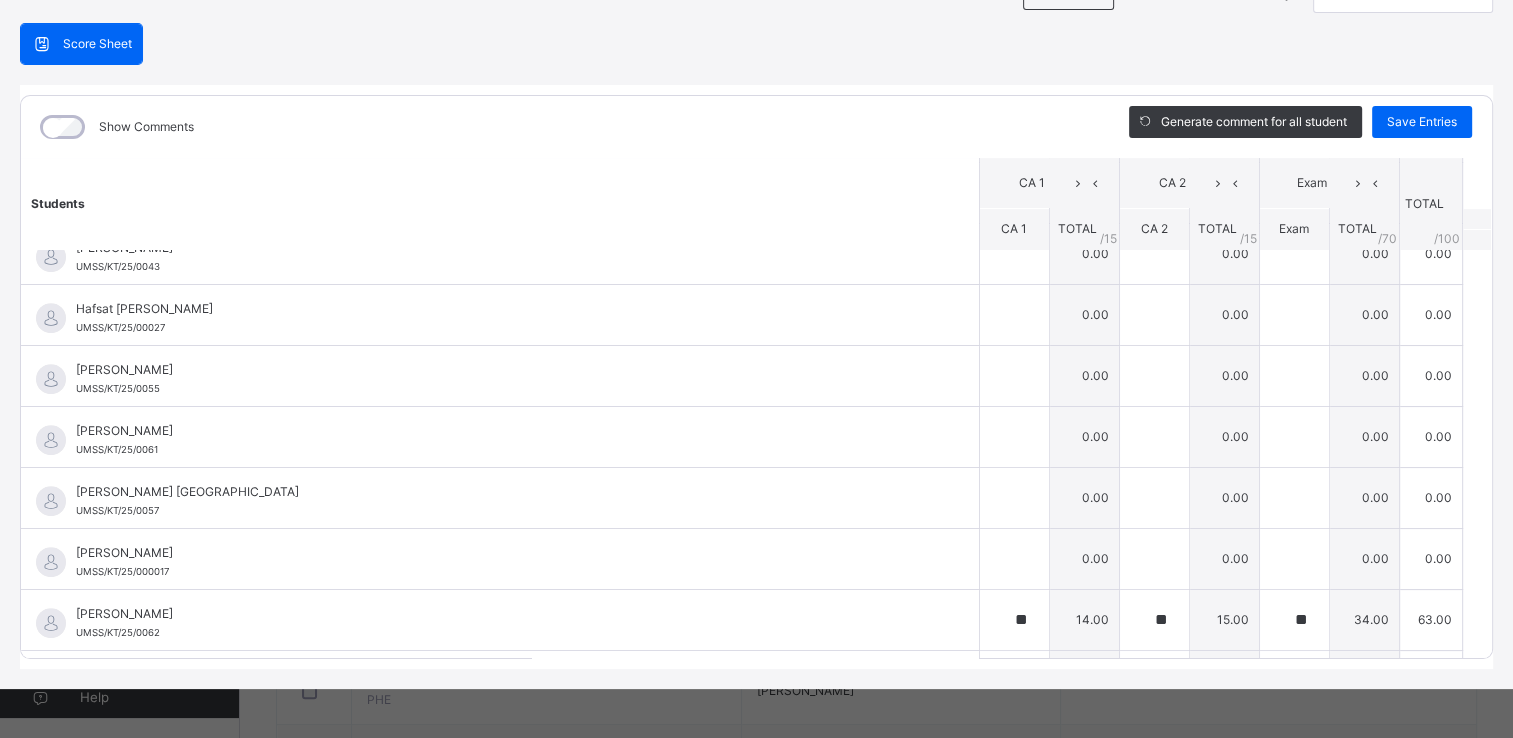 scroll, scrollTop: 842, scrollLeft: 0, axis: vertical 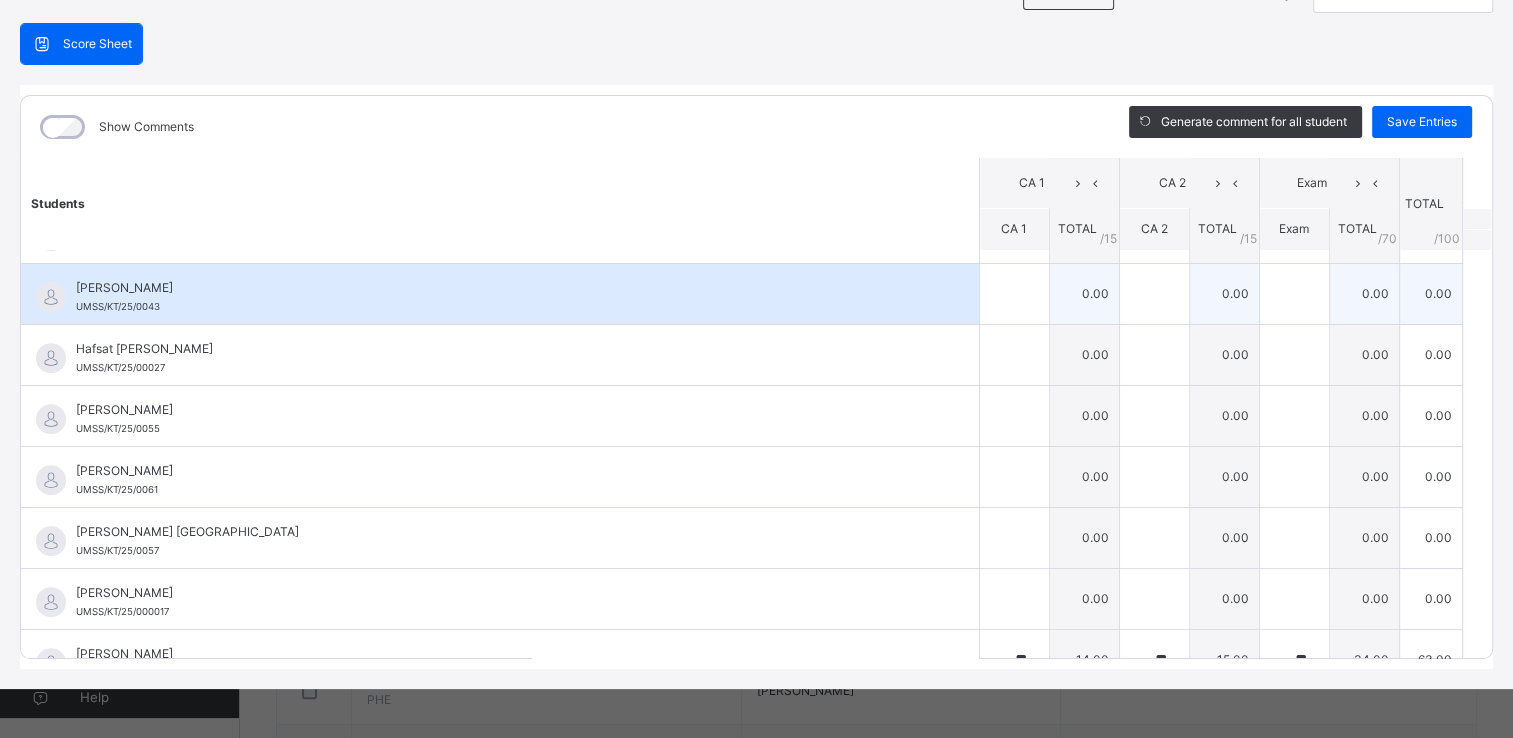 type on "**" 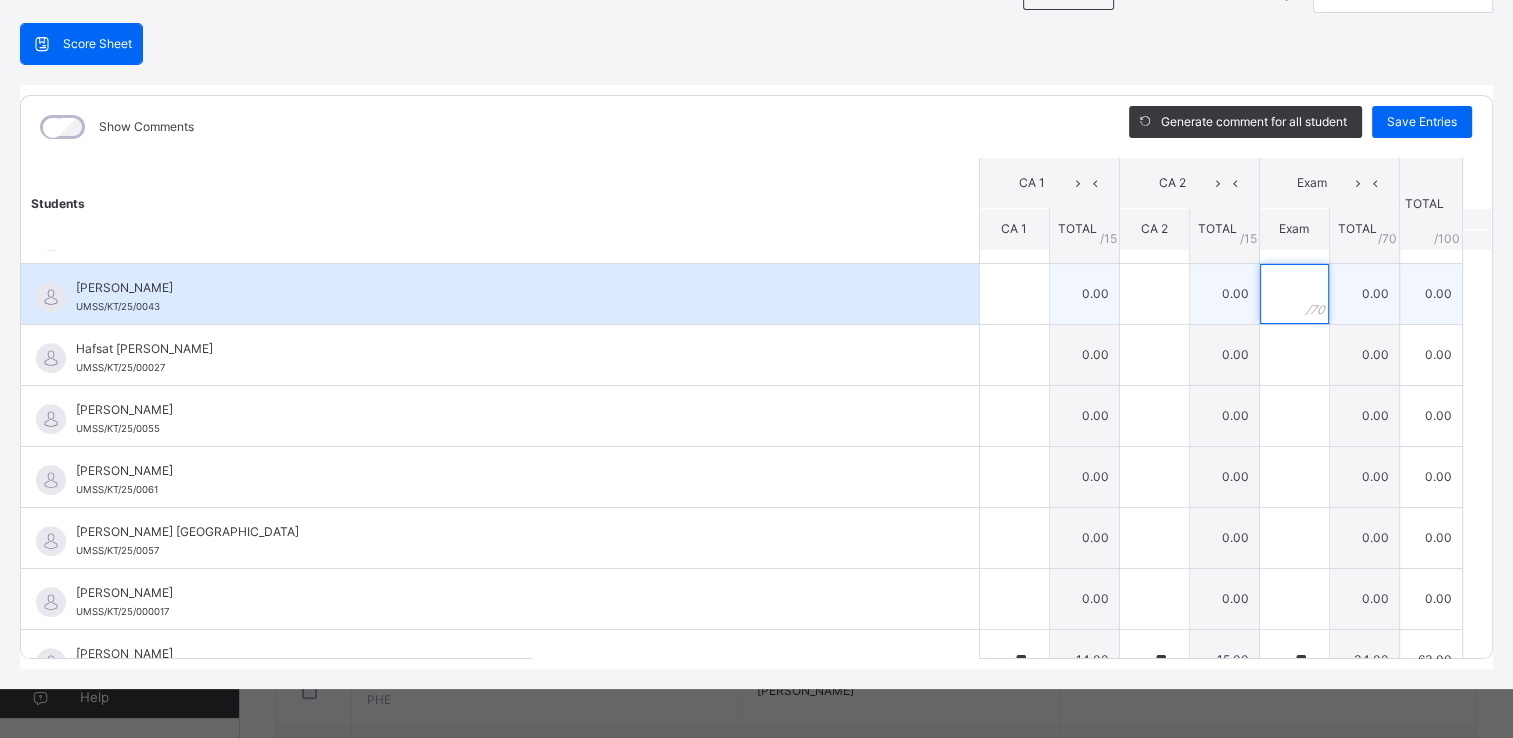 click at bounding box center (1294, 294) 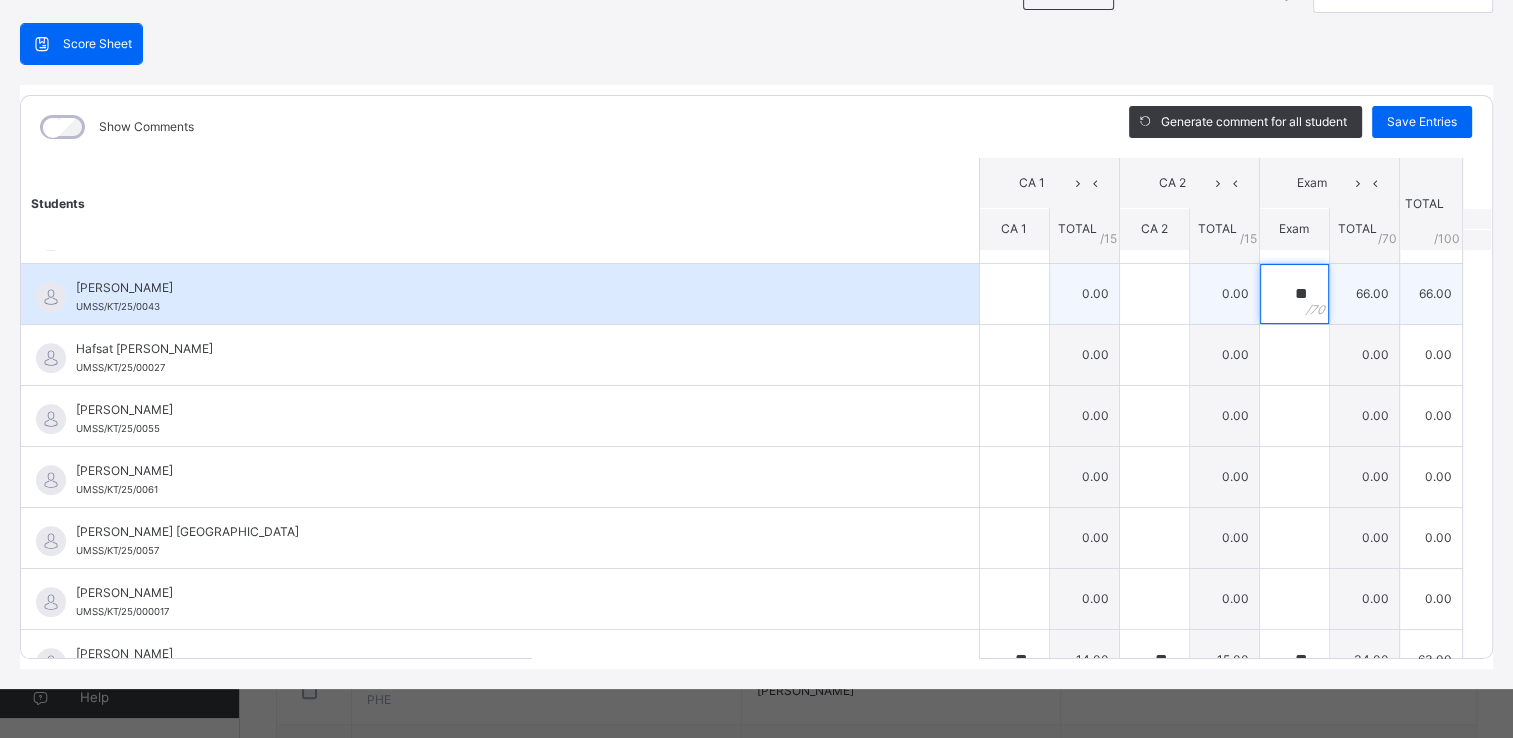 type on "**" 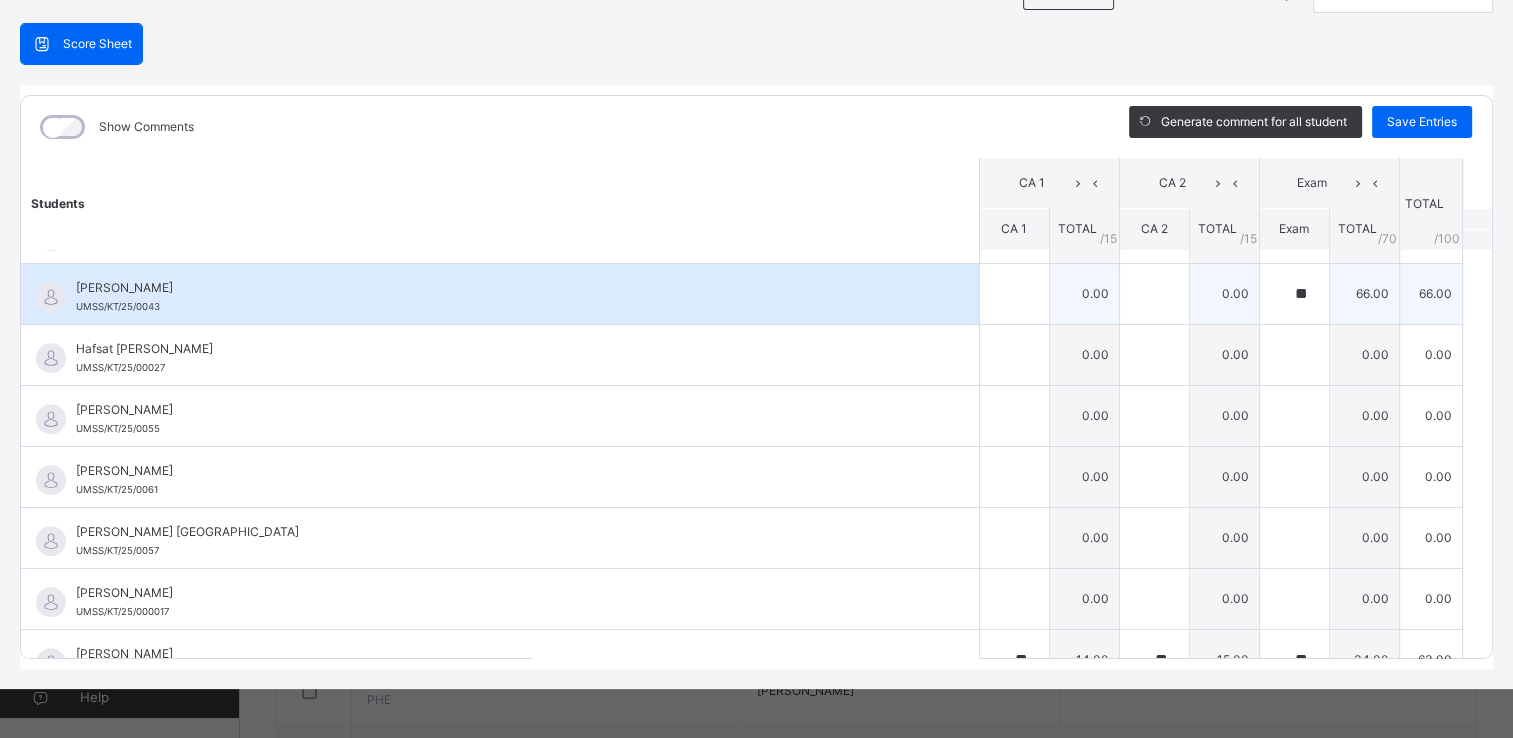 click on "0.00" at bounding box center [1224, 293] 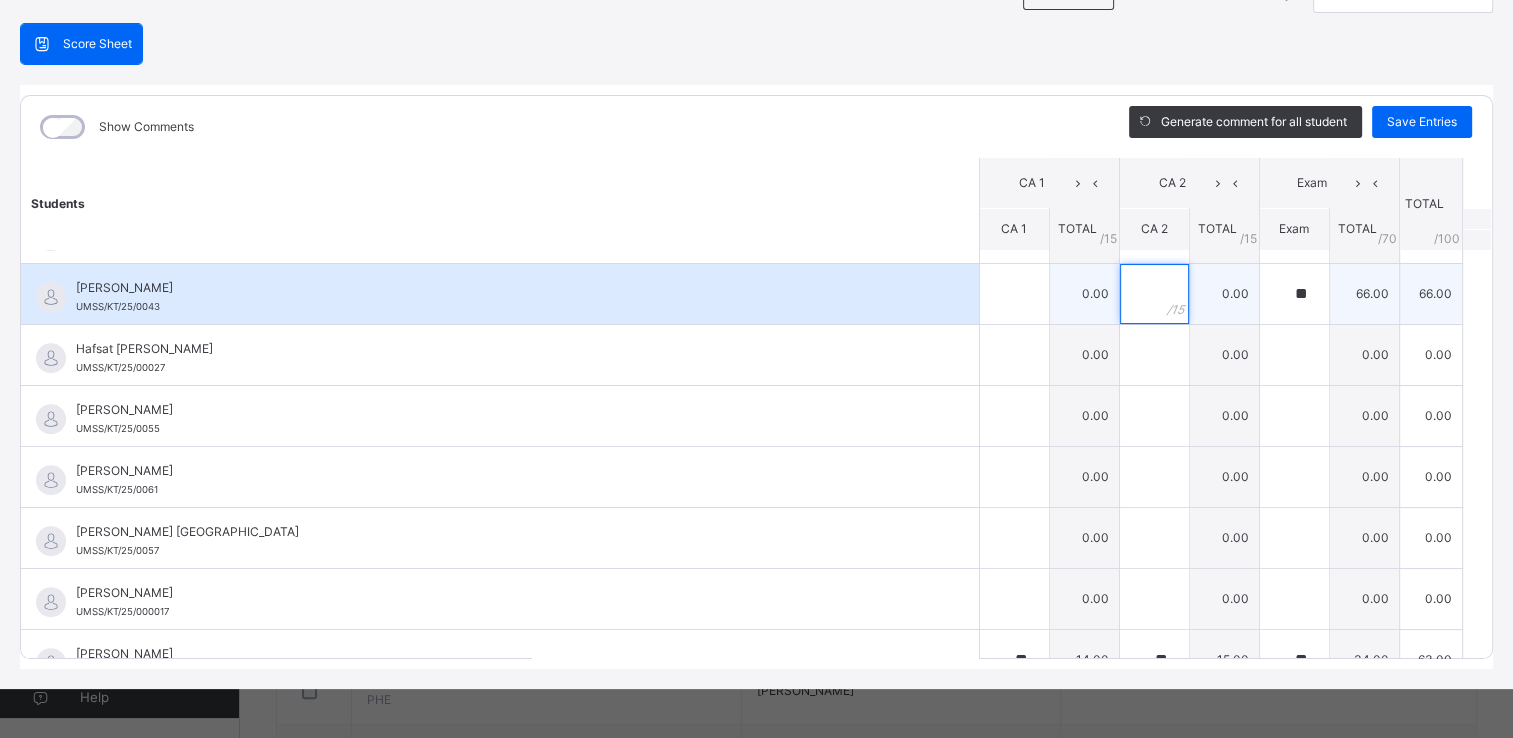 click at bounding box center [1154, 294] 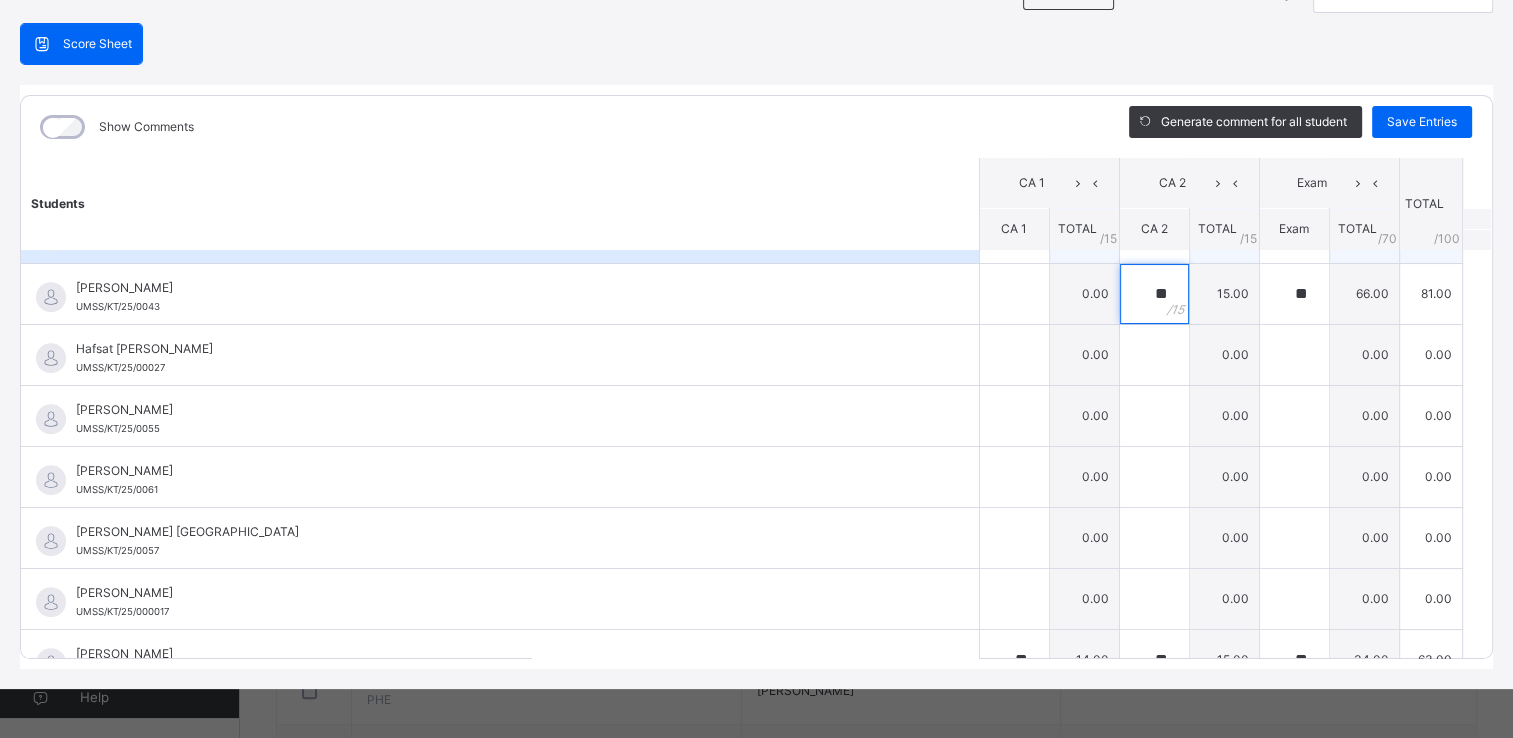 type on "**" 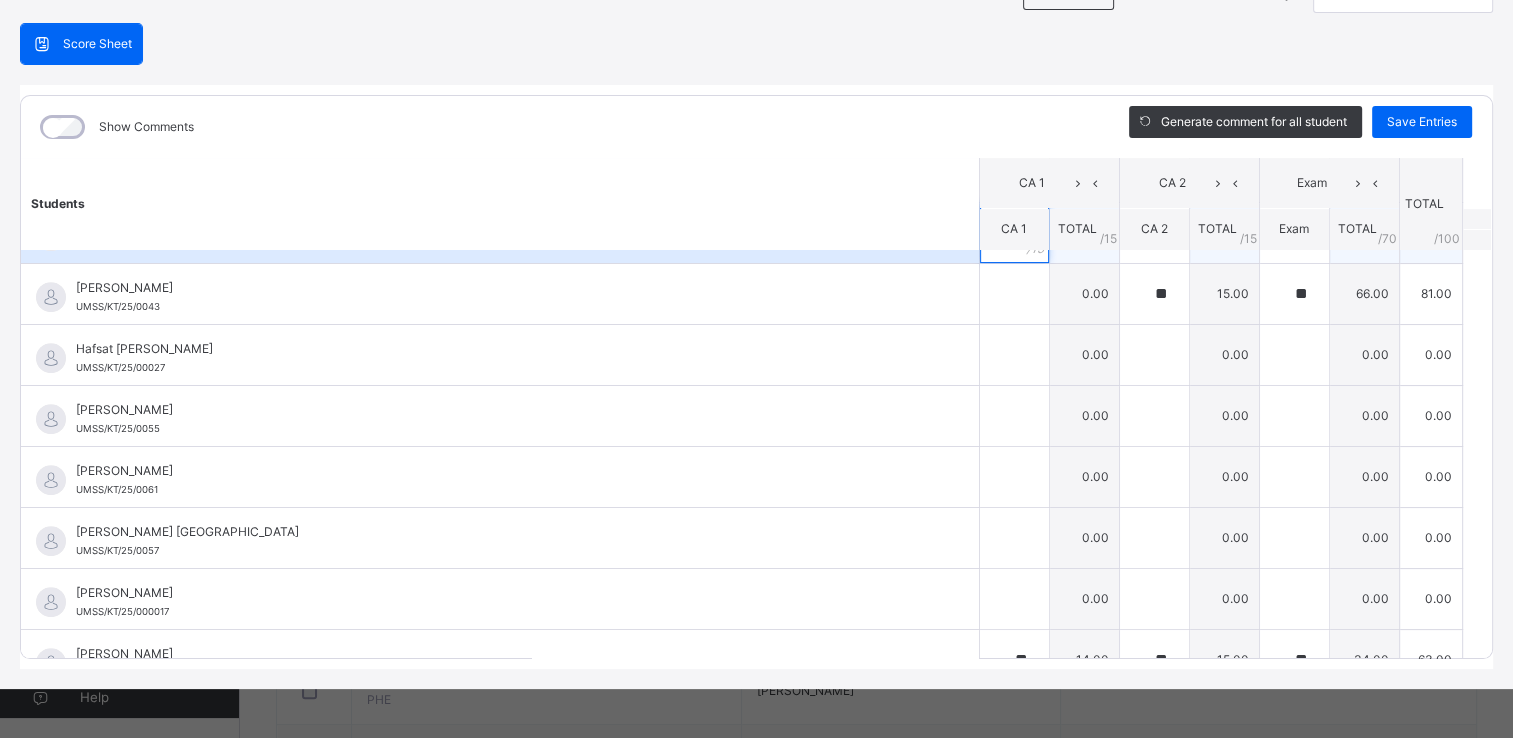 click at bounding box center [1014, 233] 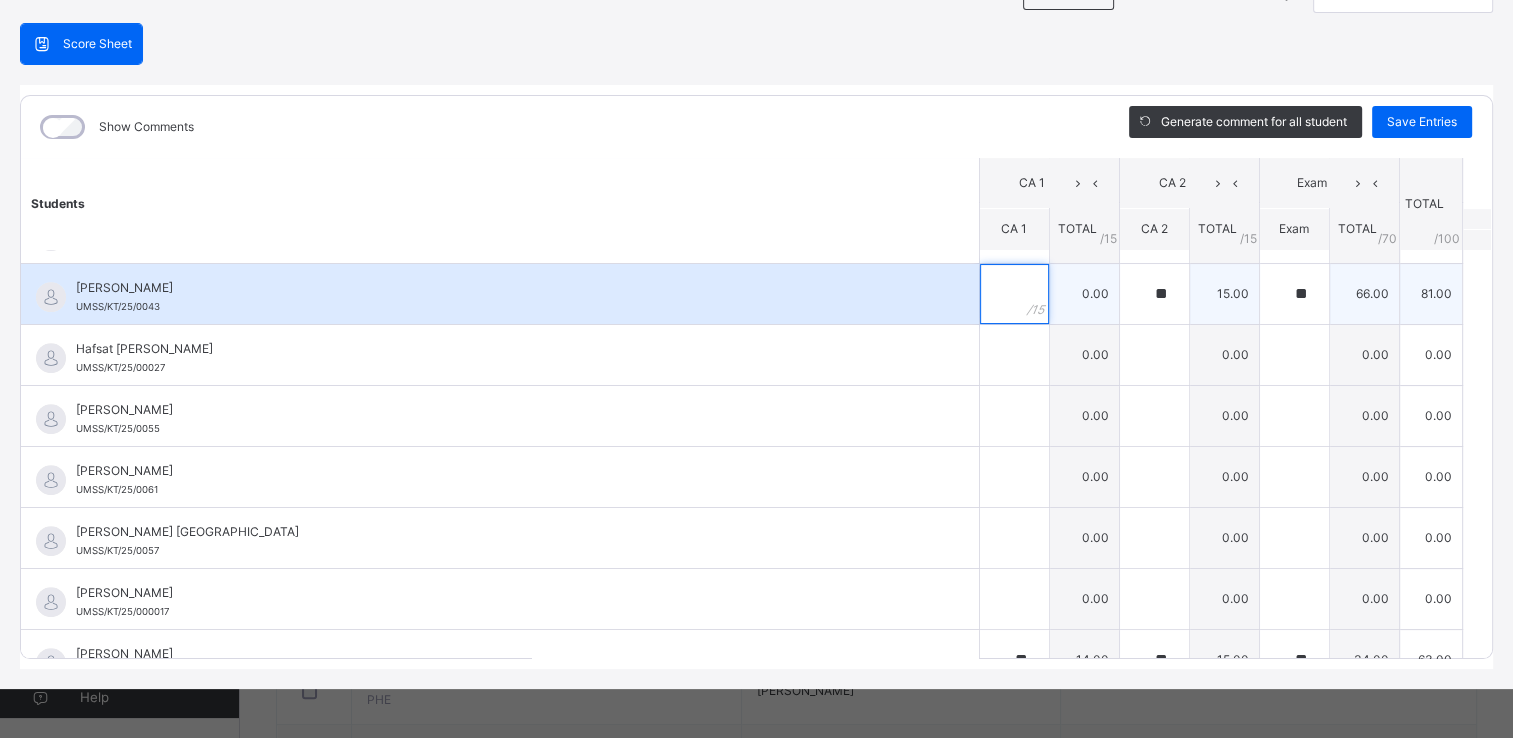 click at bounding box center (1014, 294) 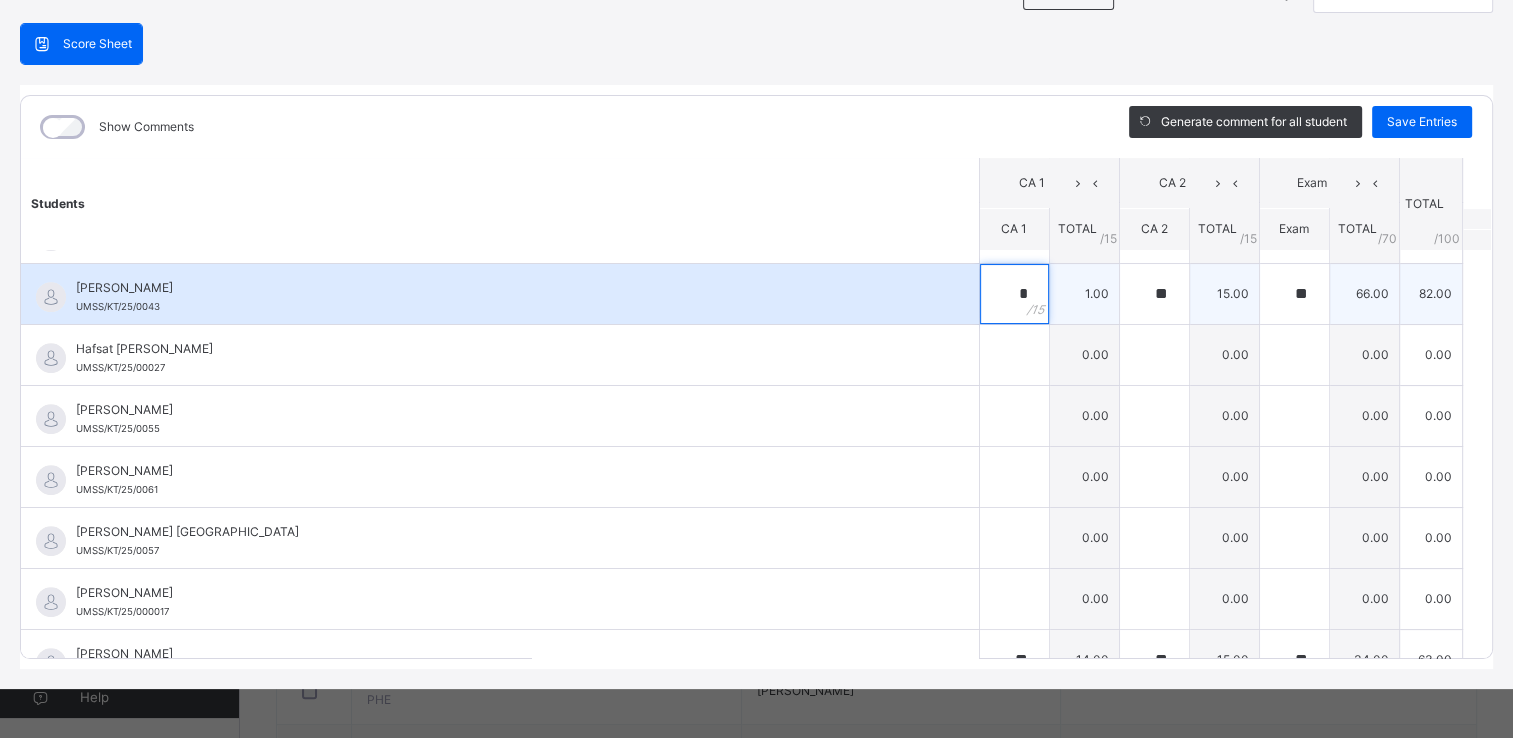 type on "**" 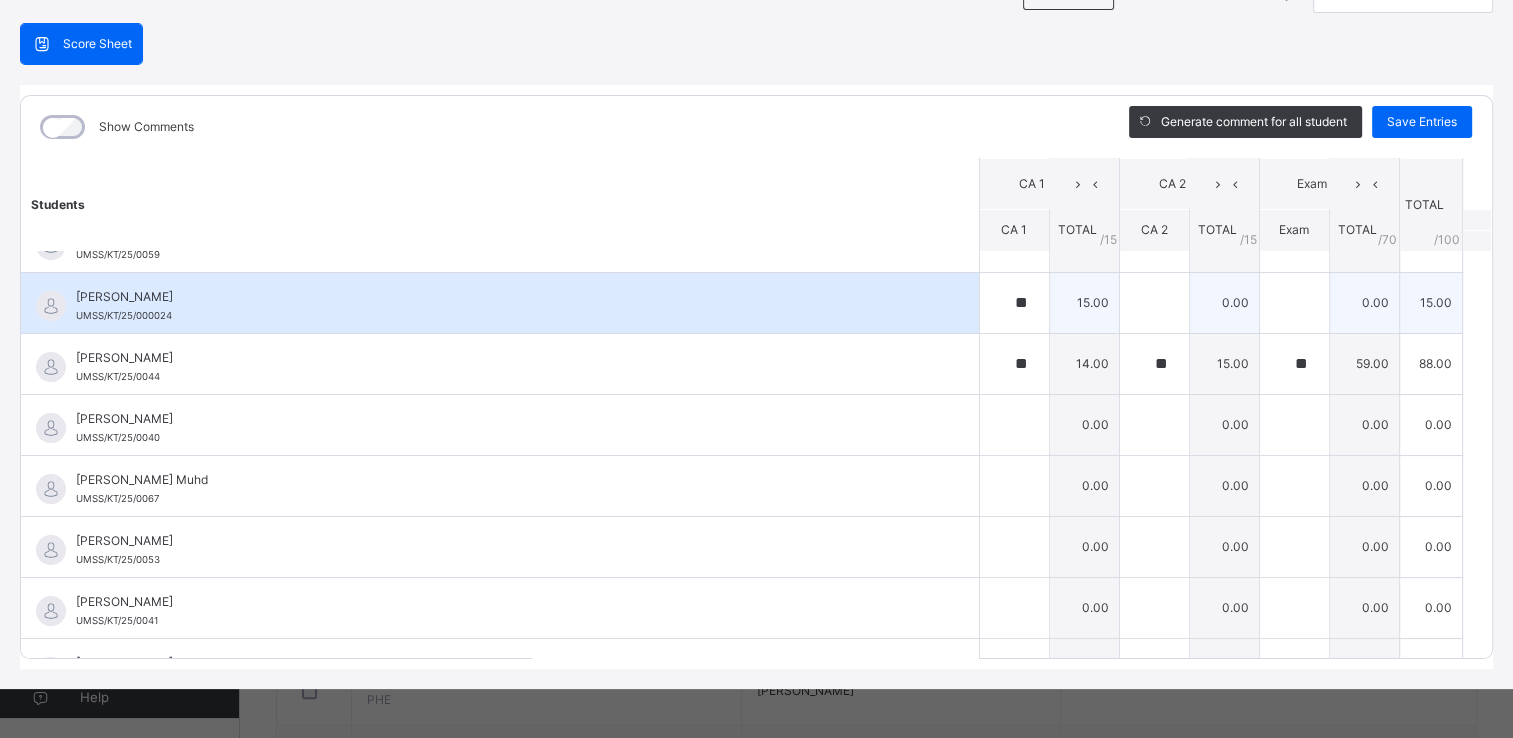 scroll, scrollTop: 484, scrollLeft: 0, axis: vertical 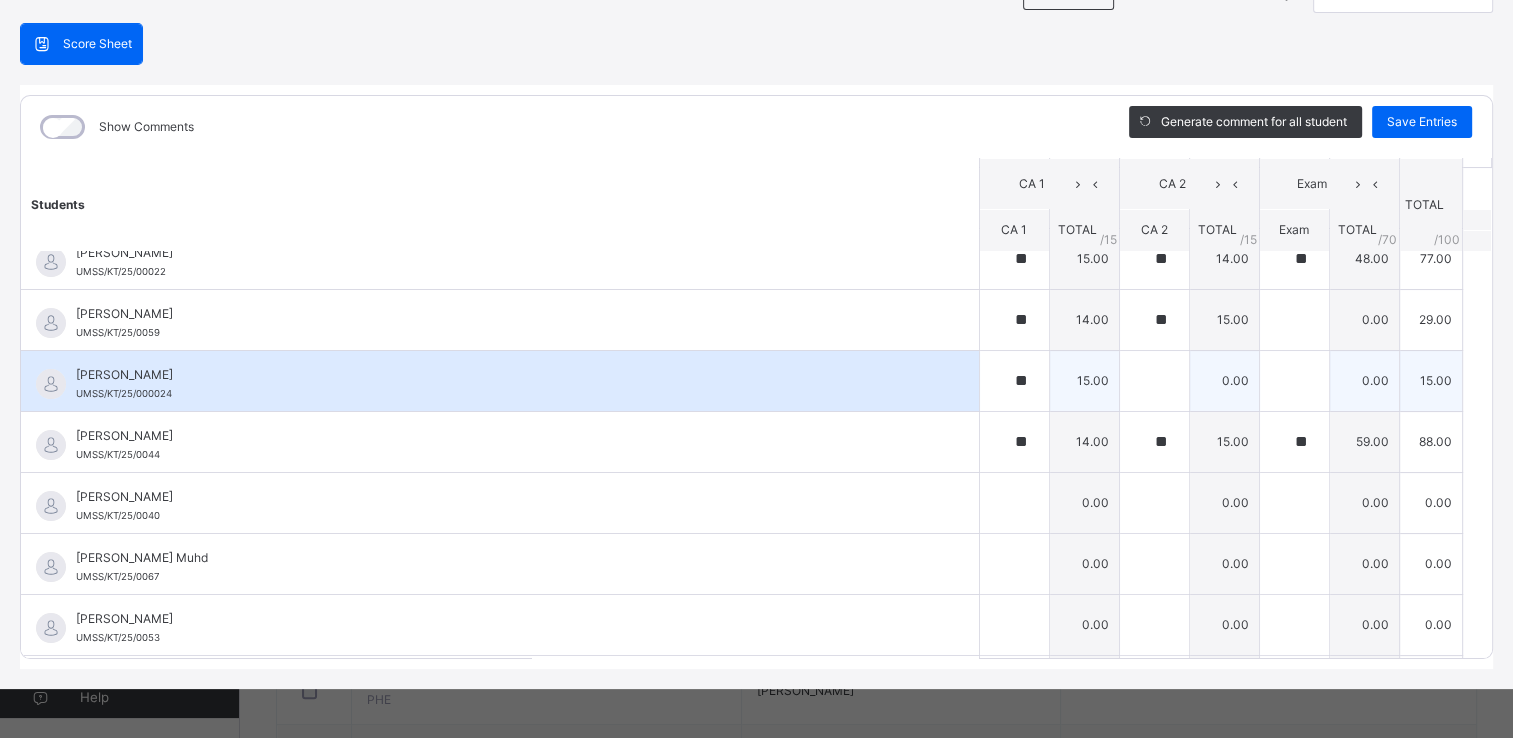 type on "**" 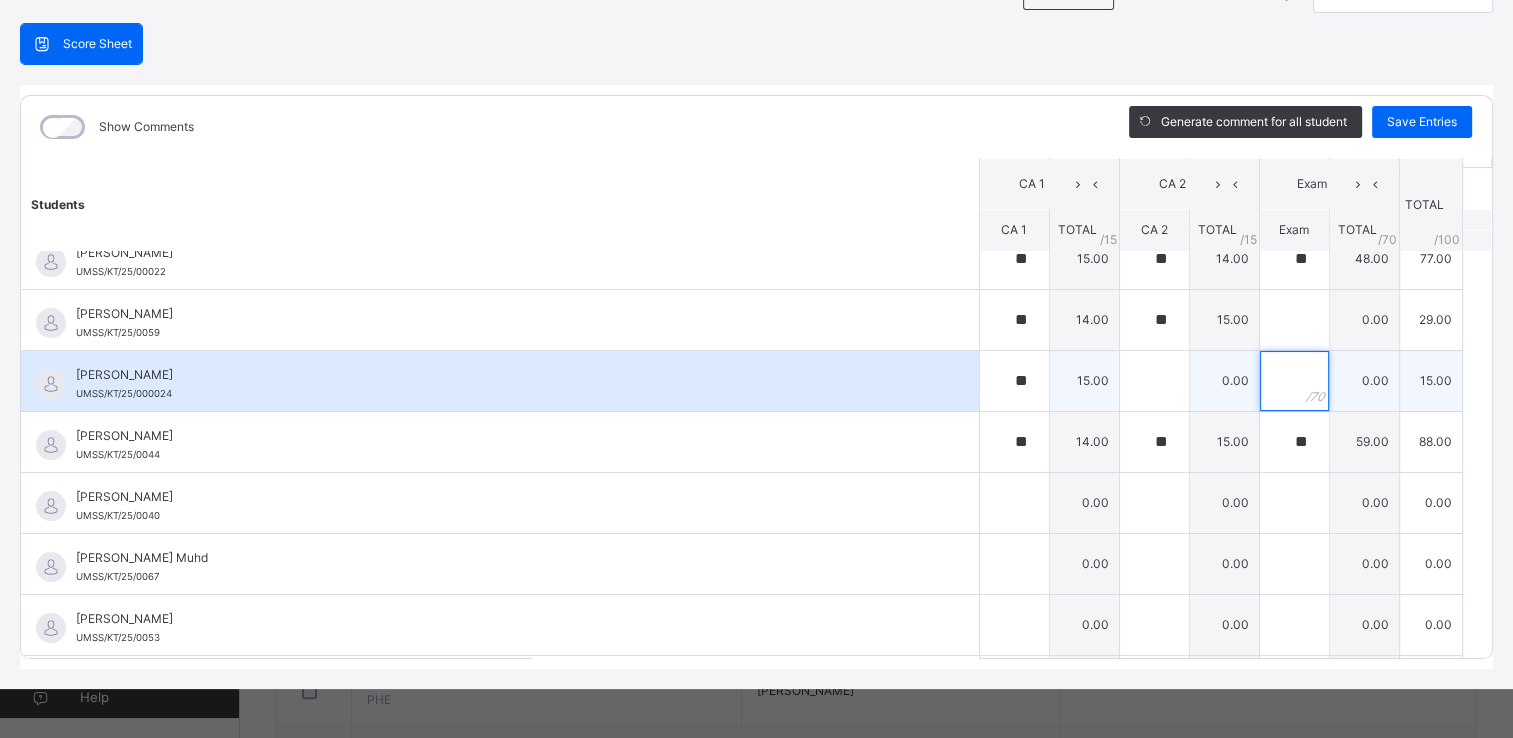 click at bounding box center [1294, 381] 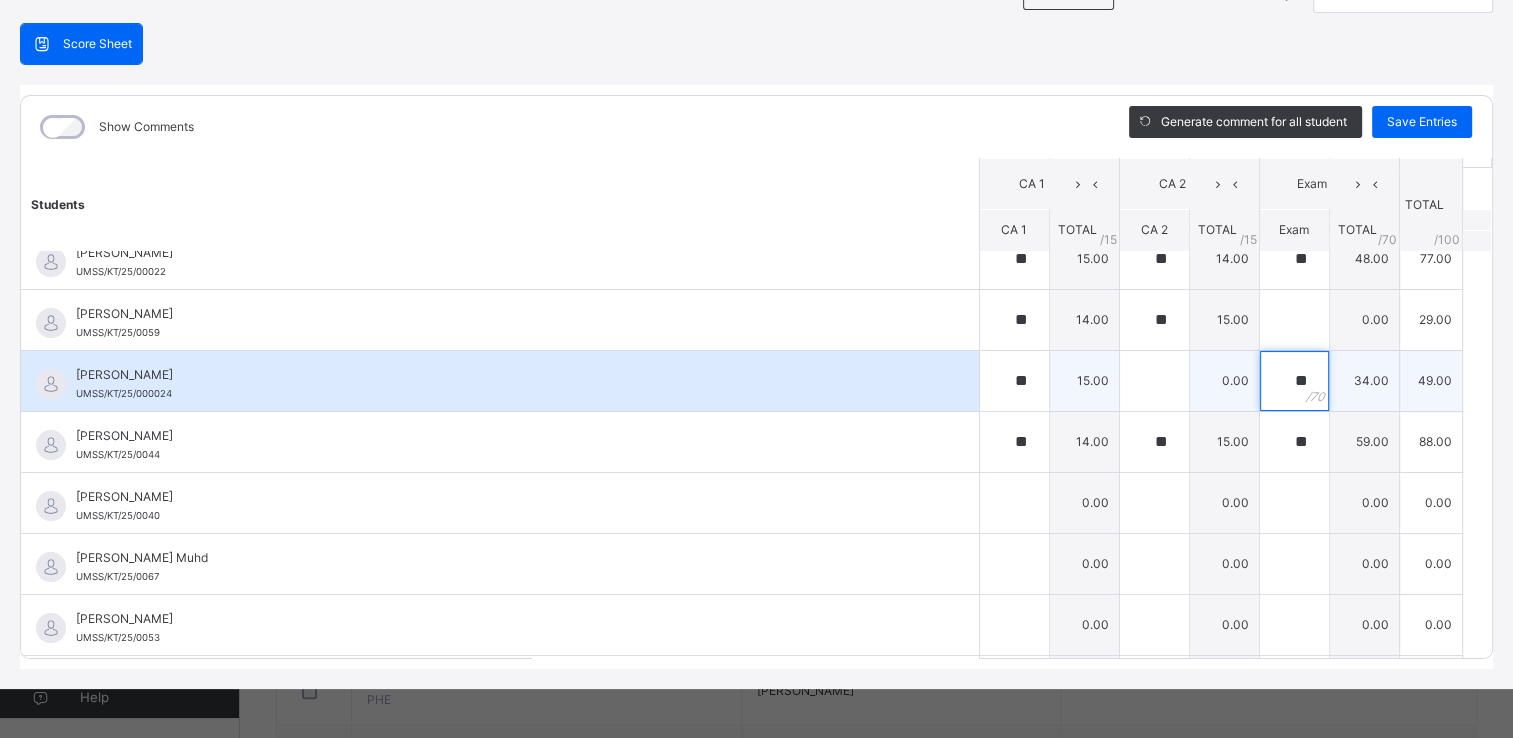 type on "**" 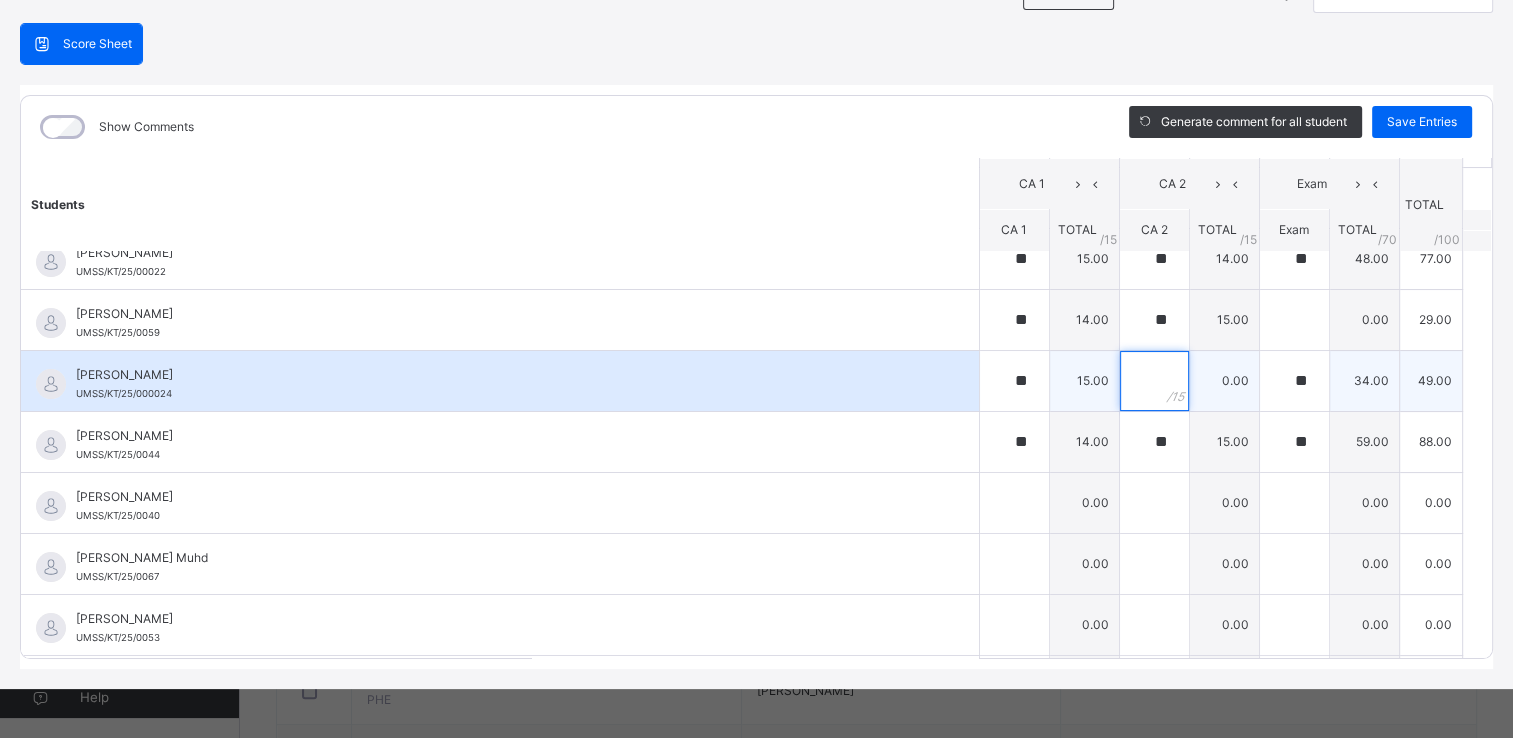 click at bounding box center [1154, 381] 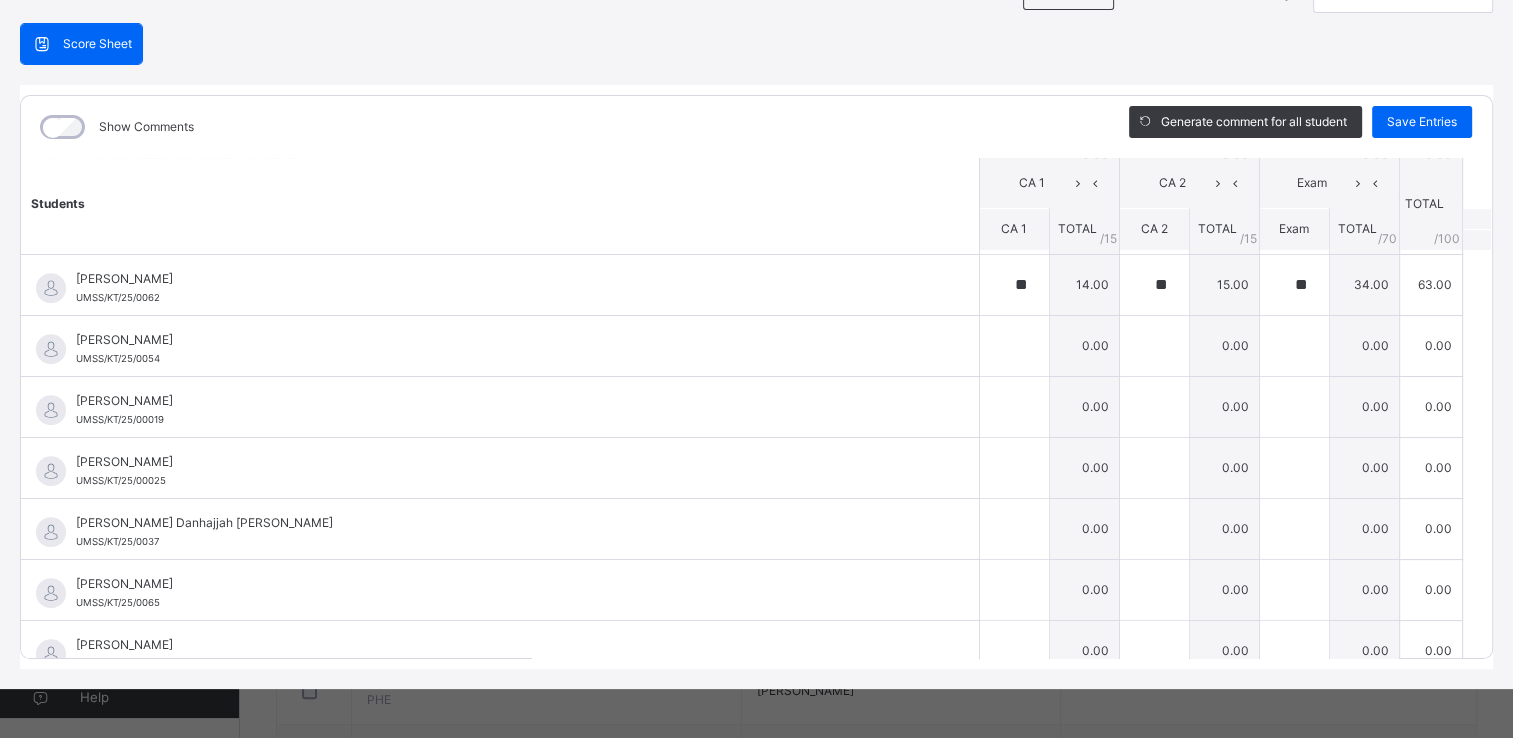 scroll, scrollTop: 1257, scrollLeft: 0, axis: vertical 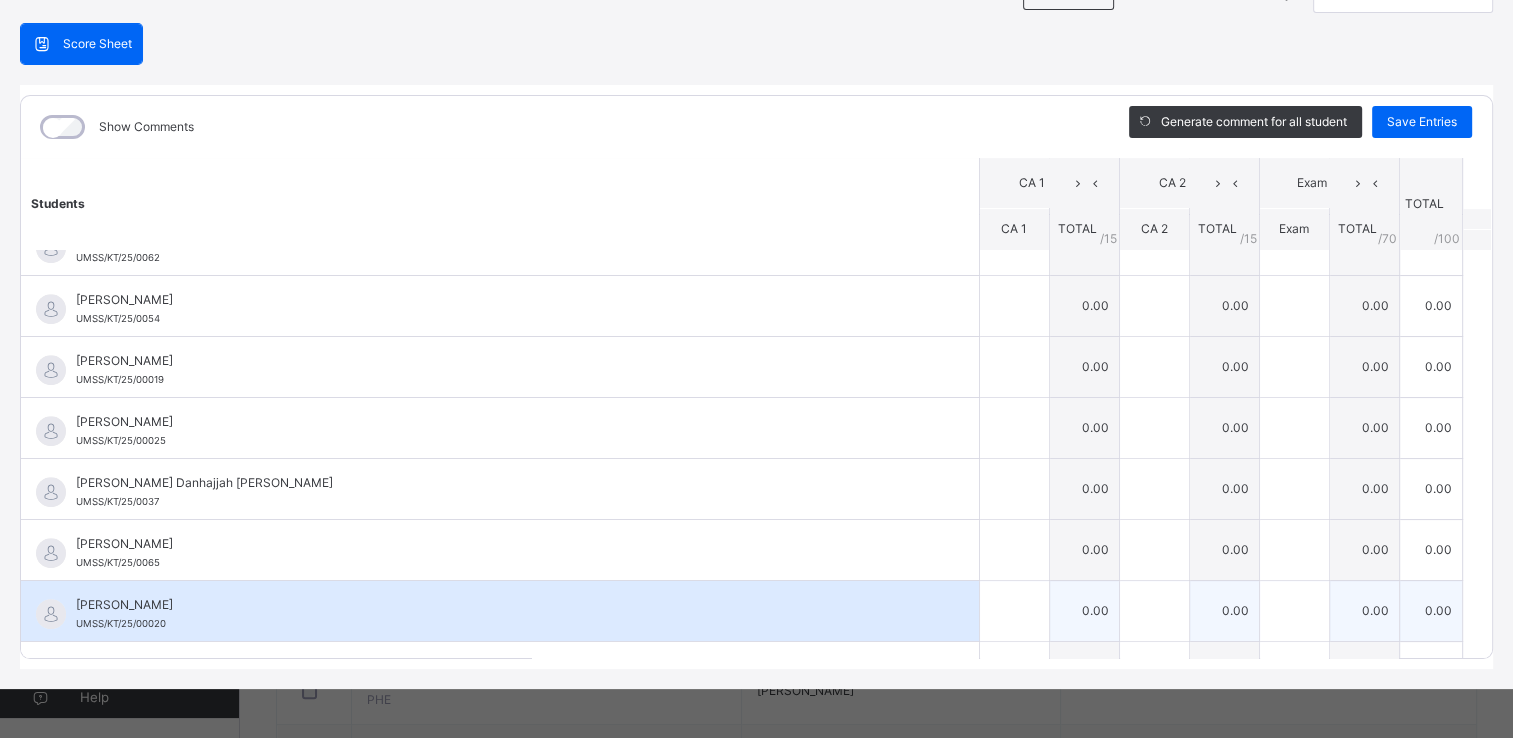 type on "**" 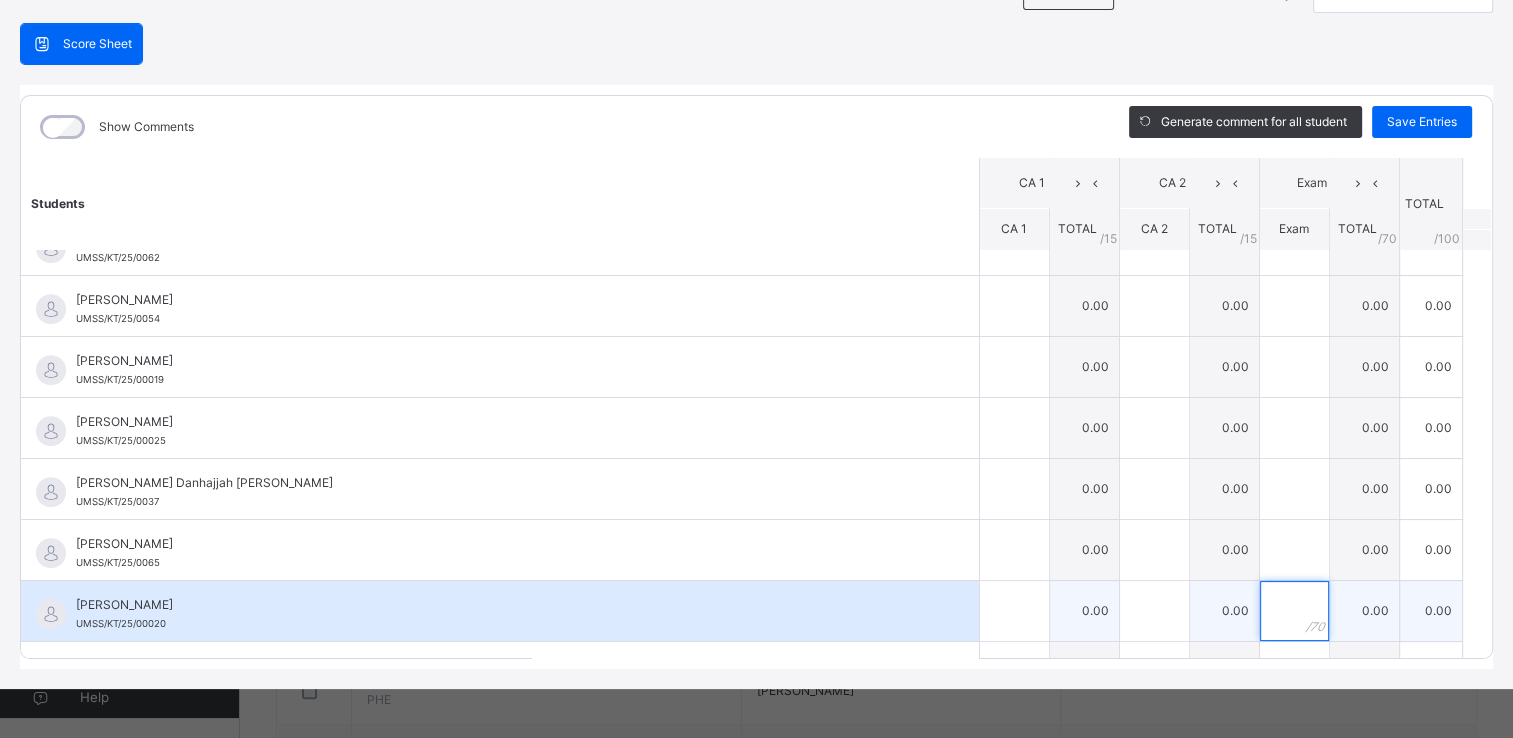 click at bounding box center (1294, 611) 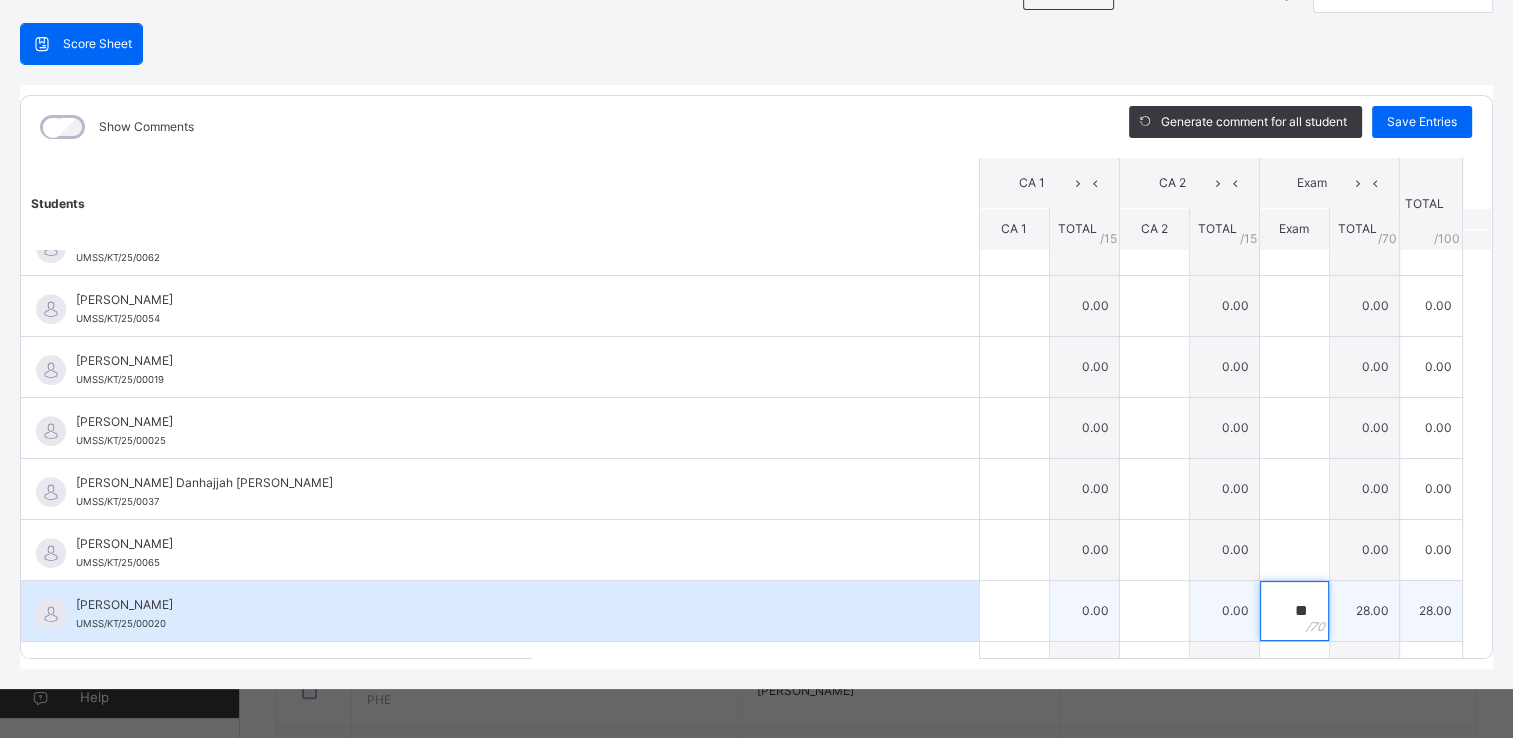 type on "**" 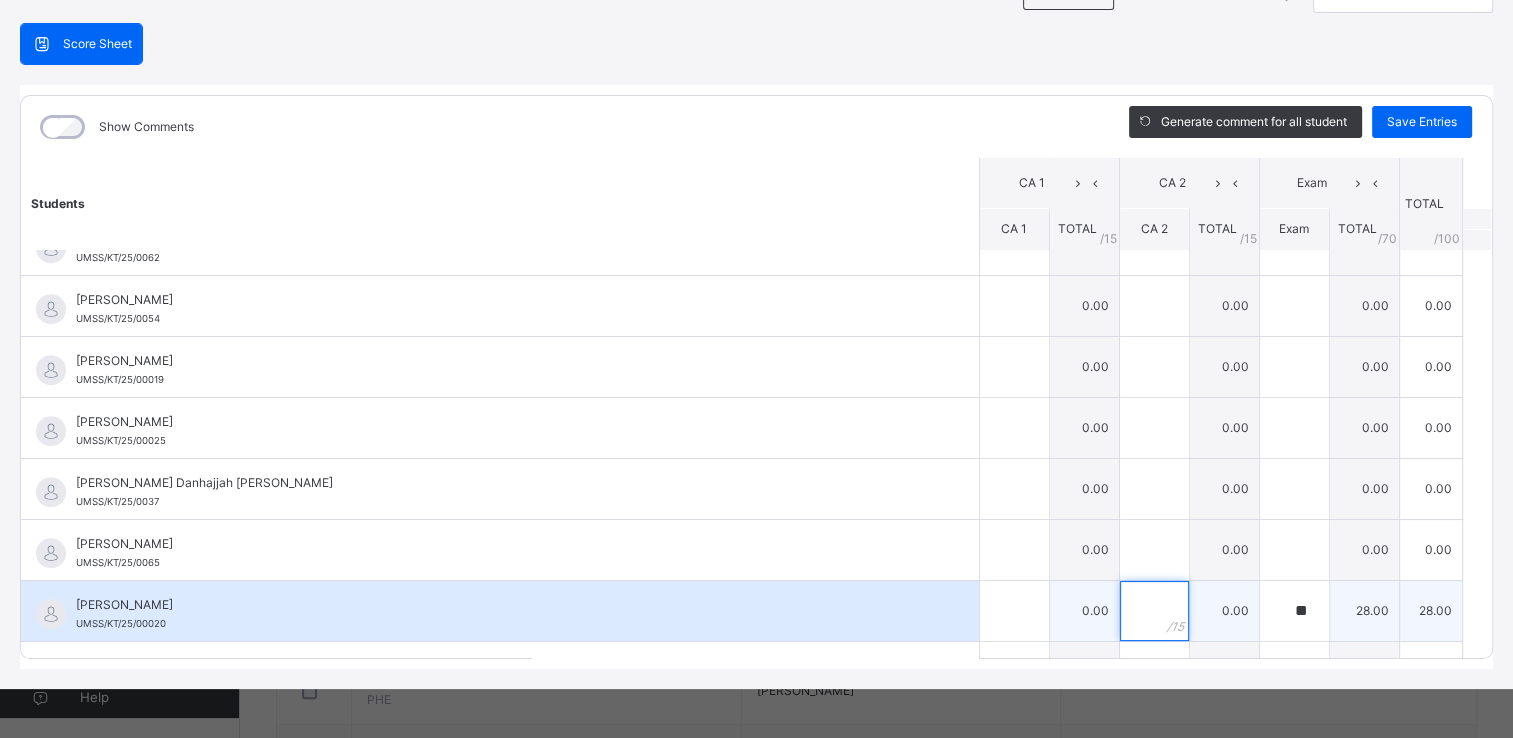 click at bounding box center (1154, 611) 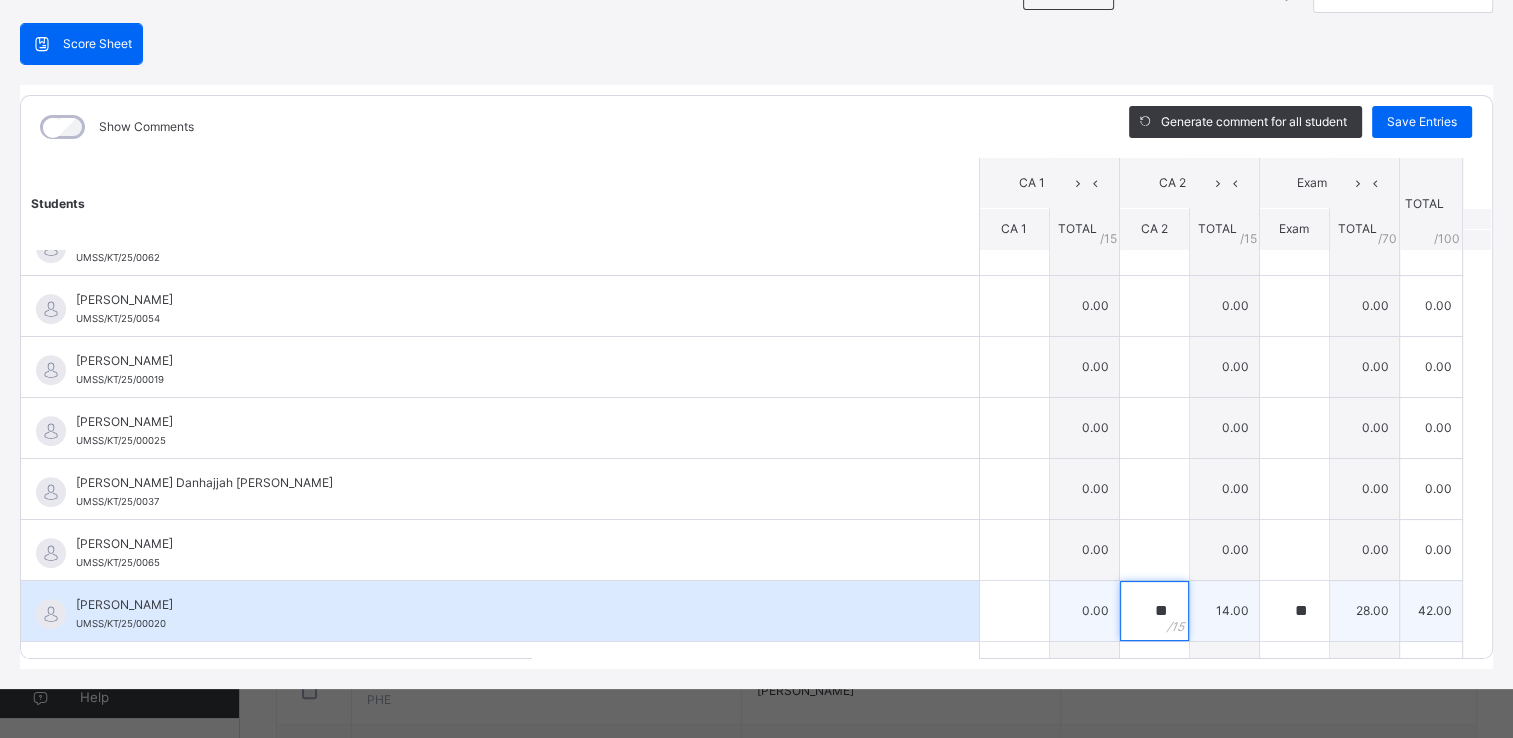 type on "**" 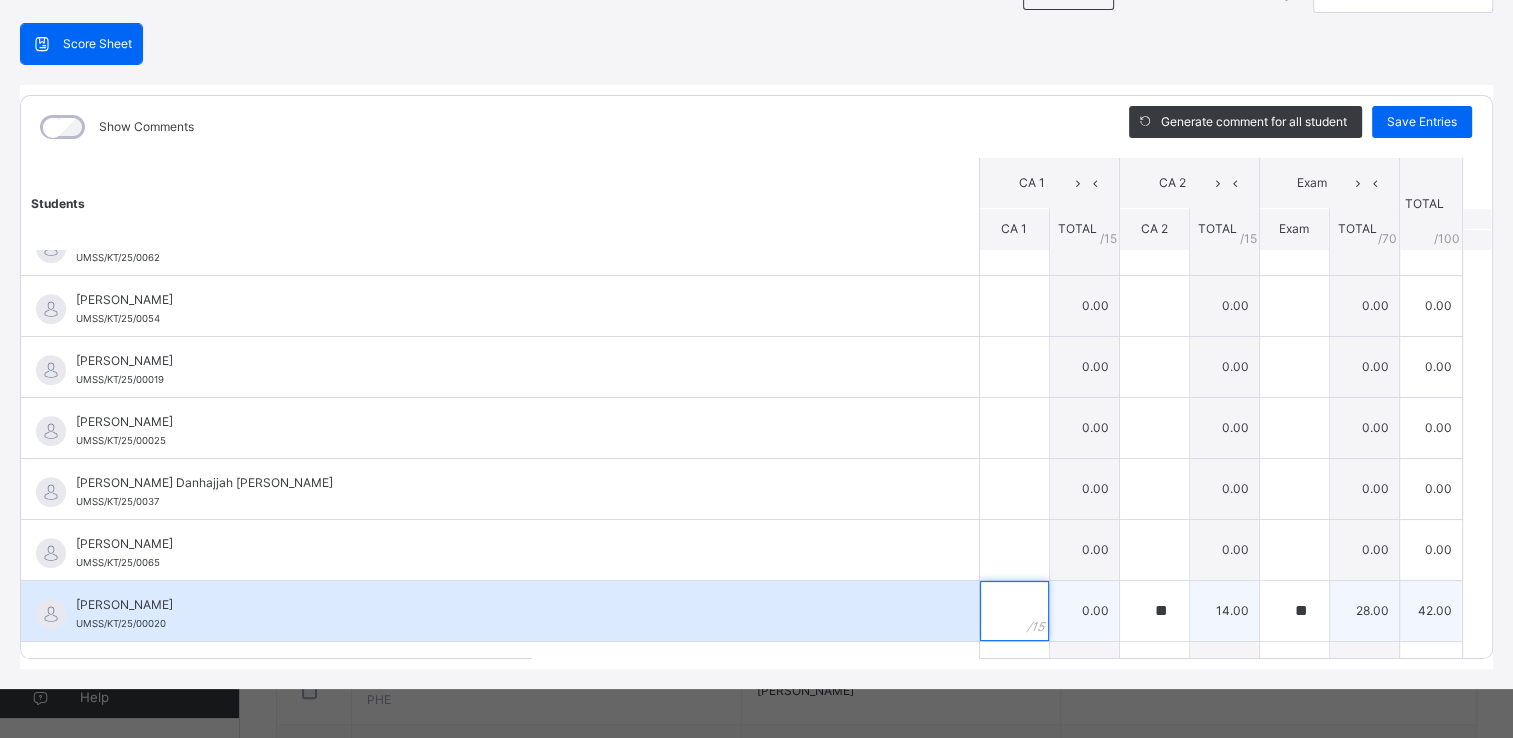 click at bounding box center [1014, 611] 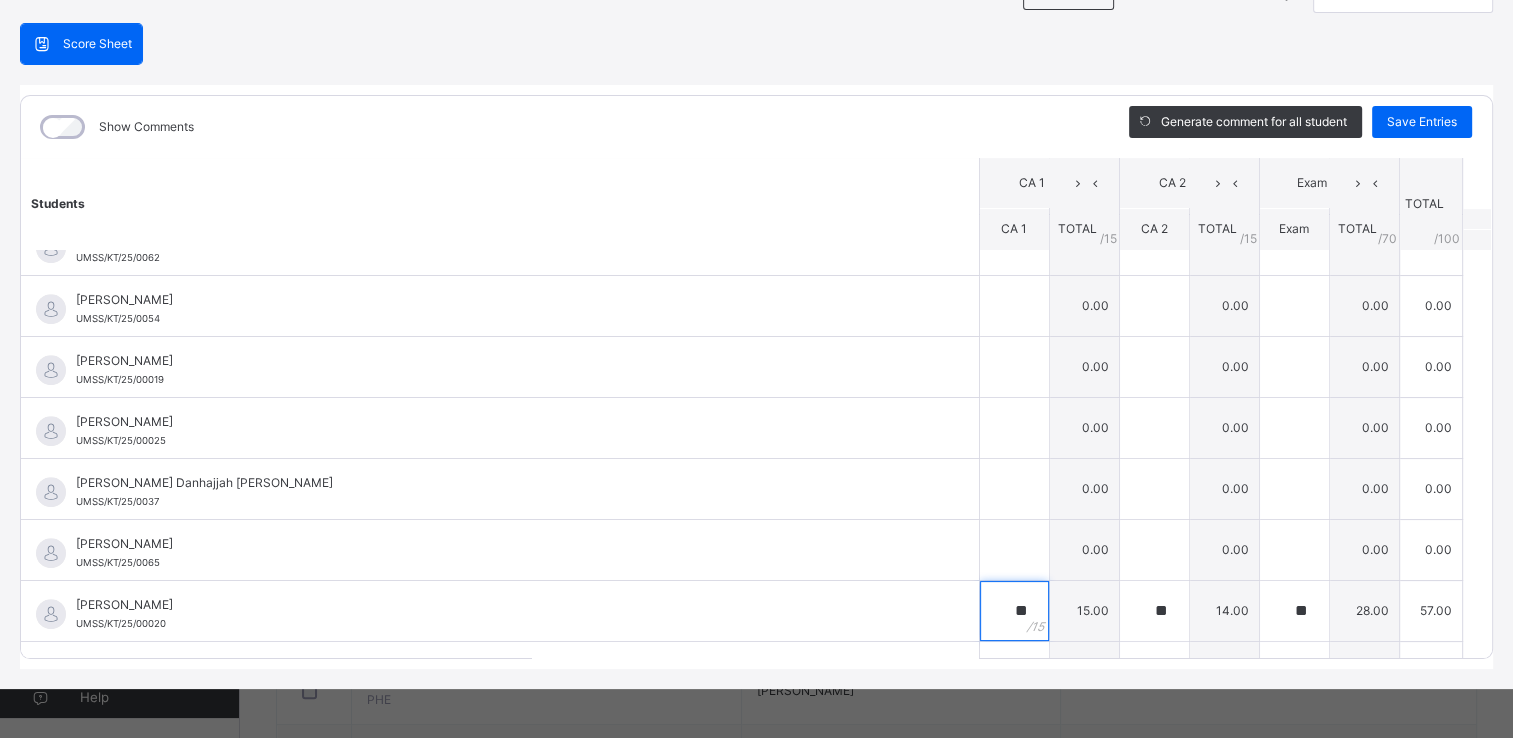 type on "**" 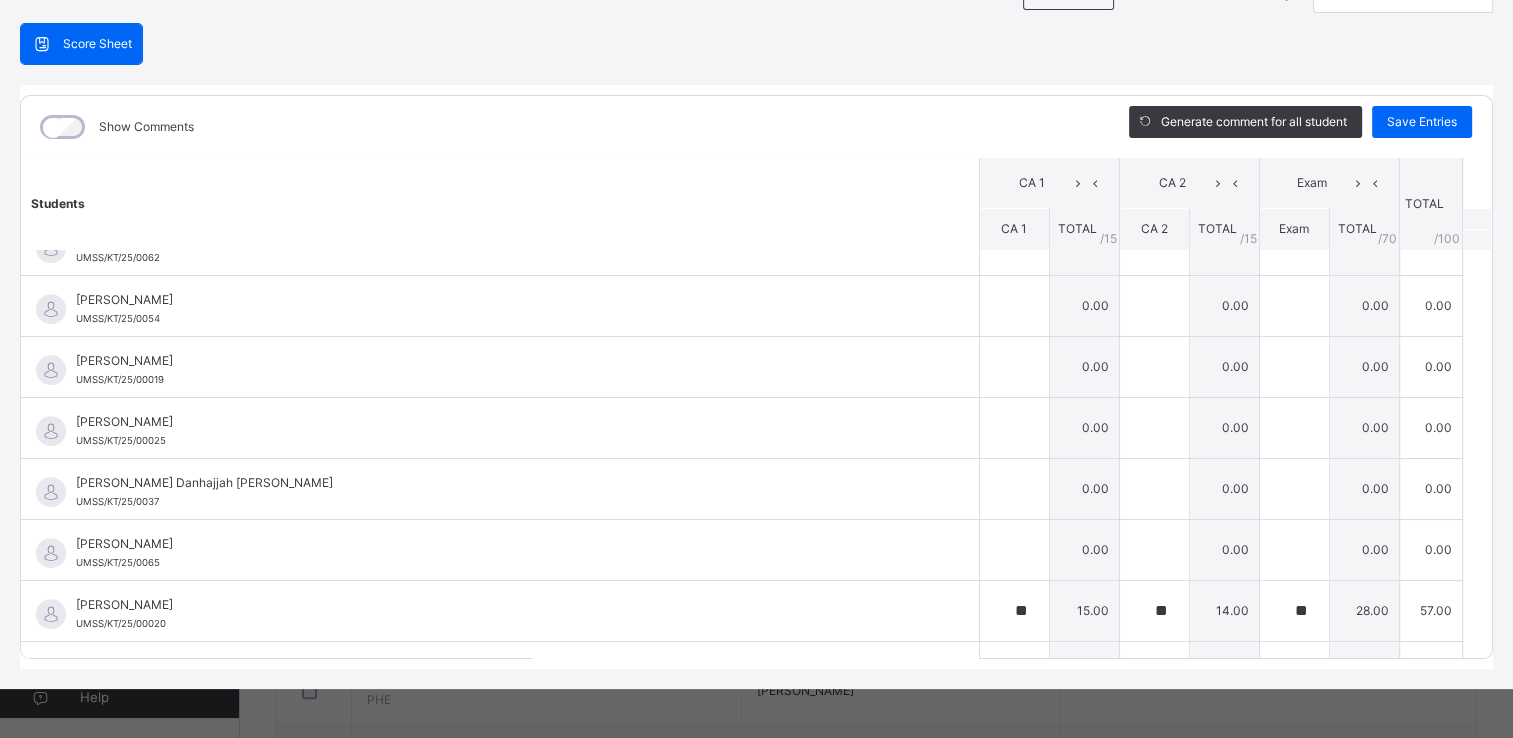 click on "JSS 1   B :   Hausa Online Actions  Download Empty Score Sheet  Upload/map score sheet Subject  Hausa UBEC MODEL SMART SCHOOL DAURA  Date: 16th Jul 2025, 12:00:01 pm Score Sheet Score Sheet Show Comments   Generate comment for all student   Save Entries Class Level:  JSS 1   B Subject:  Hausa Session:  2024/2025 Session Session:  Third Term Students CA 1 CA 2 Exam TOTAL /100 Comment CA 1 TOTAL / 15 CA 2 TOTAL / 15 Exam TOTAL / 70 Abdullahi  Abdullahi Sani UMSS/KT/25/0049 Abdullahi  Abdullahi Sani UMSS/KT/25/0049 ** 14.00 ** 15.00 0.00 29.00 Generate comment 0 / 250   ×   Subject Teacher’s Comment Generate and see in full the comment developed by the AI with an option to regenerate the comment JS Abdullahi  Abdullahi Sani   UMSS/KT/25/0049   Total 29.00  / 100.00 Sims Bot   Regenerate     Use this comment   Abdullahi  Muhammad UMSS/KT/25/00022 Abdullahi  Muhammad UMSS/KT/25/00022 ** 15.00 ** 14.00 ** 48.00 77.00 Generate comment 0 / 250   ×   Subject Teacher’s Comment JS Abdullahi  Muhammad     Total  /" at bounding box center [756, 317] 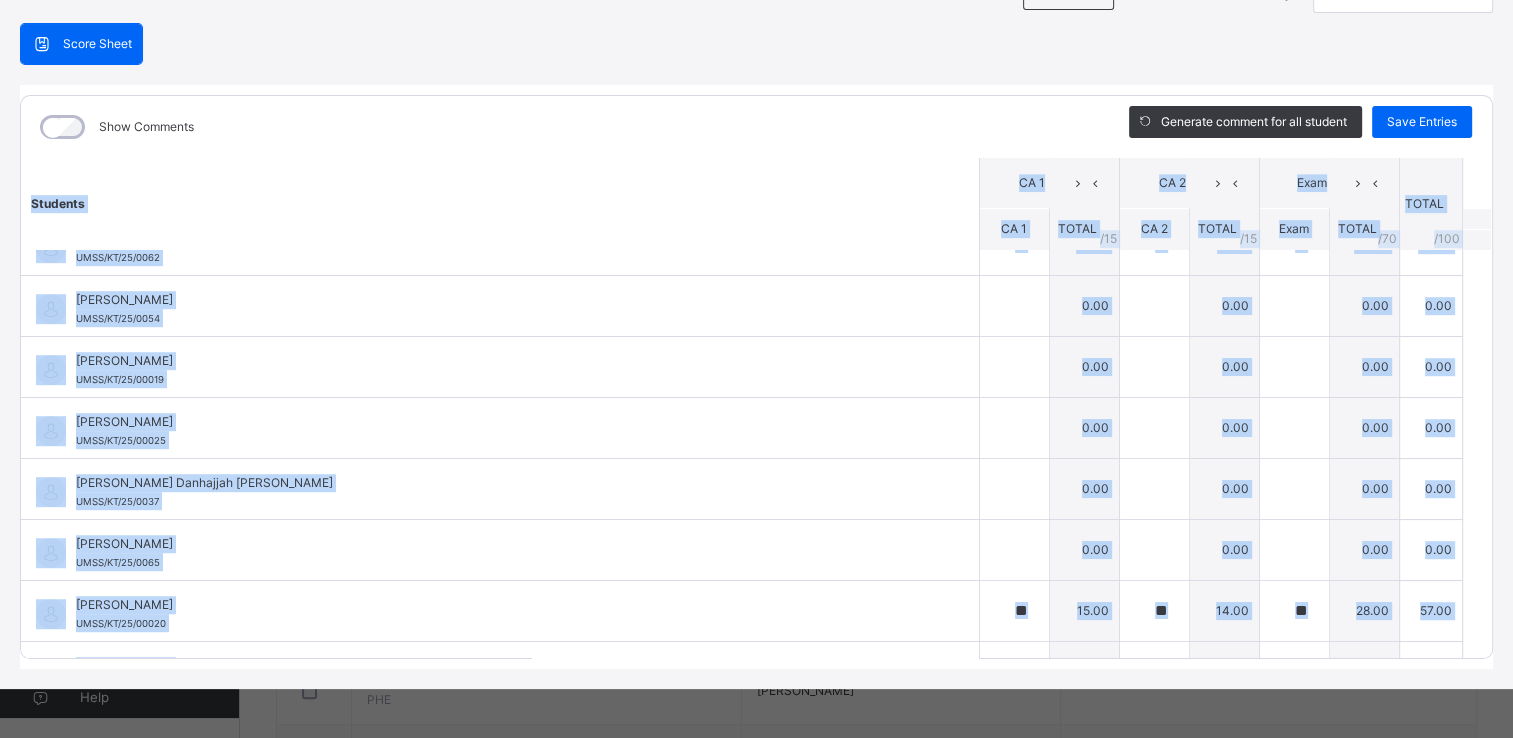 click on "JSS 1   B :   Hausa Online Actions  Download Empty Score Sheet  Upload/map score sheet Subject  Hausa UBEC MODEL SMART SCHOOL DAURA  Date: 16th Jul 2025, 12:00:01 pm Score Sheet Score Sheet Show Comments   Generate comment for all student   Save Entries Class Level:  JSS 1   B Subject:  Hausa Session:  2024/2025 Session Session:  Third Term Students CA 1 CA 2 Exam TOTAL /100 Comment CA 1 TOTAL / 15 CA 2 TOTAL / 15 Exam TOTAL / 70 Abdullahi  Abdullahi Sani UMSS/KT/25/0049 Abdullahi  Abdullahi Sani UMSS/KT/25/0049 ** 14.00 ** 15.00 0.00 29.00 Generate comment 0 / 250   ×   Subject Teacher’s Comment Generate and see in full the comment developed by the AI with an option to regenerate the comment JS Abdullahi  Abdullahi Sani   UMSS/KT/25/0049   Total 29.00  / 100.00 Sims Bot   Regenerate     Use this comment   Abdullahi  Muhammad UMSS/KT/25/00022 Abdullahi  Muhammad UMSS/KT/25/00022 ** 15.00 ** 14.00 ** 48.00 77.00 Generate comment 0 / 250   ×   Subject Teacher’s Comment JS Abdullahi  Muhammad     Total  /" at bounding box center (756, 317) 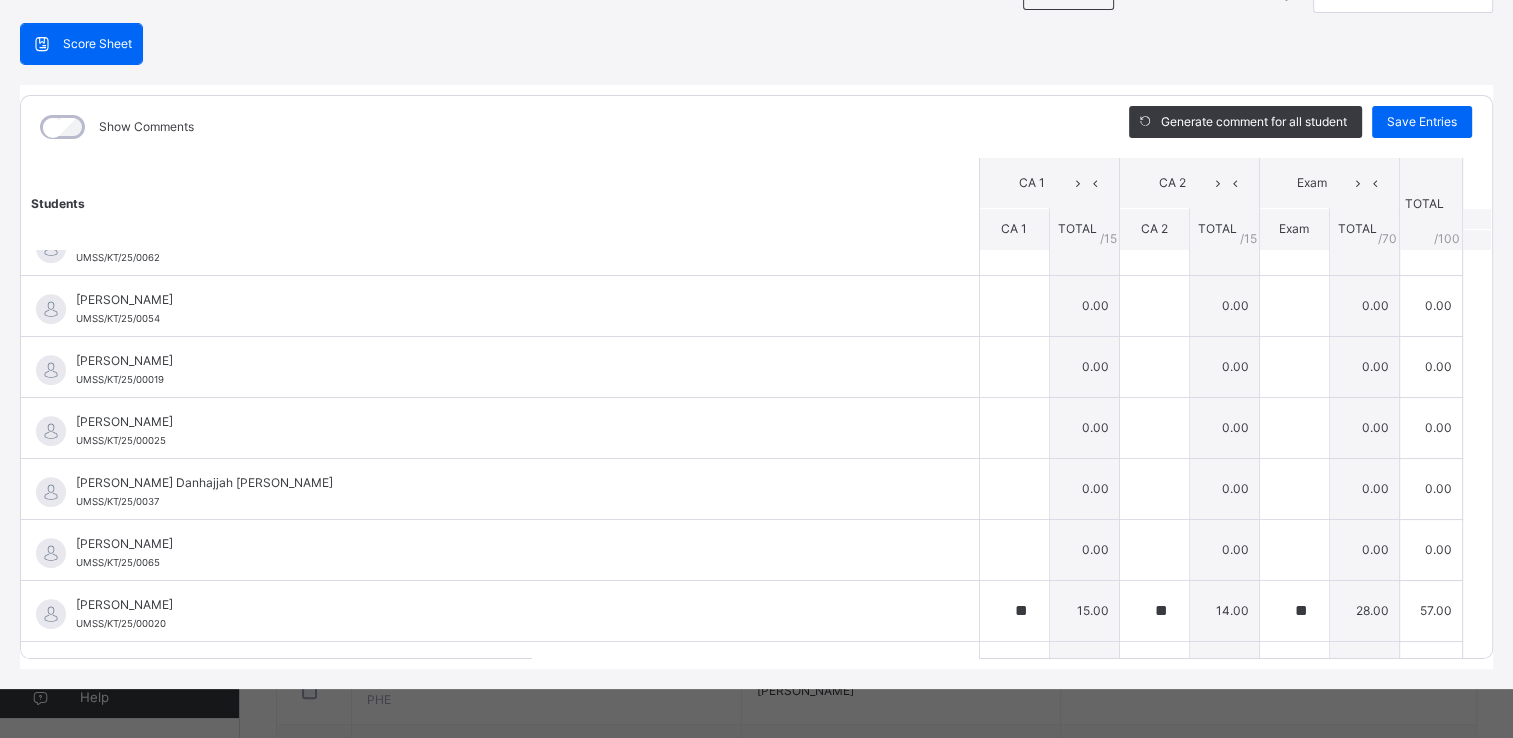 click on "JSS 1   B :   Hausa Online Actions  Download Empty Score Sheet  Upload/map score sheet Subject  Hausa UBEC MODEL SMART SCHOOL DAURA  Date: 16th Jul 2025, 12:00:01 pm Score Sheet Score Sheet Show Comments   Generate comment for all student   Save Entries Class Level:  JSS 1   B Subject:  Hausa Session:  2024/2025 Session Session:  Third Term Students CA 1 CA 2 Exam TOTAL /100 Comment CA 1 TOTAL / 15 CA 2 TOTAL / 15 Exam TOTAL / 70 Abdullahi  Abdullahi Sani UMSS/KT/25/0049 Abdullahi  Abdullahi Sani UMSS/KT/25/0049 ** 14.00 ** 15.00 0.00 29.00 Generate comment 0 / 250   ×   Subject Teacher’s Comment Generate and see in full the comment developed by the AI with an option to regenerate the comment JS Abdullahi  Abdullahi Sani   UMSS/KT/25/0049   Total 29.00  / 100.00 Sims Bot   Regenerate     Use this comment   Abdullahi  Muhammad UMSS/KT/25/00022 Abdullahi  Muhammad UMSS/KT/25/00022 ** 15.00 ** 14.00 ** 48.00 77.00 Generate comment 0 / 250   ×   Subject Teacher’s Comment JS Abdullahi  Muhammad     Total  /" at bounding box center [756, 317] 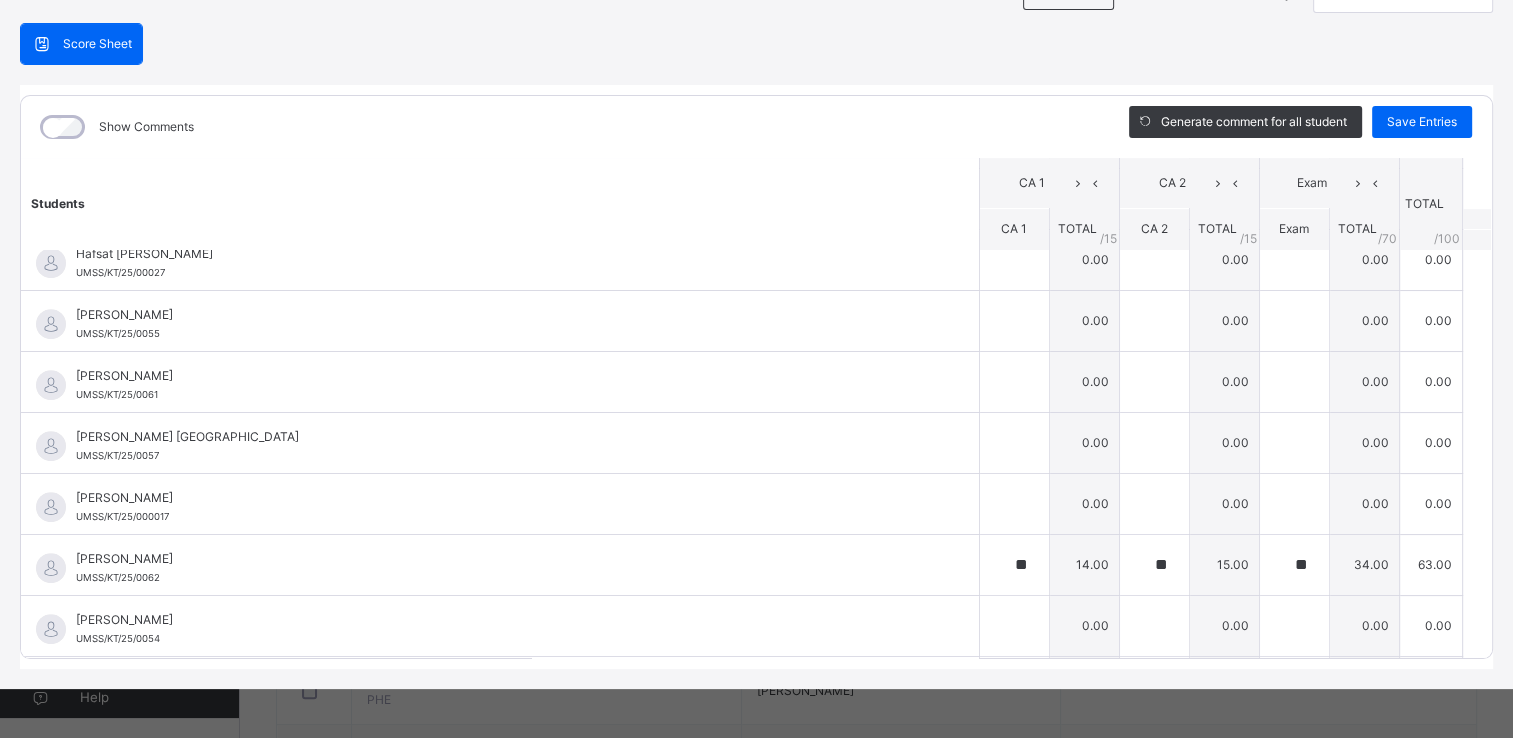 scroll, scrollTop: 897, scrollLeft: 0, axis: vertical 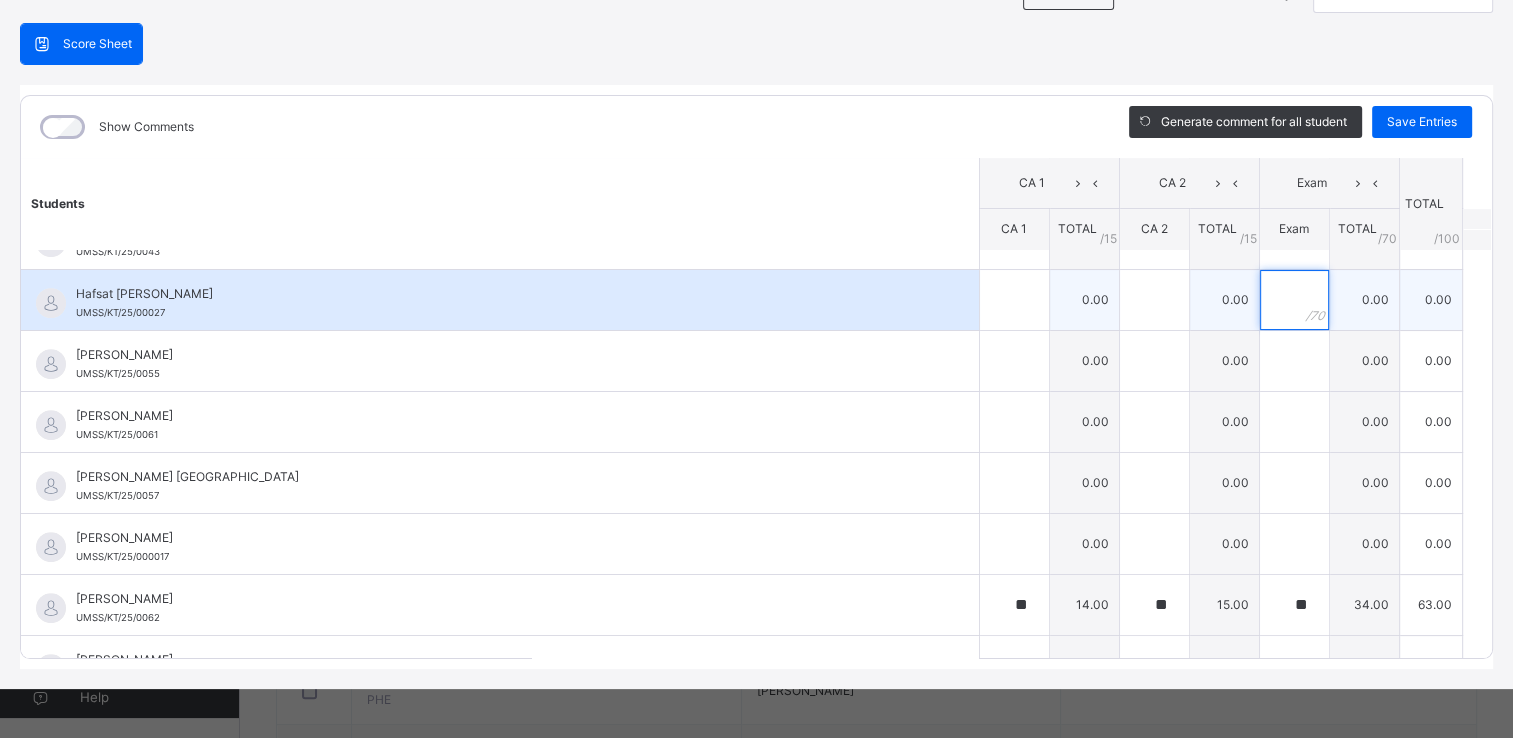 click at bounding box center (1294, 300) 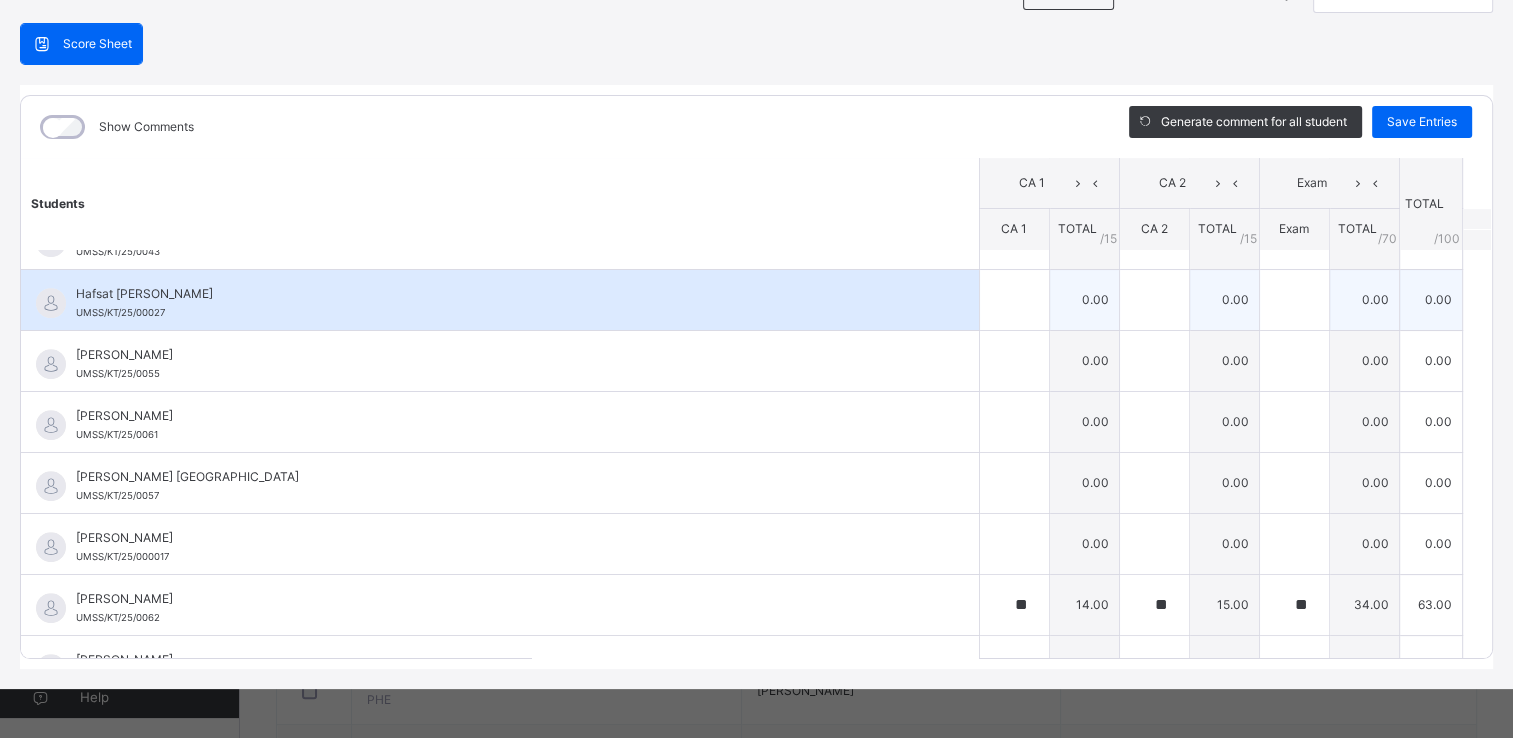click at bounding box center (1294, 300) 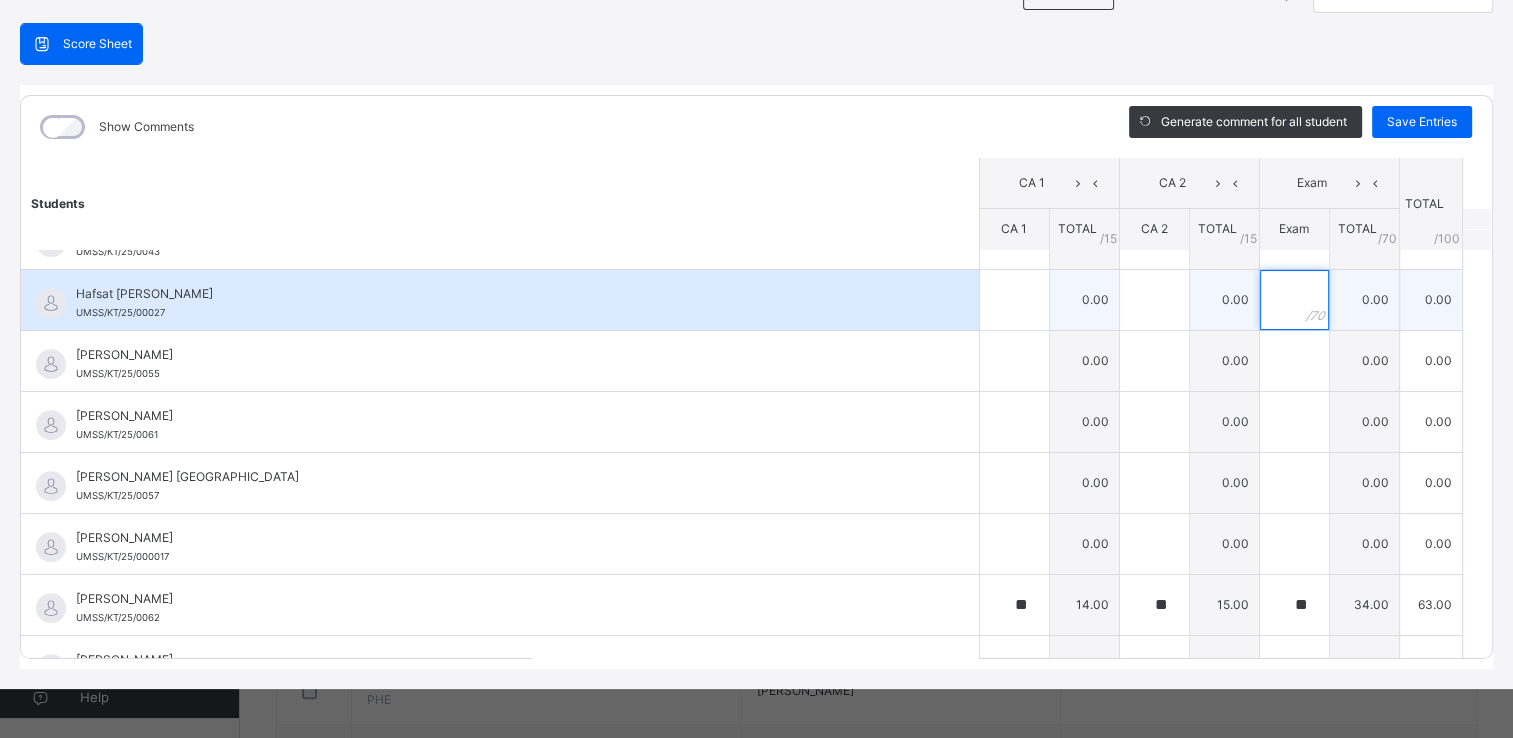 click at bounding box center [1294, 300] 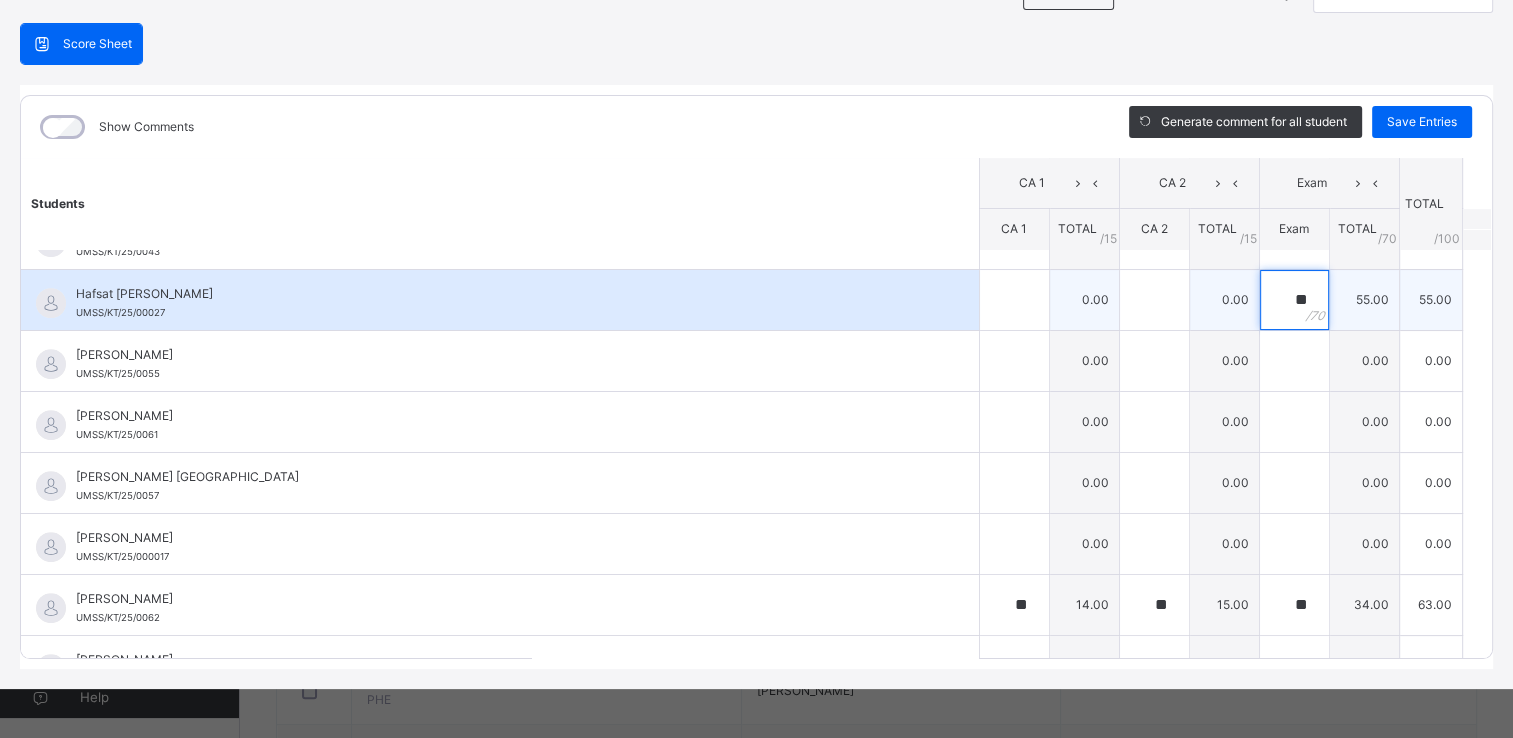 type on "**" 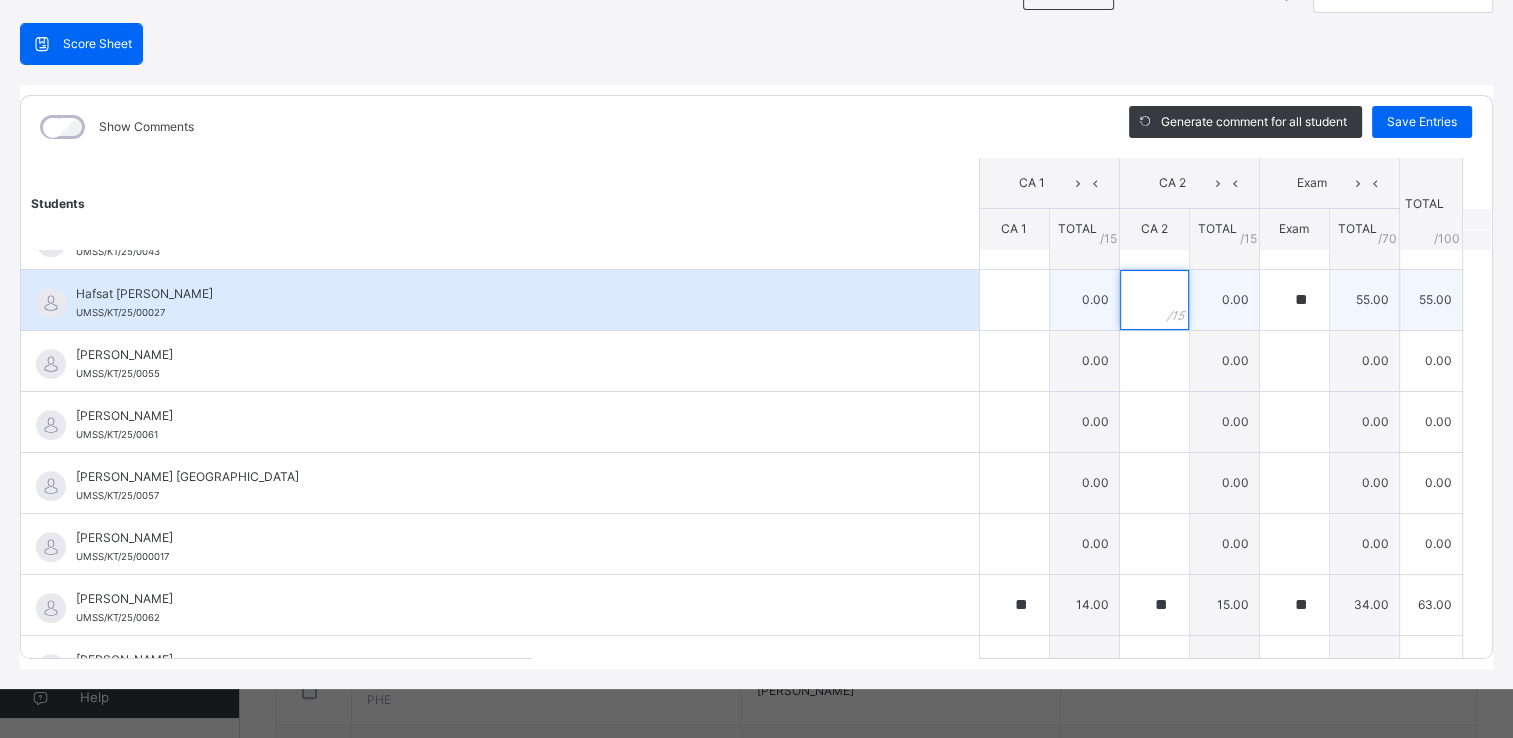 click at bounding box center [1154, 300] 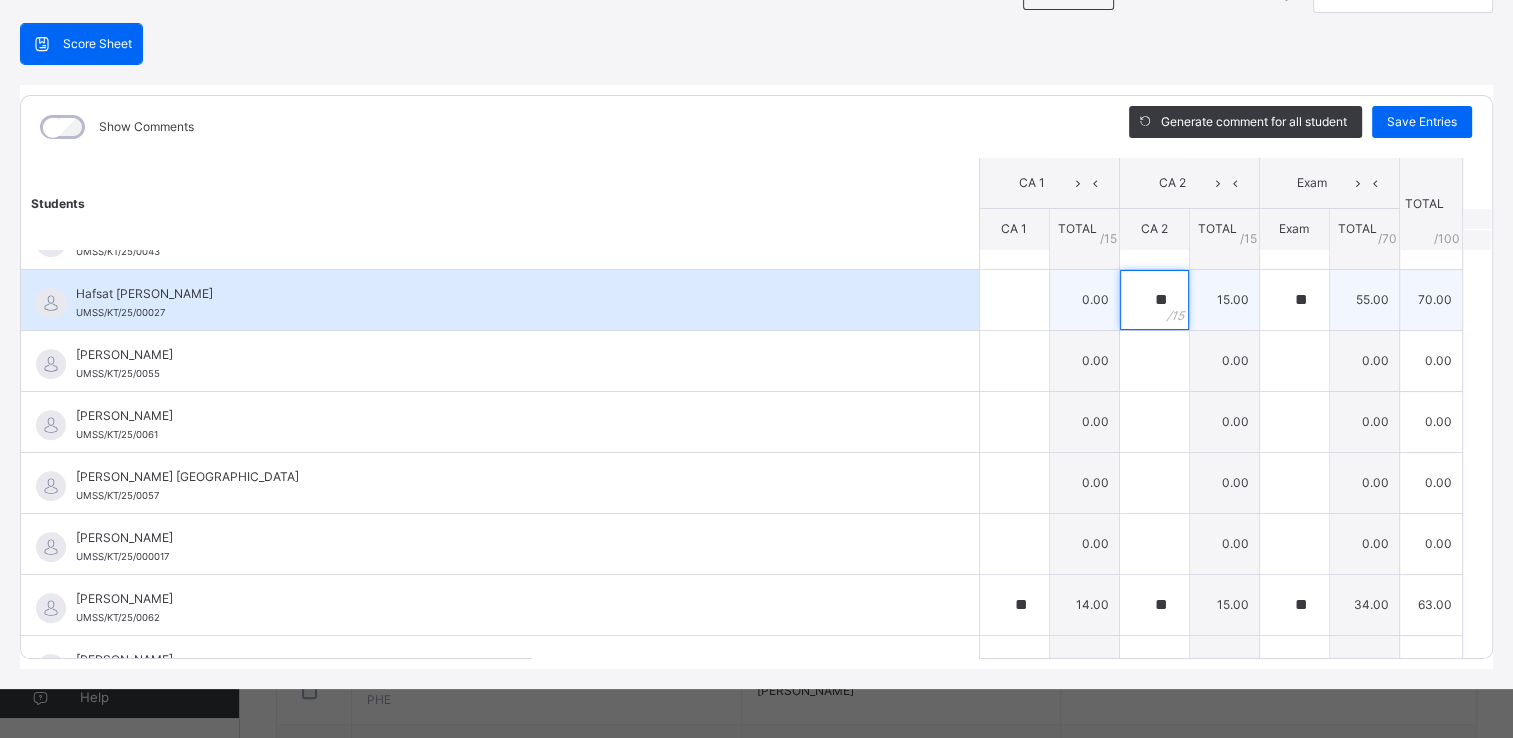 type on "**" 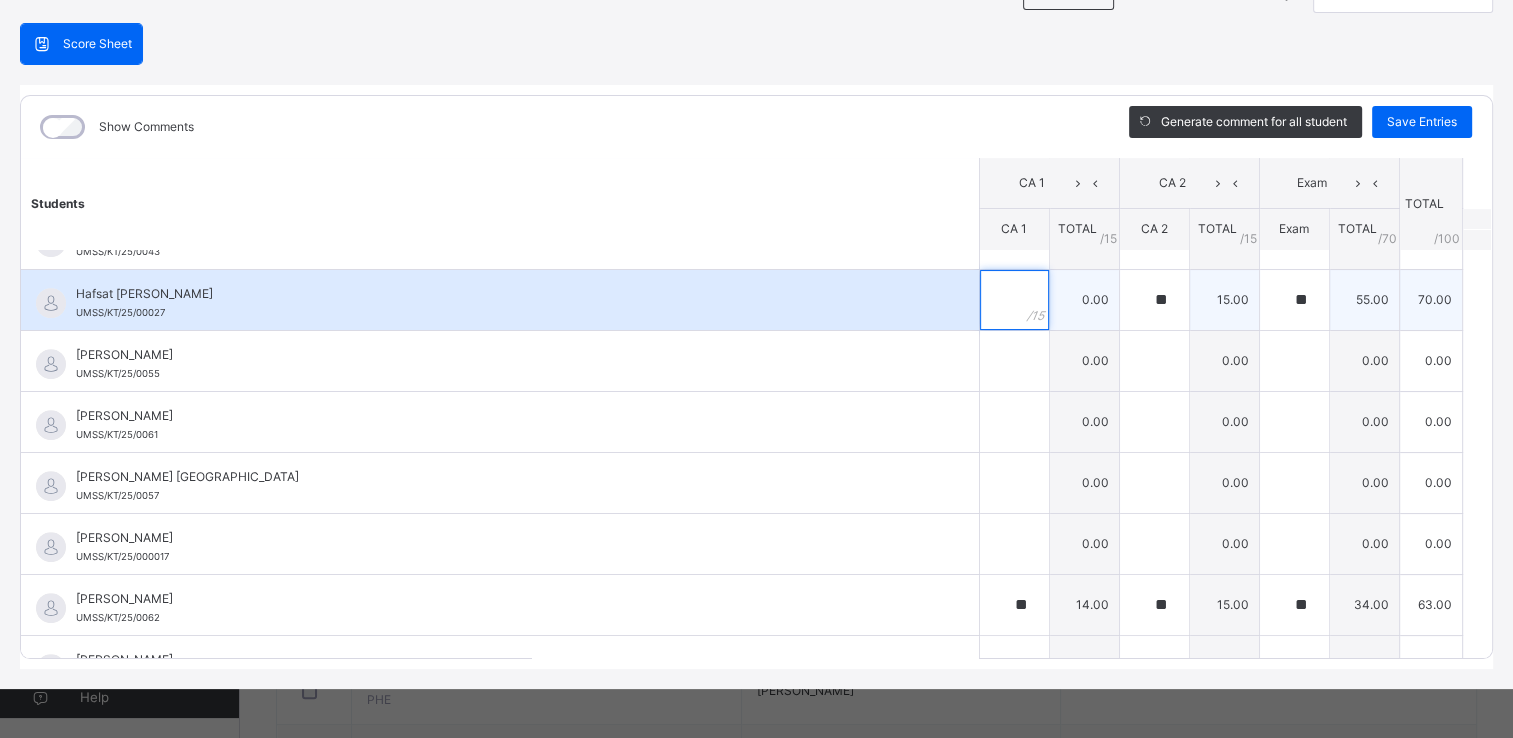 click at bounding box center (1014, 300) 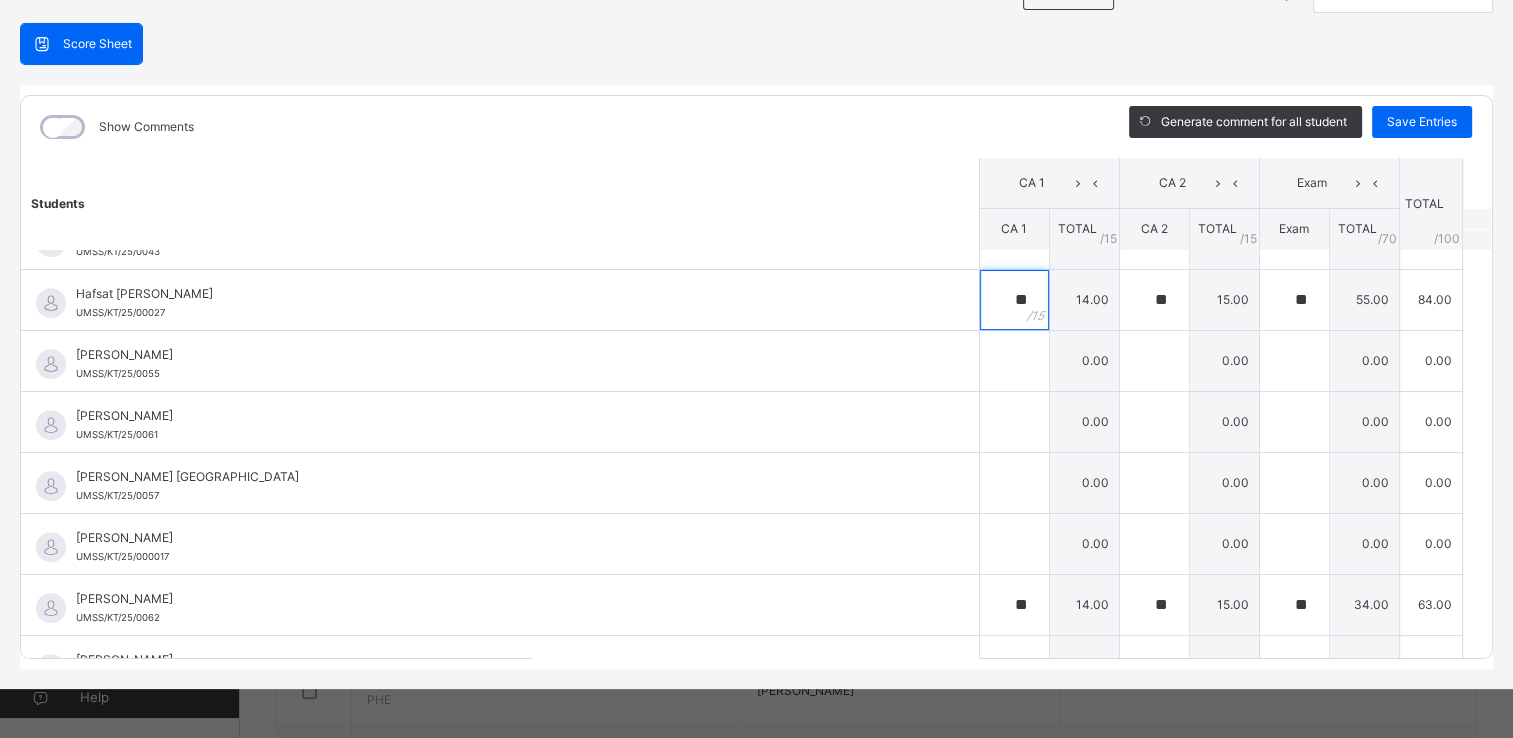 type on "**" 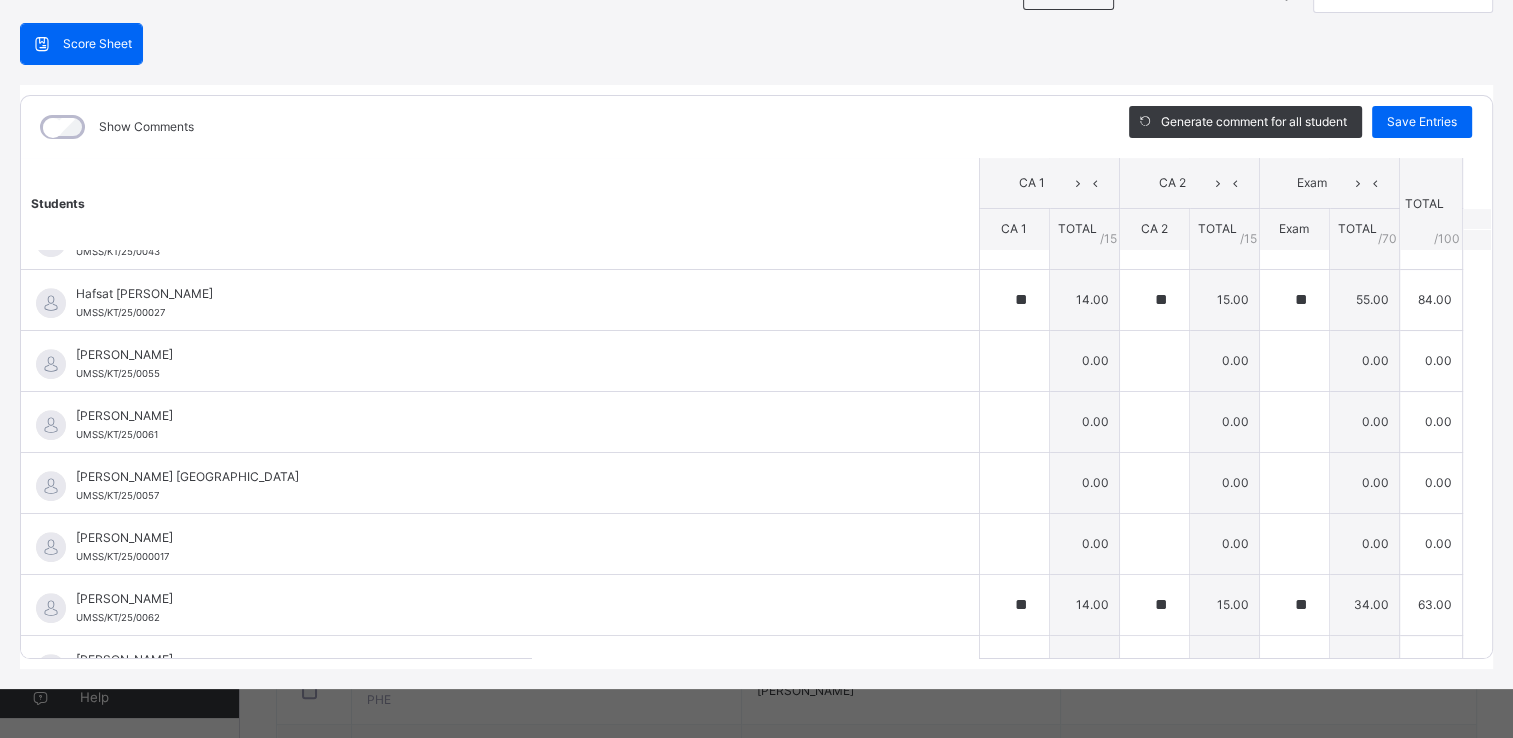 click on "JSS 1   B :   Hausa Online Actions  Download Empty Score Sheet  Upload/map score sheet Subject  Hausa UBEC MODEL SMART SCHOOL DAURA  Date: 16th Jul 2025, 12:00:01 pm Score Sheet Score Sheet Show Comments   Generate comment for all student   Save Entries Class Level:  JSS 1   B Subject:  Hausa Session:  2024/2025 Session Session:  Third Term Students CA 1 CA 2 Exam TOTAL /100 Comment CA 1 TOTAL / 15 CA 2 TOTAL / 15 Exam TOTAL / 70 Abdullahi  Abdullahi Sani UMSS/KT/25/0049 Abdullahi  Abdullahi Sani UMSS/KT/25/0049 ** 14.00 ** 15.00 0.00 29.00 Generate comment 0 / 250   ×   Subject Teacher’s Comment Generate and see in full the comment developed by the AI with an option to regenerate the comment JS Abdullahi  Abdullahi Sani   UMSS/KT/25/0049   Total 29.00  / 100.00 Sims Bot   Regenerate     Use this comment   Abdullahi  Muhammad UMSS/KT/25/00022 Abdullahi  Muhammad UMSS/KT/25/00022 ** 15.00 ** 14.00 ** 48.00 77.00 Generate comment 0 / 250   ×   Subject Teacher’s Comment JS Abdullahi  Muhammad     Total  /" at bounding box center [756, 317] 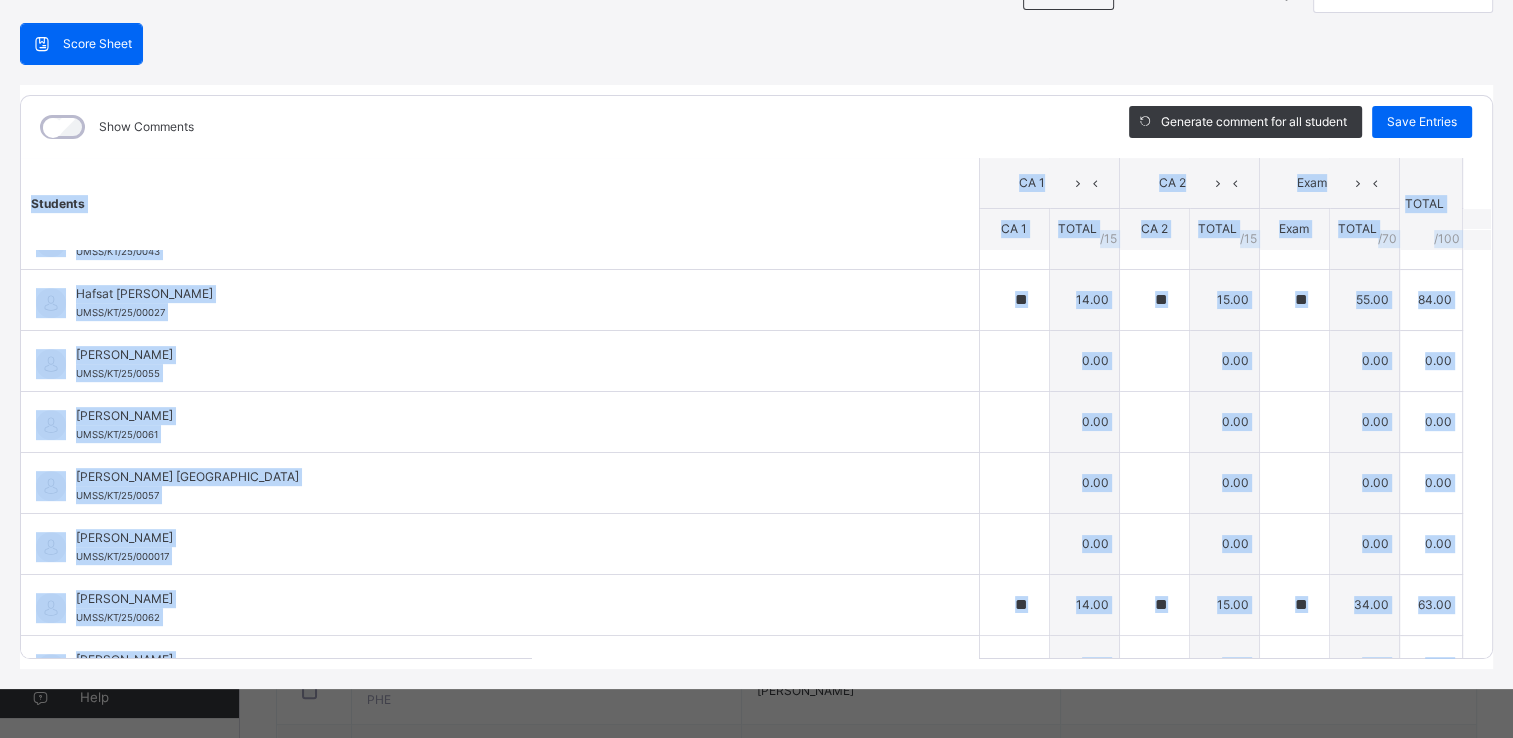 click on "JSS 1   B :   Hausa Online Actions  Download Empty Score Sheet  Upload/map score sheet Subject  Hausa UBEC MODEL SMART SCHOOL DAURA  Date: 16th Jul 2025, 12:00:01 pm Score Sheet Score Sheet Show Comments   Generate comment for all student   Save Entries Class Level:  JSS 1   B Subject:  Hausa Session:  2024/2025 Session Session:  Third Term Students CA 1 CA 2 Exam TOTAL /100 Comment CA 1 TOTAL / 15 CA 2 TOTAL / 15 Exam TOTAL / 70 Abdullahi  Abdullahi Sani UMSS/KT/25/0049 Abdullahi  Abdullahi Sani UMSS/KT/25/0049 ** 14.00 ** 15.00 0.00 29.00 Generate comment 0 / 250   ×   Subject Teacher’s Comment Generate and see in full the comment developed by the AI with an option to regenerate the comment JS Abdullahi  Abdullahi Sani   UMSS/KT/25/0049   Total 29.00  / 100.00 Sims Bot   Regenerate     Use this comment   Abdullahi  Muhammad UMSS/KT/25/00022 Abdullahi  Muhammad UMSS/KT/25/00022 ** 15.00 ** 14.00 ** 48.00 77.00 Generate comment 0 / 250   ×   Subject Teacher’s Comment JS Abdullahi  Muhammad     Total  /" at bounding box center (756, 317) 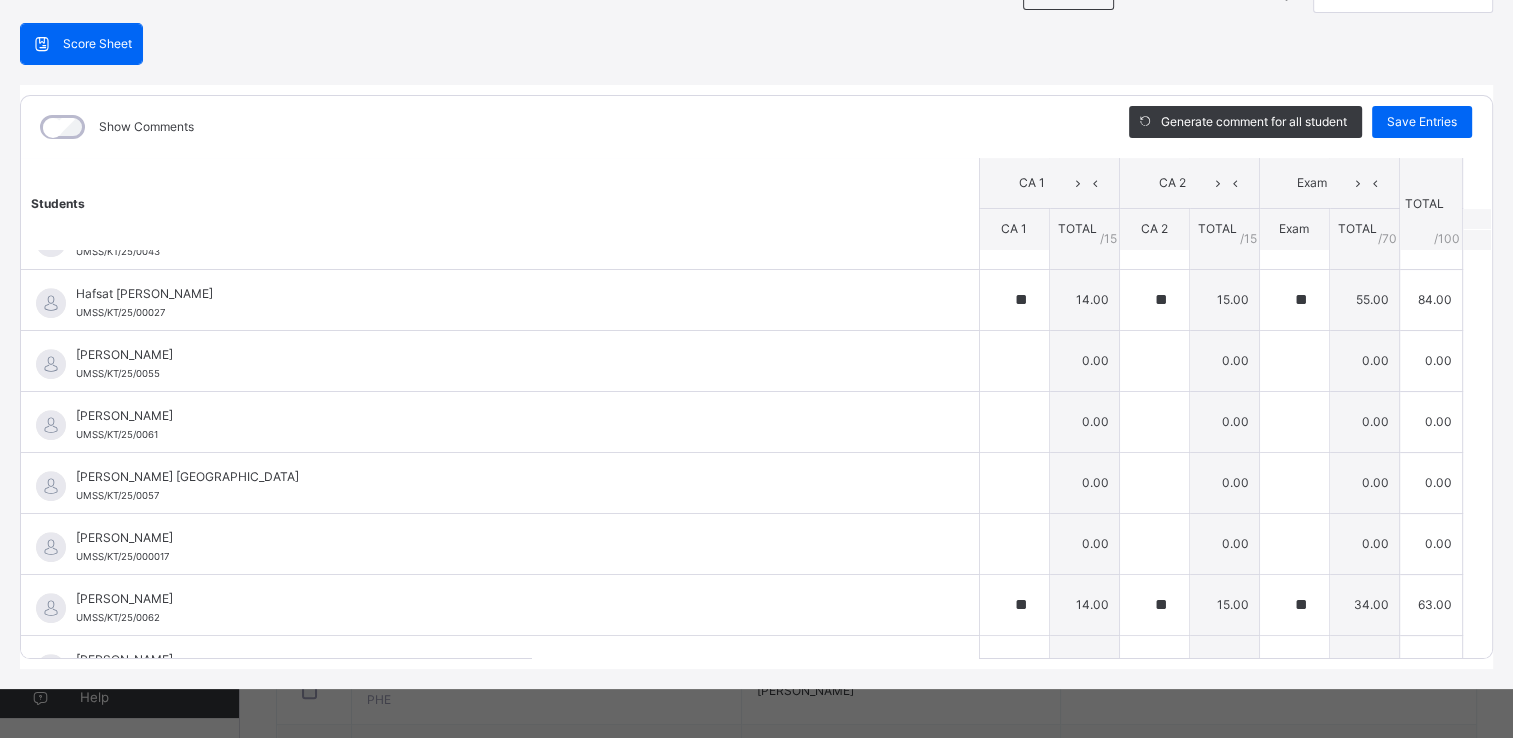 click on "JSS 1   B :   Hausa Online Actions  Download Empty Score Sheet  Upload/map score sheet Subject  Hausa UBEC MODEL SMART SCHOOL DAURA  Date: 16th Jul 2025, 12:00:01 pm Score Sheet Score Sheet Show Comments   Generate comment for all student   Save Entries Class Level:  JSS 1   B Subject:  Hausa Session:  2024/2025 Session Session:  Third Term Students CA 1 CA 2 Exam TOTAL /100 Comment CA 1 TOTAL / 15 CA 2 TOTAL / 15 Exam TOTAL / 70 Abdullahi  Abdullahi Sani UMSS/KT/25/0049 Abdullahi  Abdullahi Sani UMSS/KT/25/0049 ** 14.00 ** 15.00 0.00 29.00 Generate comment 0 / 250   ×   Subject Teacher’s Comment Generate and see in full the comment developed by the AI with an option to regenerate the comment JS Abdullahi  Abdullahi Sani   UMSS/KT/25/0049   Total 29.00  / 100.00 Sims Bot   Regenerate     Use this comment   Abdullahi  Muhammad UMSS/KT/25/00022 Abdullahi  Muhammad UMSS/KT/25/00022 ** 15.00 ** 14.00 ** 48.00 77.00 Generate comment 0 / 250   ×   Subject Teacher’s Comment JS Abdullahi  Muhammad     Total  /" at bounding box center (756, 317) 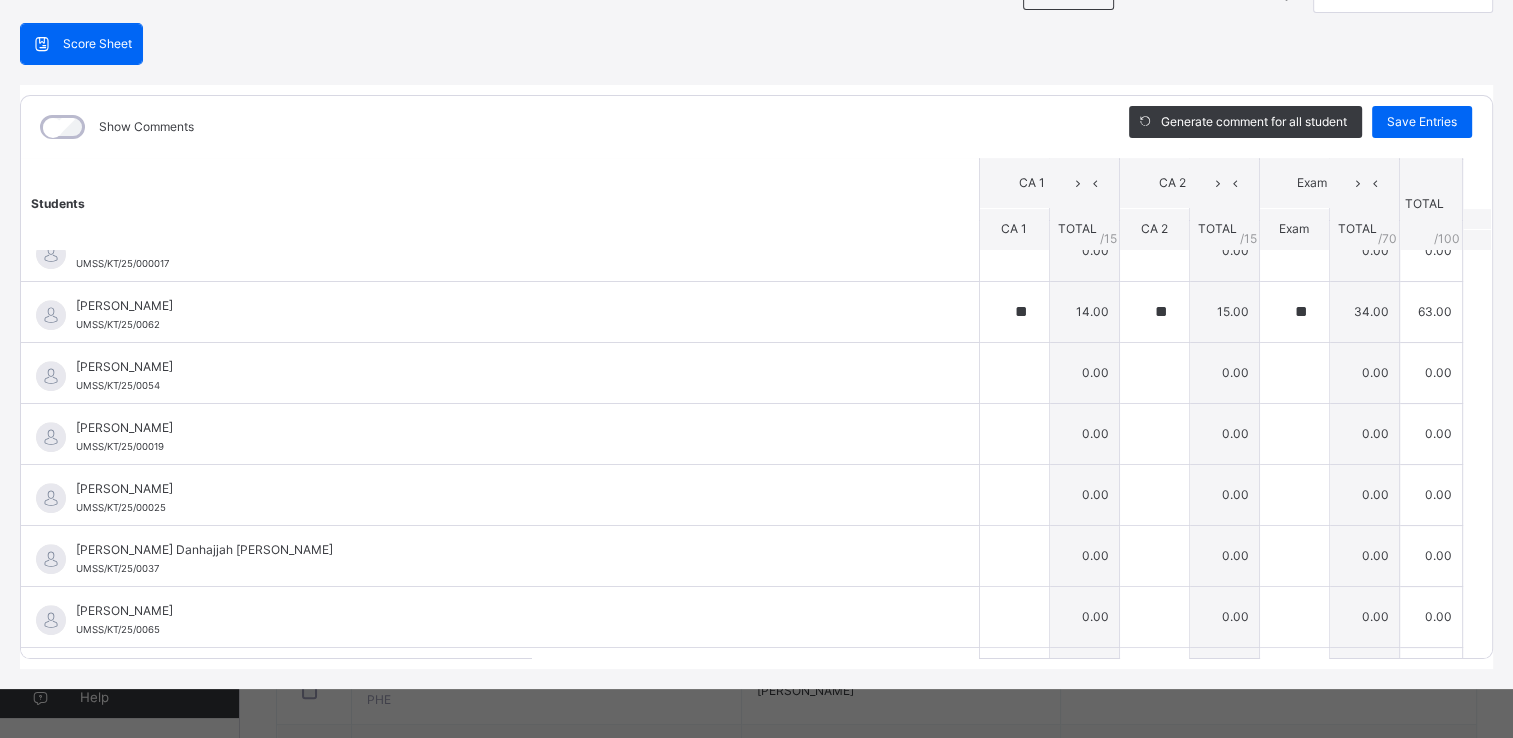 scroll, scrollTop: 1230, scrollLeft: 0, axis: vertical 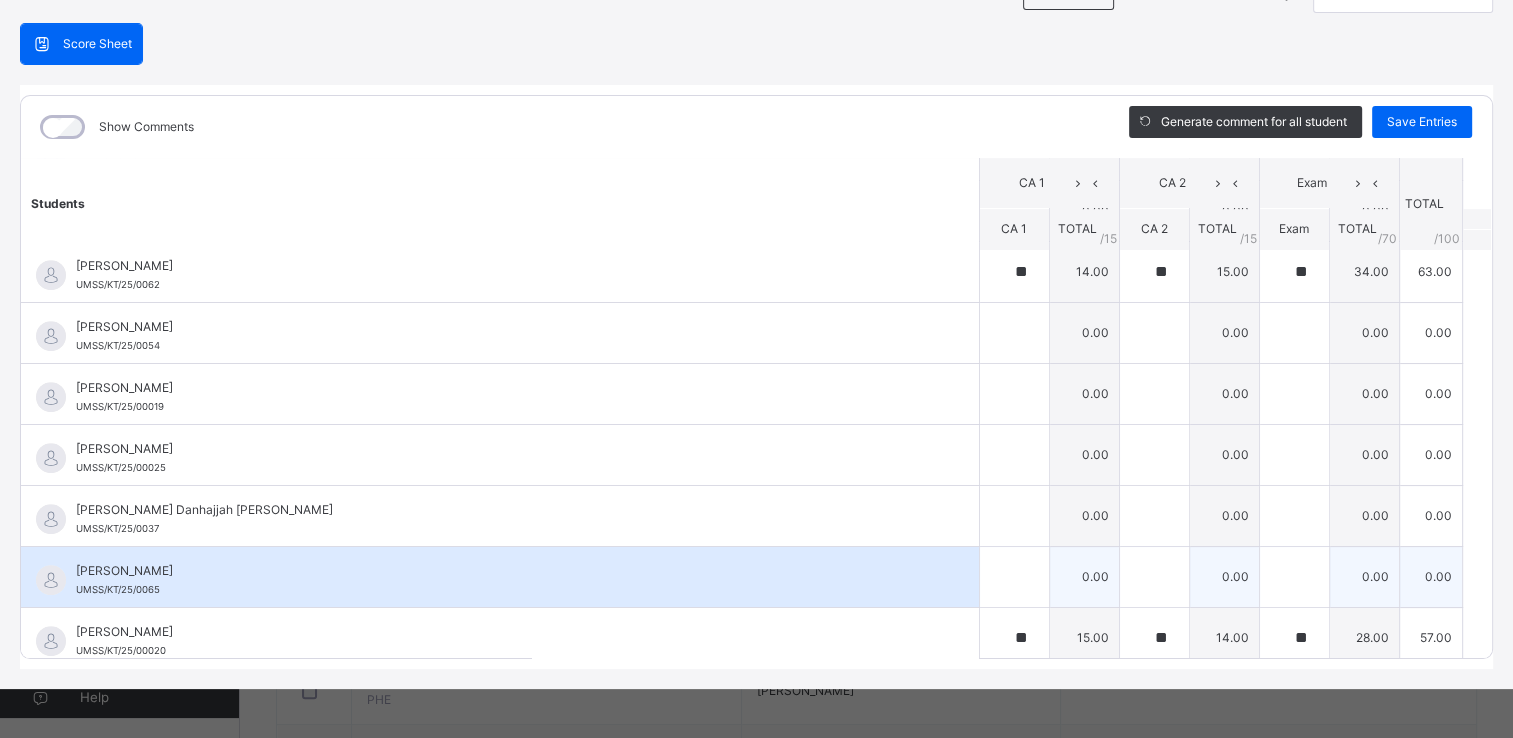 click on "Maryam Musa Bala UMSS/KT/25/0065" at bounding box center [505, 580] 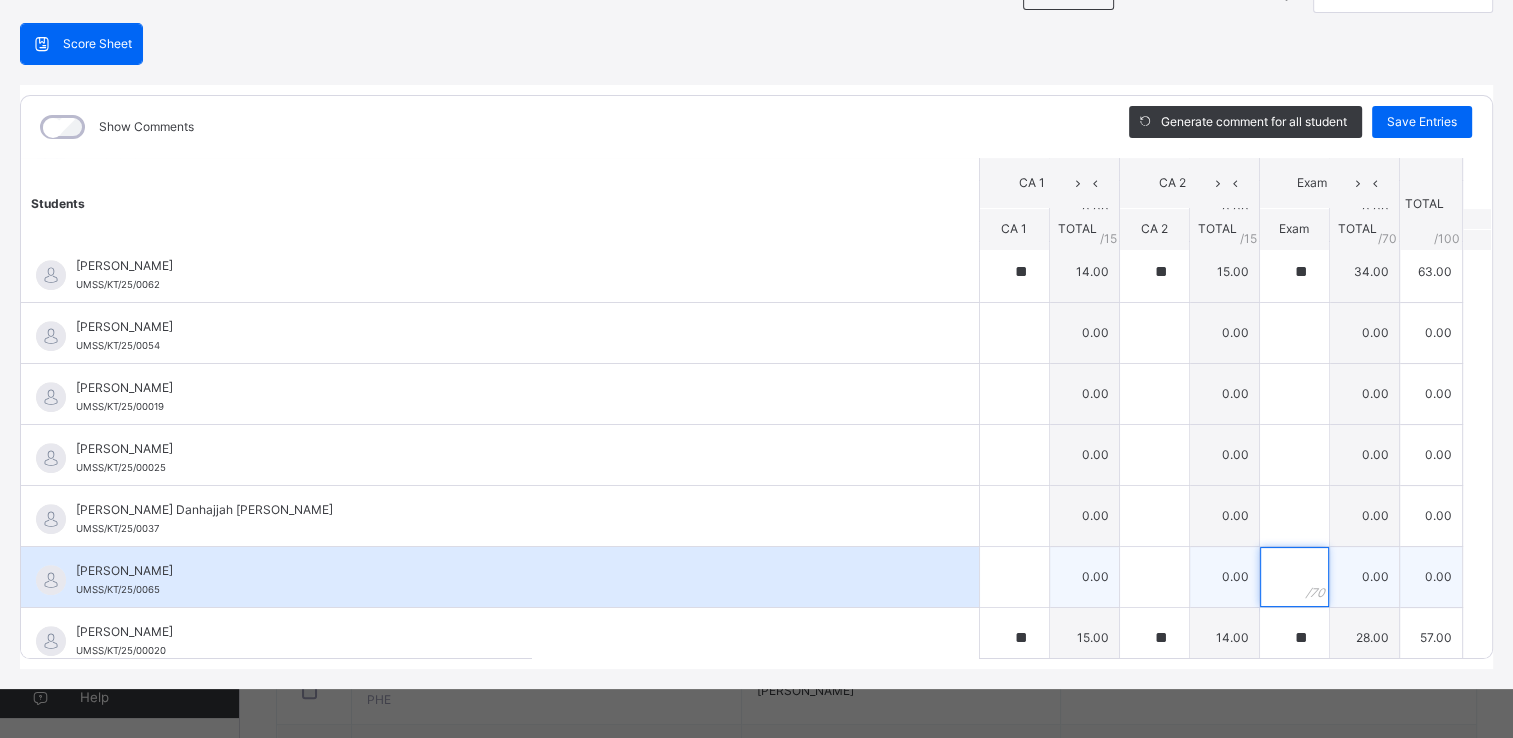 click at bounding box center [1294, 577] 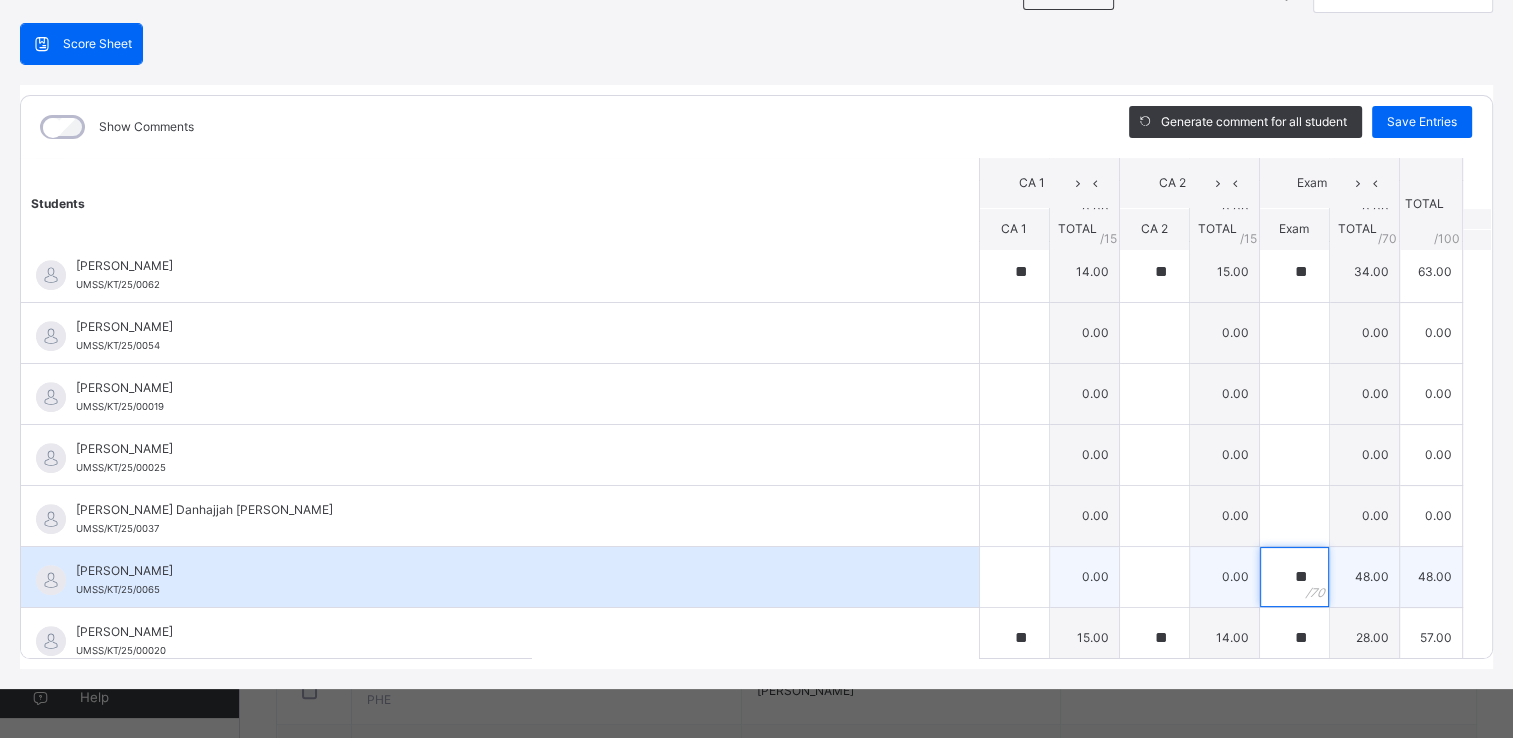 type on "**" 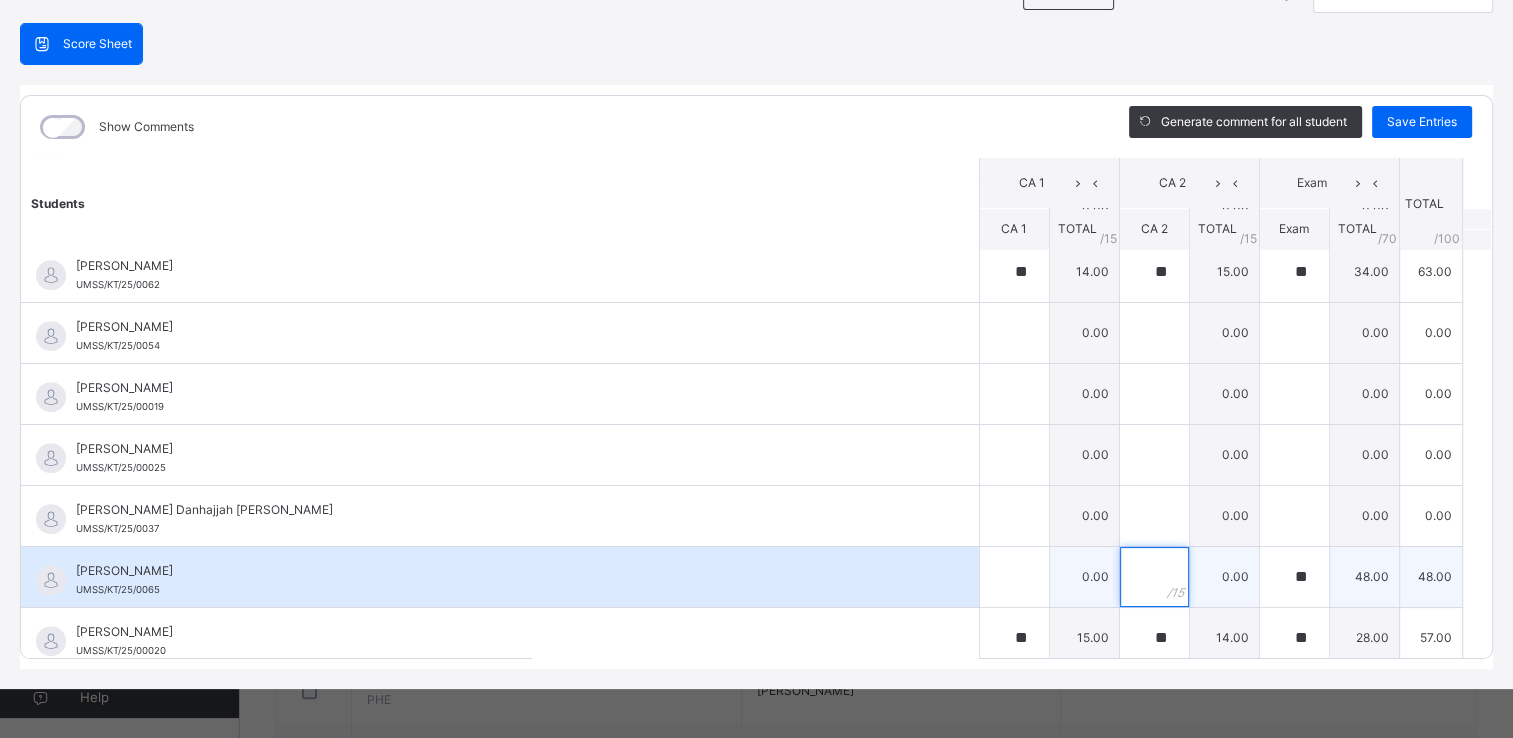 click at bounding box center [1154, 577] 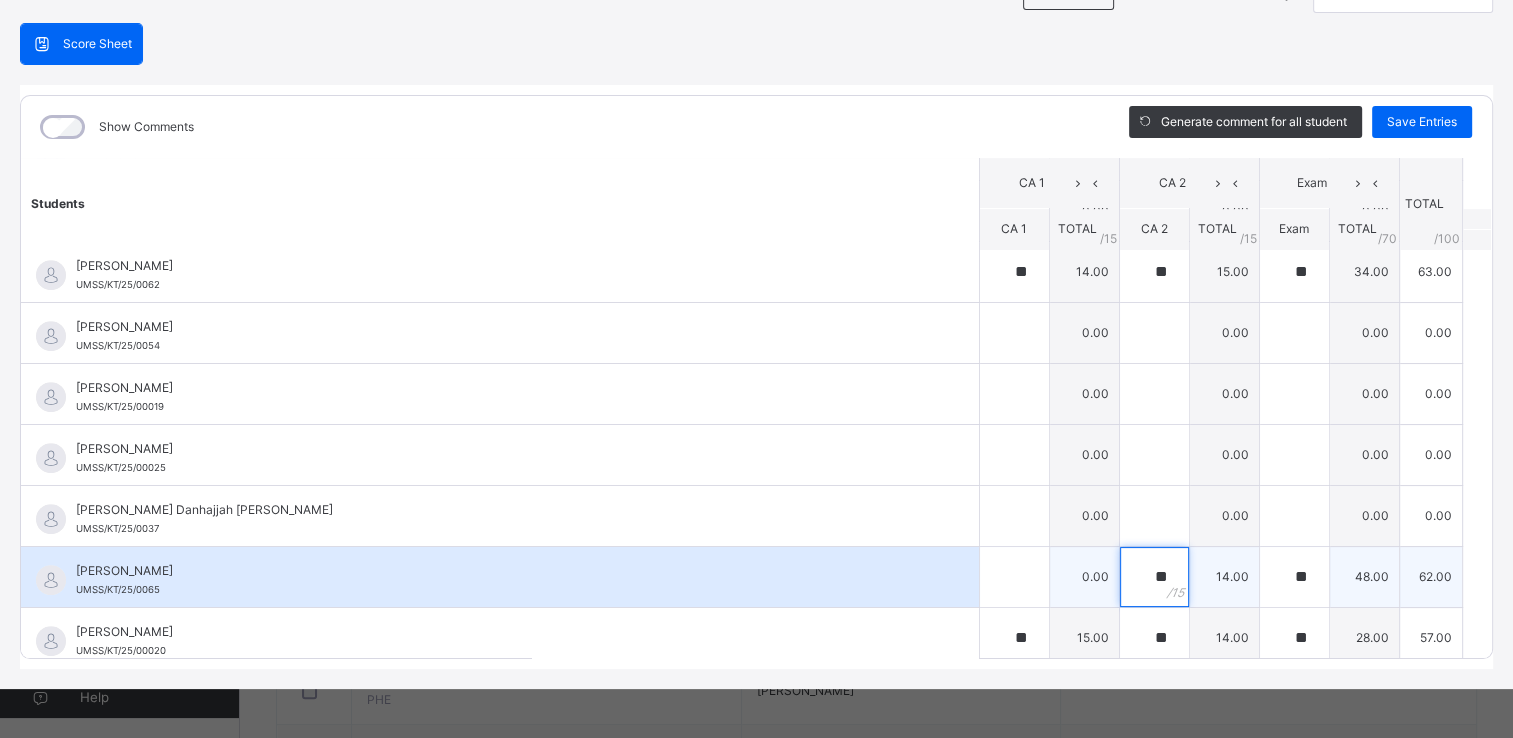 type on "**" 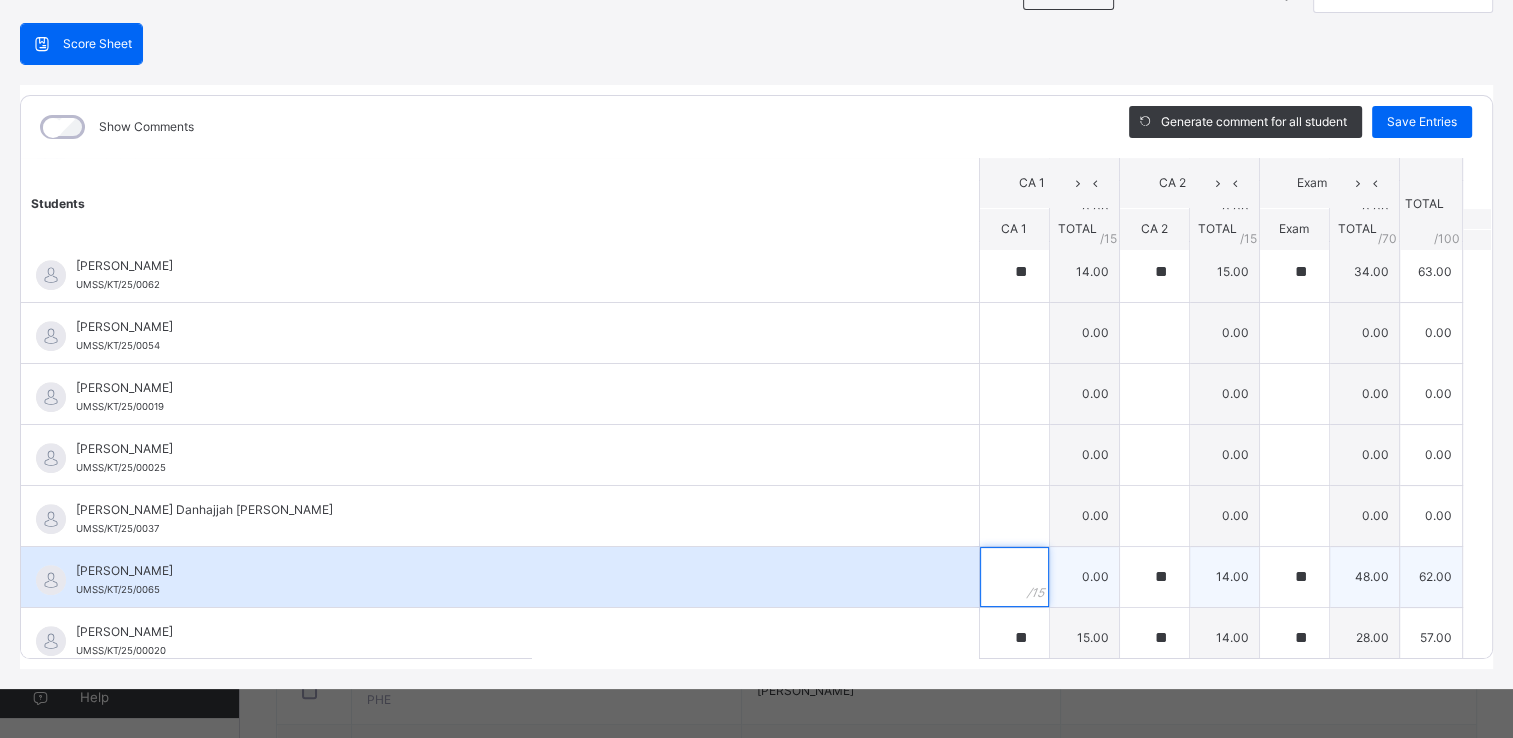 click at bounding box center (1014, 577) 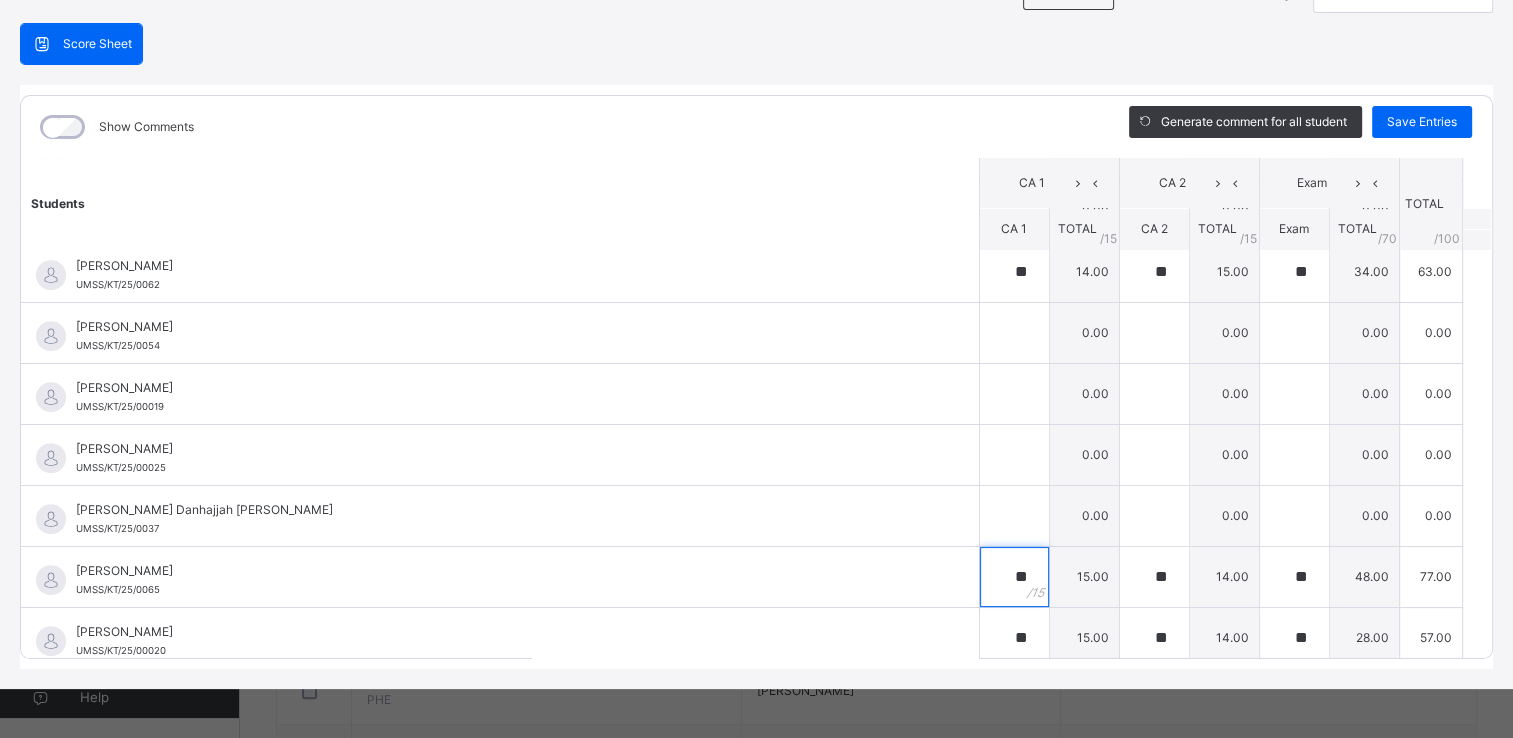 type on "**" 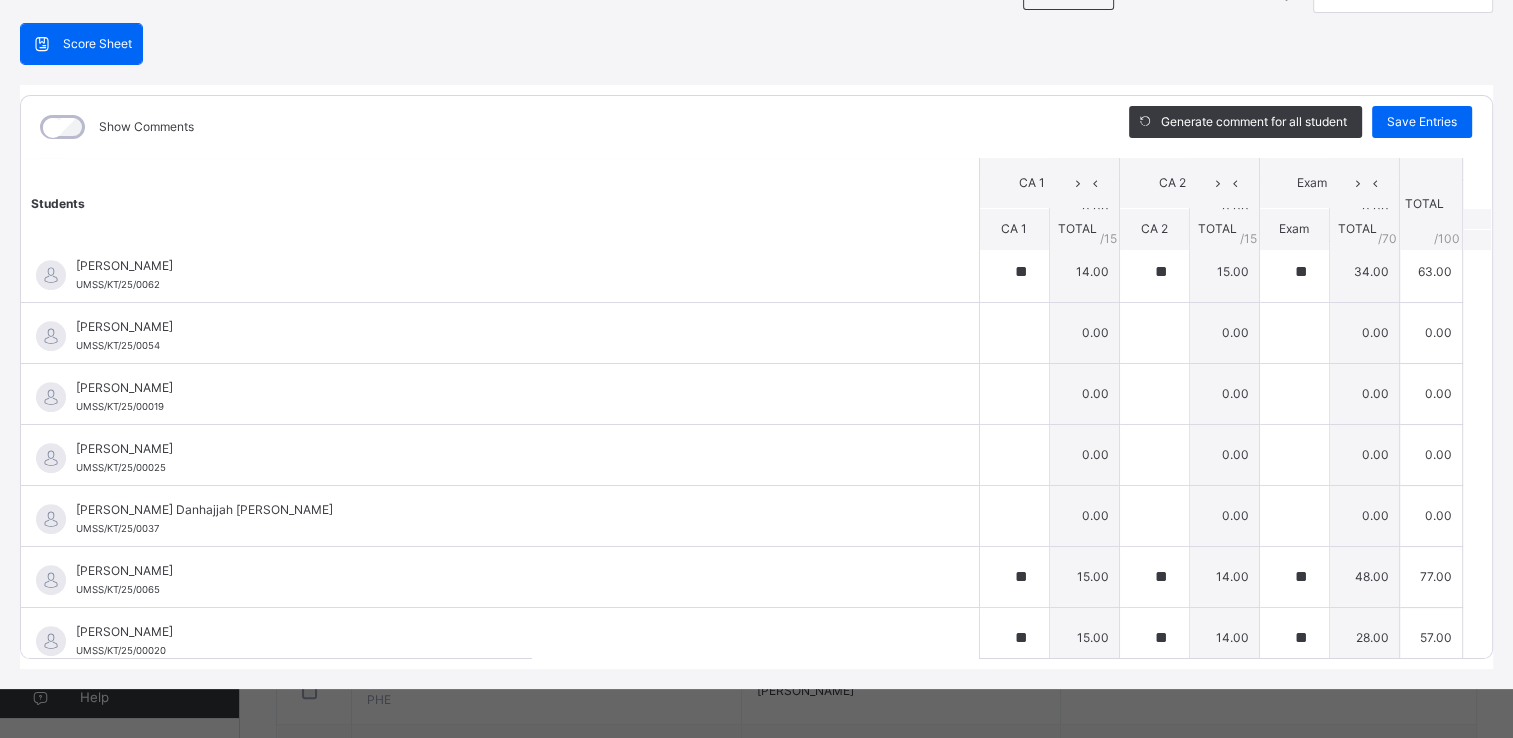 click on "Show Comments   Generate comment for all student   Save Entries Class Level:  JSS 1   B Subject:  Hausa Session:  2024/2025 Session Session:  Third Term Students CA 1 CA 2 Exam TOTAL /100 Comment CA 1 TOTAL / 15 CA 2 TOTAL / 15 Exam TOTAL / 70 Abdullahi  Abdullahi Sani UMSS/KT/25/0049 Abdullahi  Abdullahi Sani UMSS/KT/25/0049 ** 14.00 ** 15.00 0.00 29.00 Generate comment 0 / 250   ×   Subject Teacher’s Comment Generate and see in full the comment developed by the AI with an option to regenerate the comment JS Abdullahi  Abdullahi Sani   UMSS/KT/25/0049   Total 29.00  / 100.00 Sims Bot   Regenerate     Use this comment   Abdullahi  Muhammad UMSS/KT/25/00022 Abdullahi  Muhammad UMSS/KT/25/00022 ** 15.00 ** 14.00 ** 48.00 77.00 Generate comment 0 / 250   ×   Subject Teacher’s Comment Generate and see in full the comment developed by the AI with an option to regenerate the comment JS Abdullahi  Muhammad   UMSS/KT/25/00022   Total 77.00  / 100.00 Sims Bot   Regenerate     Use this comment   Abdullahi  Yusuf" at bounding box center [756, 377] 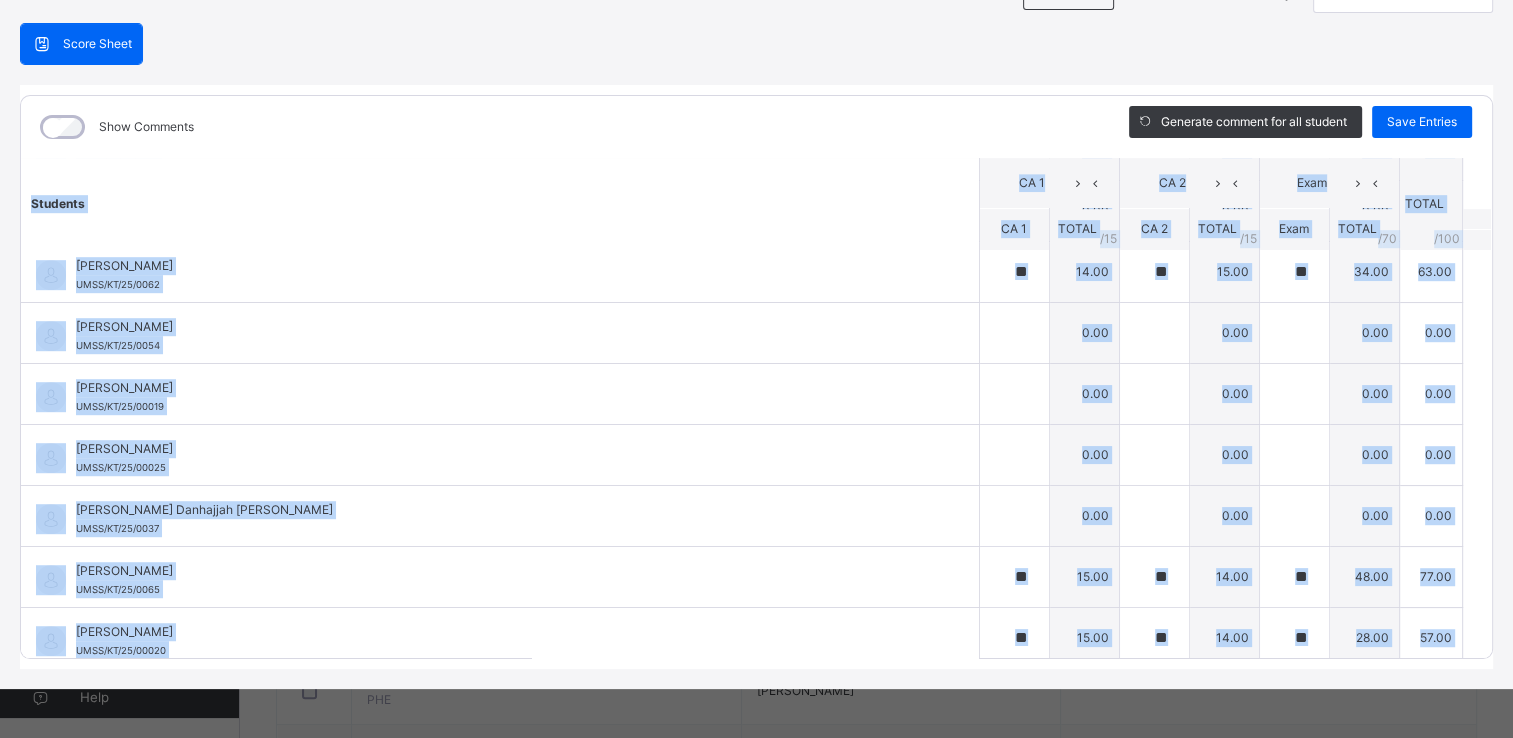 click on "Show Comments   Generate comment for all student   Save Entries Class Level:  JSS 1   B Subject:  Hausa Session:  2024/2025 Session Session:  Third Term Students CA 1 CA 2 Exam TOTAL /100 Comment CA 1 TOTAL / 15 CA 2 TOTAL / 15 Exam TOTAL / 70 Abdullahi  Abdullahi Sani UMSS/KT/25/0049 Abdullahi  Abdullahi Sani UMSS/KT/25/0049 ** 14.00 ** 15.00 0.00 29.00 Generate comment 0 / 250   ×   Subject Teacher’s Comment Generate and see in full the comment developed by the AI with an option to regenerate the comment JS Abdullahi  Abdullahi Sani   UMSS/KT/25/0049   Total 29.00  / 100.00 Sims Bot   Regenerate     Use this comment   Abdullahi  Muhammad UMSS/KT/25/00022 Abdullahi  Muhammad UMSS/KT/25/00022 ** 15.00 ** 14.00 ** 48.00 77.00 Generate comment 0 / 250   ×   Subject Teacher’s Comment Generate and see in full the comment developed by the AI with an option to regenerate the comment JS Abdullahi  Muhammad   UMSS/KT/25/00022   Total 77.00  / 100.00 Sims Bot   Regenerate     Use this comment   Abdullahi  Yusuf" at bounding box center (756, 377) 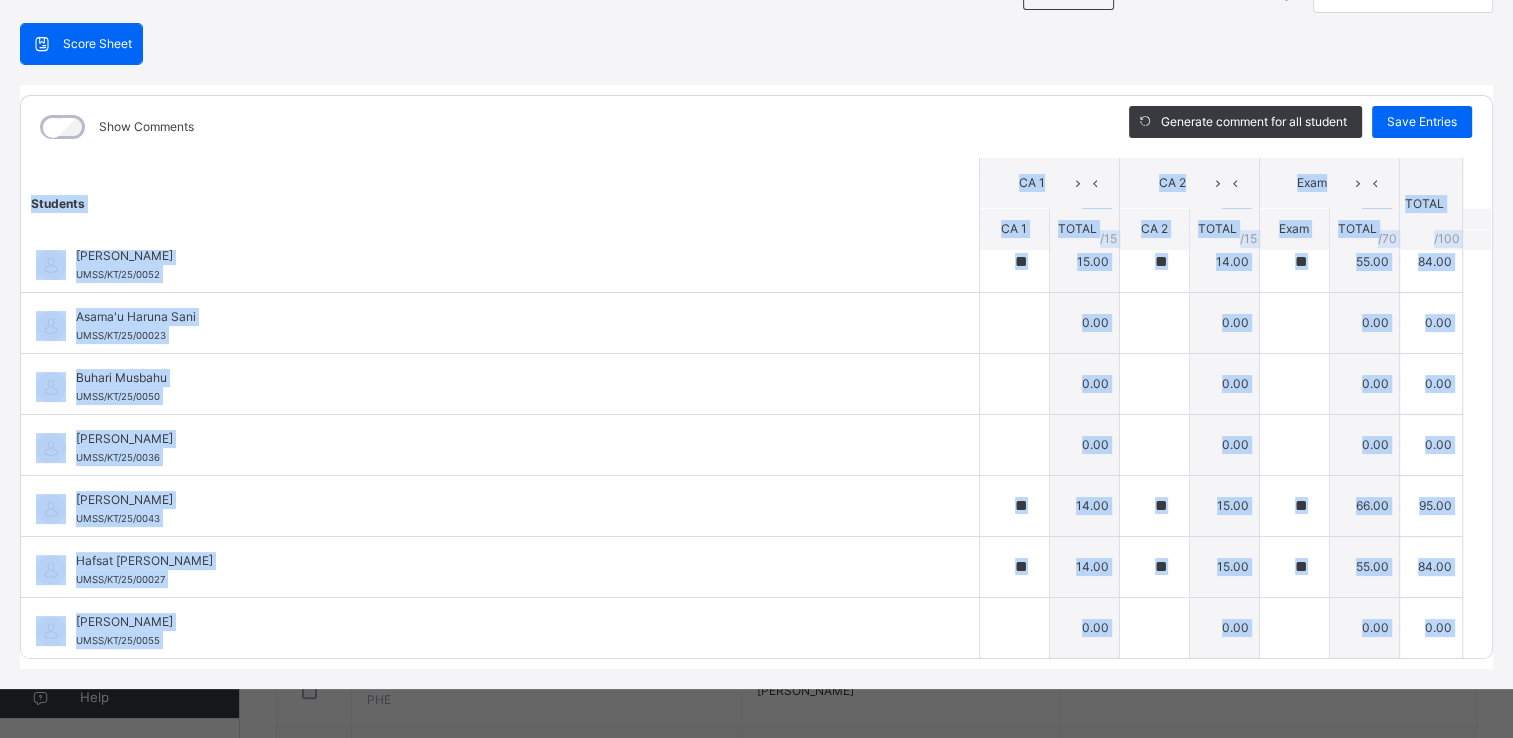 scroll, scrollTop: 590, scrollLeft: 0, axis: vertical 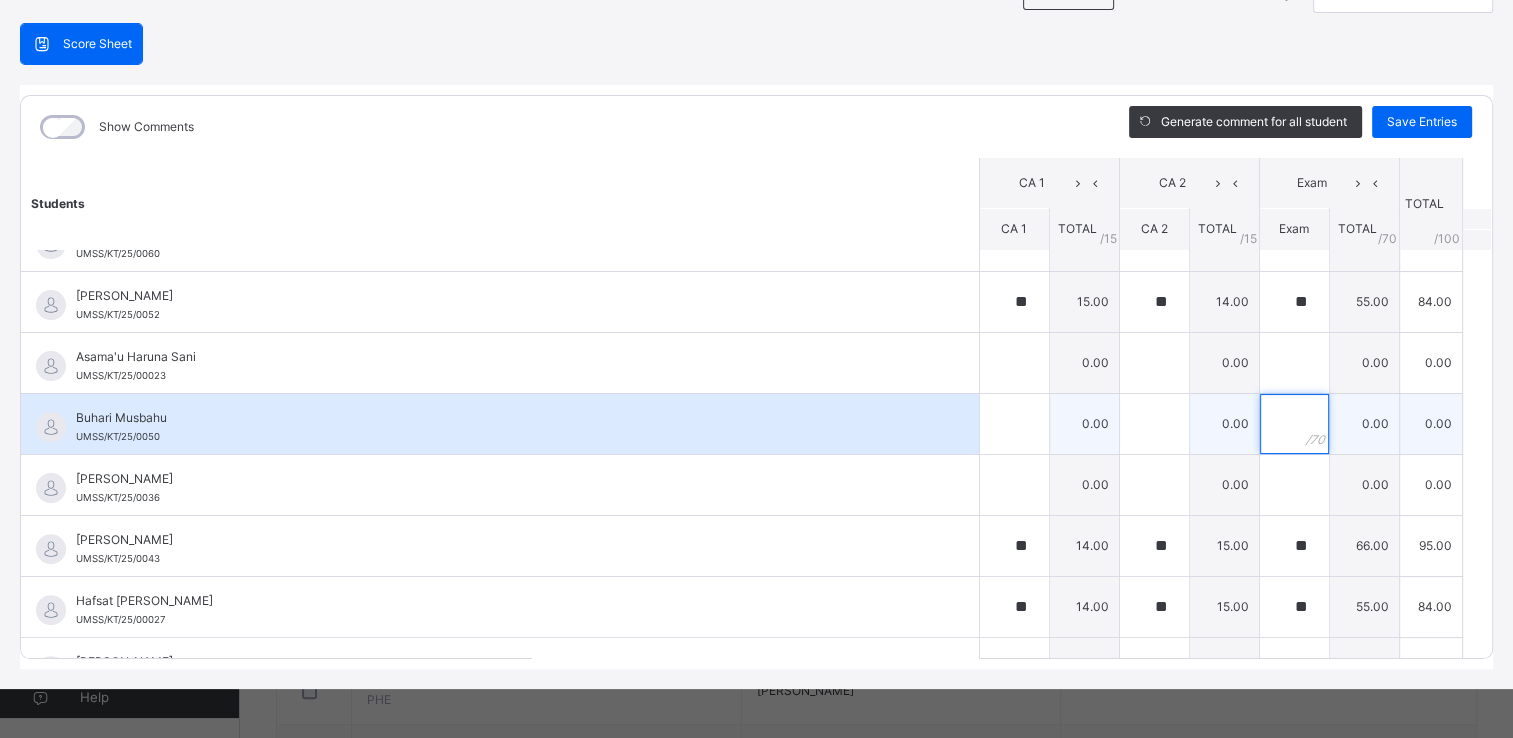 click at bounding box center (1294, 424) 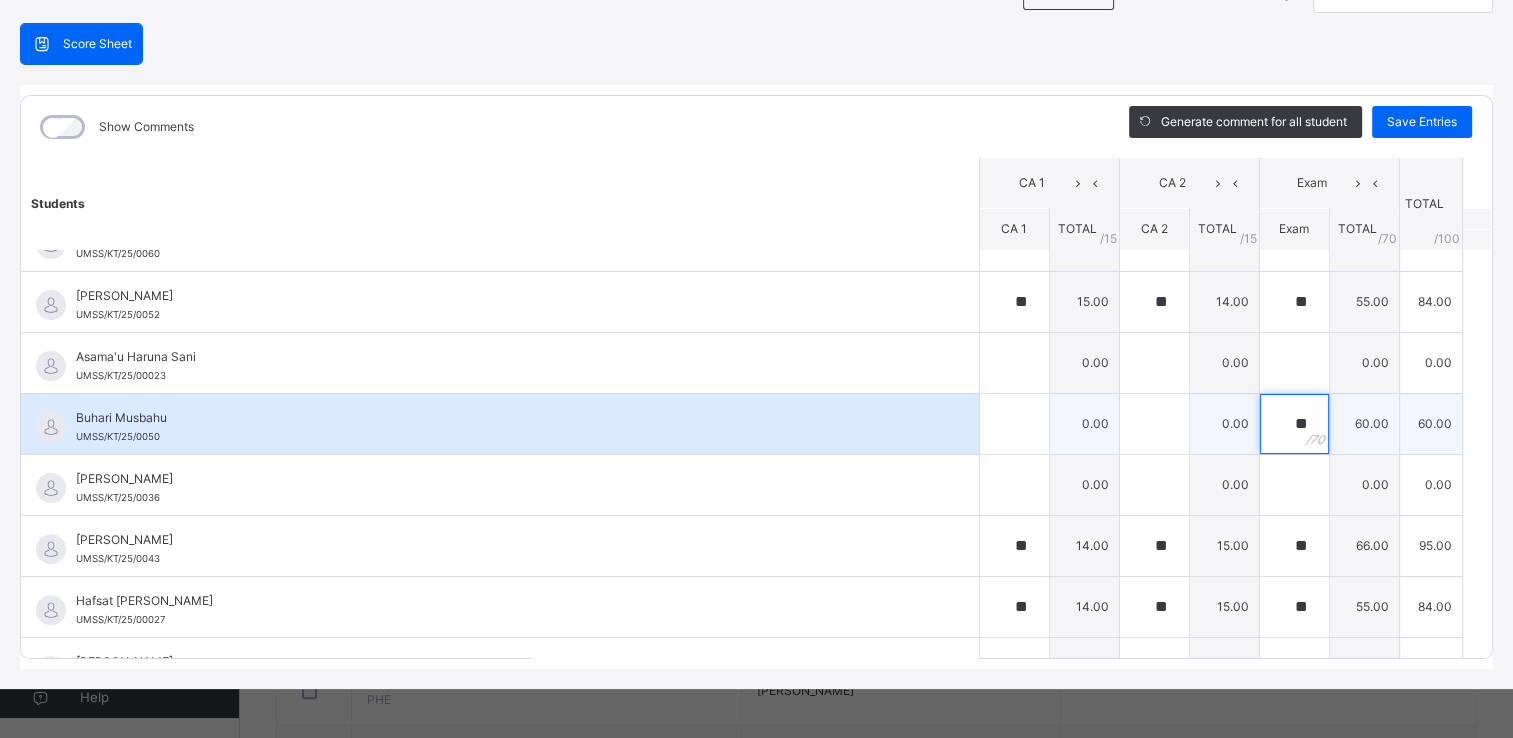 type on "**" 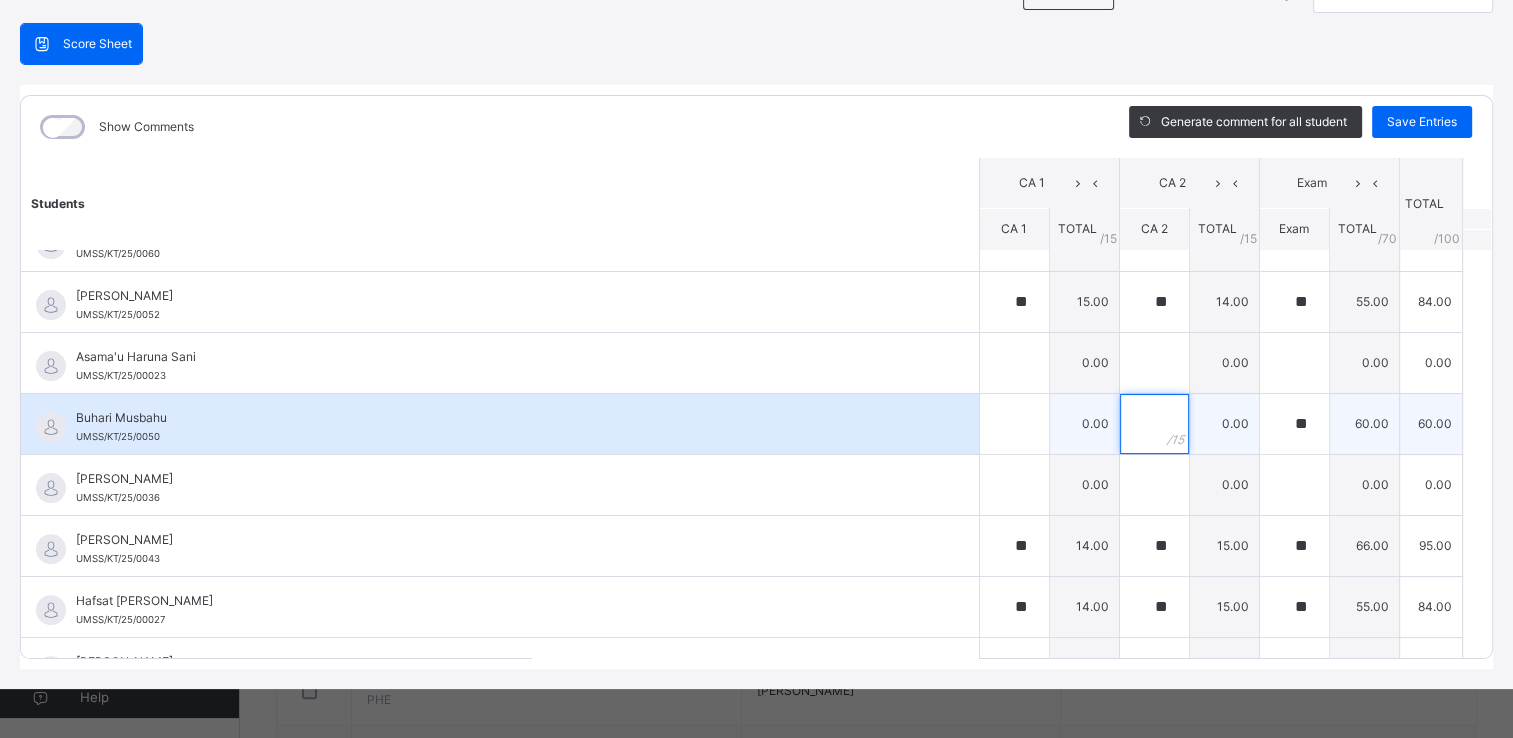 click at bounding box center (1154, 424) 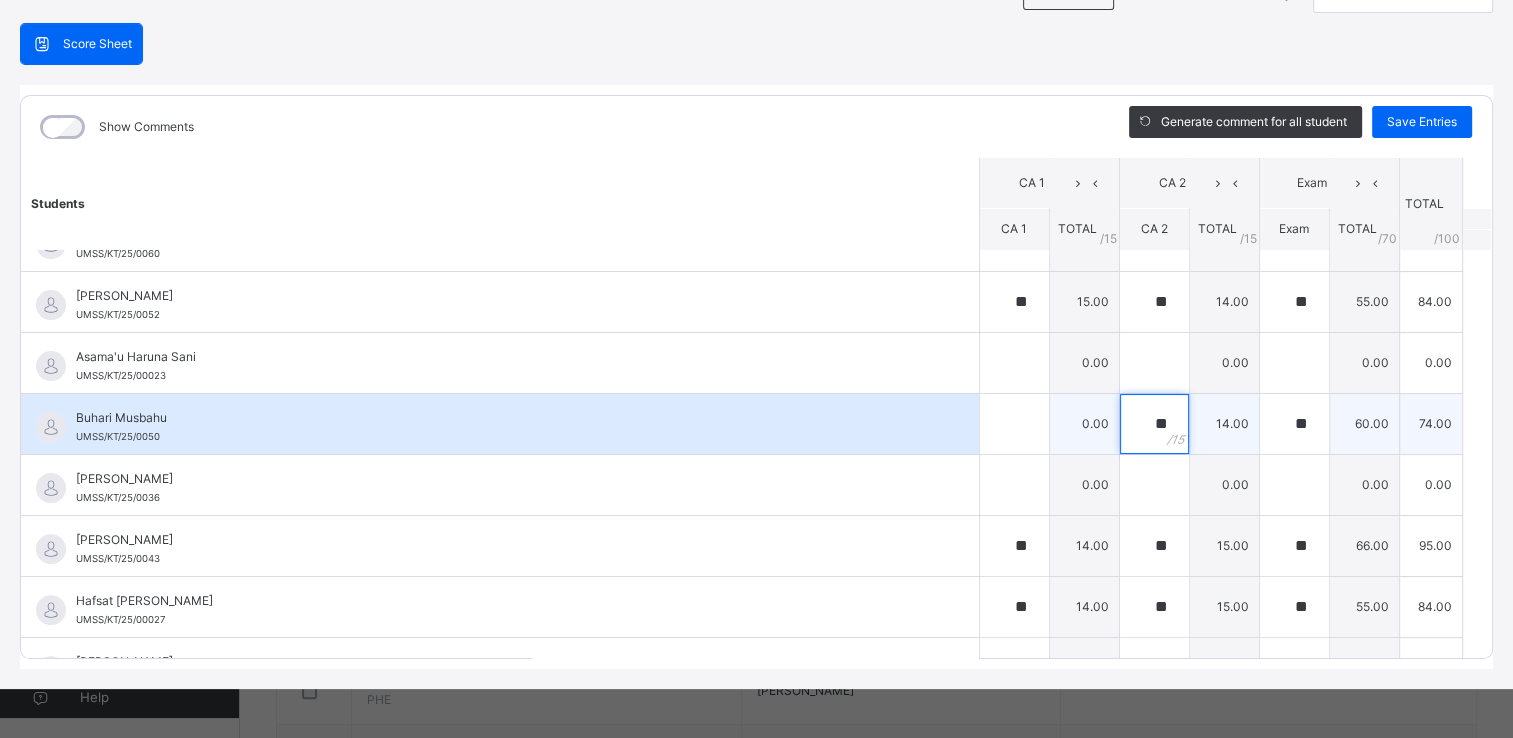 type on "**" 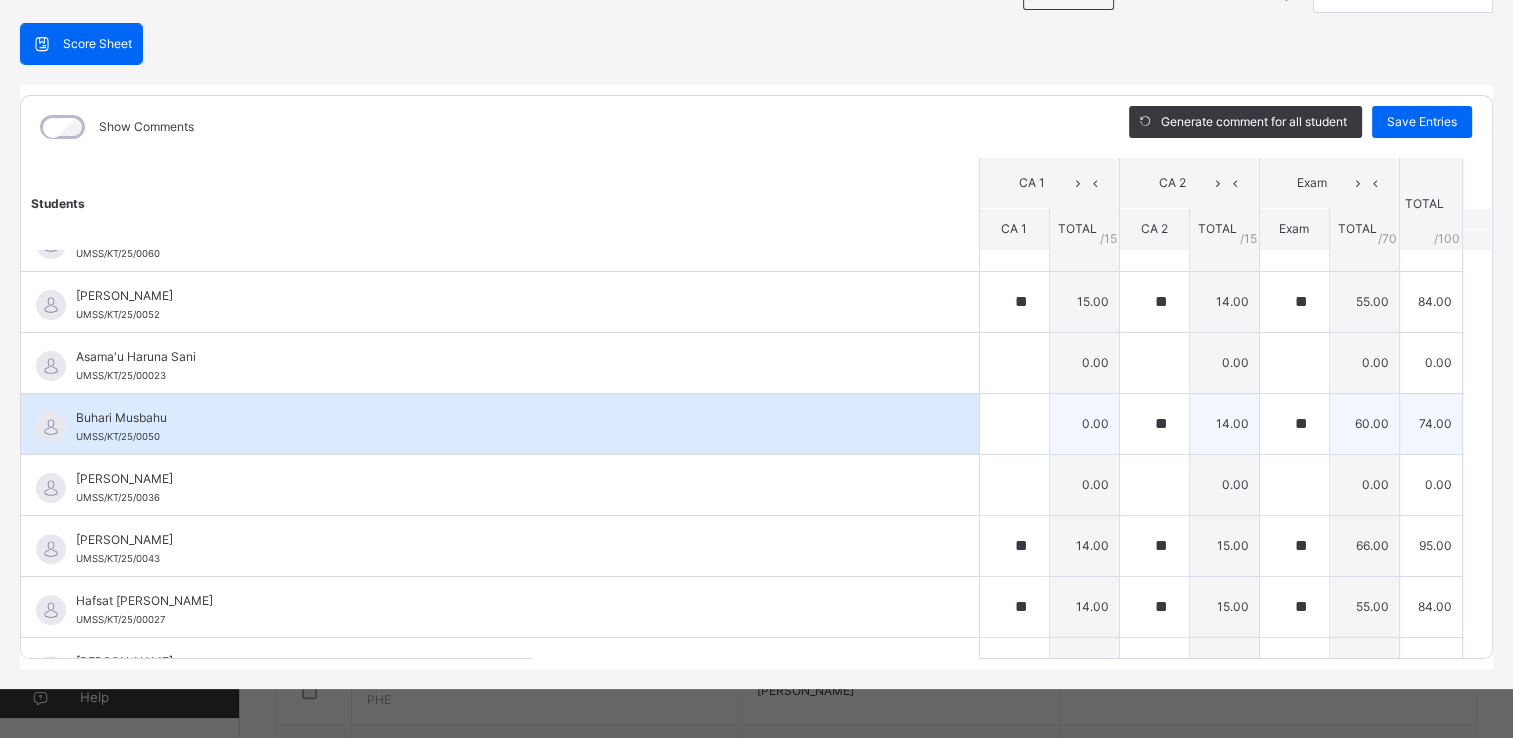 click on "Buhari  Musbahu UMSS/KT/25/0050" at bounding box center [500, 424] 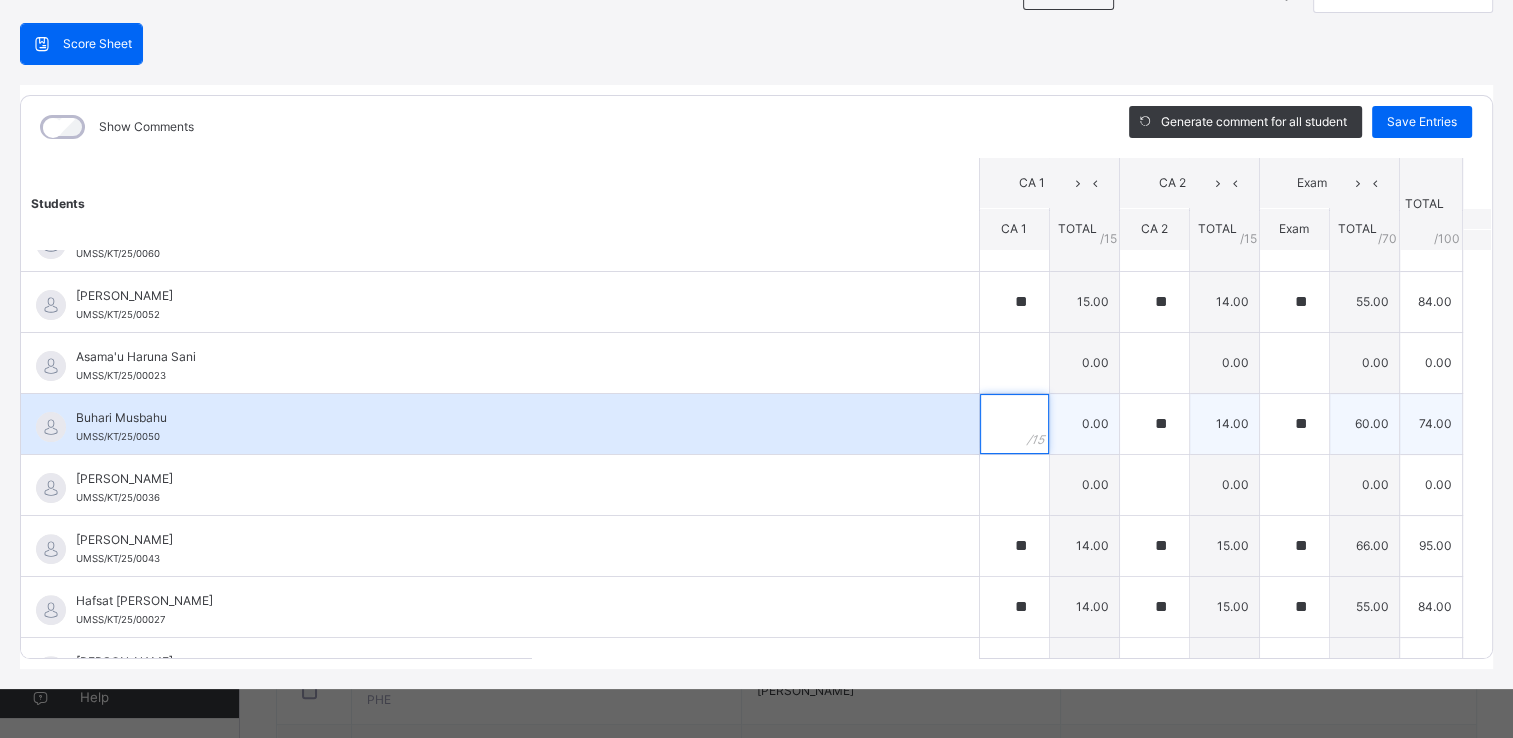 click at bounding box center [1014, 424] 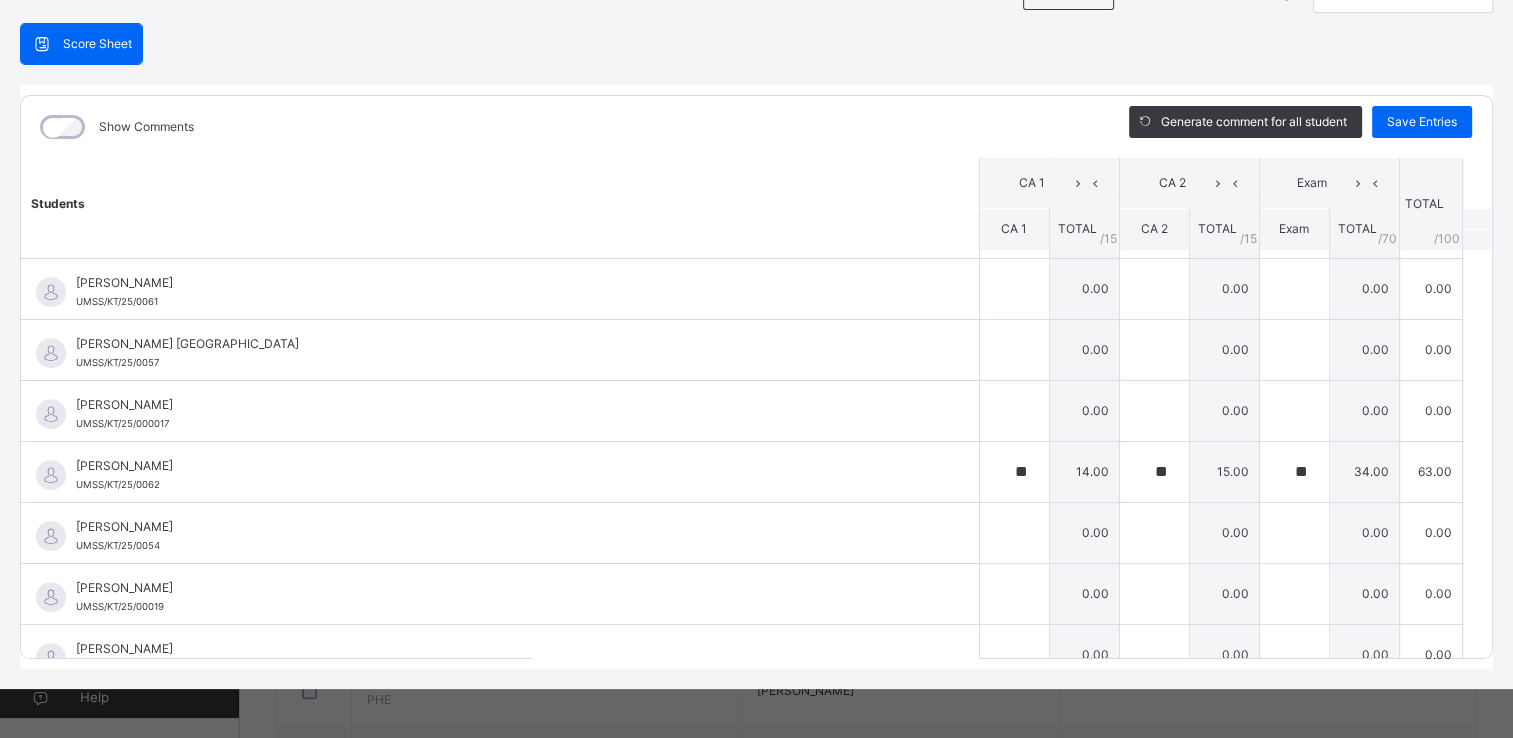scroll, scrollTop: 1070, scrollLeft: 0, axis: vertical 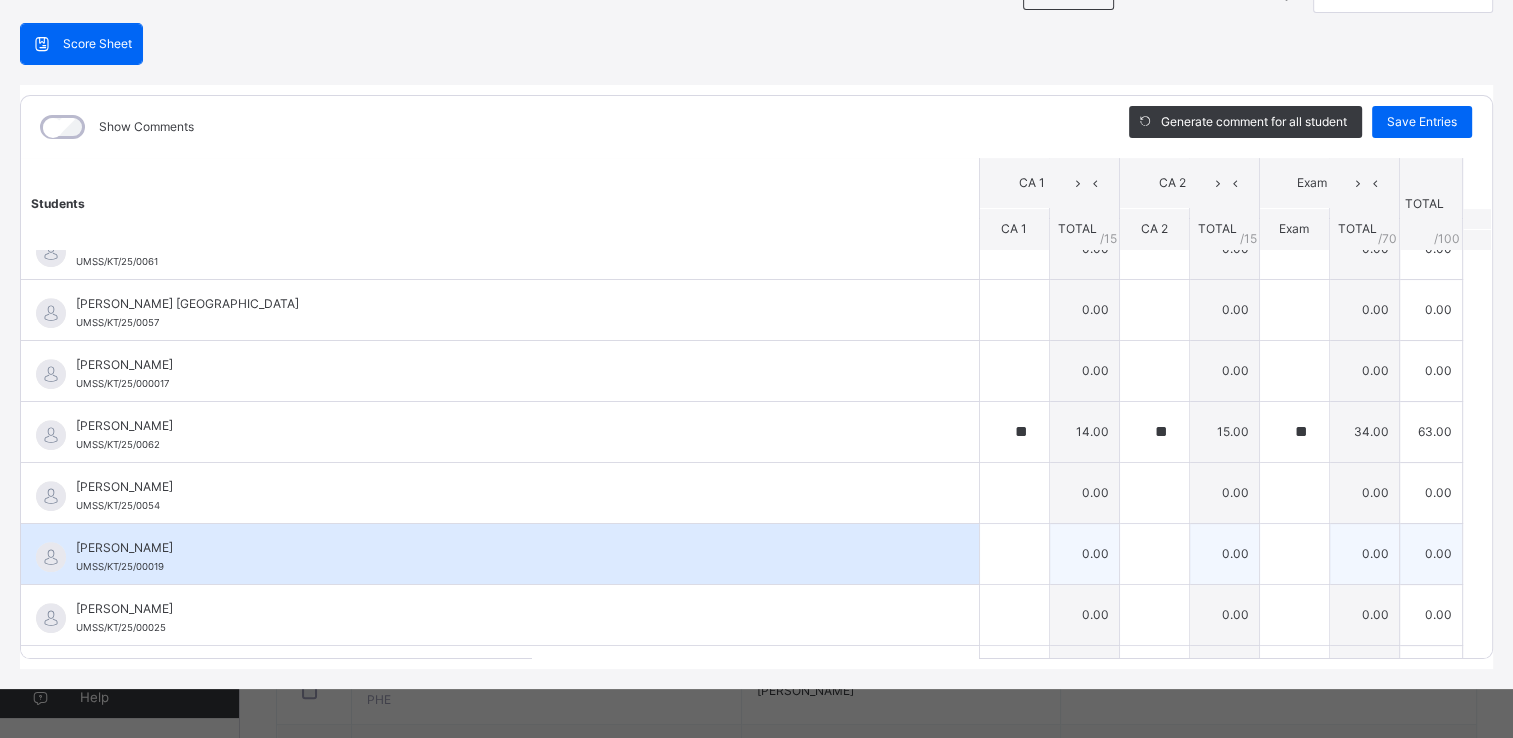type on "**" 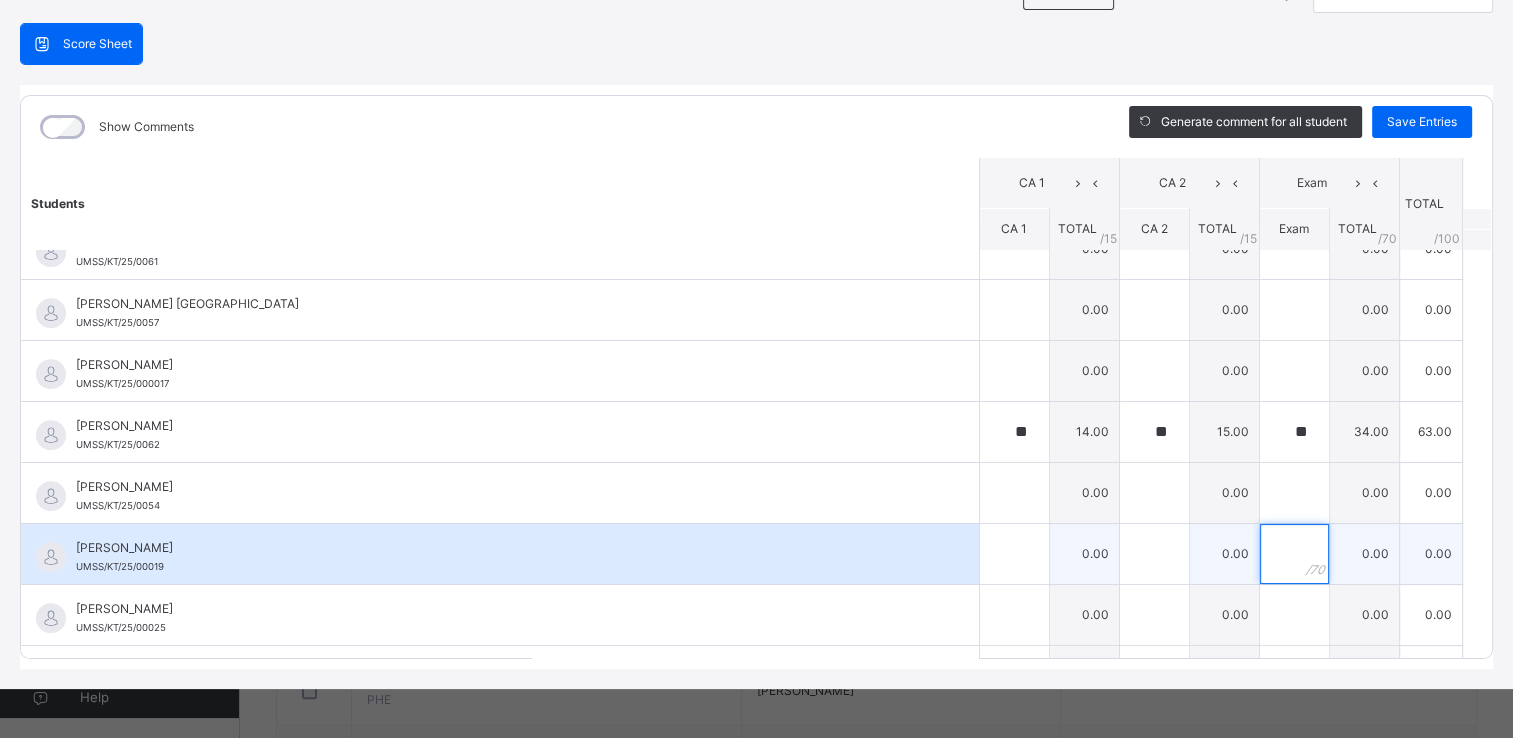click at bounding box center [1294, 554] 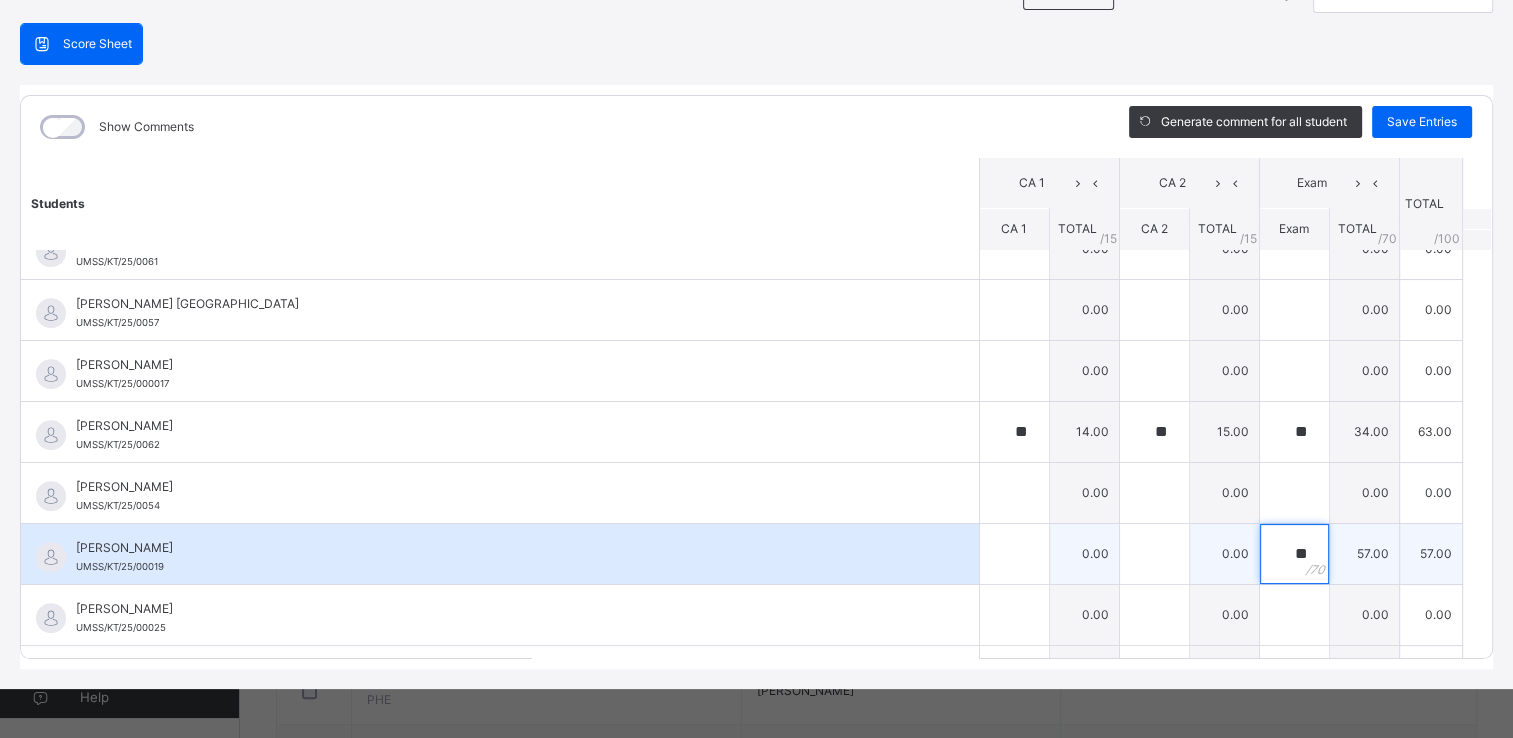 type on "**" 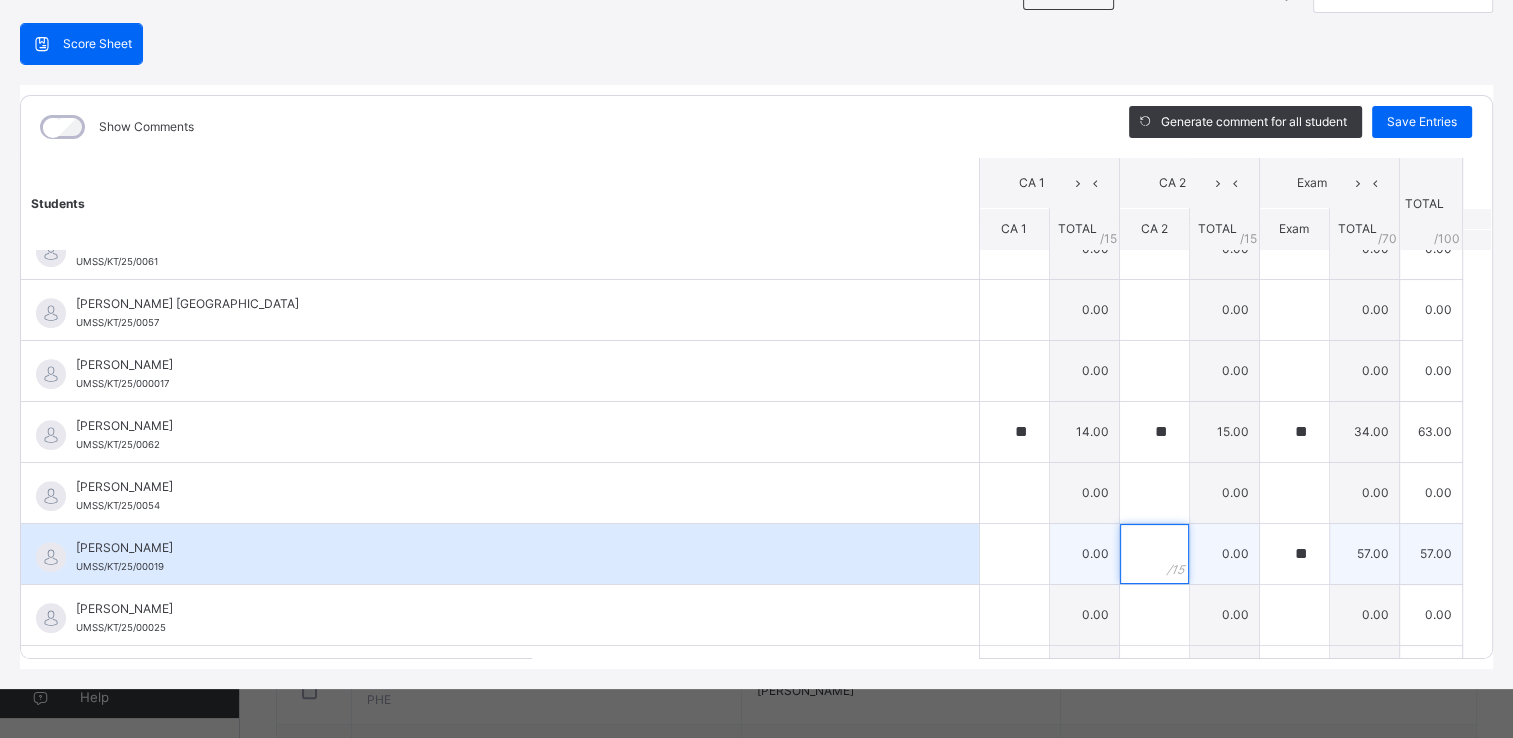 click at bounding box center [1154, 554] 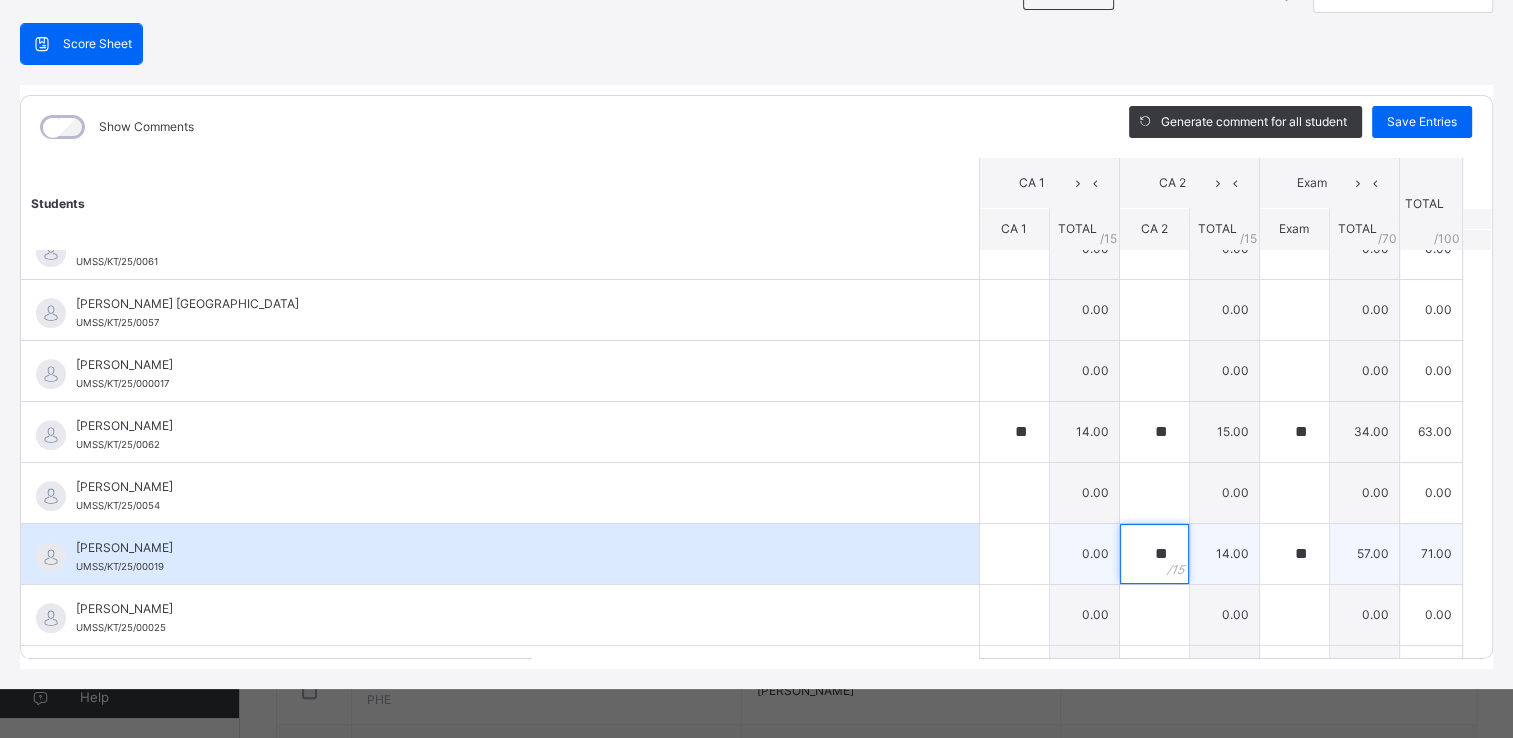 type on "**" 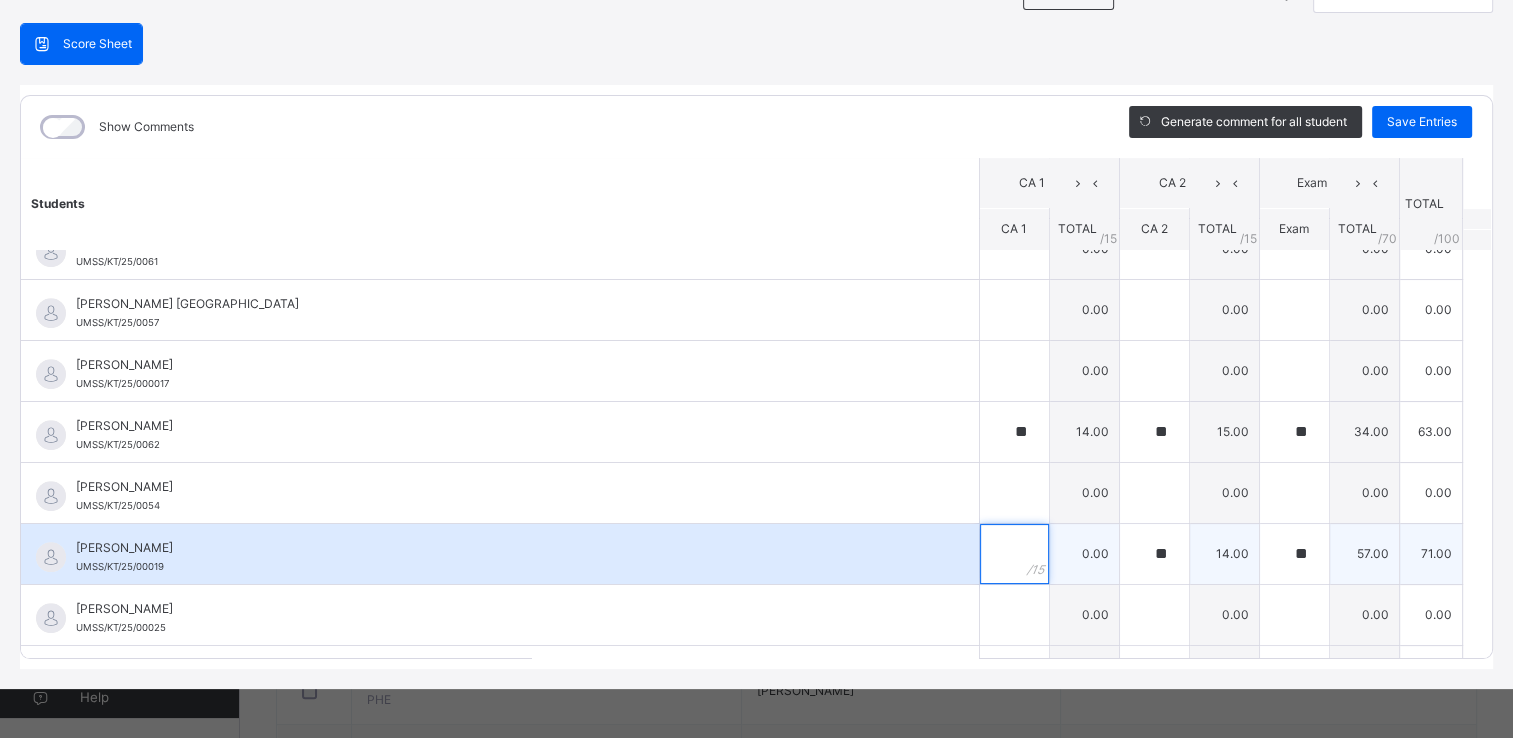 click at bounding box center (1014, 554) 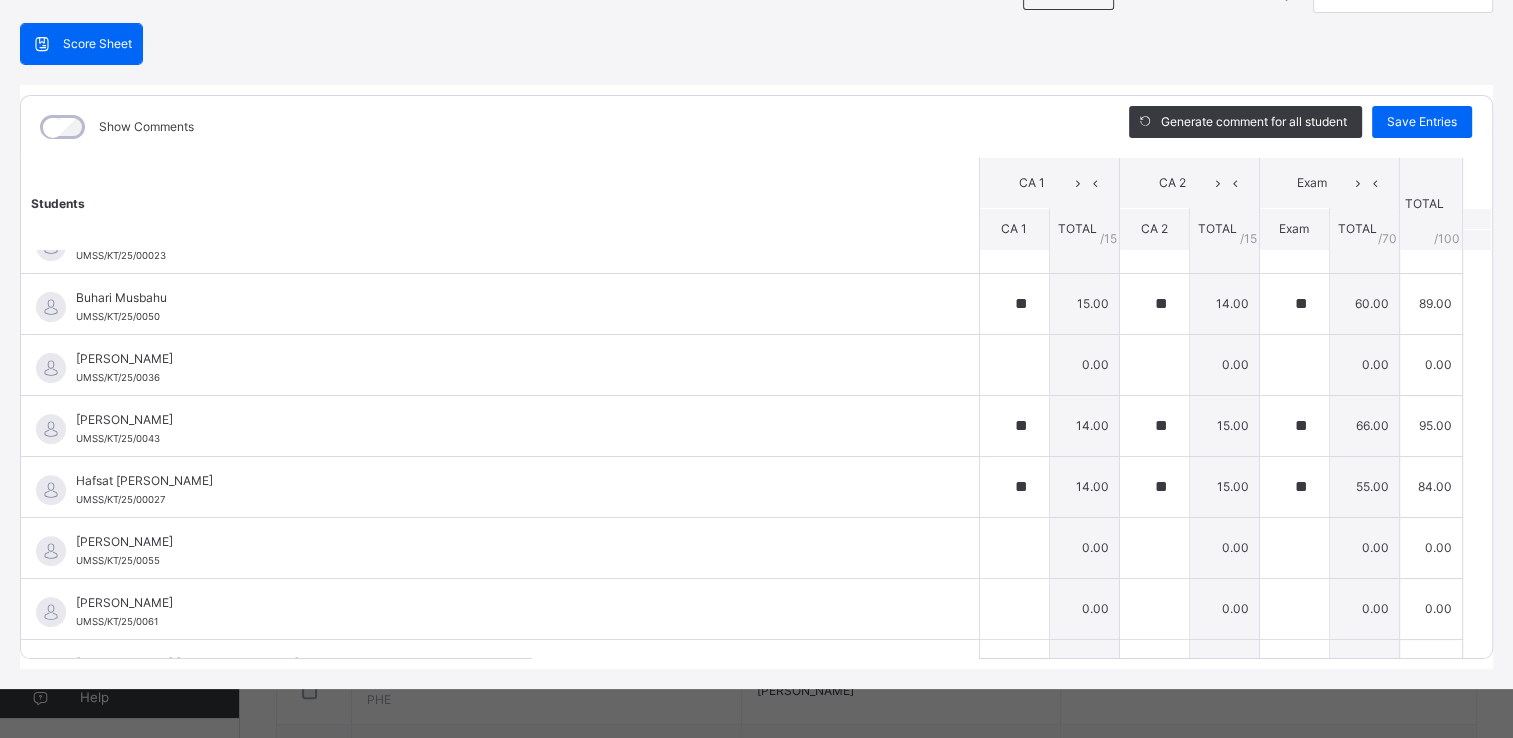scroll, scrollTop: 670, scrollLeft: 0, axis: vertical 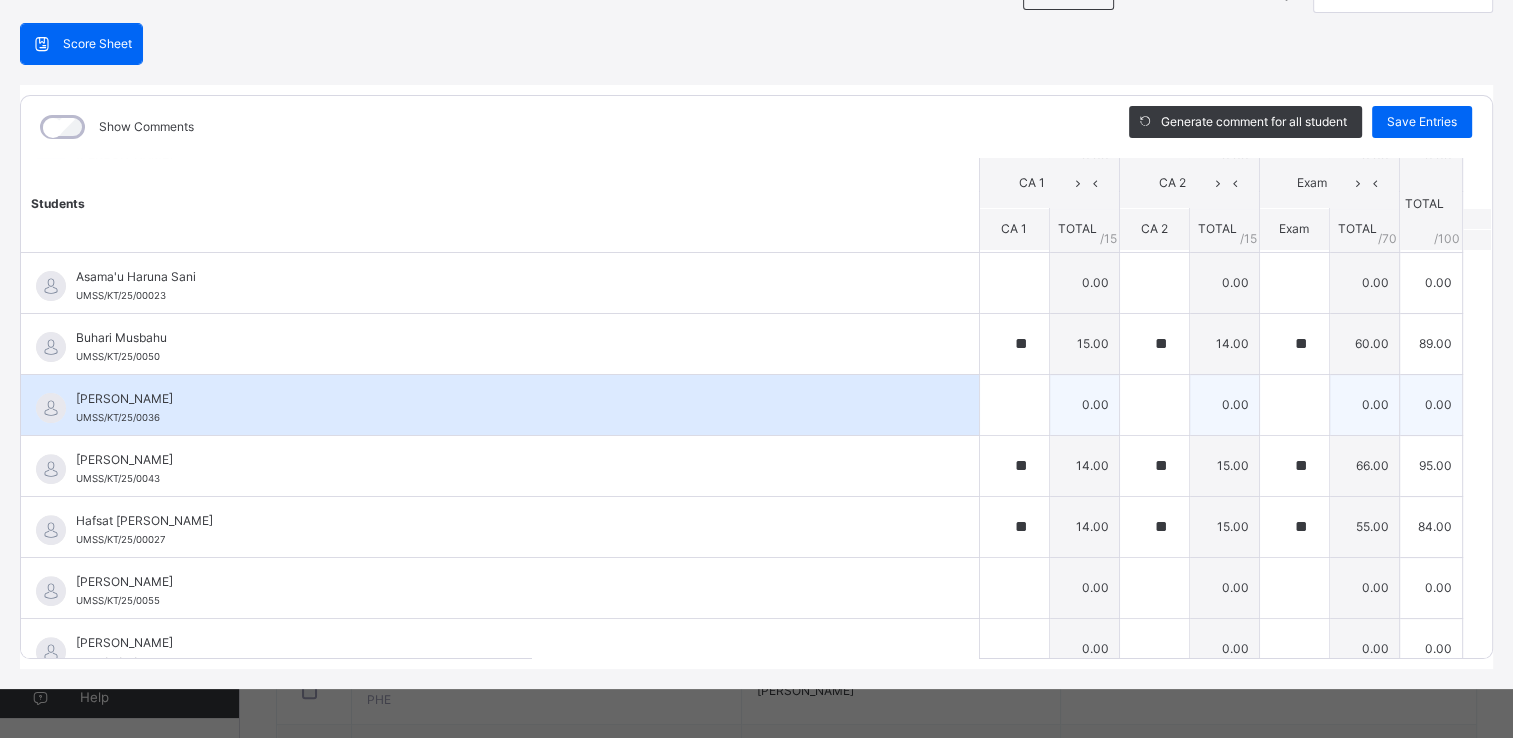 type on "**" 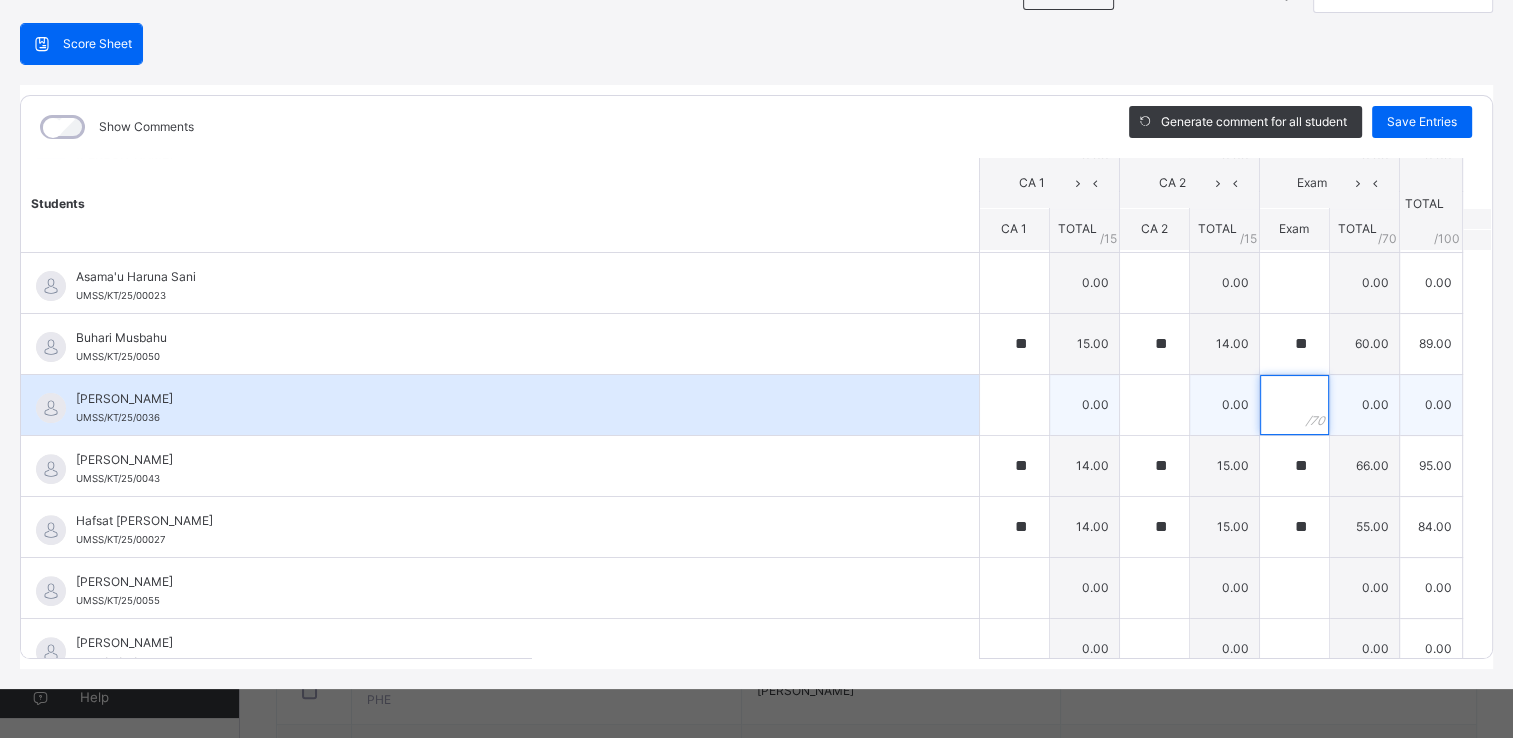 click at bounding box center (1294, 405) 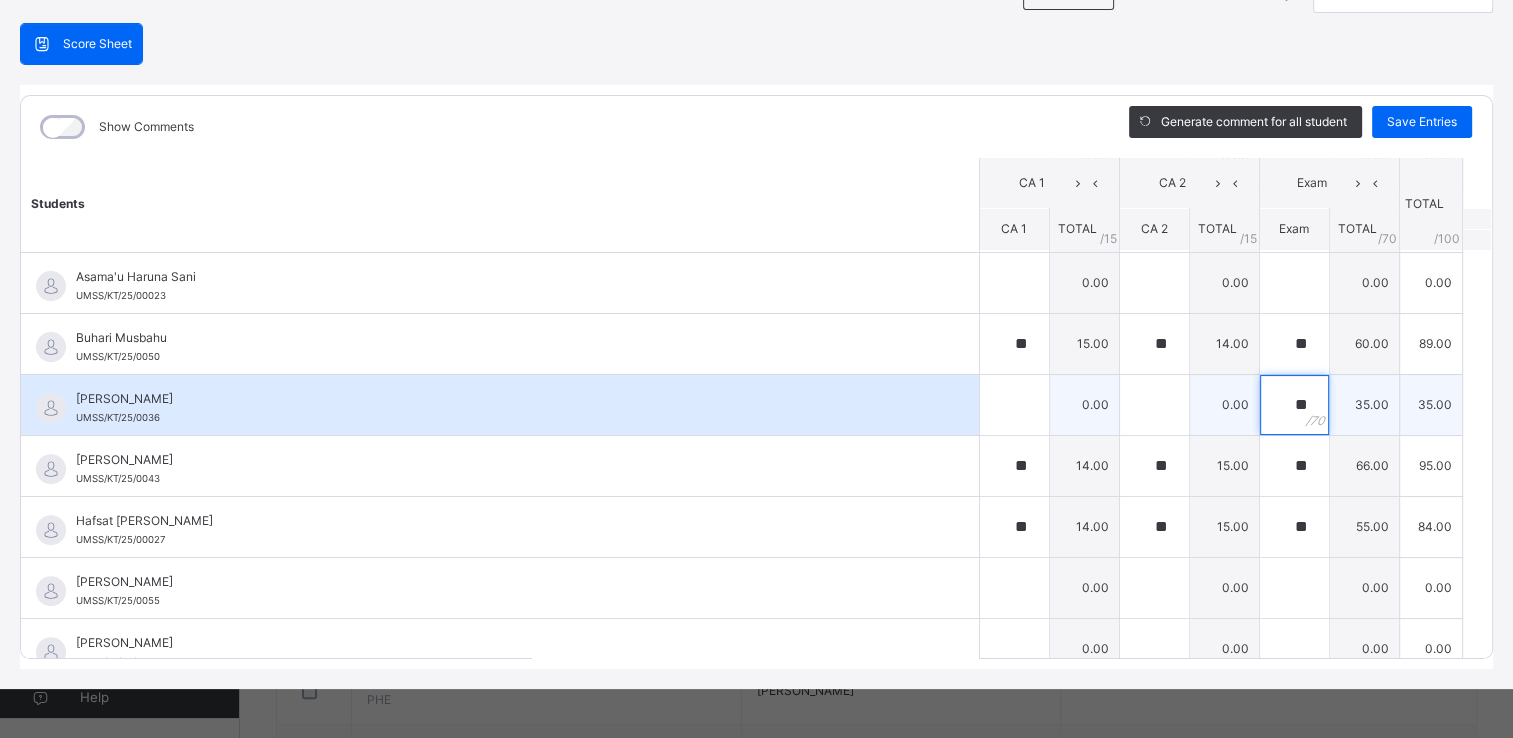 type on "**" 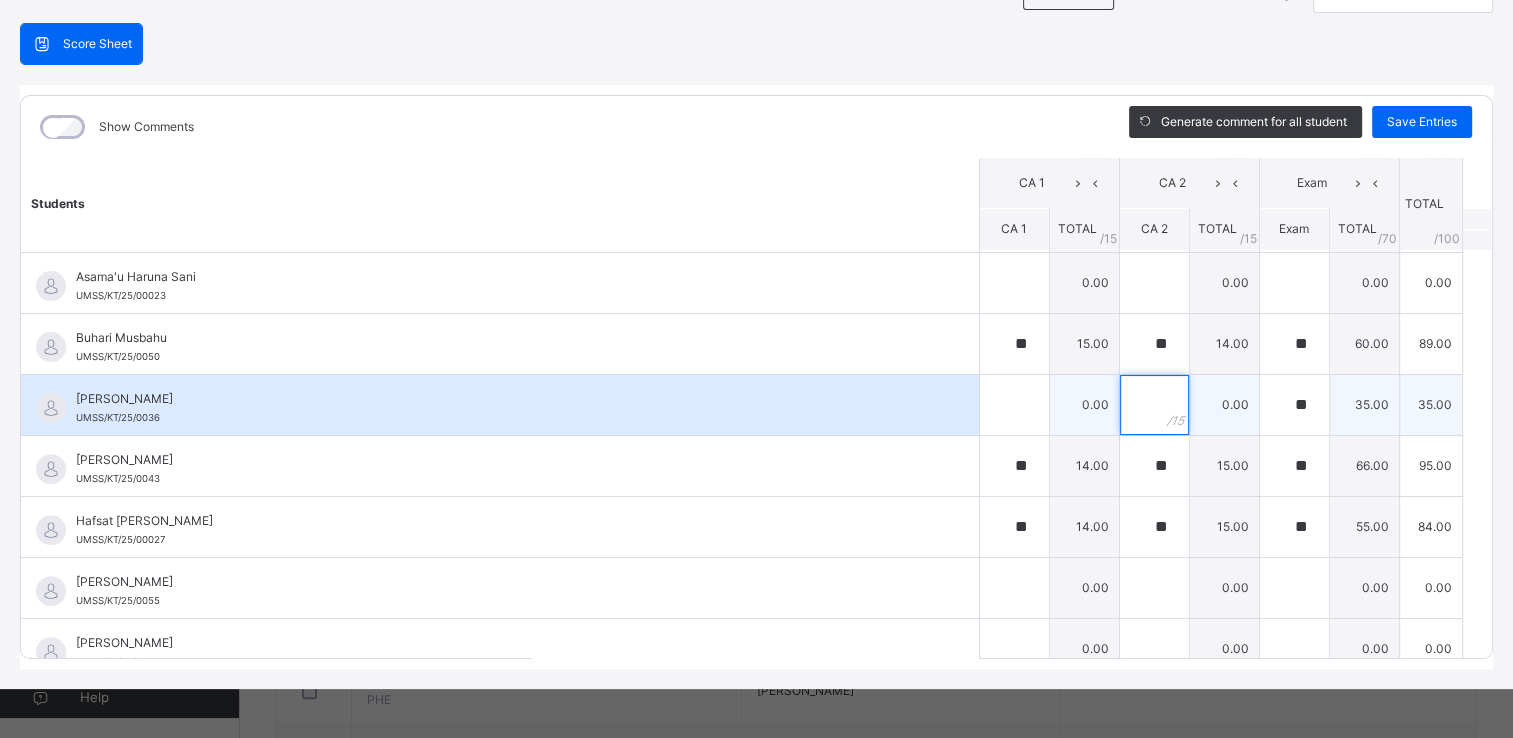 click at bounding box center (1154, 405) 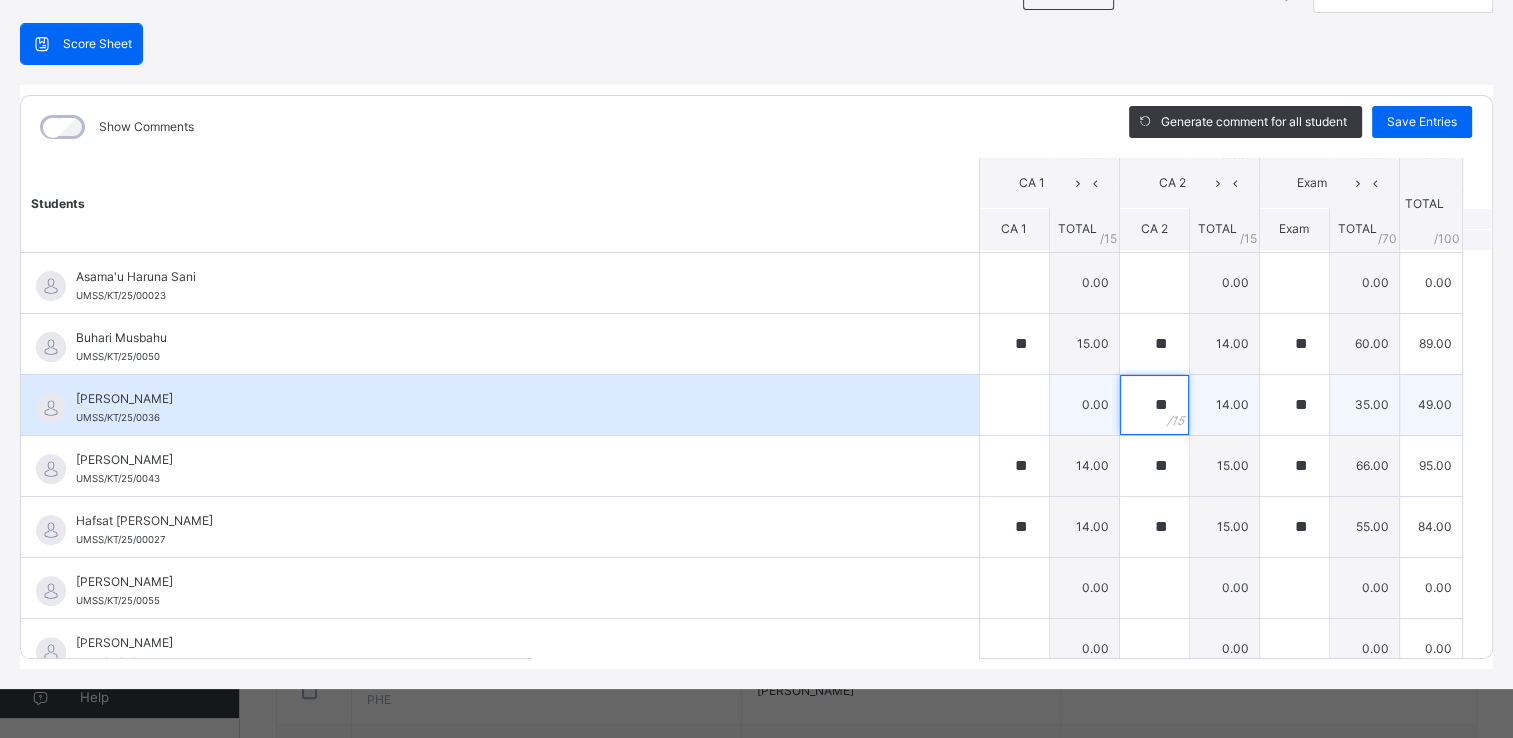 type on "**" 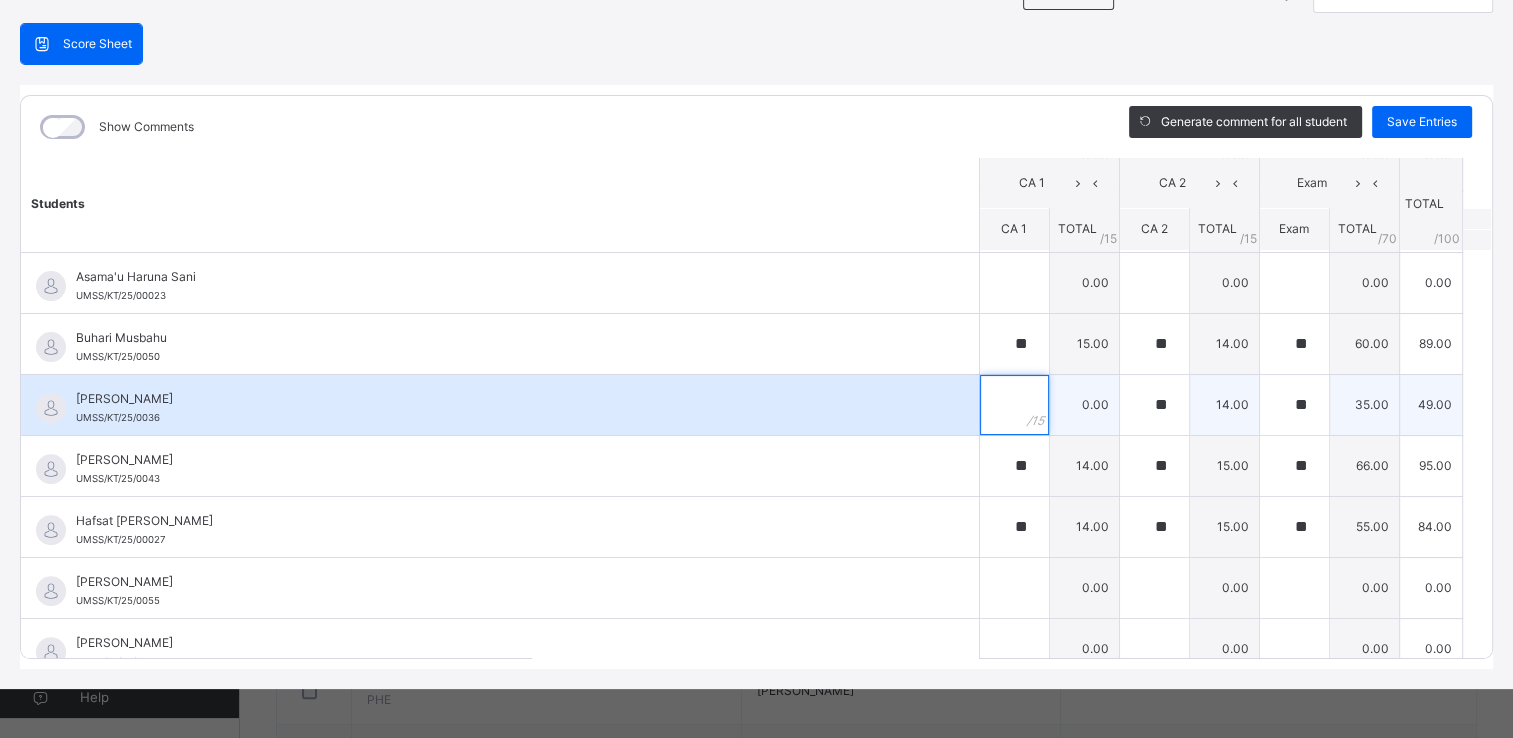 click at bounding box center (1014, 405) 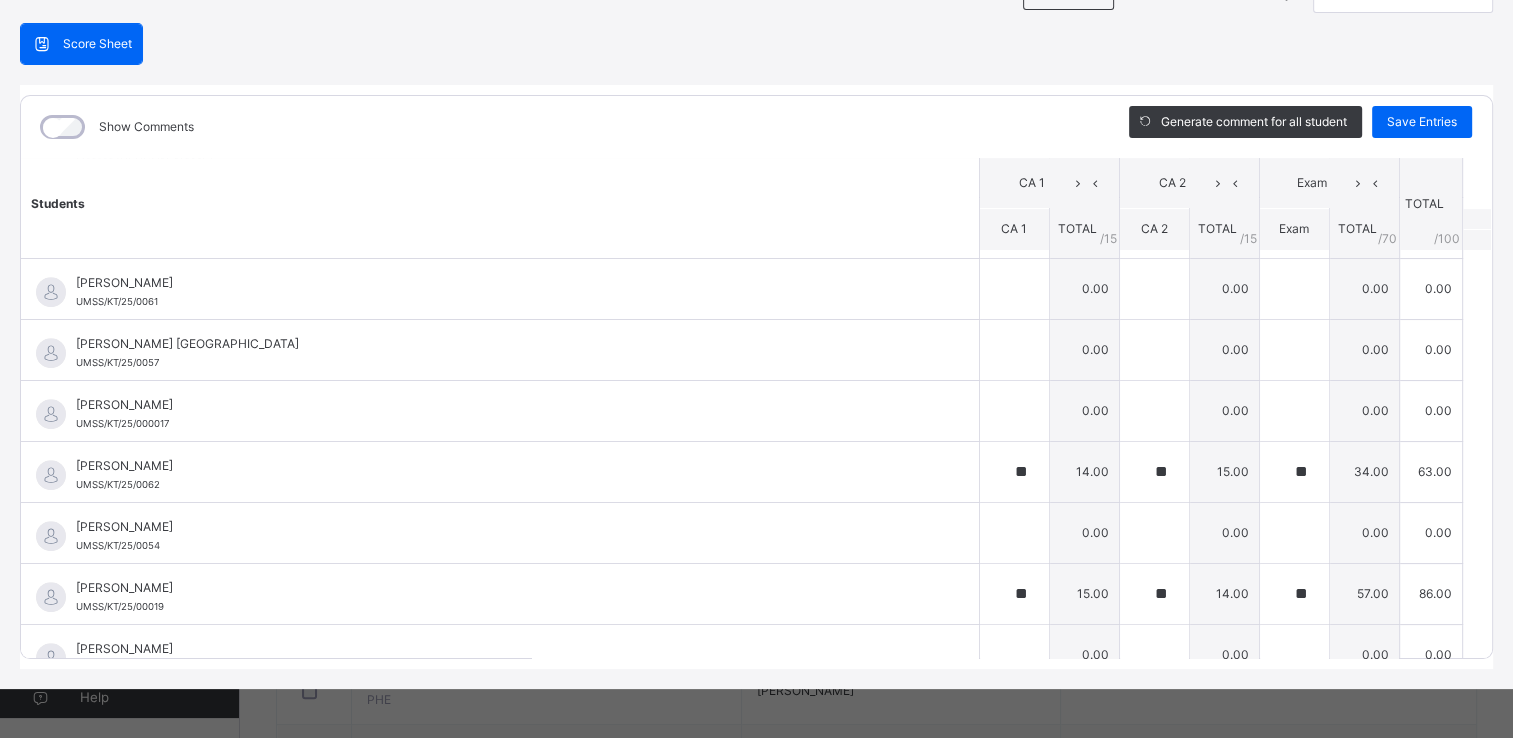 scroll, scrollTop: 1070, scrollLeft: 0, axis: vertical 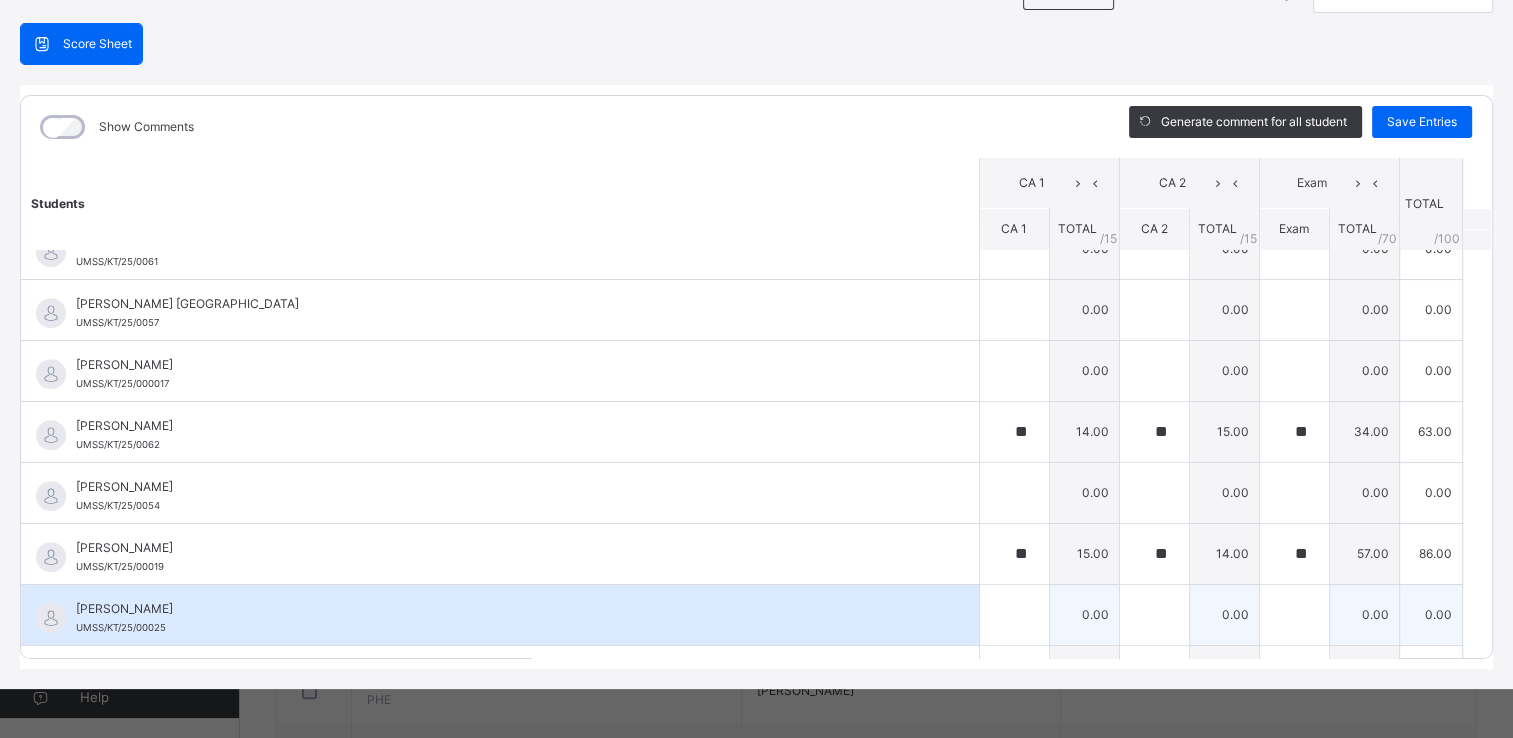 type on "**" 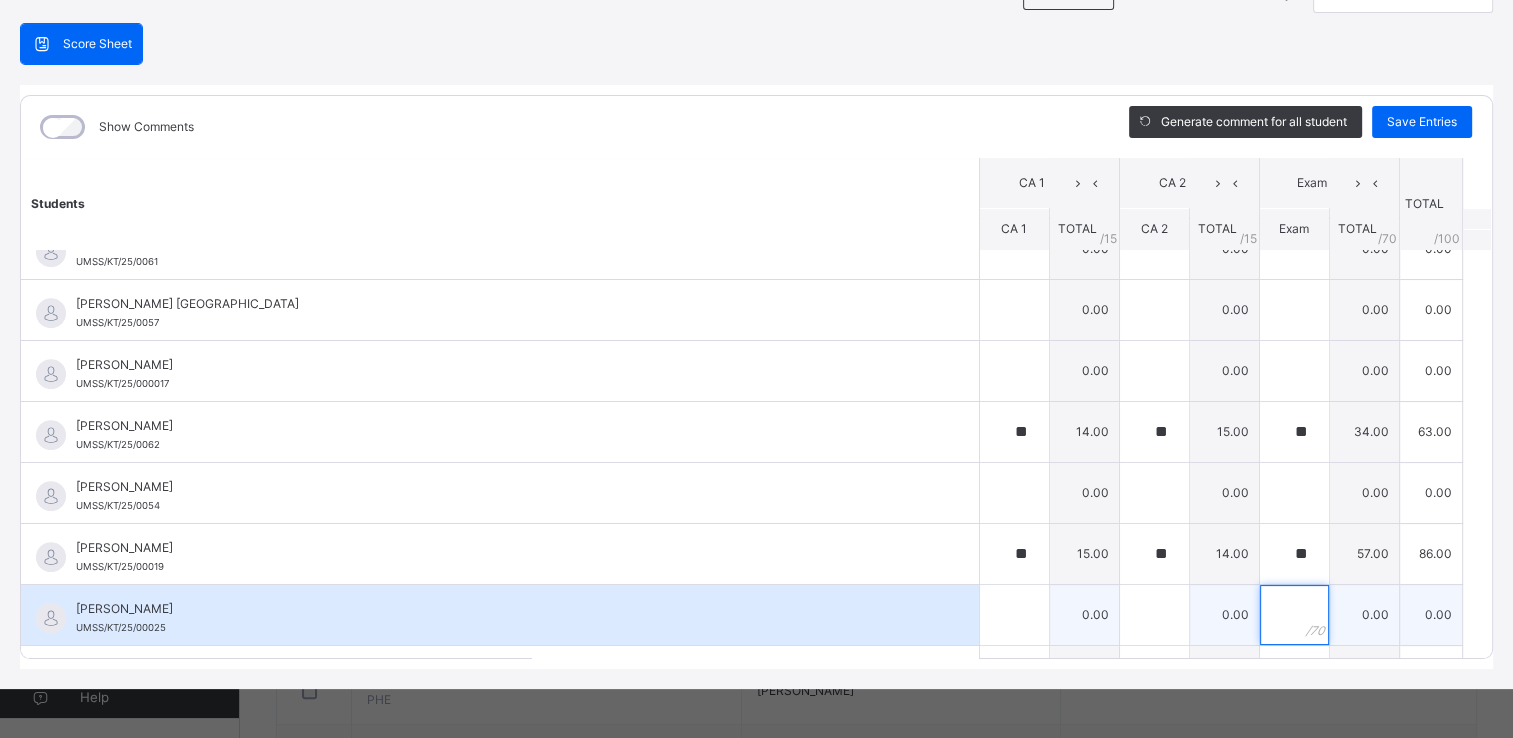 click at bounding box center [1294, 615] 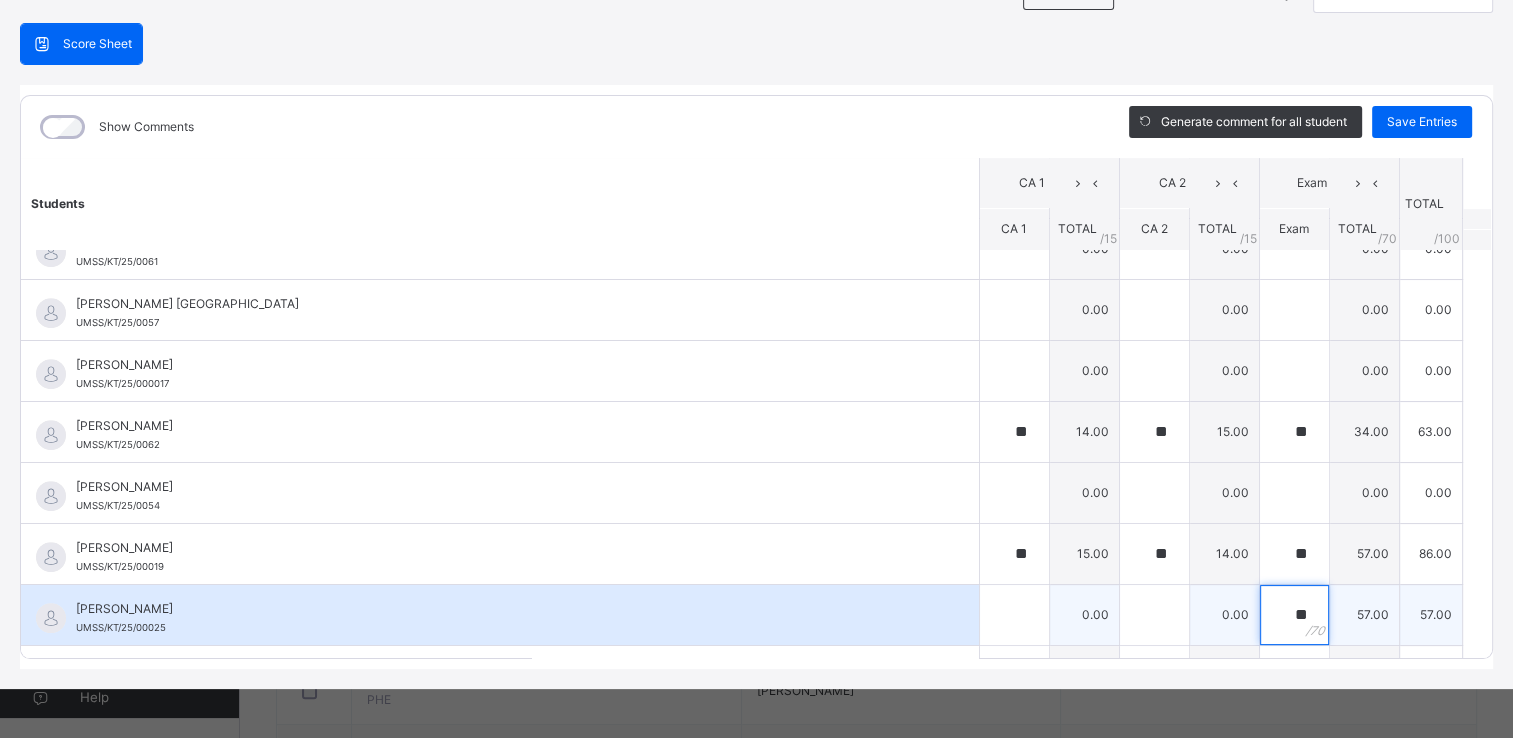 type on "**" 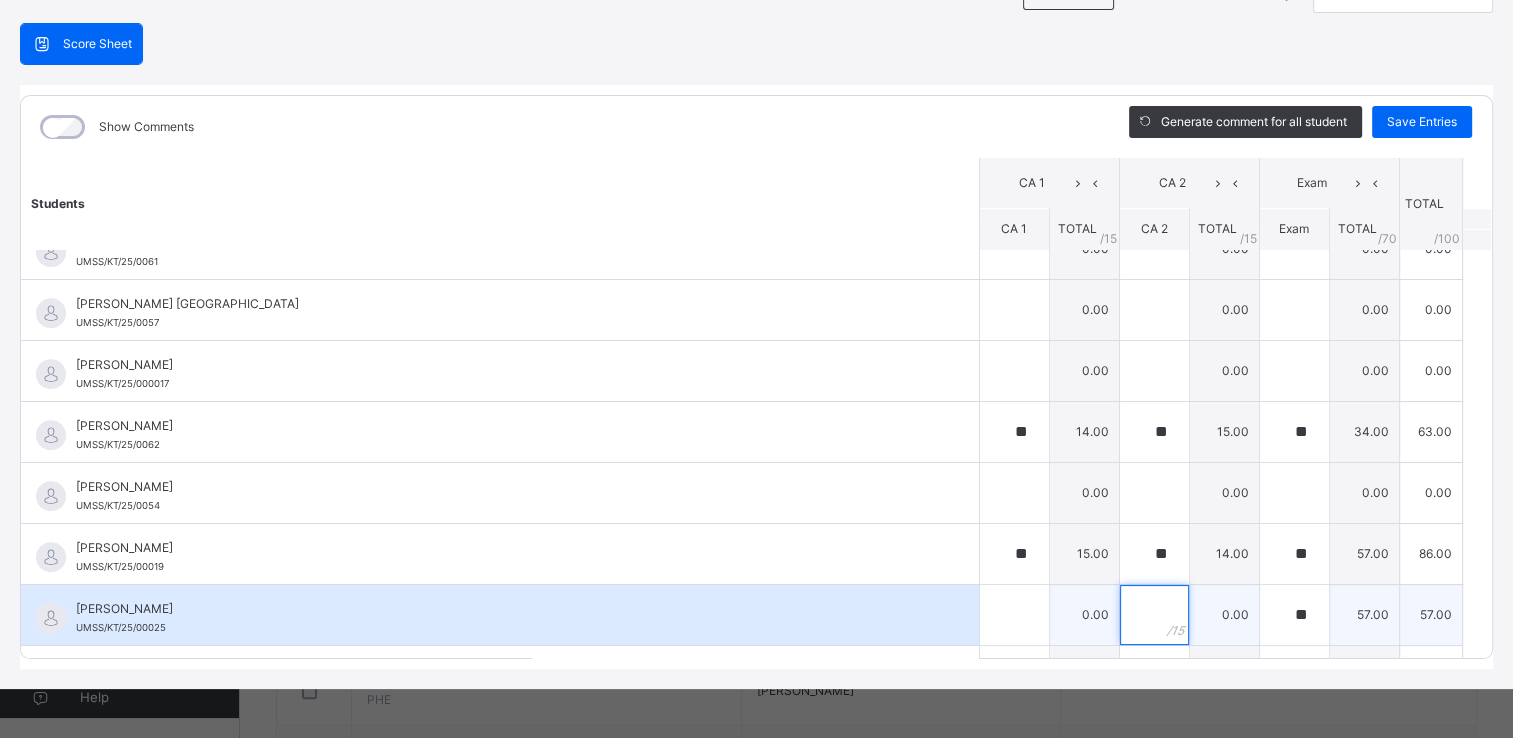 click at bounding box center (1154, 615) 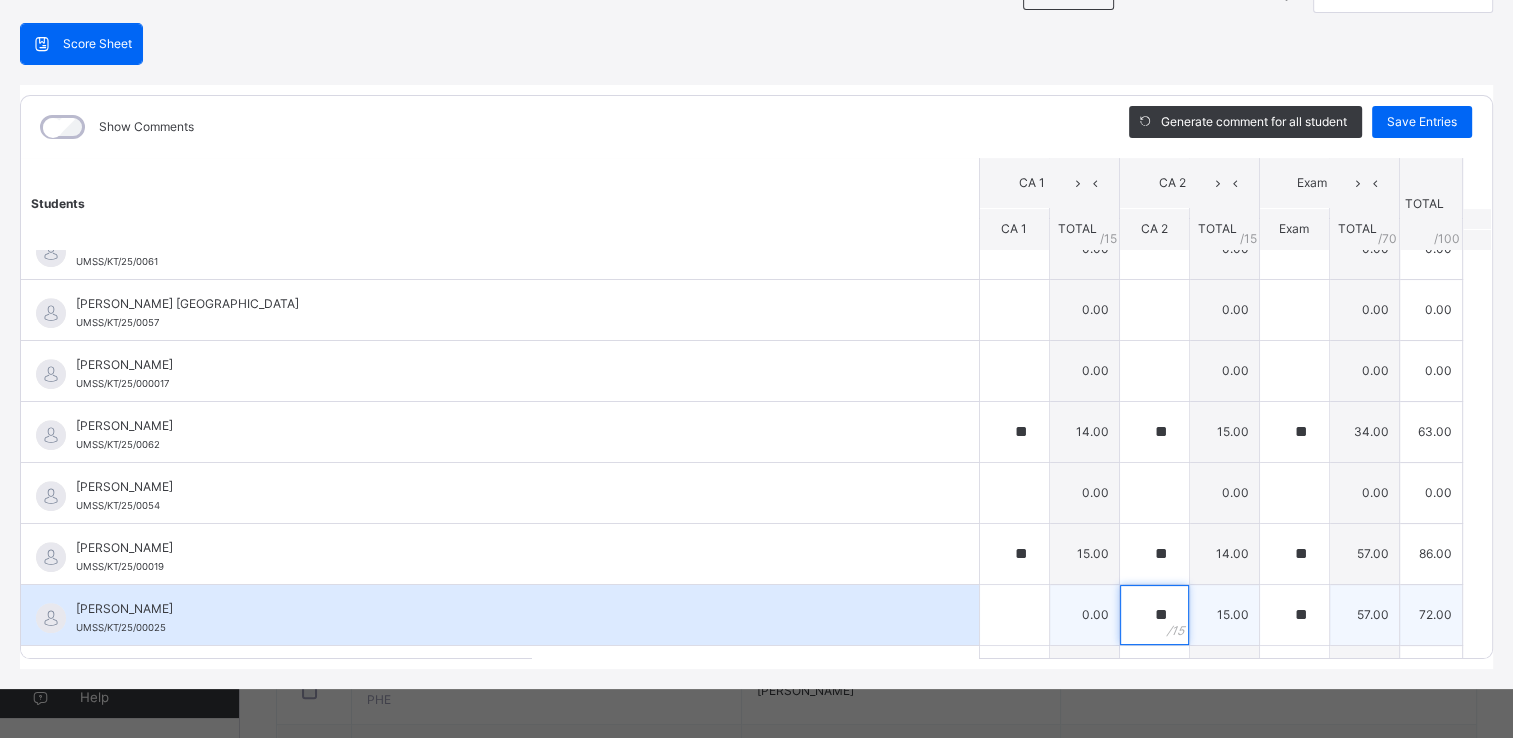 type on "**" 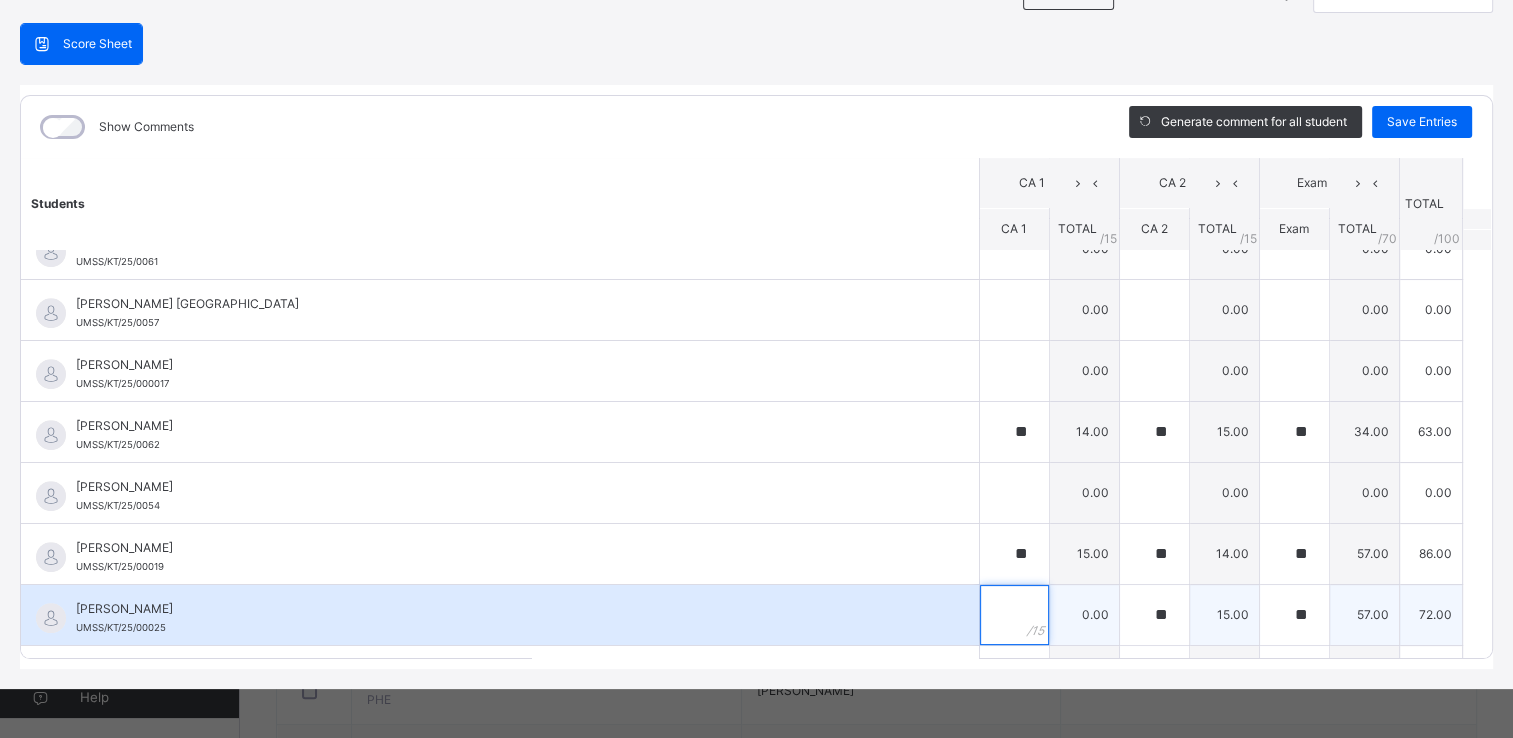 click at bounding box center [1014, 615] 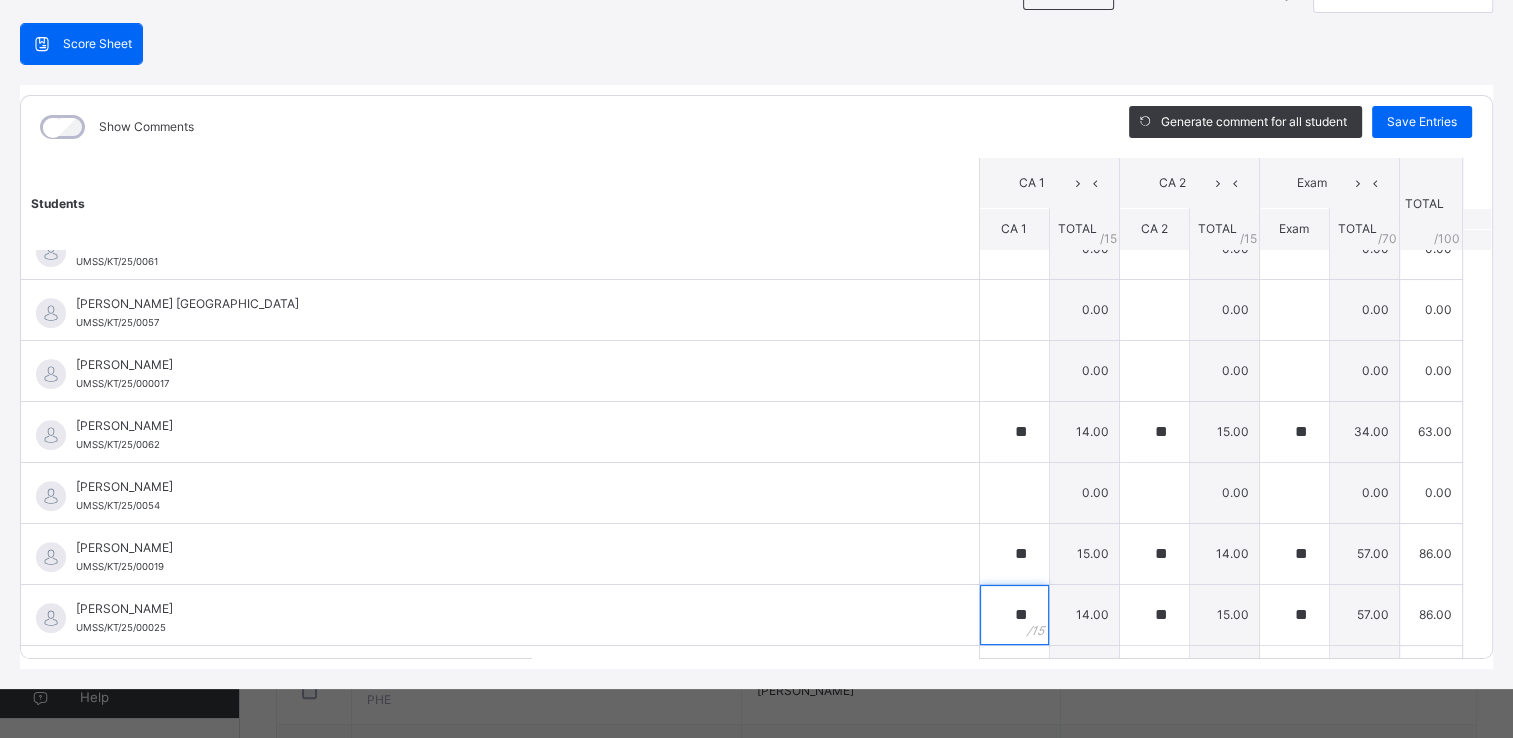 scroll, scrollTop: 1110, scrollLeft: 0, axis: vertical 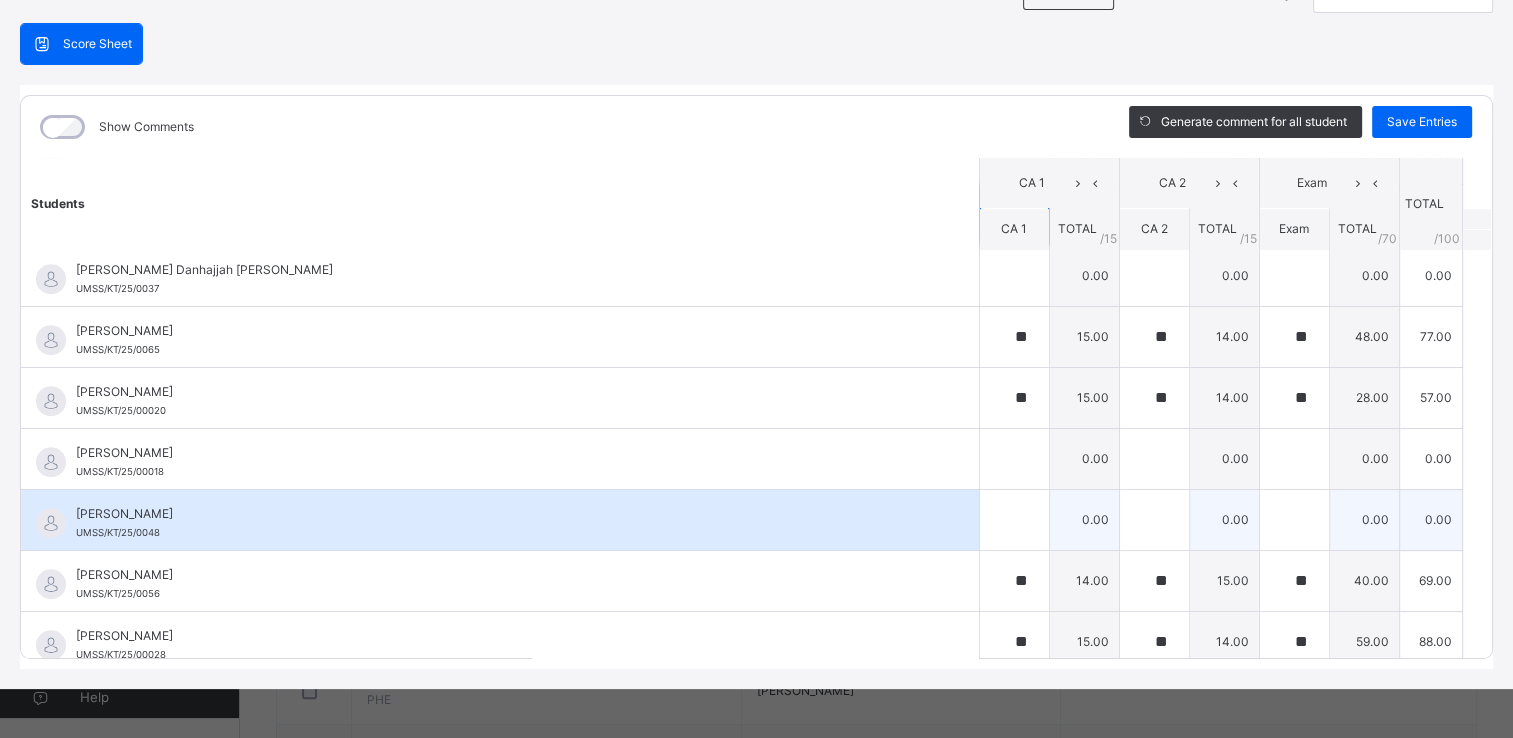 type on "**" 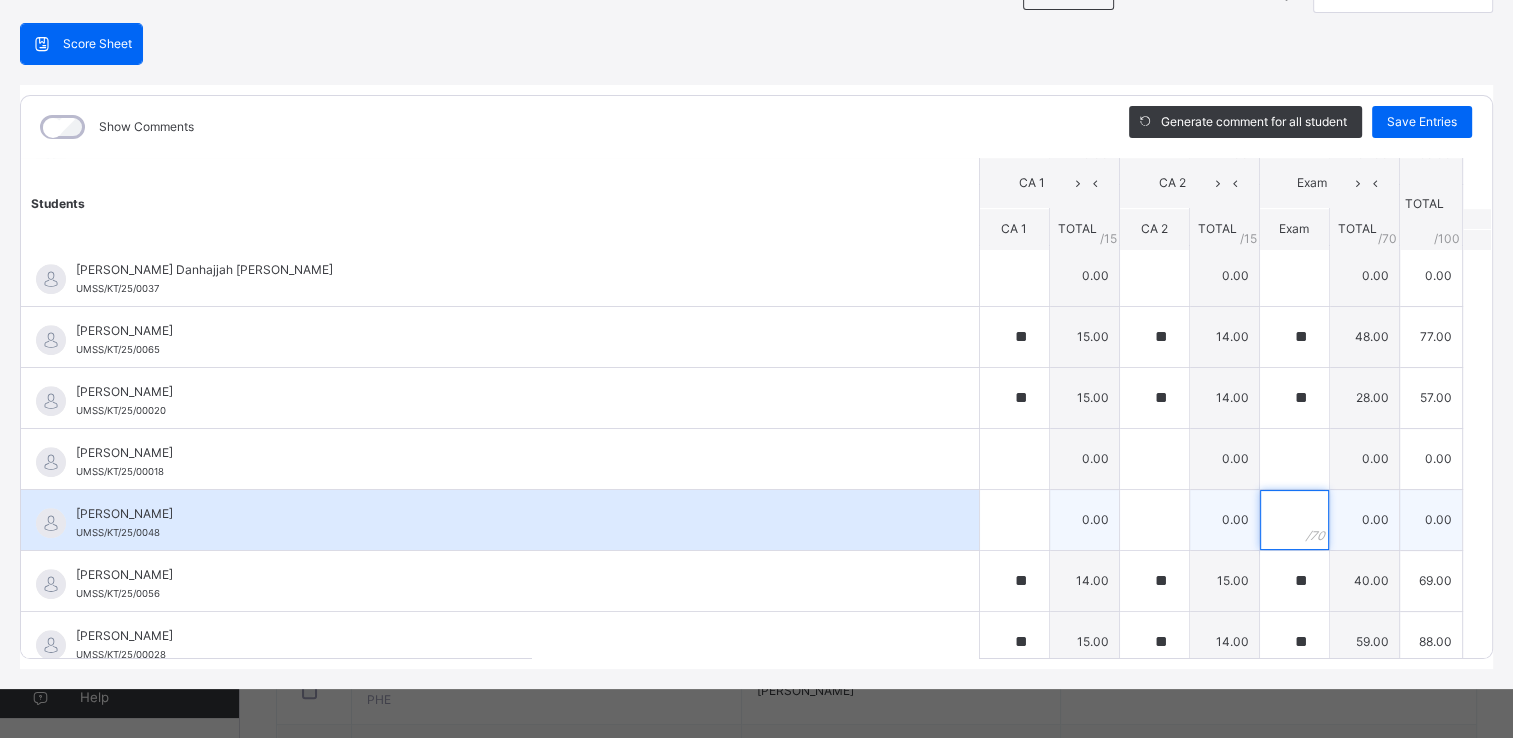 click at bounding box center [1294, 520] 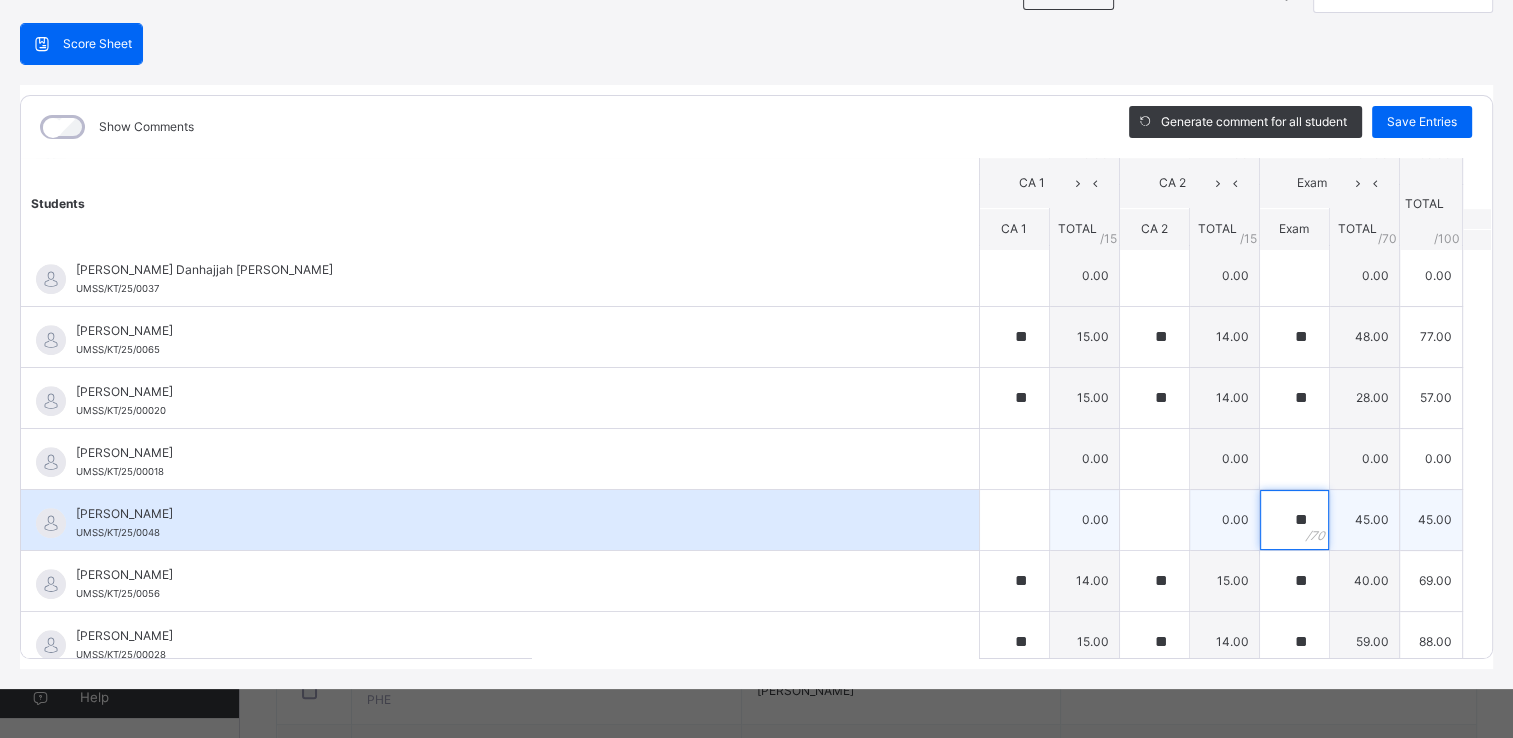 type on "**" 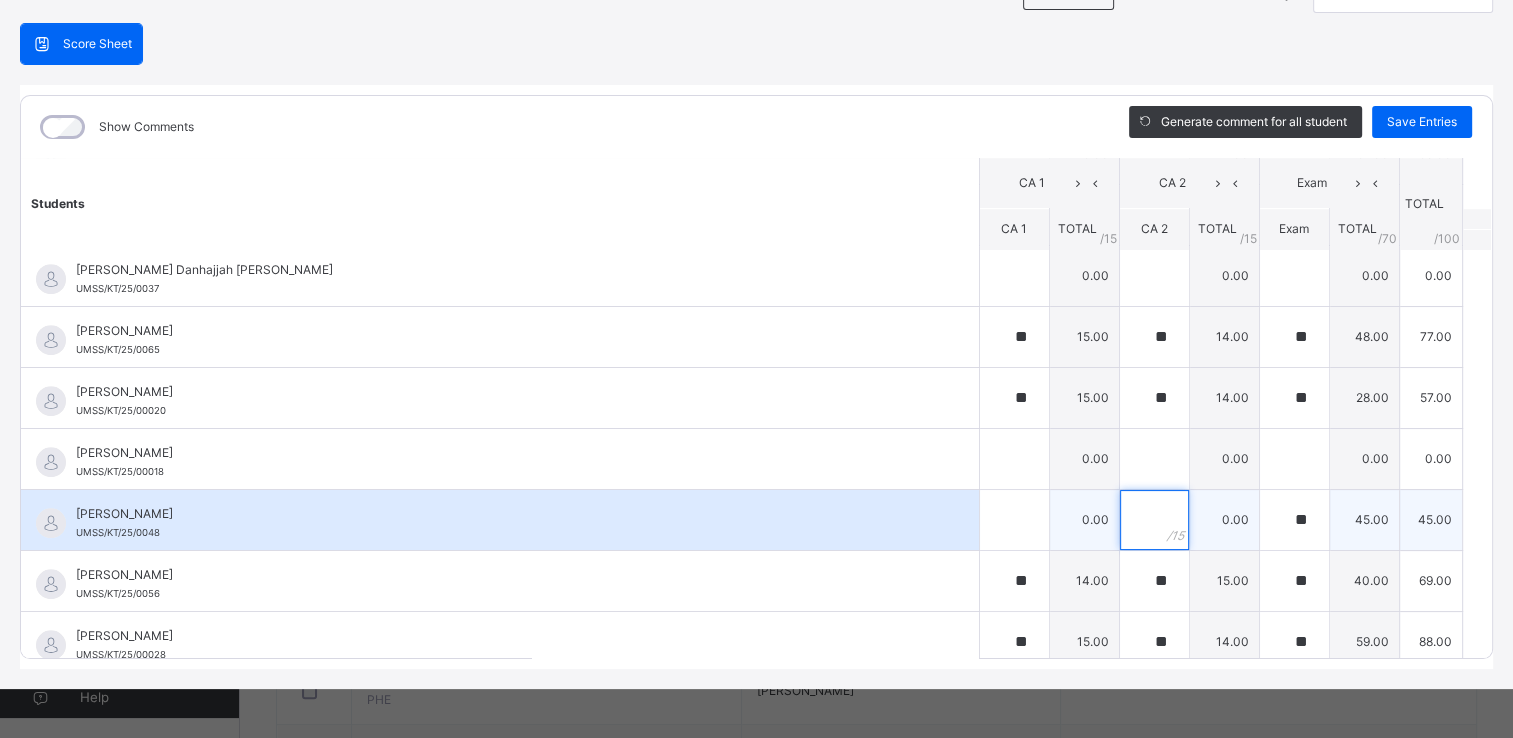 click at bounding box center (1154, 520) 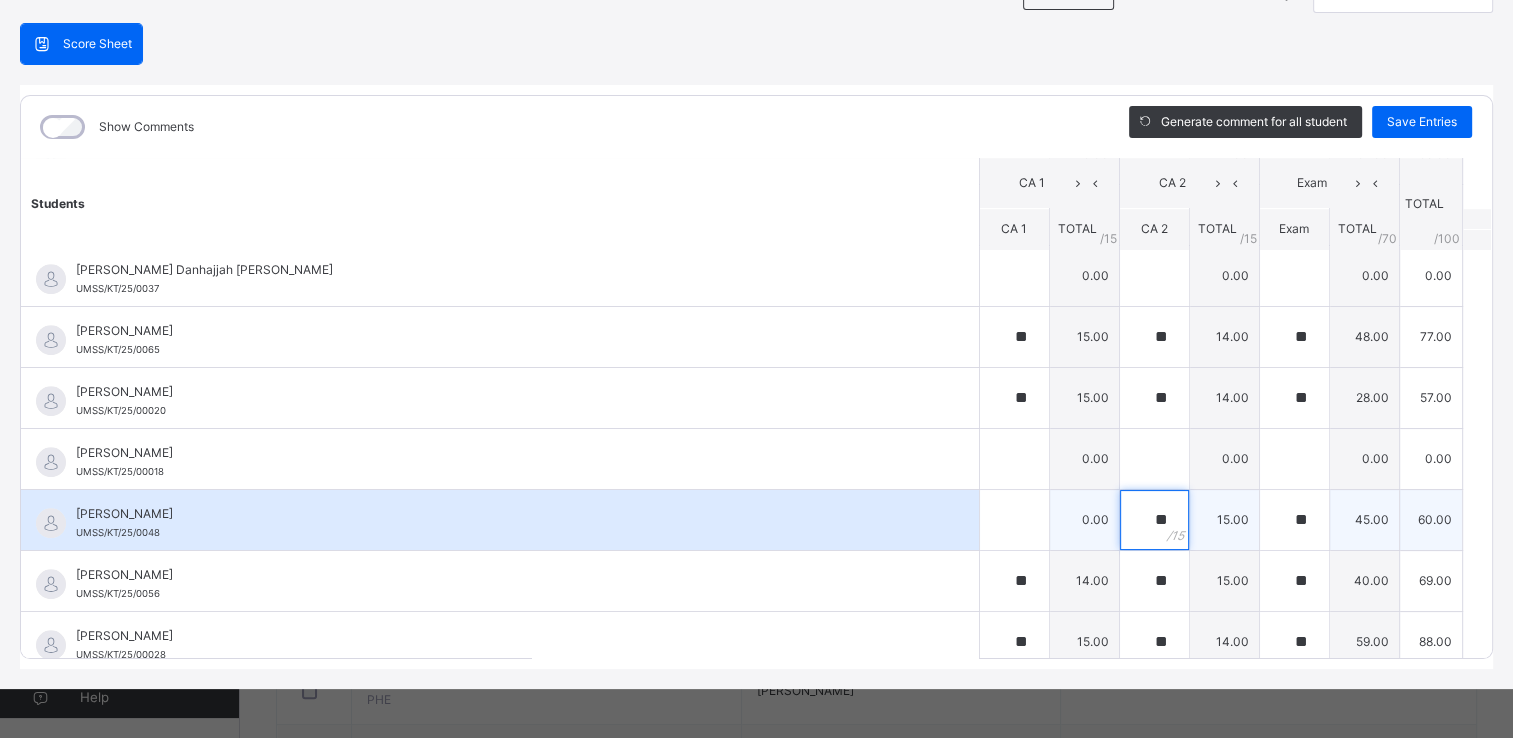 type on "**" 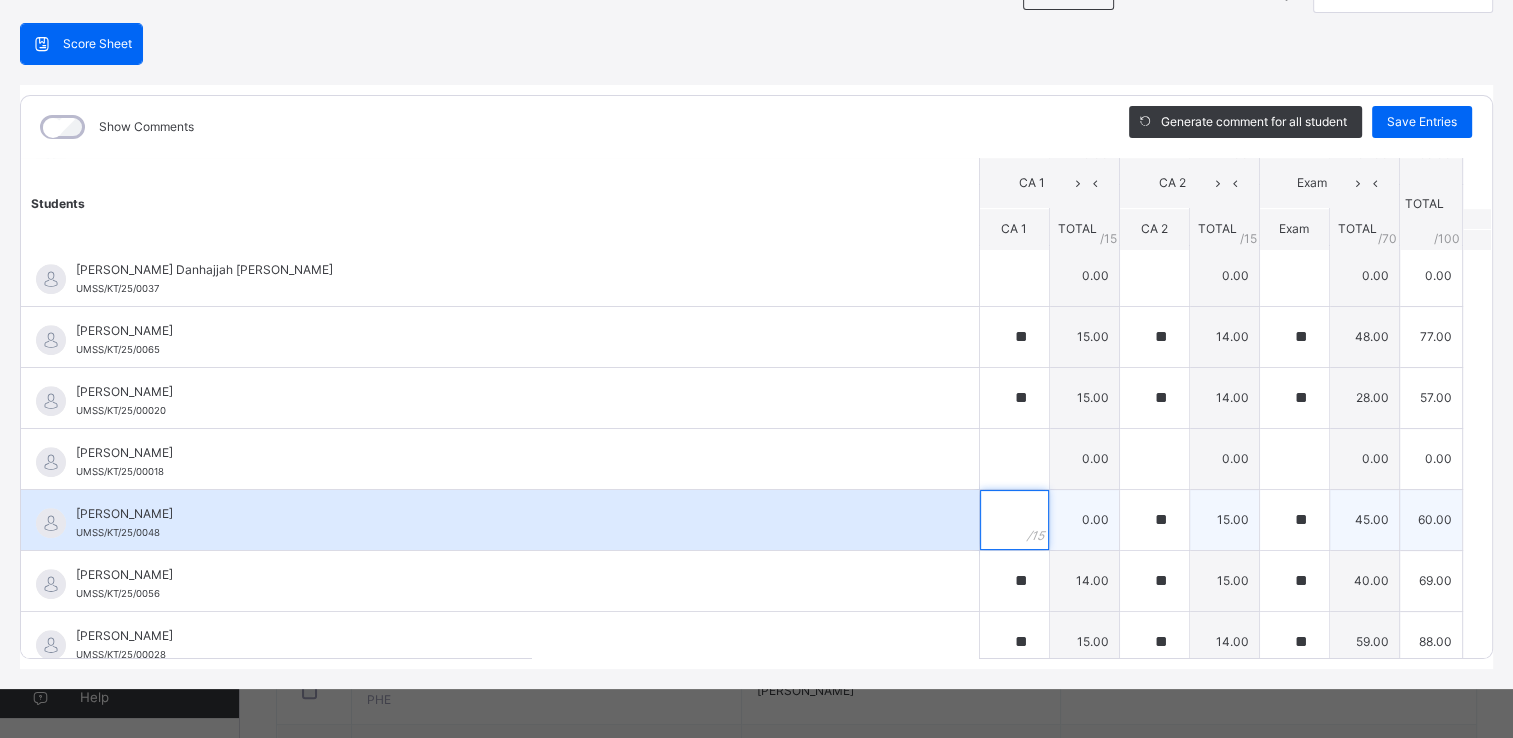 click at bounding box center (1014, 520) 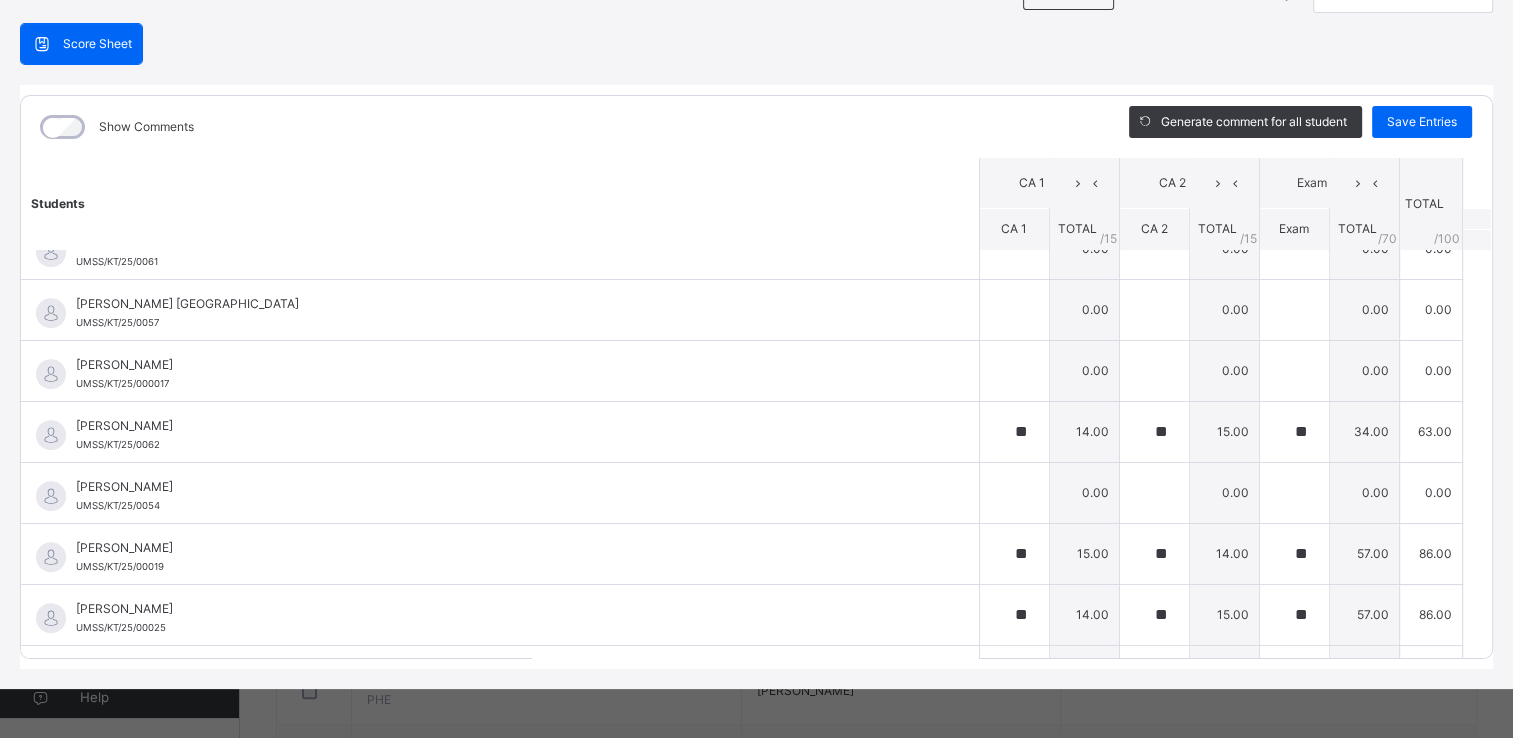 scroll, scrollTop: 1030, scrollLeft: 0, axis: vertical 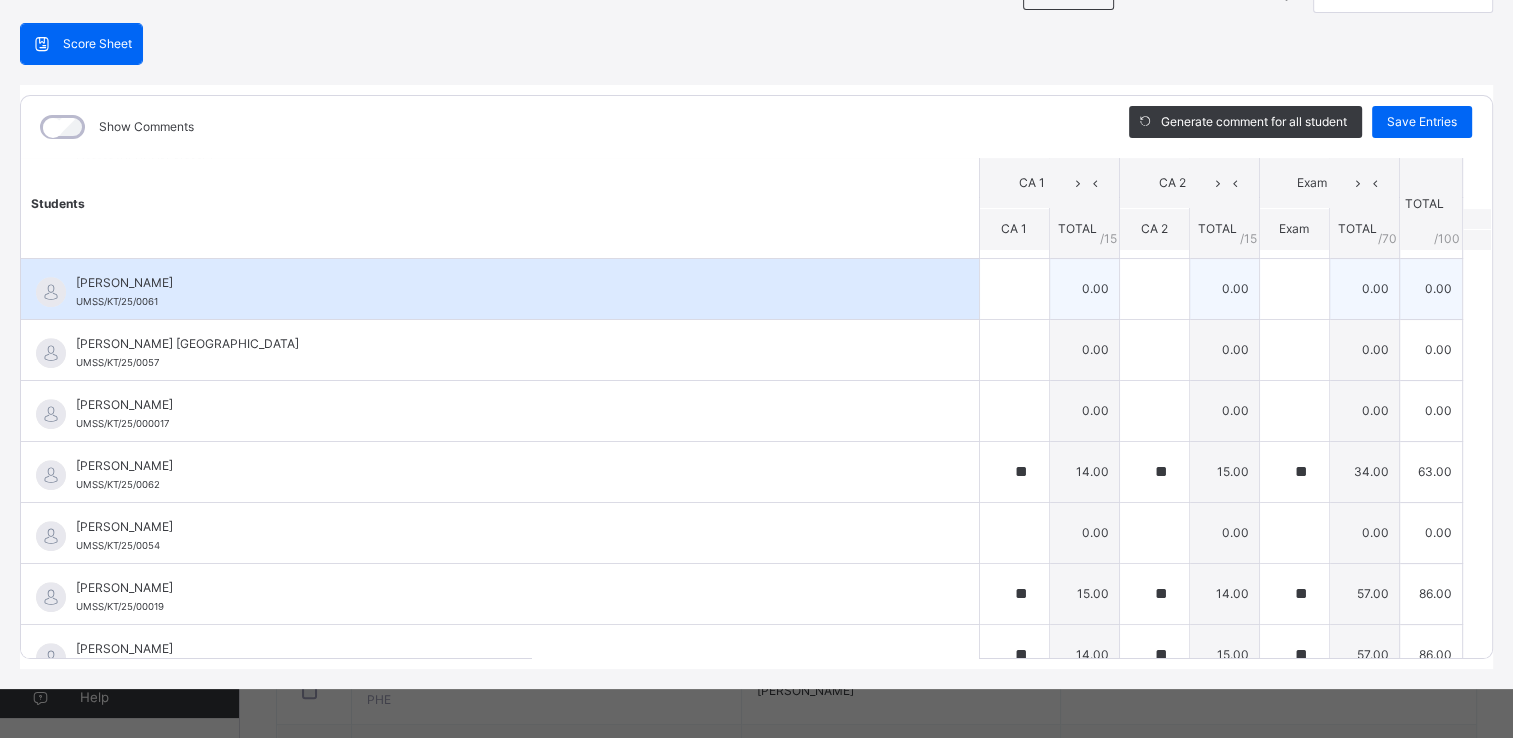 type on "**" 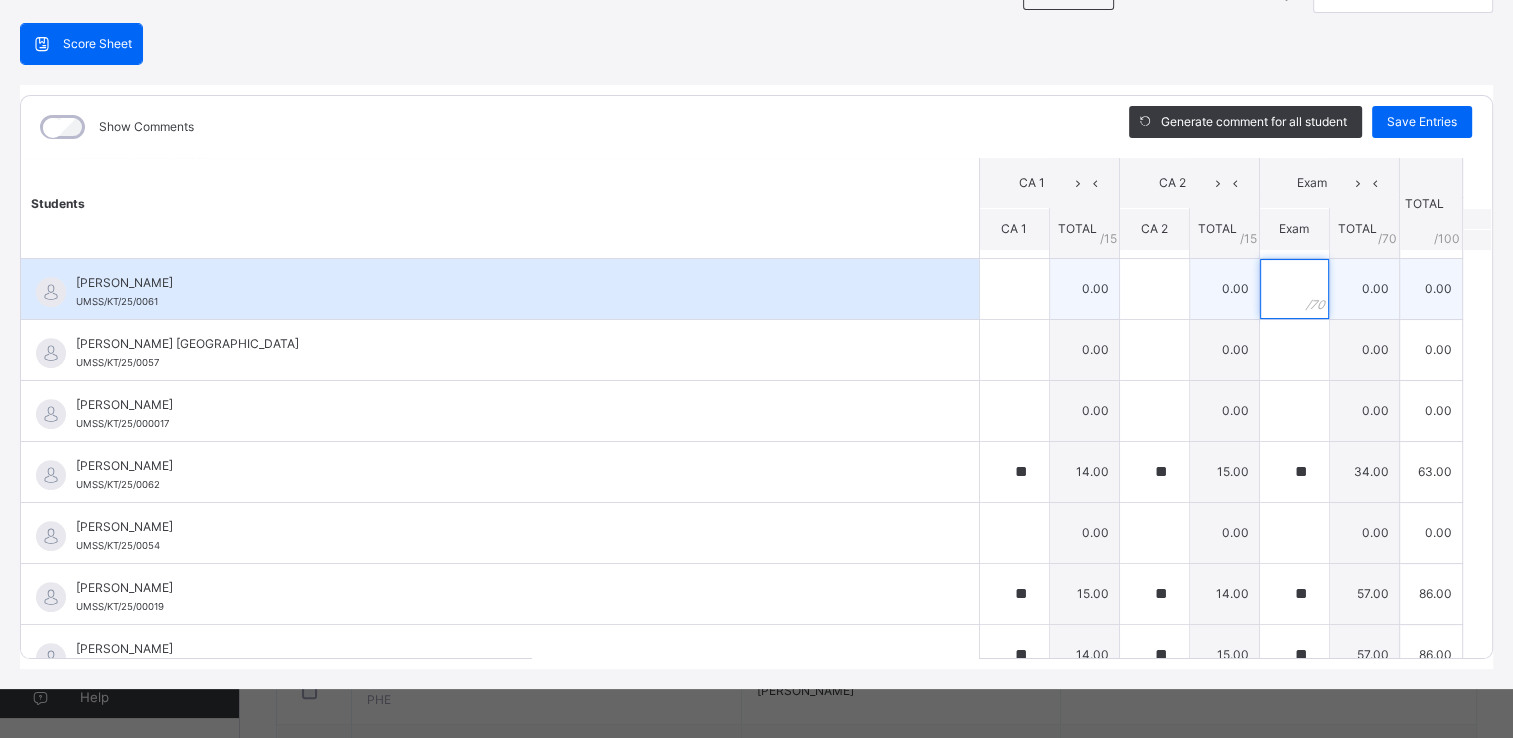 click at bounding box center [1294, 289] 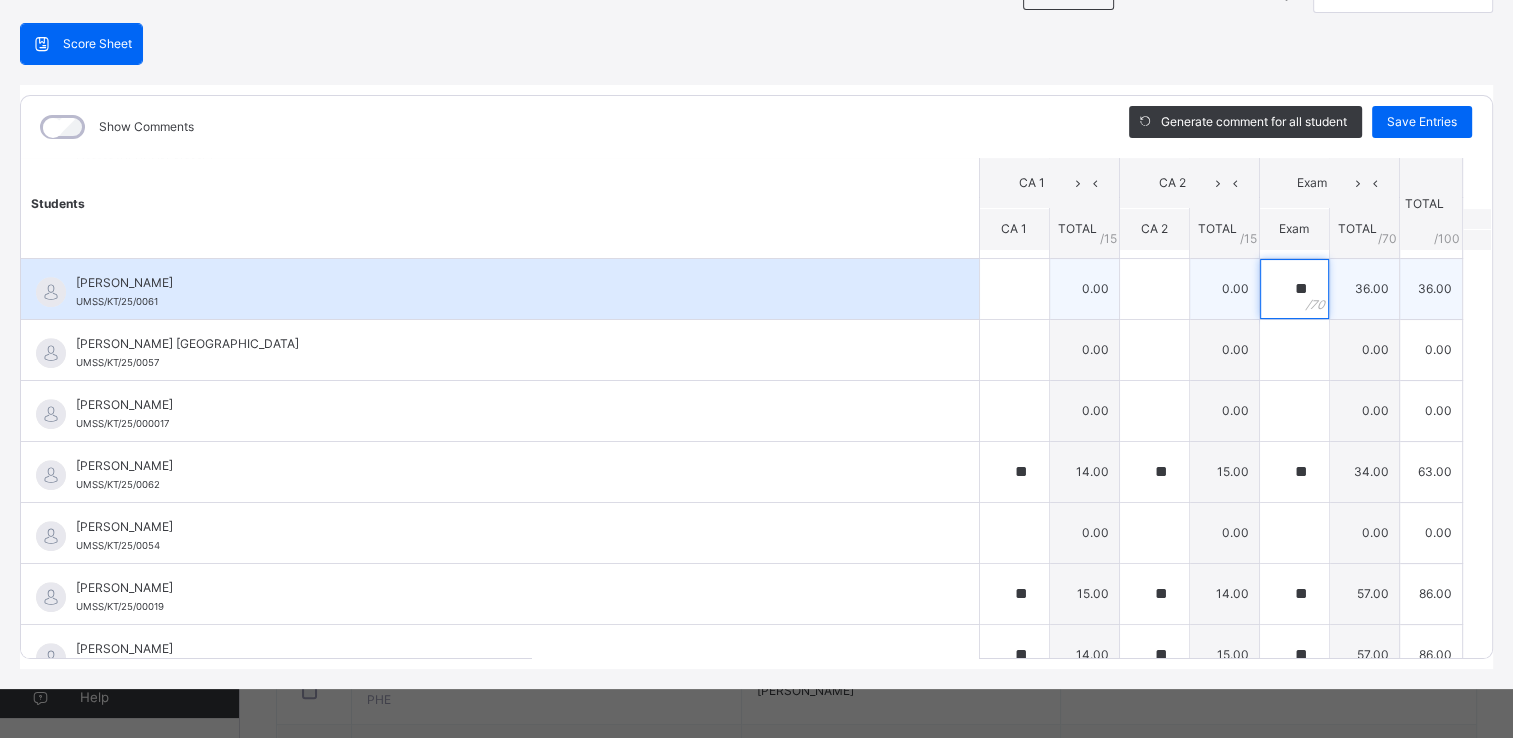 type on "**" 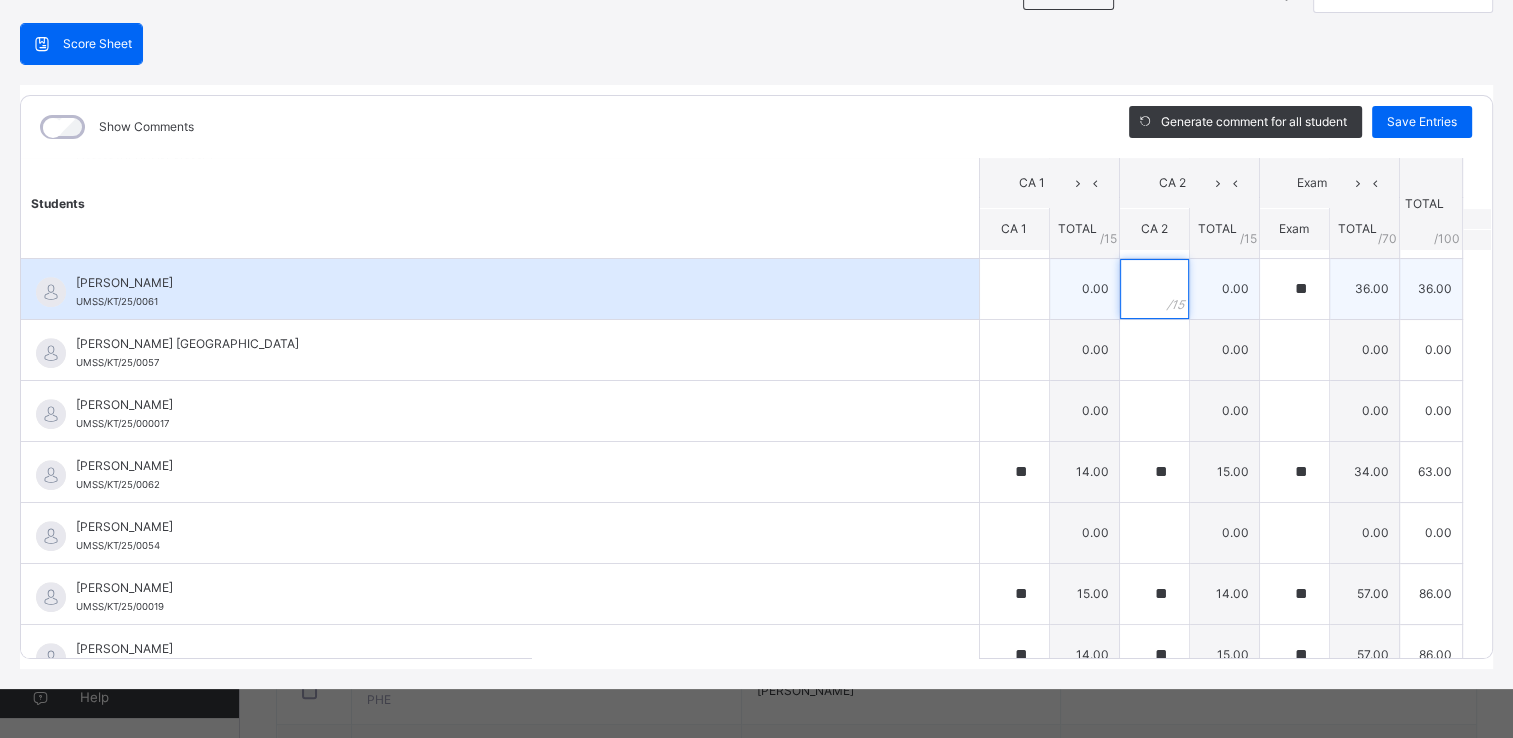 click at bounding box center [1154, 289] 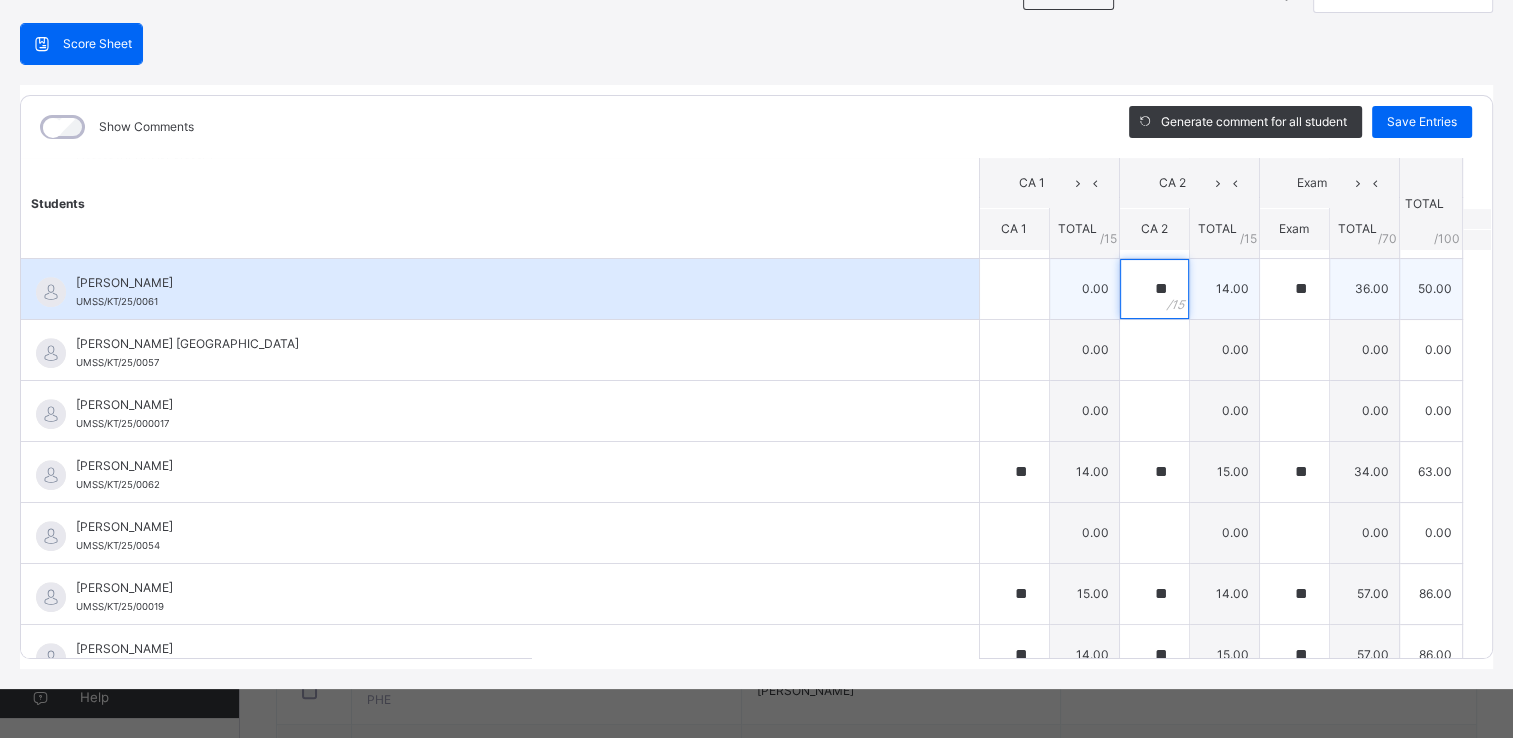 type on "**" 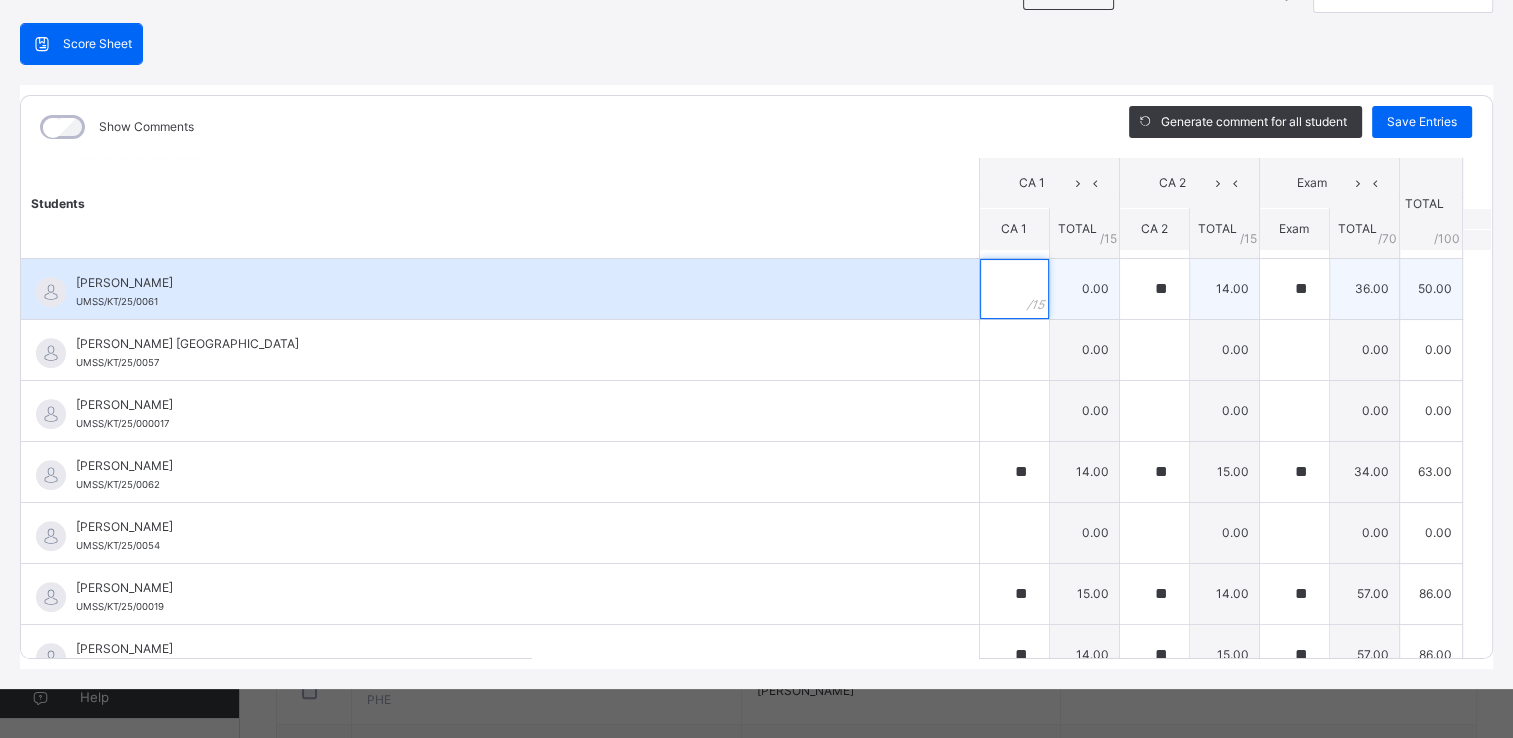 click at bounding box center [1014, 289] 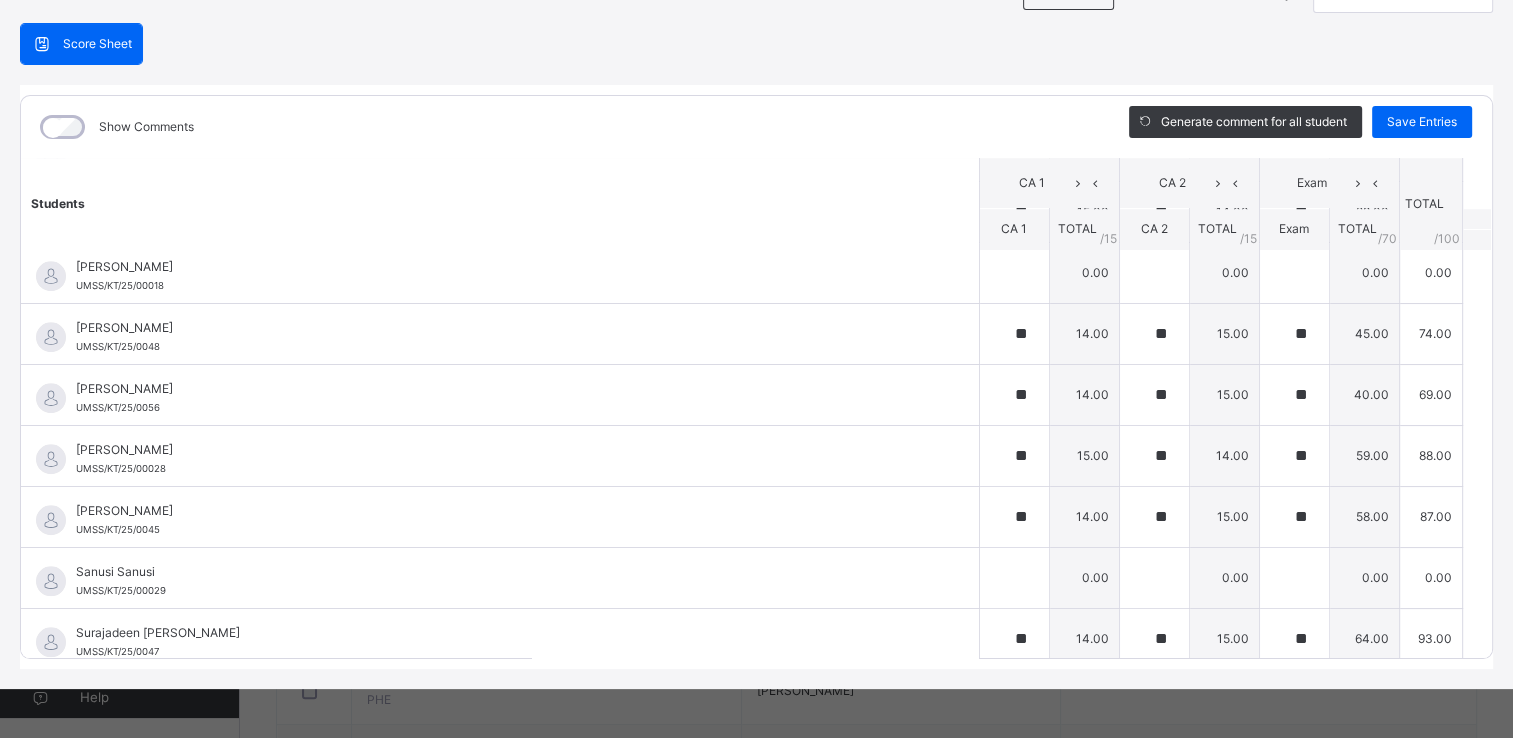 scroll, scrollTop: 1750, scrollLeft: 0, axis: vertical 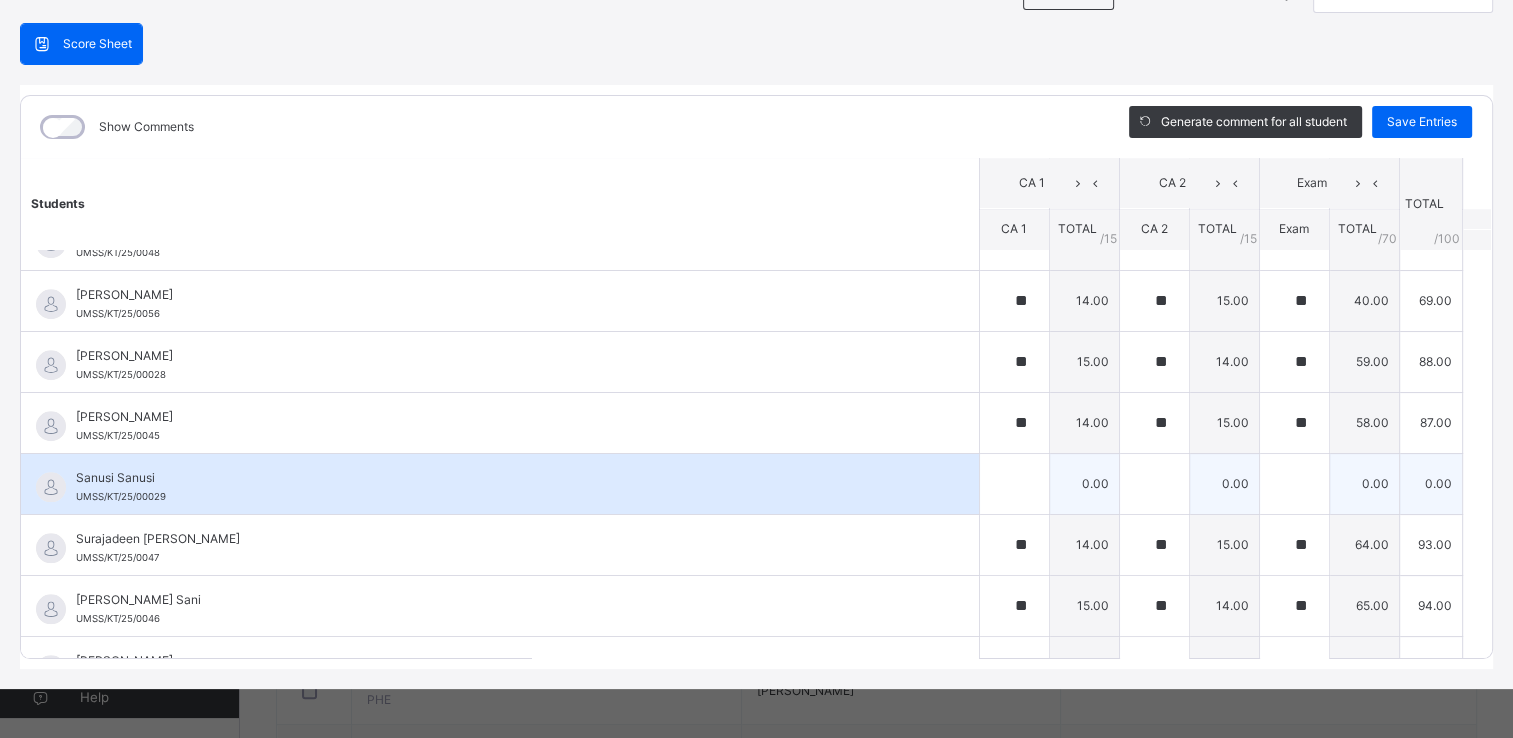 type on "**" 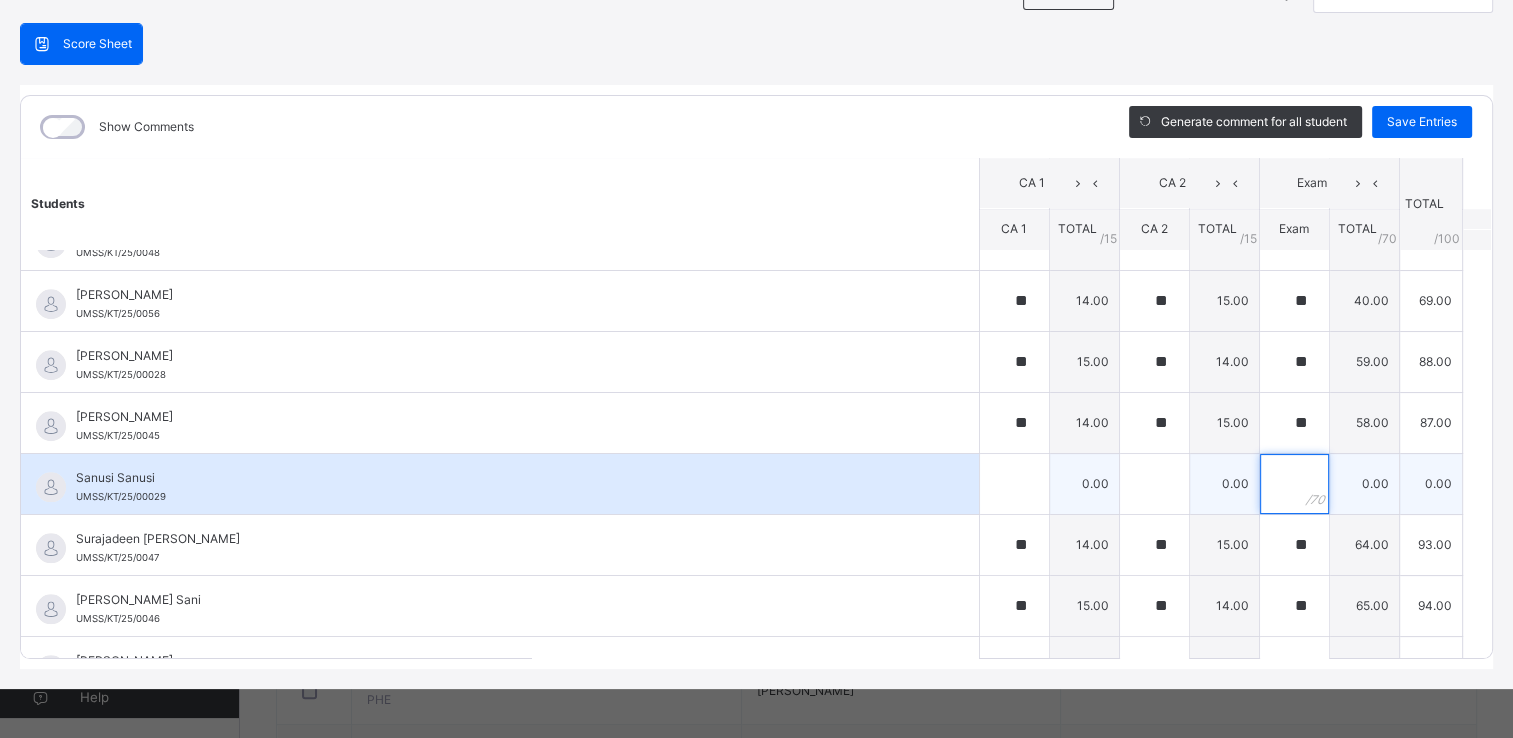 click at bounding box center (1294, 484) 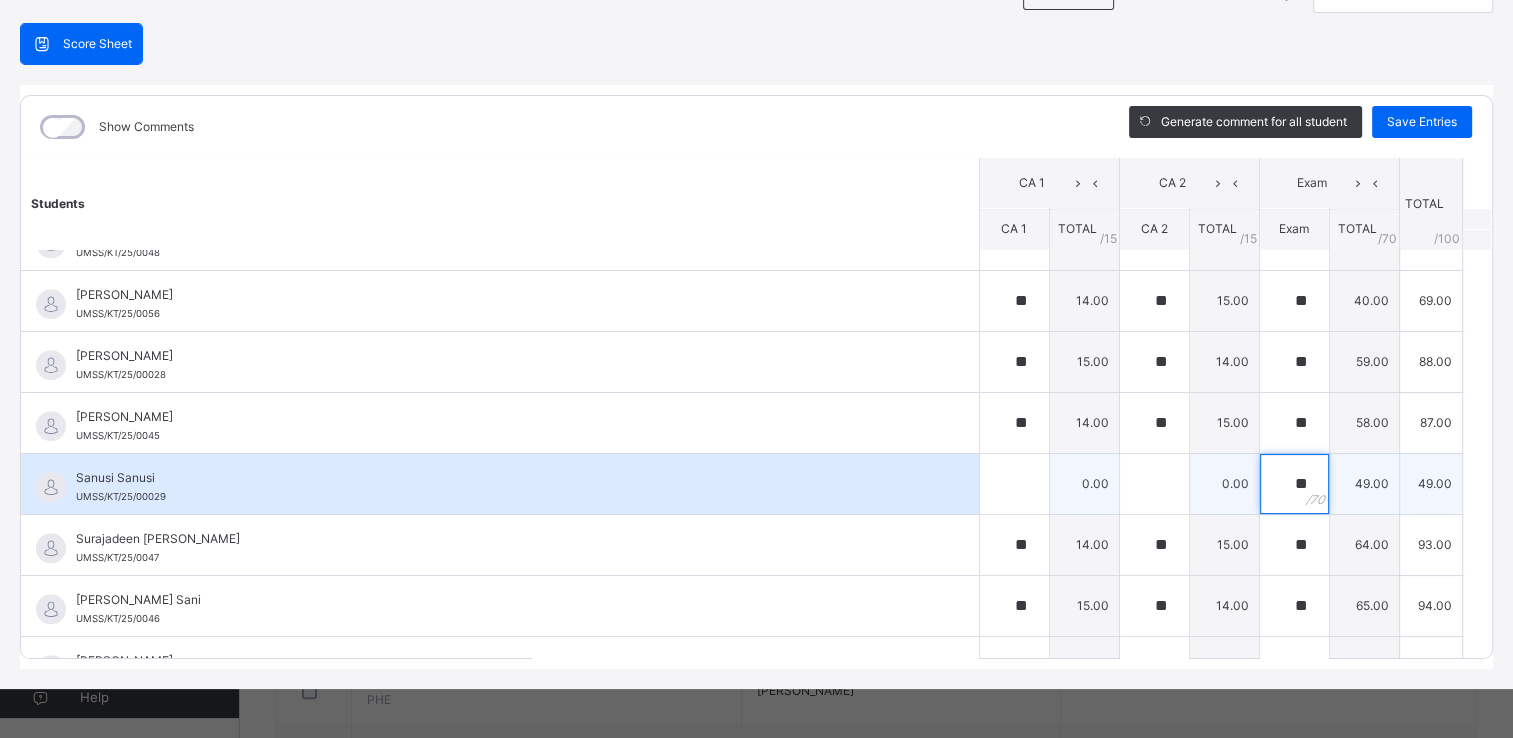 type on "**" 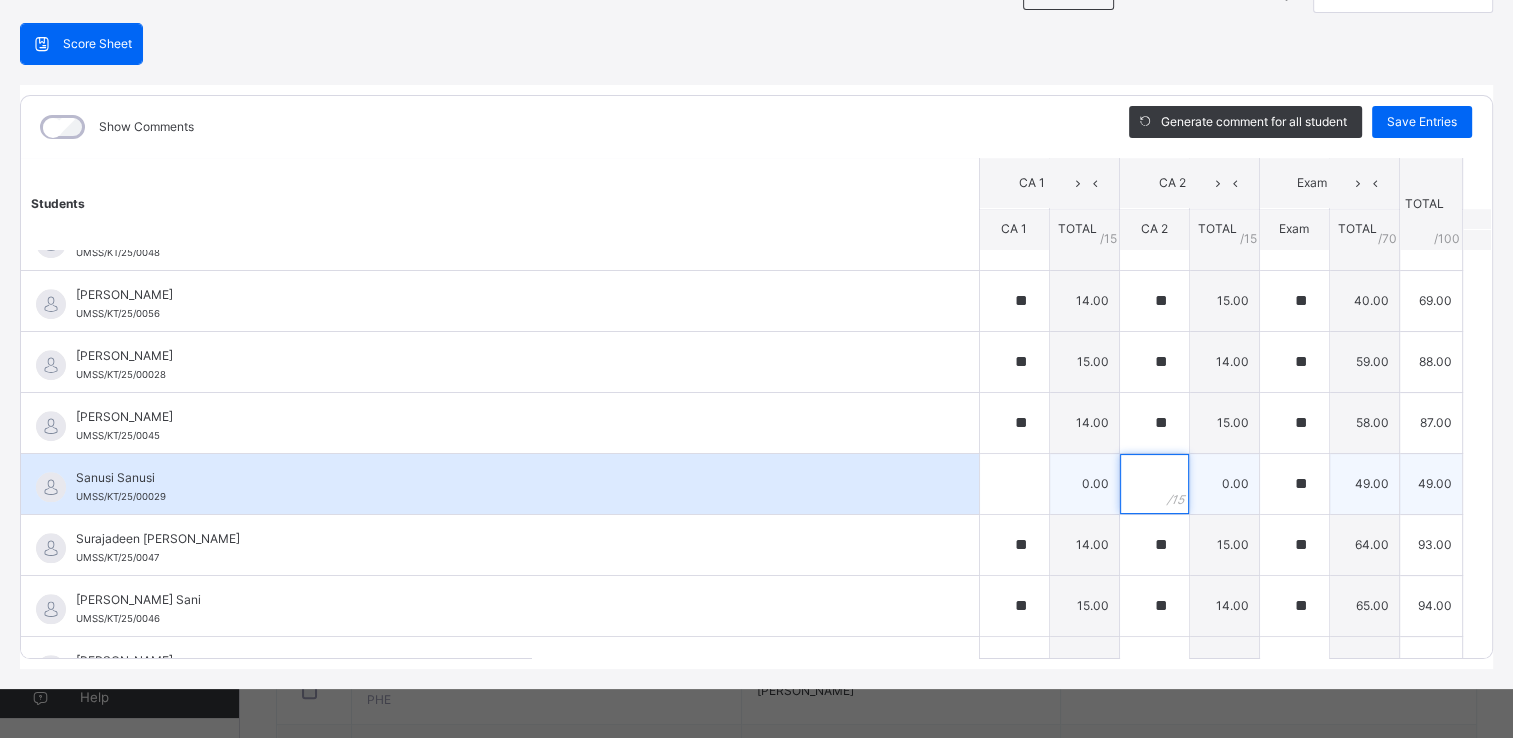click at bounding box center [1154, 484] 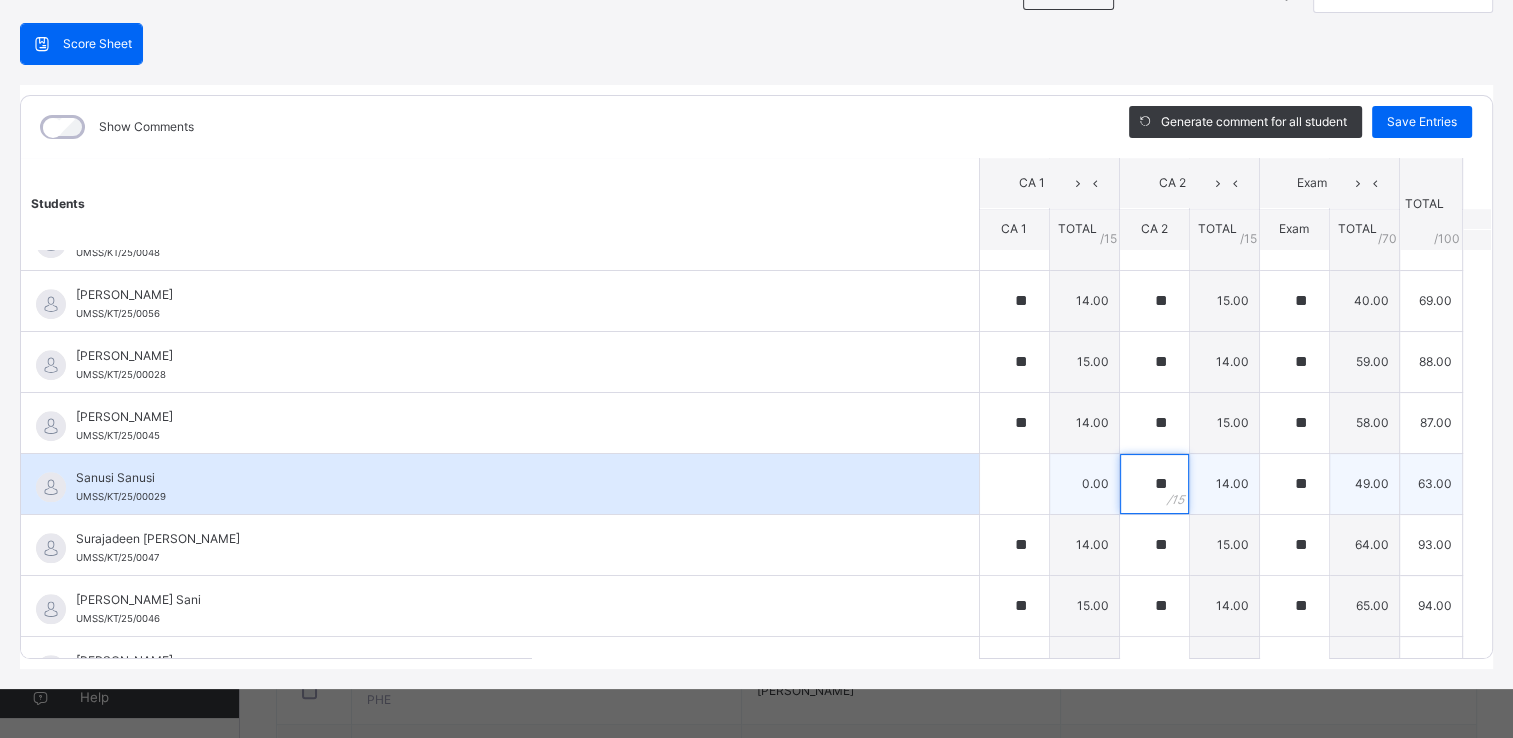 type on "**" 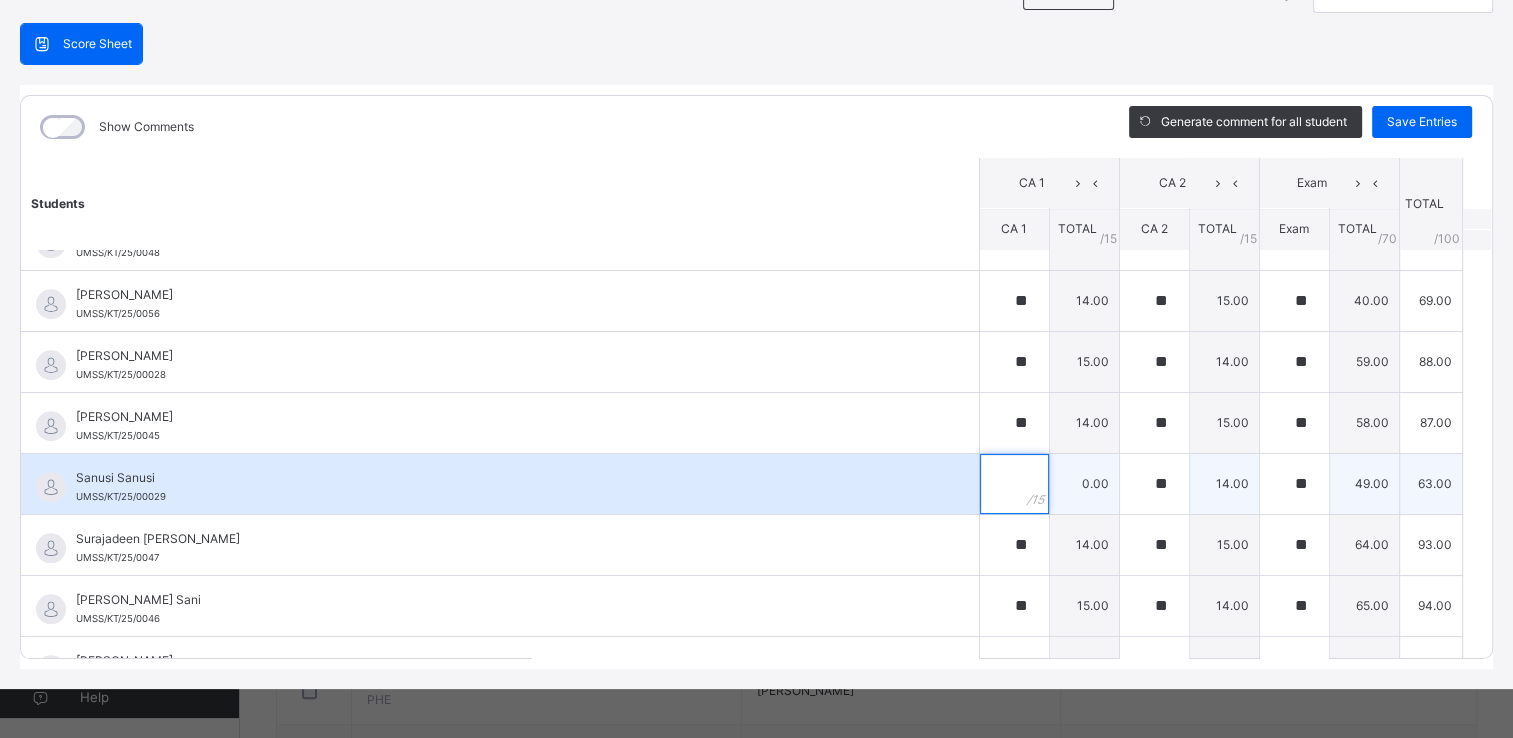 click at bounding box center [1014, 484] 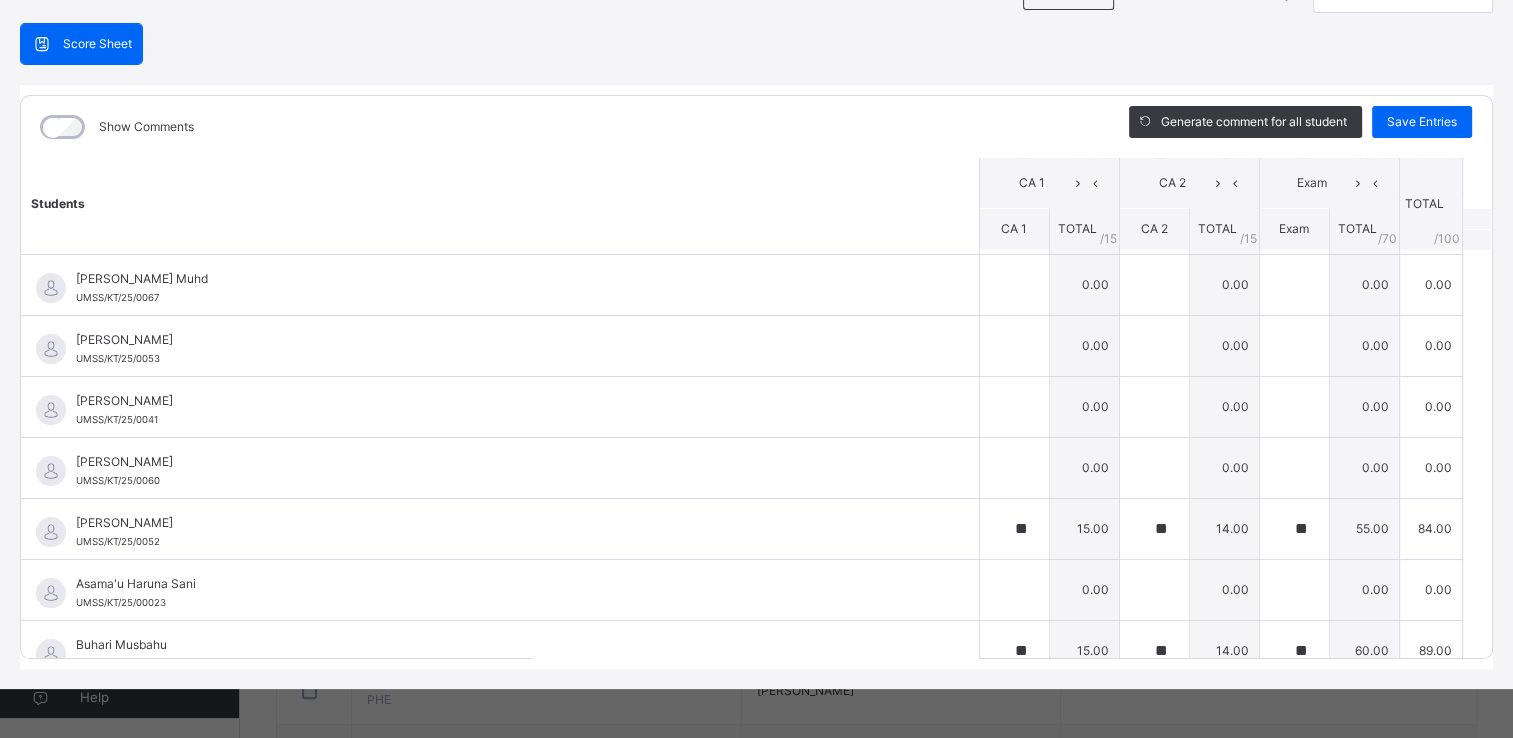 scroll, scrollTop: 403, scrollLeft: 0, axis: vertical 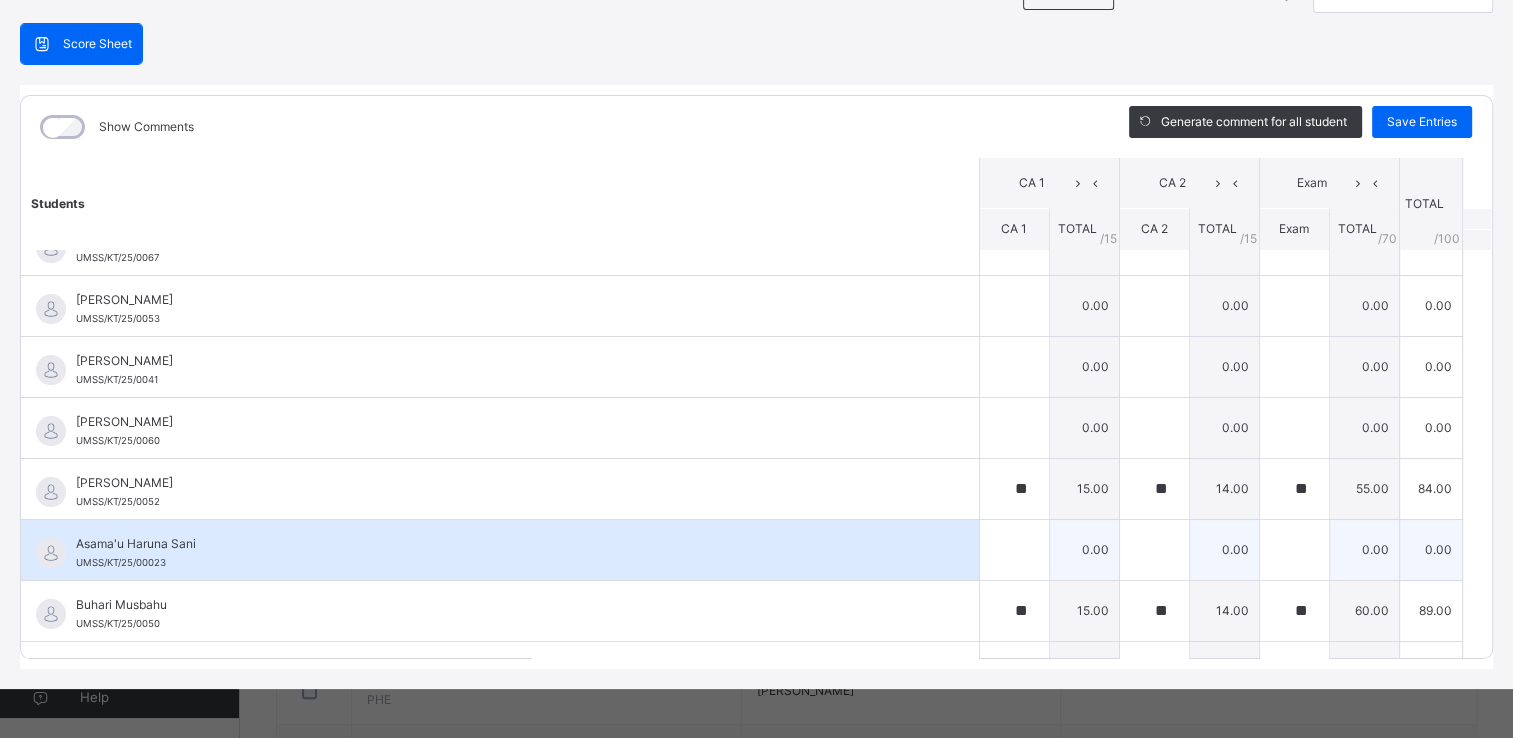 type on "**" 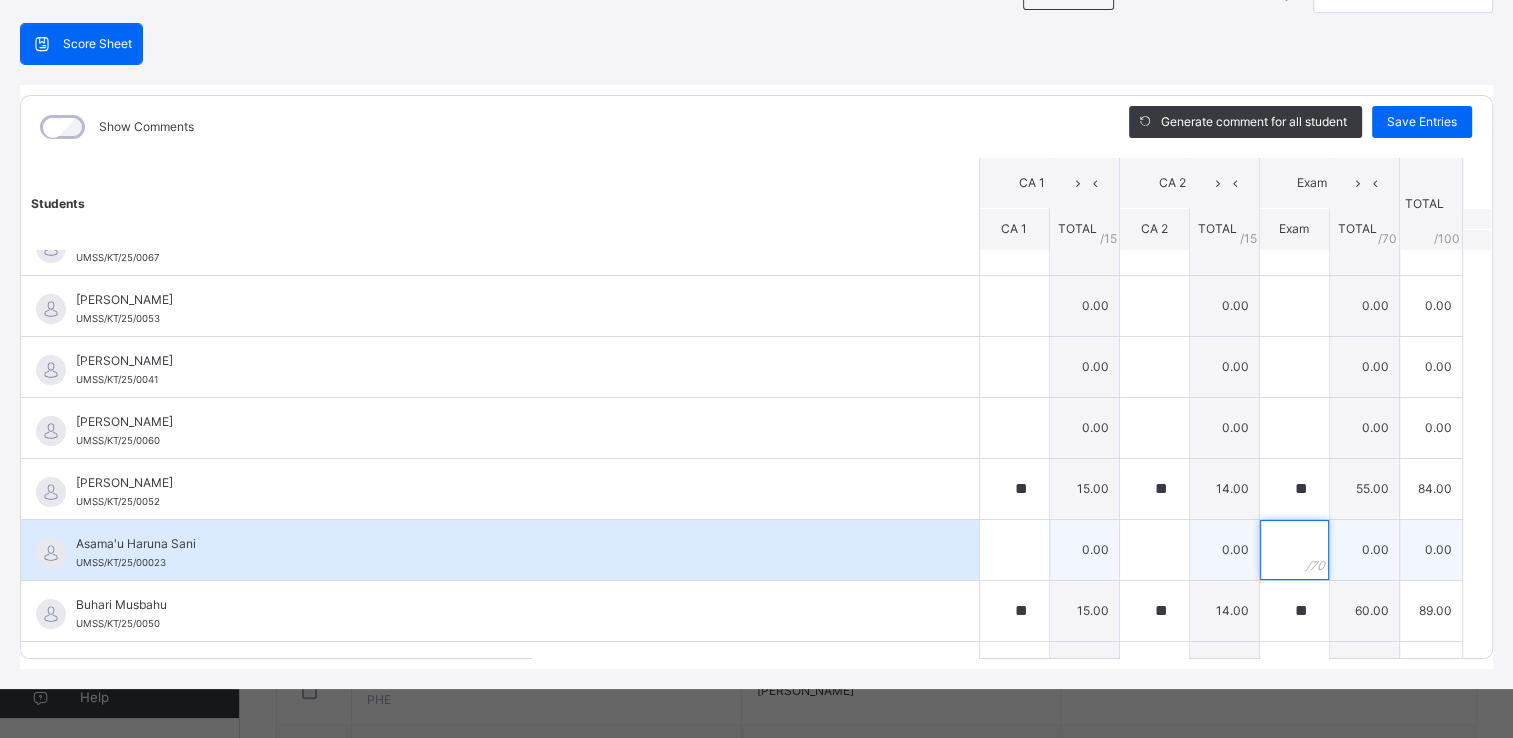 click at bounding box center (1294, 550) 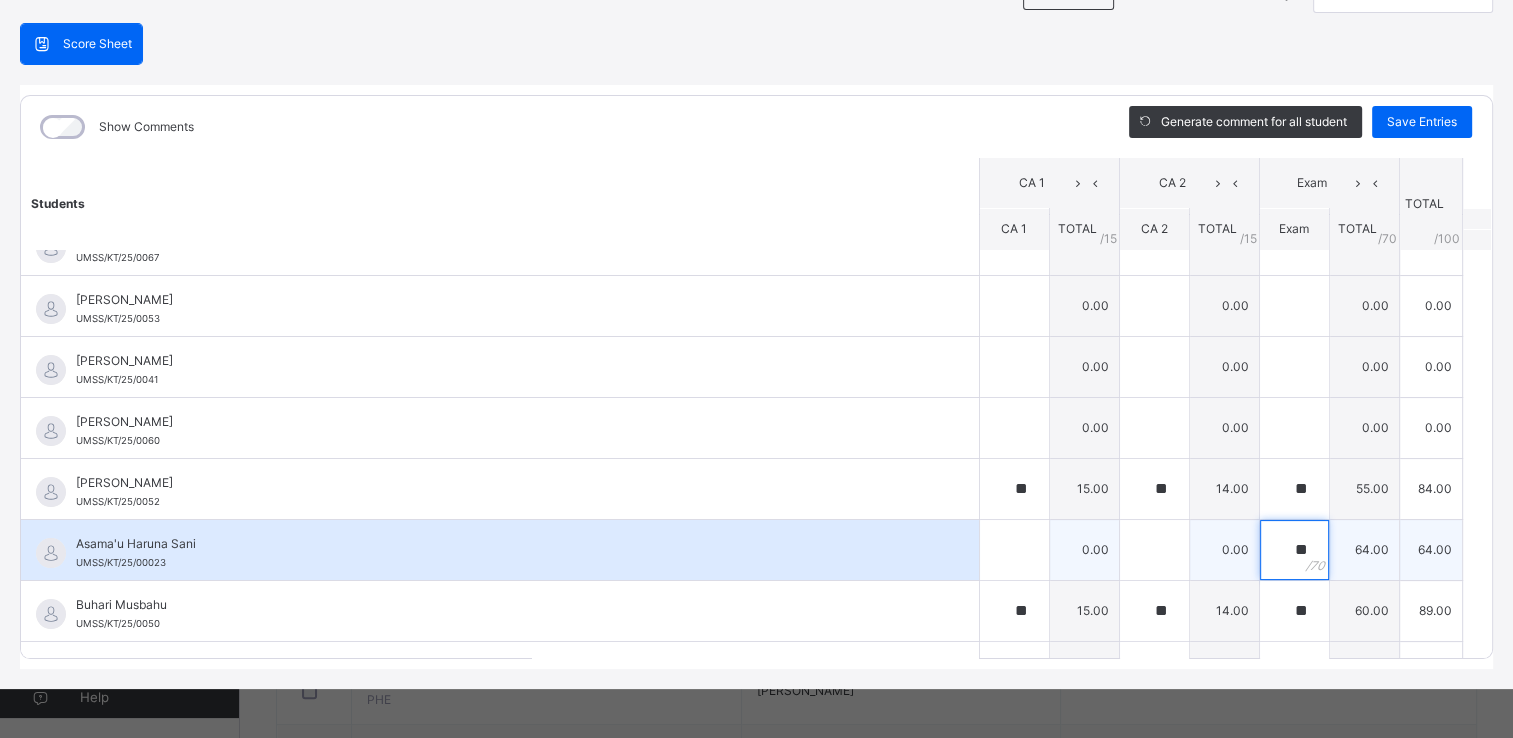 drag, startPoint x: 1257, startPoint y: 551, endPoint x: 1124, endPoint y: 560, distance: 133.30417 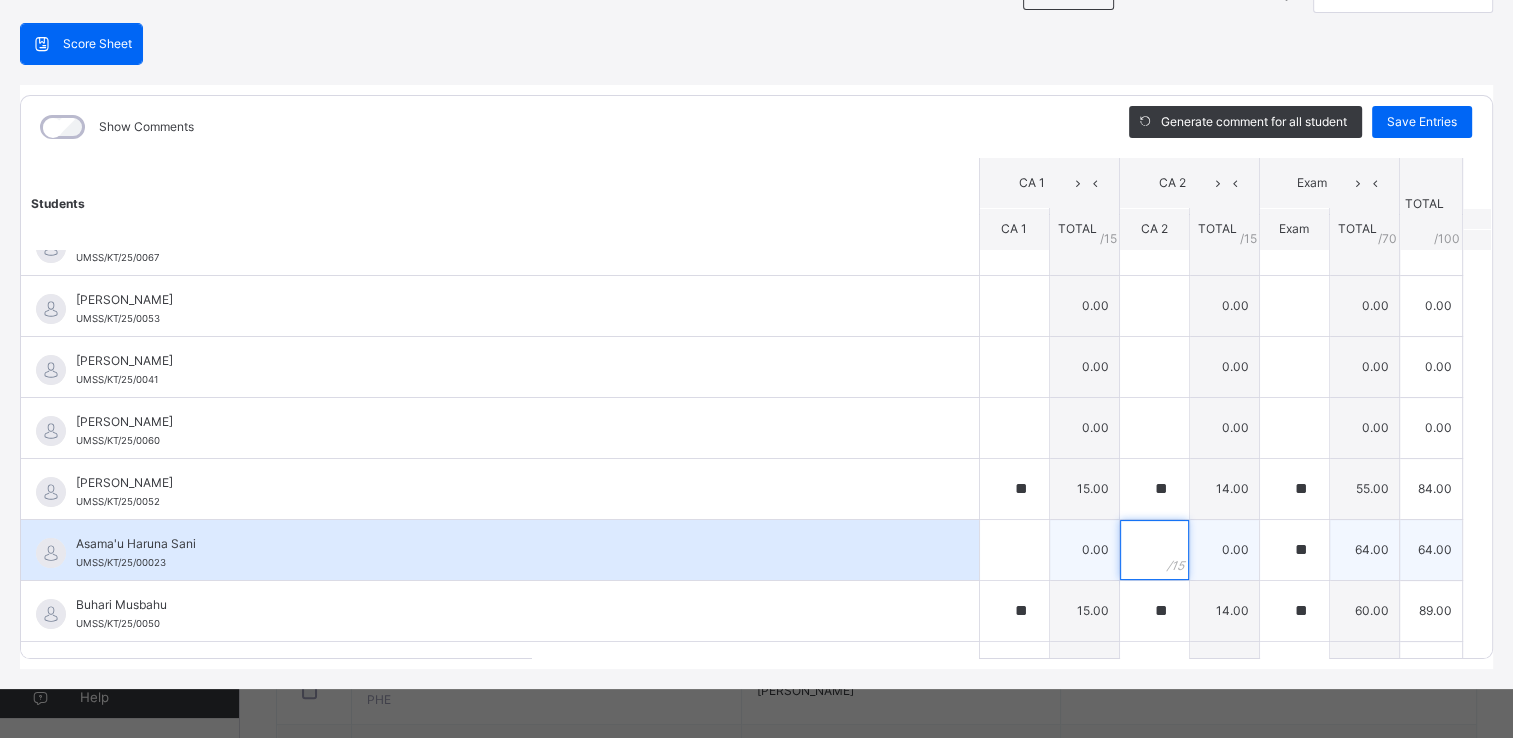 click at bounding box center (1154, 550) 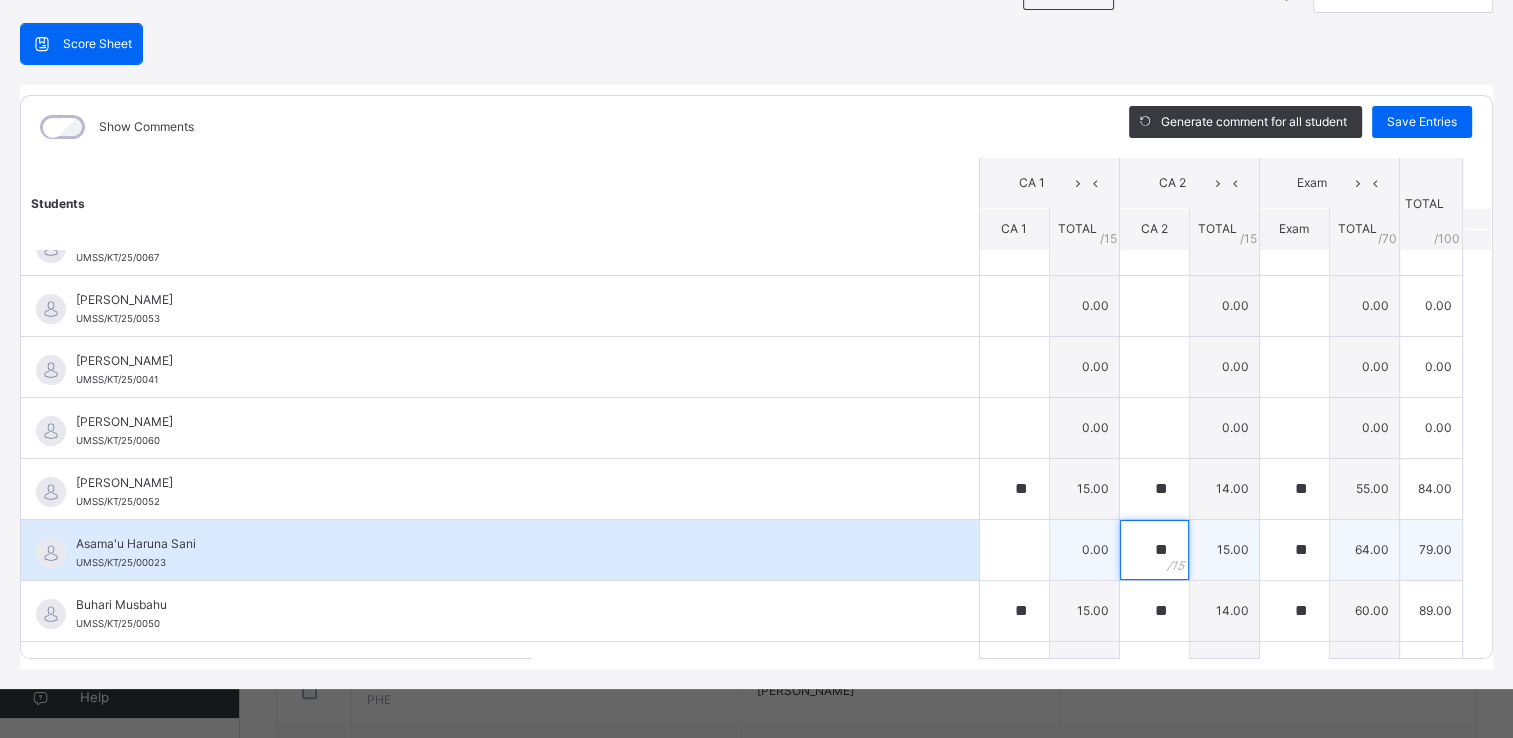 type on "**" 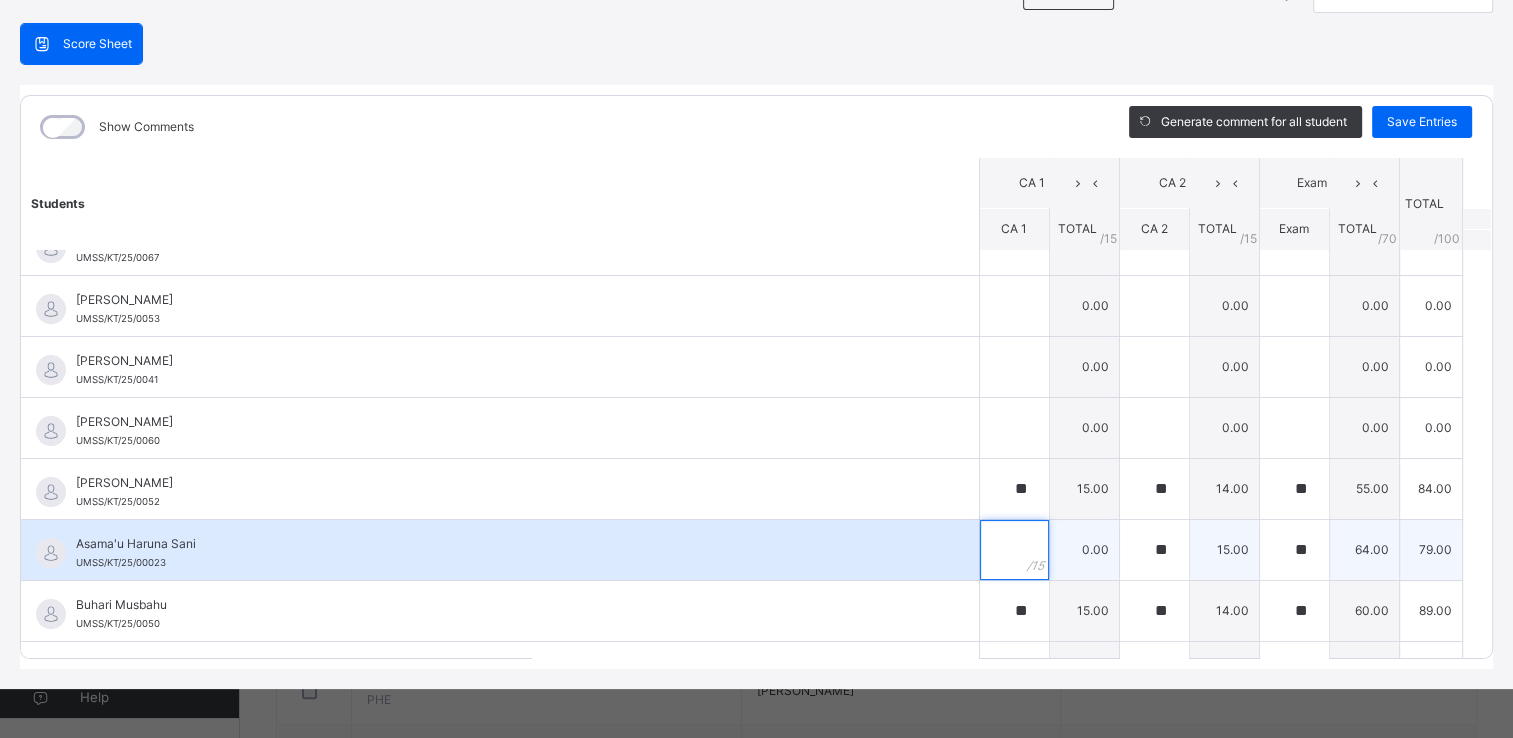 click at bounding box center [1014, 550] 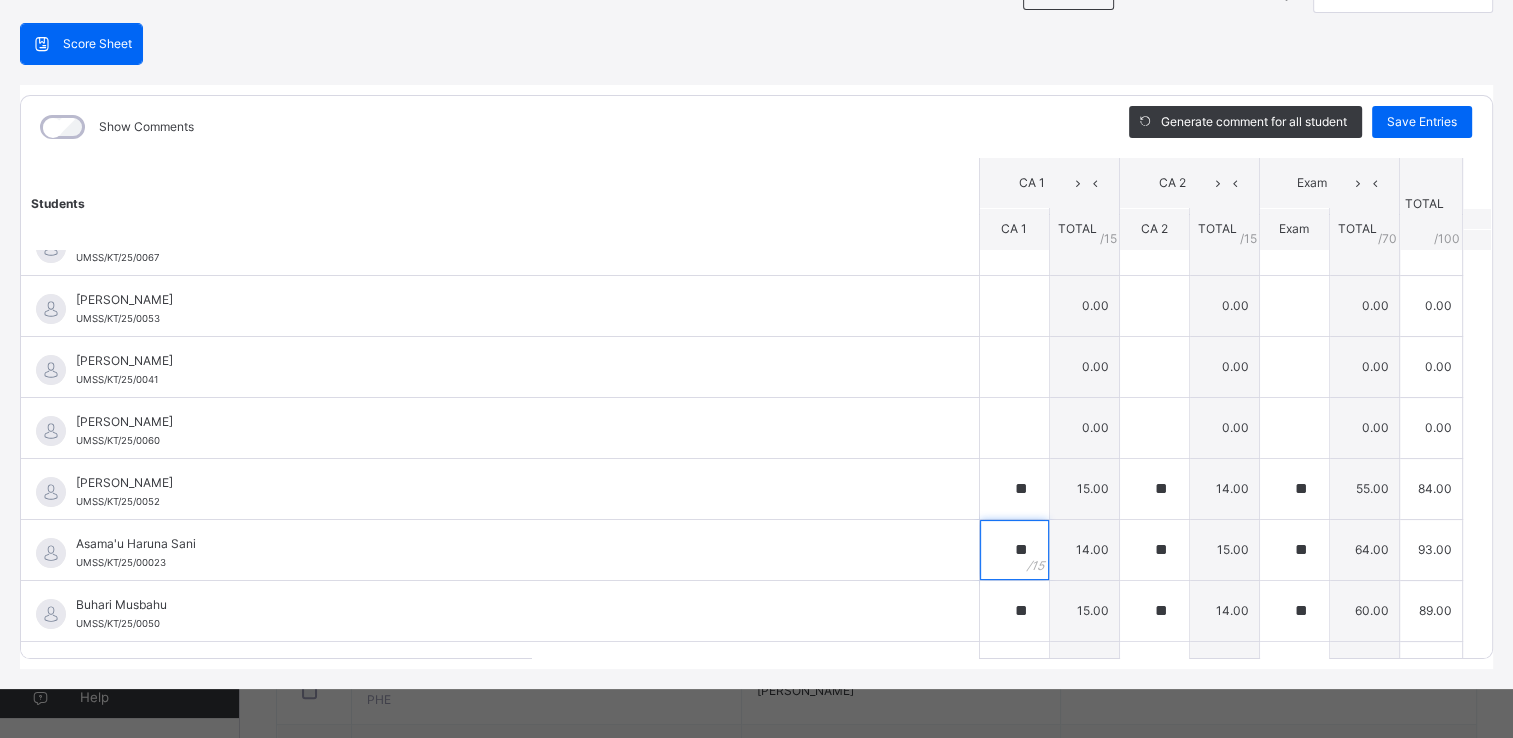 scroll, scrollTop: 363, scrollLeft: 0, axis: vertical 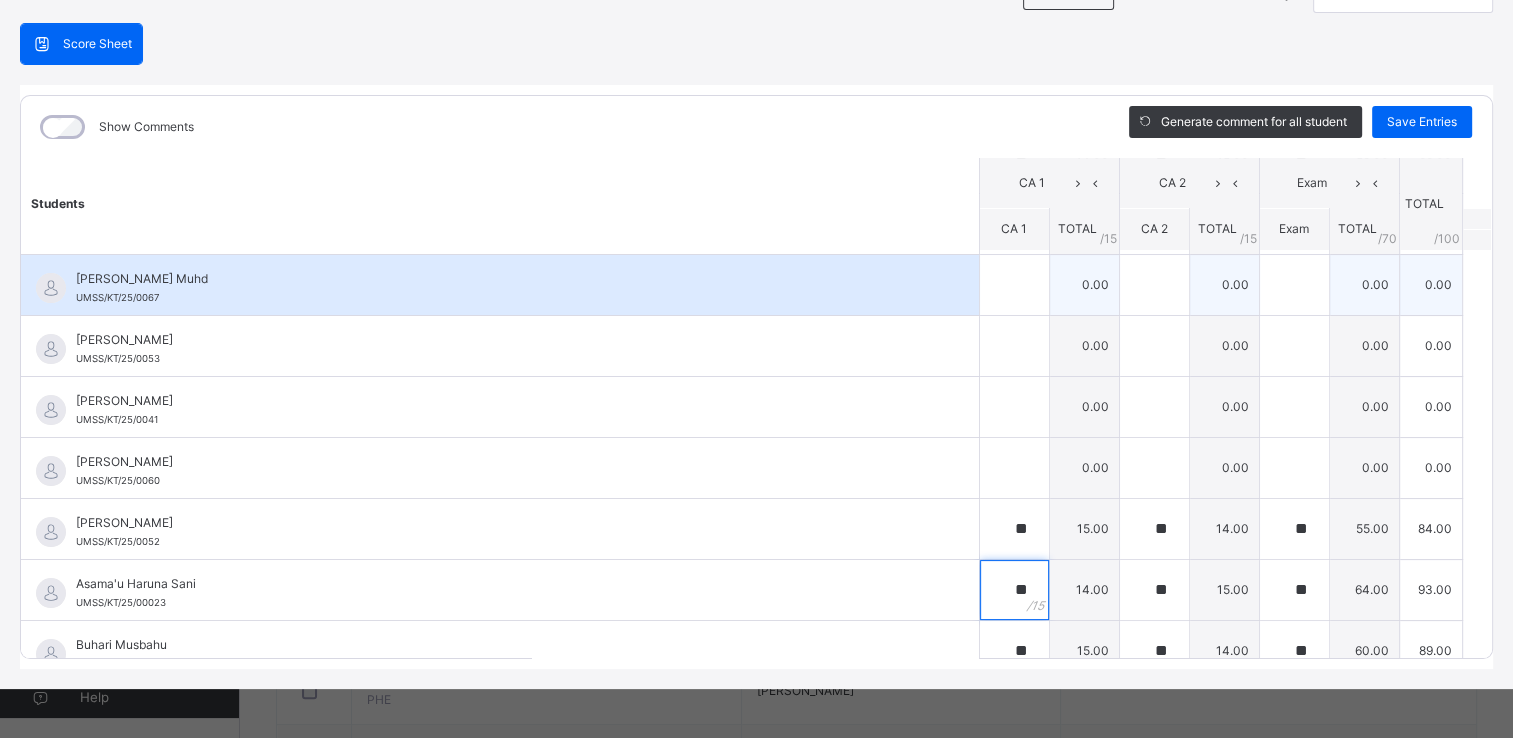 type on "**" 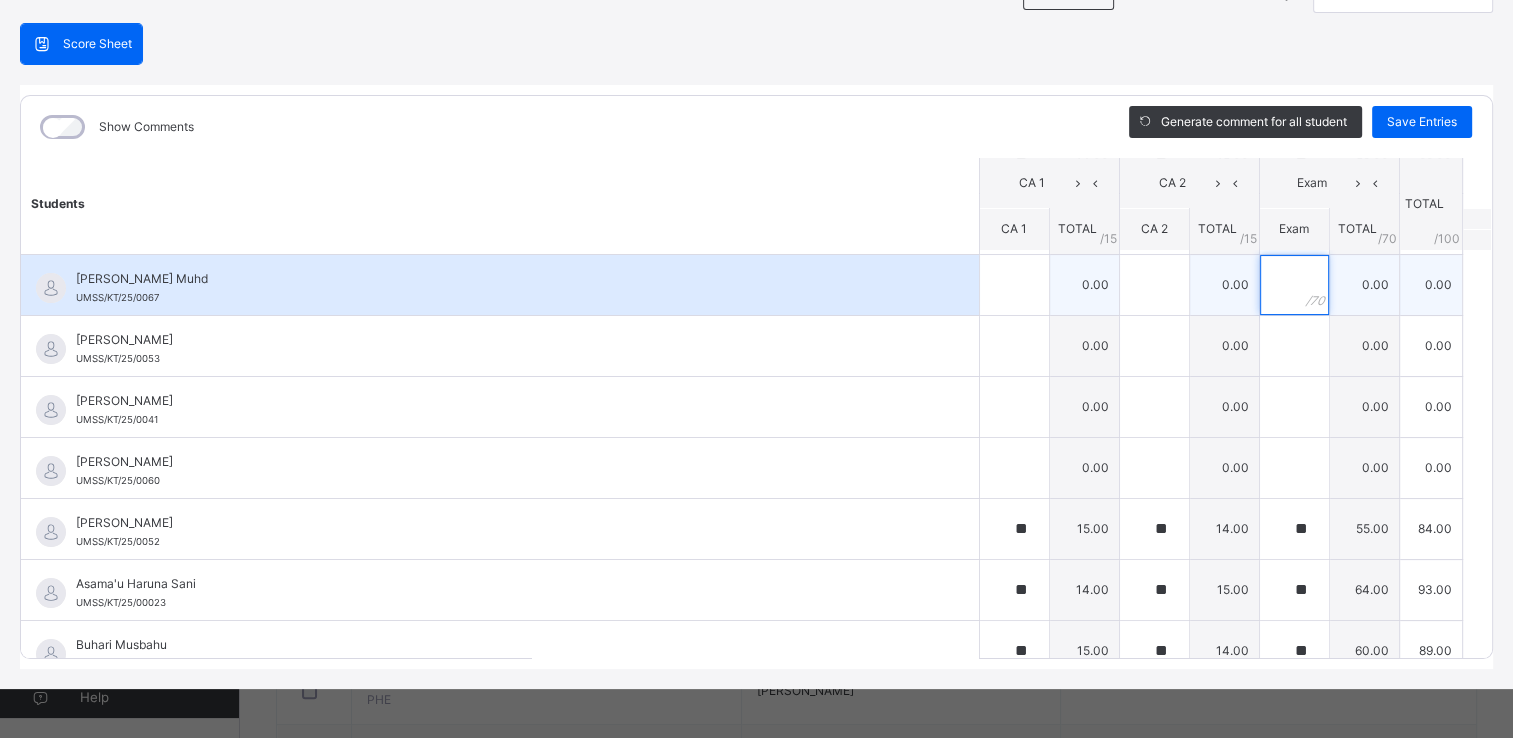 click at bounding box center (1294, 285) 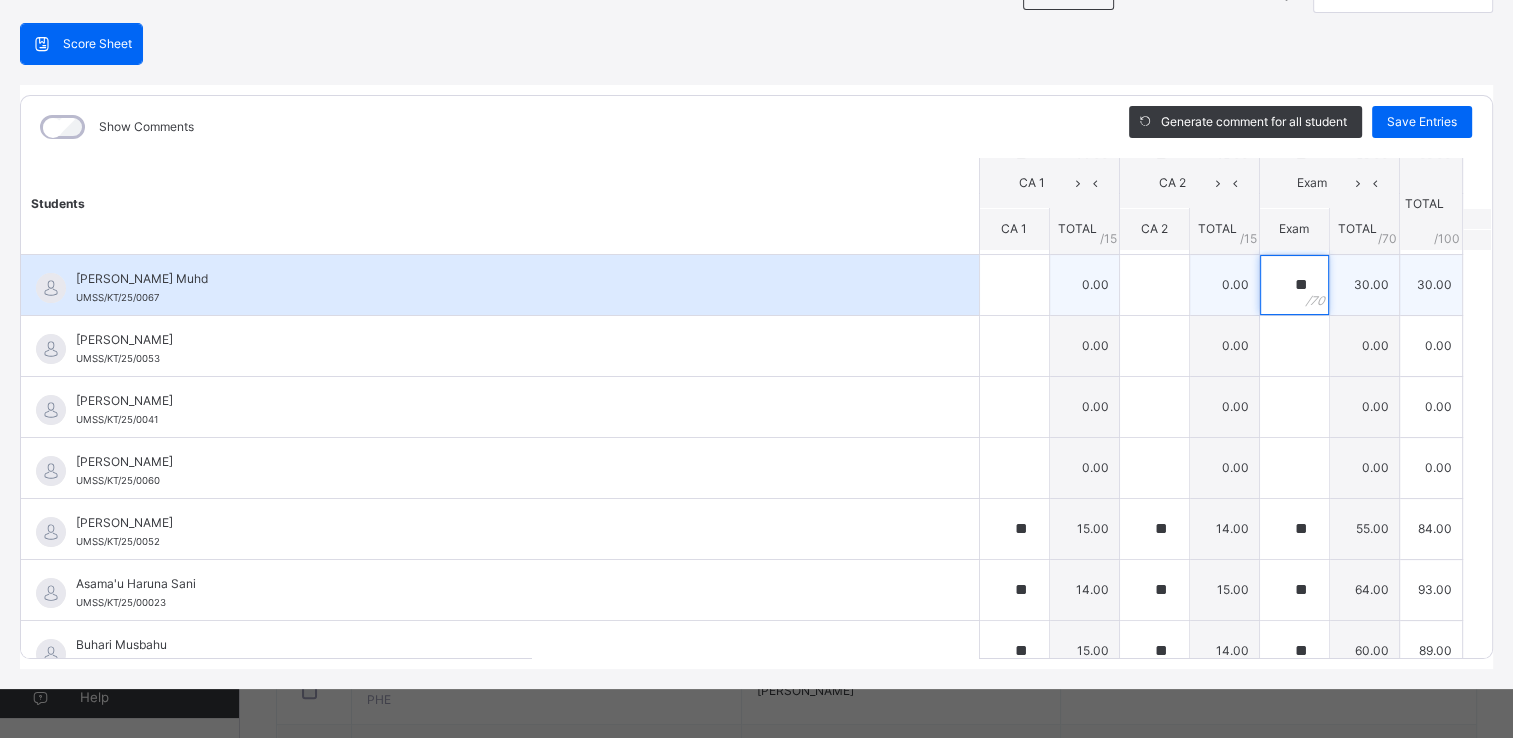 type on "**" 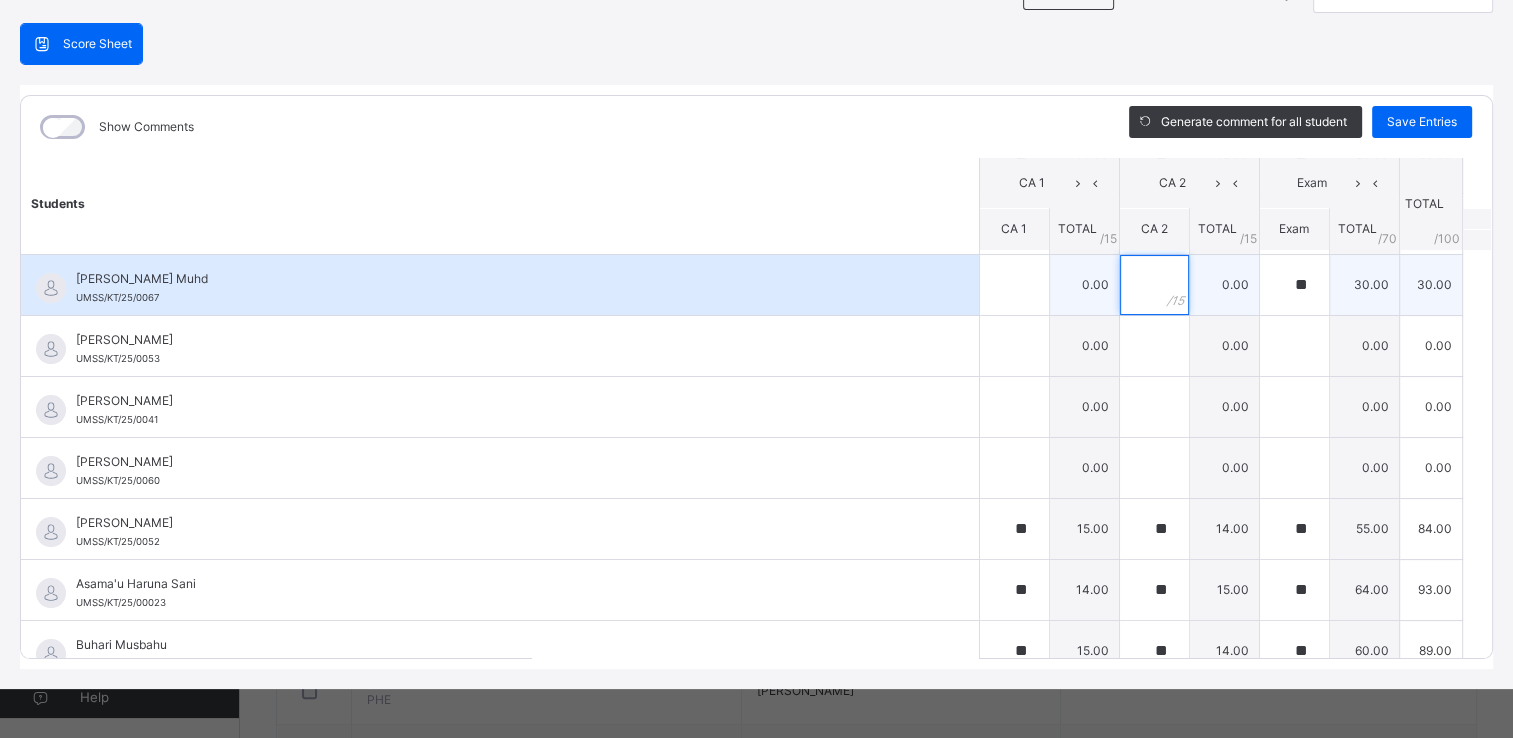 click at bounding box center [1154, 285] 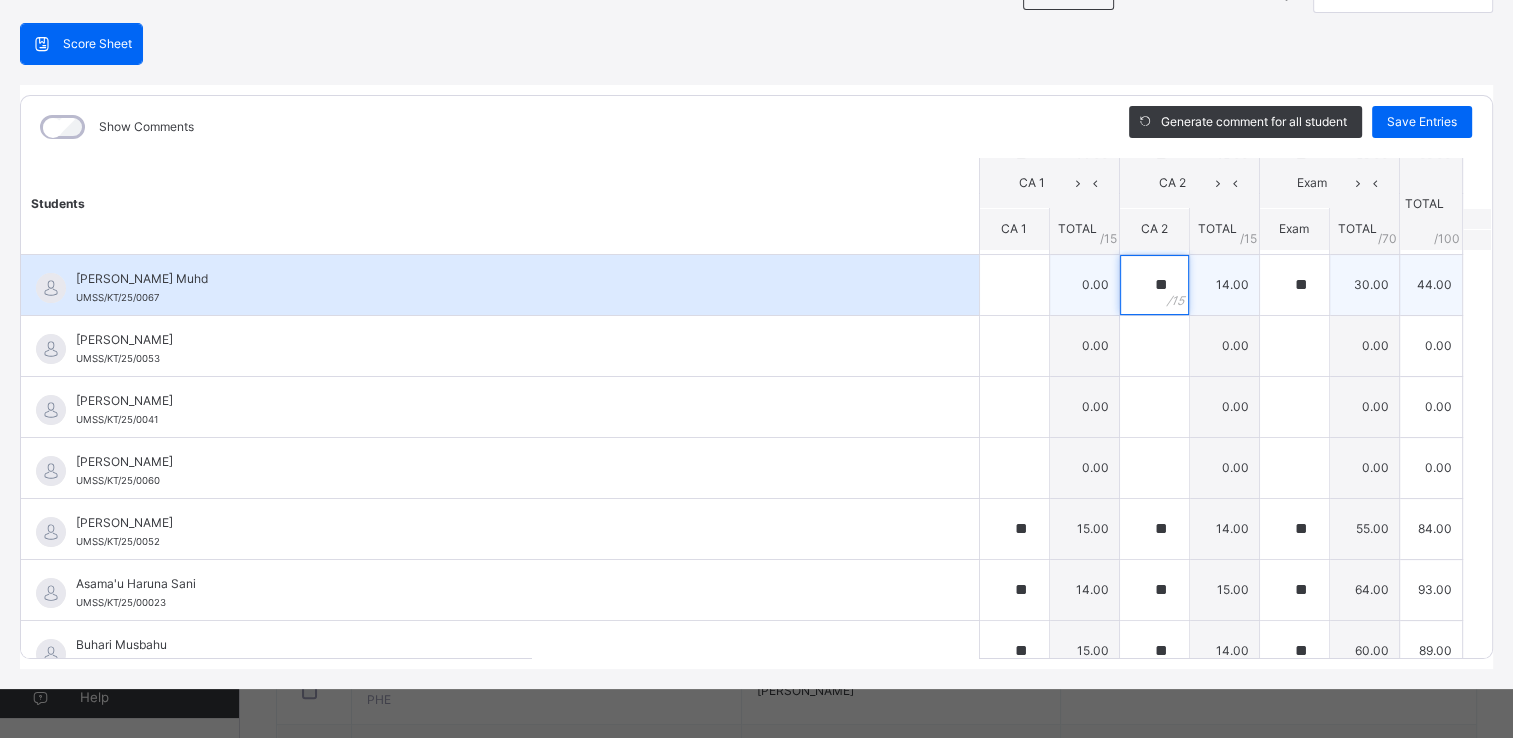 type on "**" 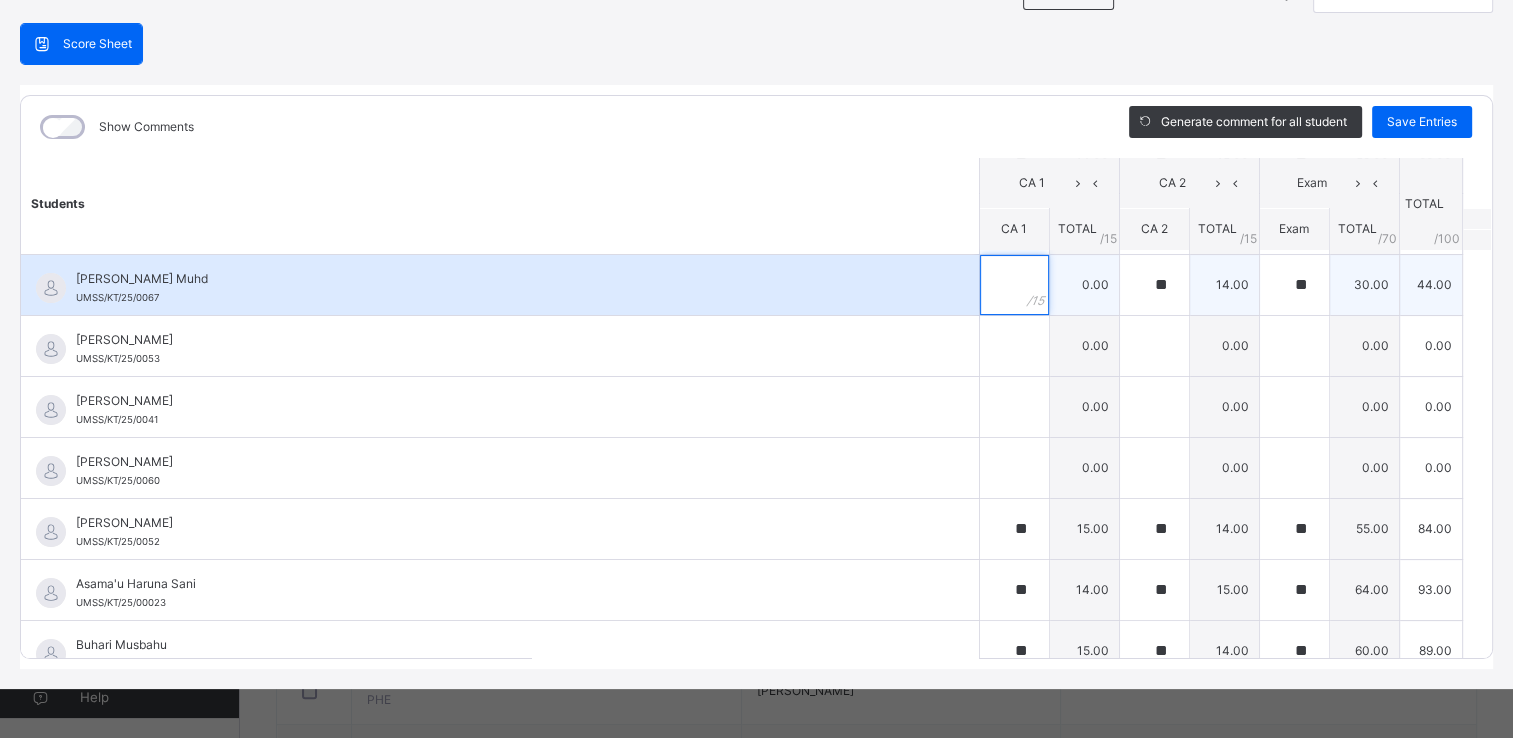 click at bounding box center (1014, 285) 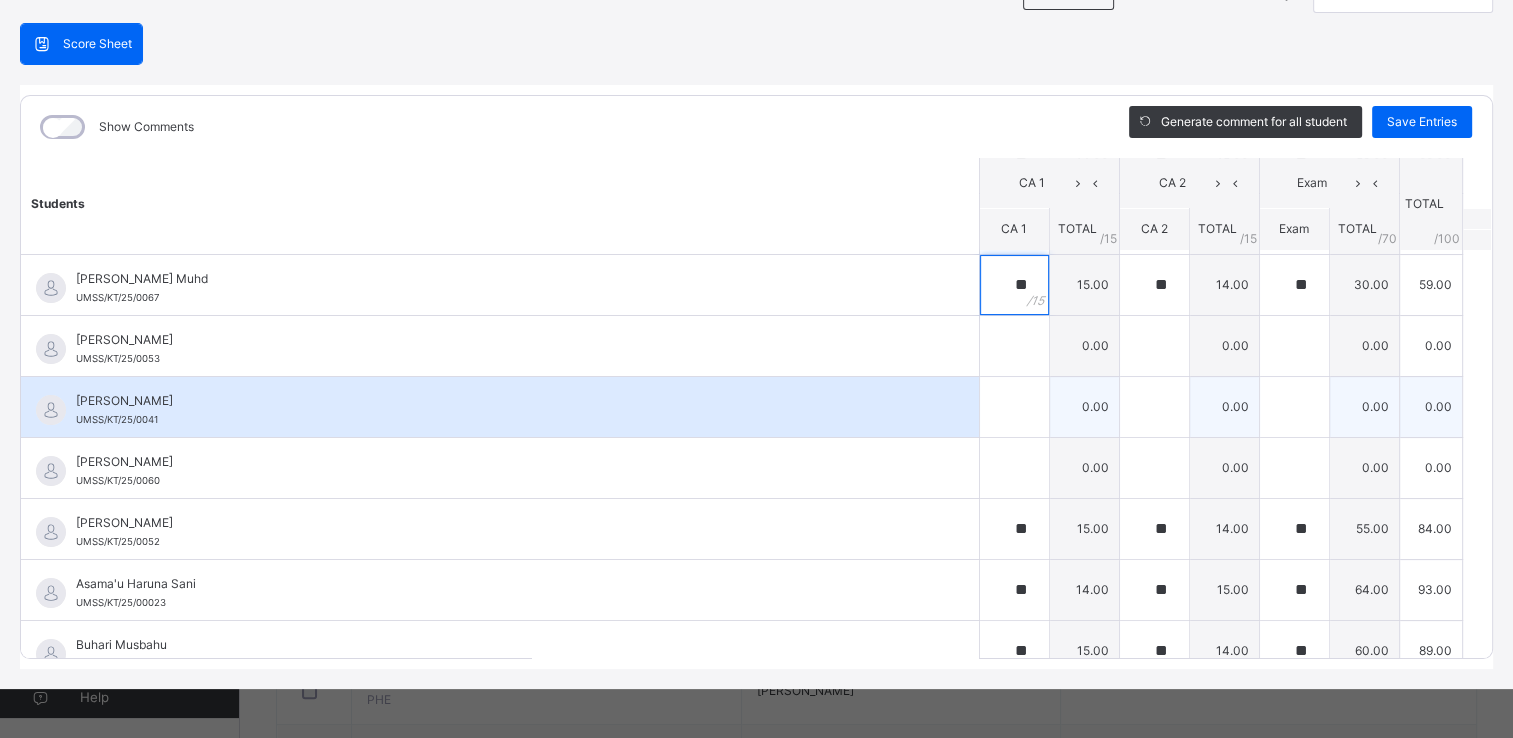 type on "**" 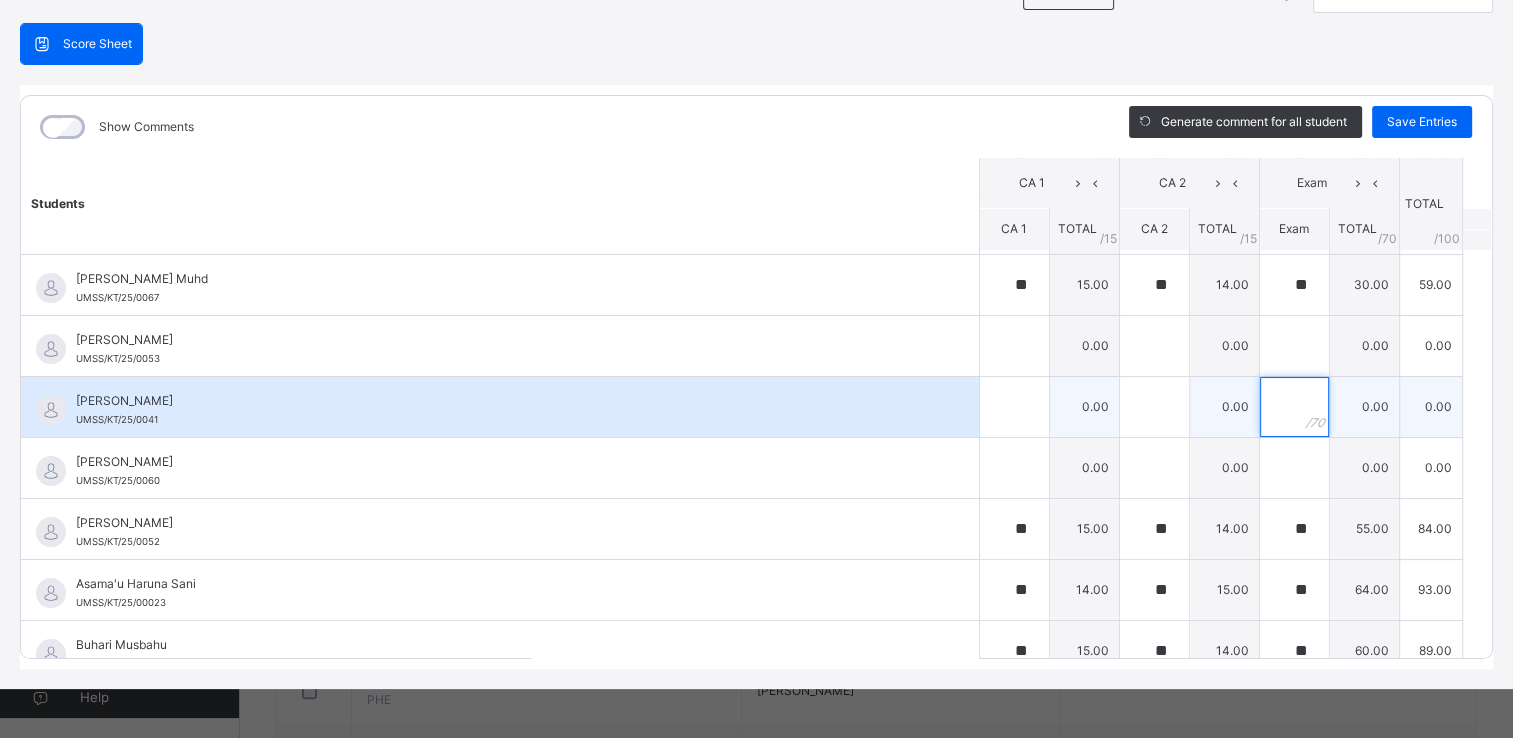 click at bounding box center [1294, 407] 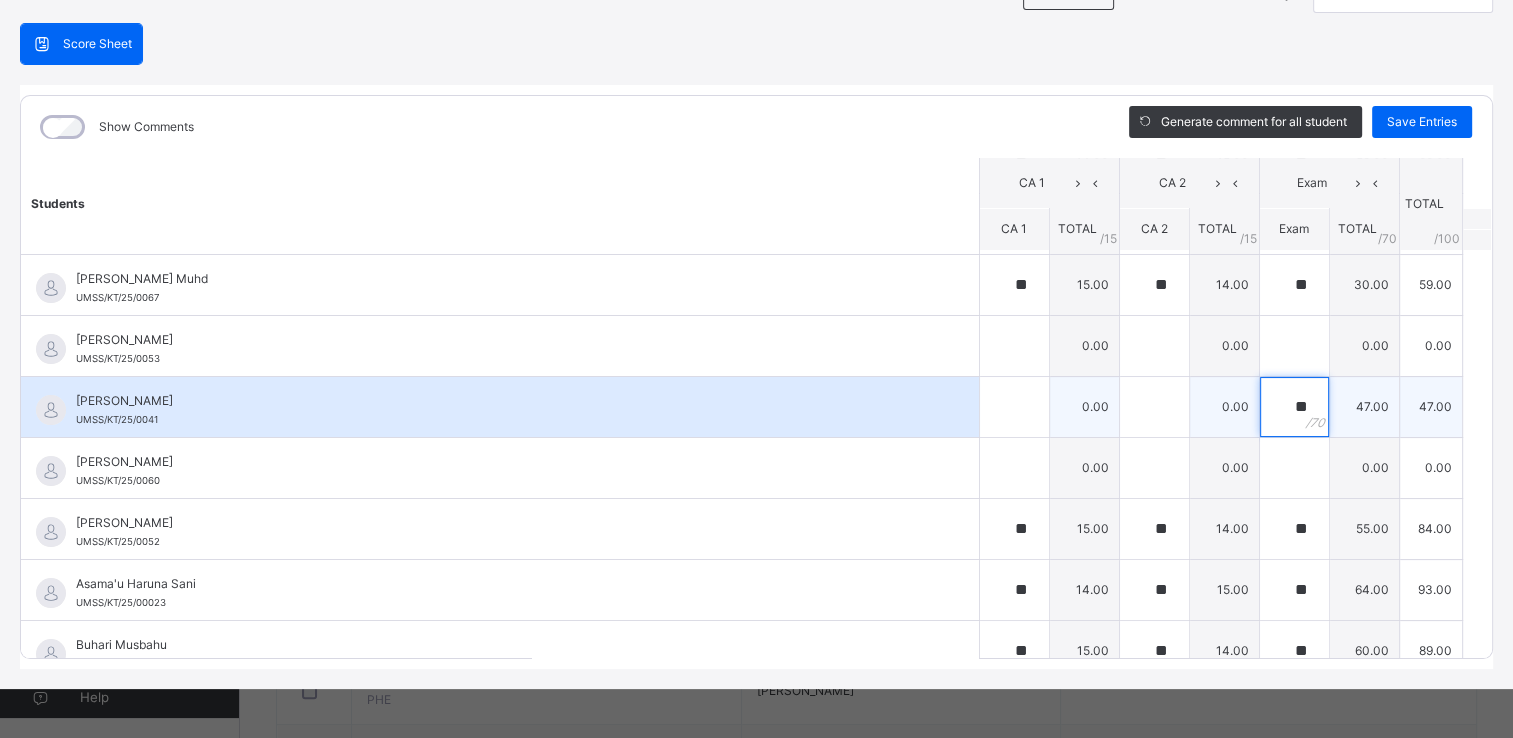 type on "**" 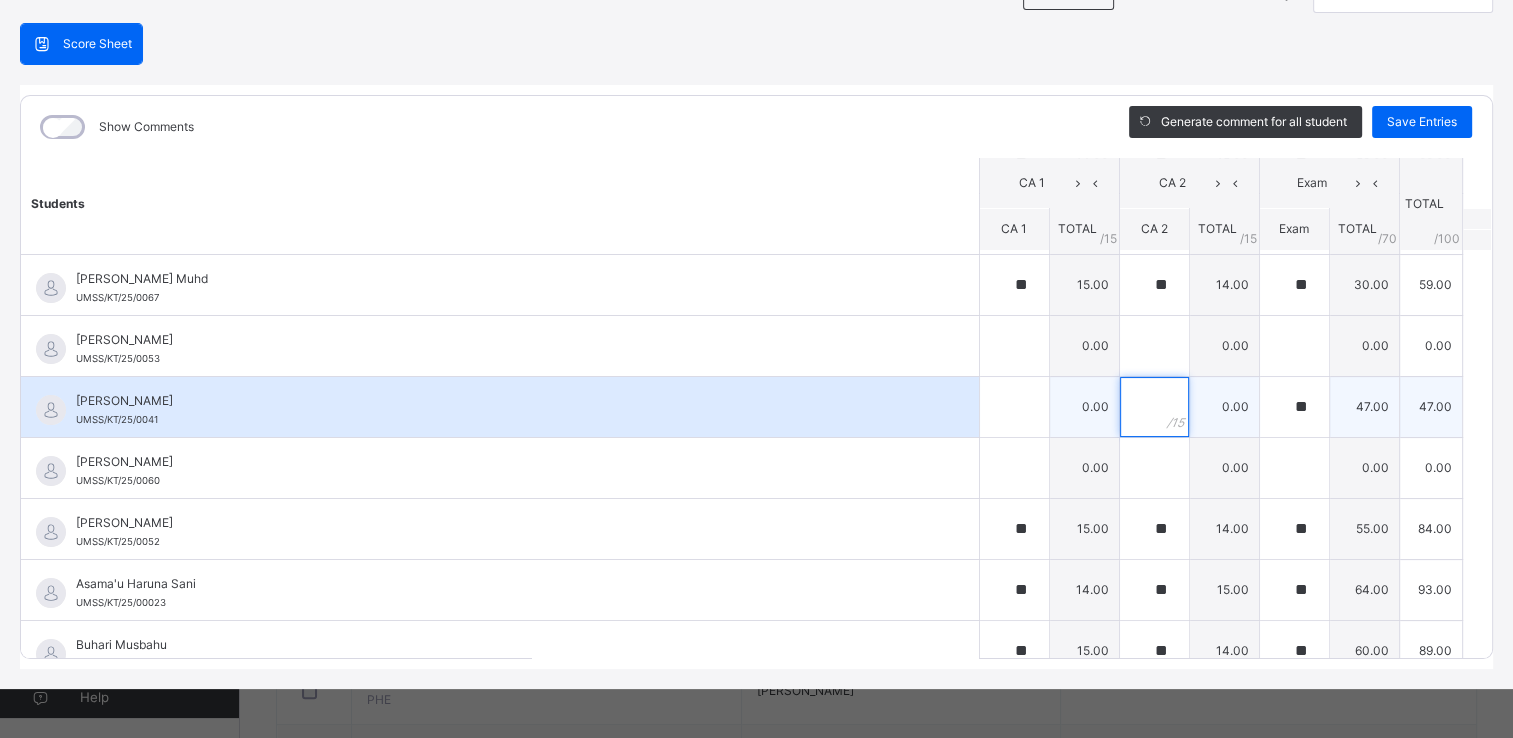 click at bounding box center (1154, 407) 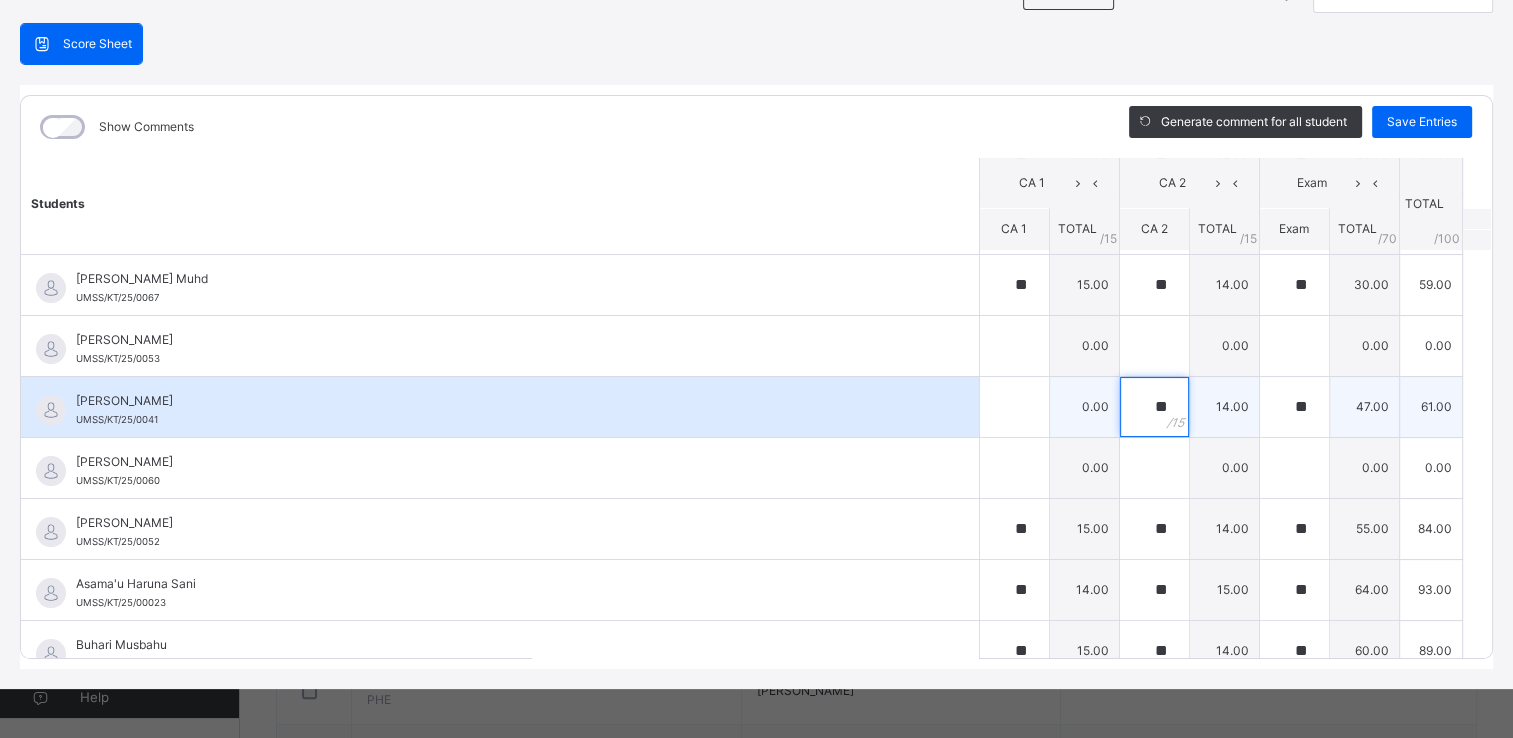 type on "**" 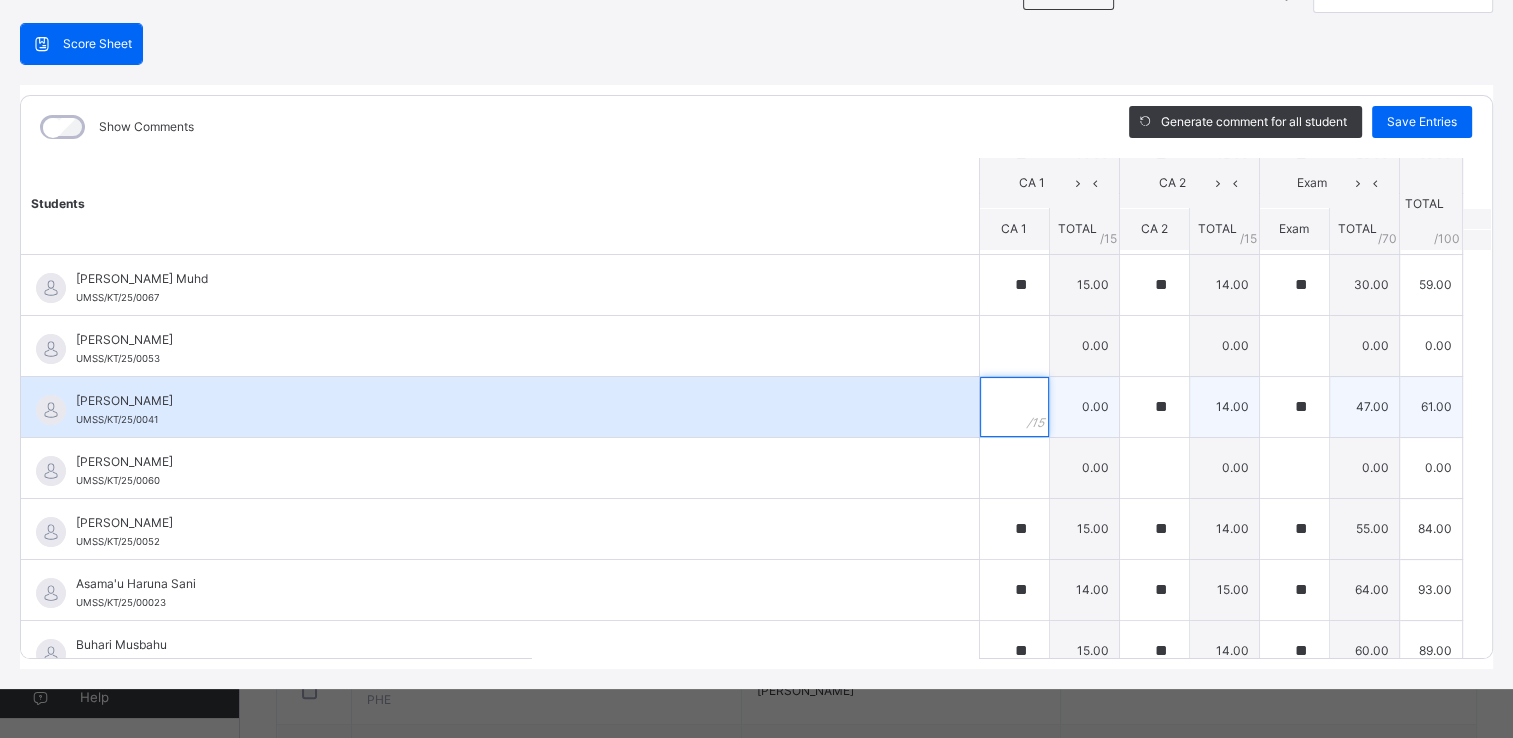 click at bounding box center [1014, 407] 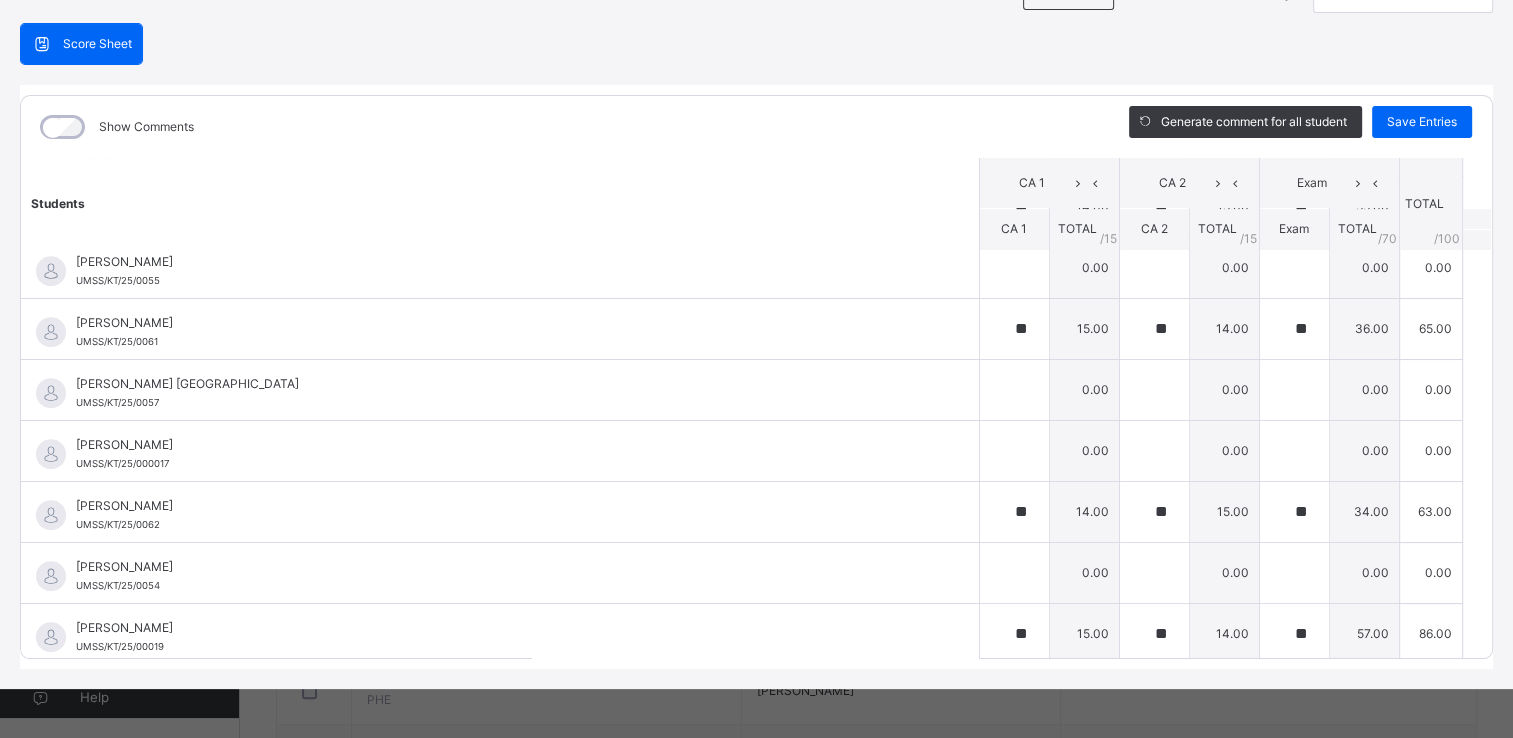 scroll, scrollTop: 1030, scrollLeft: 0, axis: vertical 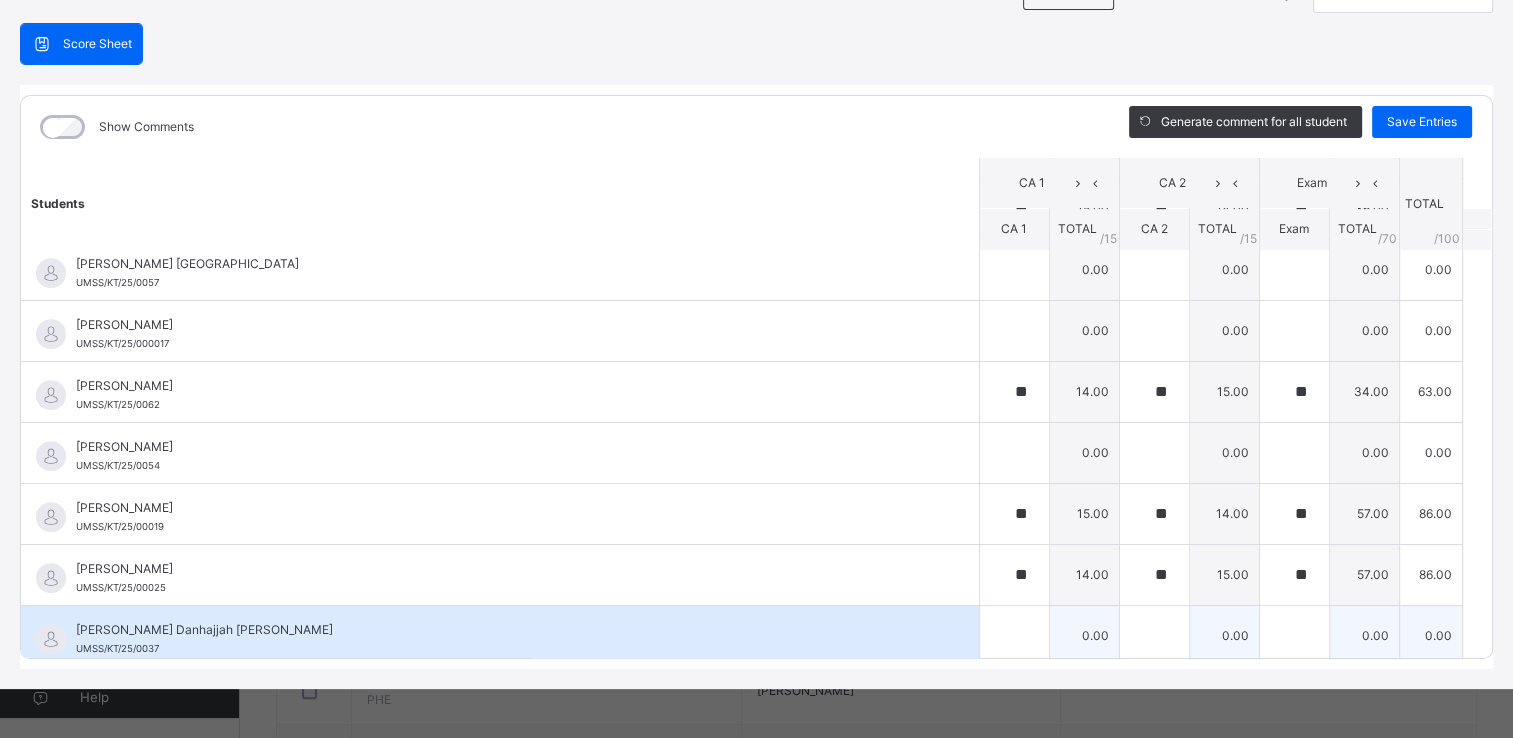 type on "**" 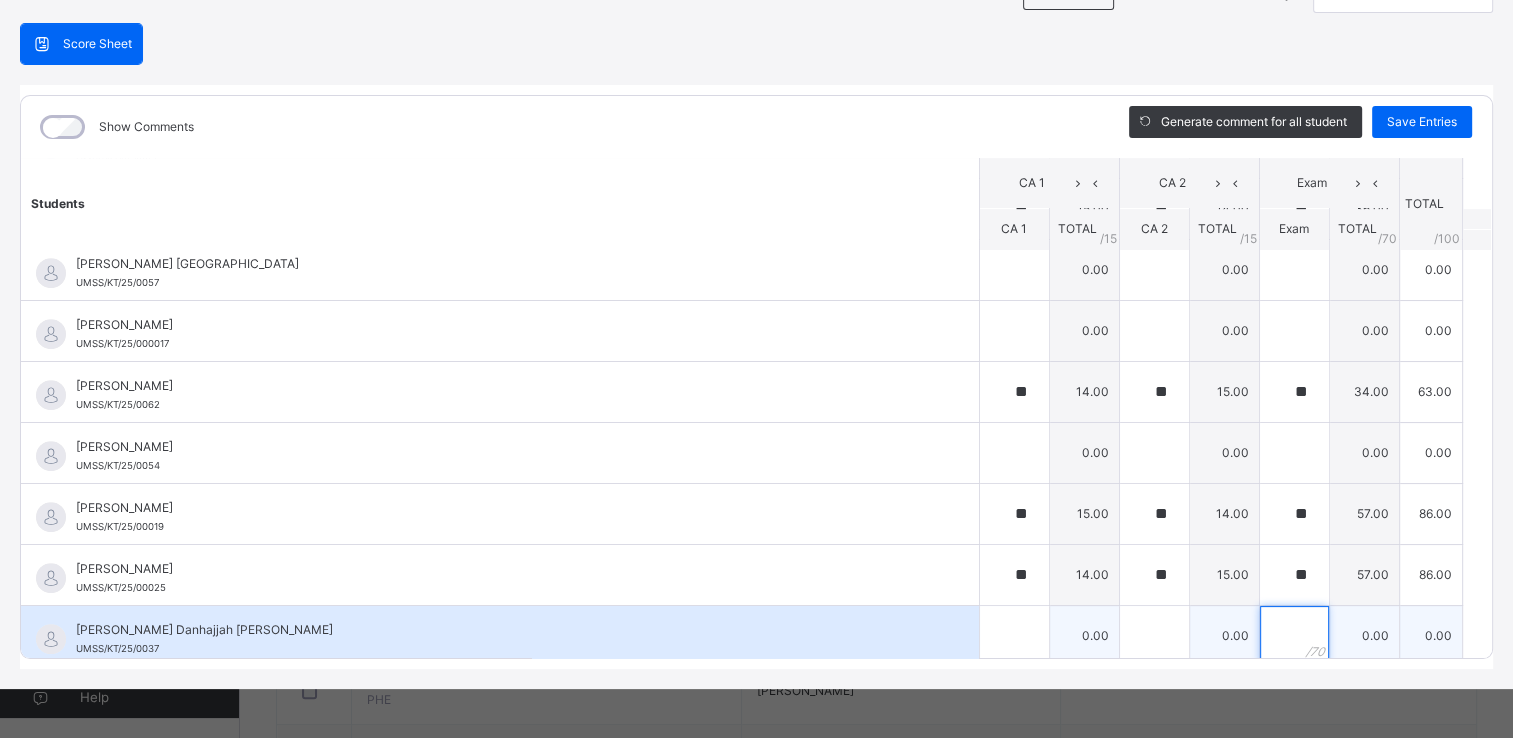 click at bounding box center (1294, 636) 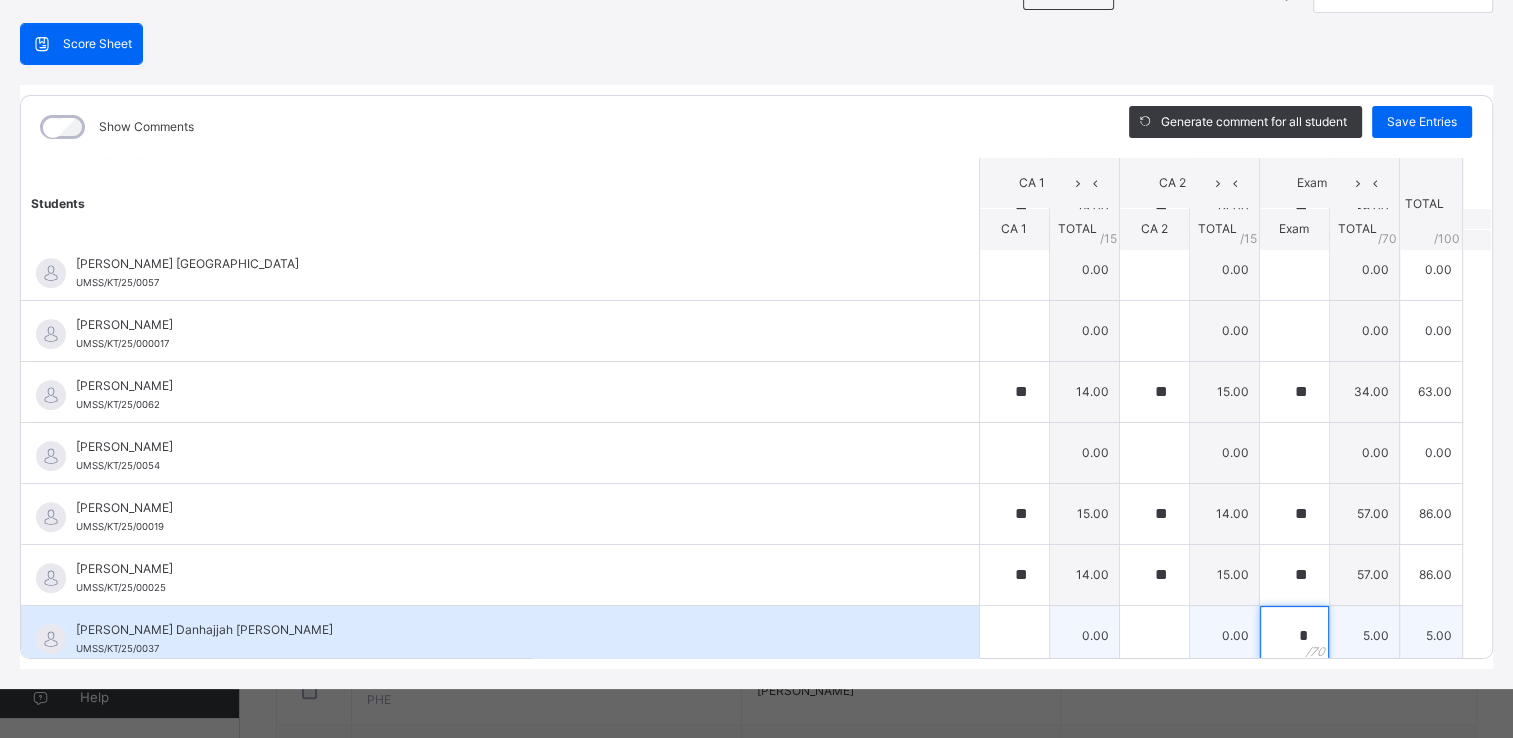 type on "**" 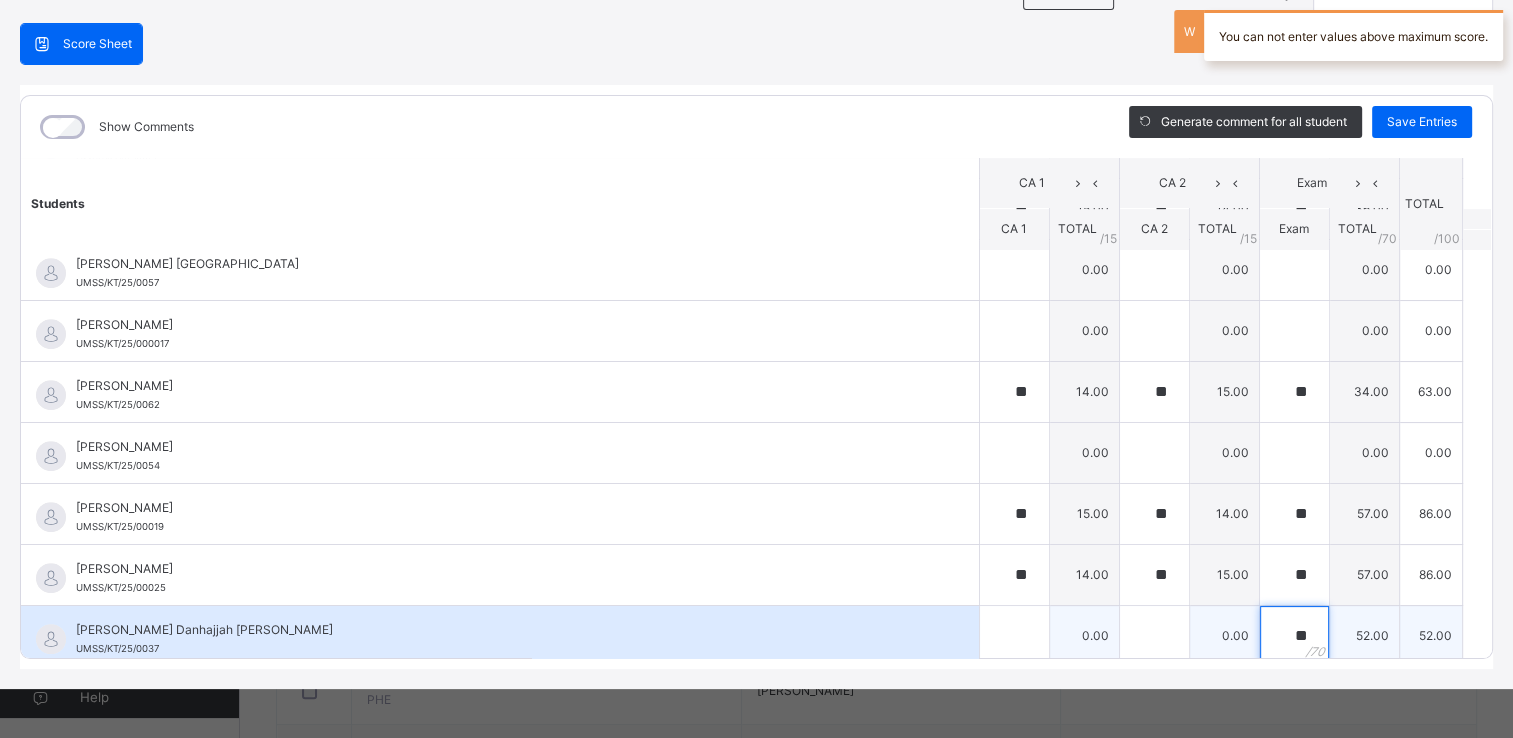 type on "**" 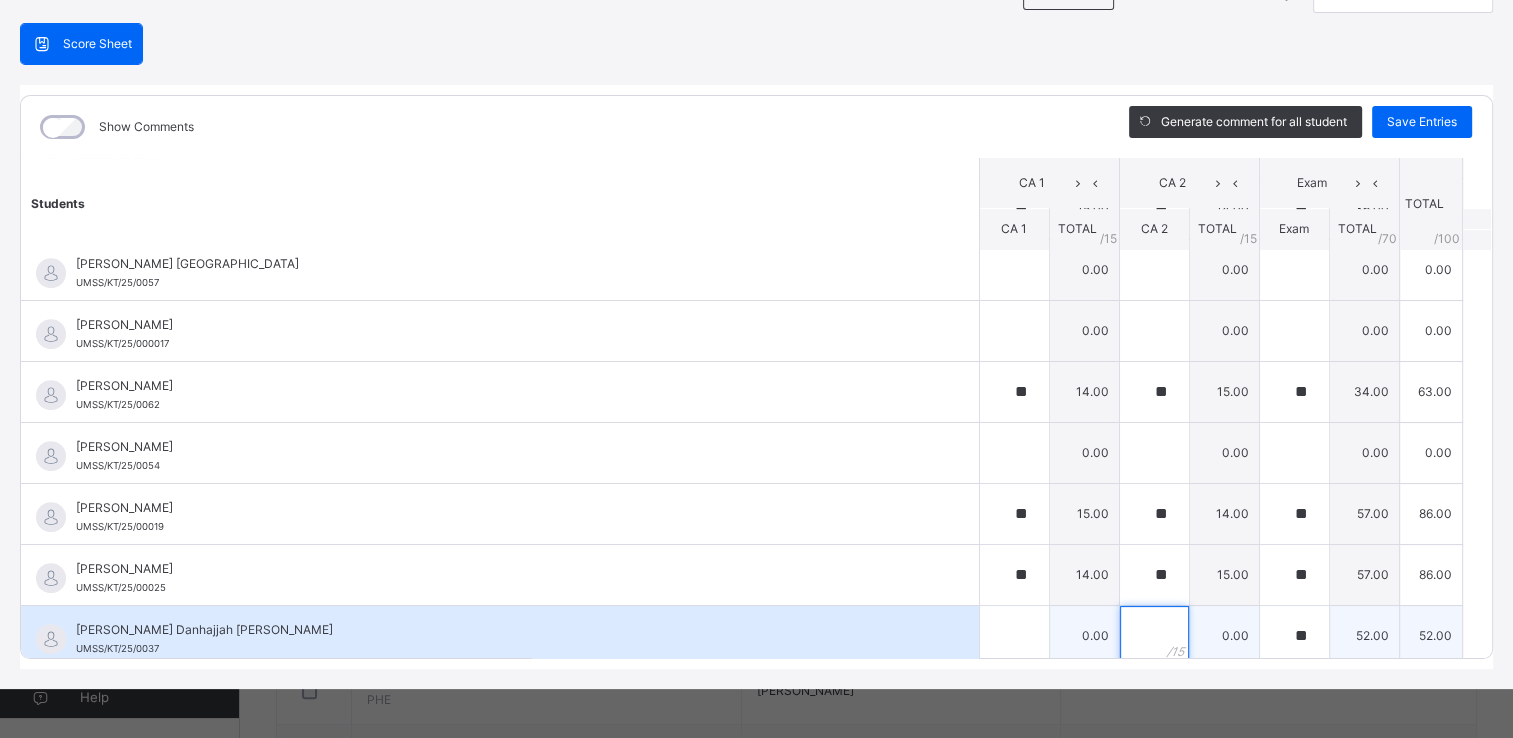 click at bounding box center (1154, 636) 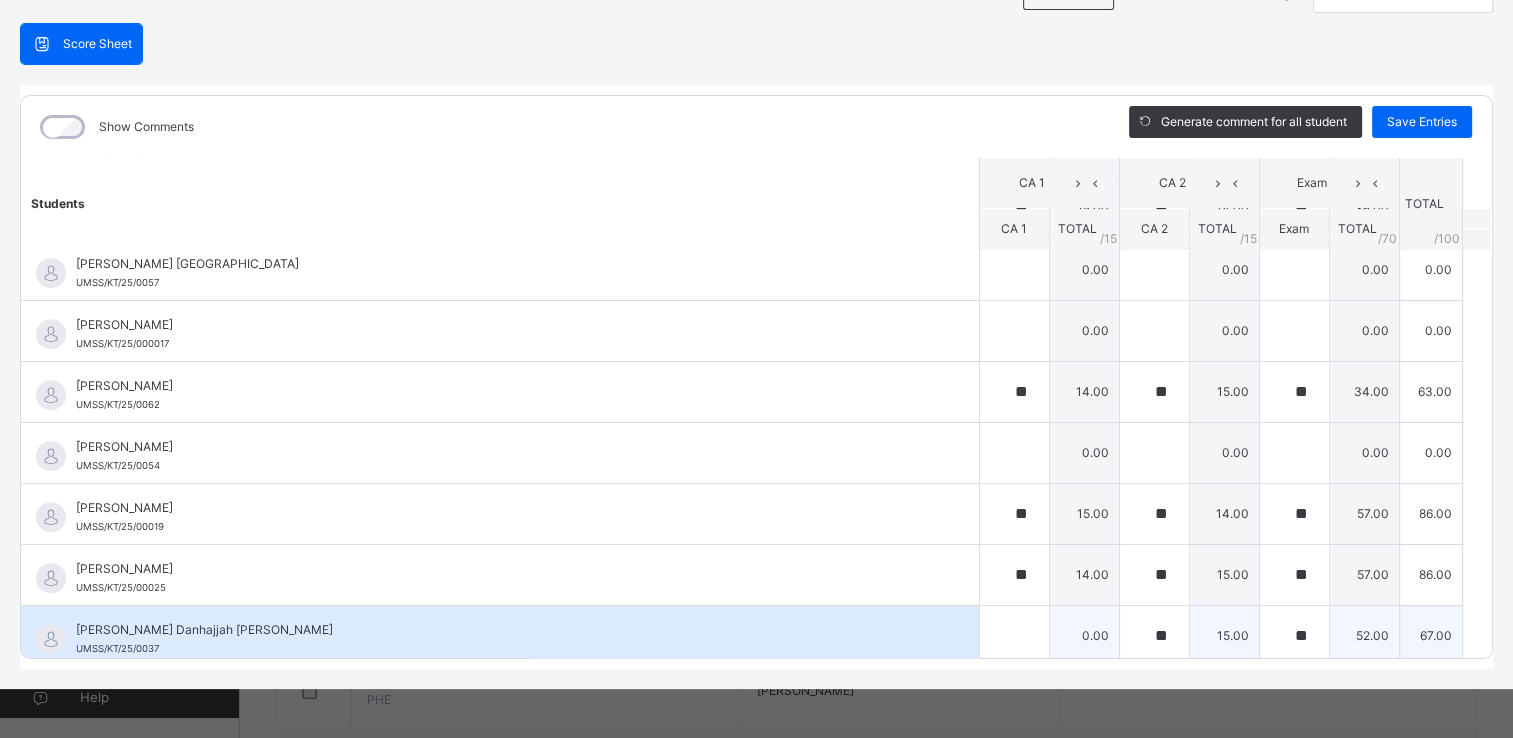click on "**" at bounding box center [1154, 636] 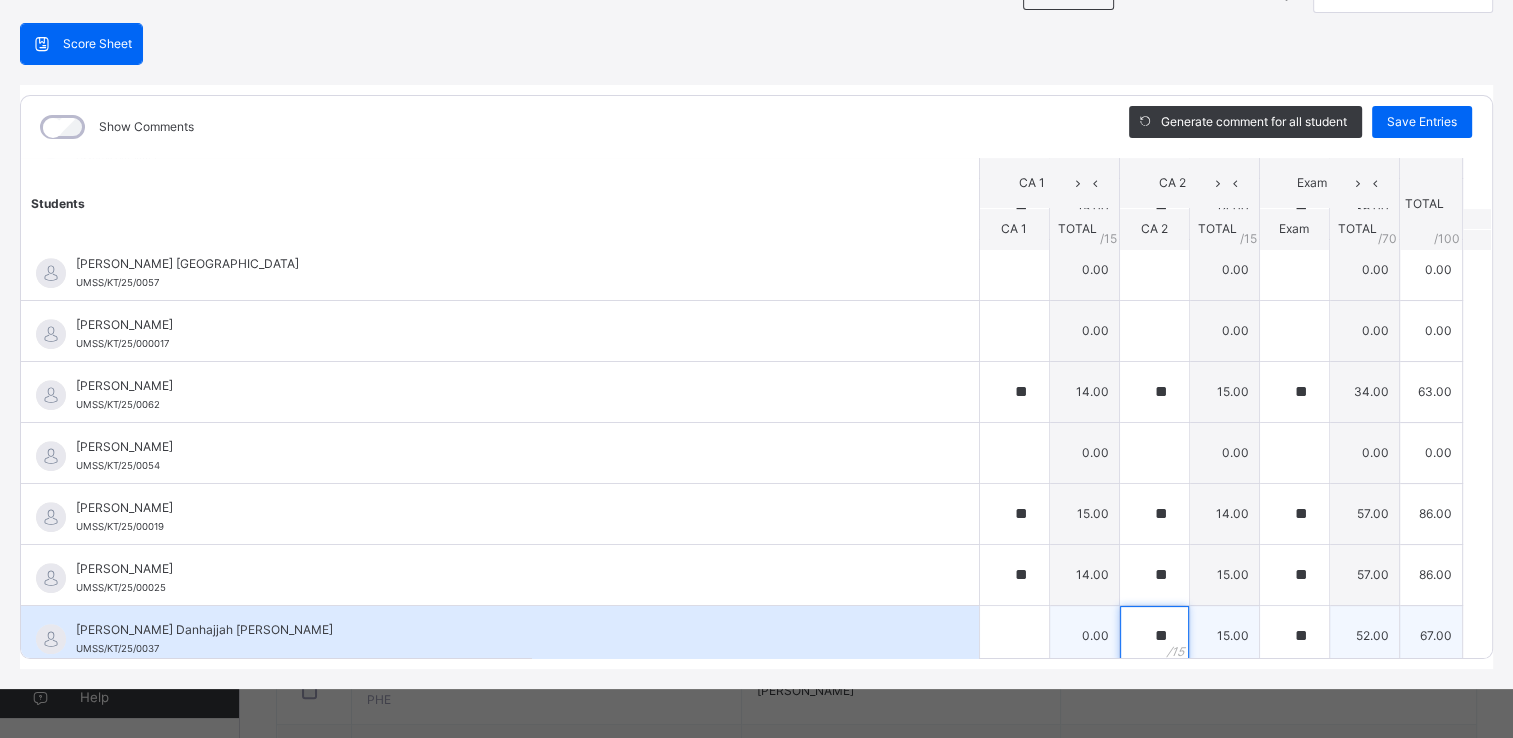 click on "**" at bounding box center (1154, 636) 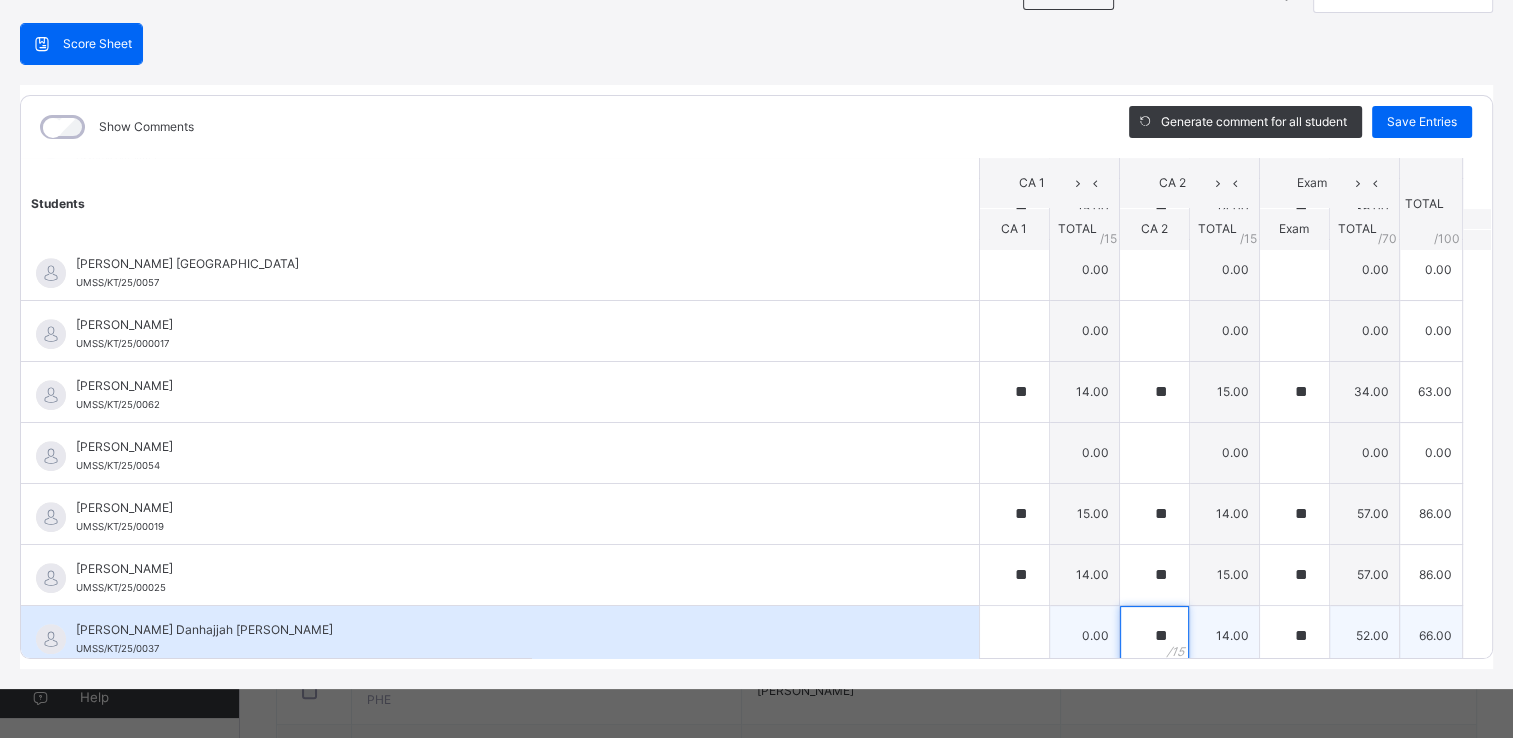 type on "**" 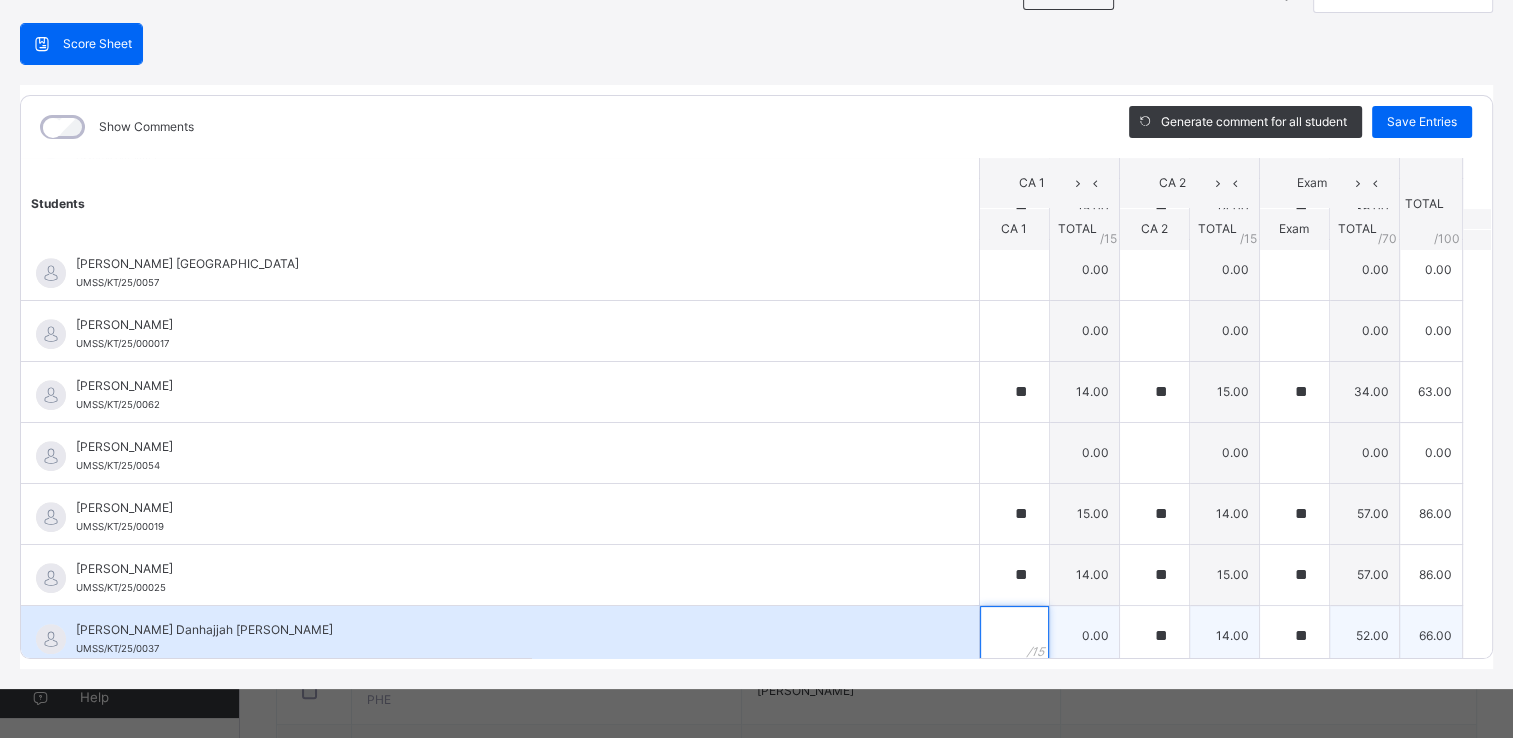 click at bounding box center (1014, 636) 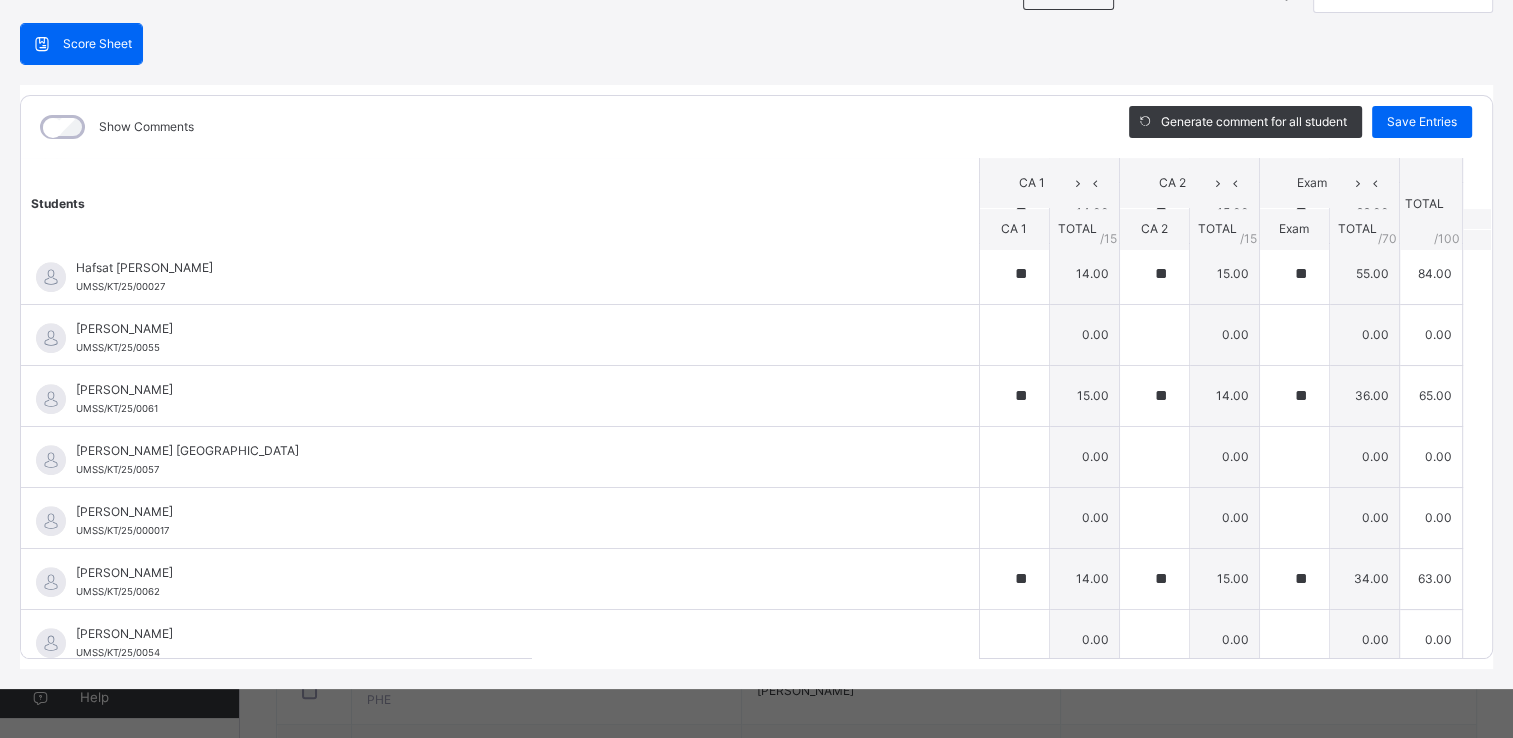scroll, scrollTop: 883, scrollLeft: 0, axis: vertical 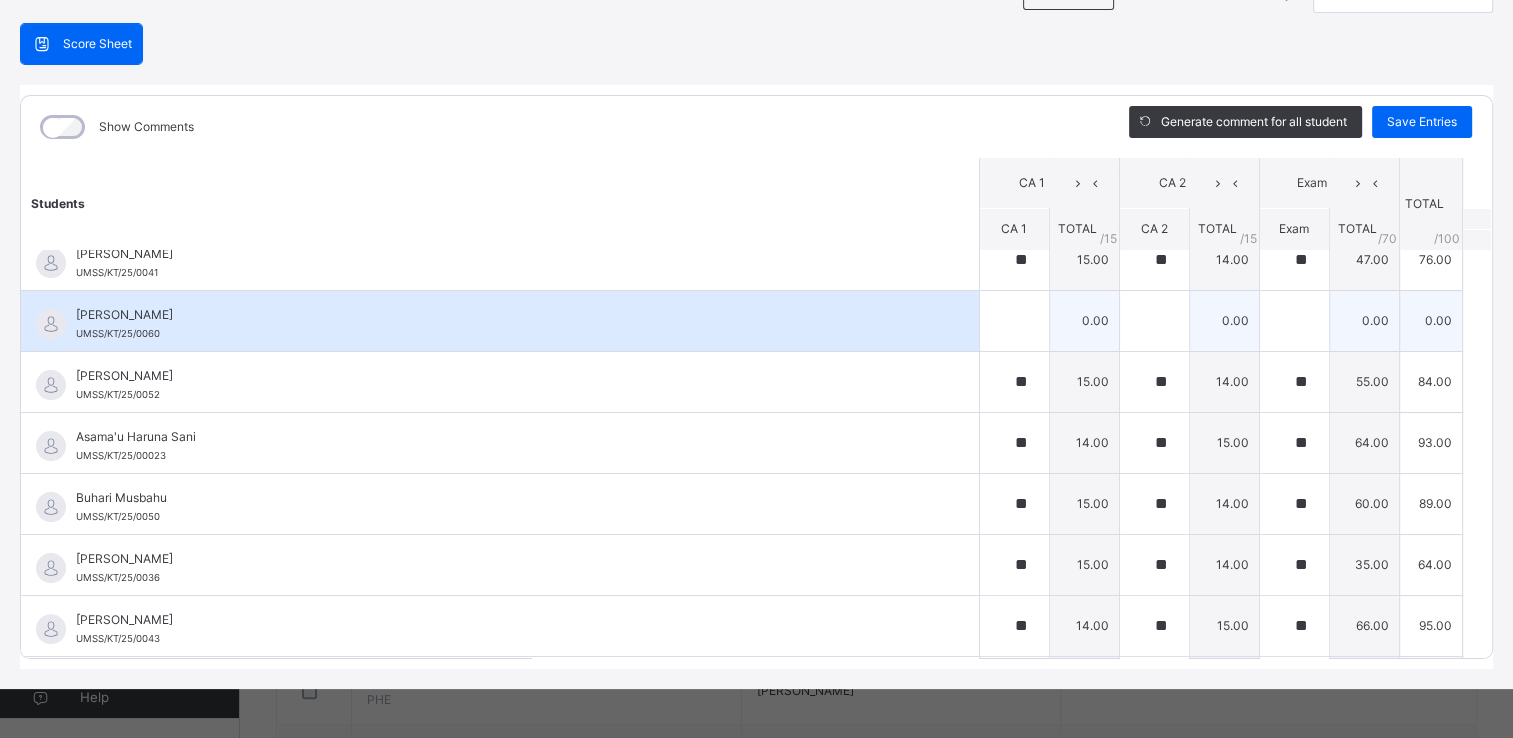 type on "**" 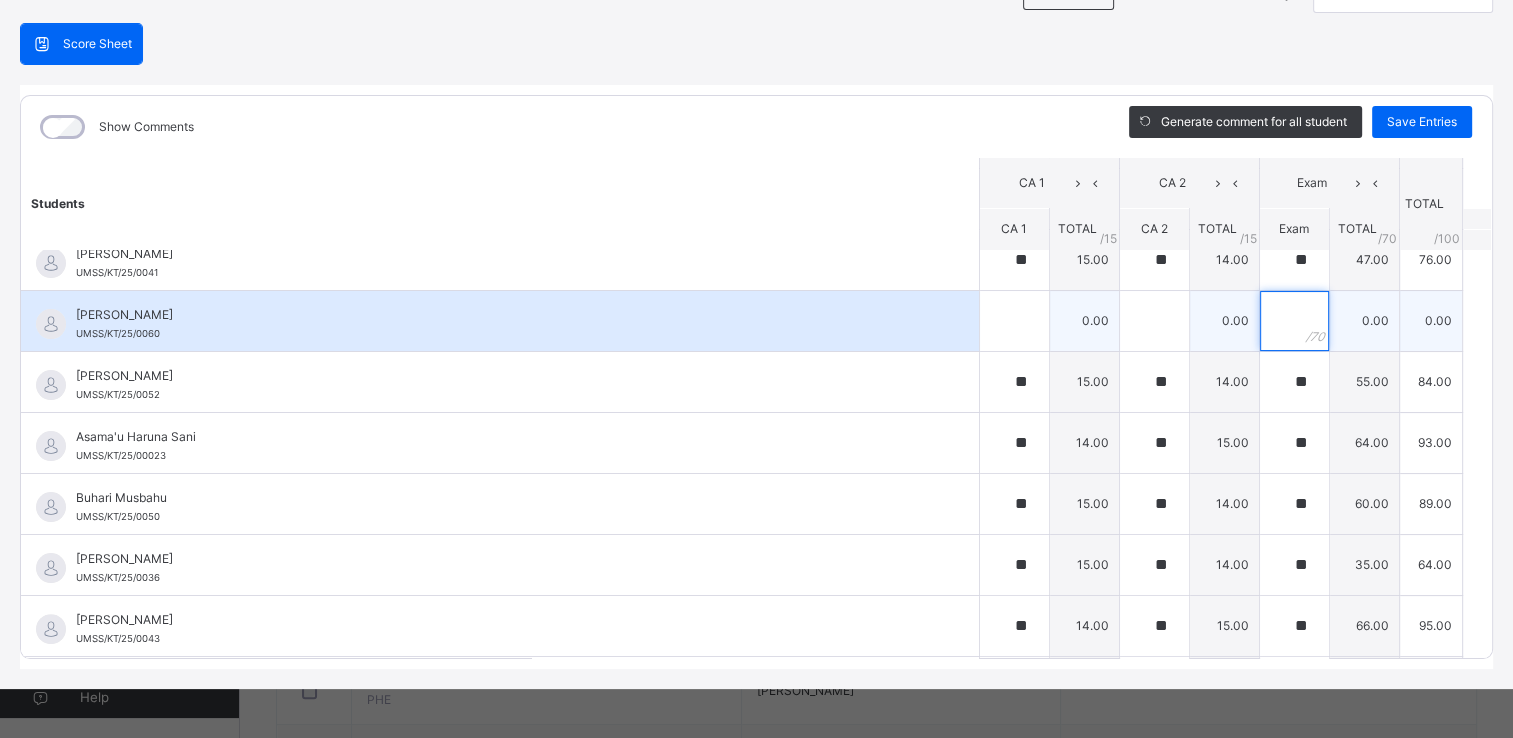 click at bounding box center (1294, 321) 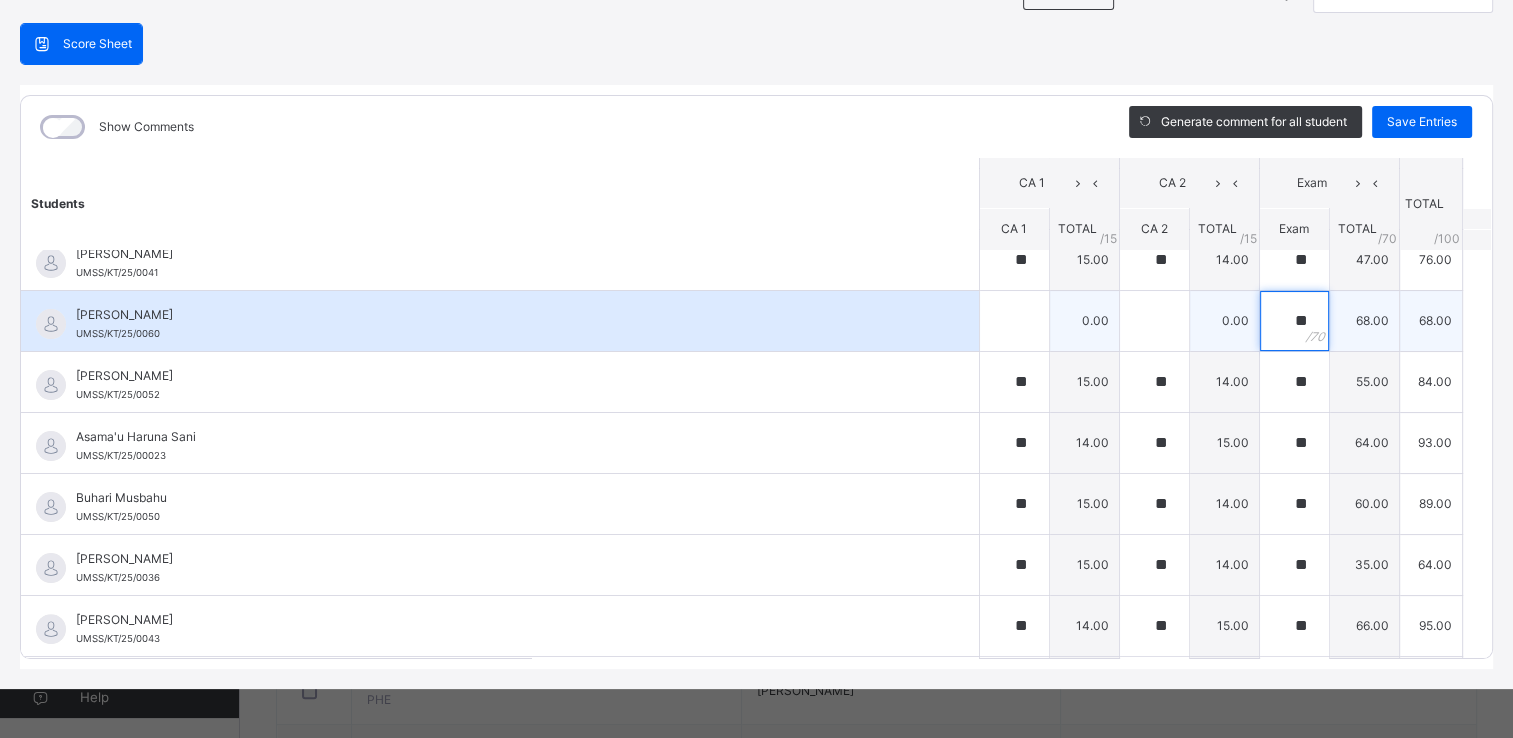 type on "**" 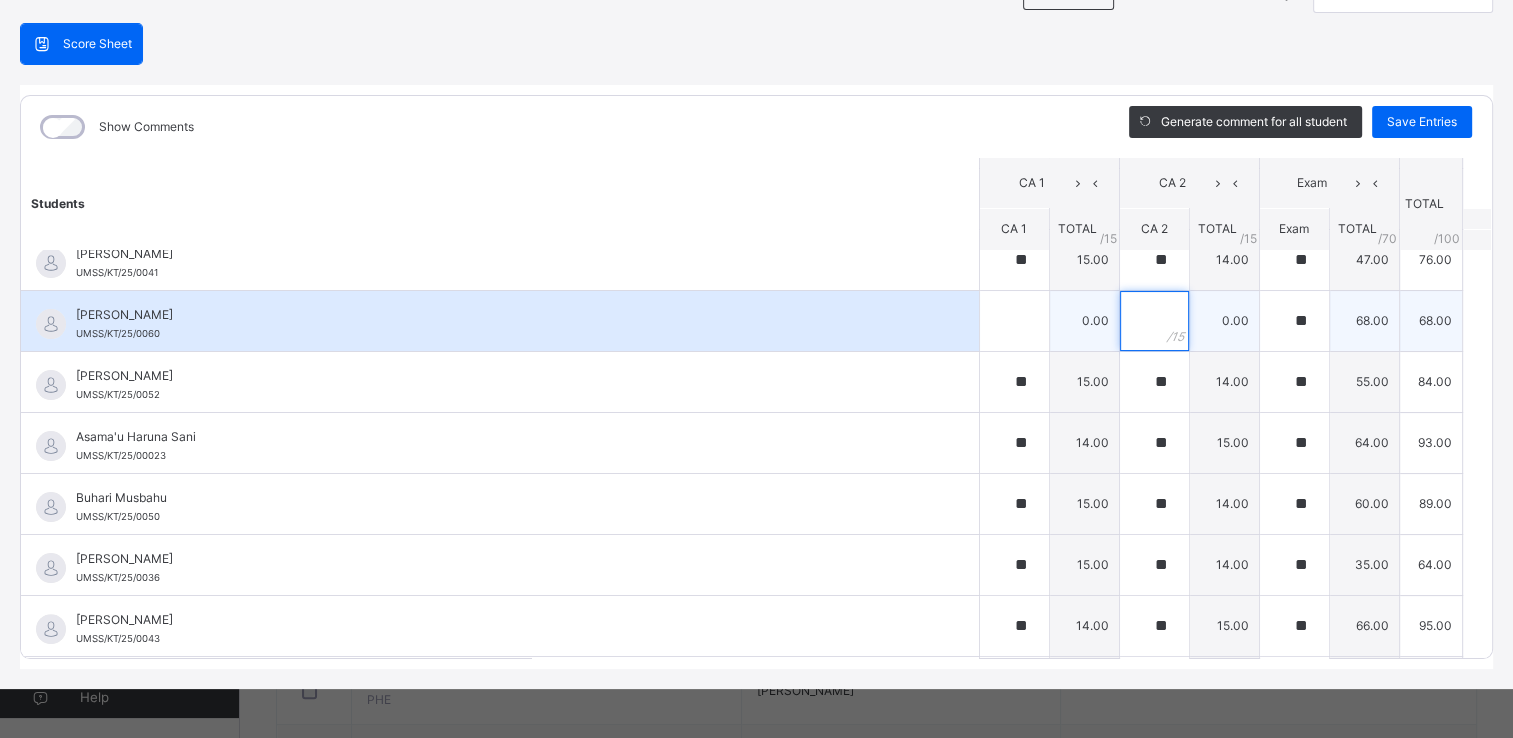click at bounding box center [1154, 321] 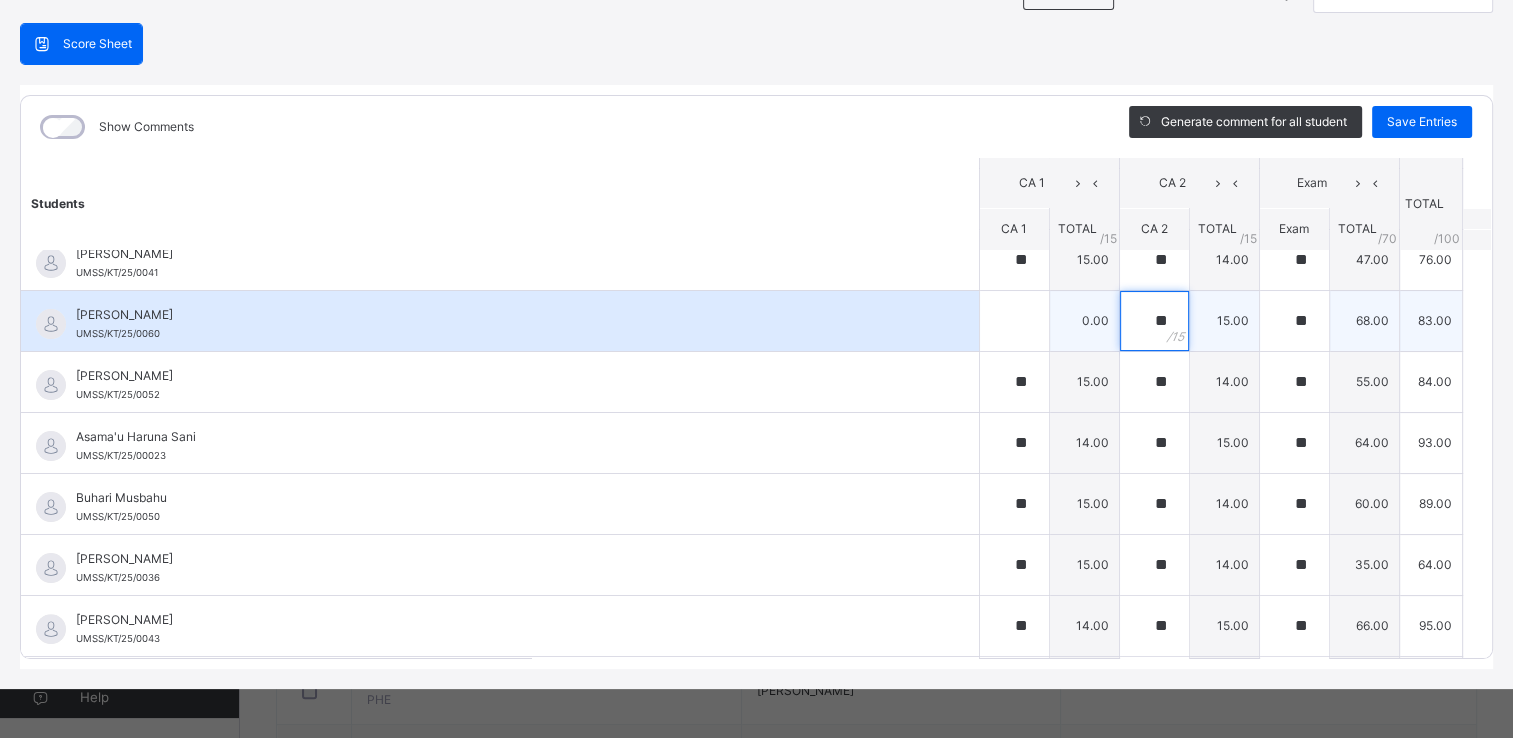 type on "**" 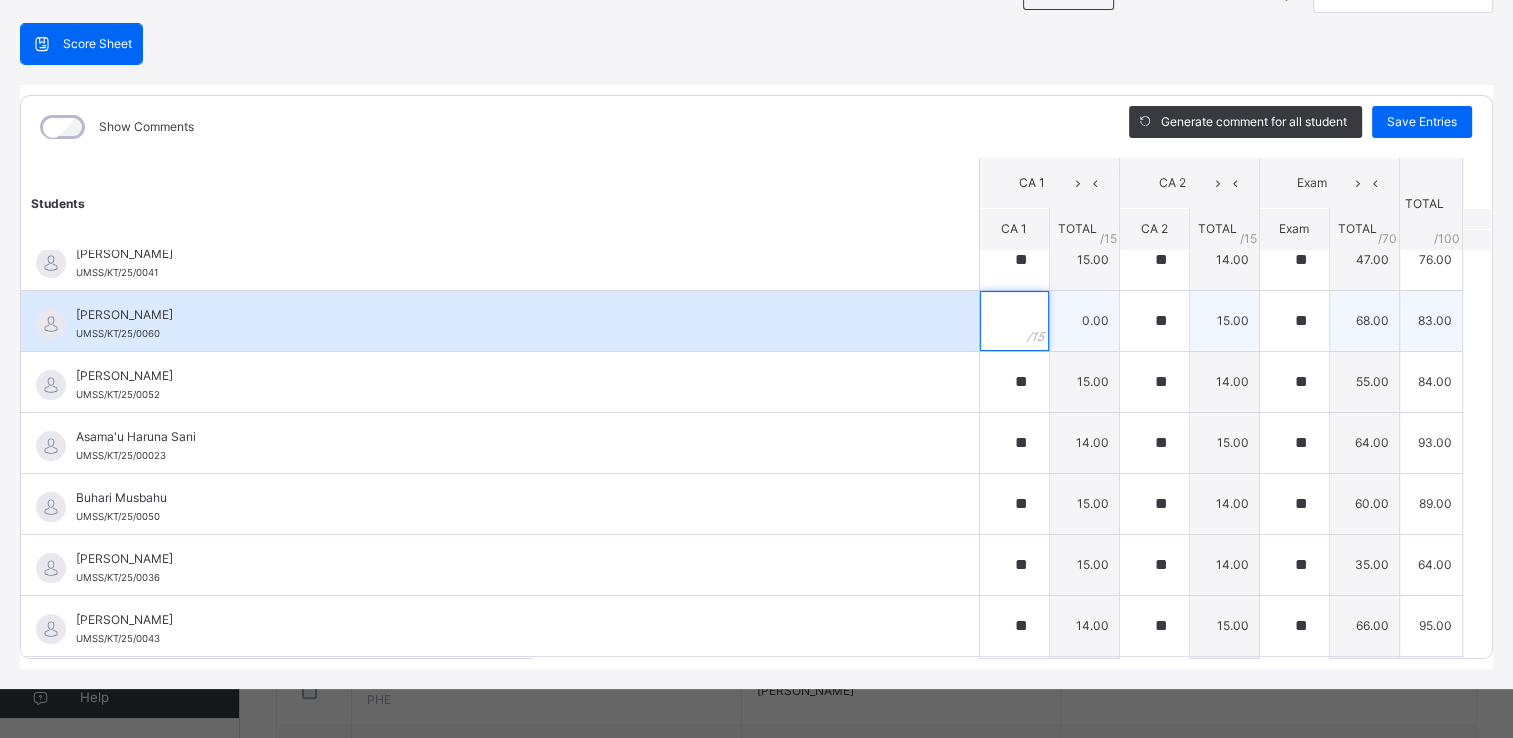 click at bounding box center (1014, 321) 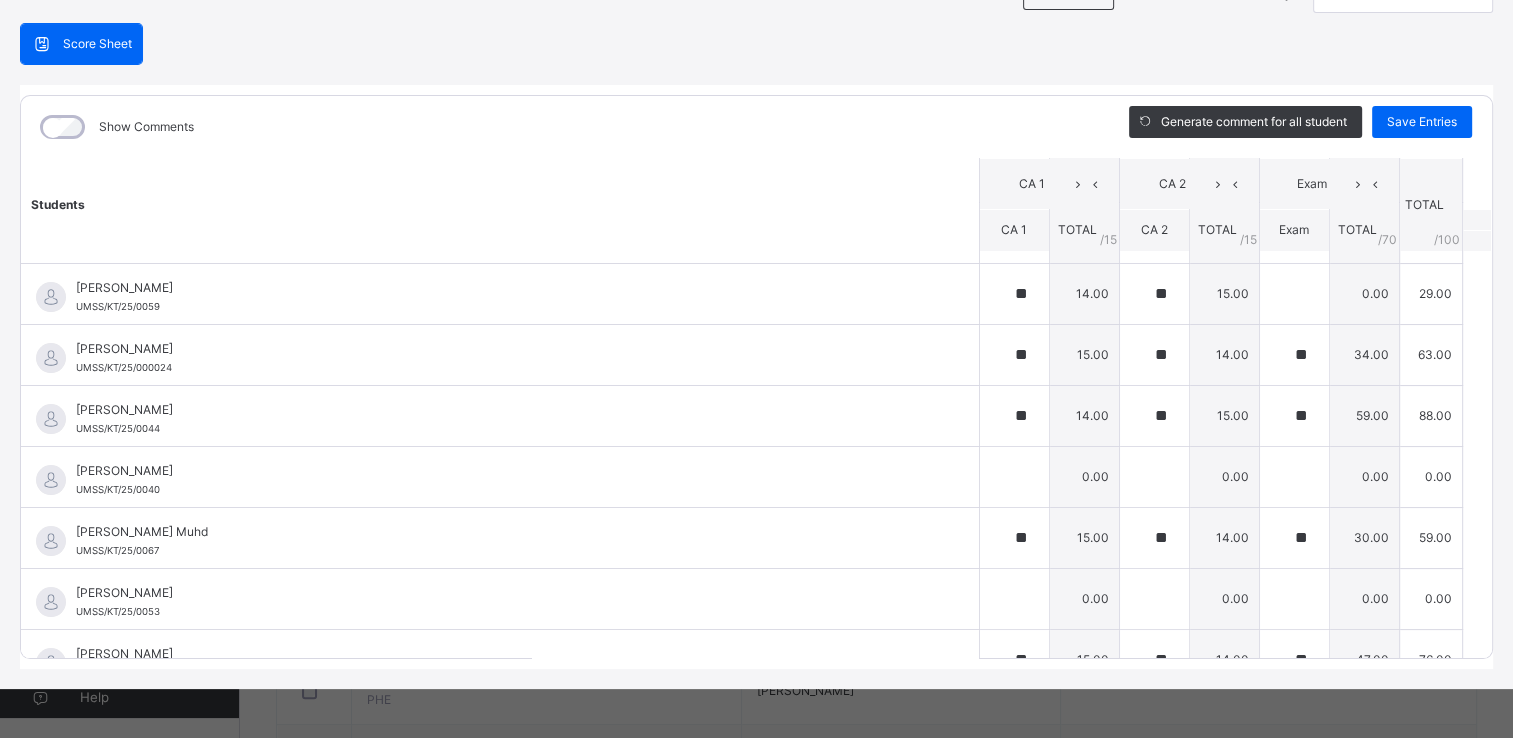 scroll, scrollTop: 70, scrollLeft: 0, axis: vertical 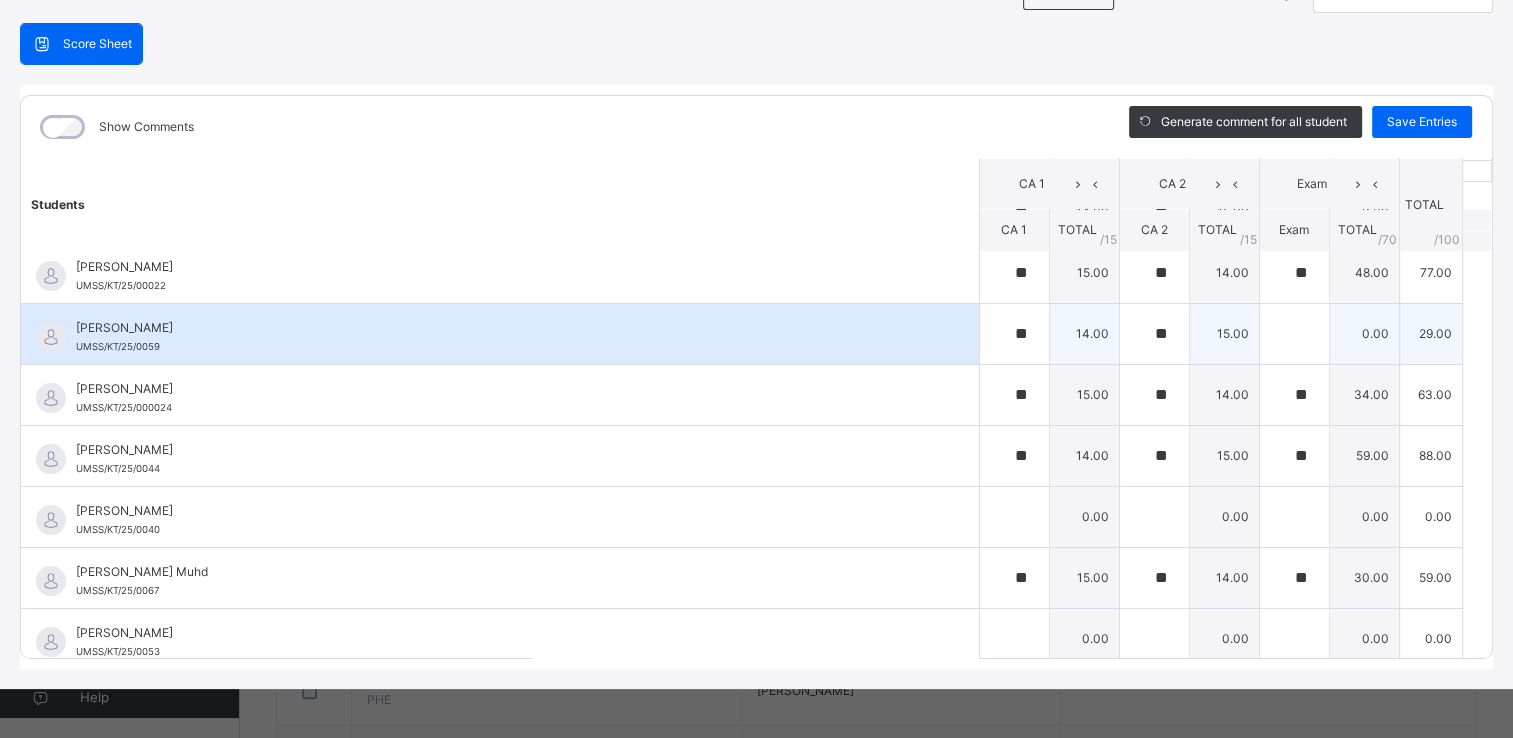 type on "**" 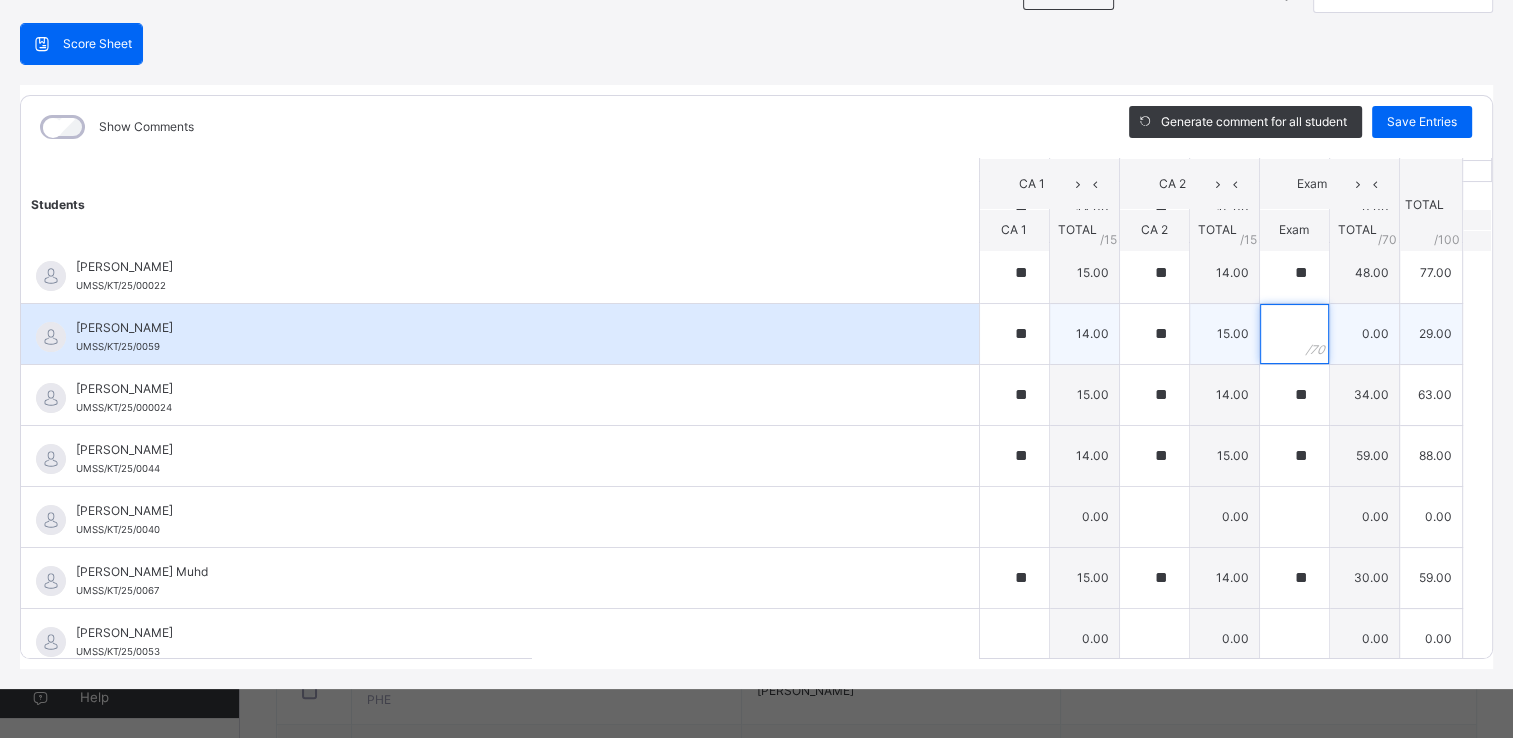 click at bounding box center (1294, 334) 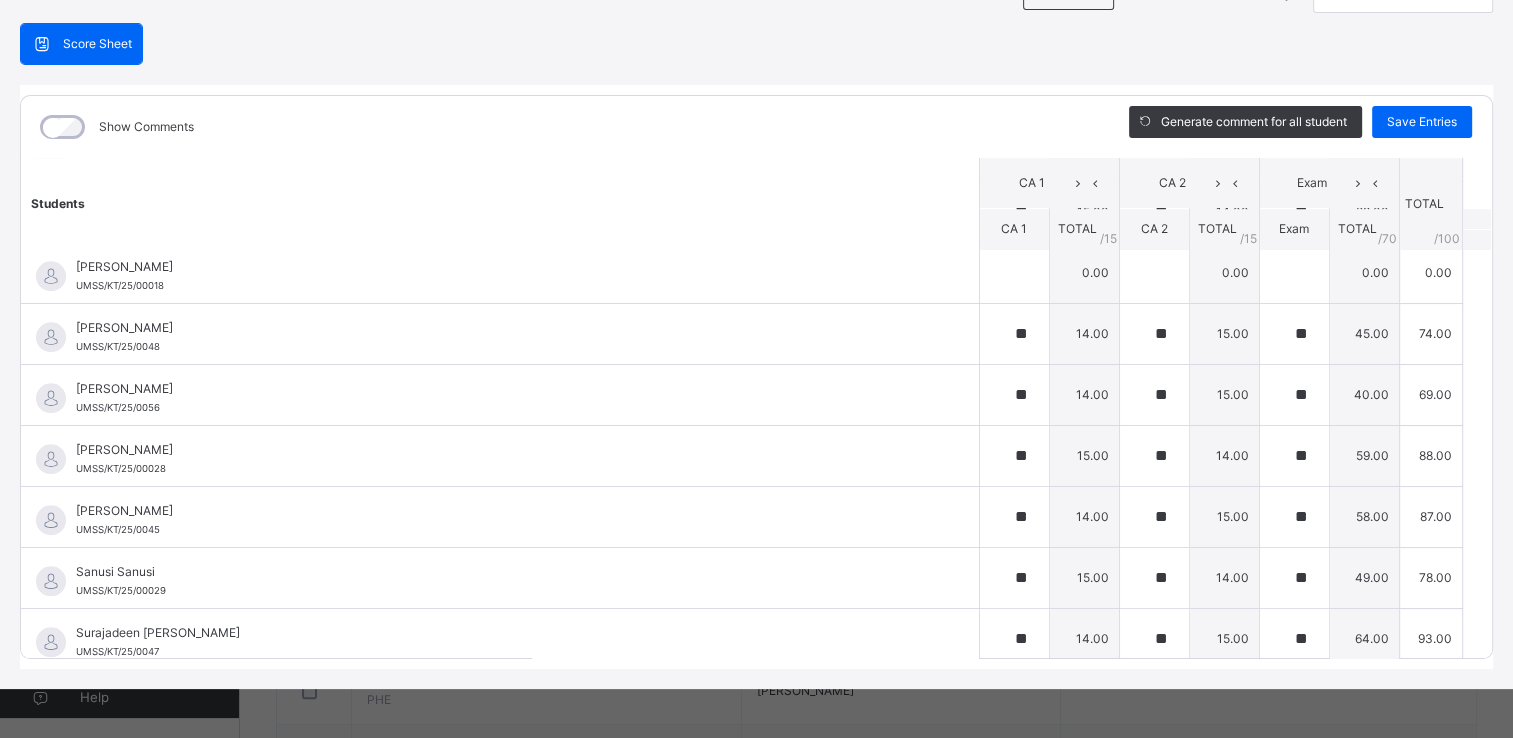 scroll, scrollTop: 1842, scrollLeft: 0, axis: vertical 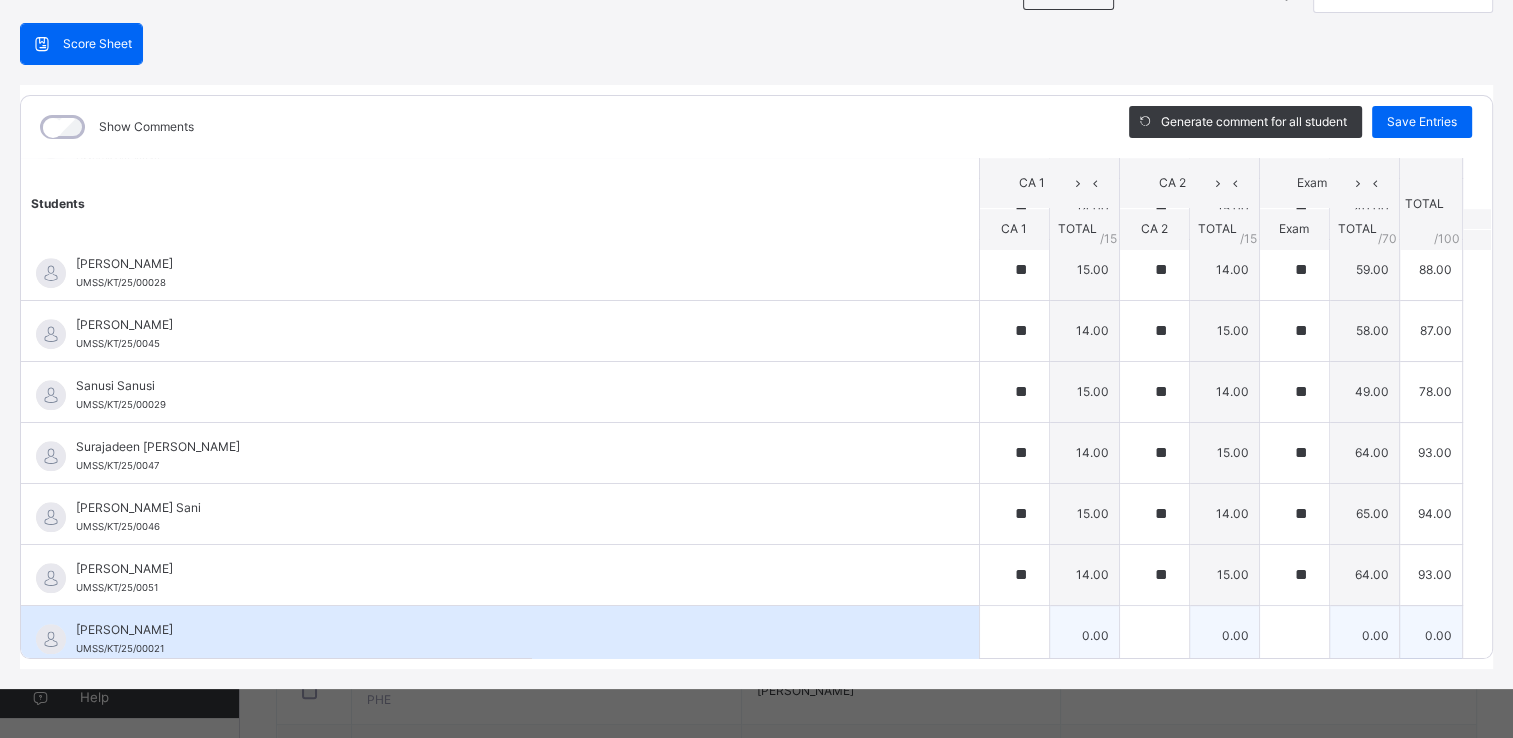 type on "**" 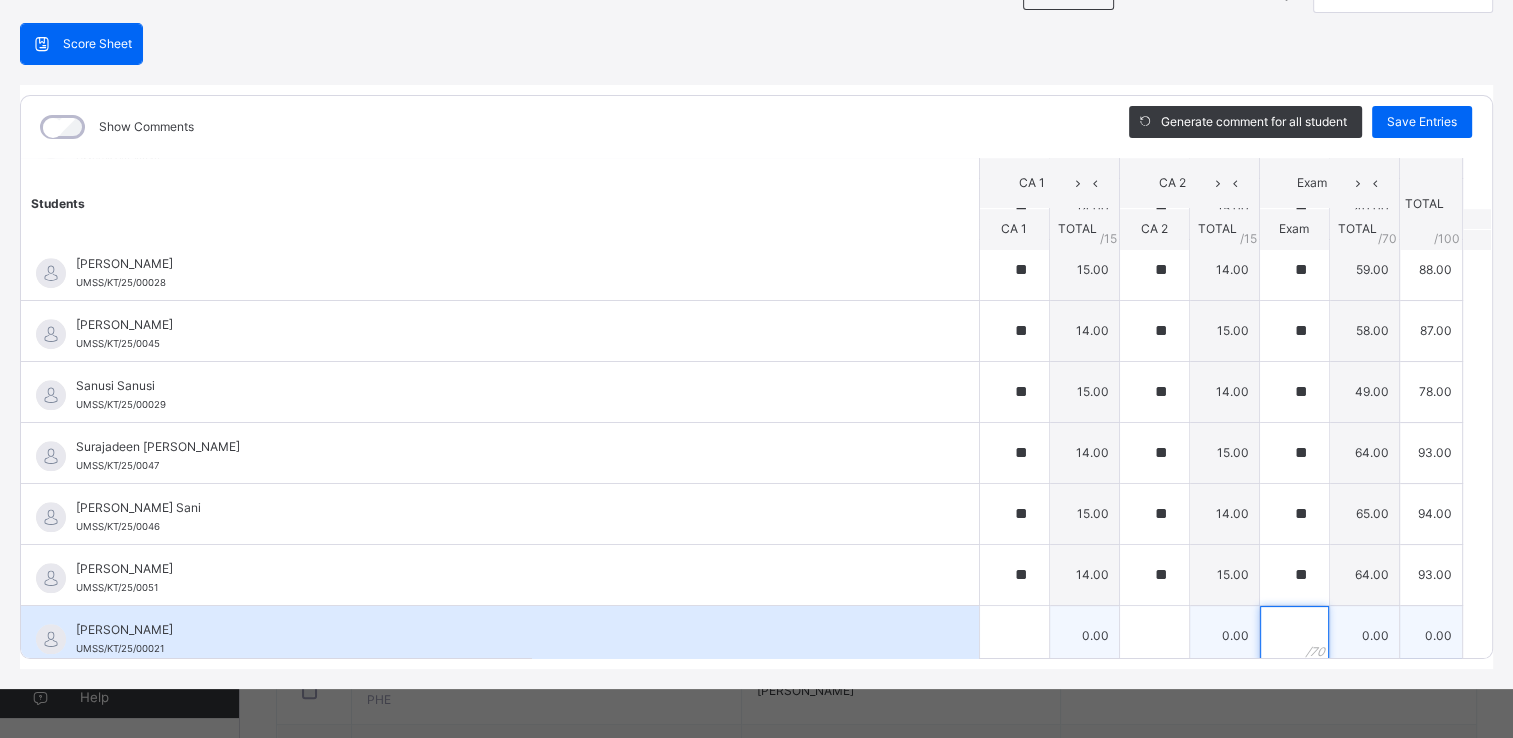 click at bounding box center [1294, 636] 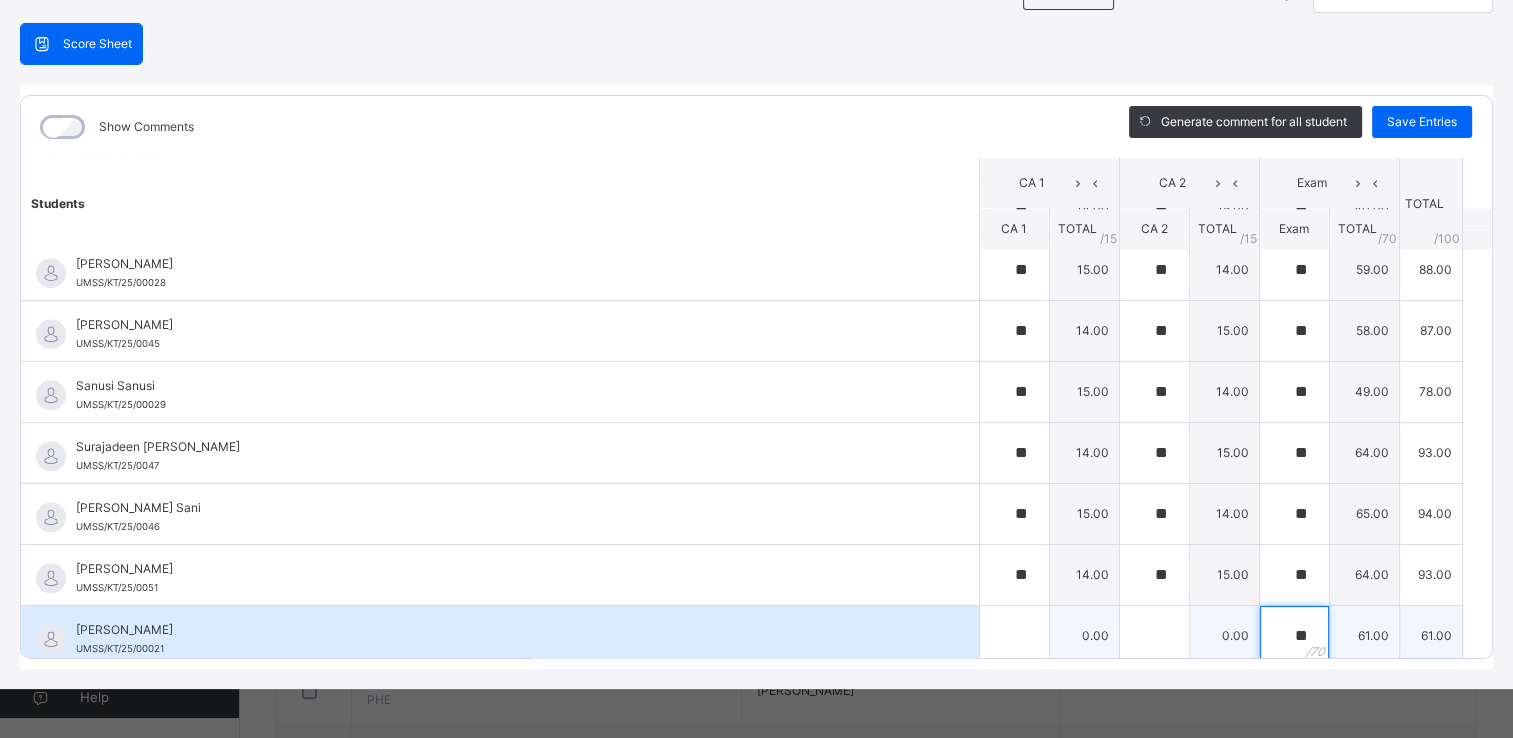 type on "**" 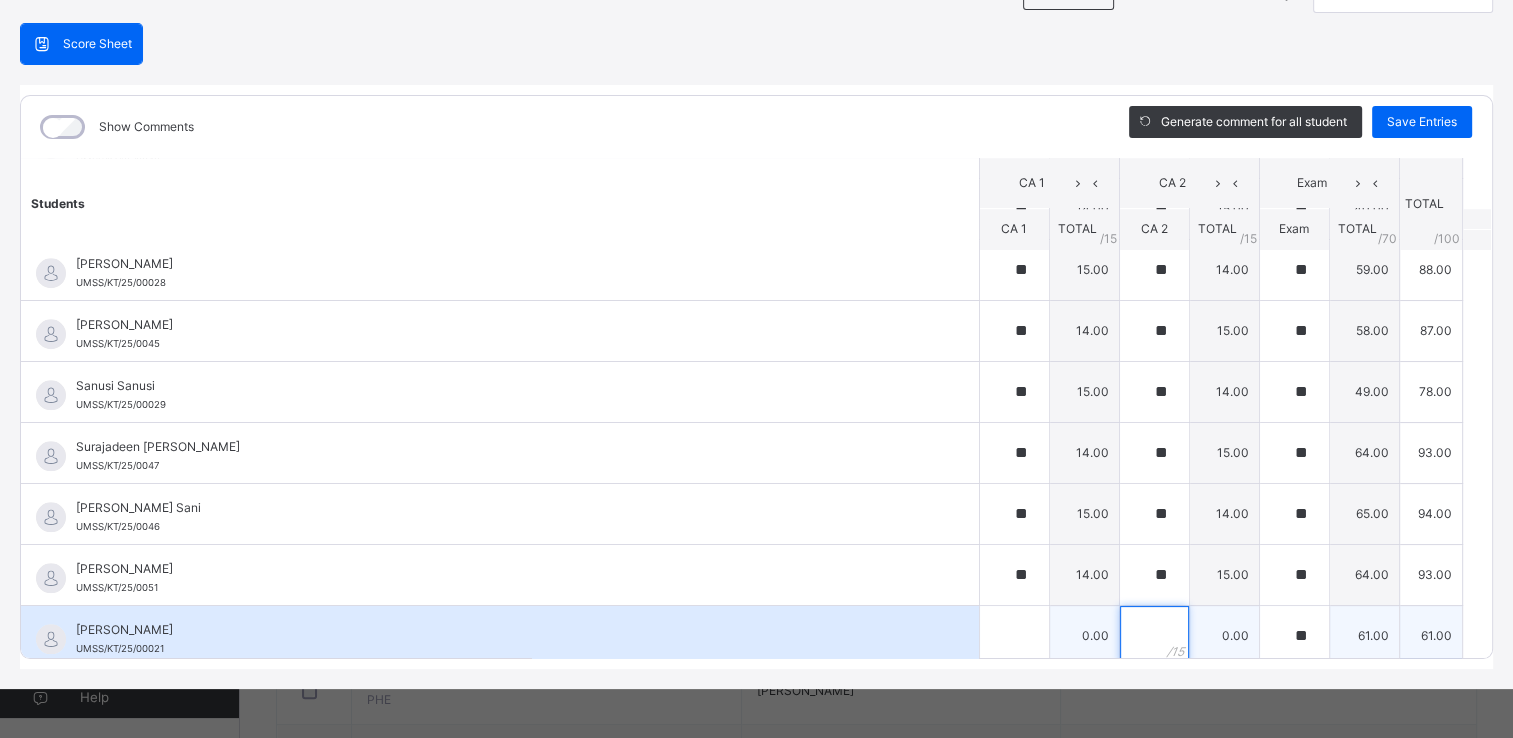 click at bounding box center (1154, 636) 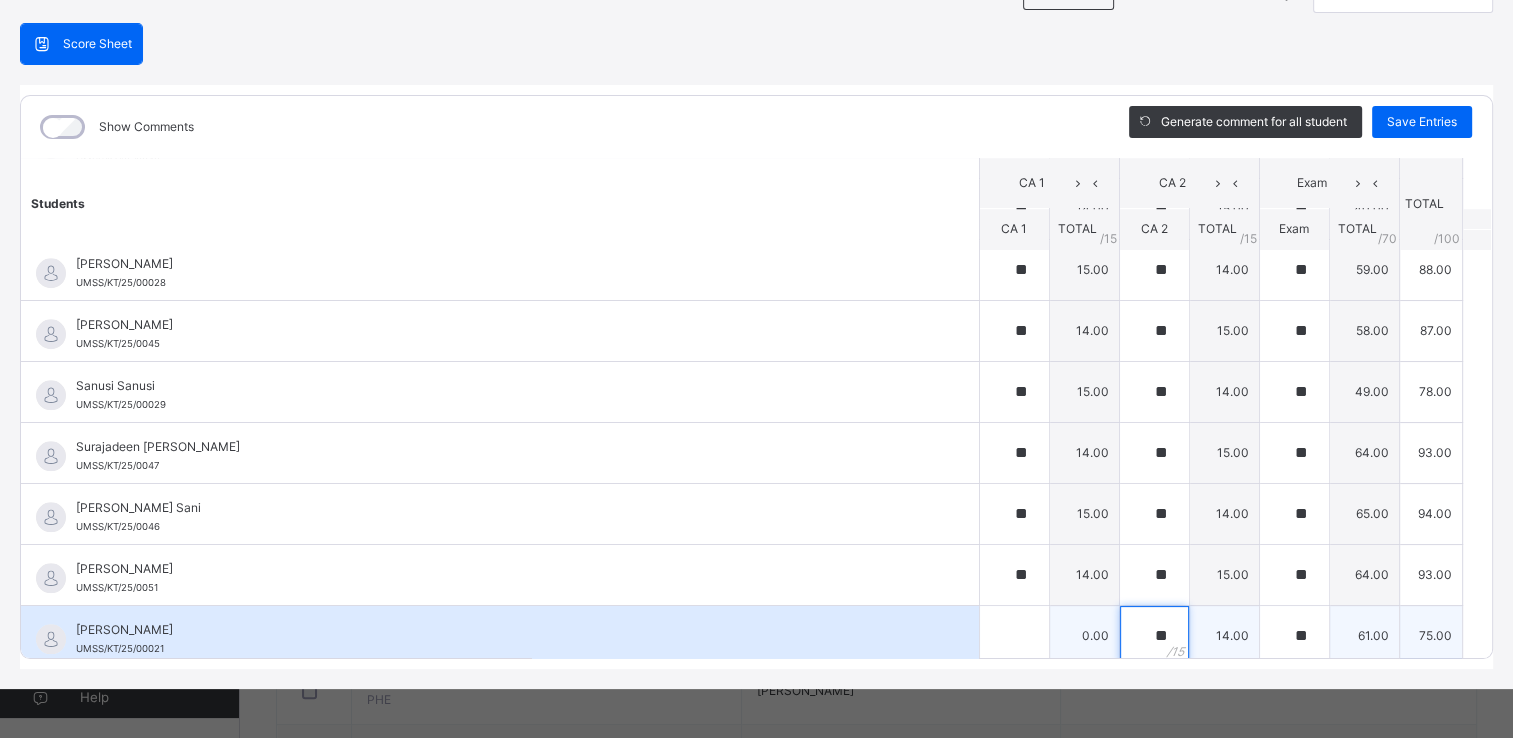 type on "**" 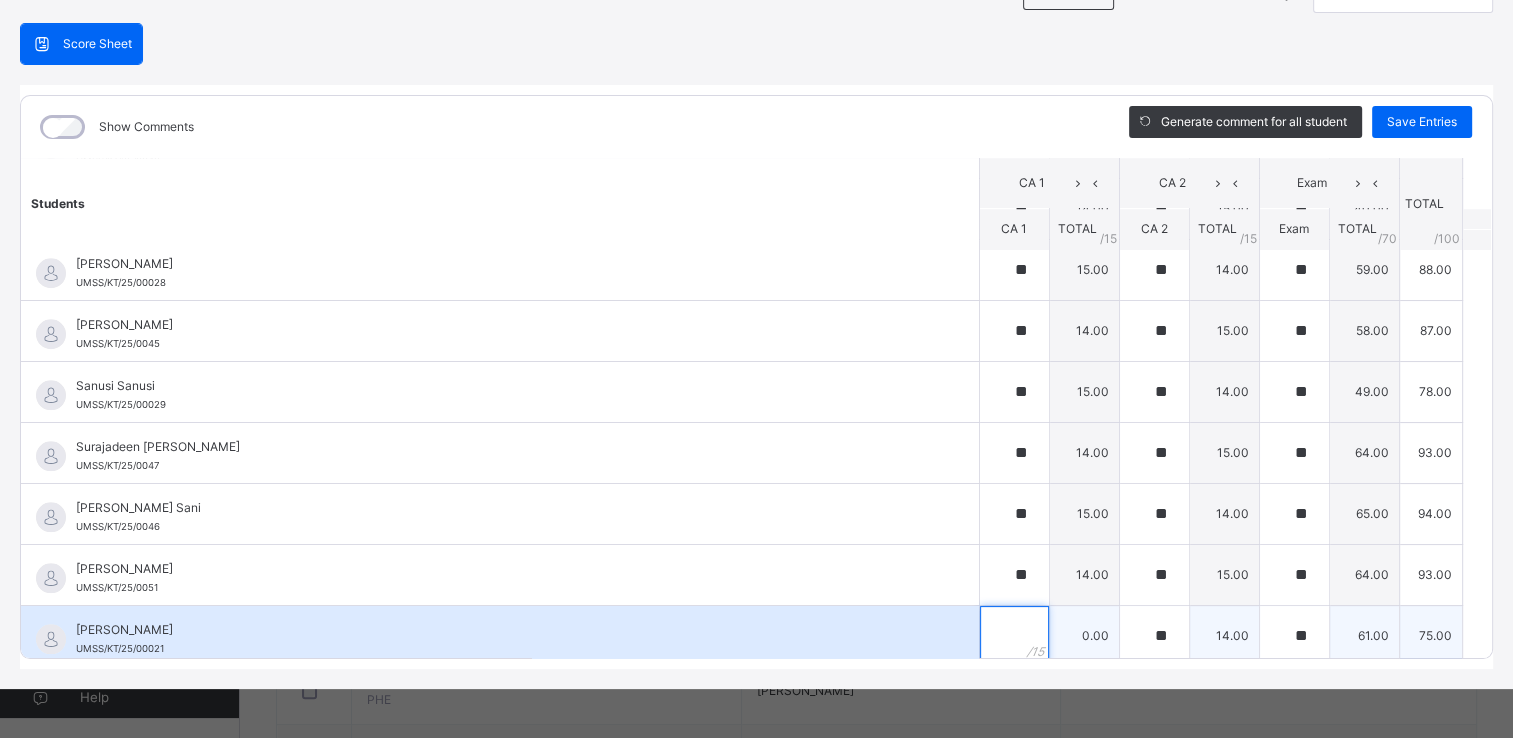 click at bounding box center [1014, 636] 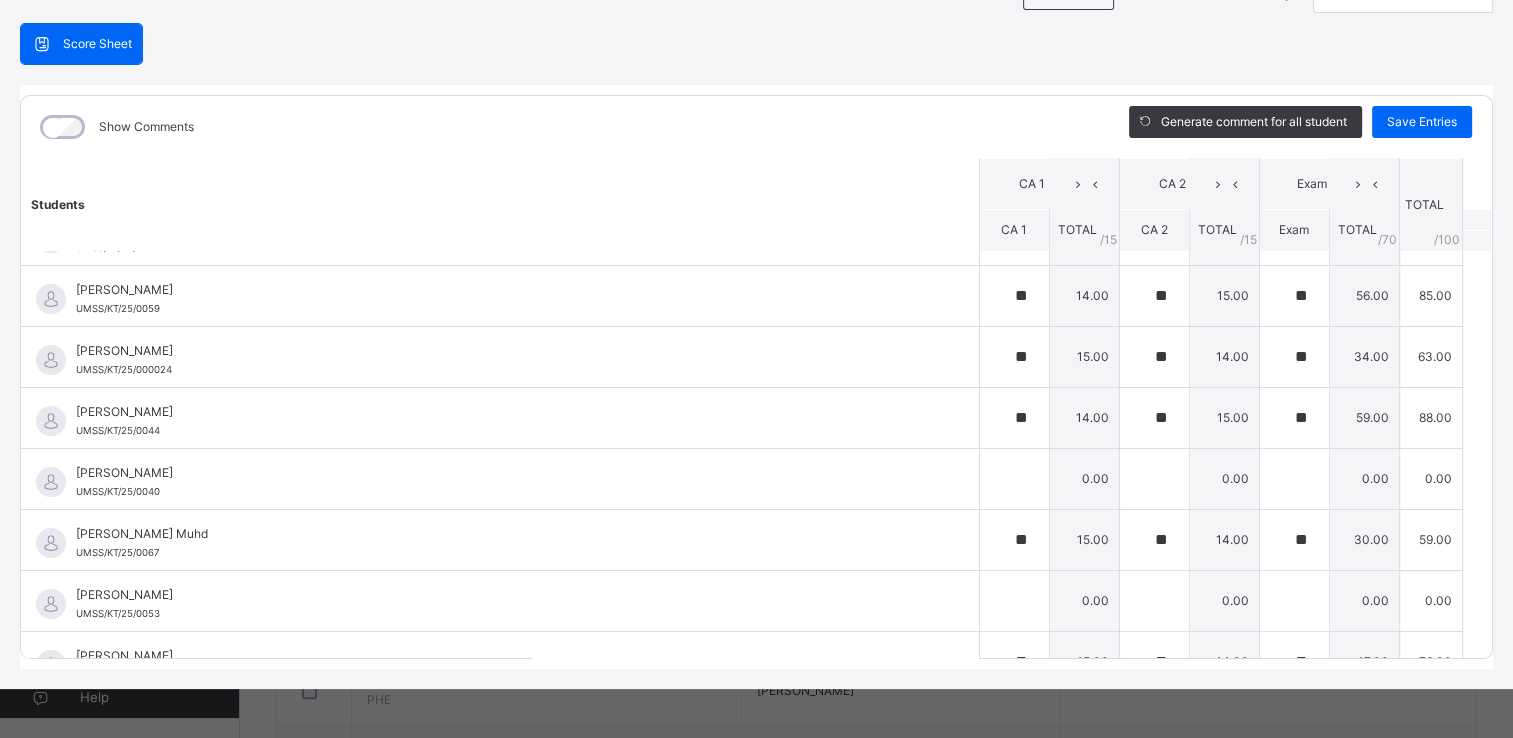 scroll, scrollTop: 68, scrollLeft: 0, axis: vertical 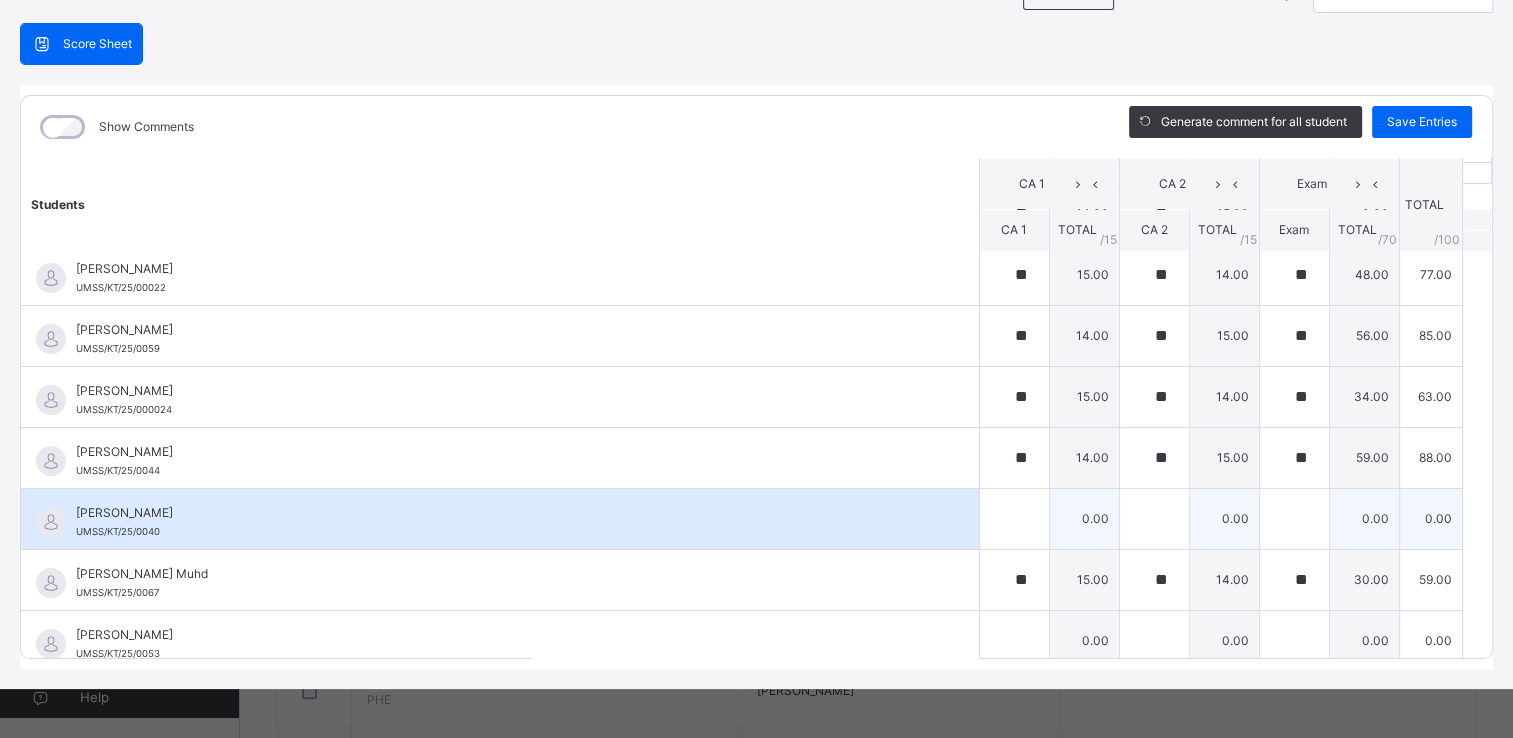 type on "**" 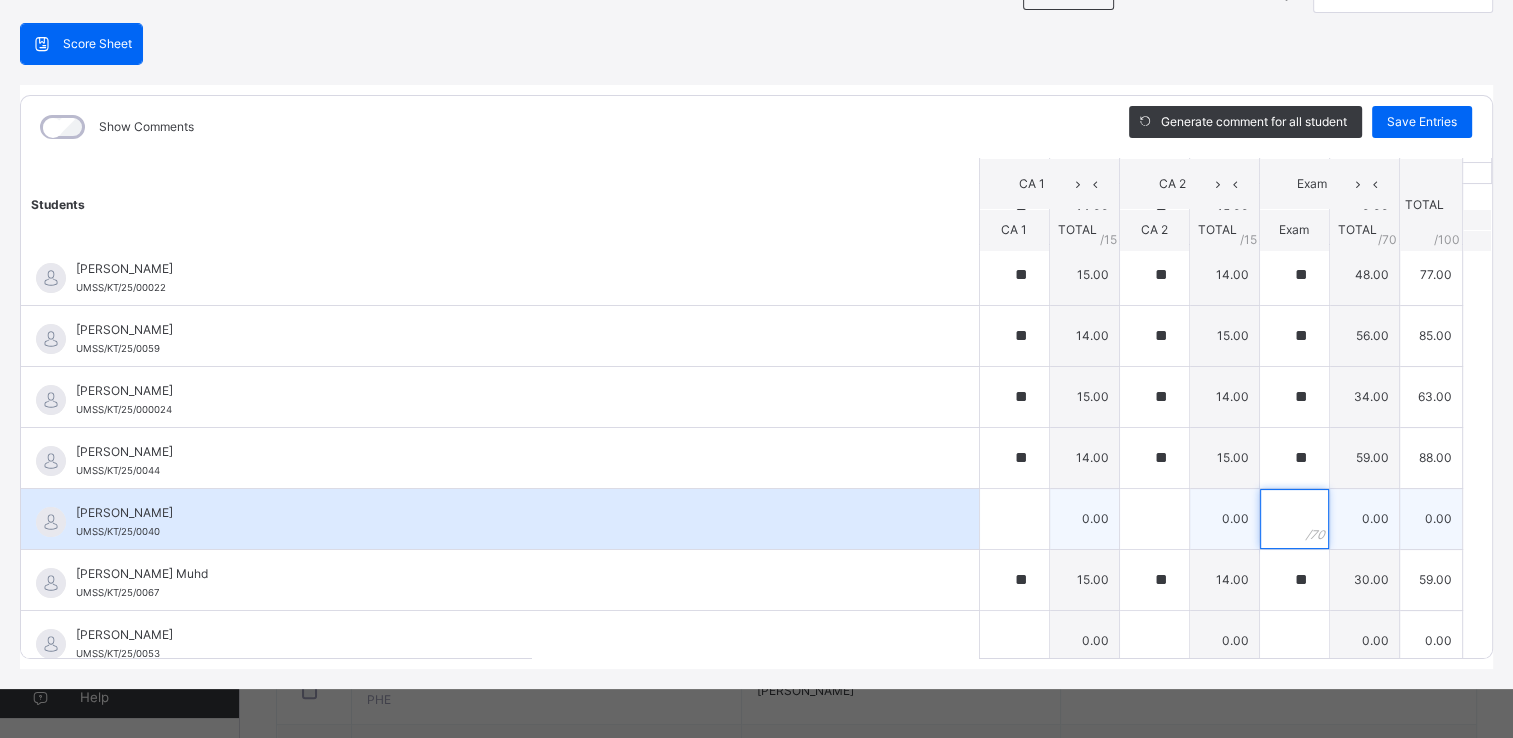 click at bounding box center [1294, 519] 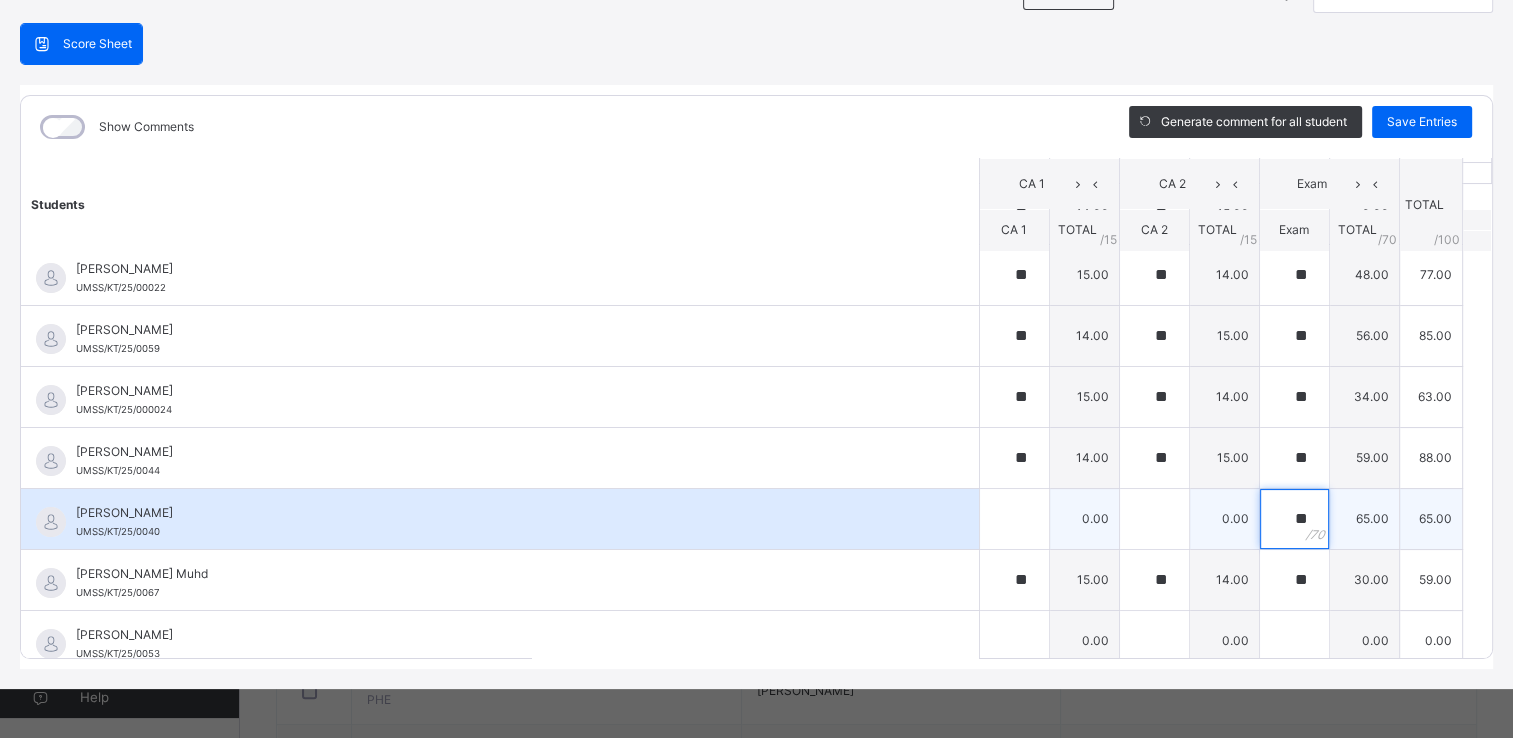 type on "**" 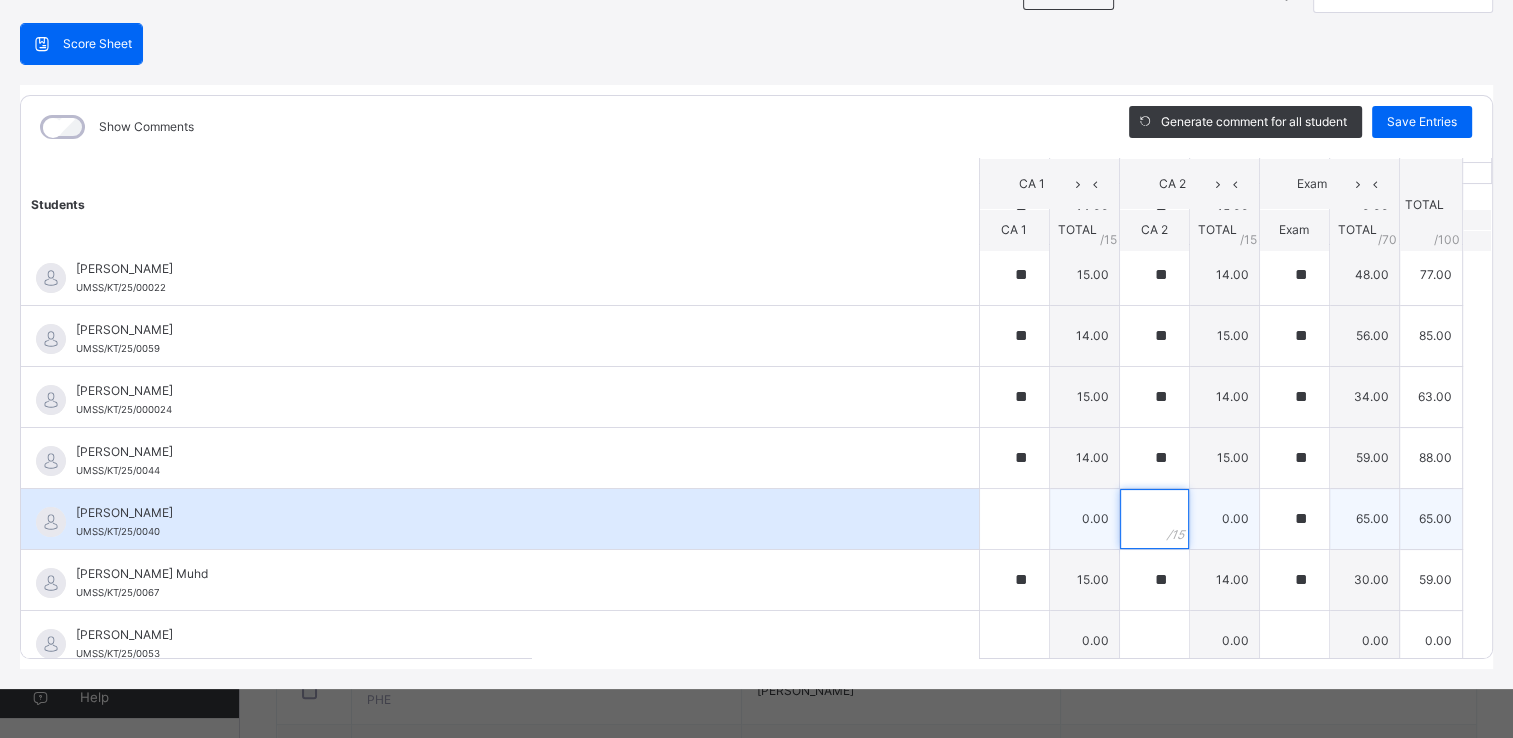 click at bounding box center [1154, 519] 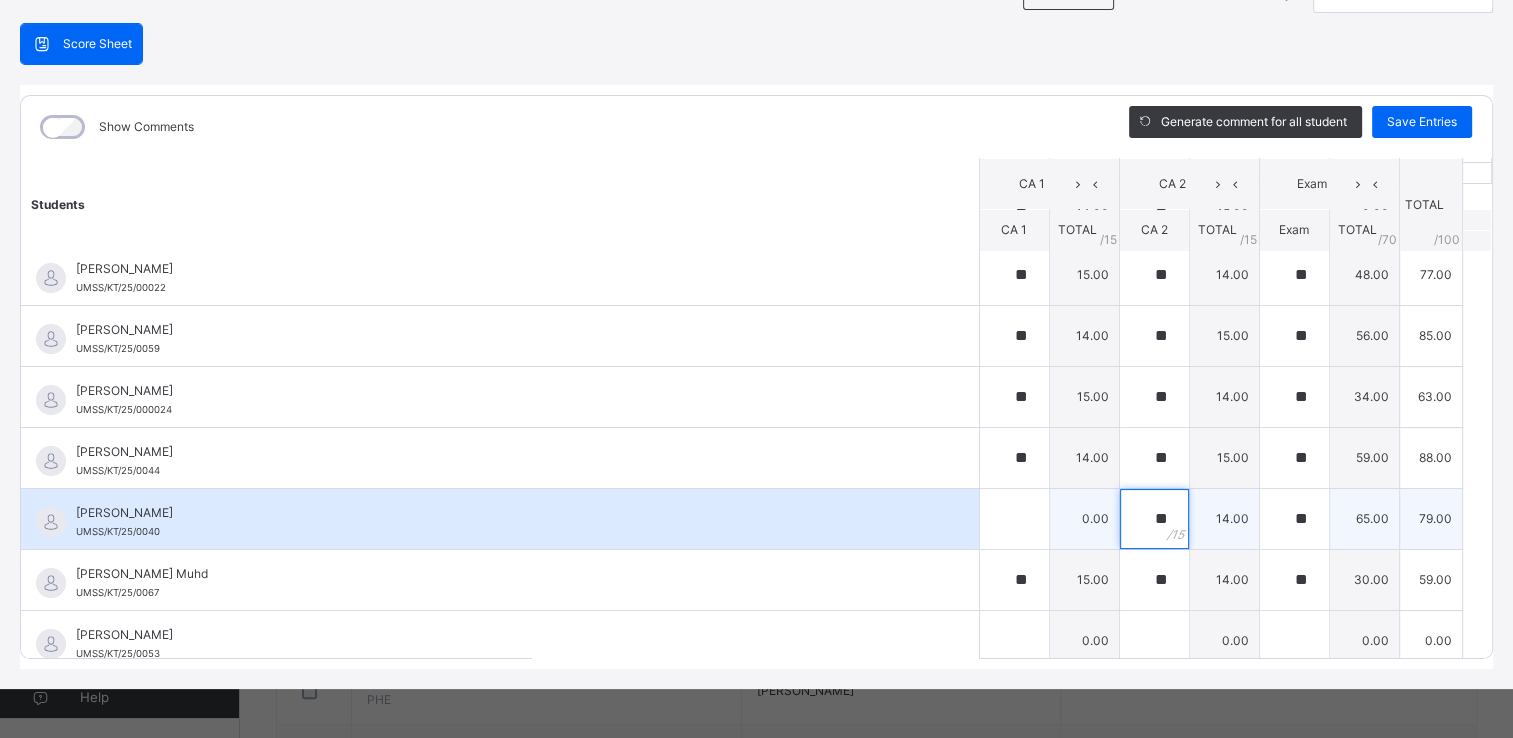 type on "**" 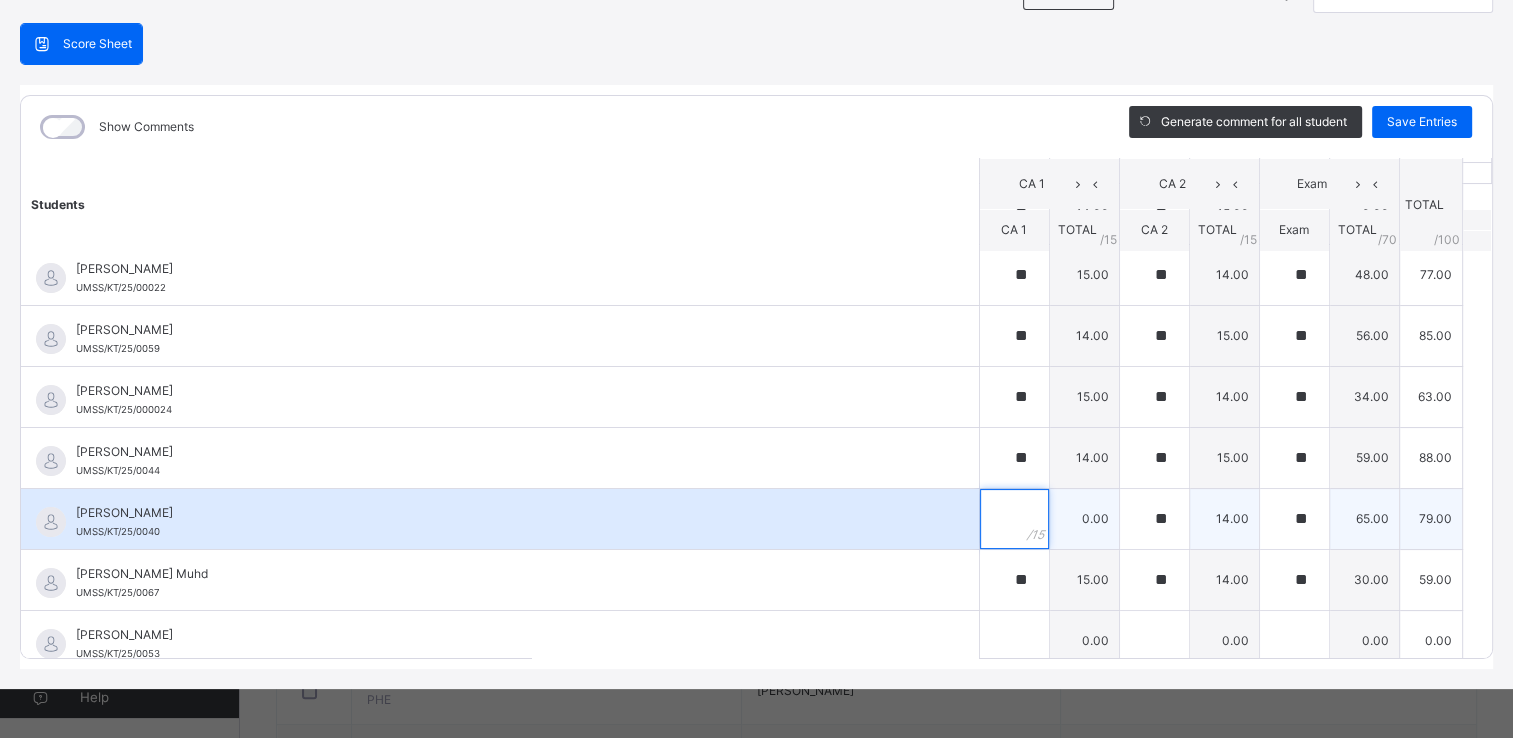 click at bounding box center (1014, 519) 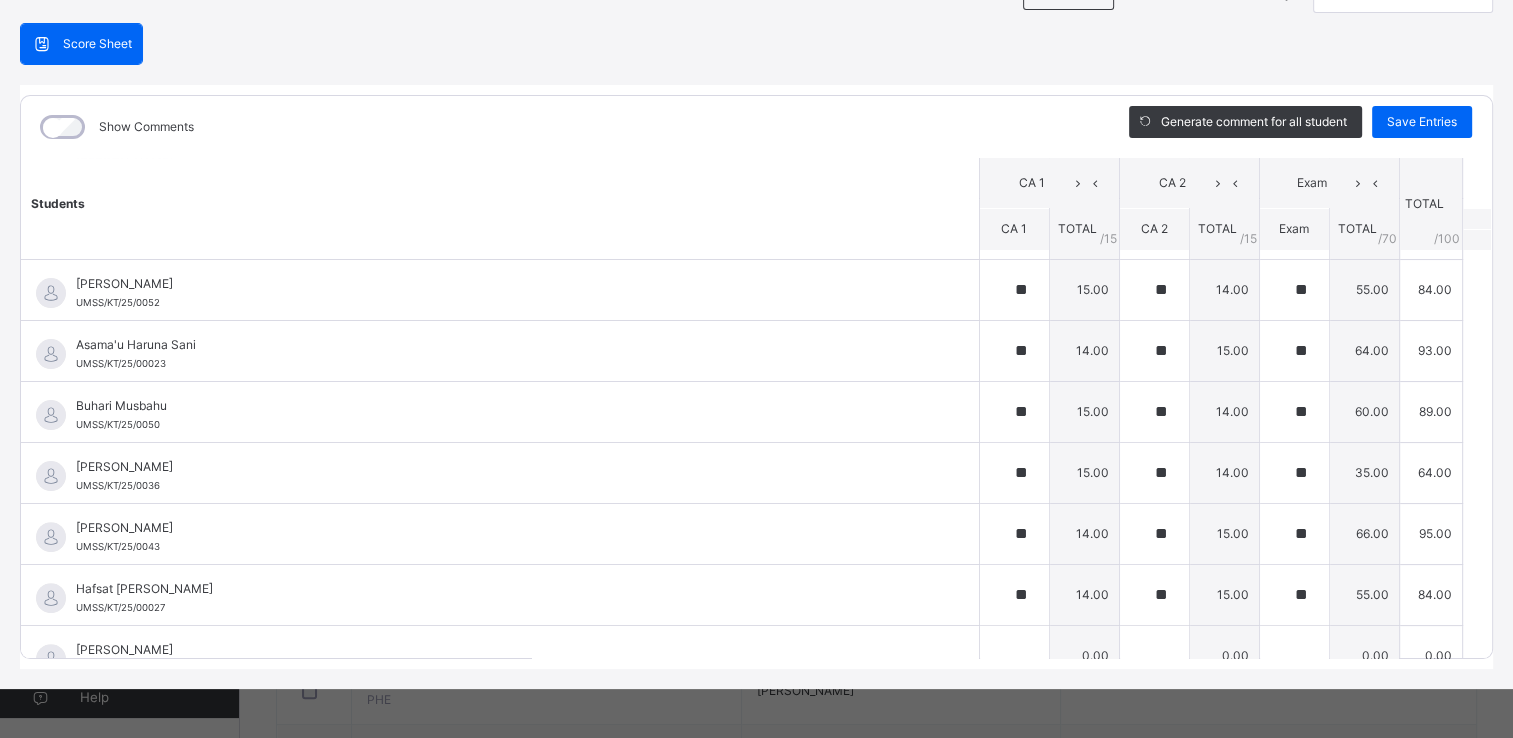 scroll, scrollTop: 642, scrollLeft: 0, axis: vertical 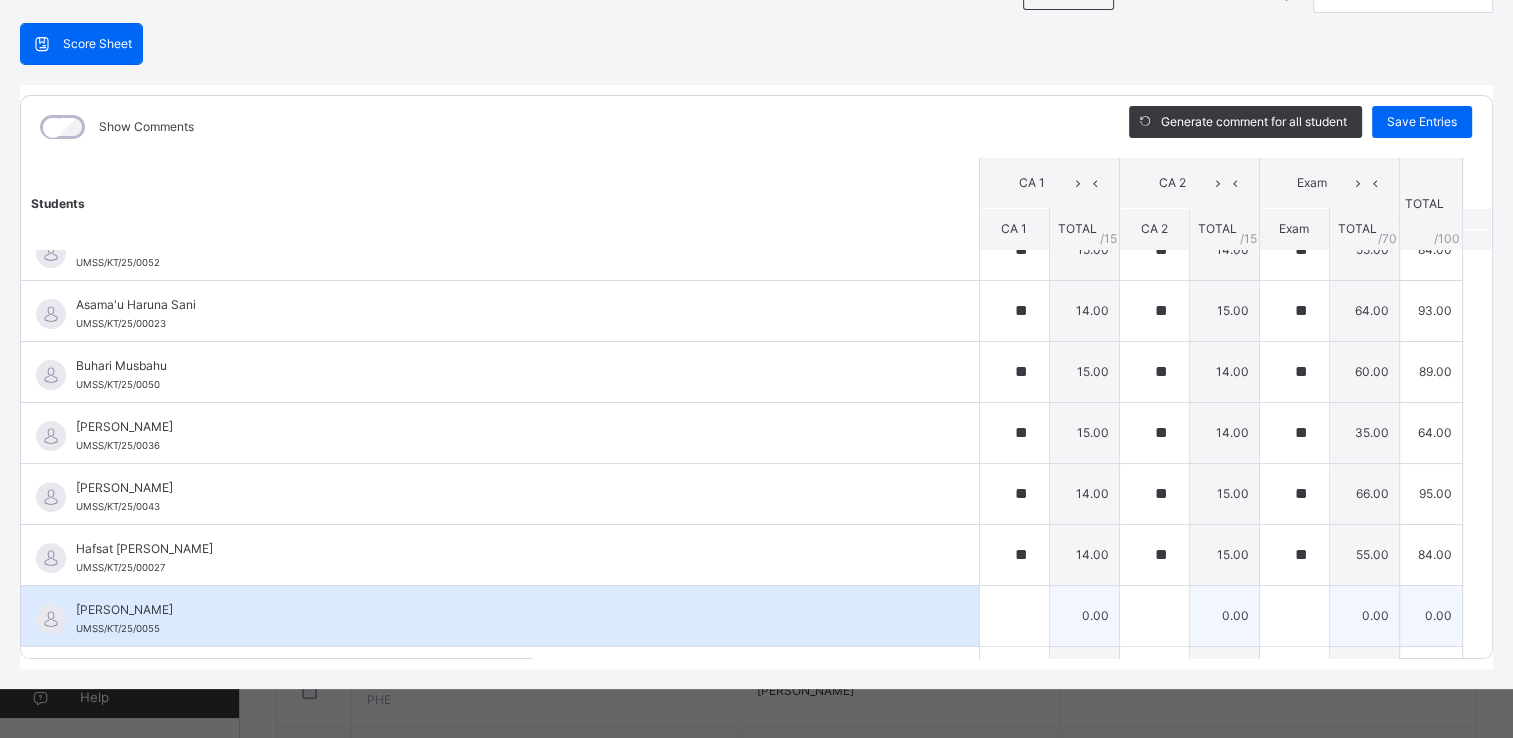 type on "**" 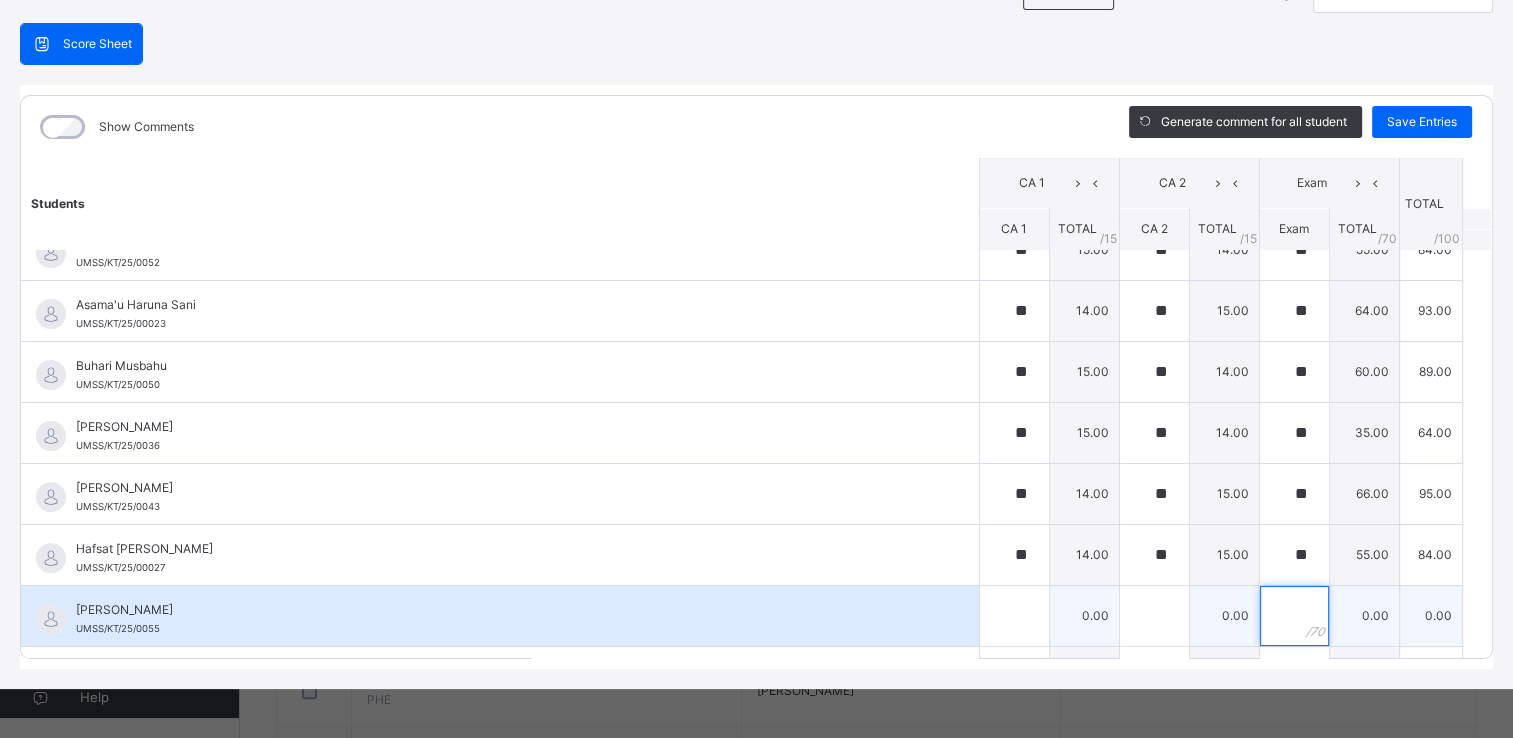click at bounding box center (1294, 616) 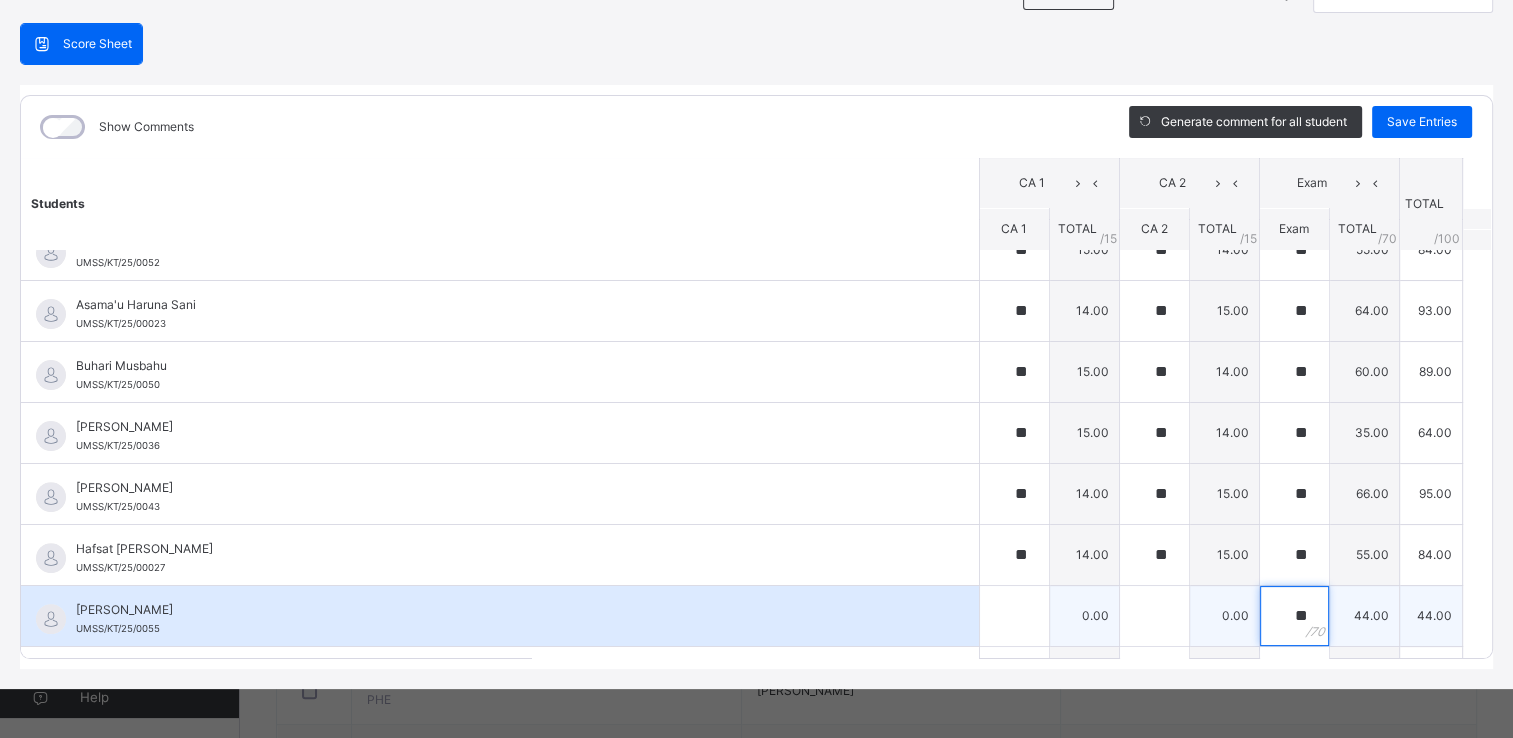 type on "**" 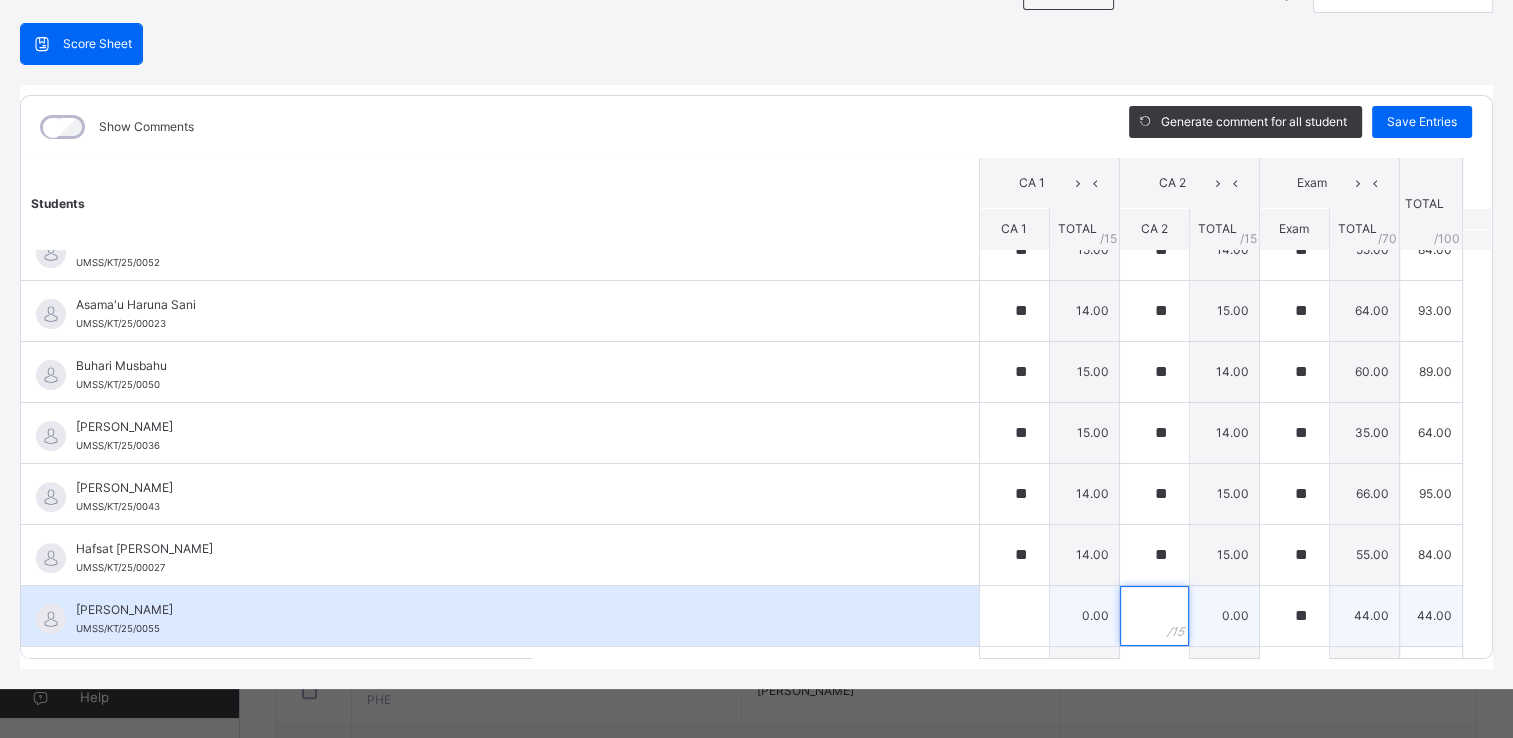 click at bounding box center (1154, 616) 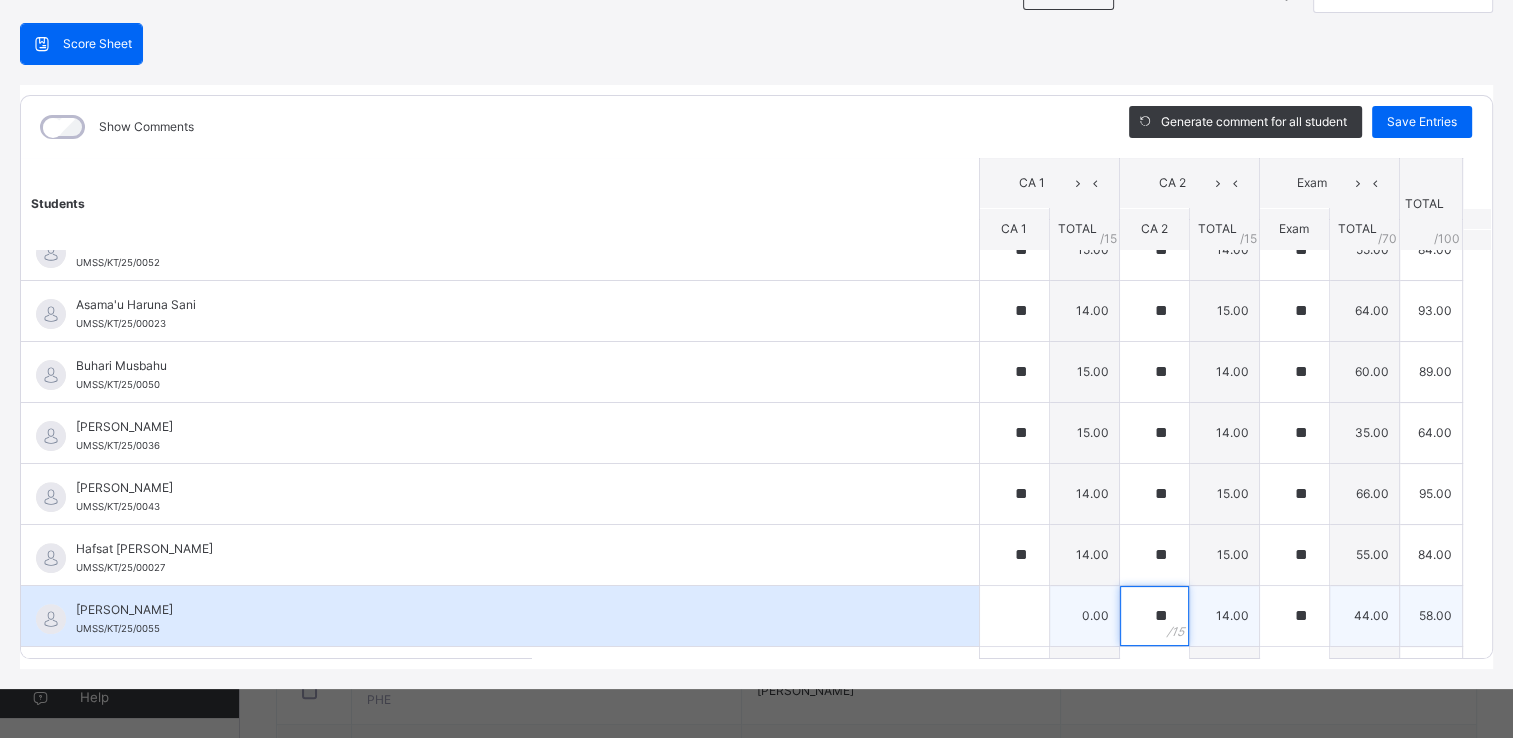 type on "**" 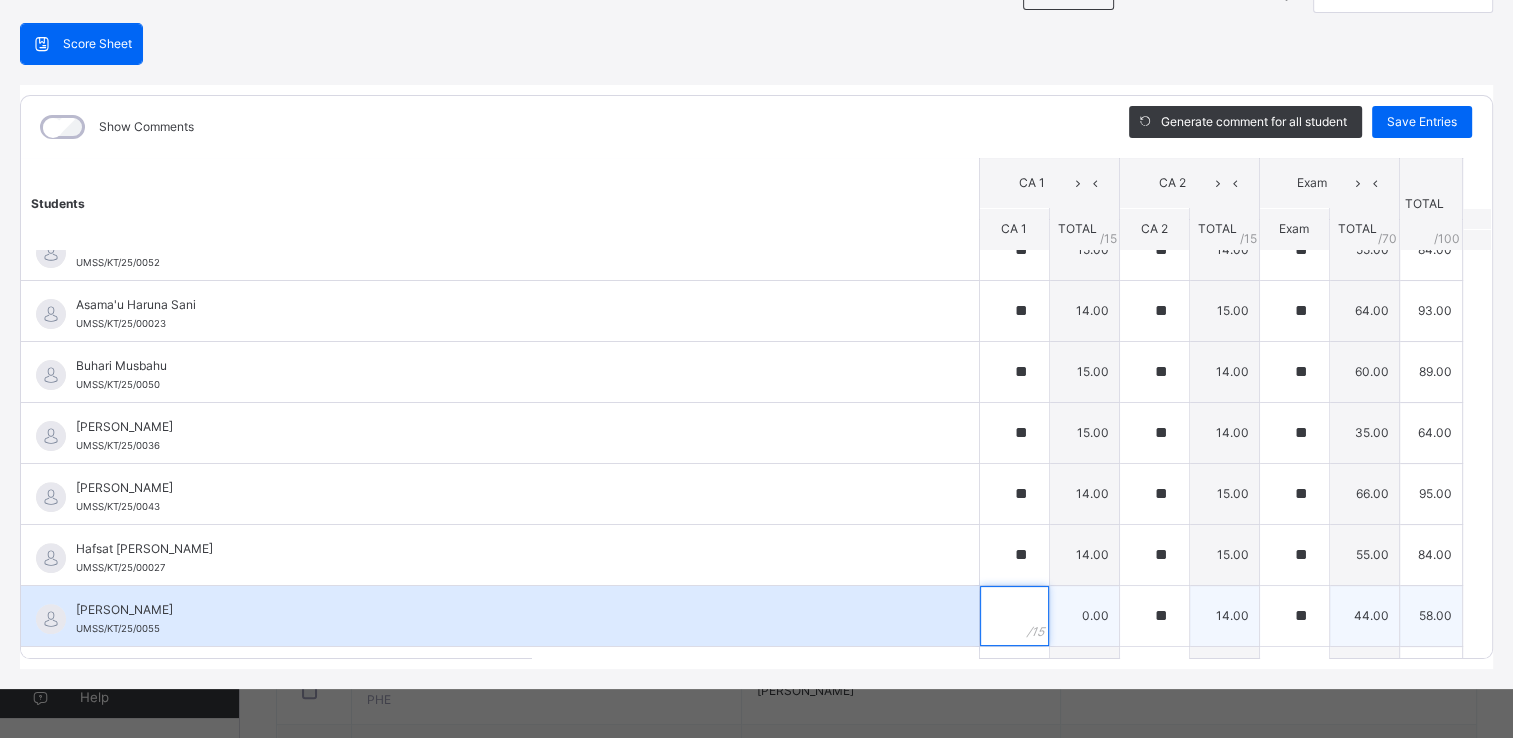 click at bounding box center [1014, 616] 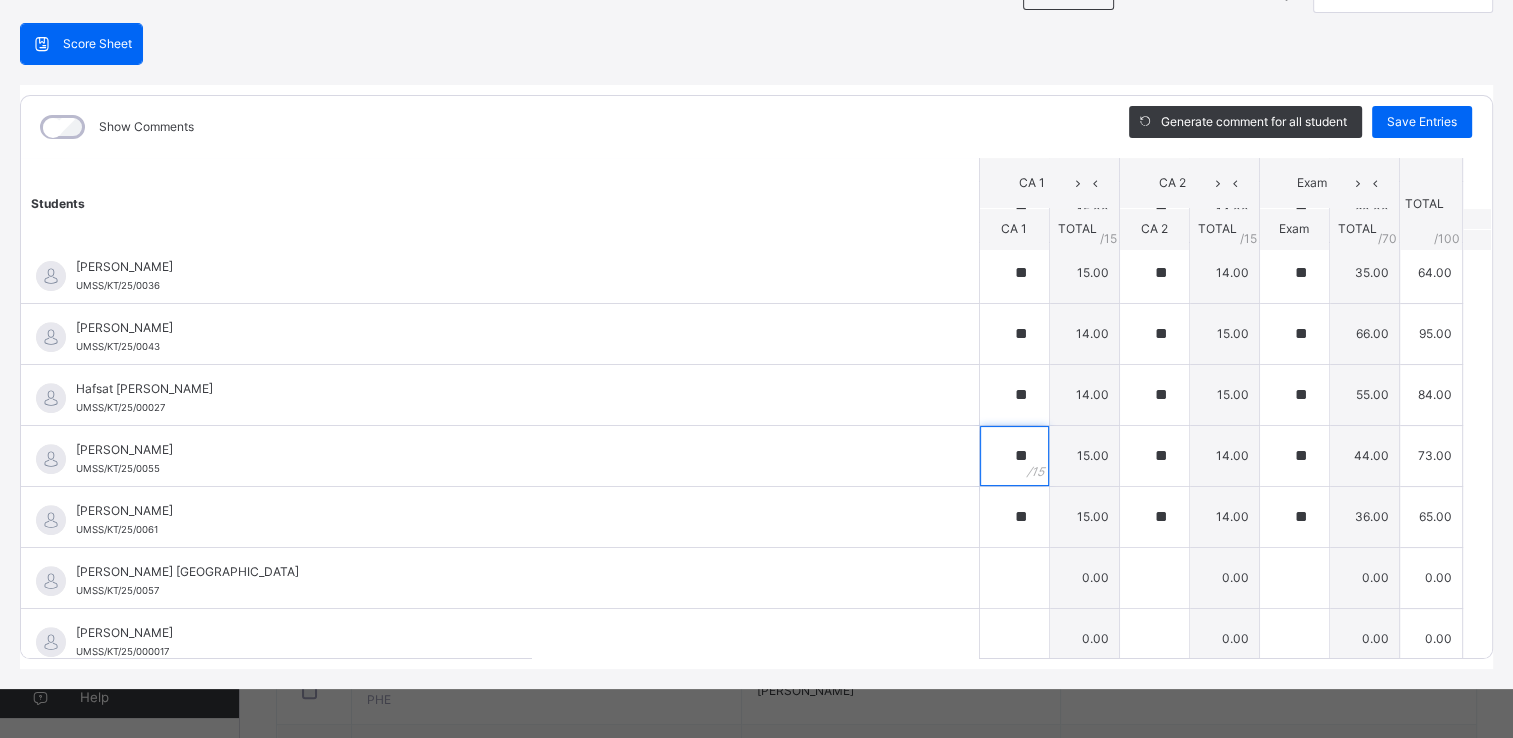 scroll, scrollTop: 842, scrollLeft: 0, axis: vertical 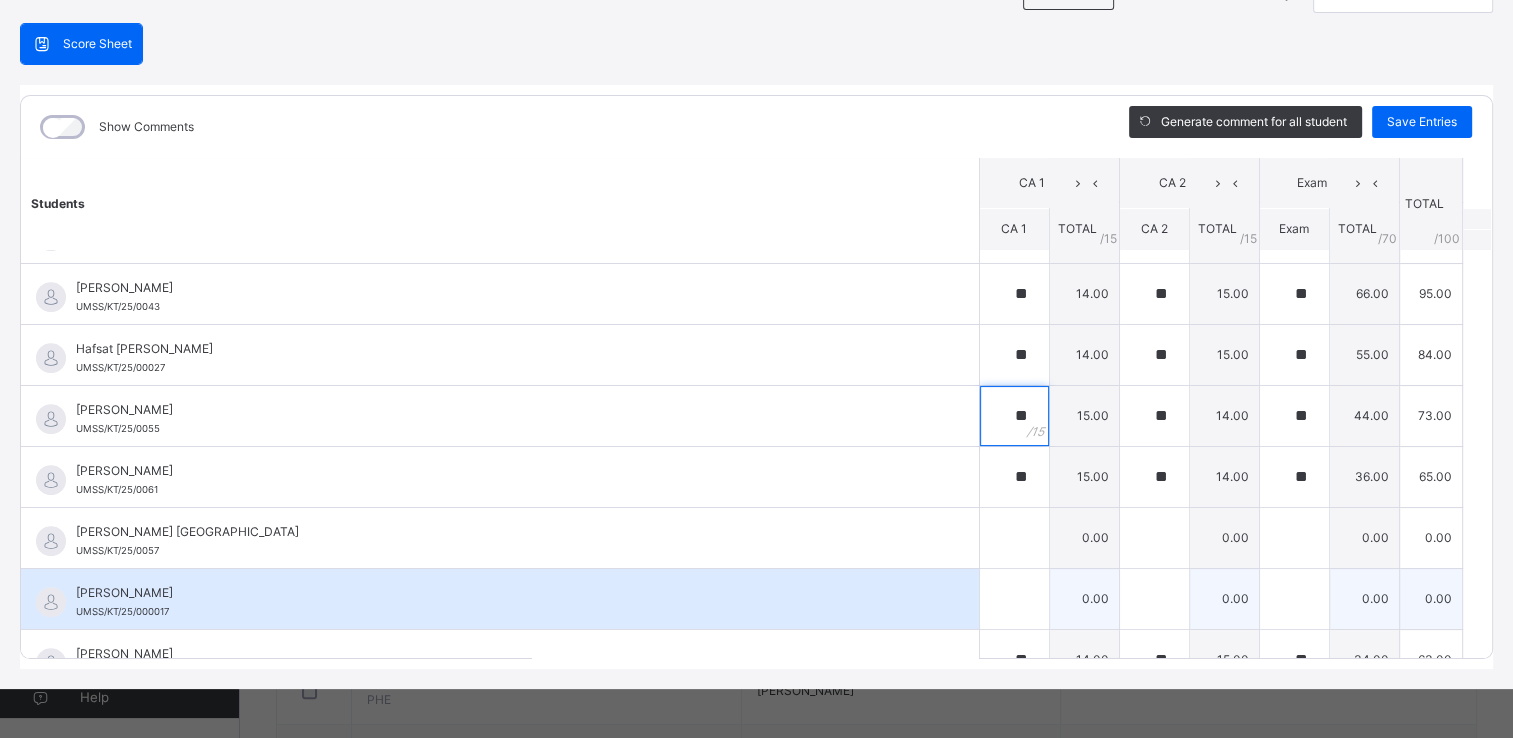 type on "**" 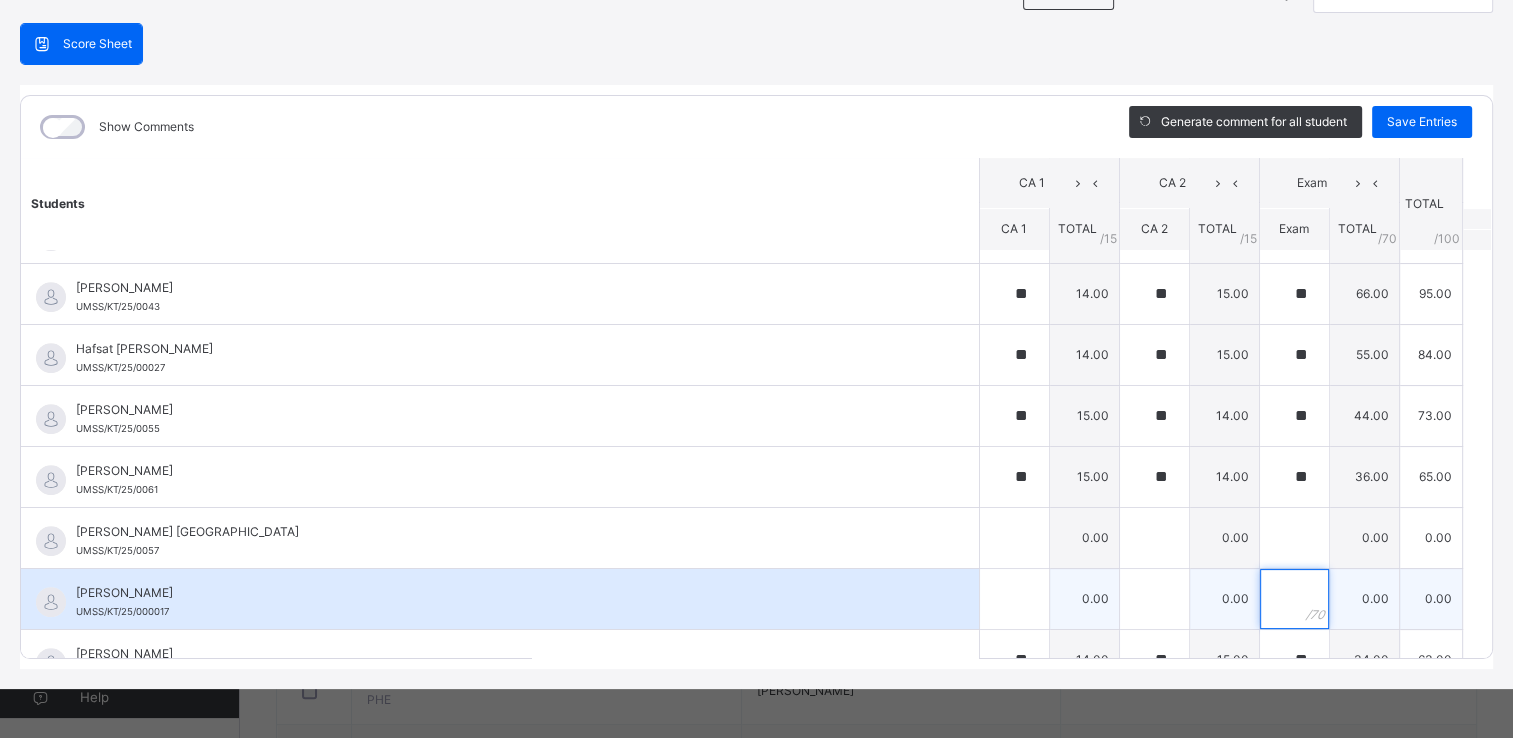 click at bounding box center [1294, 599] 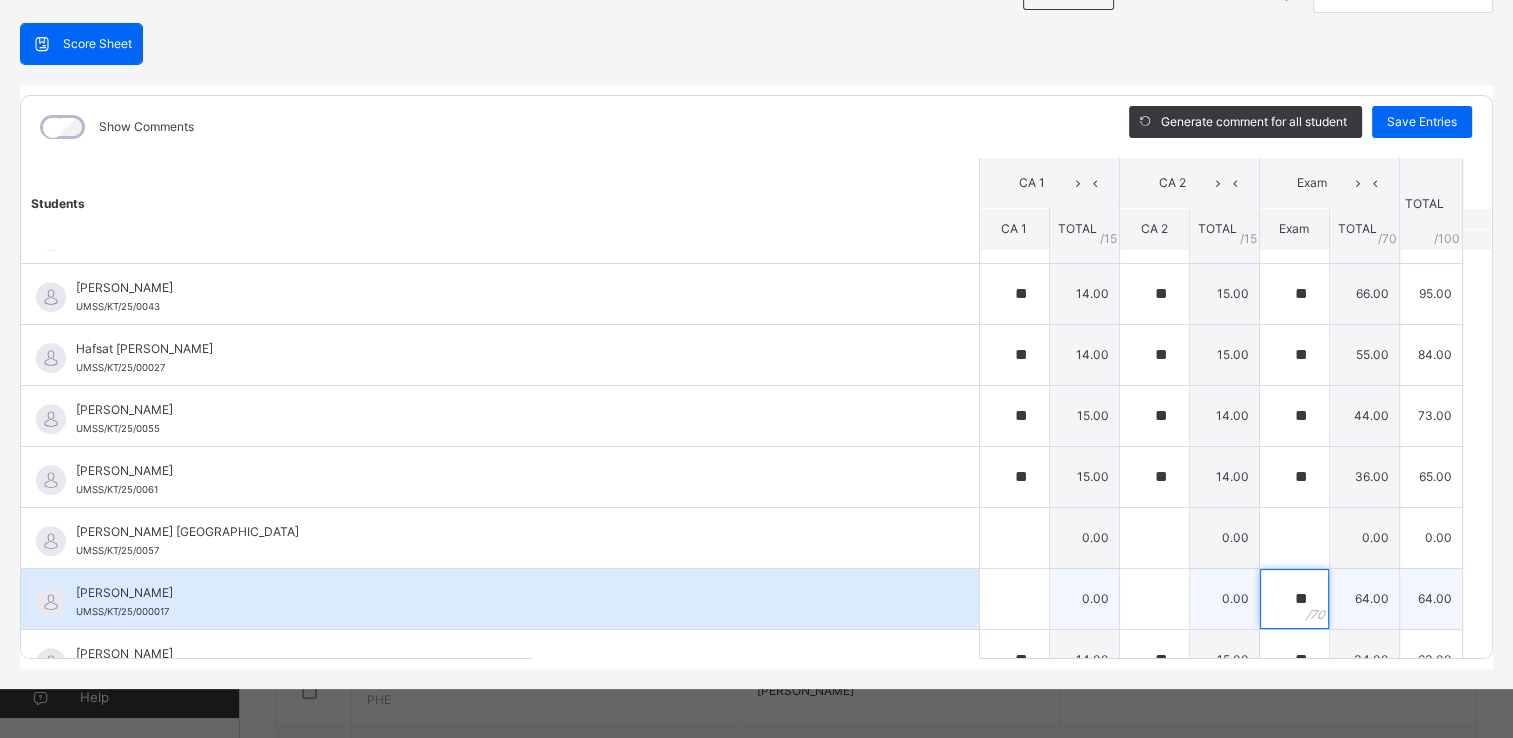 type on "**" 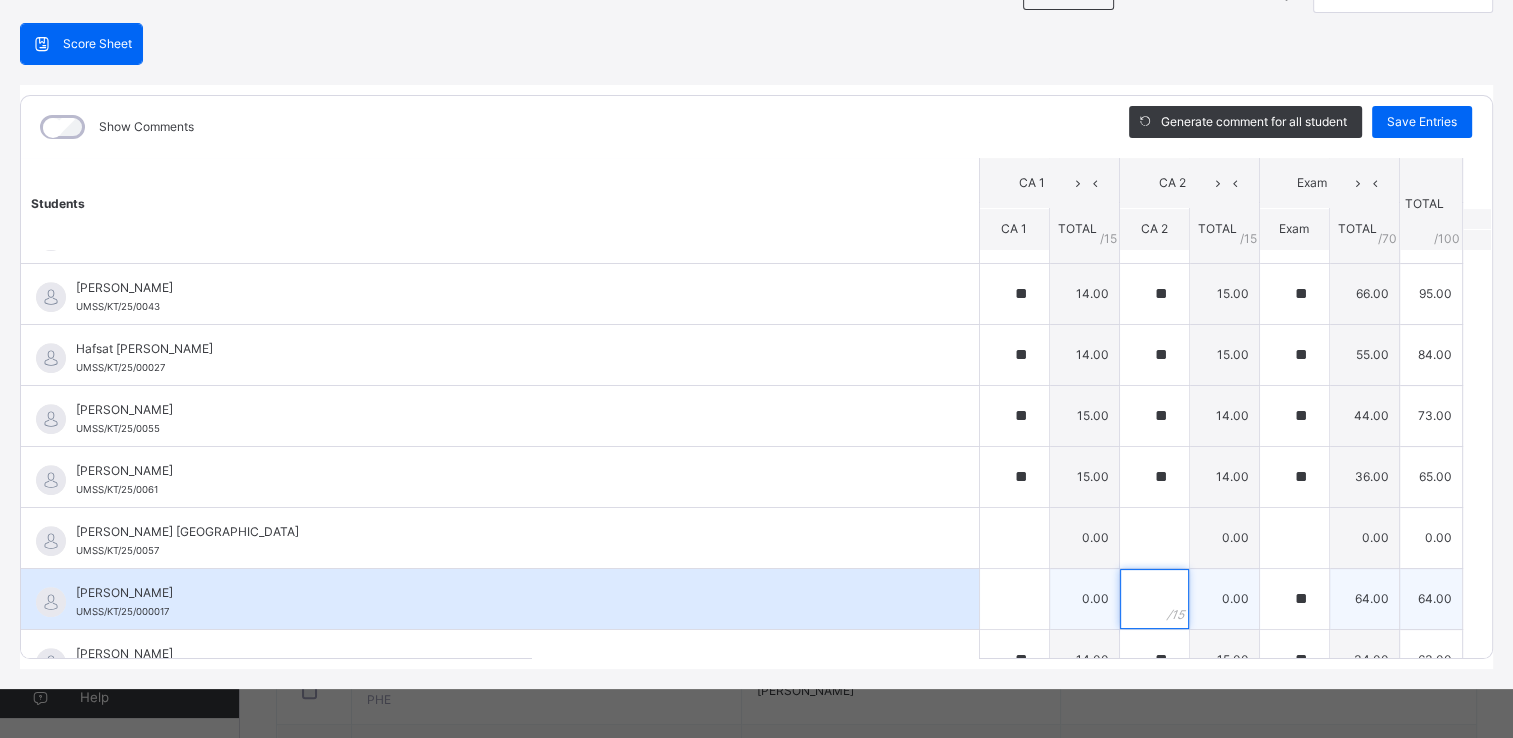click at bounding box center [1154, 599] 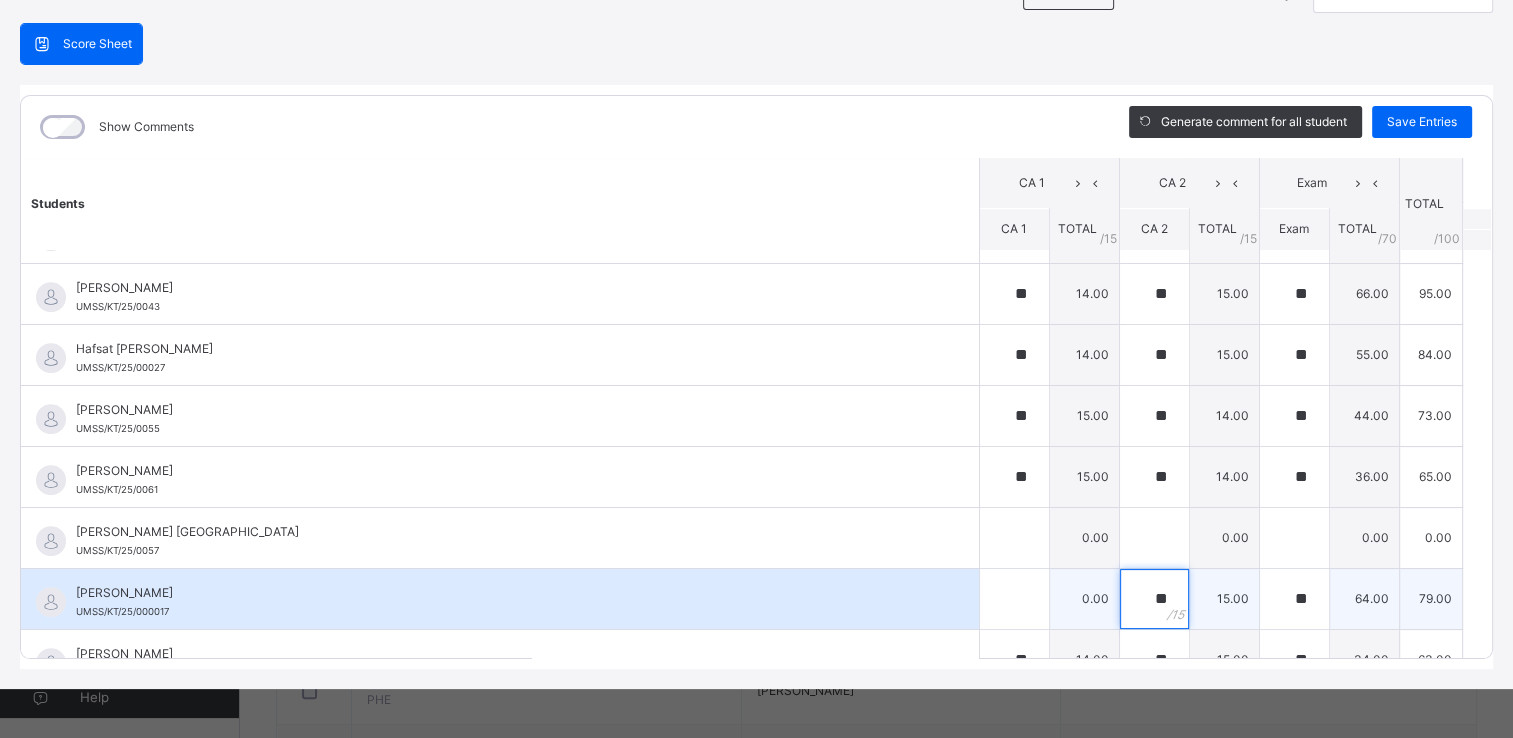 type on "**" 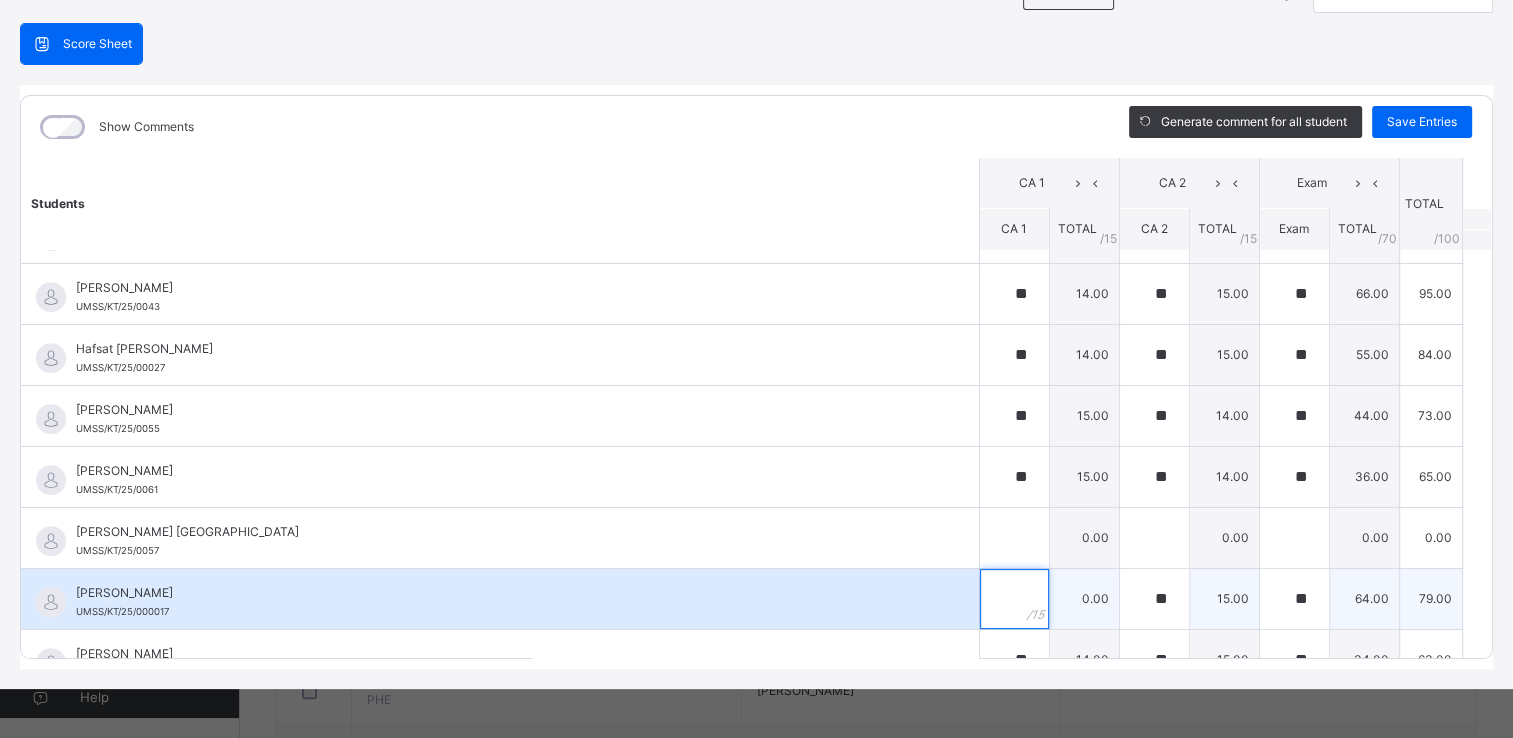 click at bounding box center (1014, 599) 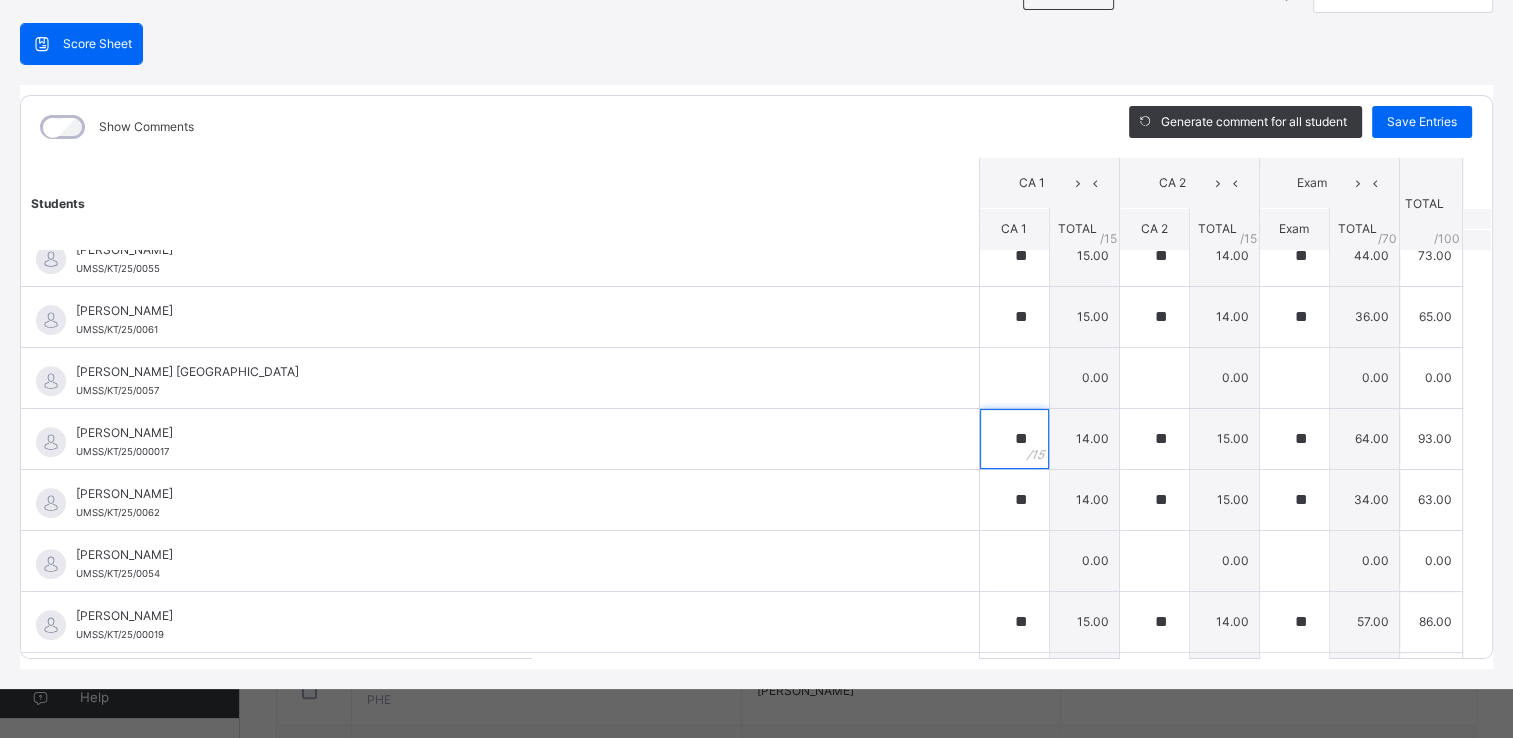 scroll, scrollTop: 1042, scrollLeft: 0, axis: vertical 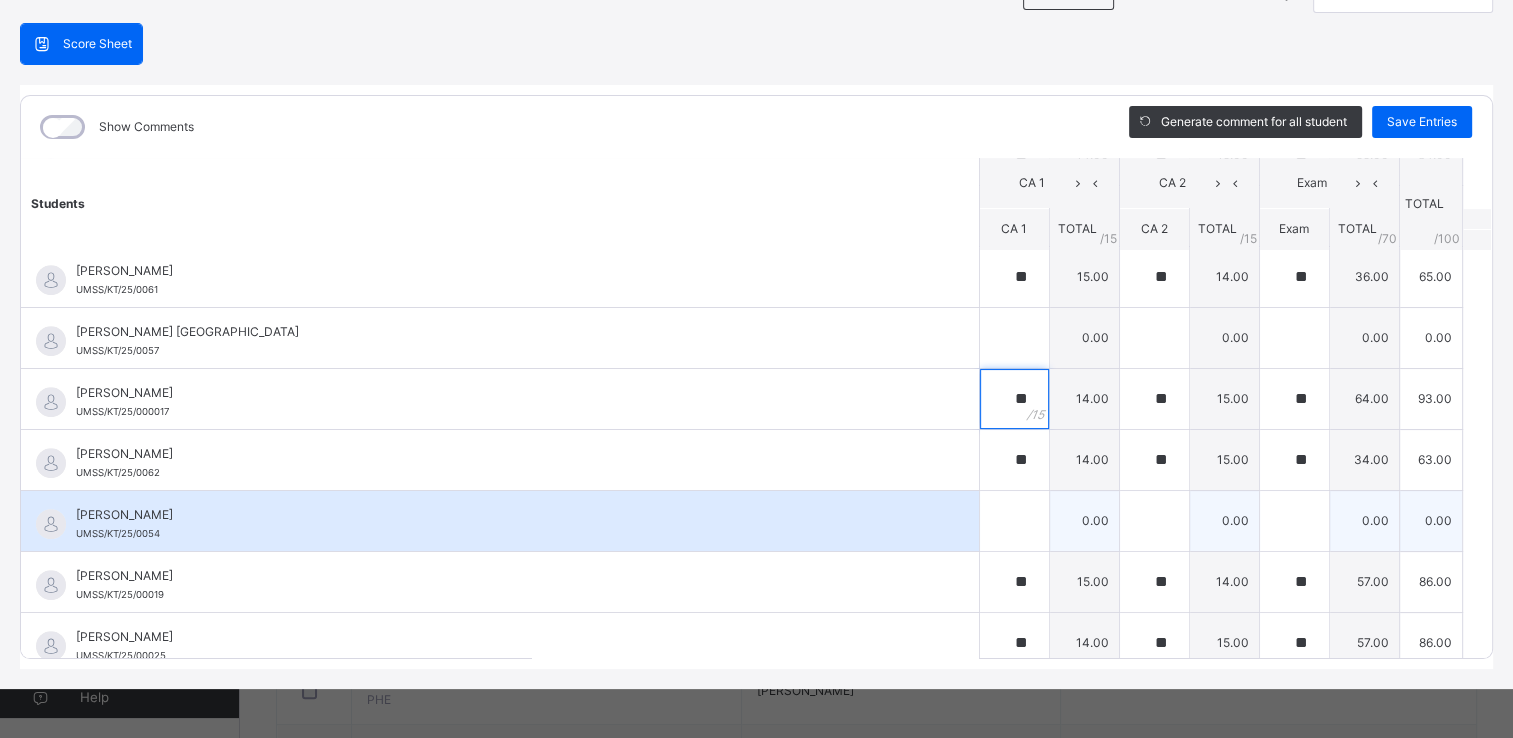 type on "**" 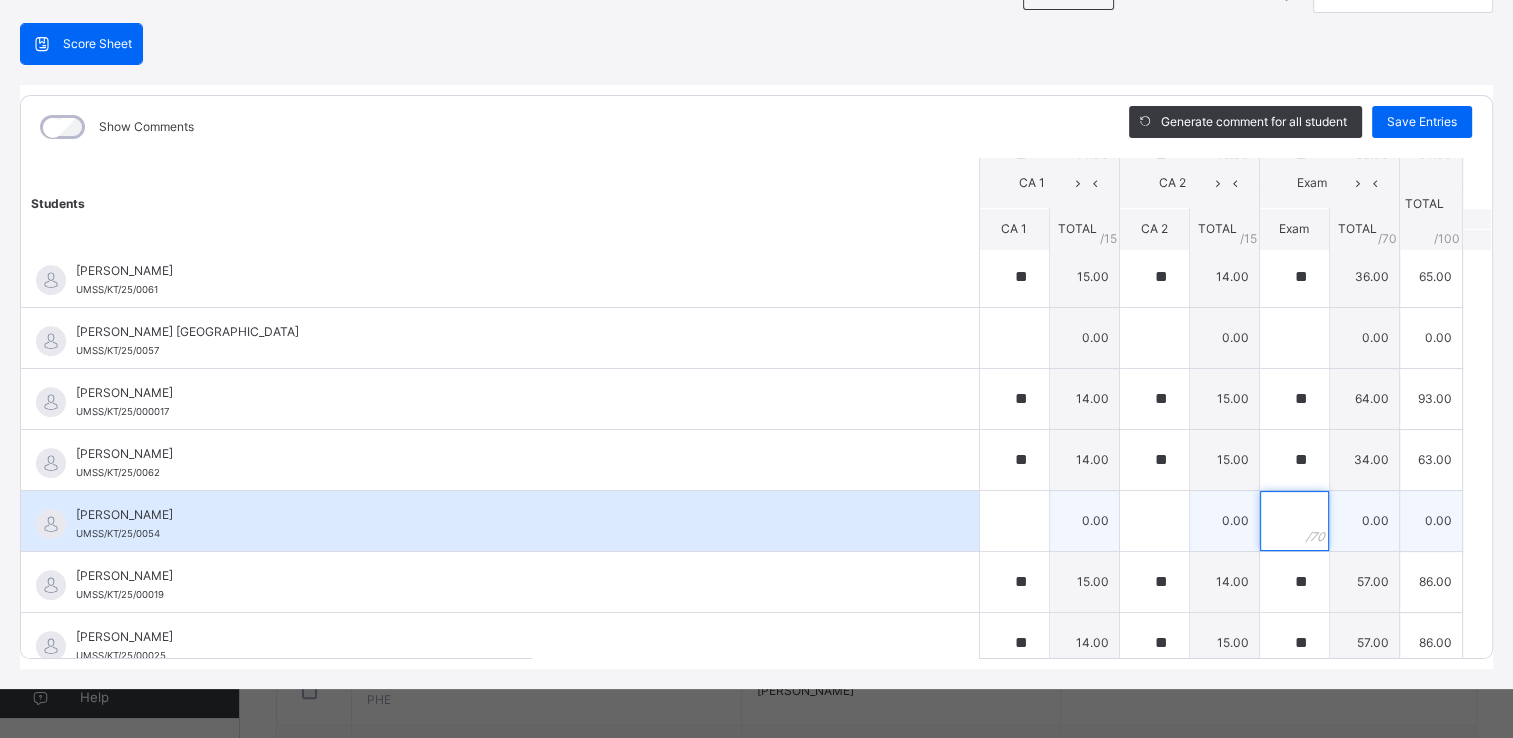 click at bounding box center (1294, 521) 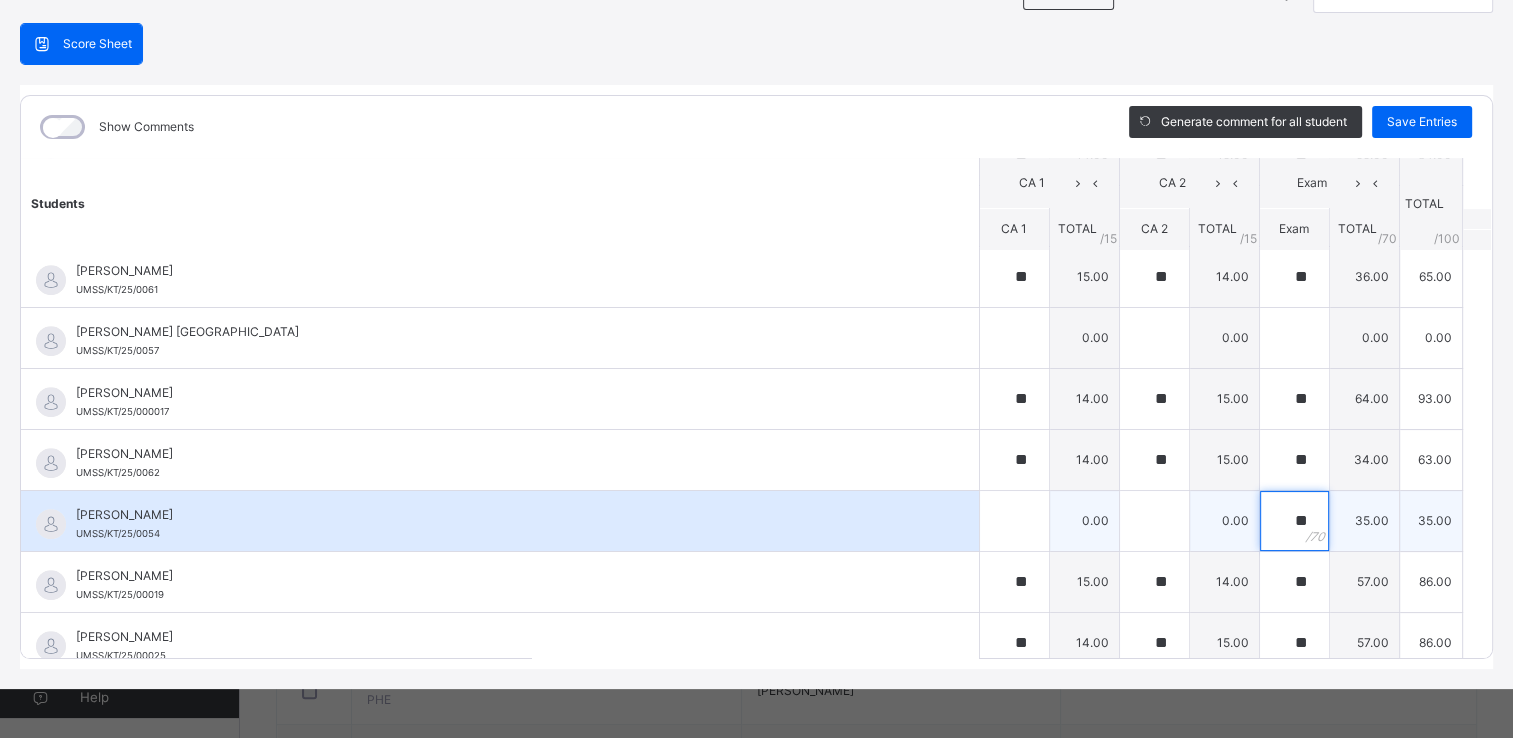 type on "**" 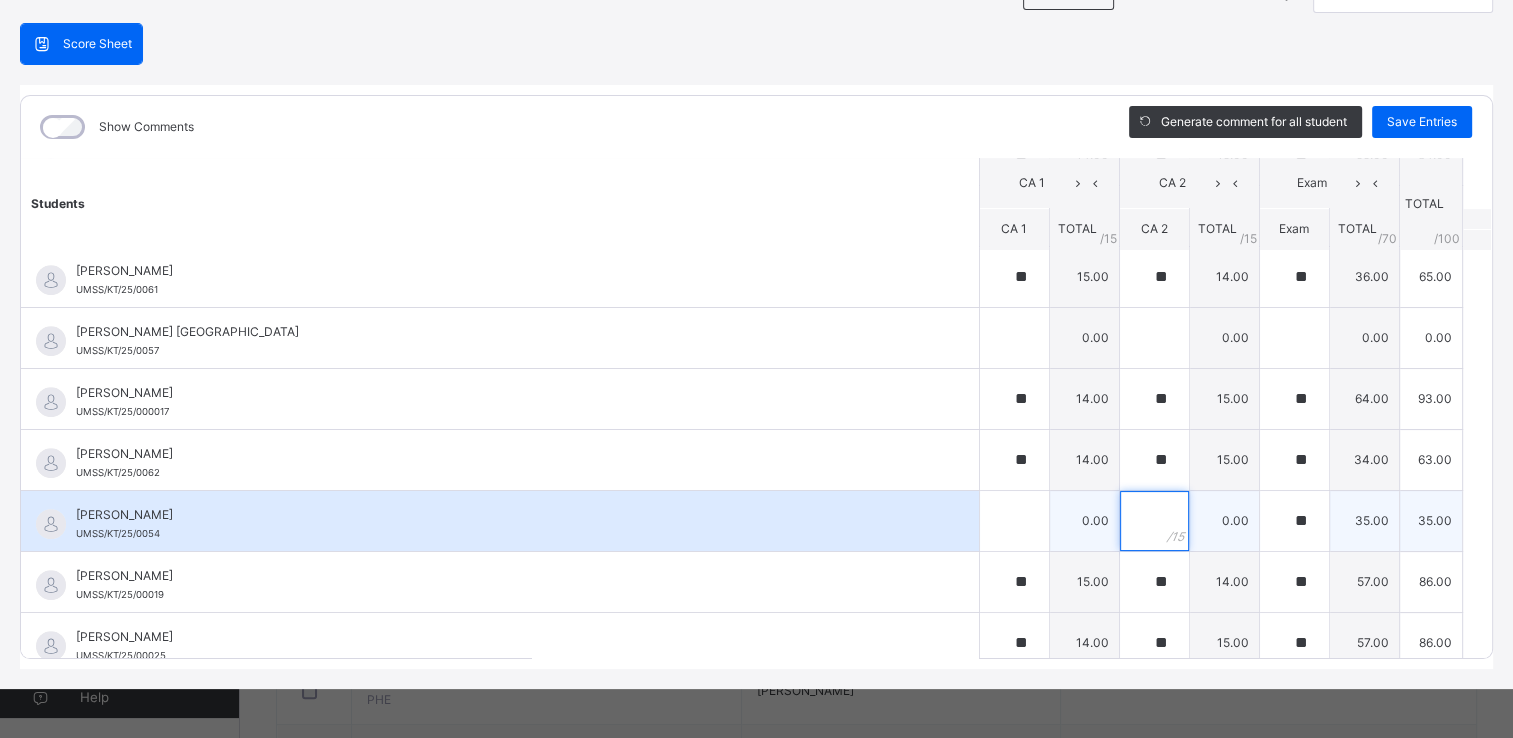 click at bounding box center (1154, 521) 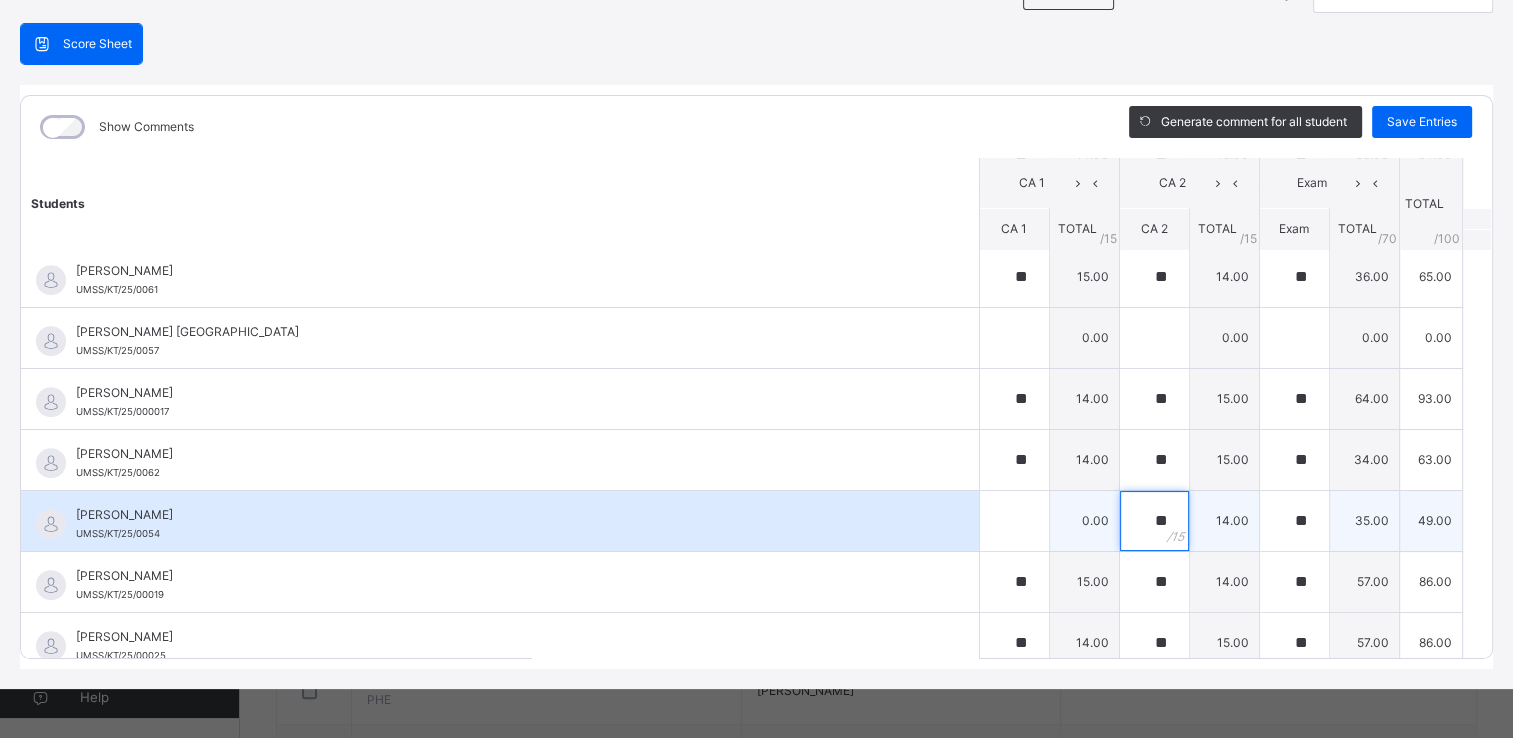 type on "**" 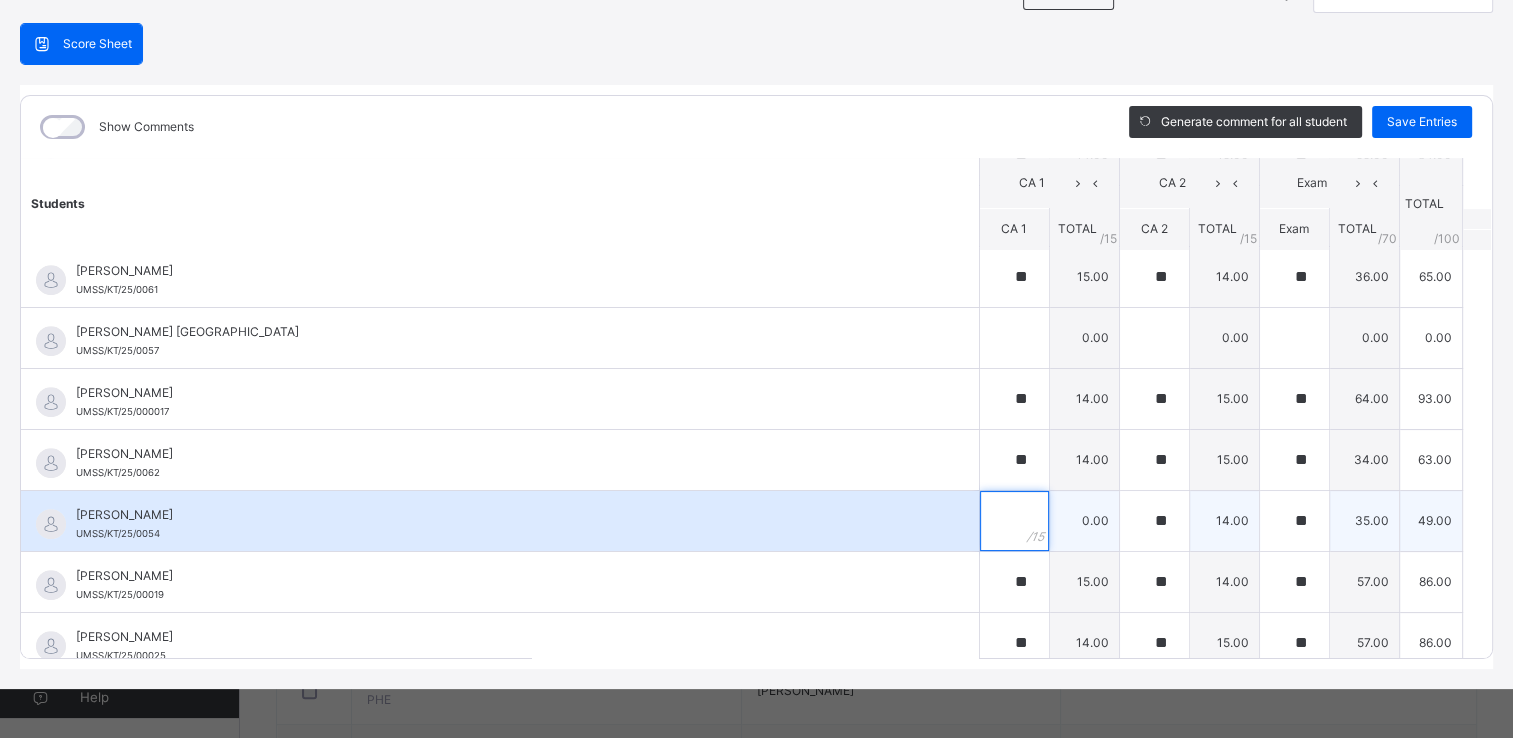 click at bounding box center [1014, 521] 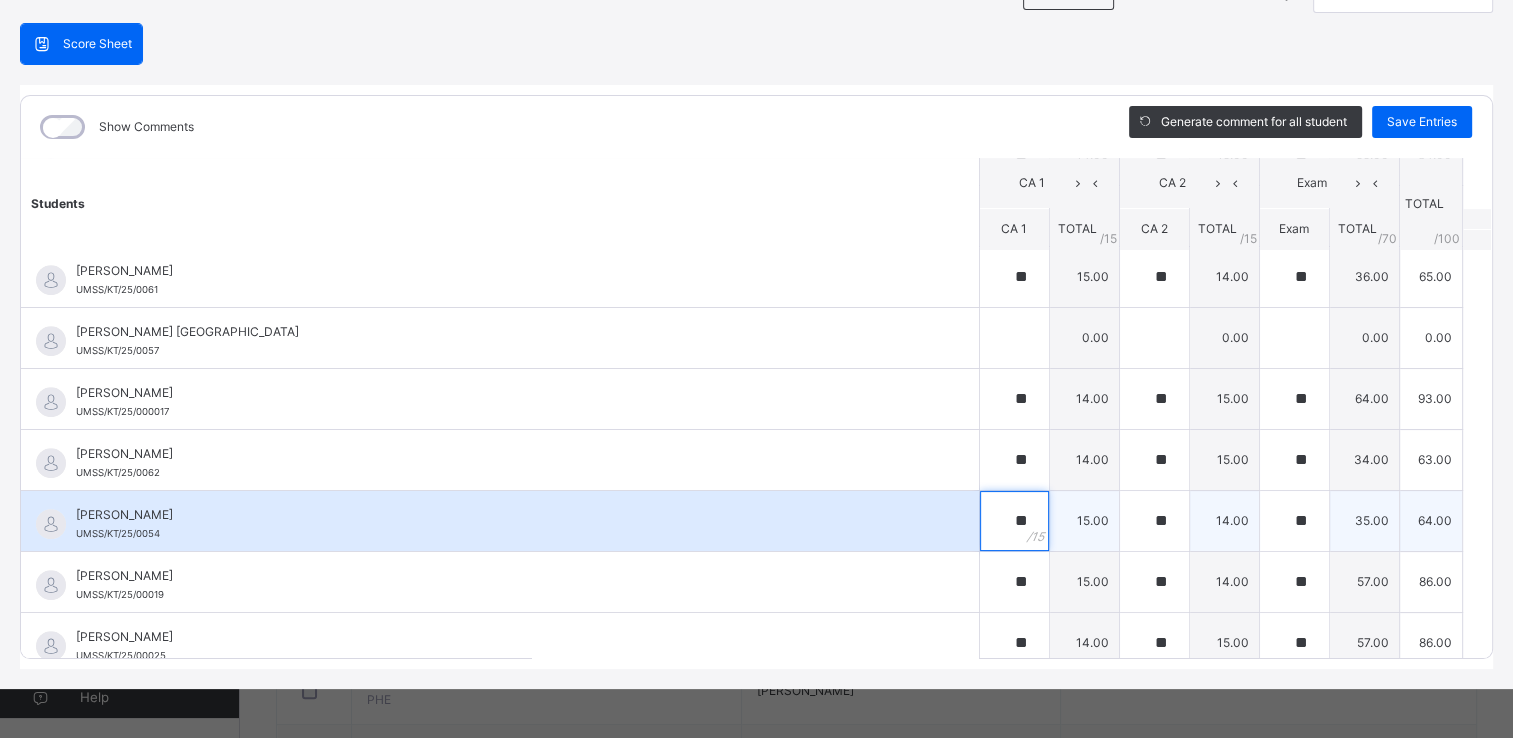 click on "**" at bounding box center [1014, 521] 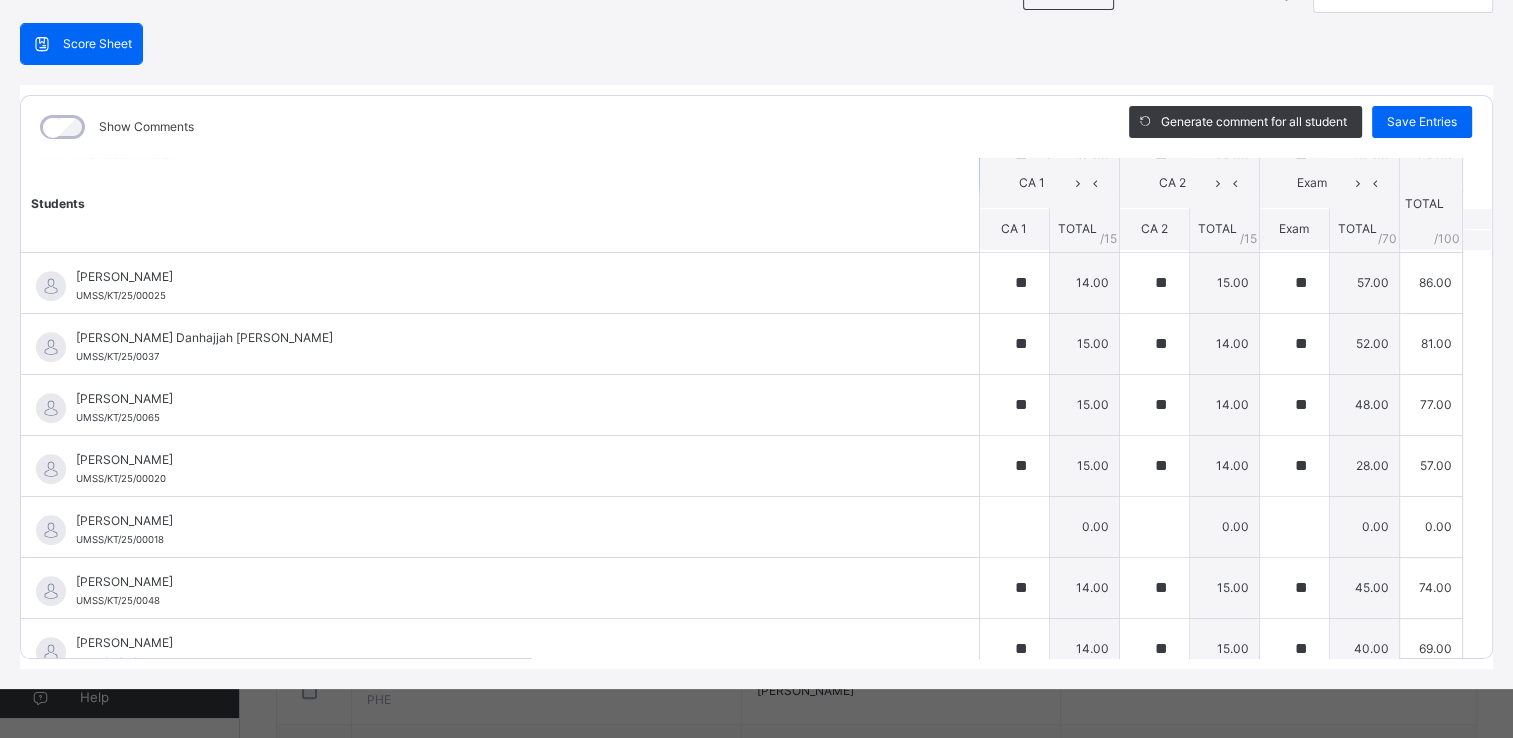 scroll, scrollTop: 1442, scrollLeft: 0, axis: vertical 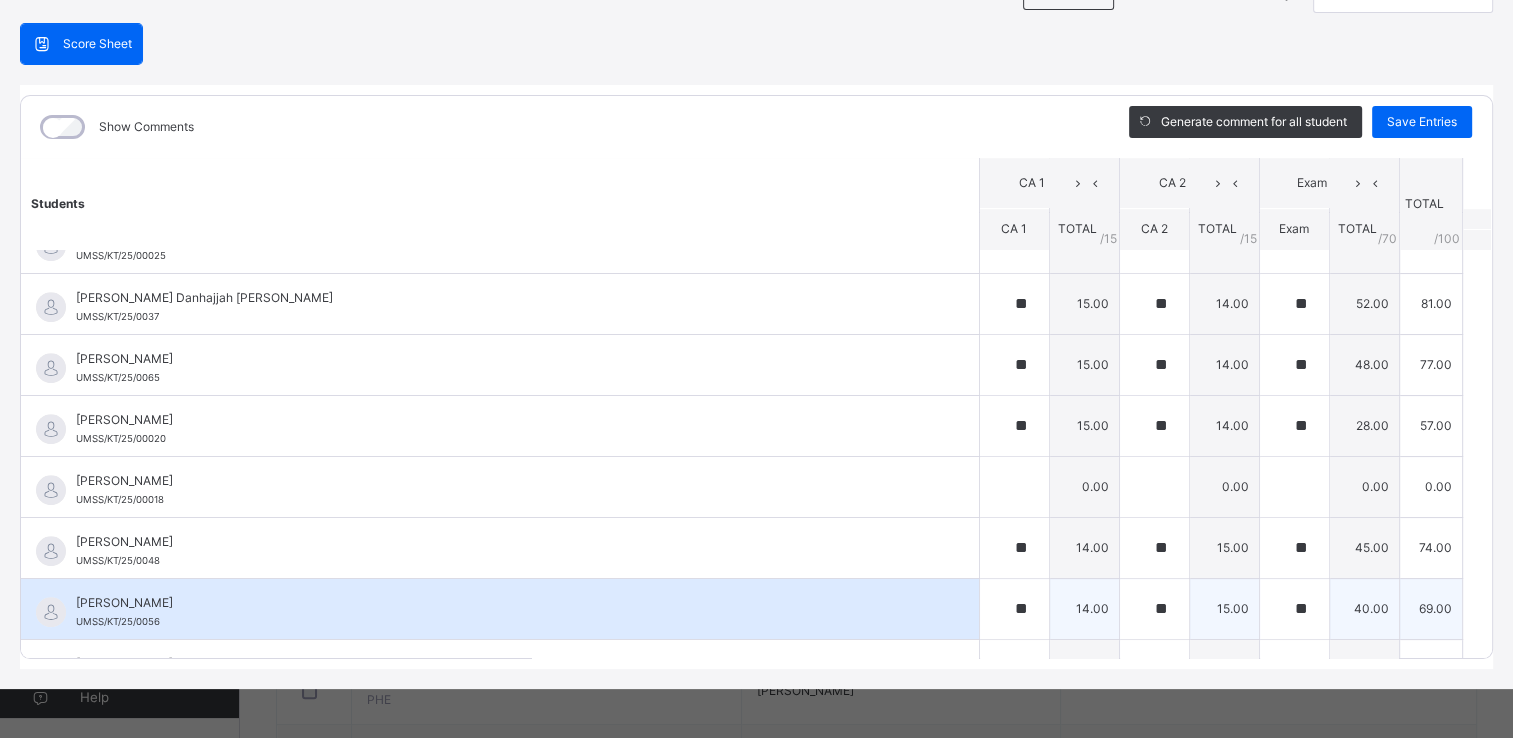 type on "**" 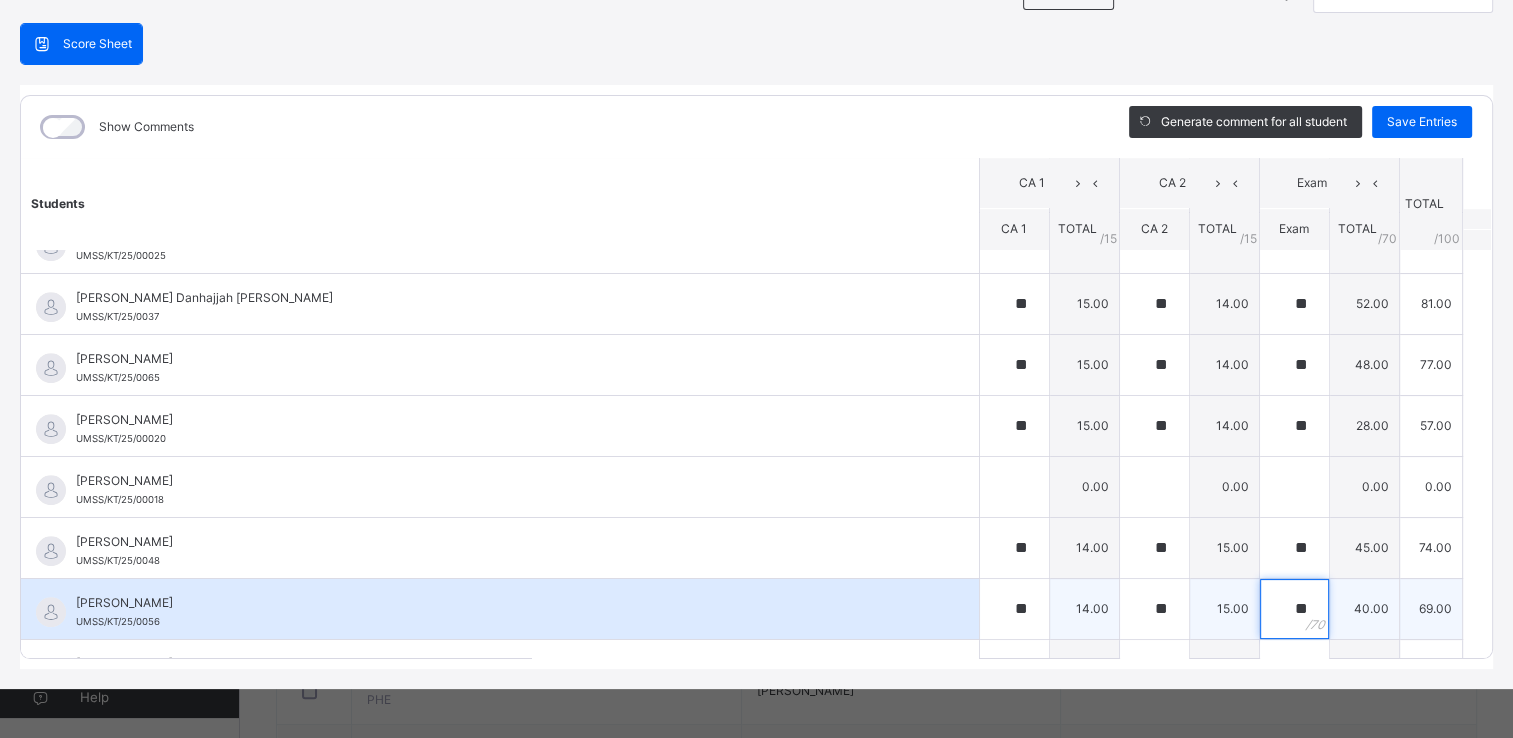click on "**" at bounding box center (1294, 609) 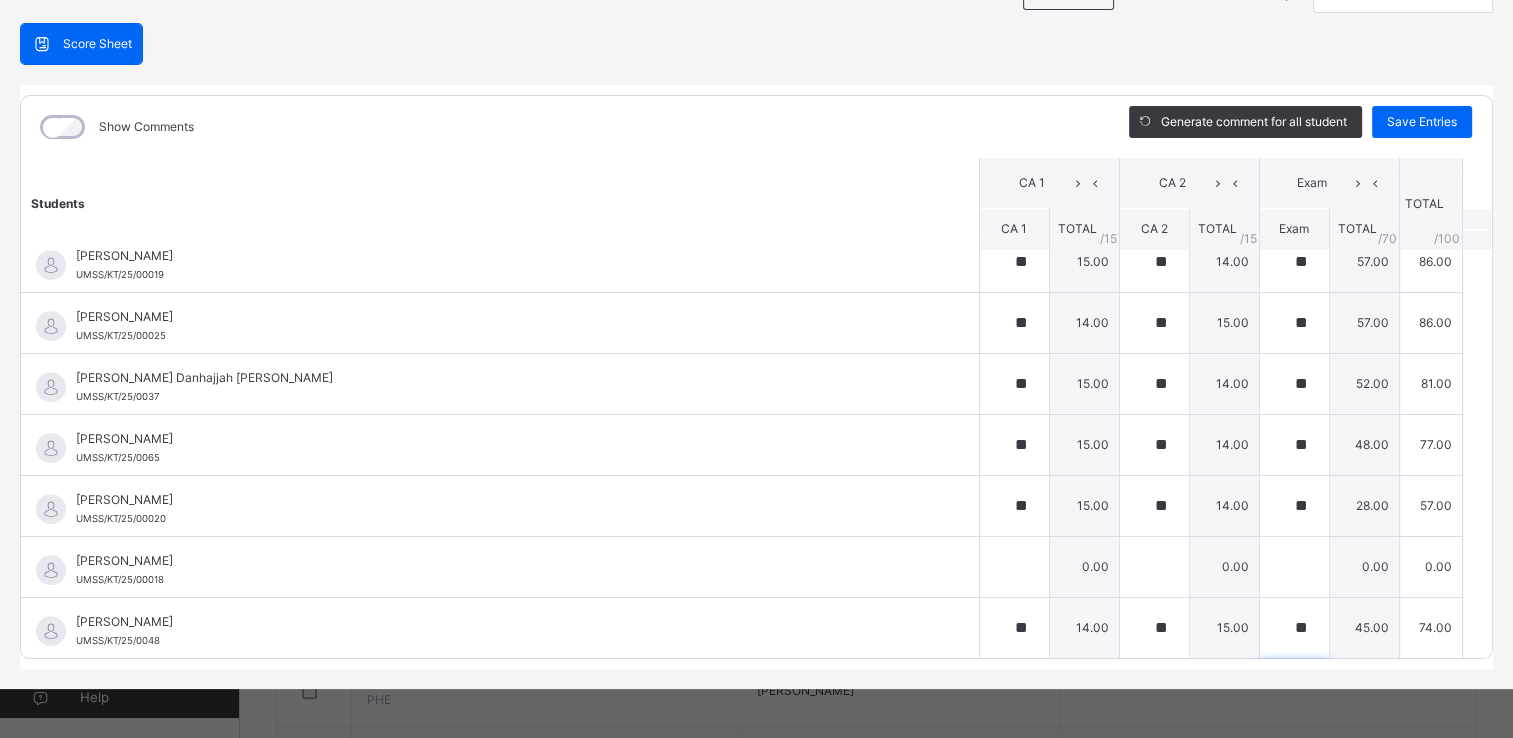 scroll, scrollTop: 1322, scrollLeft: 0, axis: vertical 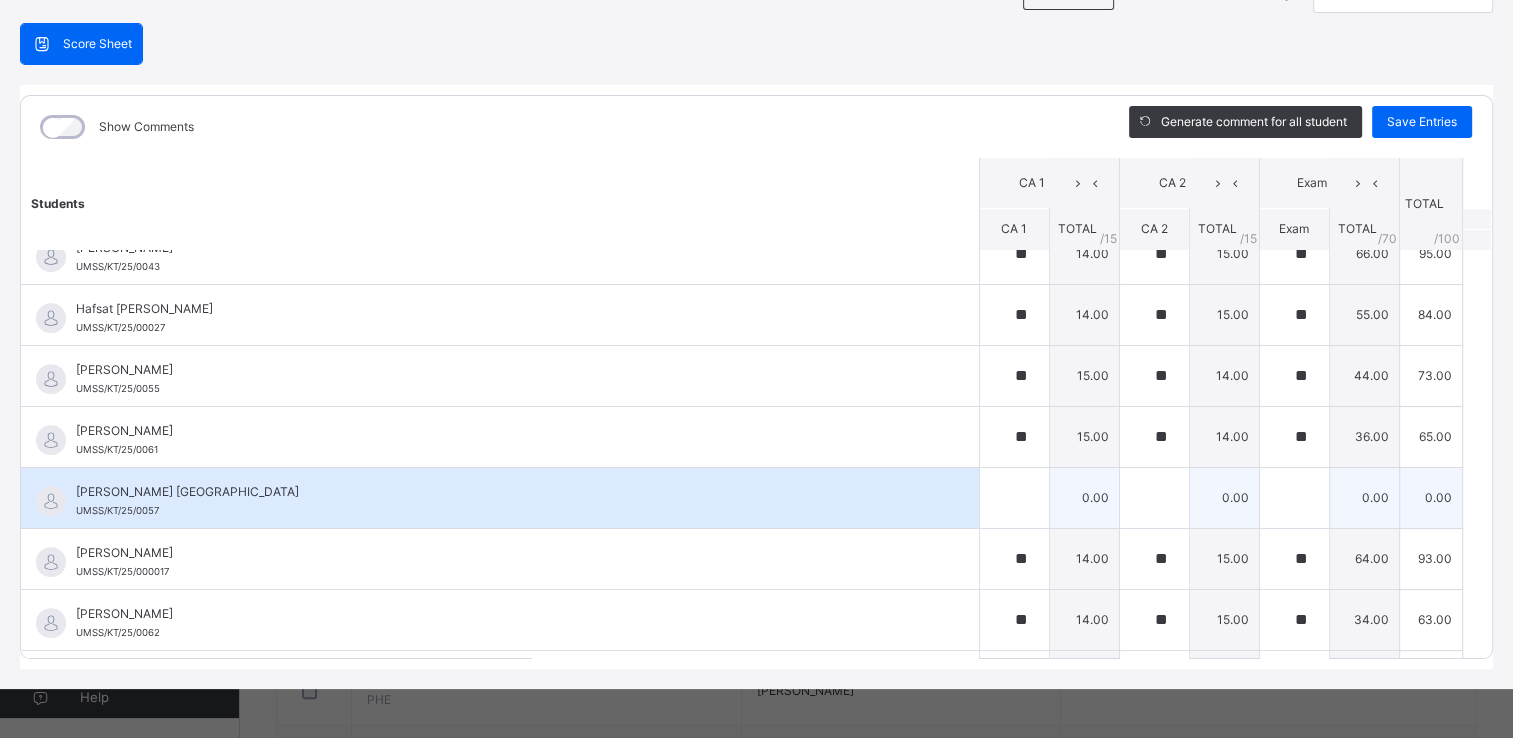 type on "**" 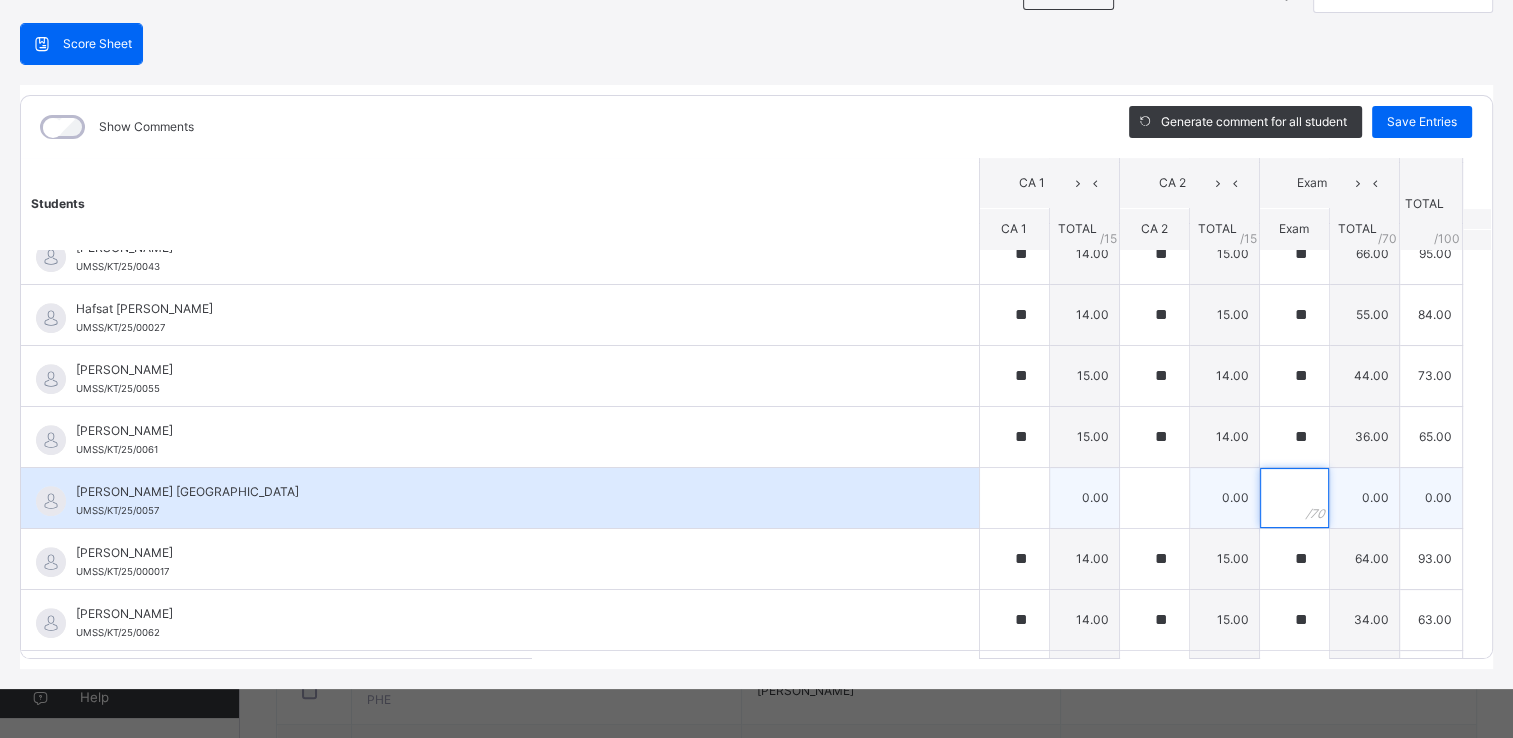 click at bounding box center (1294, 498) 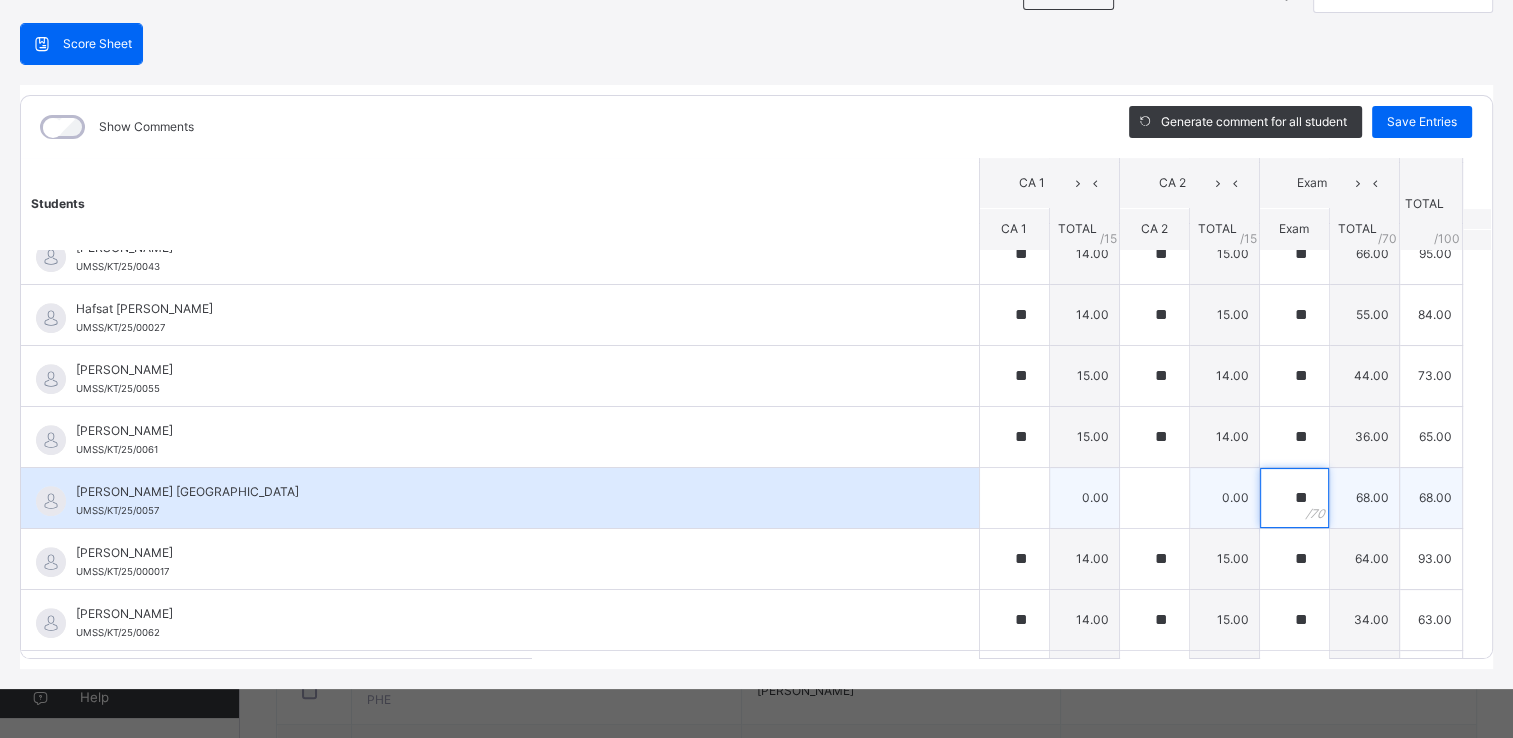 type on "**" 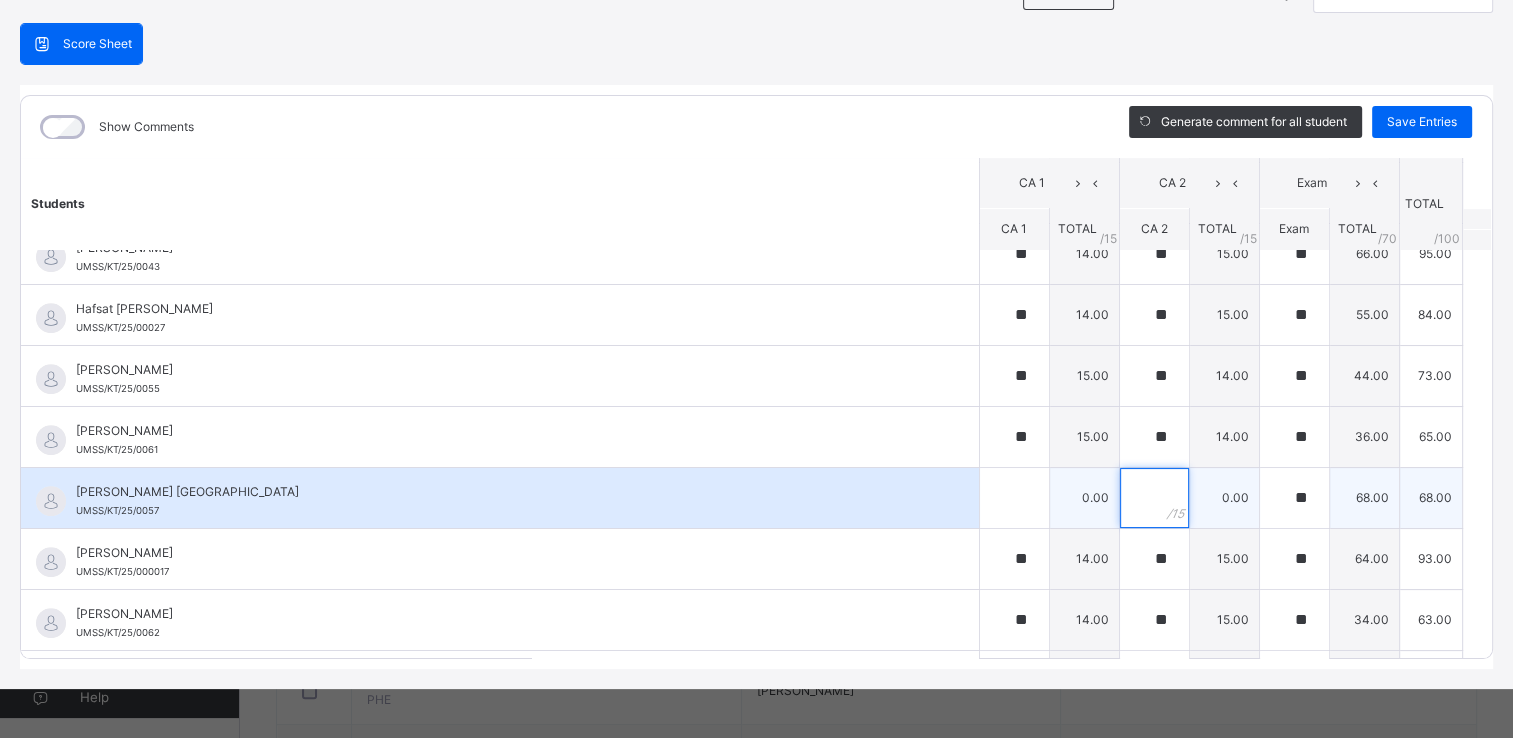click at bounding box center [1154, 498] 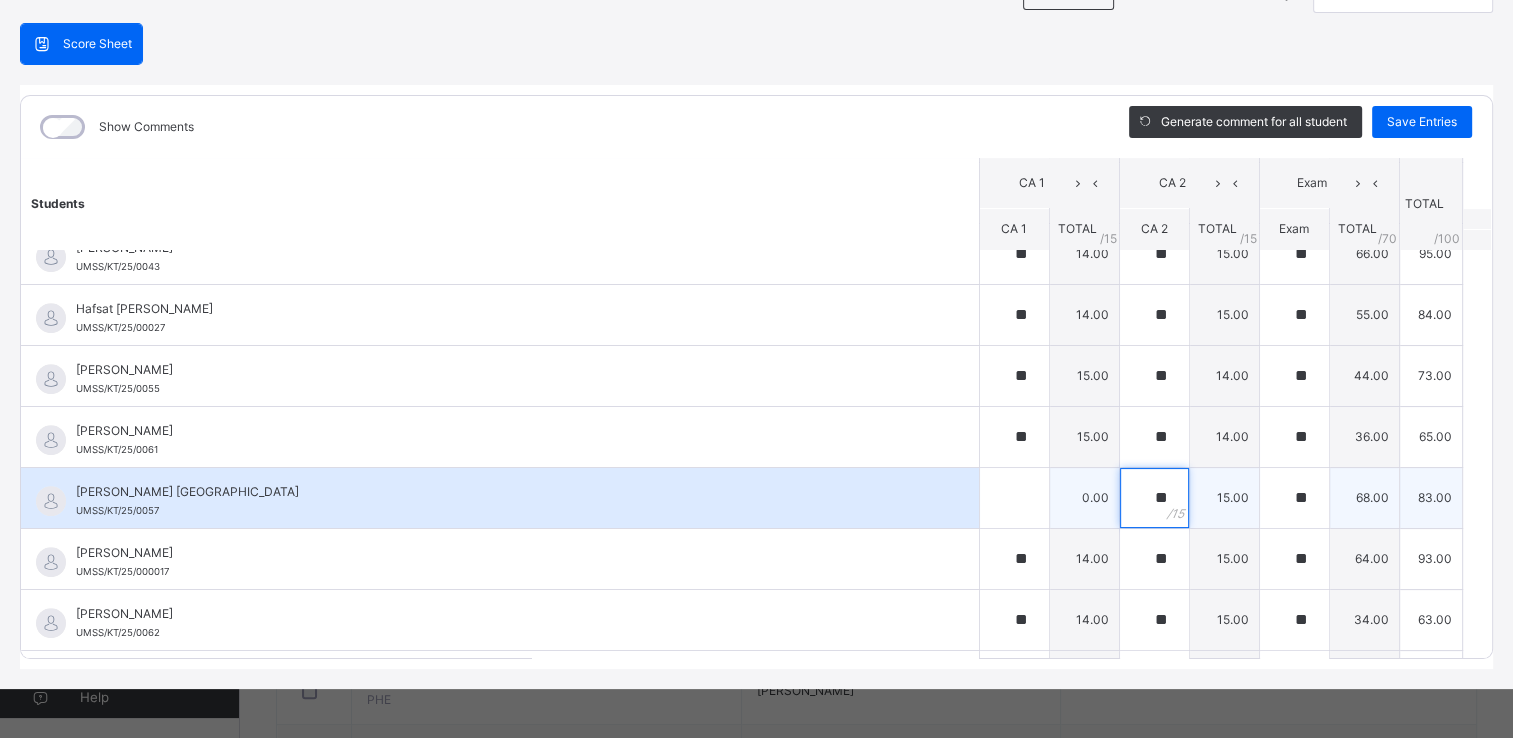 type on "**" 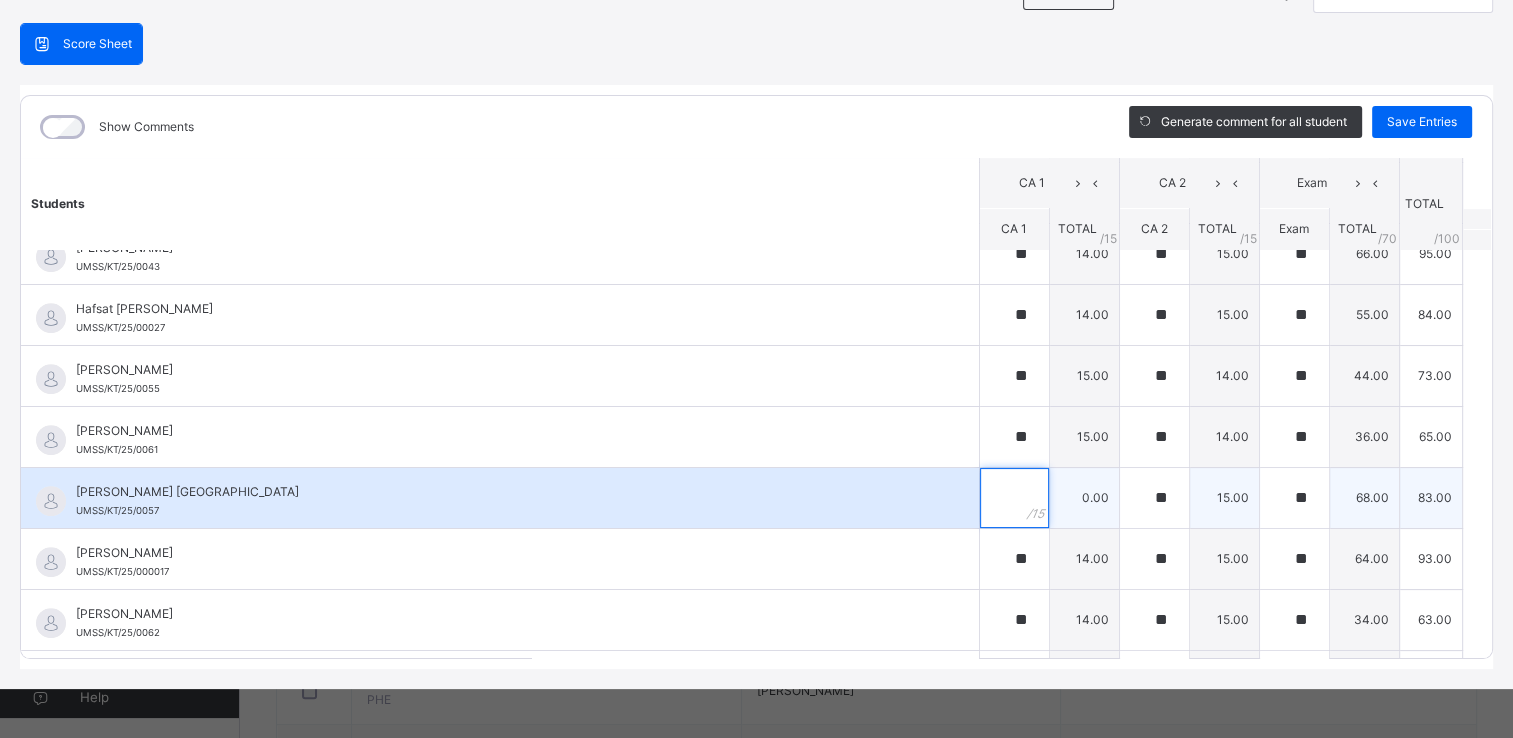 click at bounding box center [1014, 498] 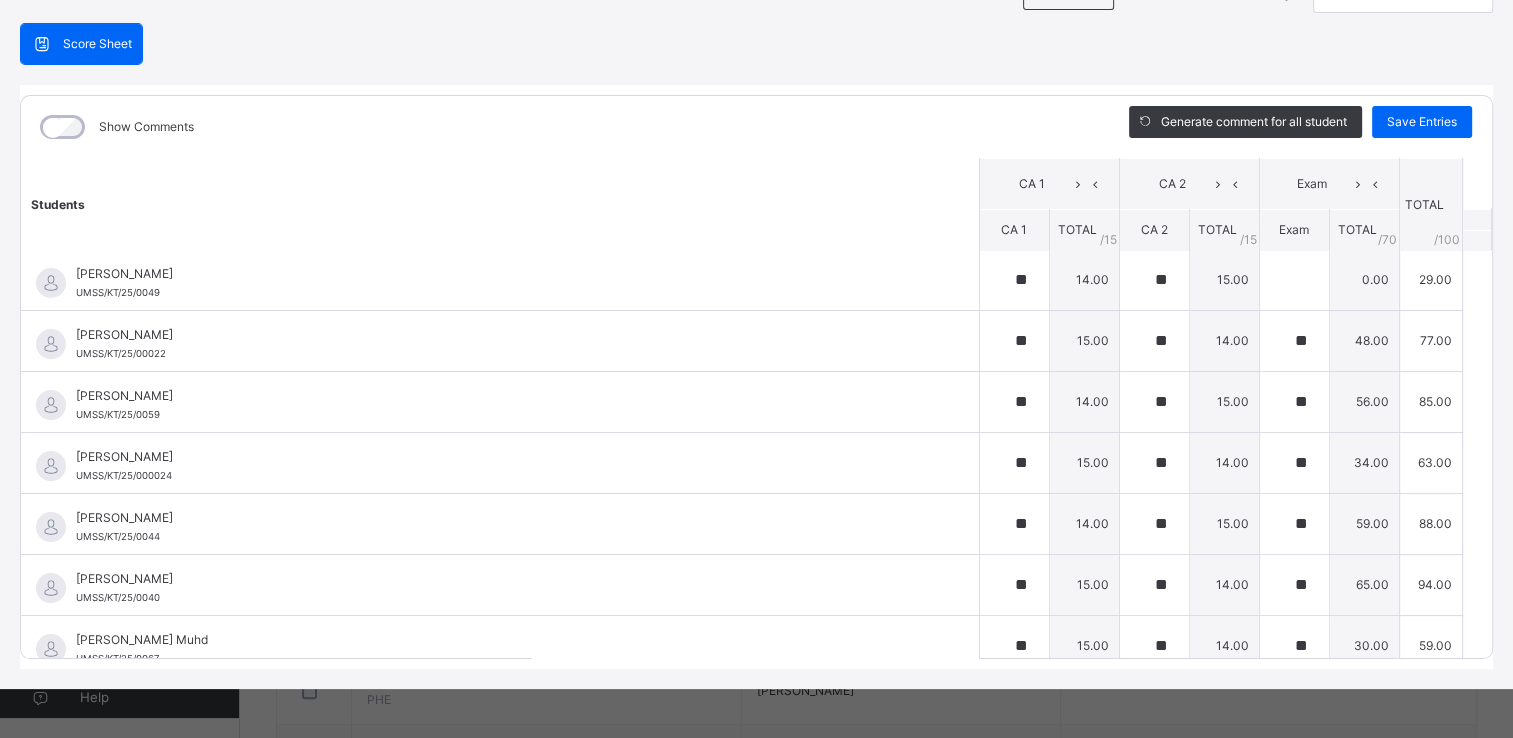 scroll, scrollTop: 0, scrollLeft: 0, axis: both 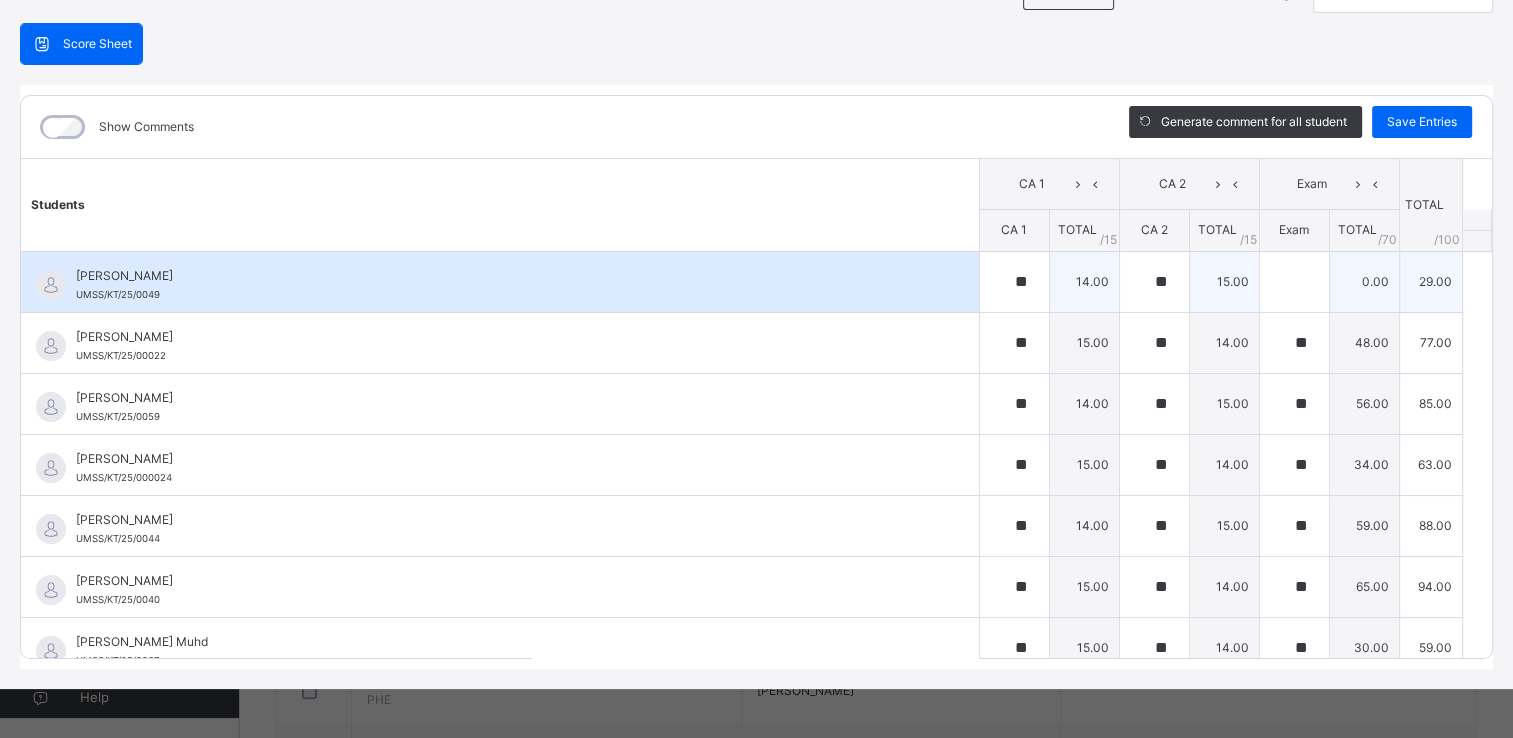 type on "**" 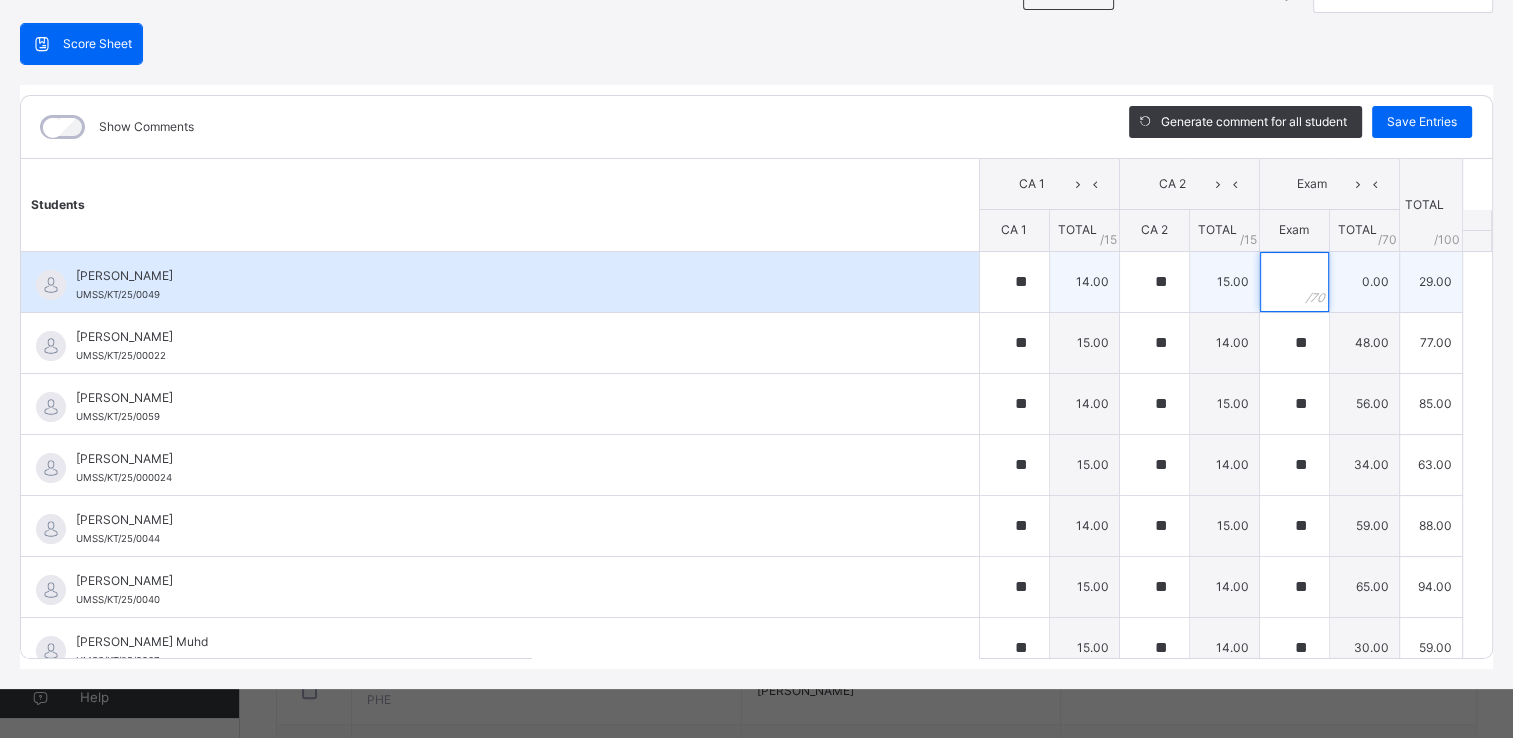 click at bounding box center (1294, 282) 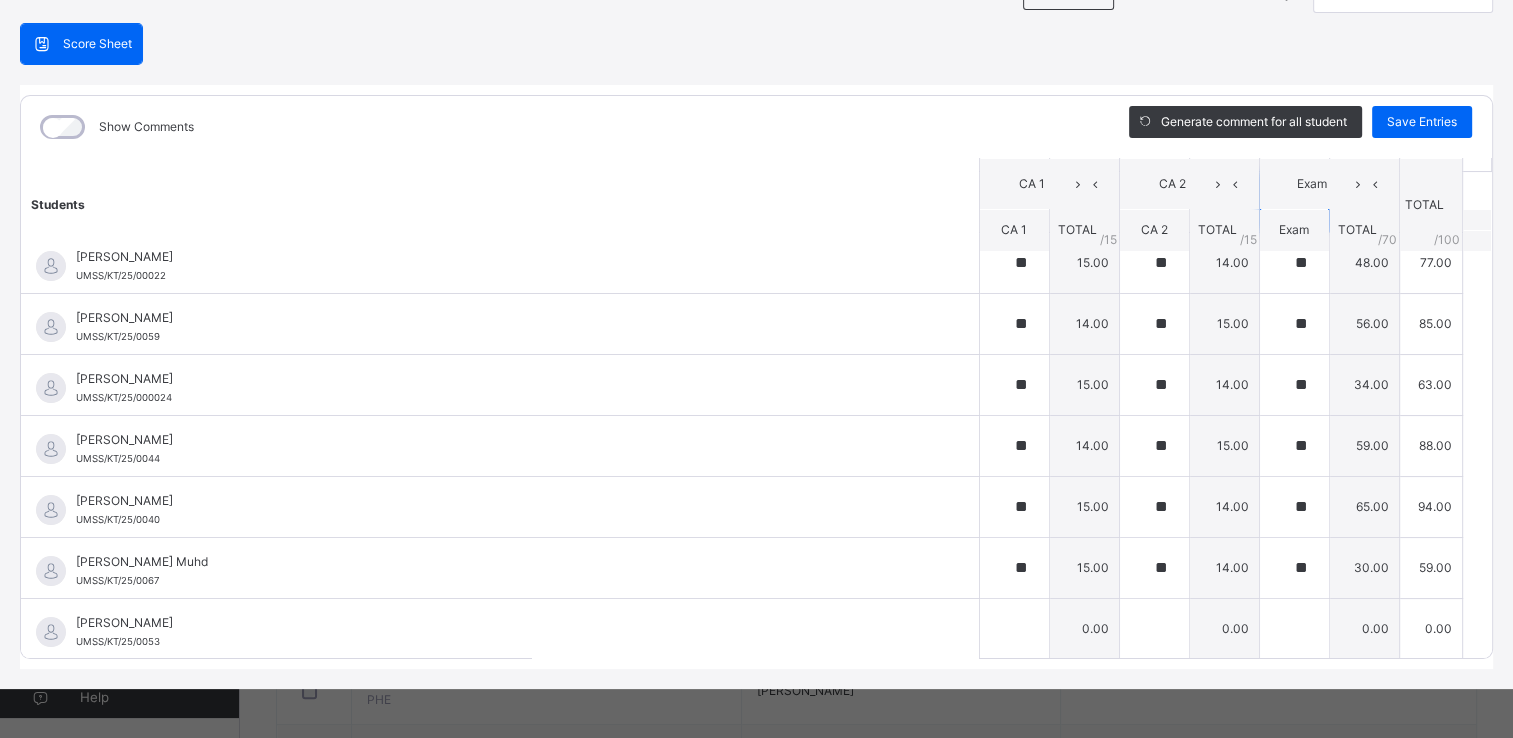 scroll, scrollTop: 120, scrollLeft: 0, axis: vertical 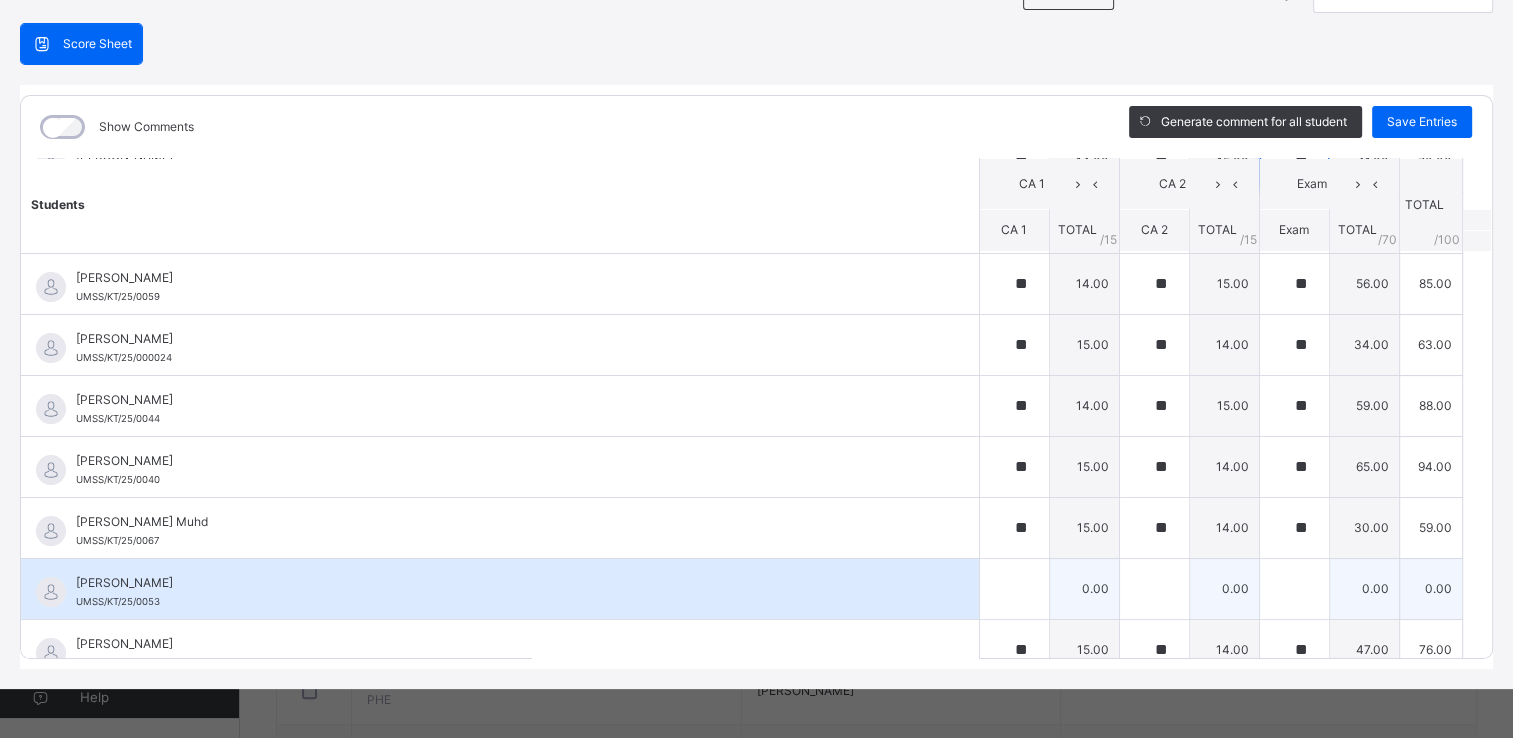 type on "**" 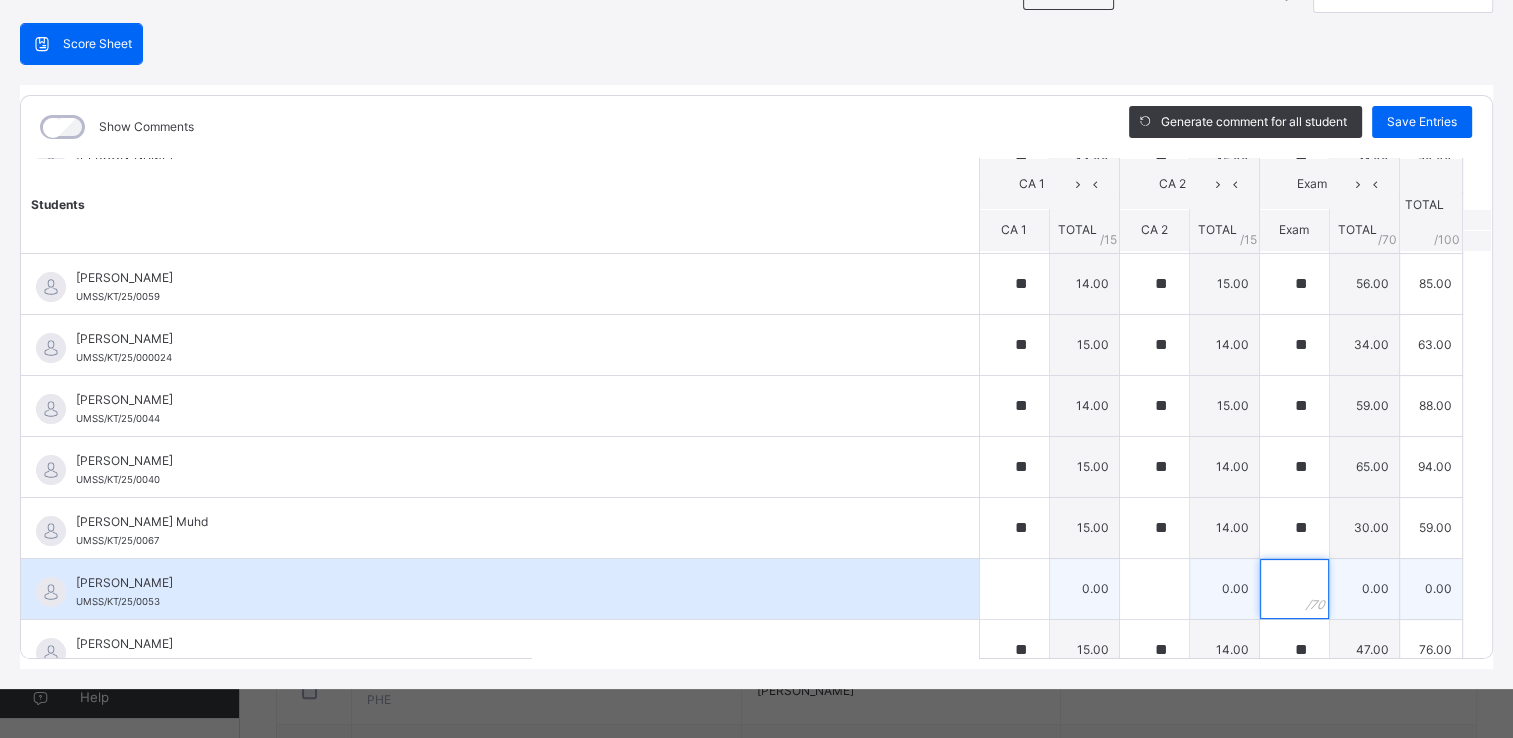click at bounding box center (1294, 589) 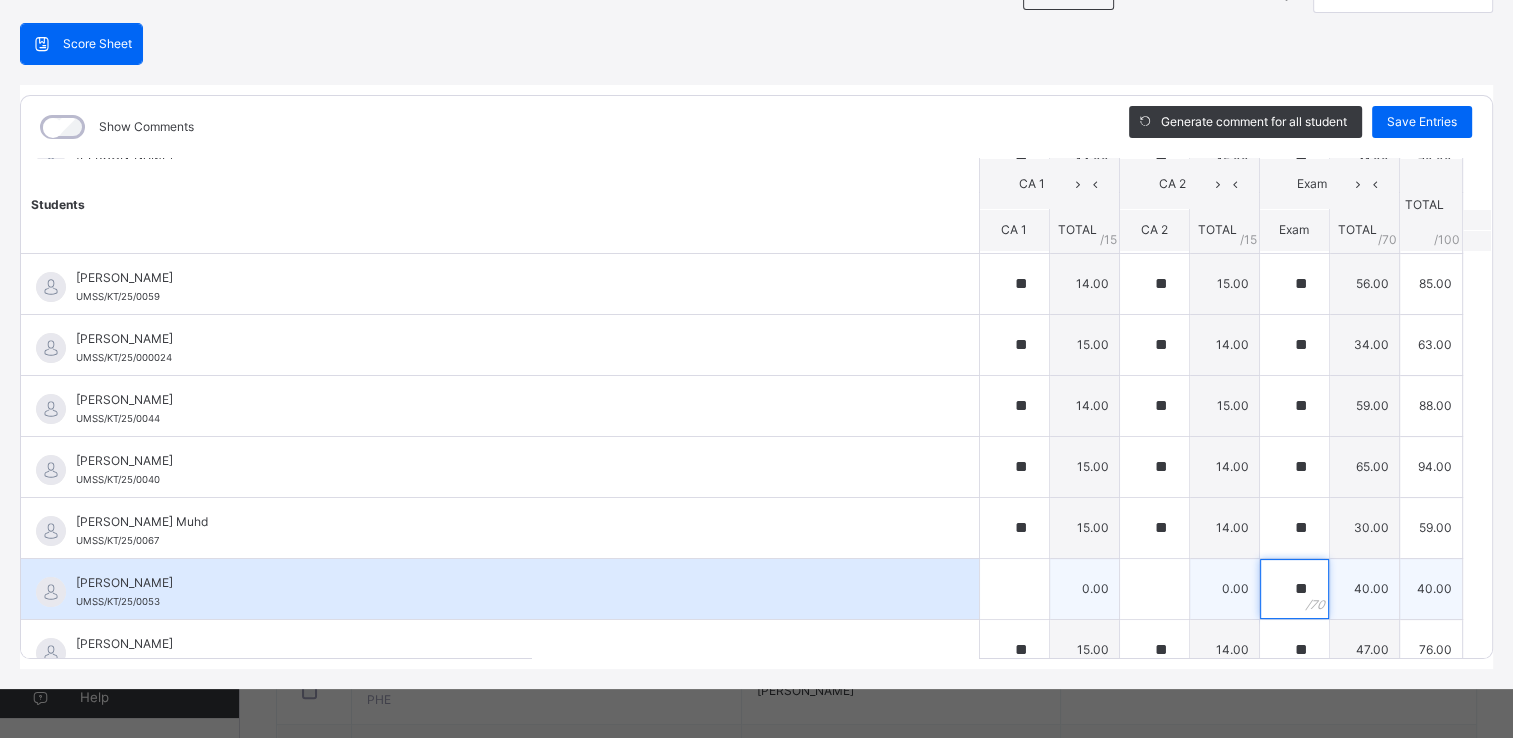 type on "**" 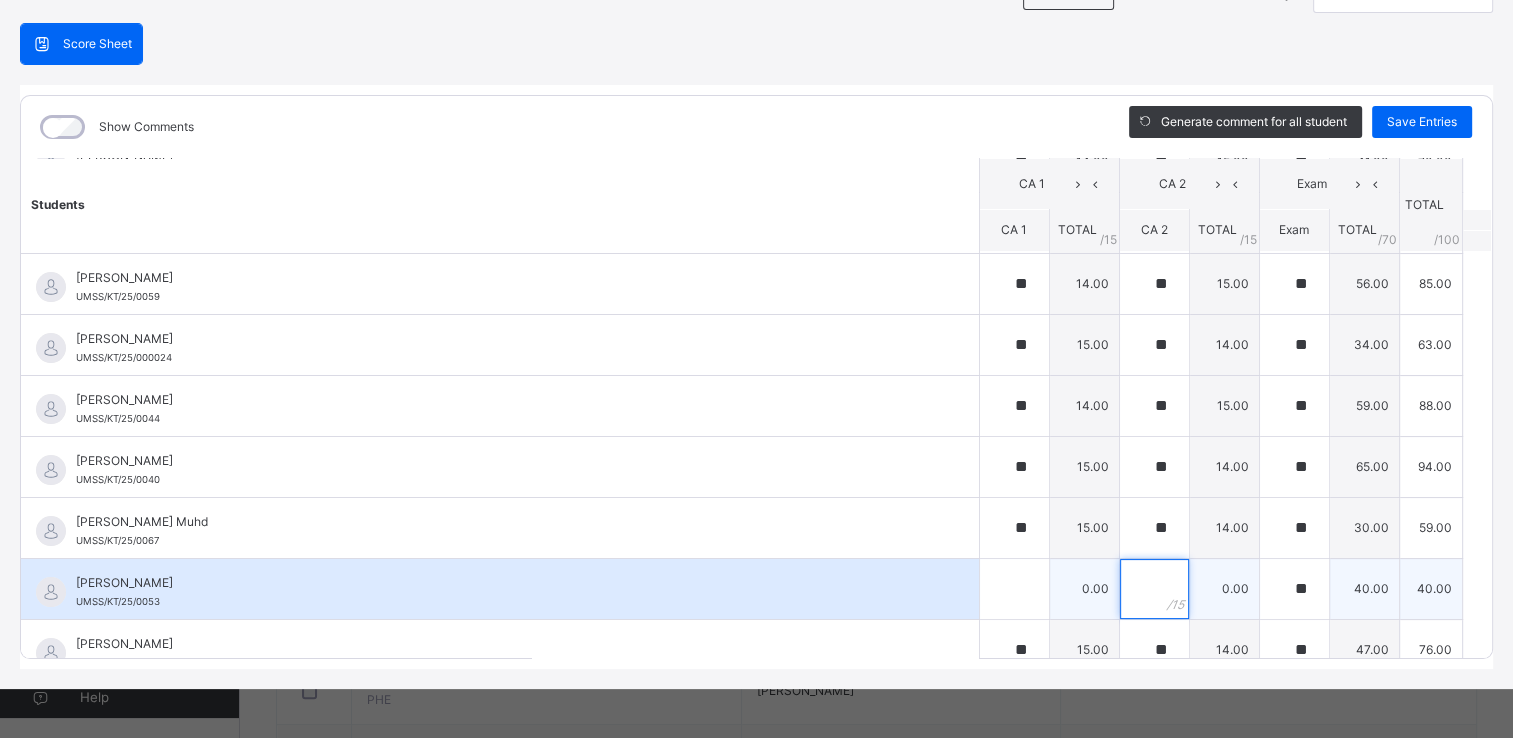 click at bounding box center [1154, 589] 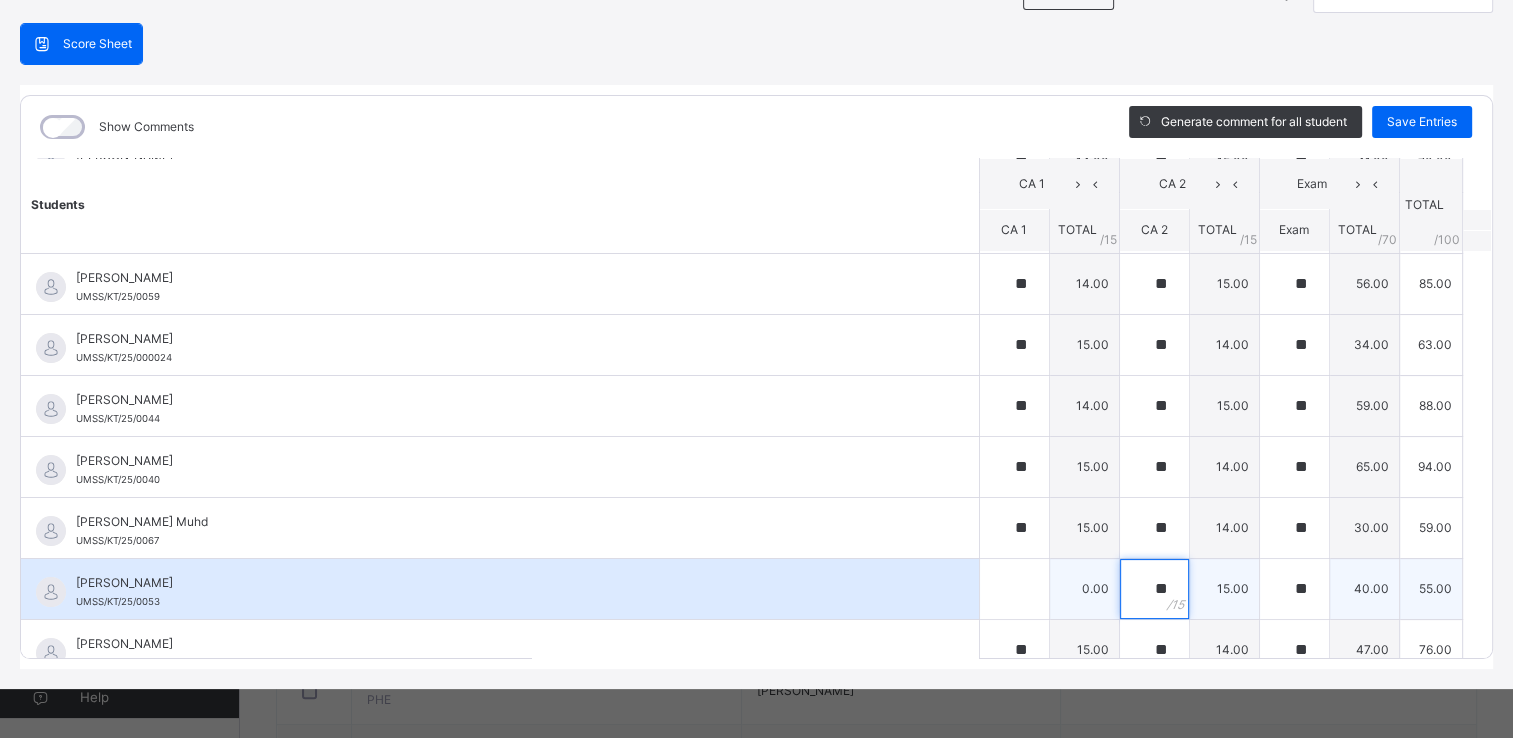 type on "**" 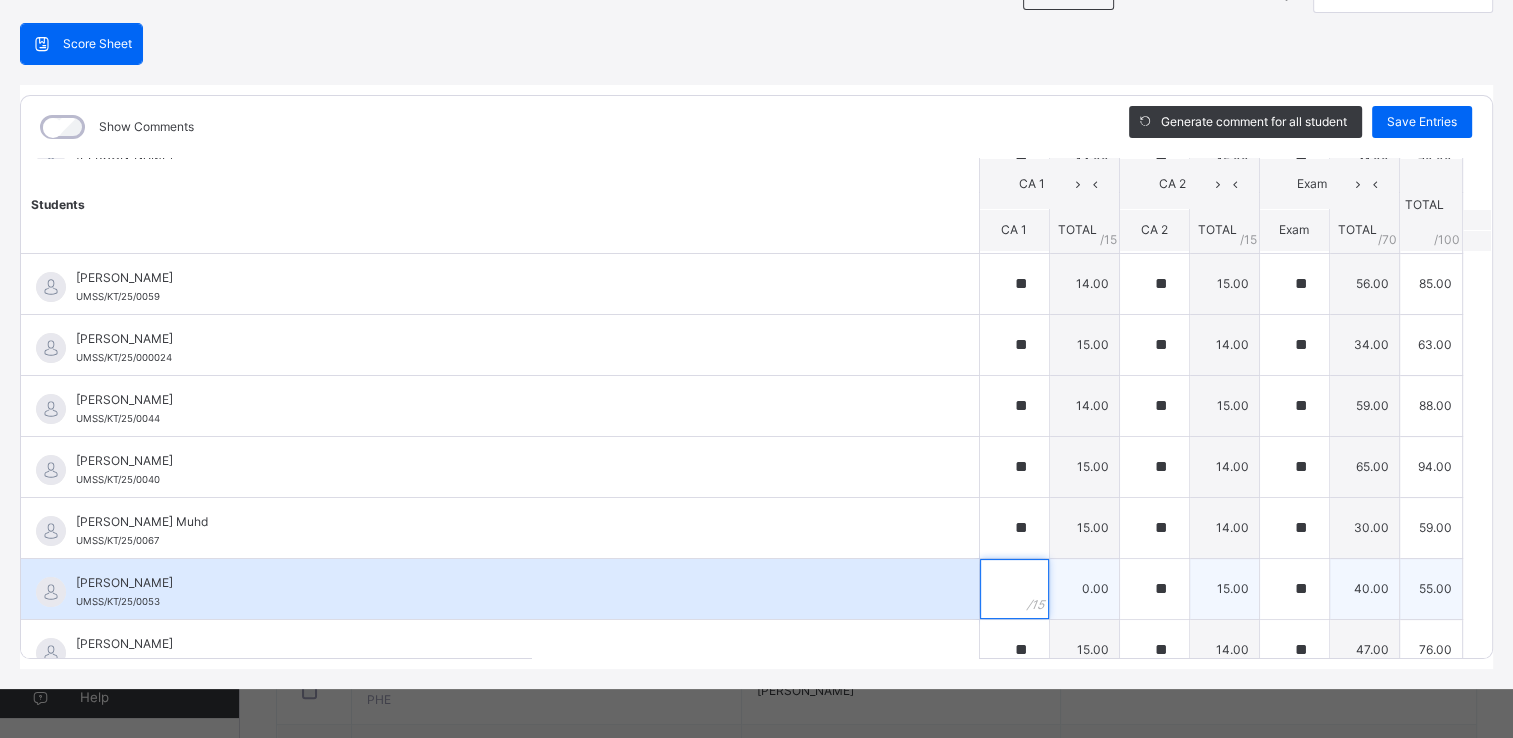 click at bounding box center (1014, 589) 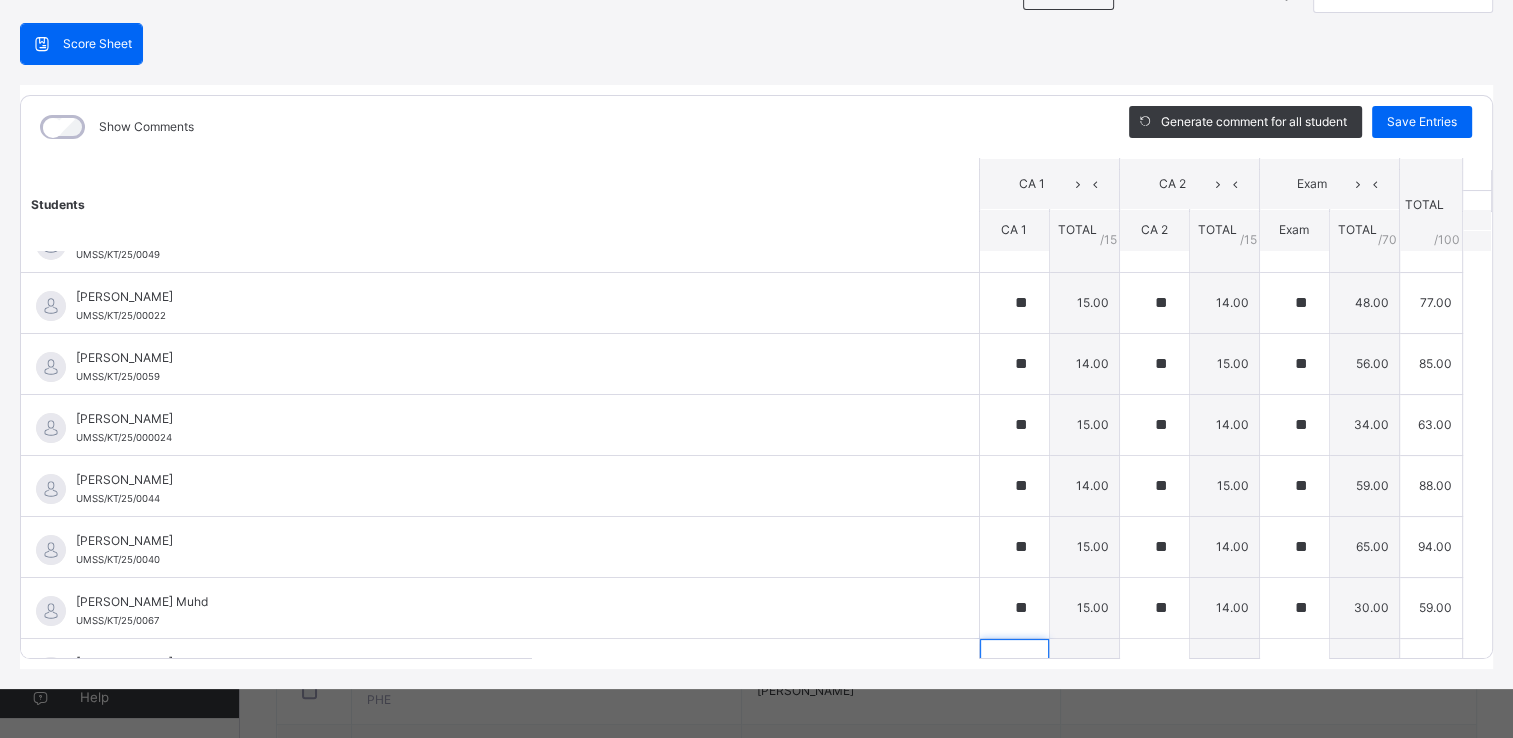 scroll, scrollTop: 0, scrollLeft: 0, axis: both 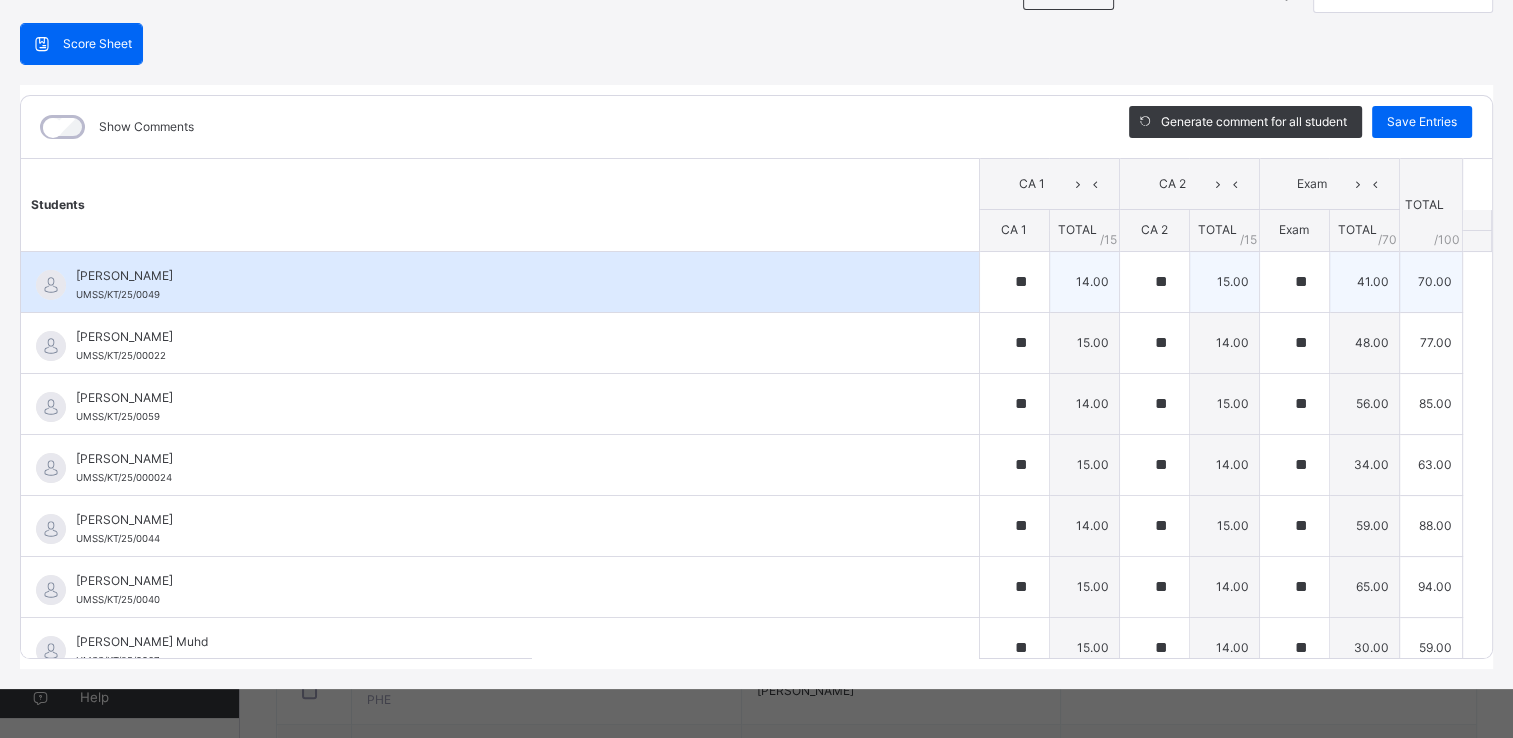 type on "**" 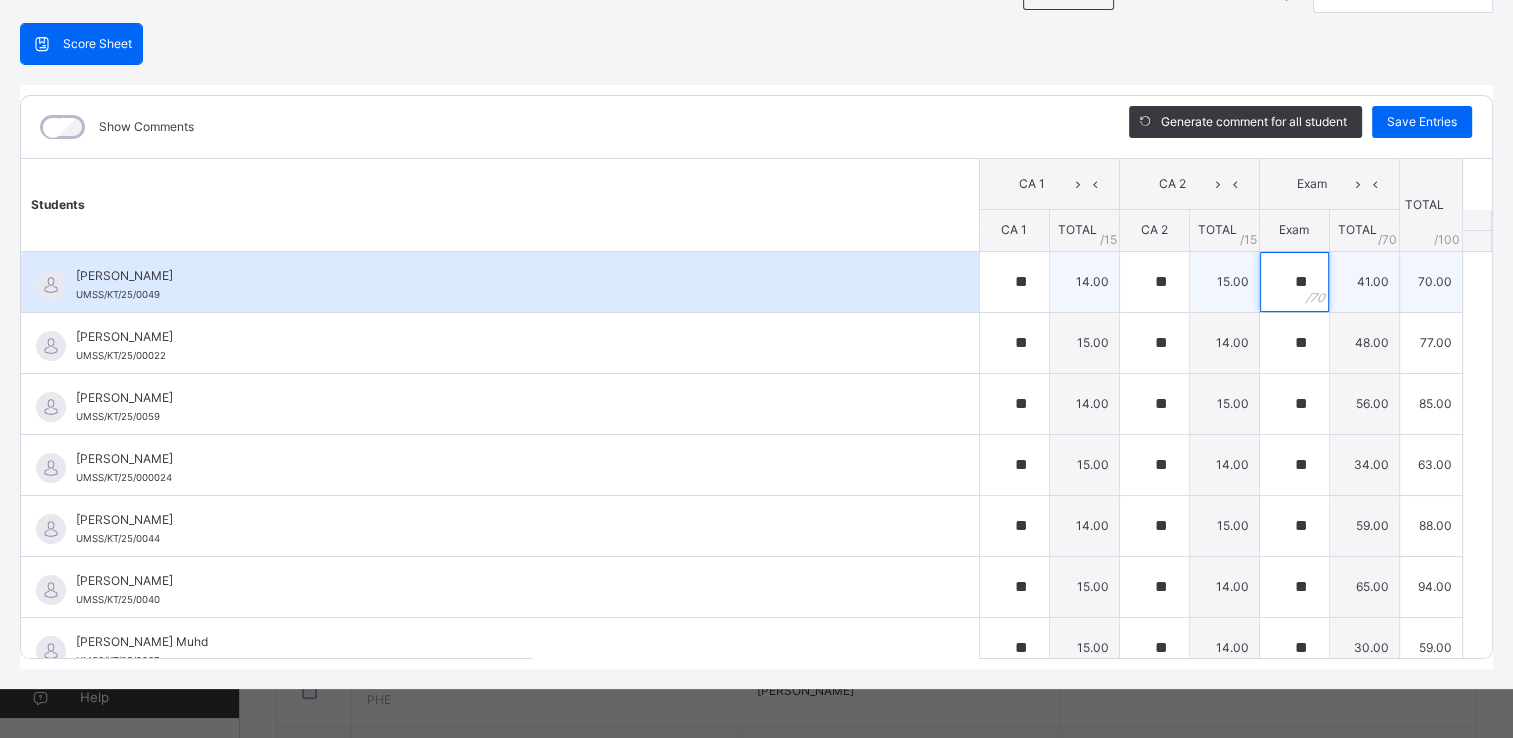 click on "**" at bounding box center (1294, 282) 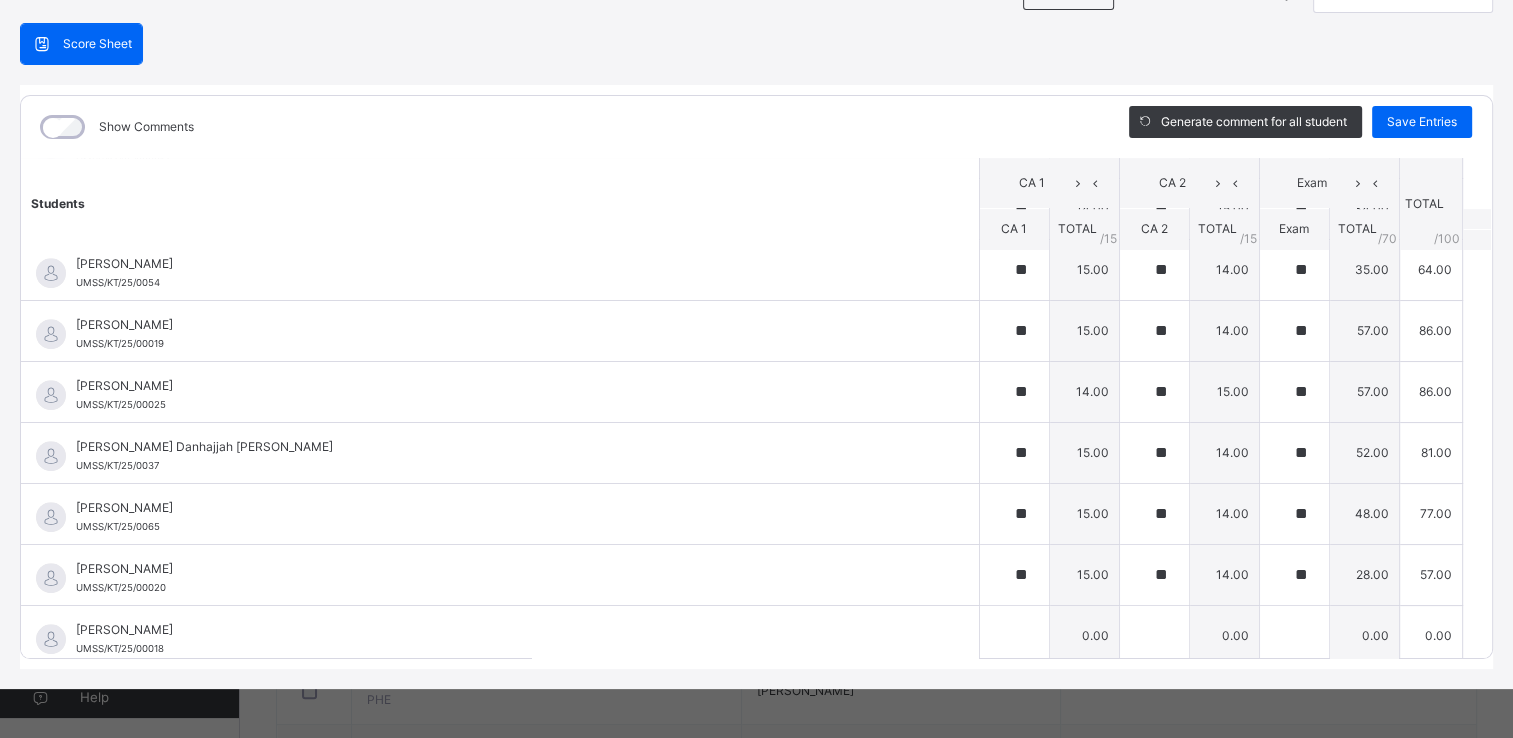 scroll, scrollTop: 1333, scrollLeft: 0, axis: vertical 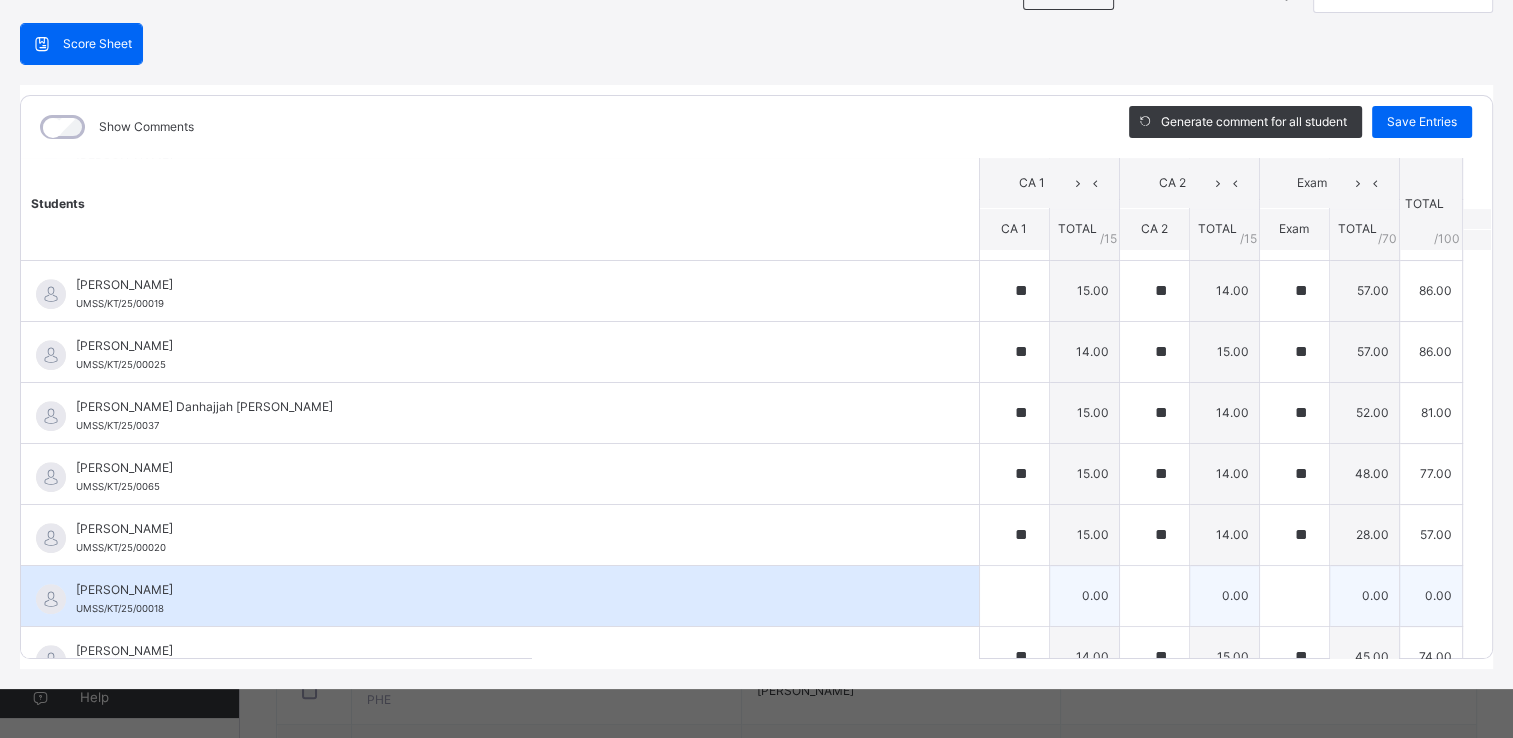 type on "**" 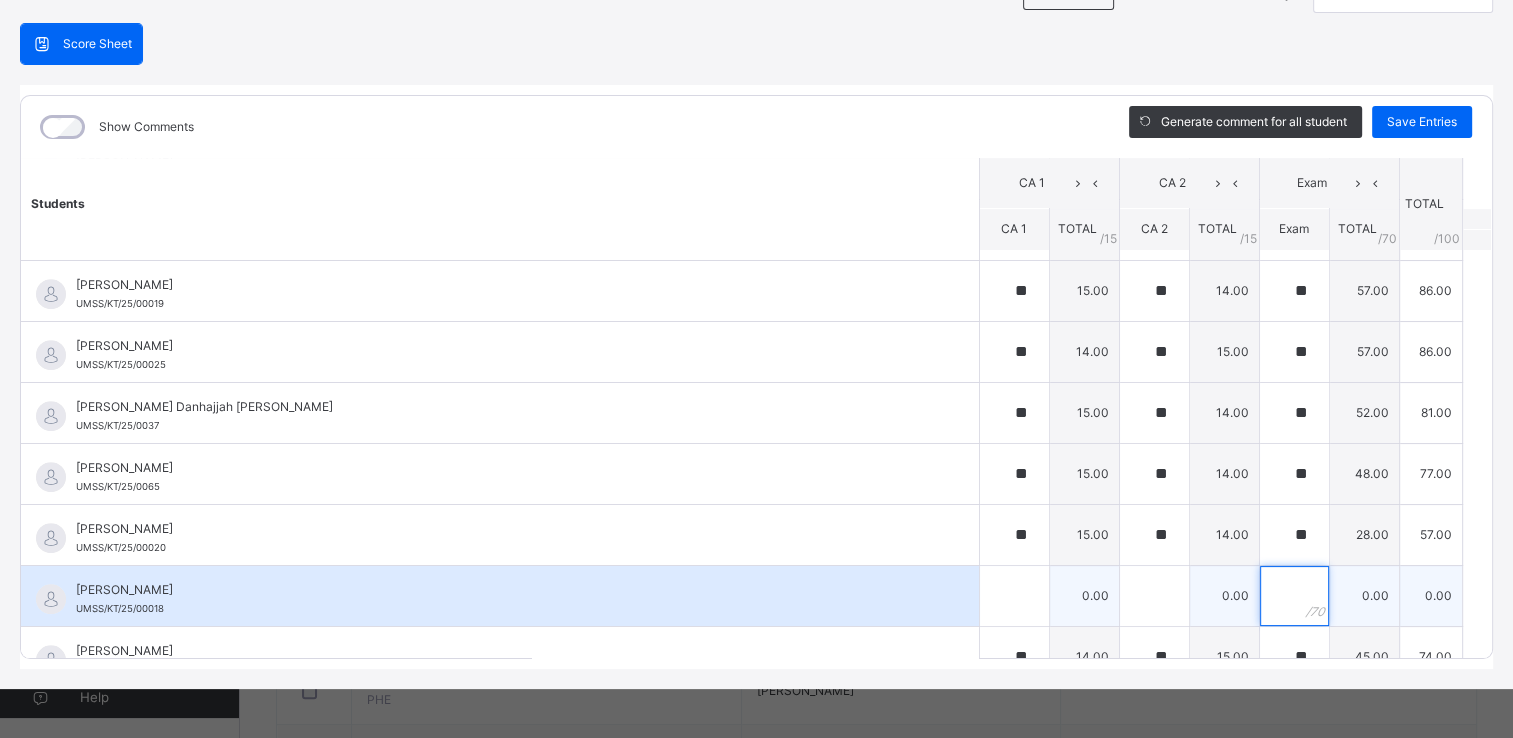 click at bounding box center [1294, 596] 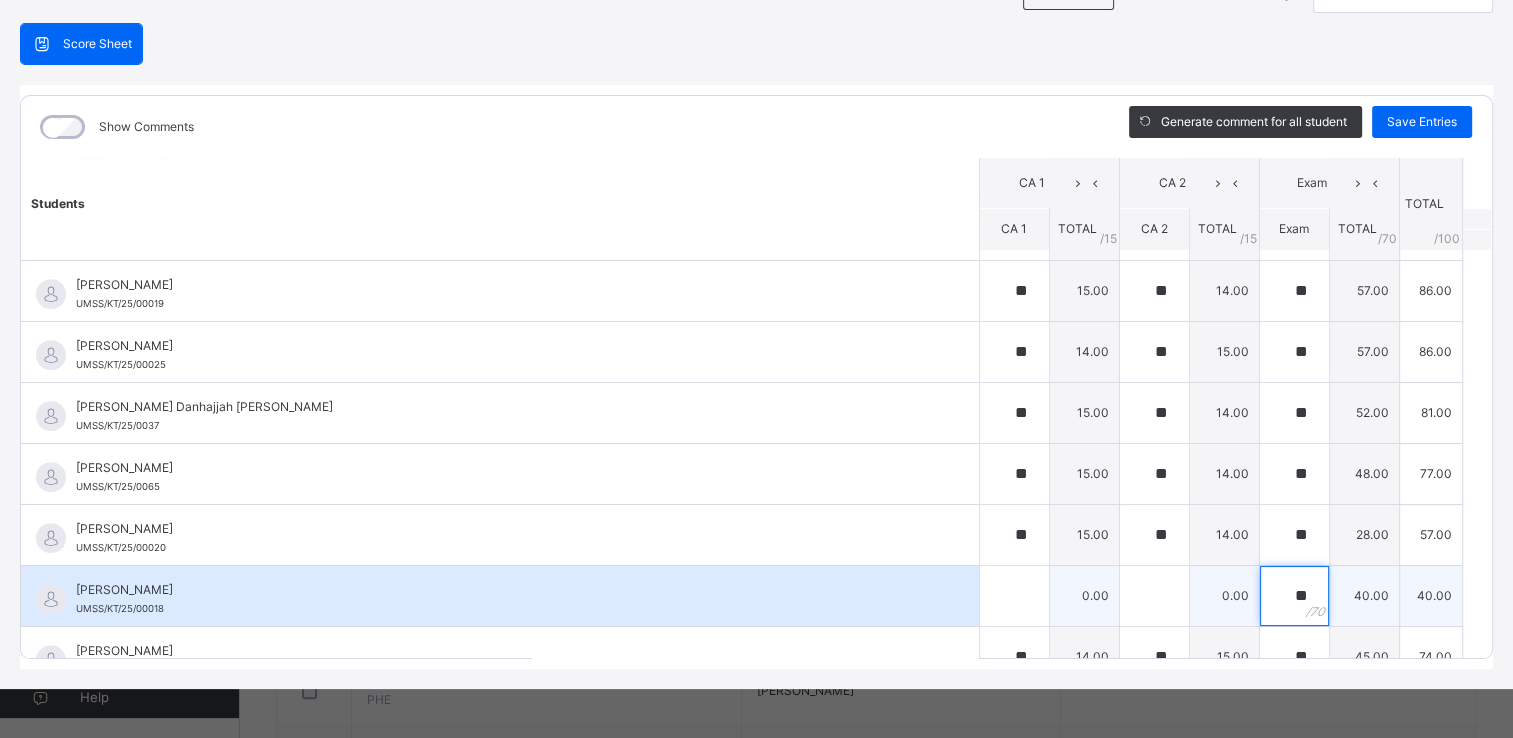 type on "**" 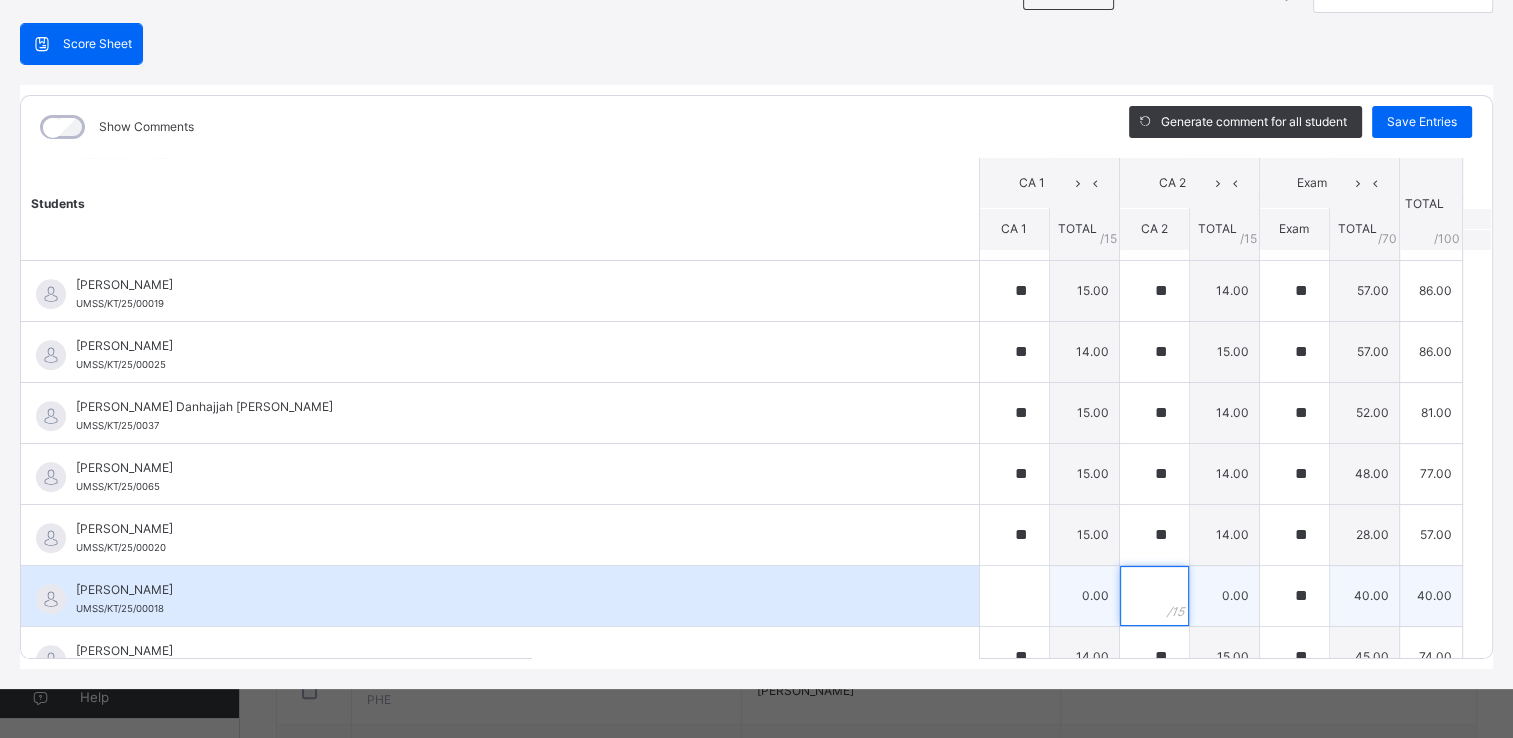 click at bounding box center (1154, 596) 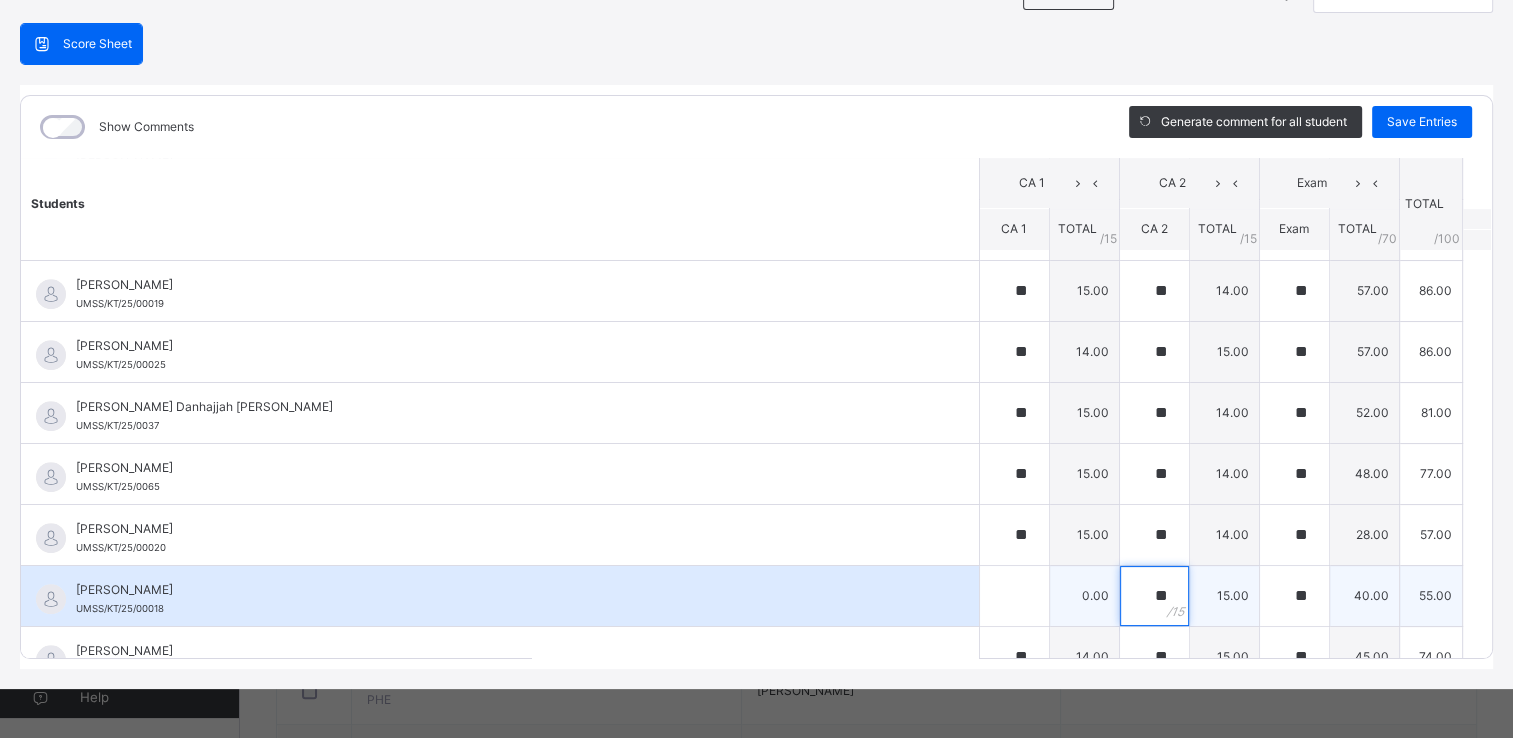 type on "**" 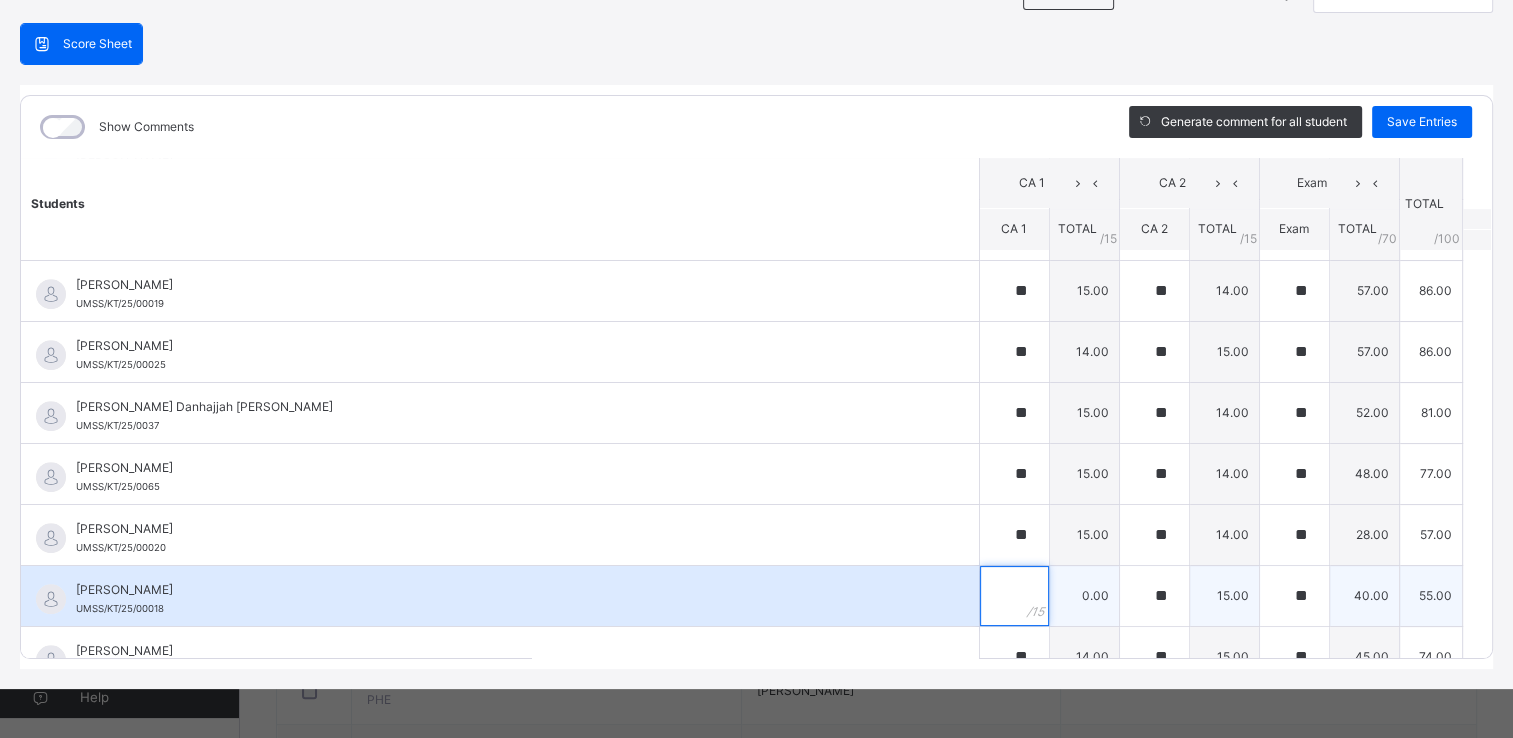 click at bounding box center [1014, 596] 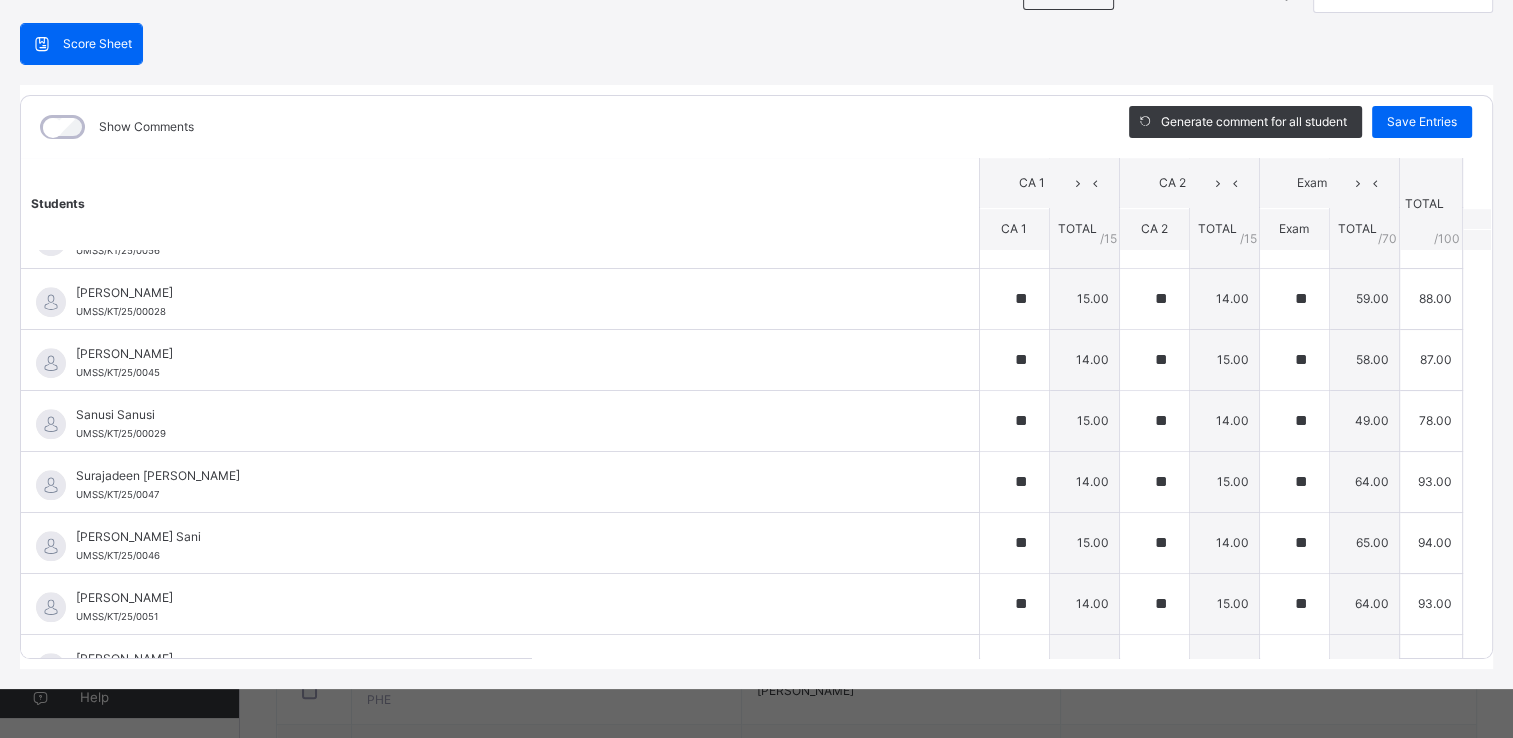 scroll, scrollTop: 1842, scrollLeft: 0, axis: vertical 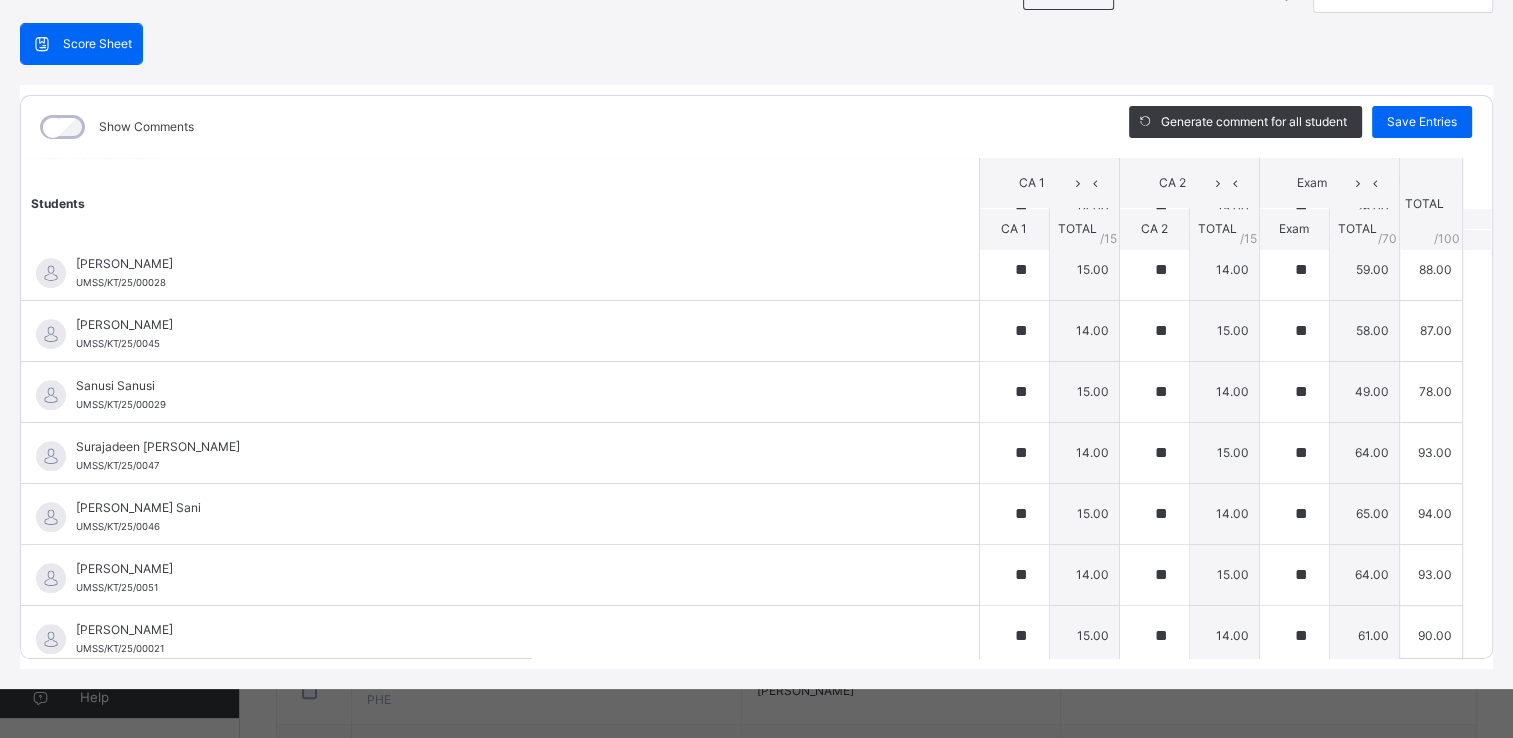 type on "**" 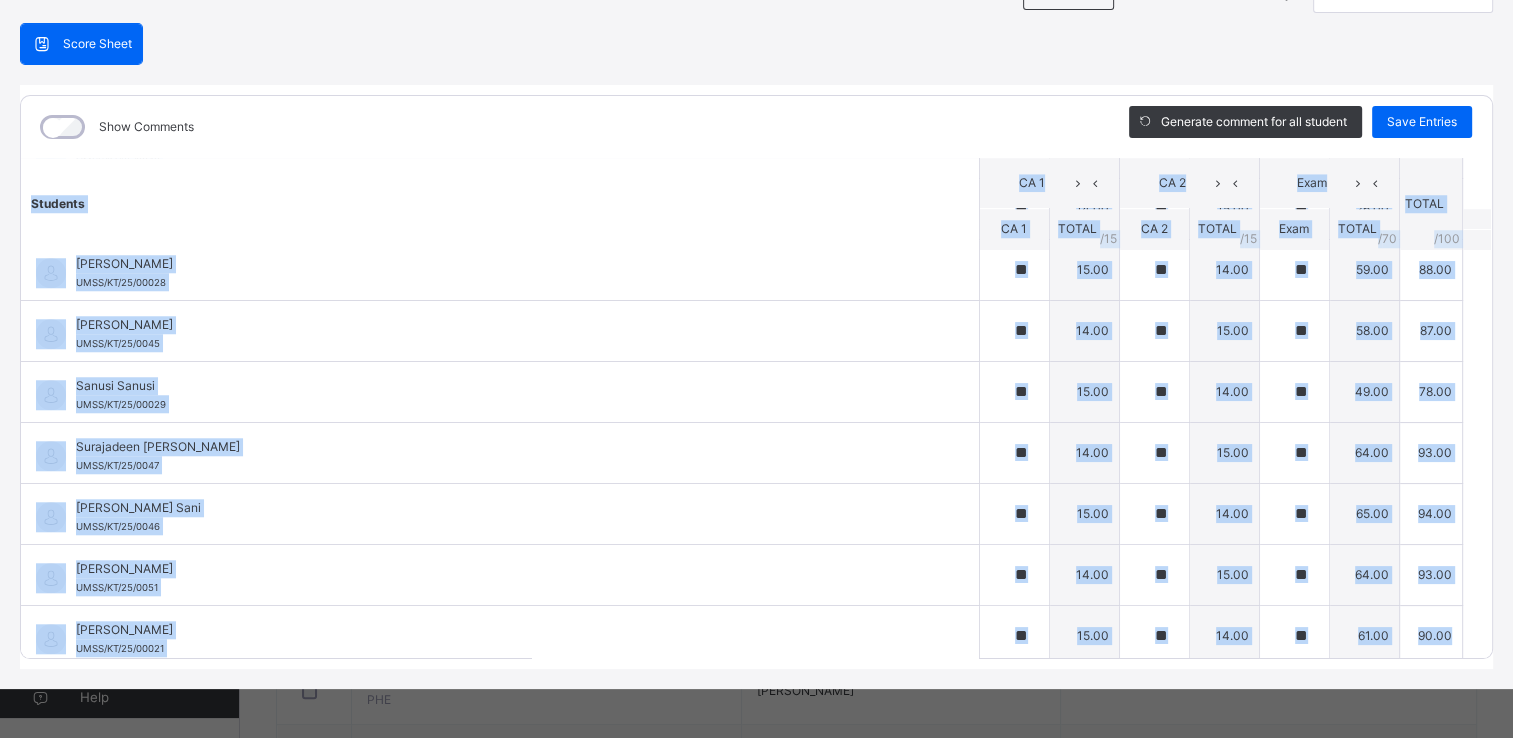 drag, startPoint x: 1464, startPoint y: 638, endPoint x: 1496, endPoint y: 507, distance: 134.85178 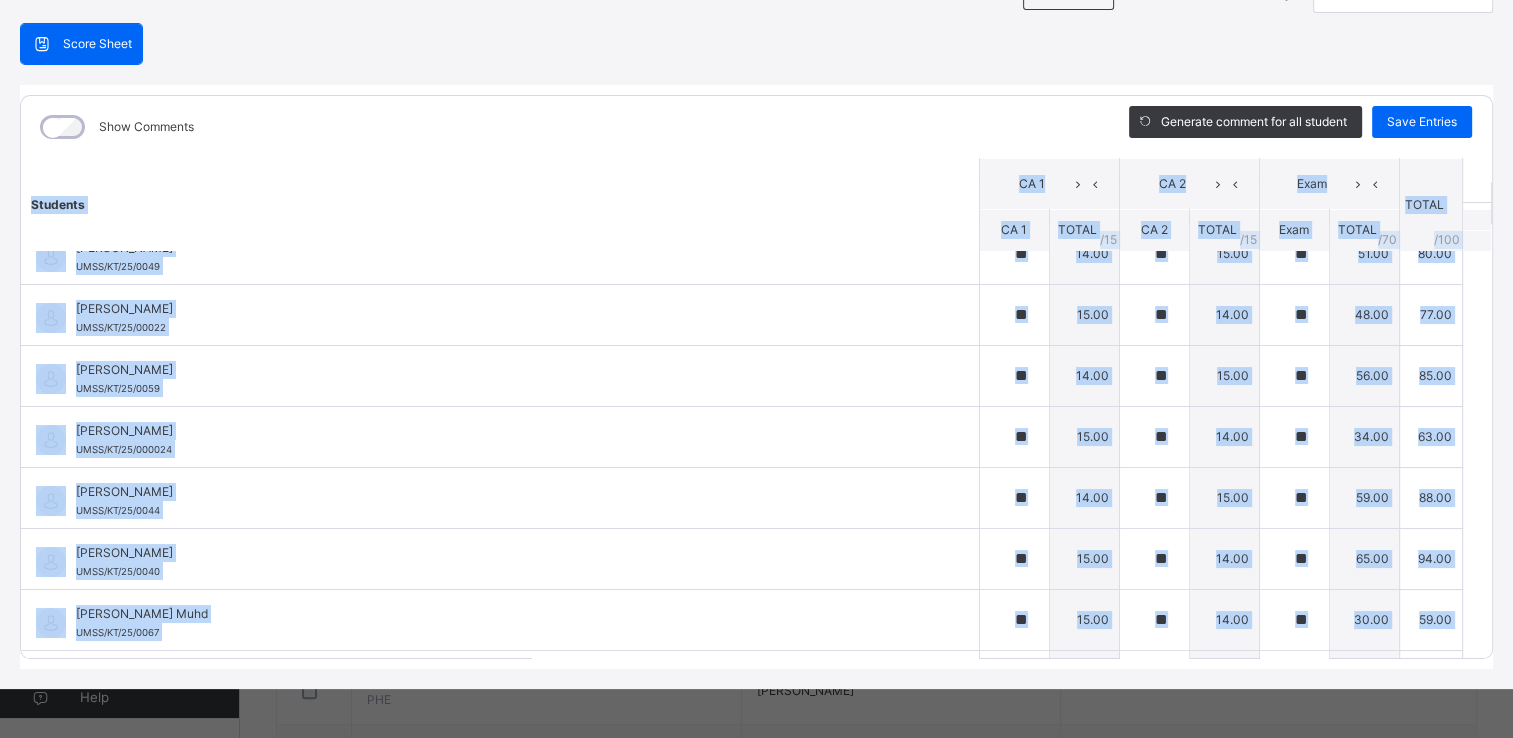 scroll, scrollTop: 0, scrollLeft: 0, axis: both 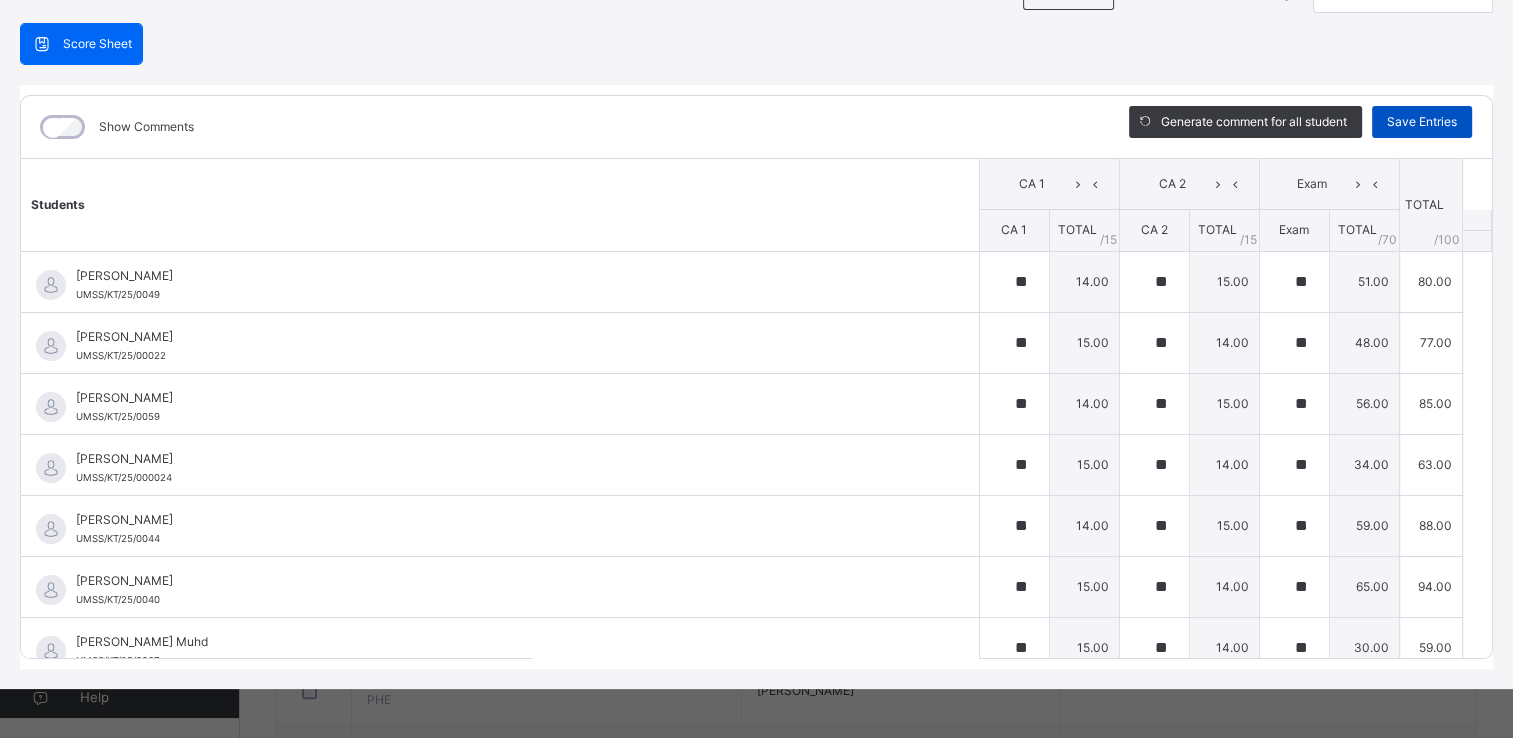 click on "Save Entries" at bounding box center (1422, 122) 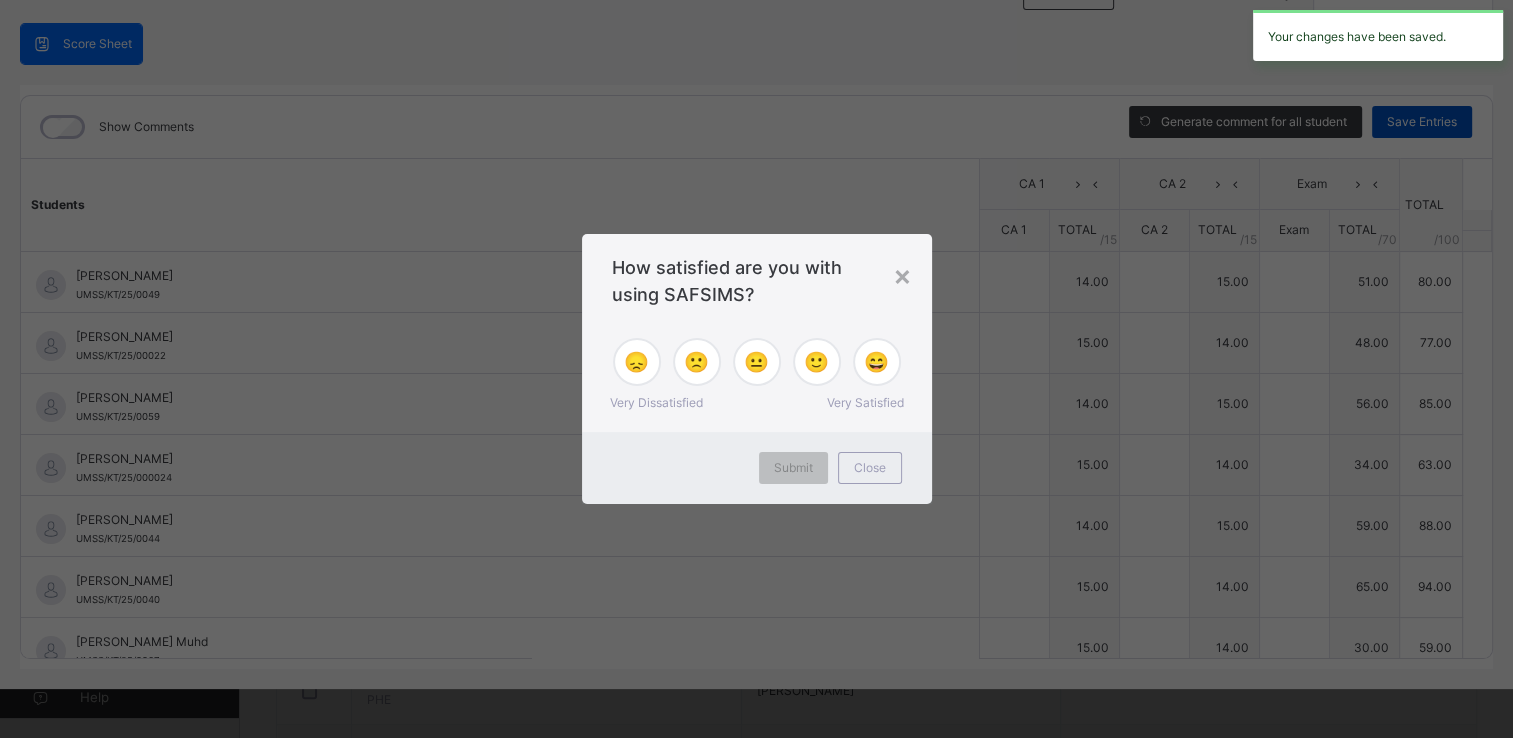 type on "**" 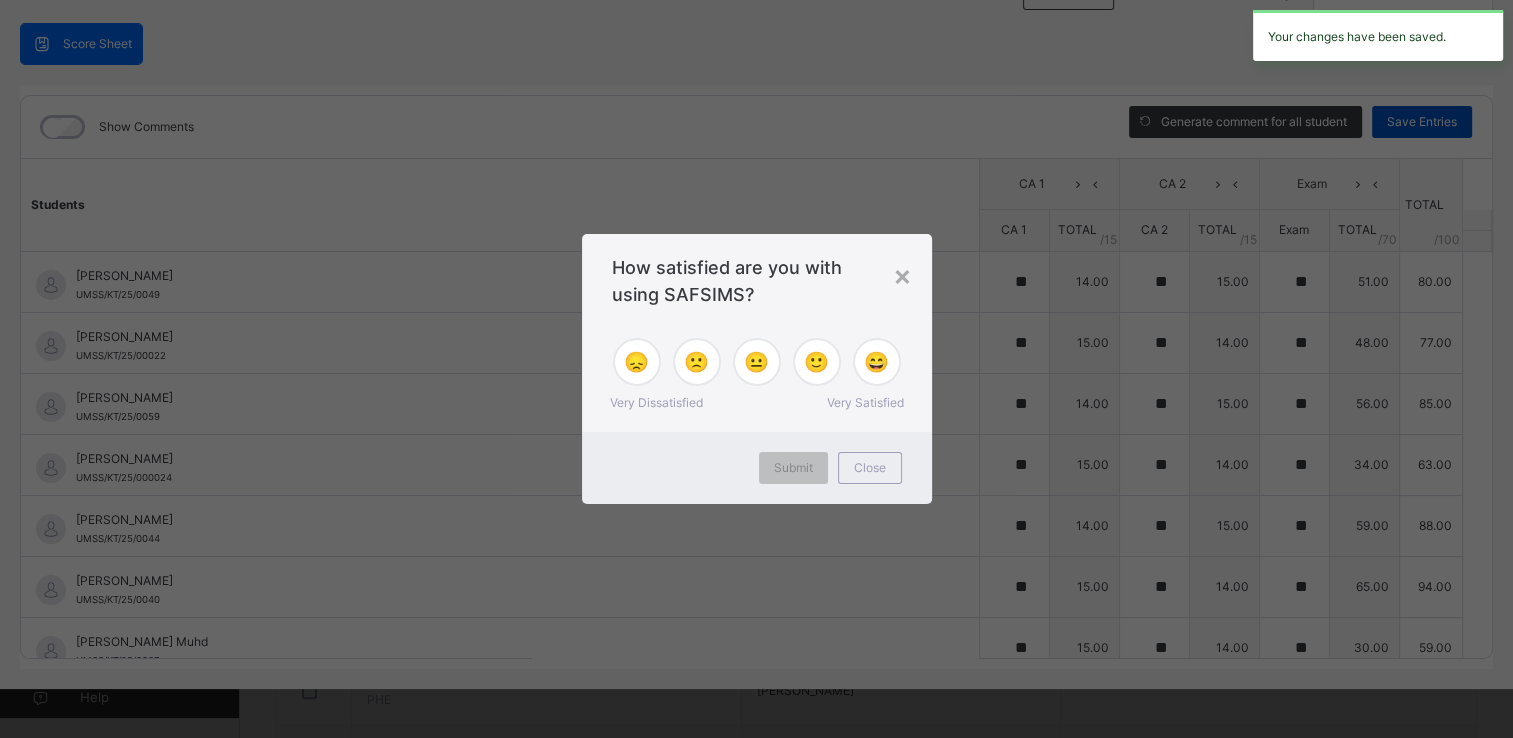 type on "**" 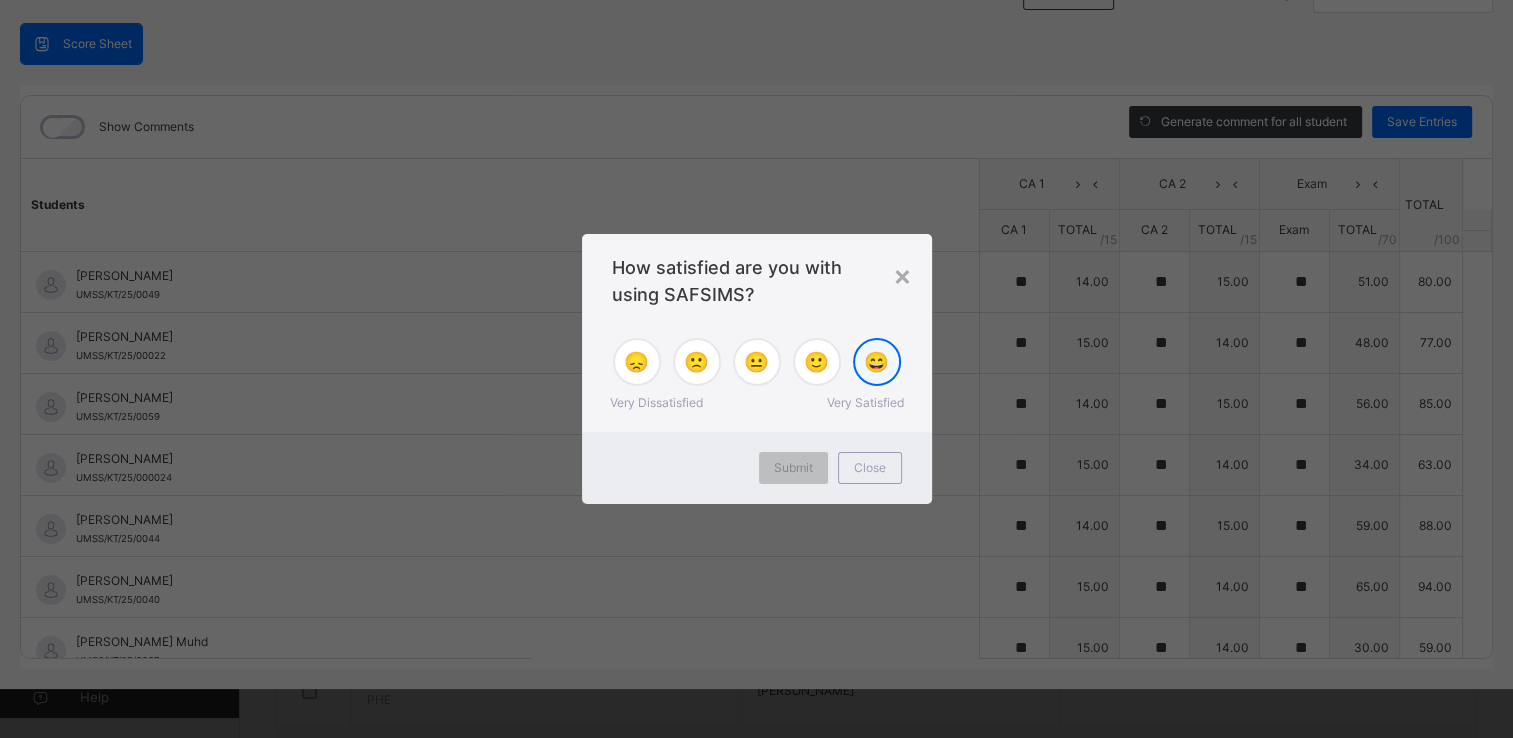 click on "😄" at bounding box center (876, 362) 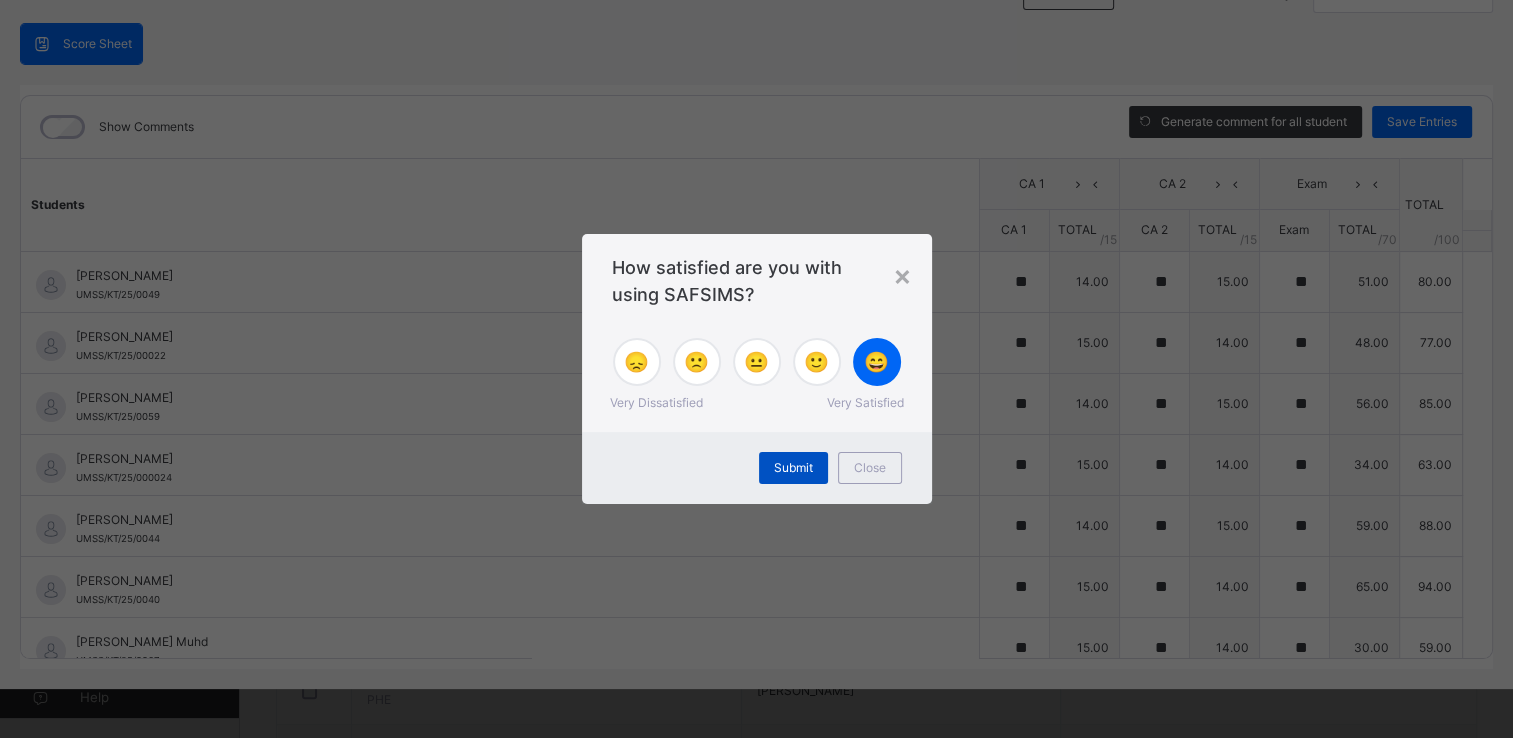 click on "Submit" at bounding box center (793, 468) 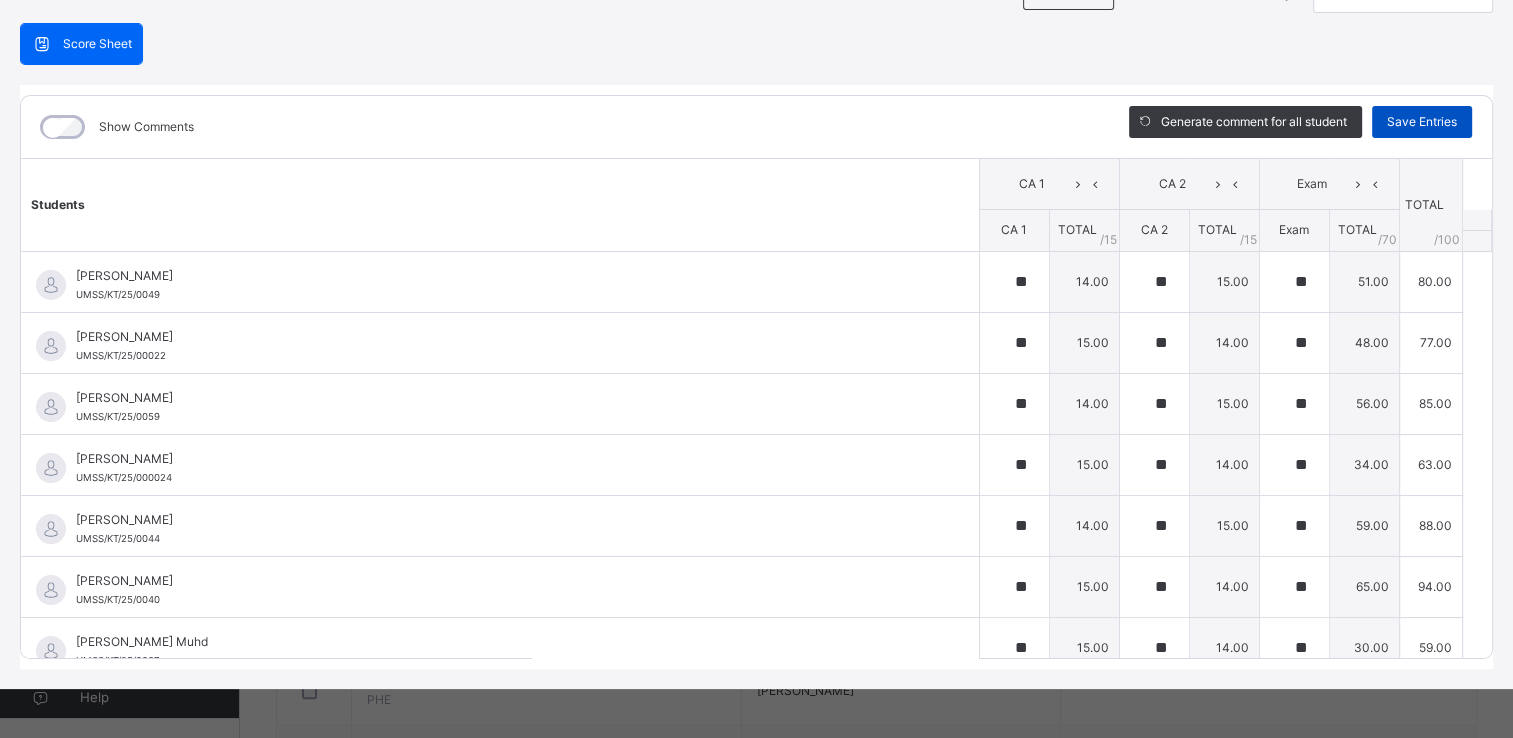 click on "Save Entries" at bounding box center [1422, 122] 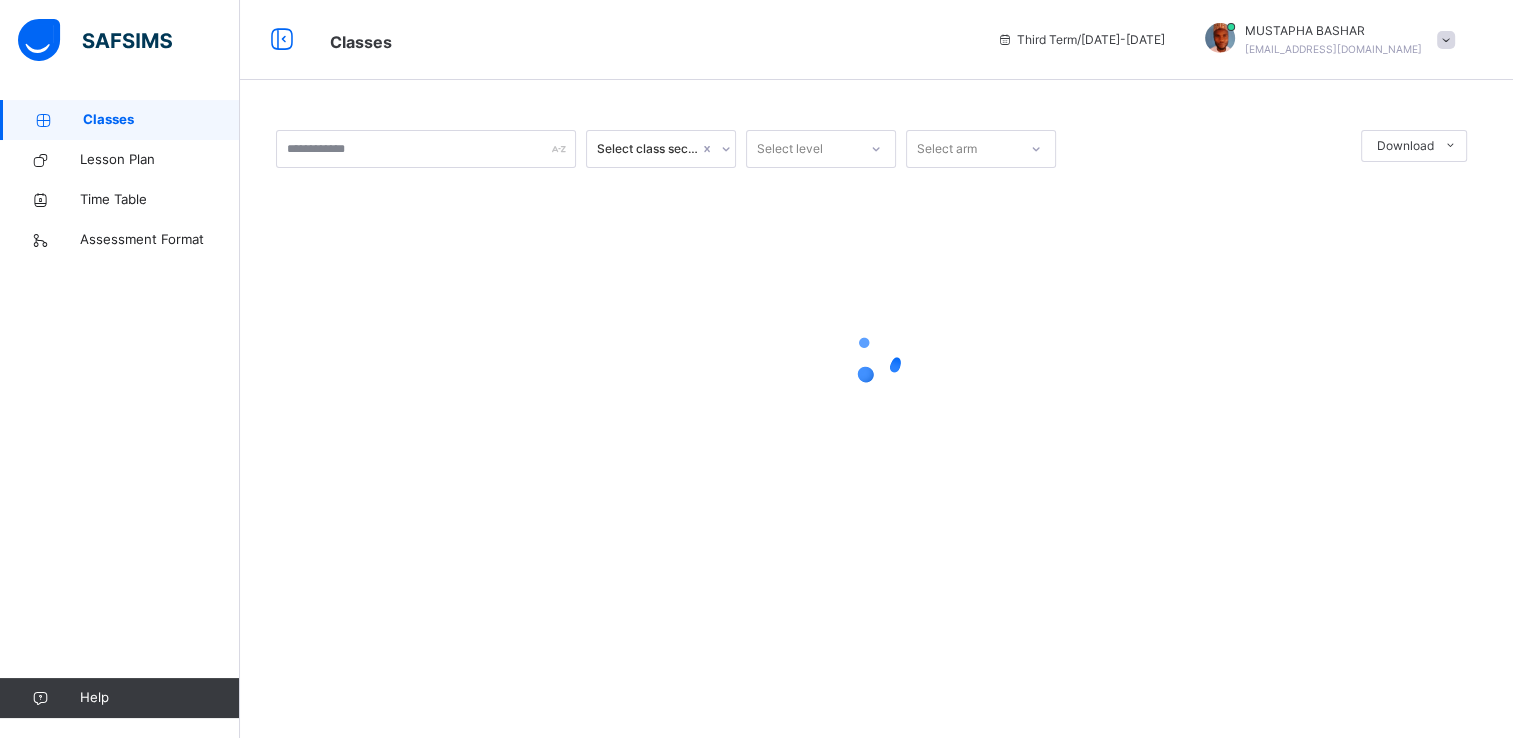scroll, scrollTop: 0, scrollLeft: 0, axis: both 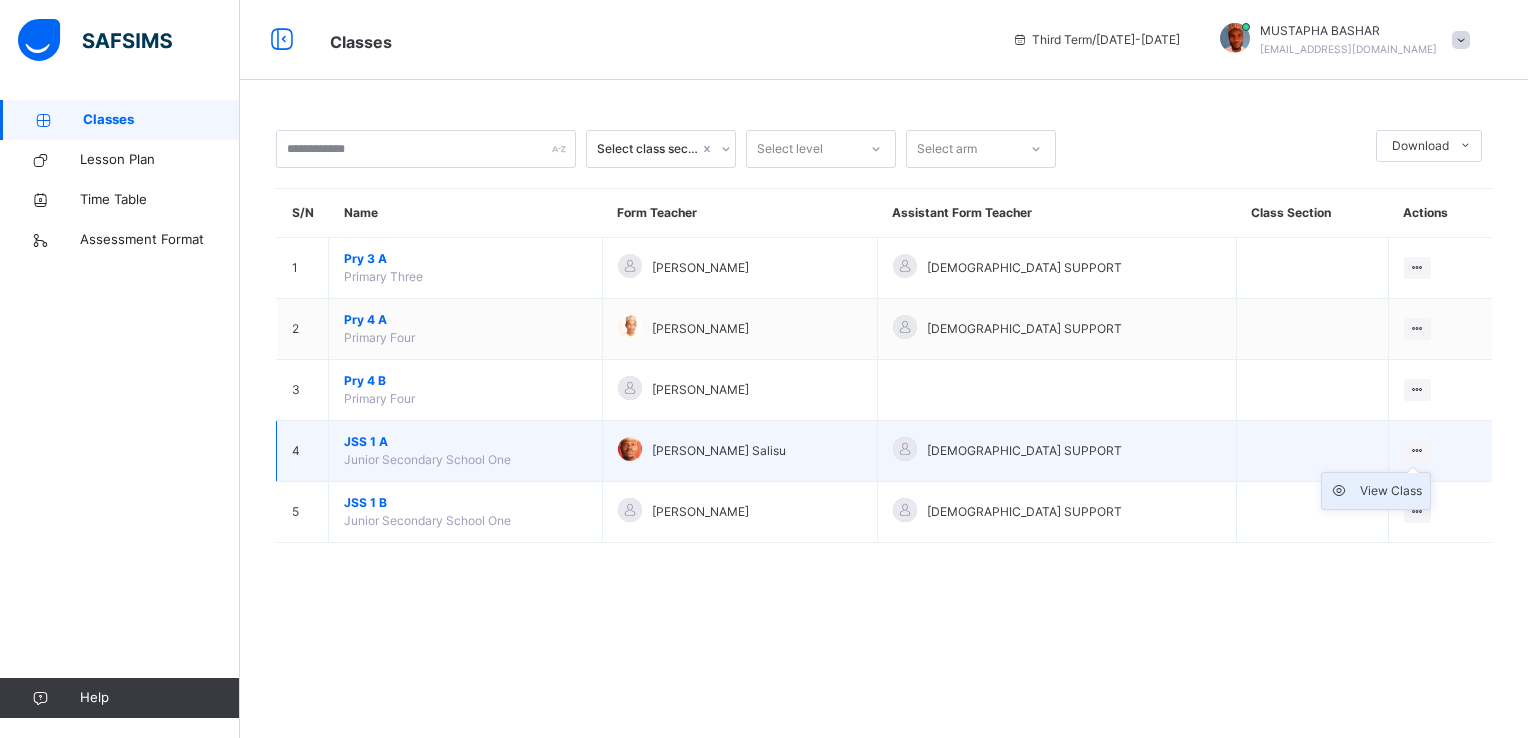 click on "View Class" at bounding box center [1391, 491] 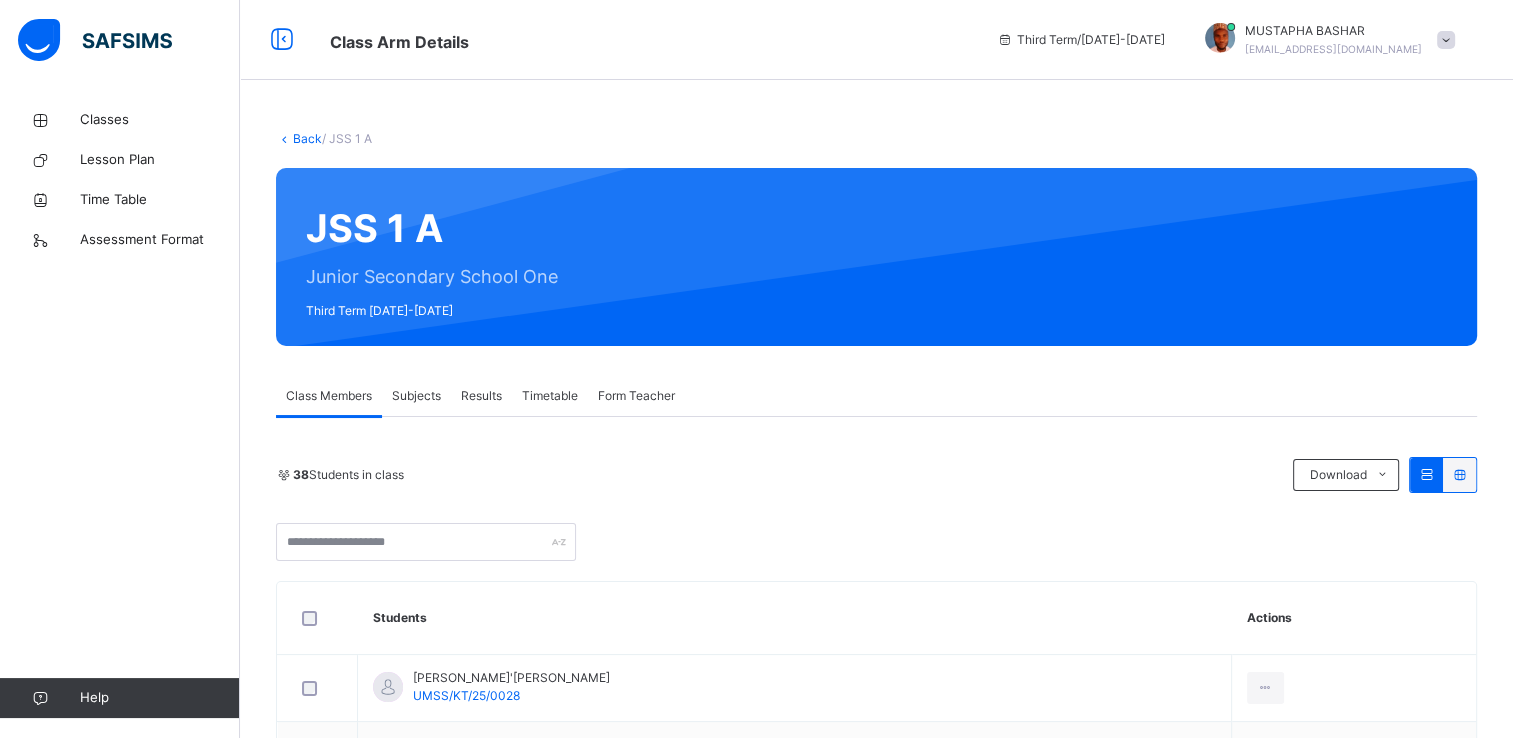 click on "Subjects" at bounding box center (416, 396) 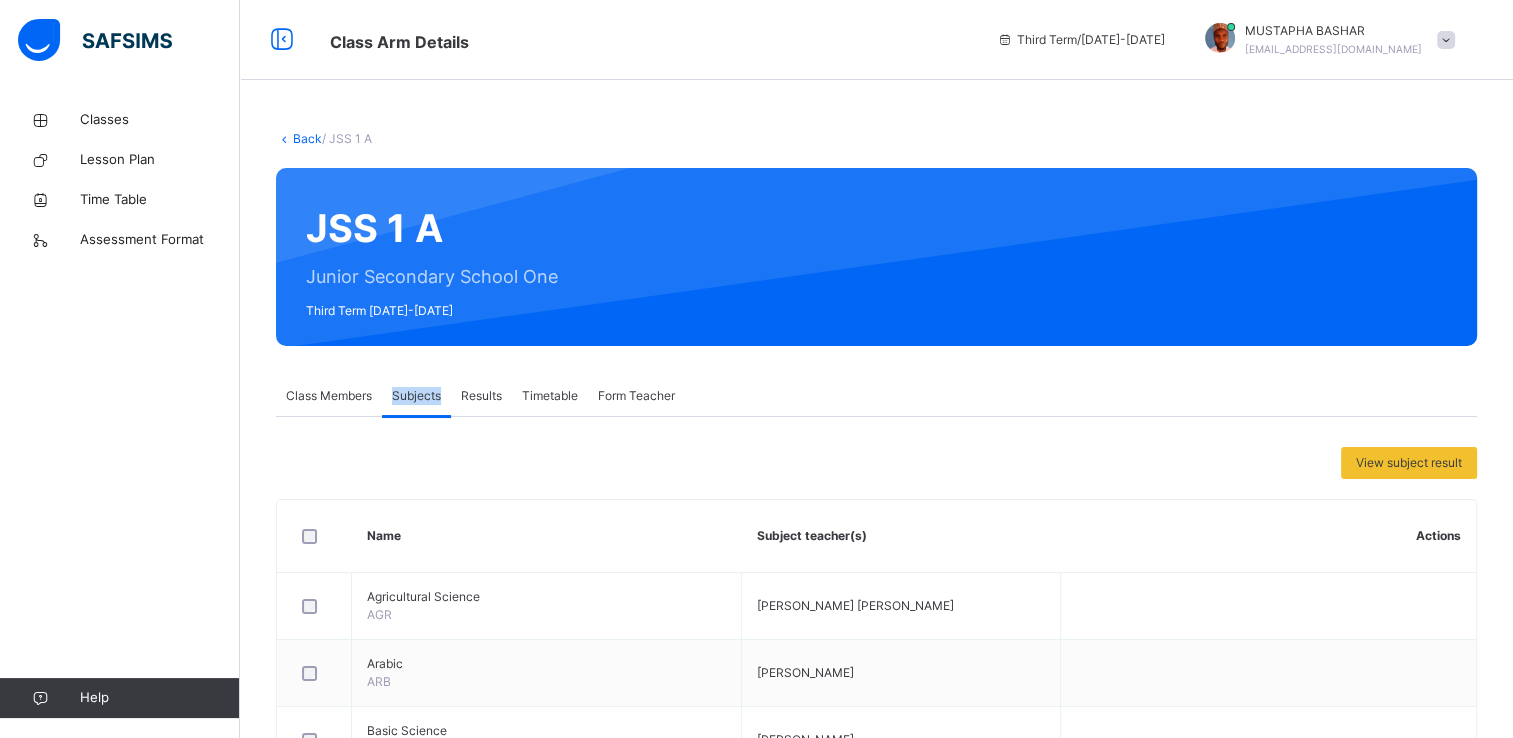 click on "Subjects" at bounding box center [416, 396] 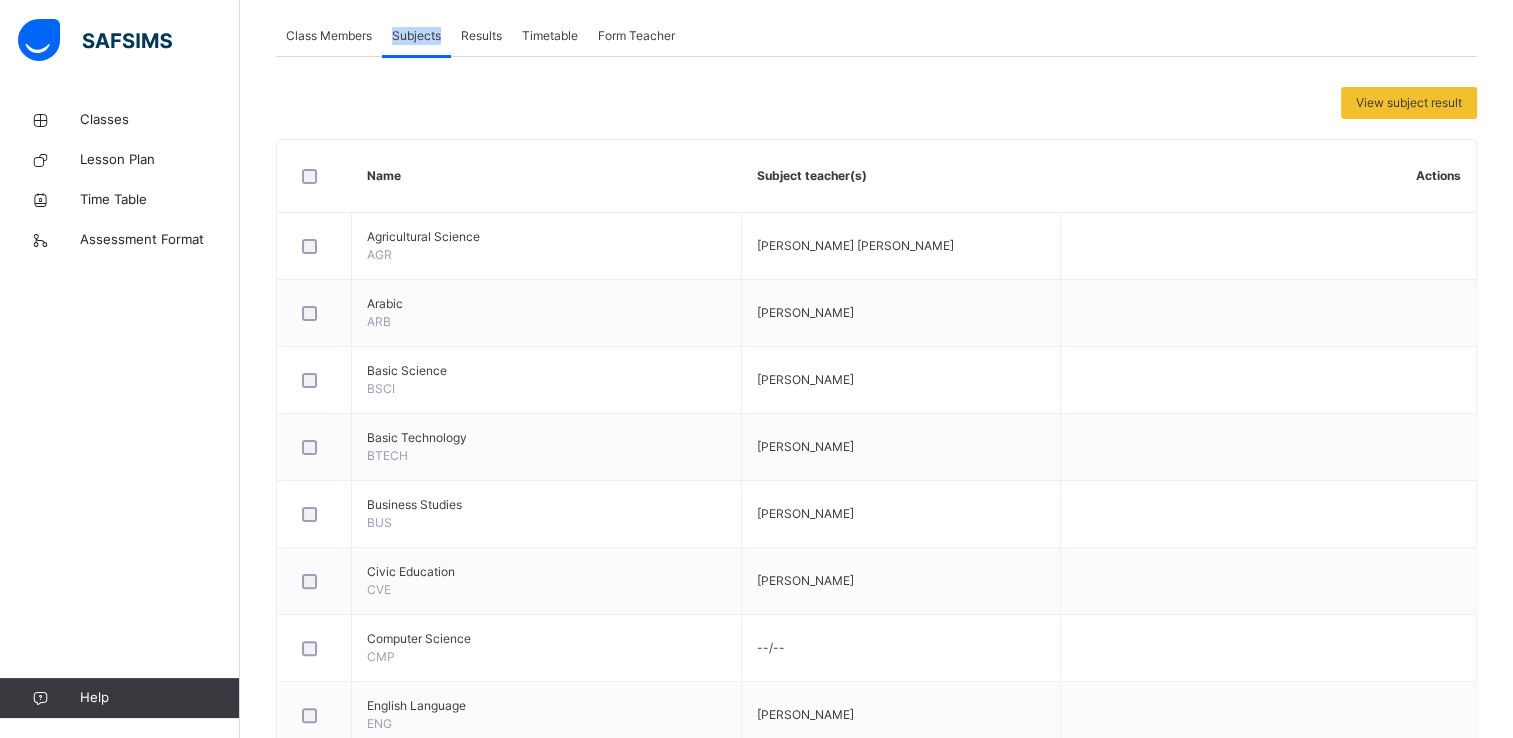 scroll, scrollTop: 400, scrollLeft: 0, axis: vertical 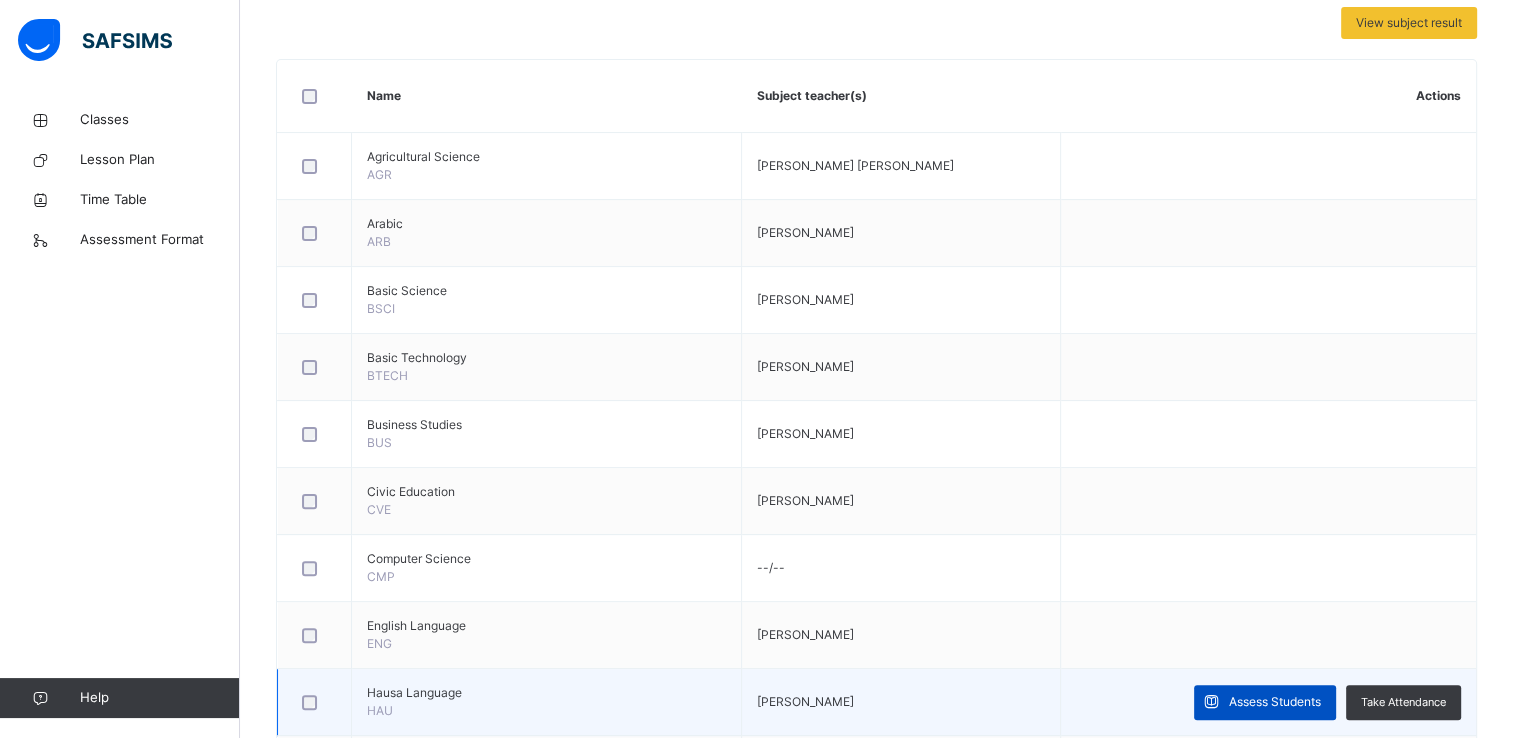 click on "Assess Students" at bounding box center [1275, 702] 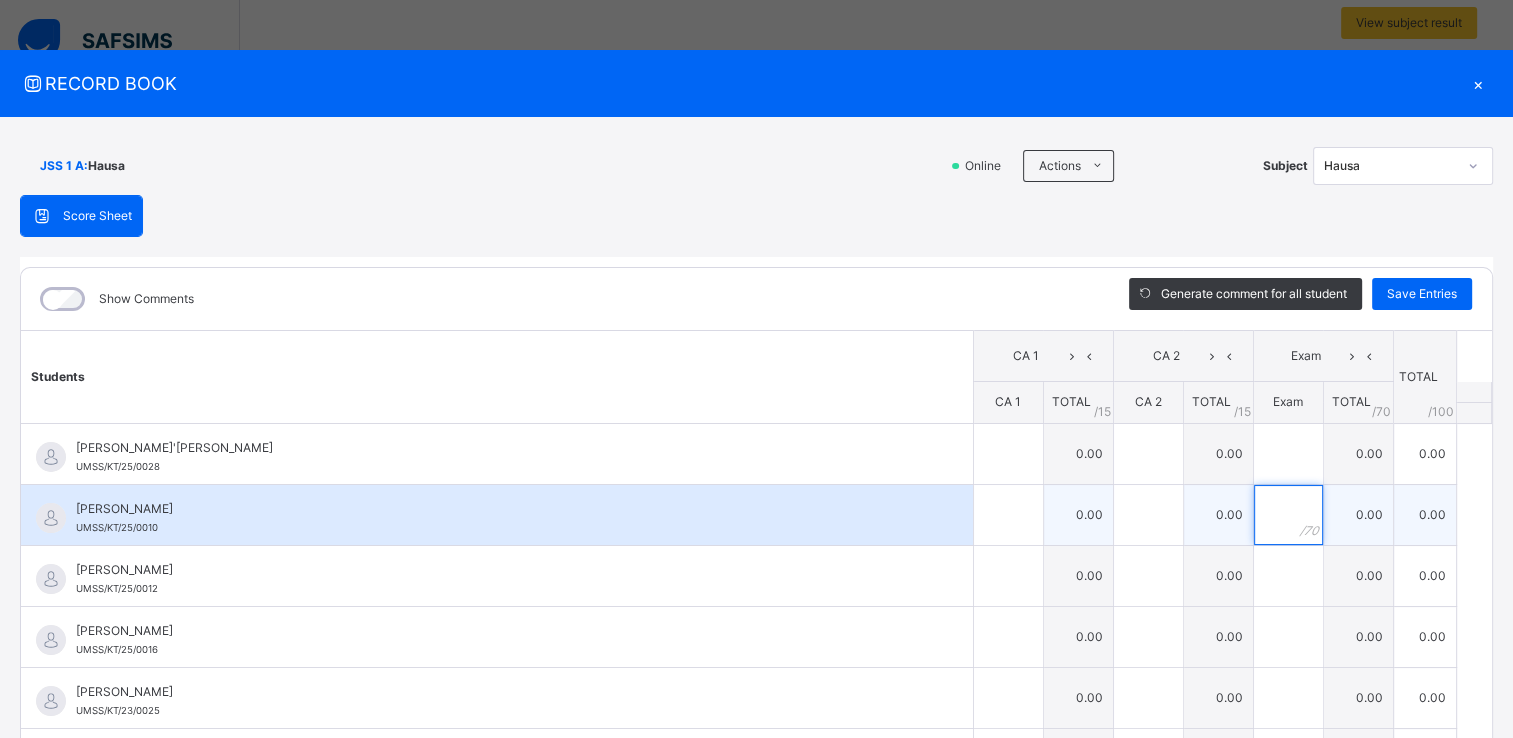 click at bounding box center [1288, 515] 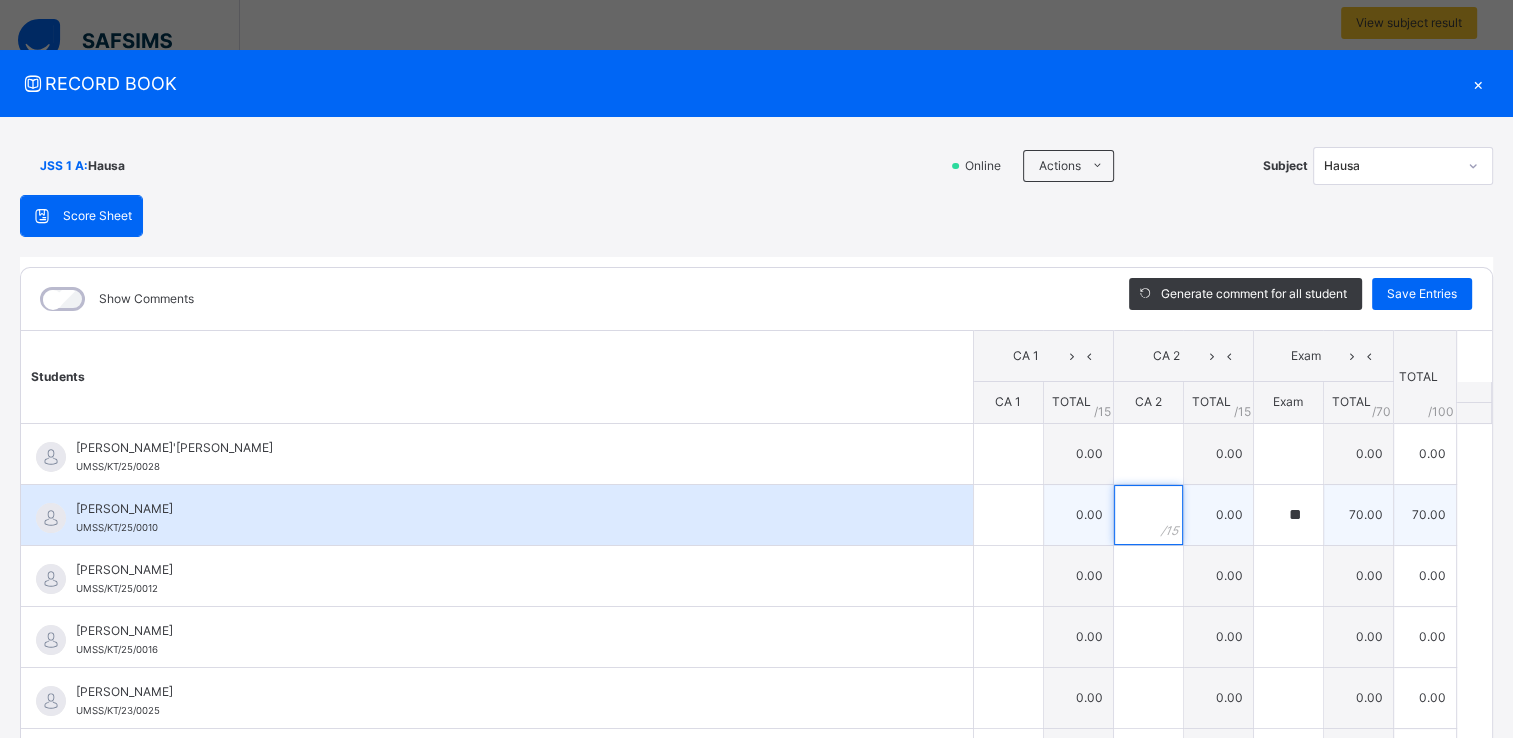click at bounding box center (1148, 515) 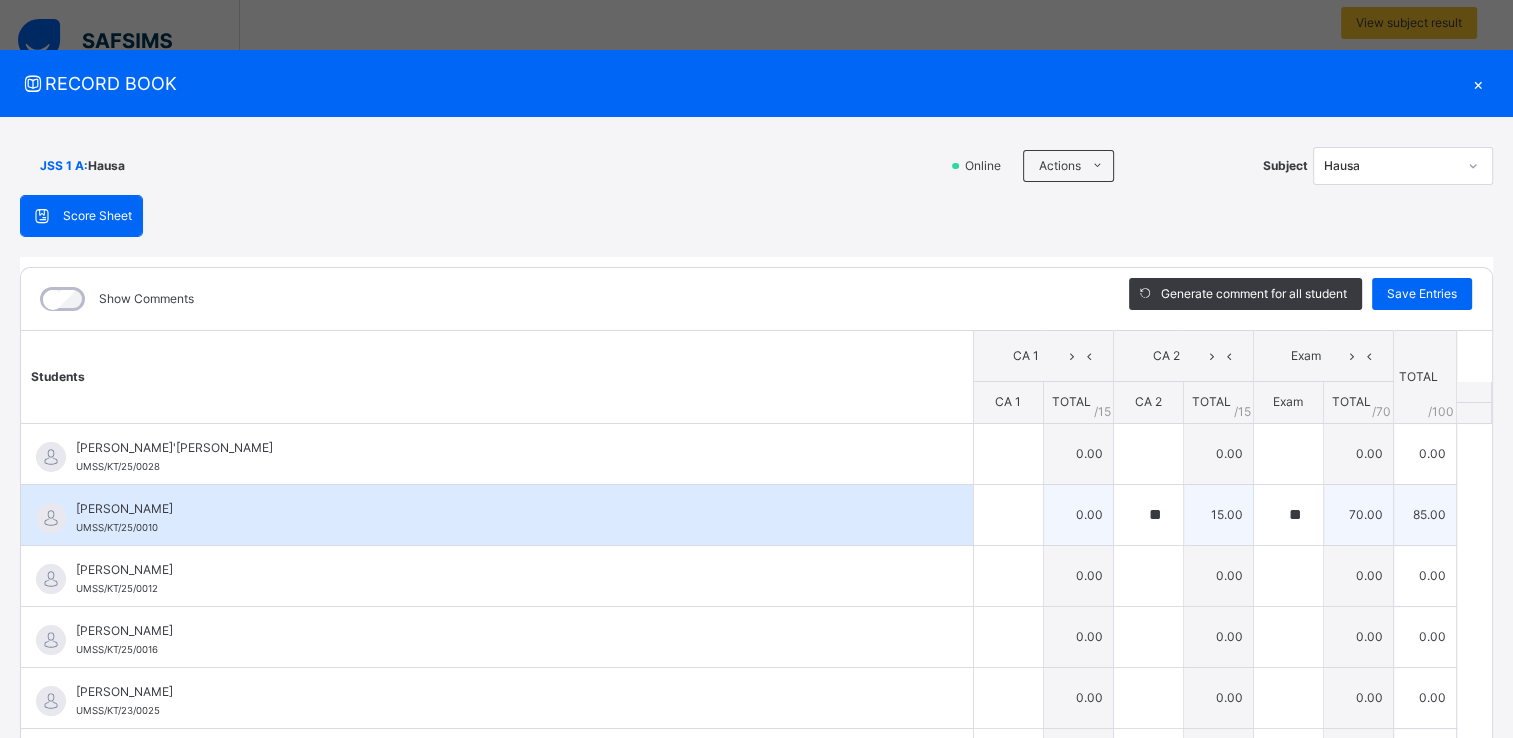 click on "Abdulhakim  Abubakar UMSS/KT/25/0010" at bounding box center (497, 515) 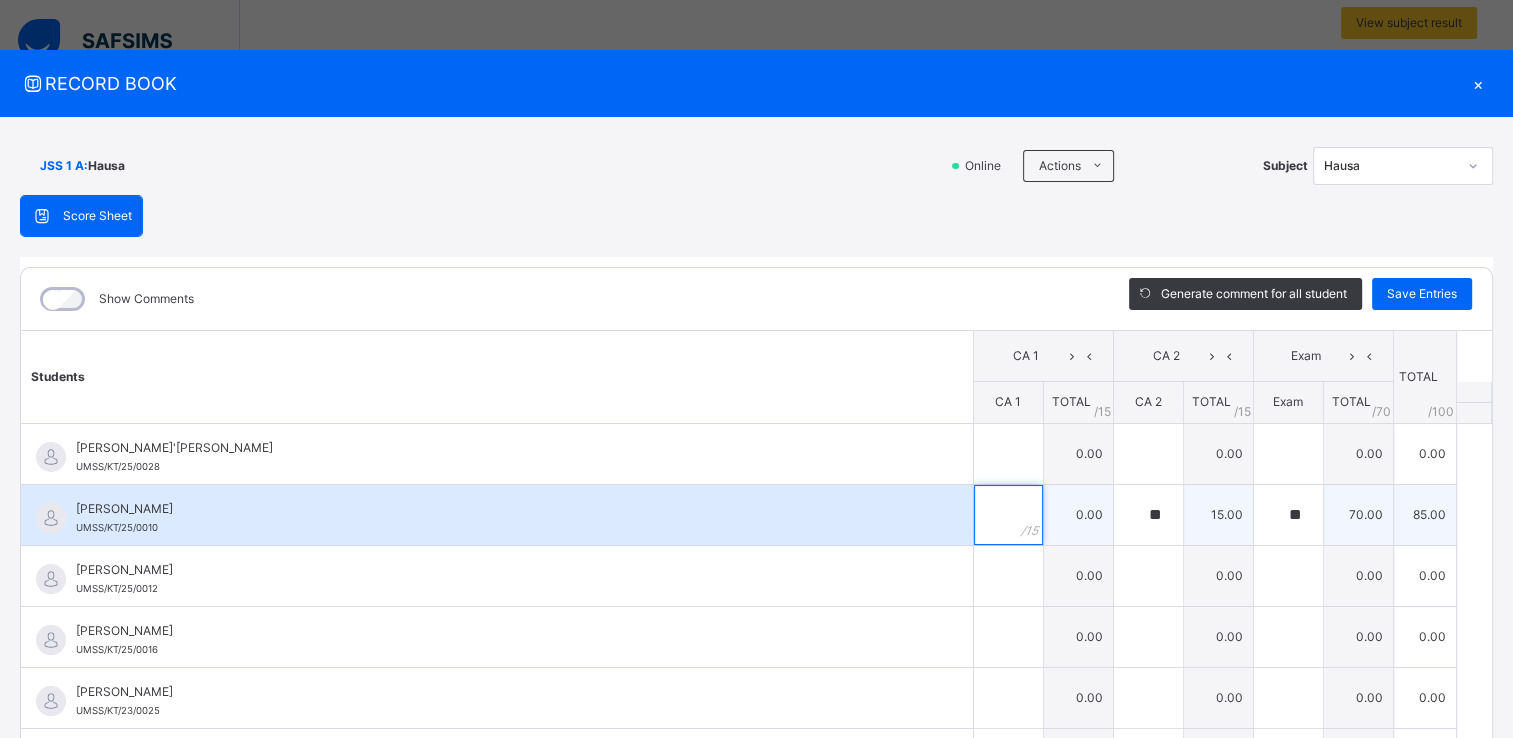 click at bounding box center (1008, 515) 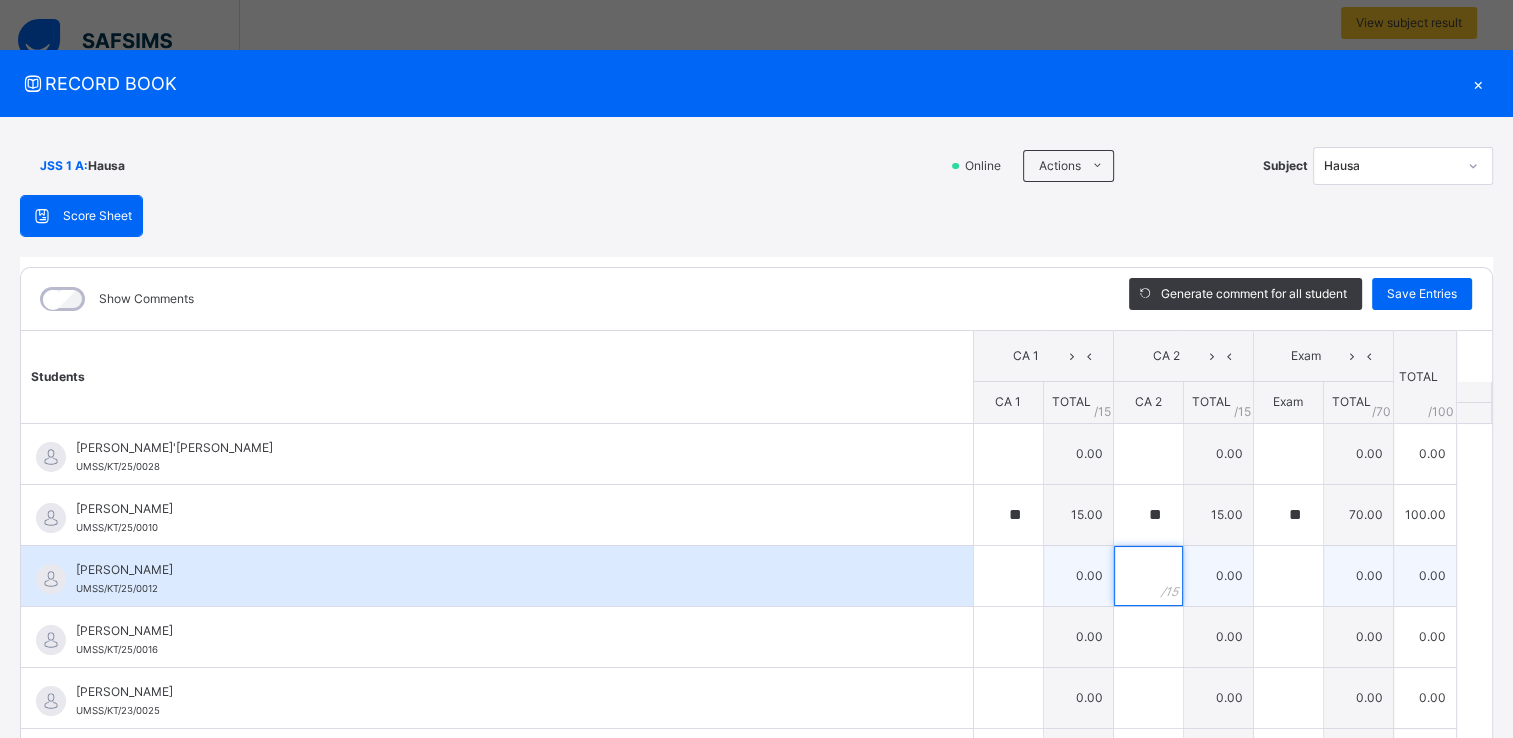 click at bounding box center [1148, 576] 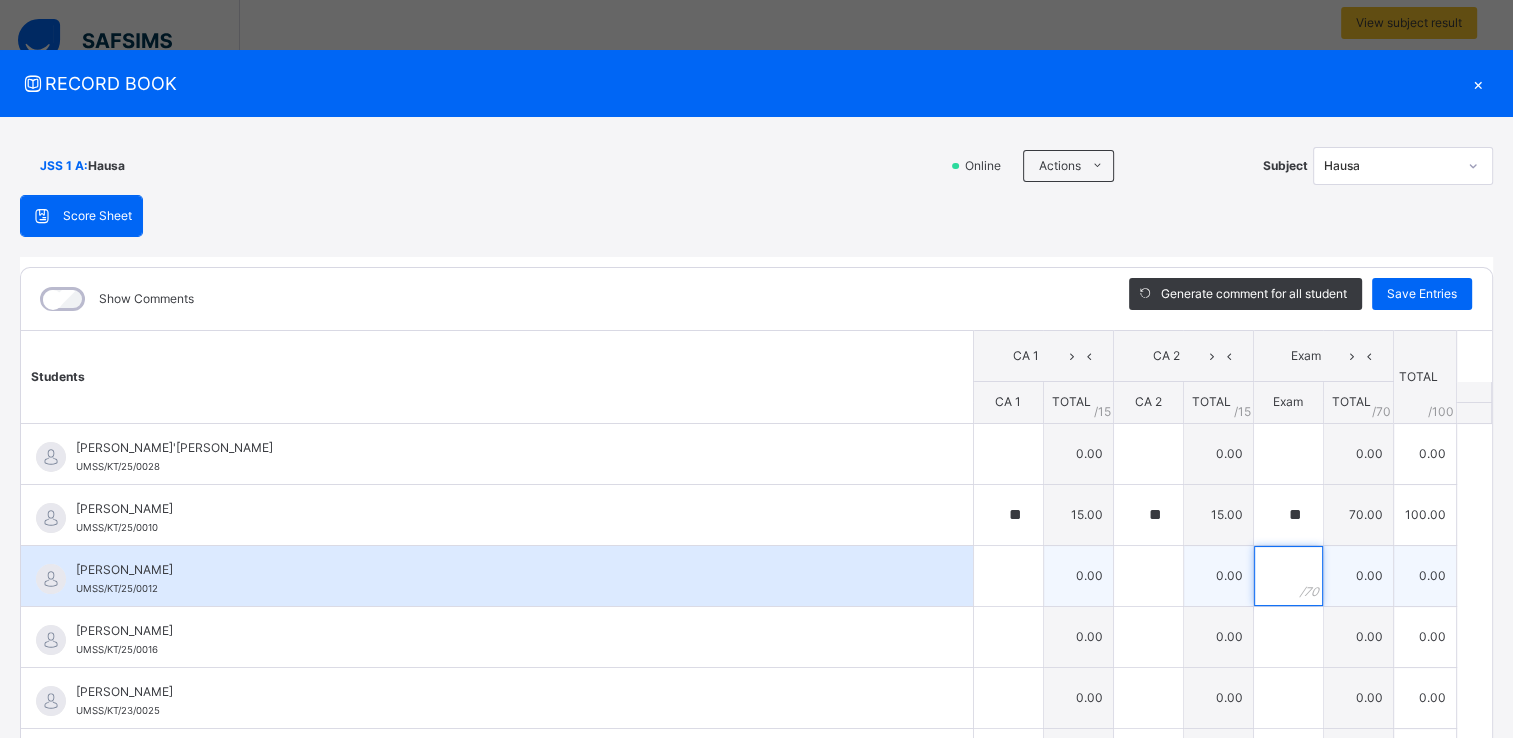click at bounding box center (1288, 576) 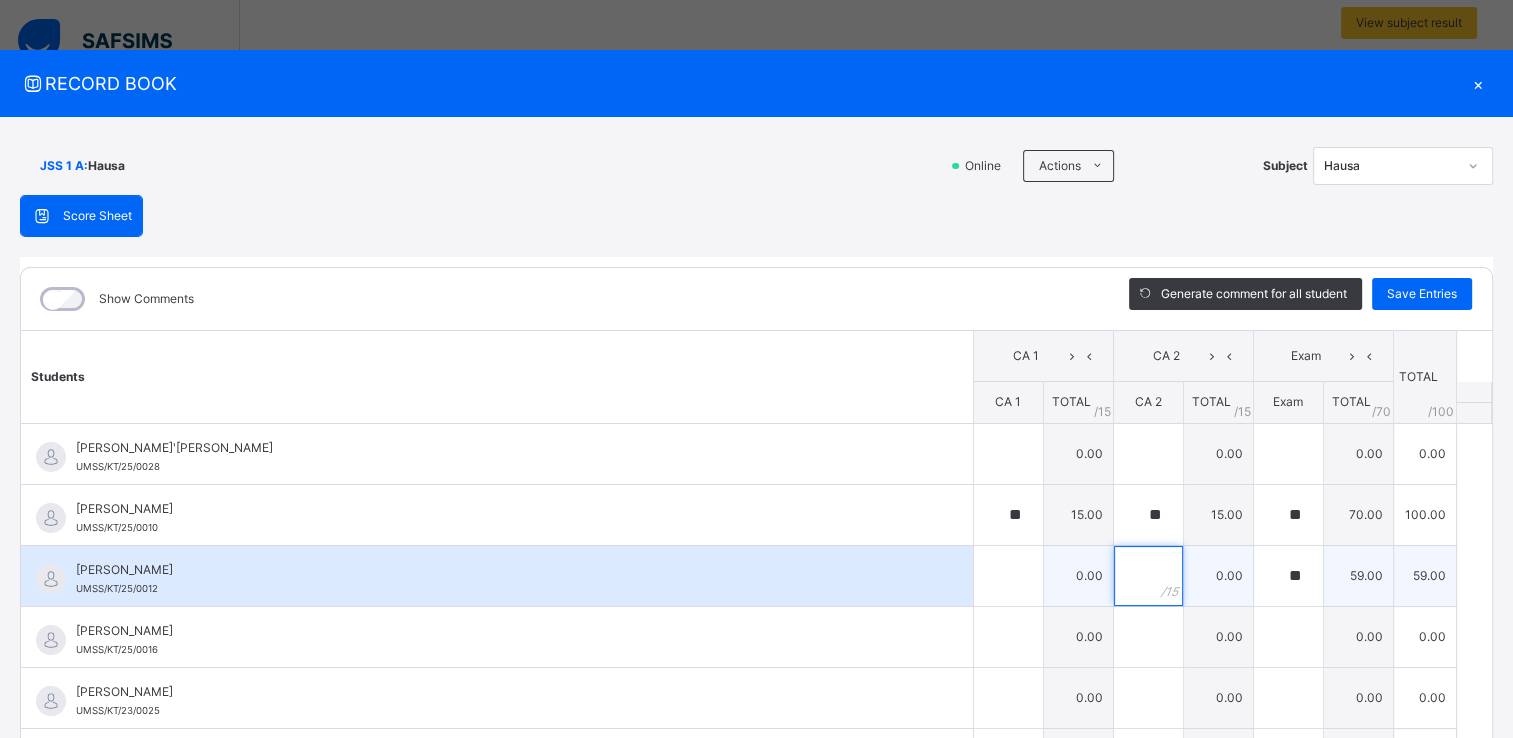 click at bounding box center (1148, 576) 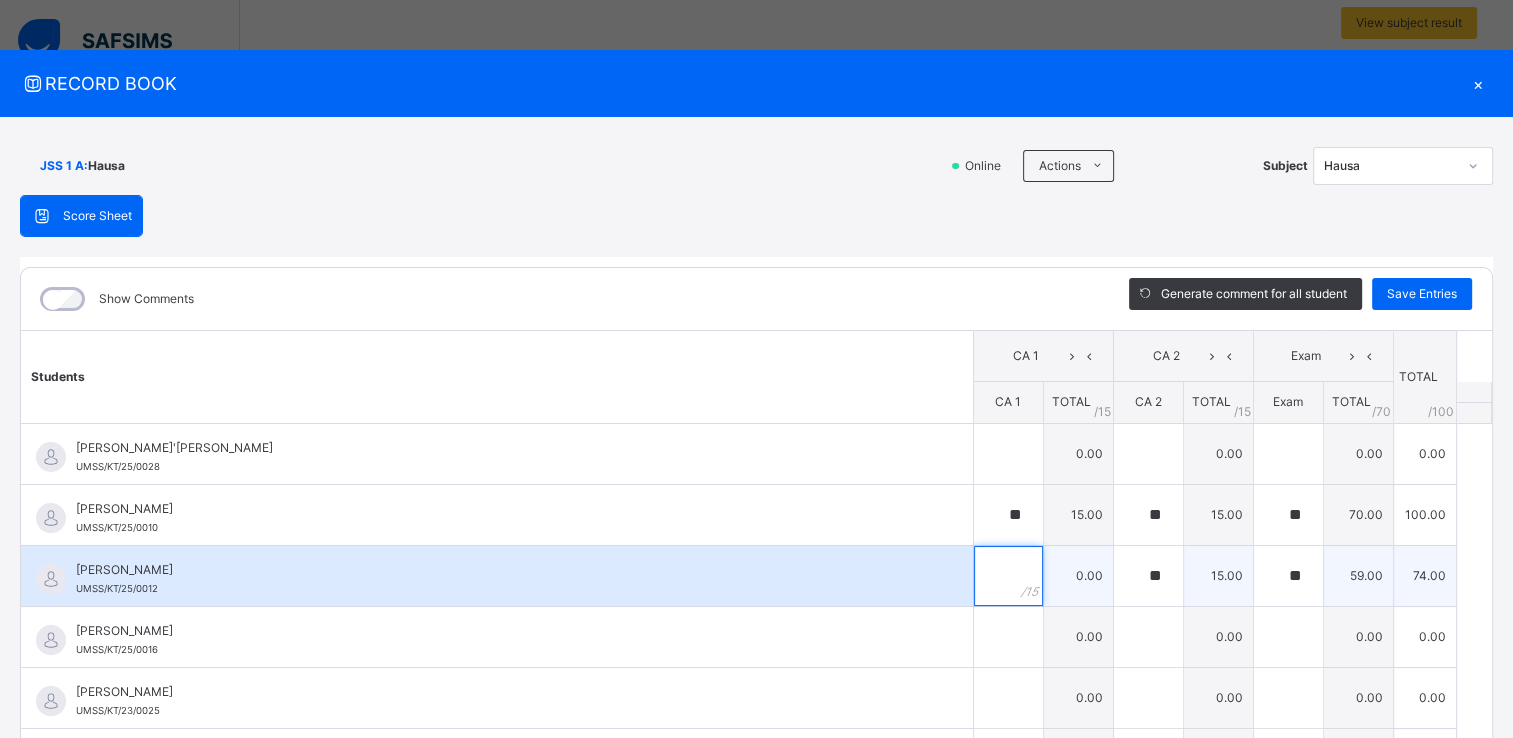 click at bounding box center (1008, 576) 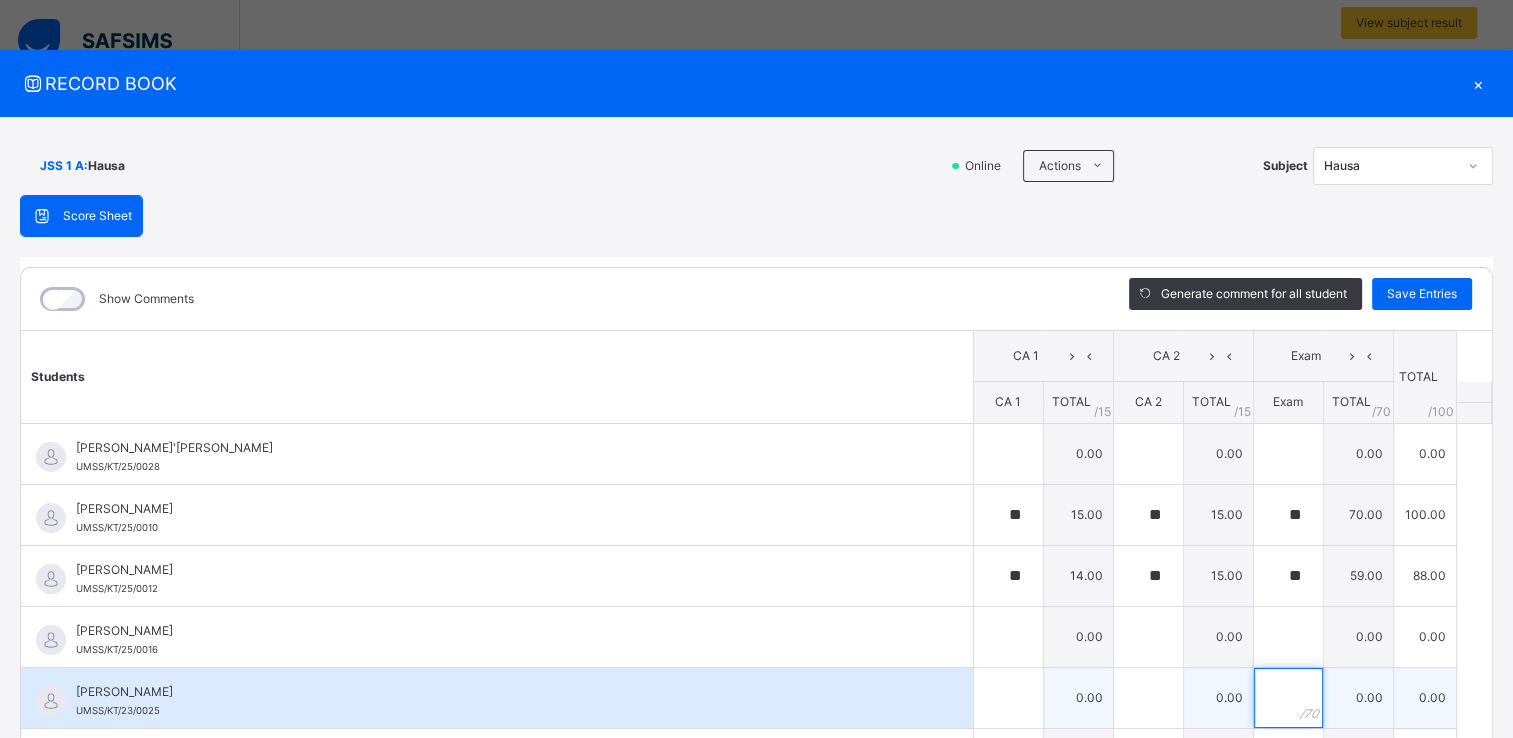 click at bounding box center [1288, 698] 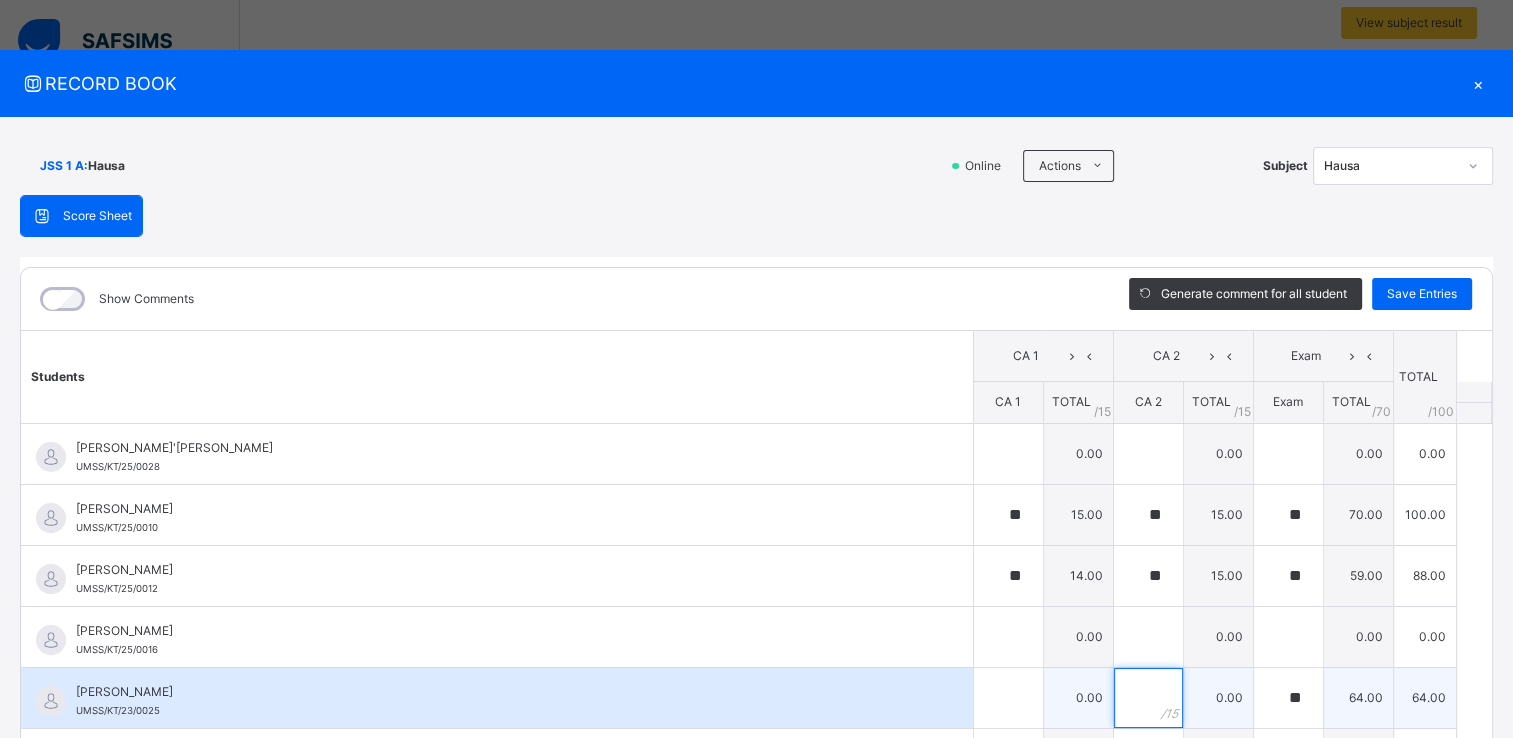click at bounding box center [1148, 698] 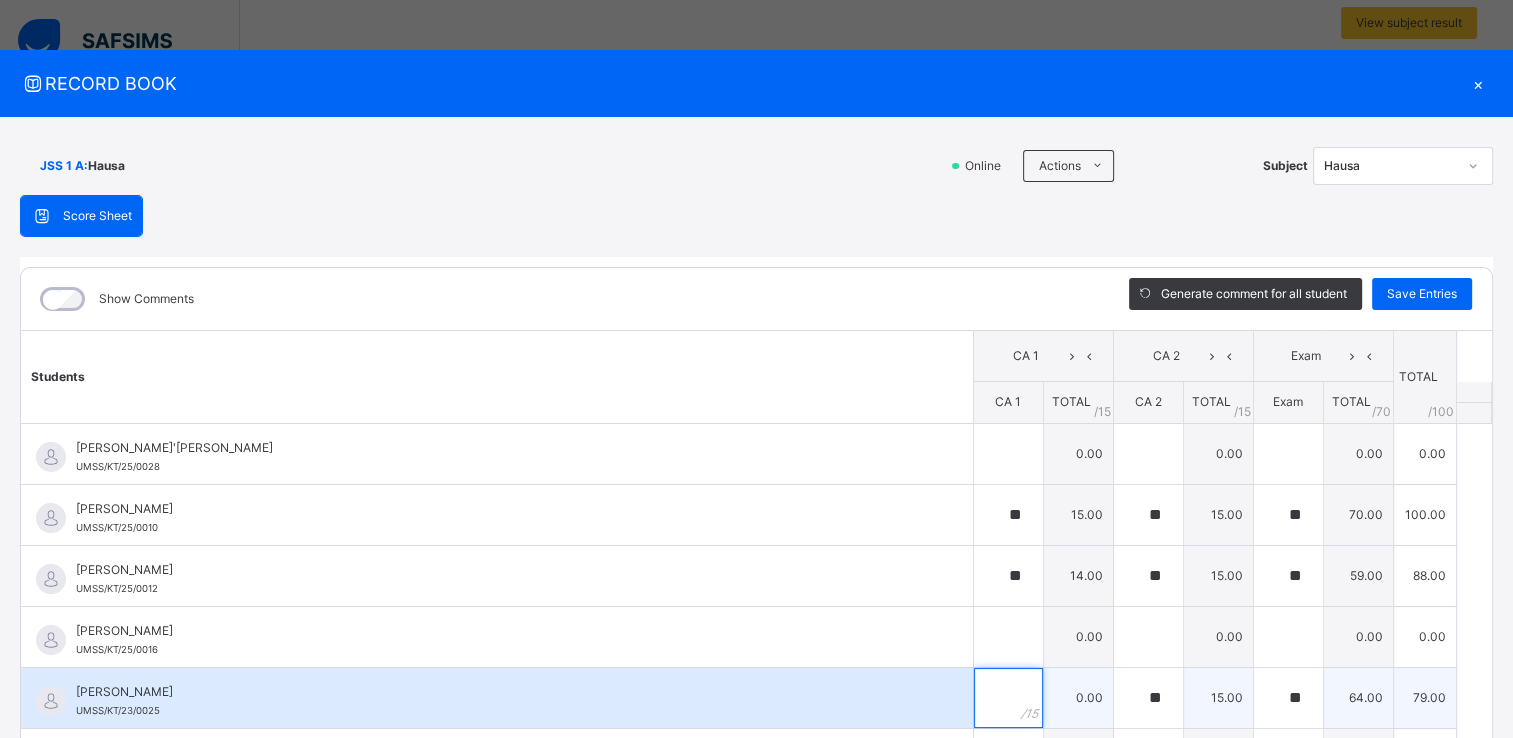 click at bounding box center (1008, 698) 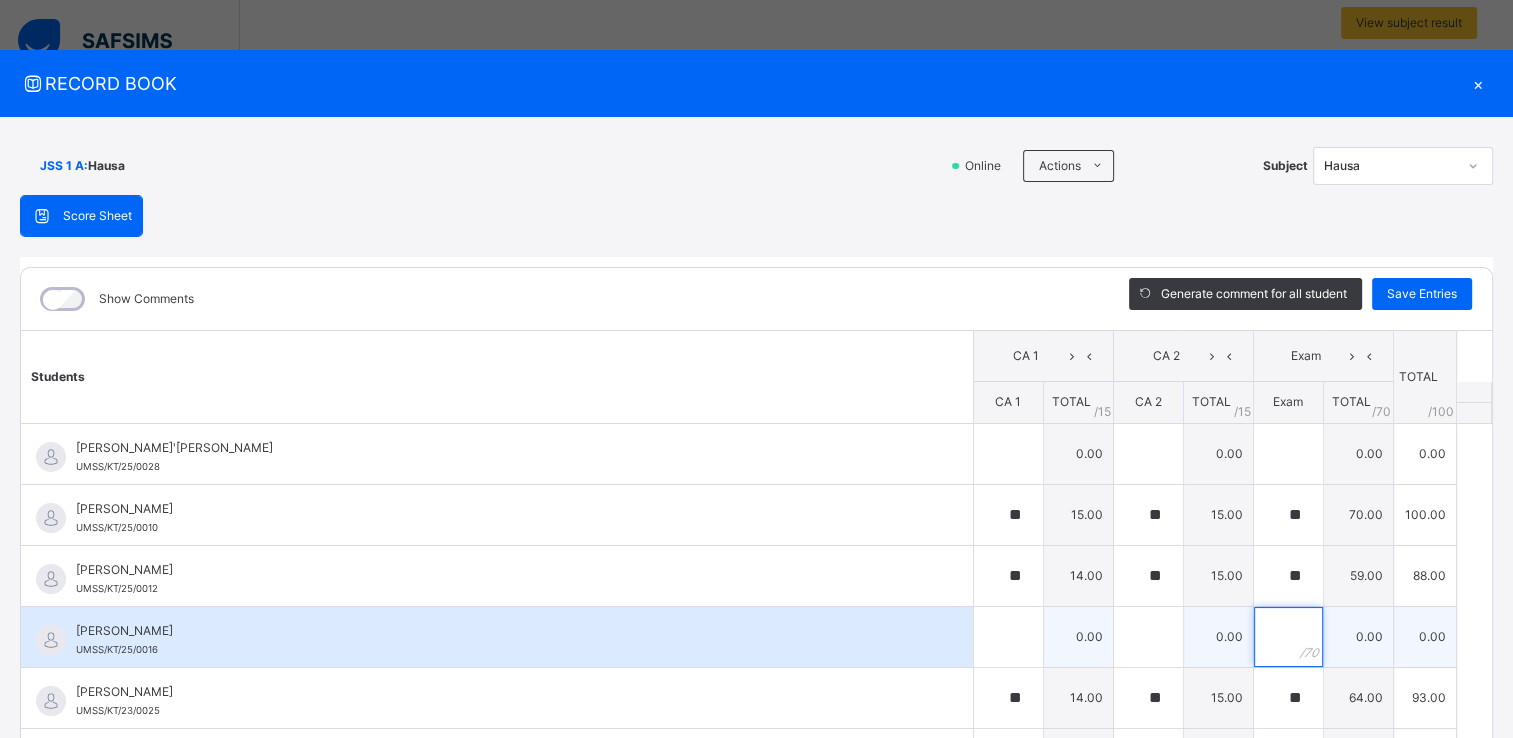 click at bounding box center (1288, 637) 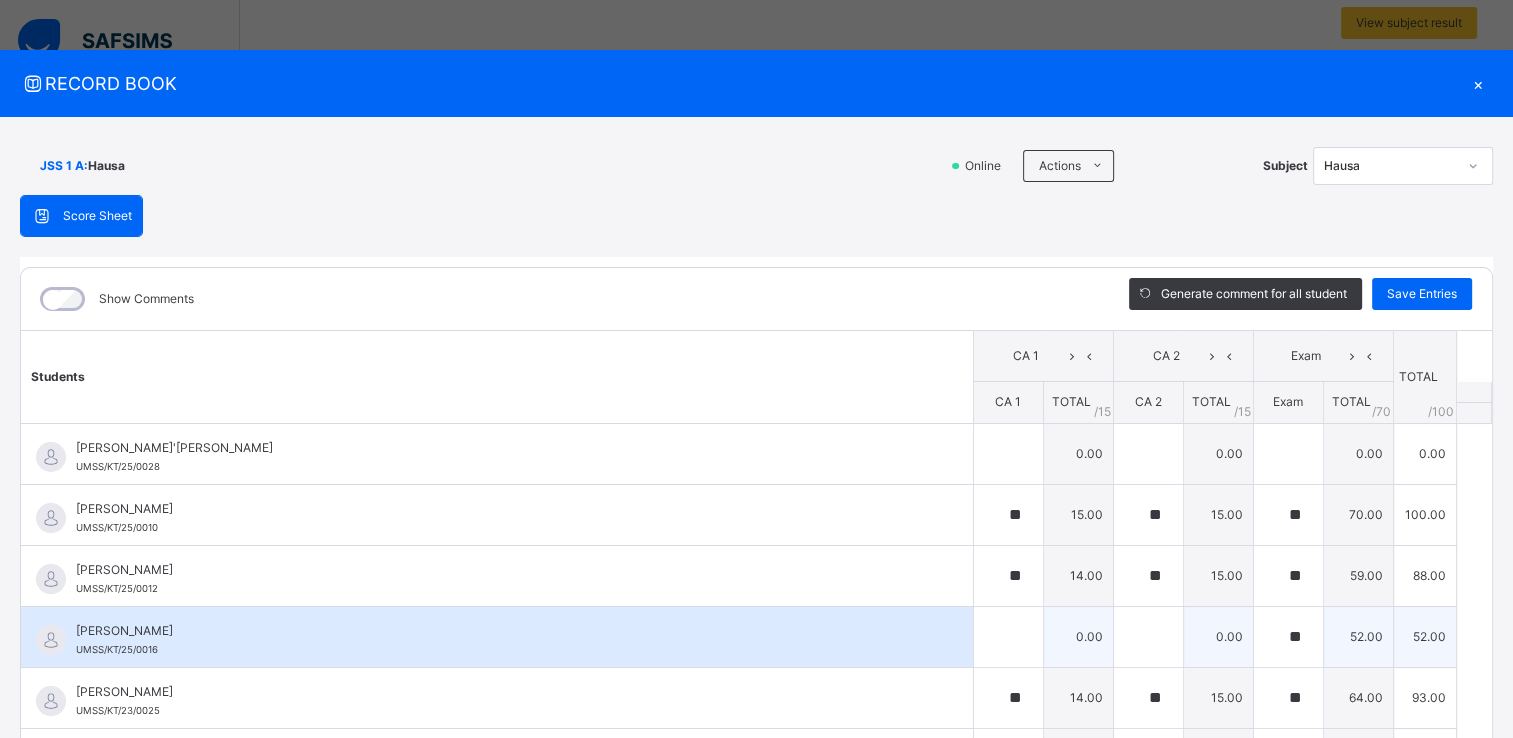 click on "0.00" at bounding box center [1078, 636] 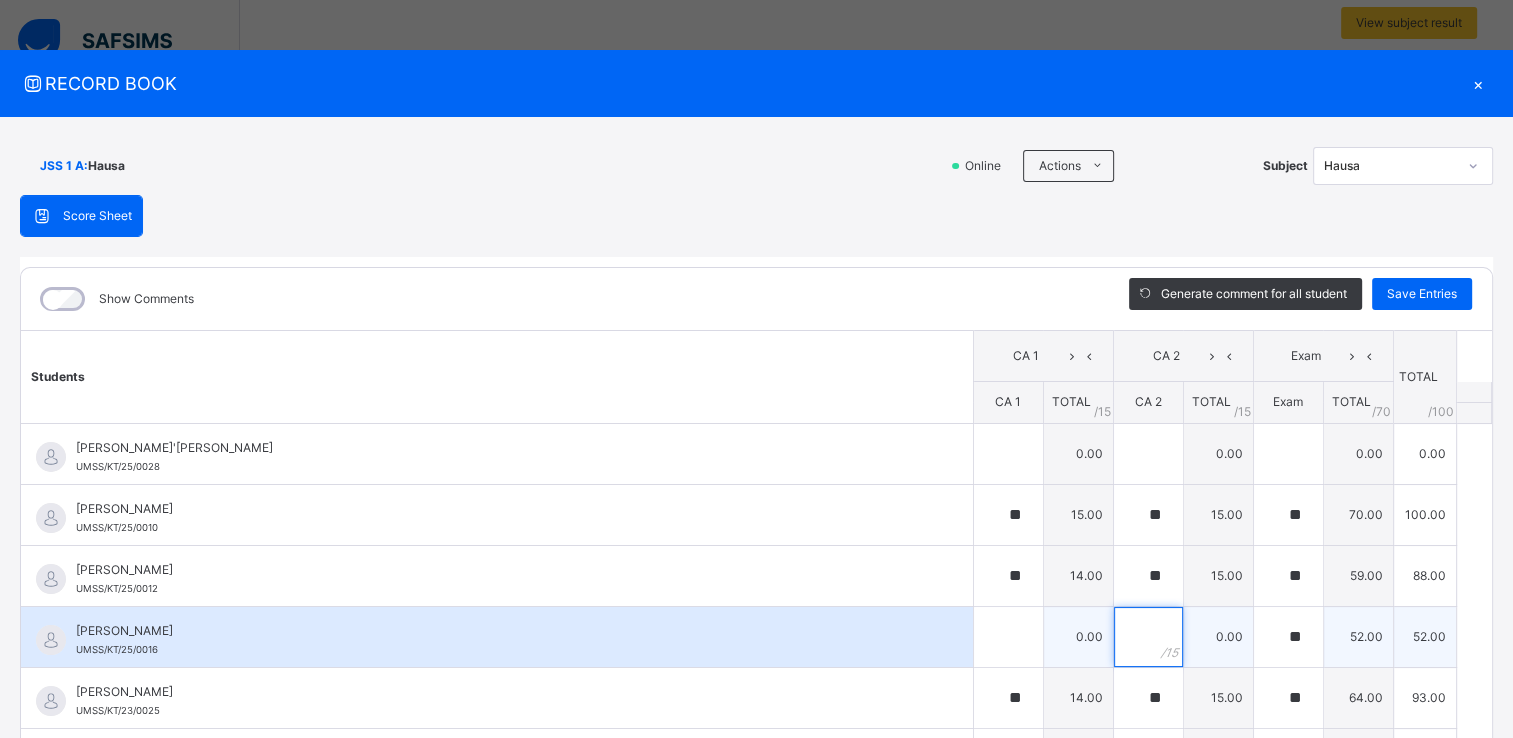 click at bounding box center [1148, 637] 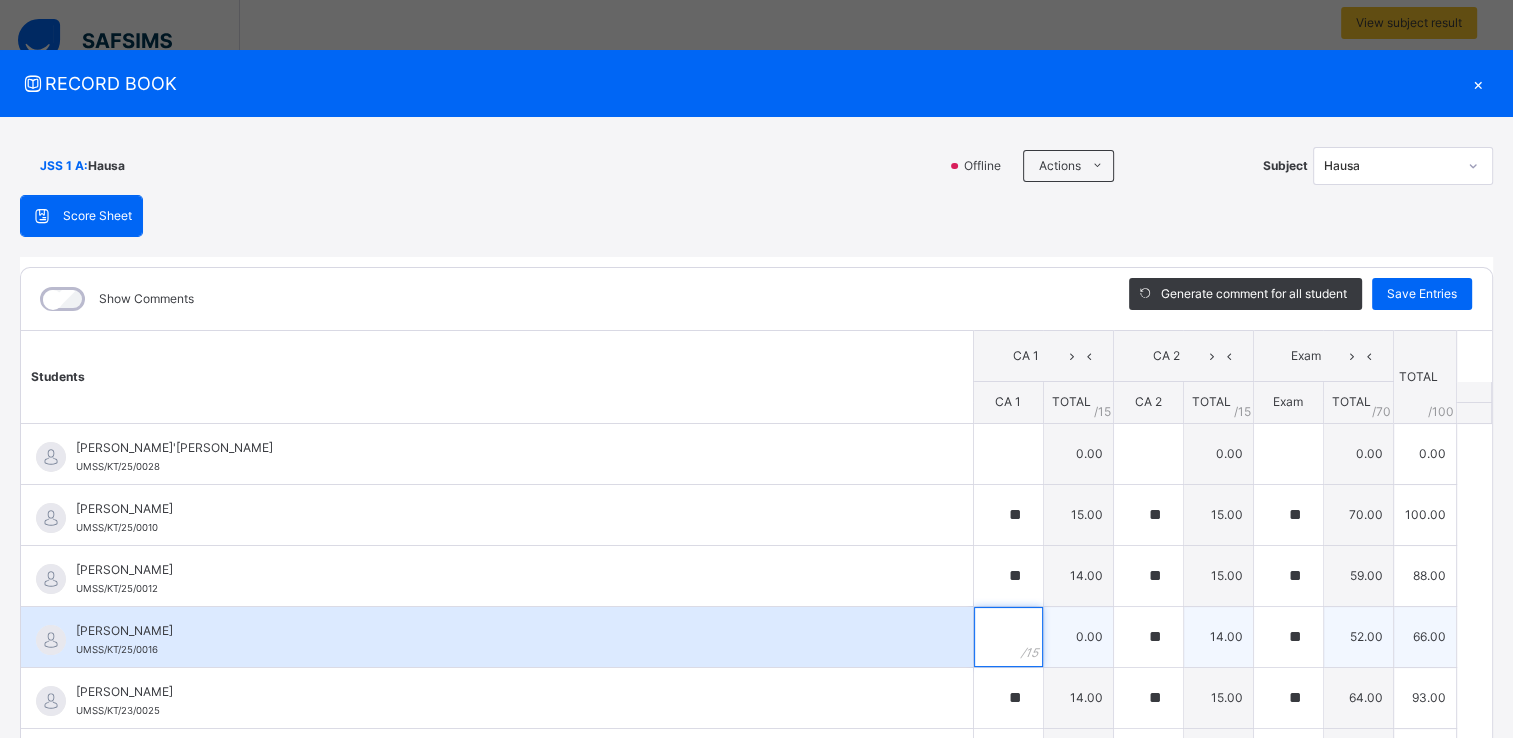 drag, startPoint x: 1000, startPoint y: 642, endPoint x: 959, endPoint y: 629, distance: 43.011627 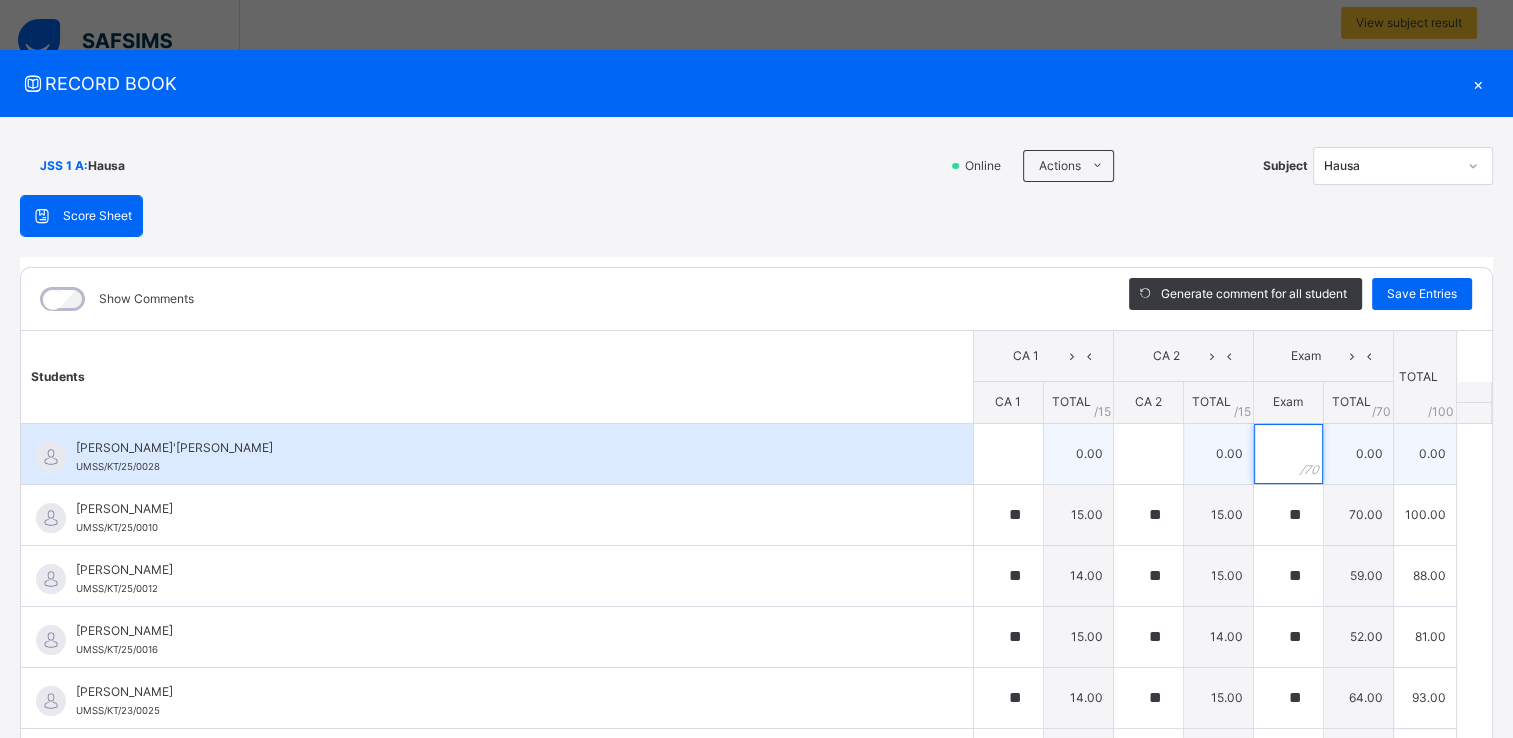 click at bounding box center [1288, 454] 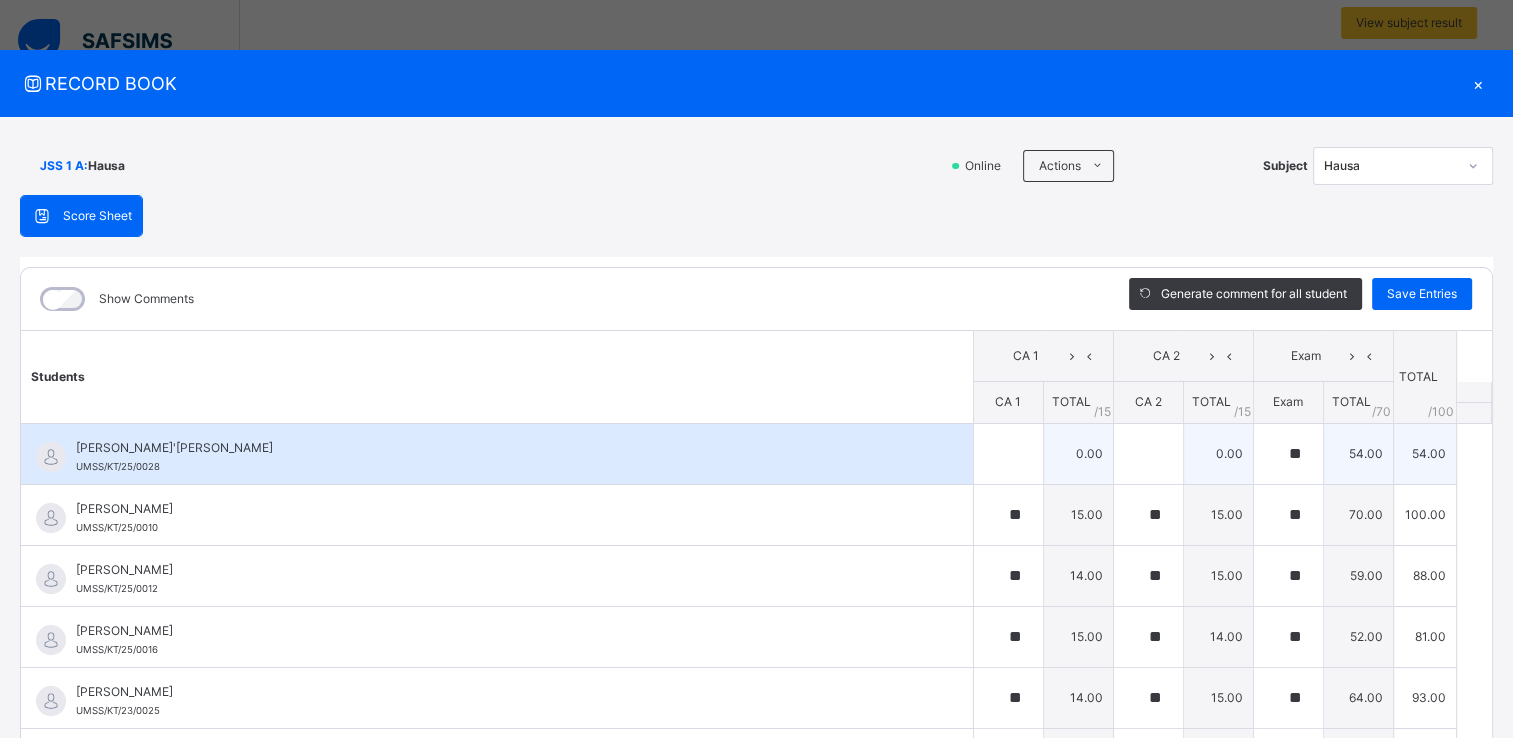click on "0.00" at bounding box center [1078, 453] 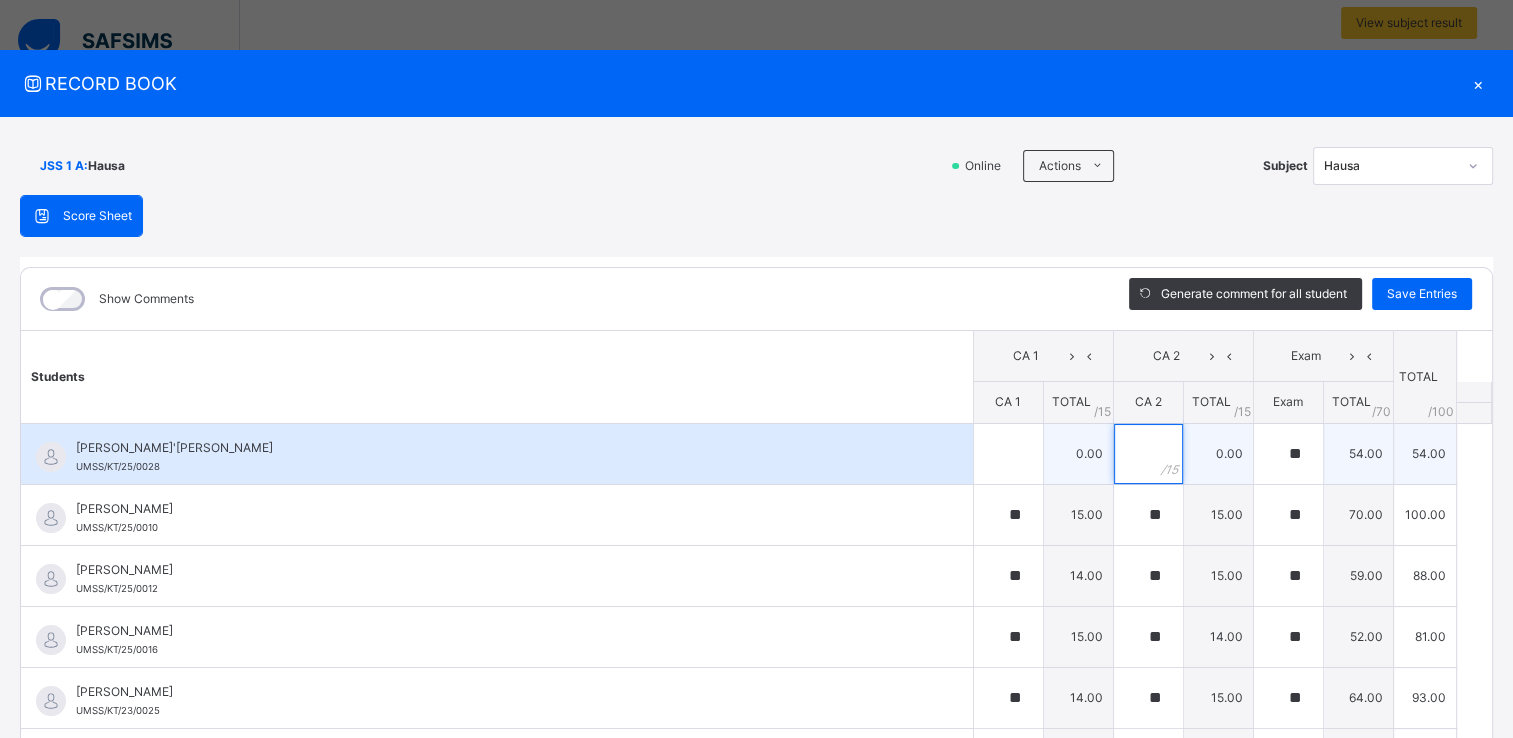 click at bounding box center (1148, 454) 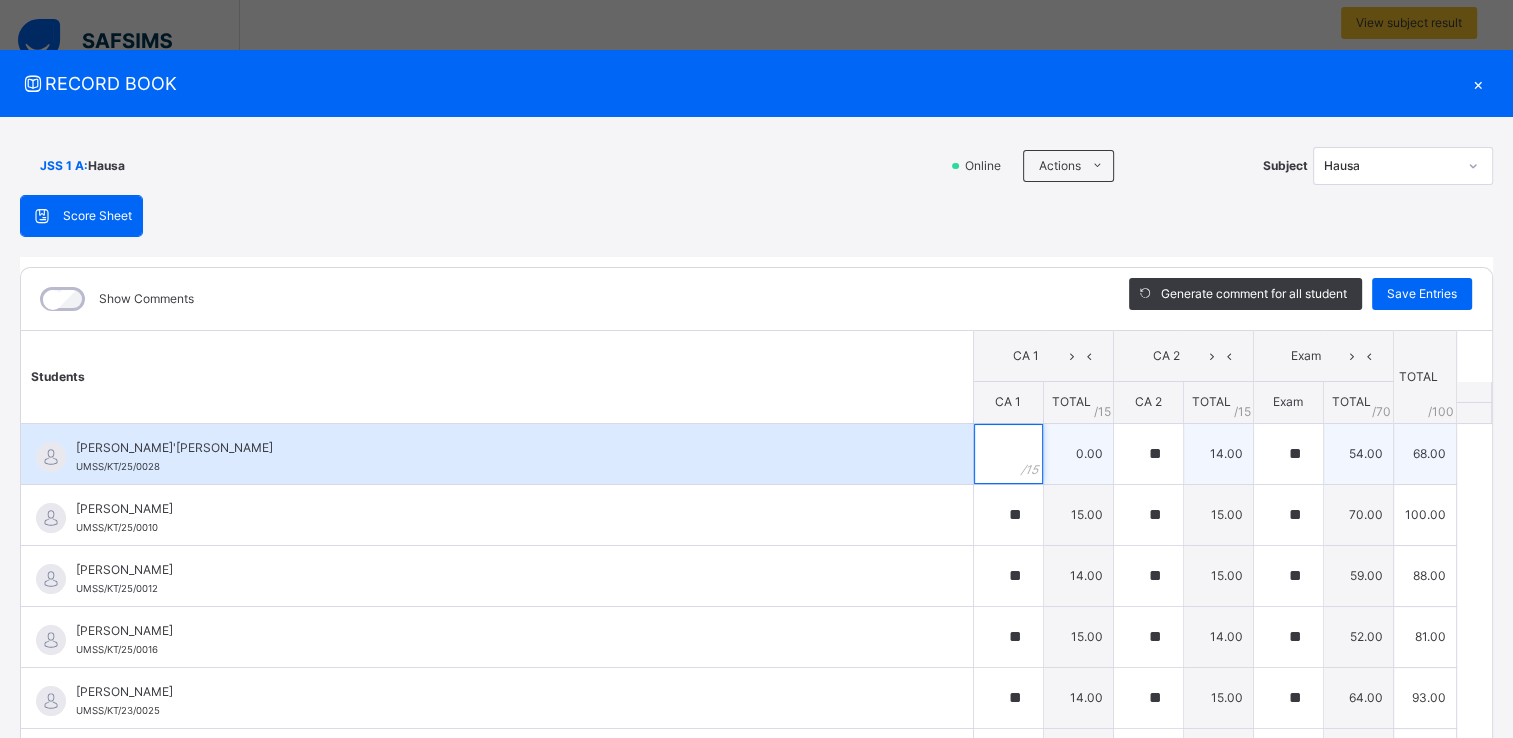 click at bounding box center [1008, 454] 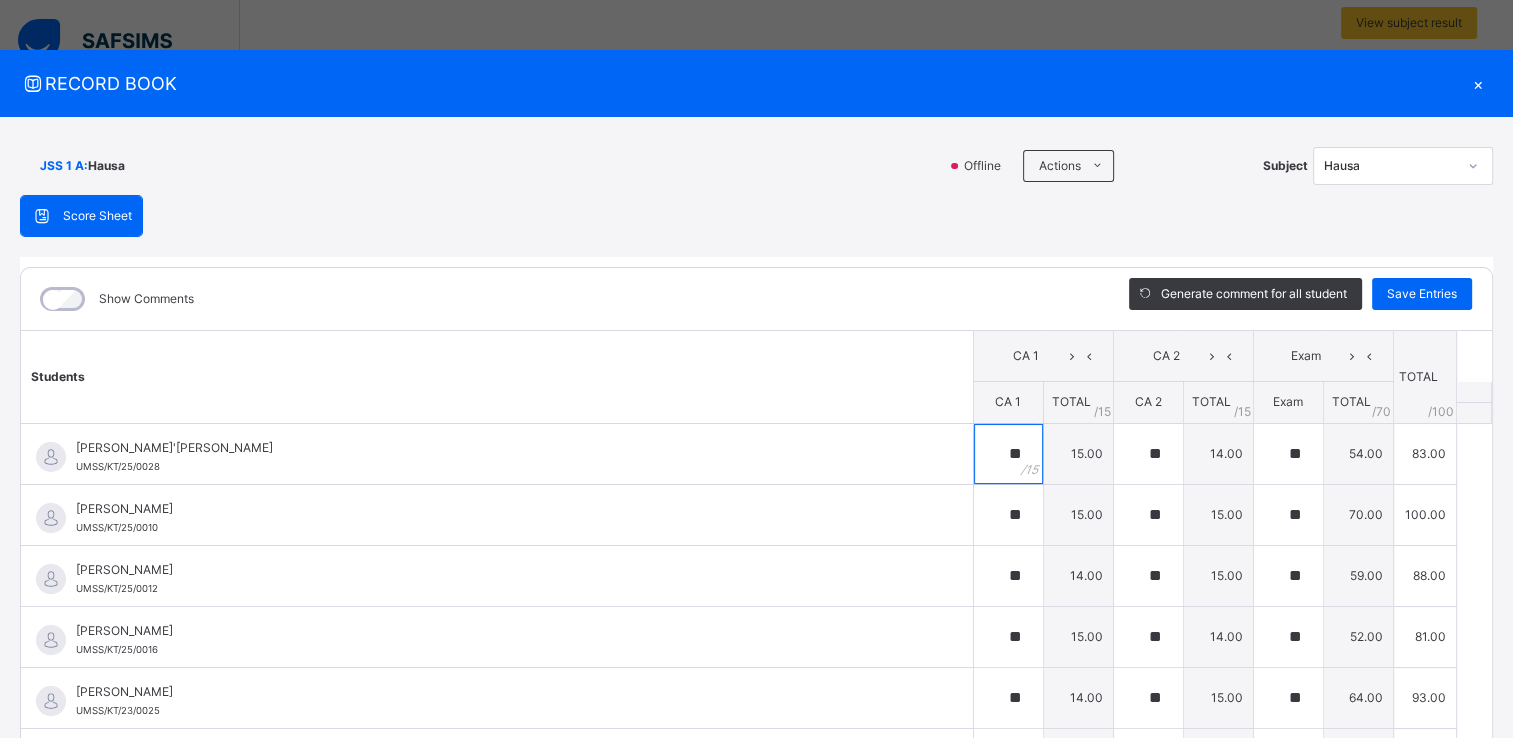 scroll, scrollTop: 436, scrollLeft: 0, axis: vertical 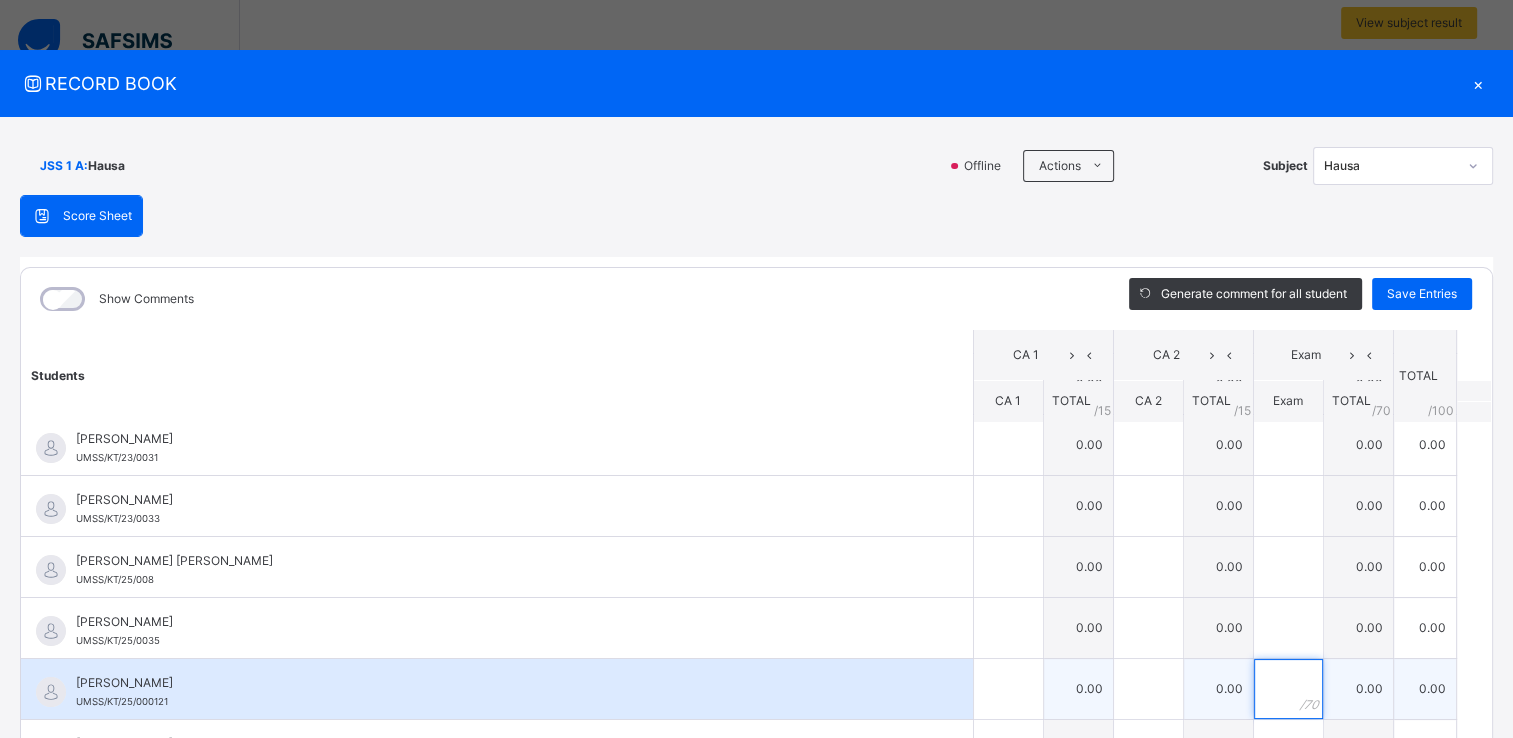 click at bounding box center [1288, 689] 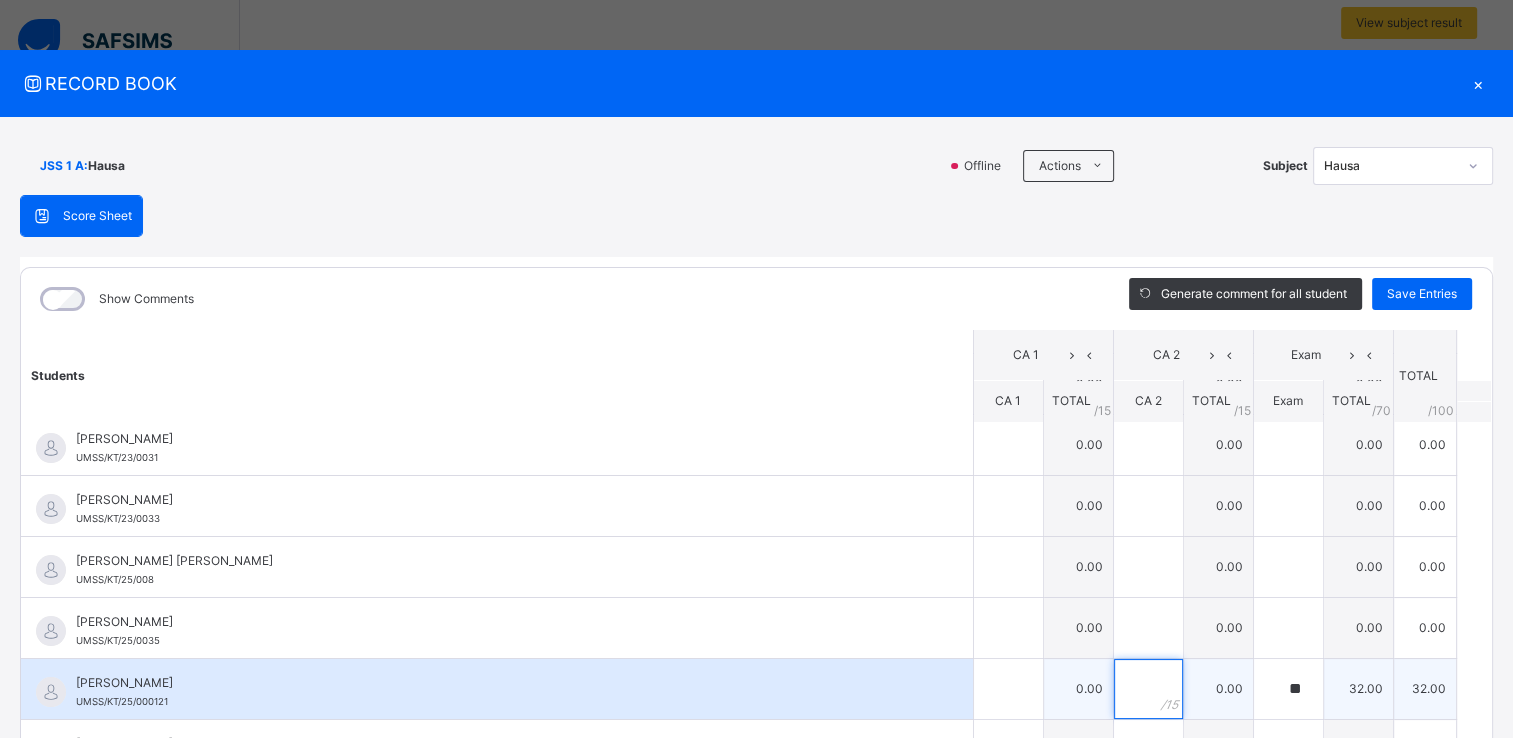 click at bounding box center [1148, 689] 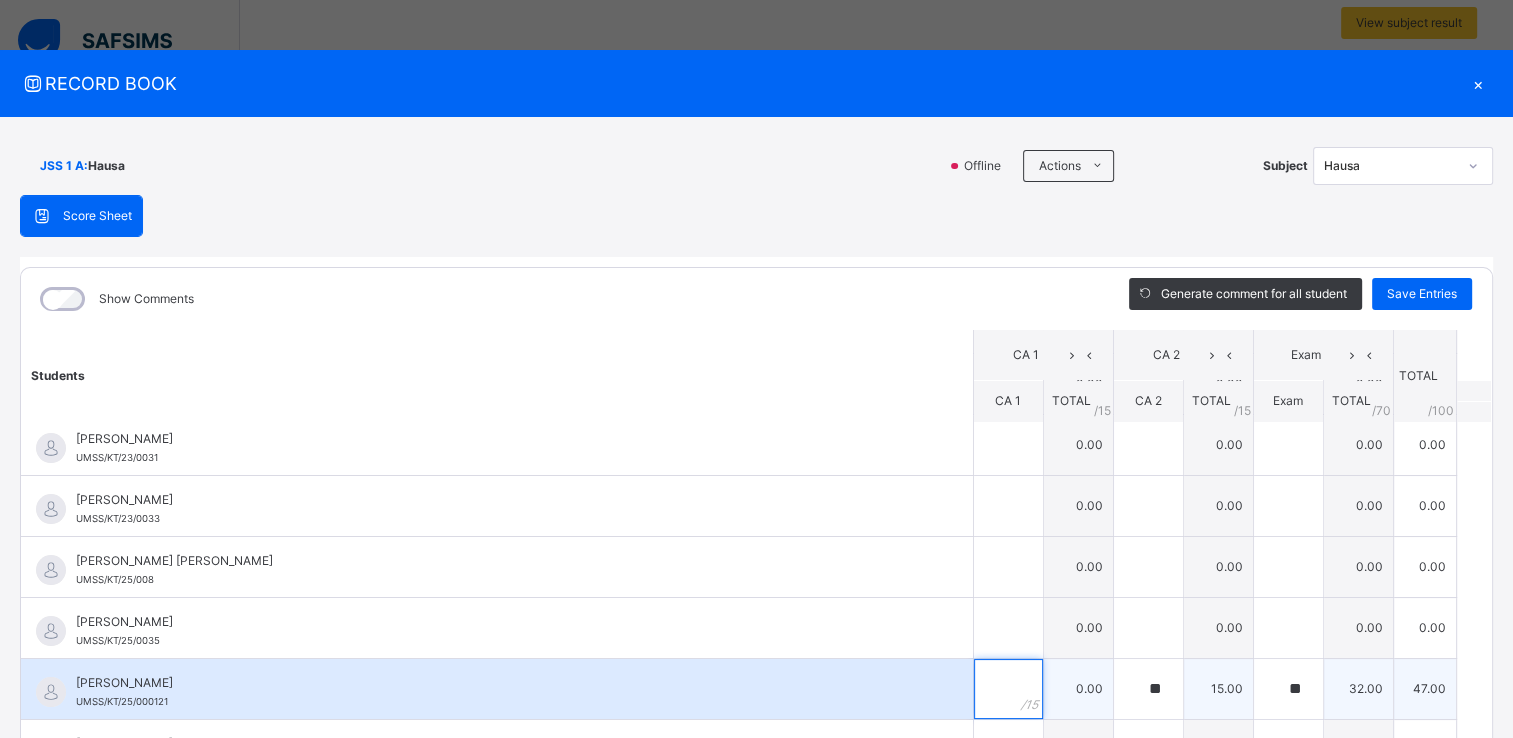 click at bounding box center (1008, 689) 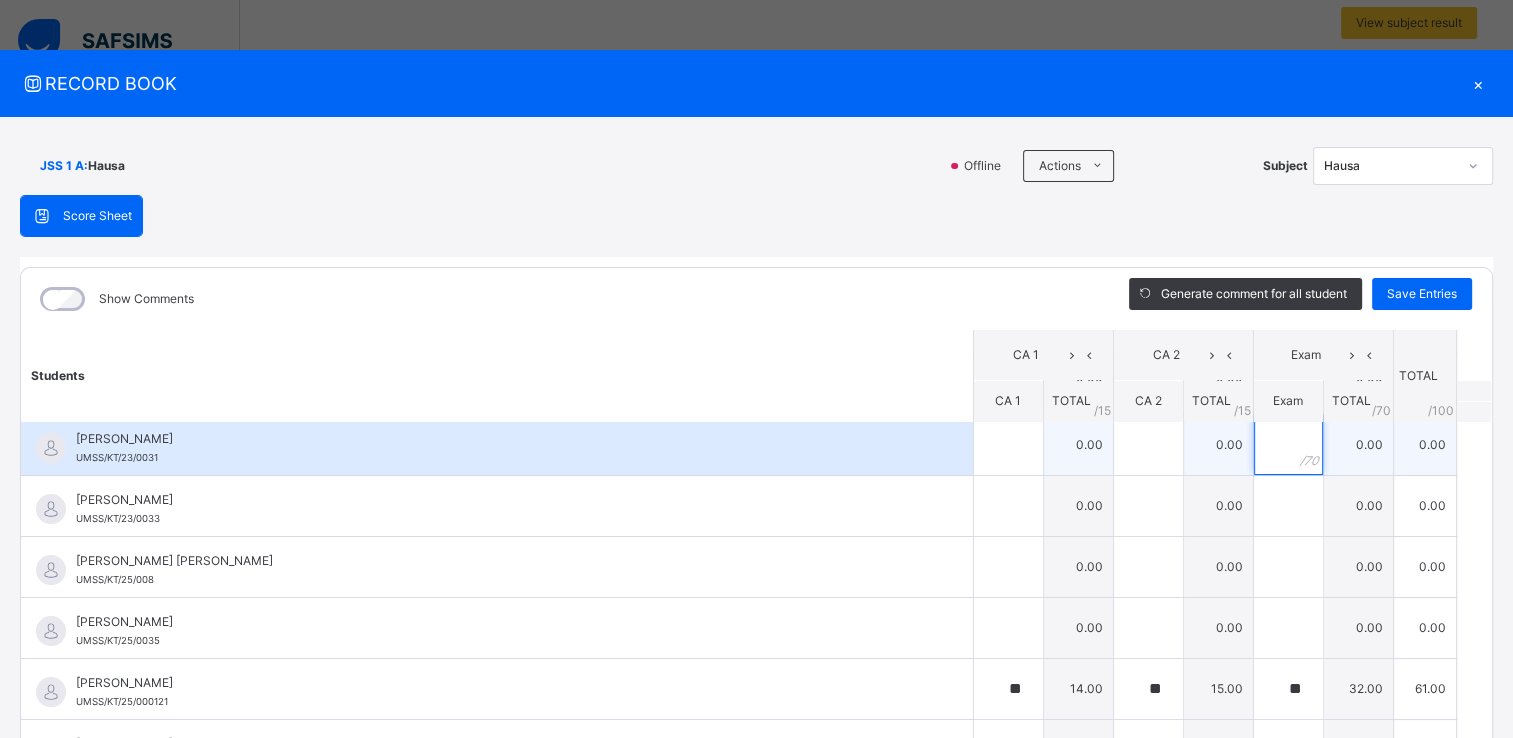 click at bounding box center [1288, 445] 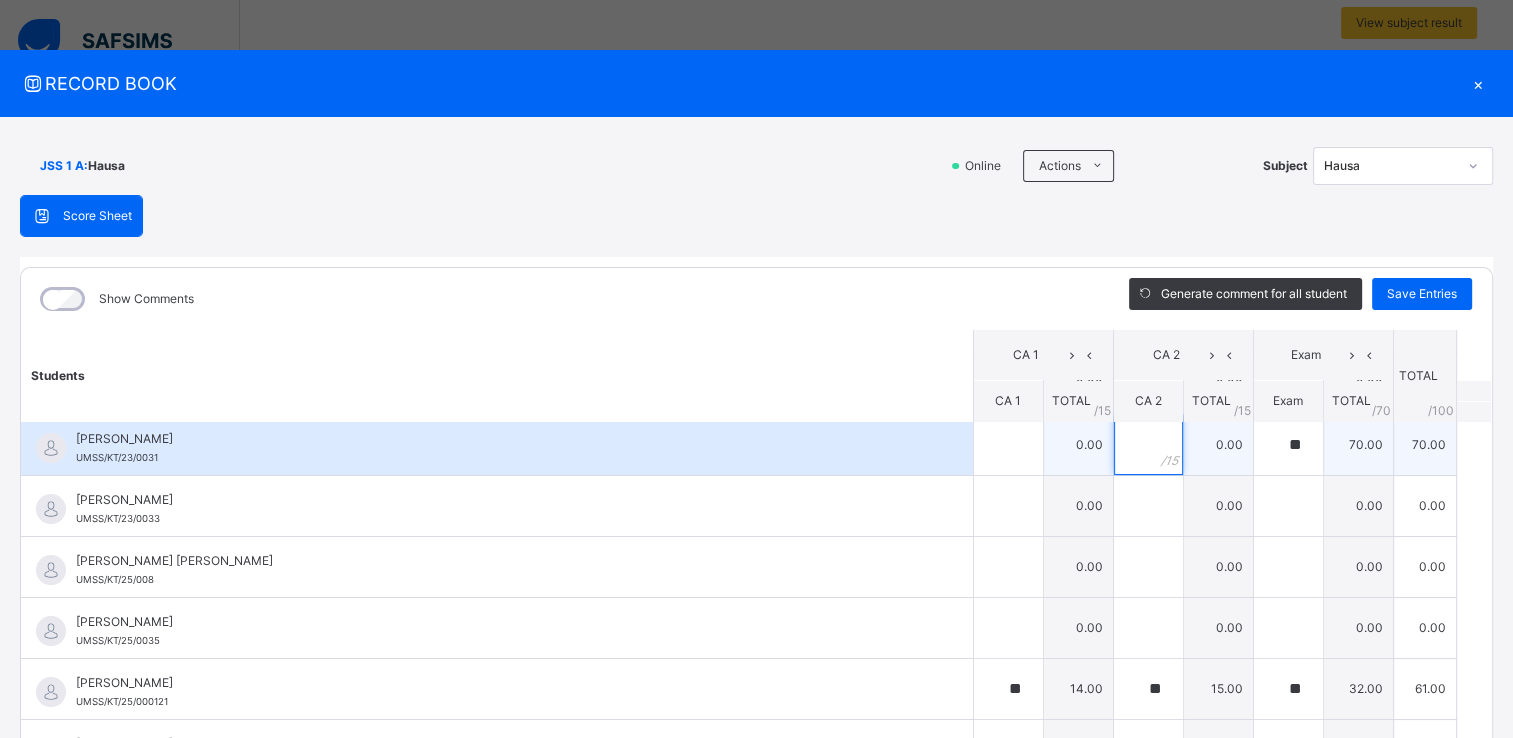 click at bounding box center (1148, 445) 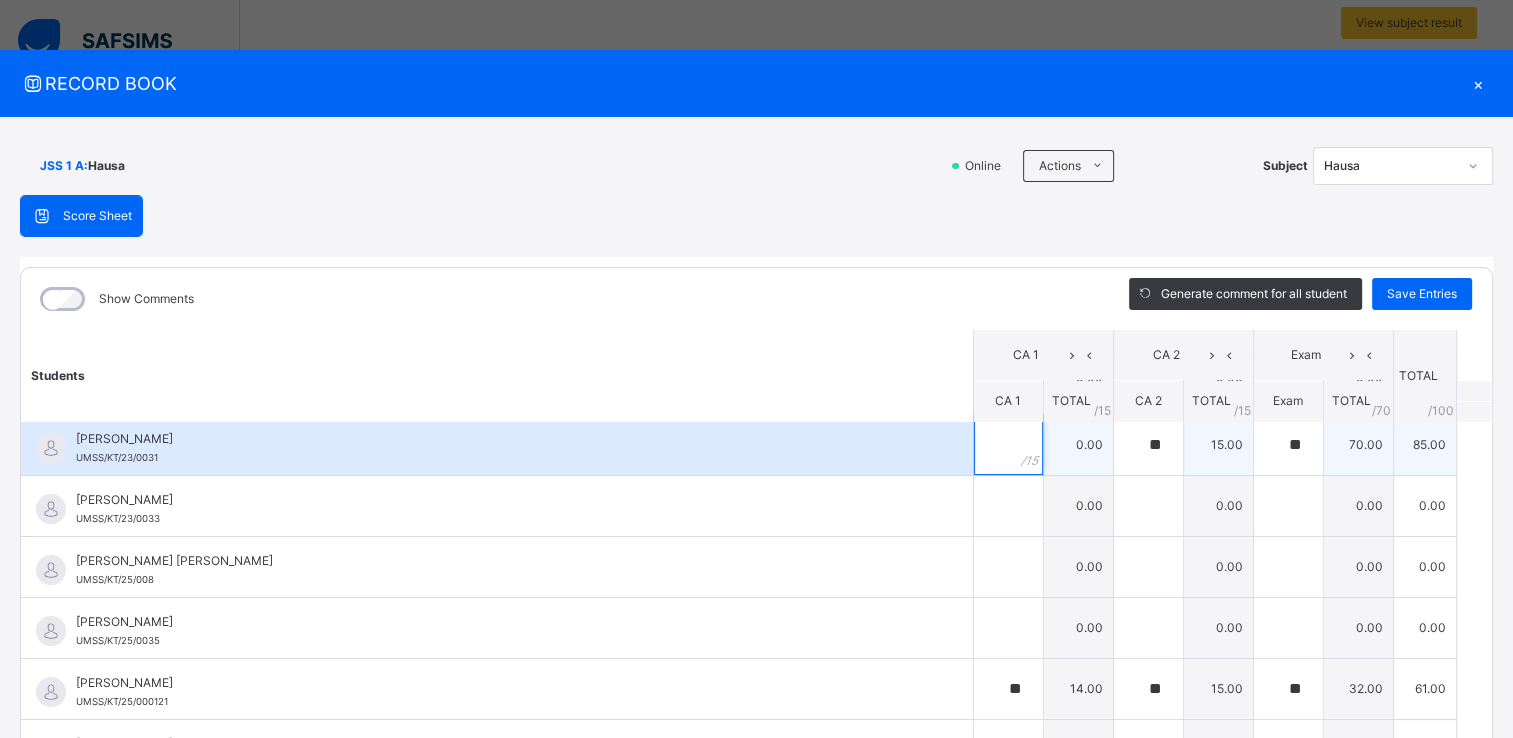 click at bounding box center (1008, 445) 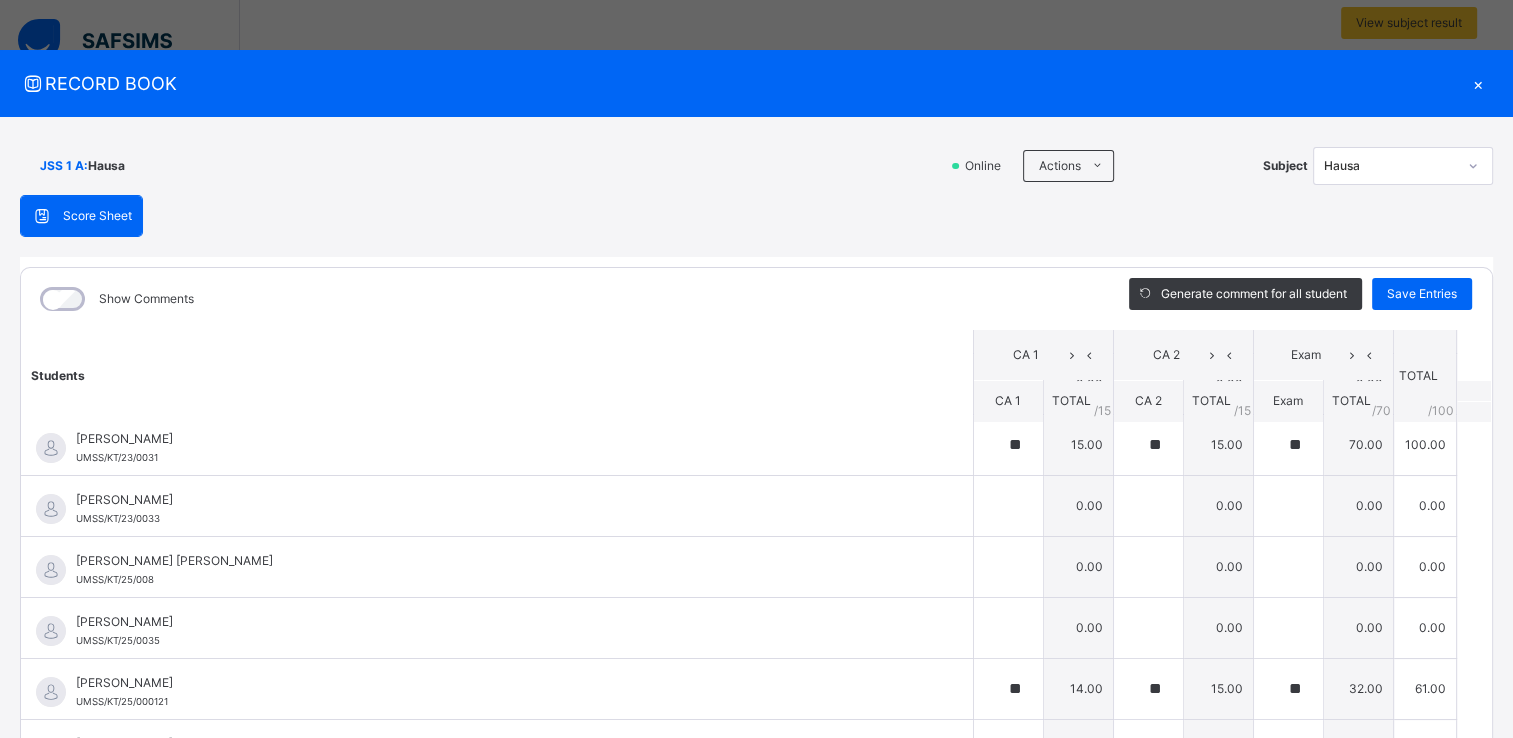 click on "Students CA 1 CA 2 Exam TOTAL /100 Comment CA 1 TOTAL / 15 CA 2 TOTAL / 15 Exam TOTAL / 70 Abdul'ahad  Abdullahi UMSS/KT/25/0028 Abdul'ahad  Abdullahi UMSS/KT/25/0028 ** 15.00 ** 14.00 ** 54.00 83.00 Generate comment 0 / 250   ×   Subject Teacher’s Comment Generate and see in full the comment developed by the AI with an option to regenerate the comment JS Abdul'ahad  Abdullahi   UMSS/KT/25/0028   Total 83.00  / 100.00 Sims Bot   Regenerate     Use this comment   Abdulhakim  Abubakar UMSS/KT/25/0010 Abdulhakim  Abubakar UMSS/KT/25/0010 ** 15.00 ** 15.00 ** 70.00 100.00 Generate comment 0 / 250   ×   Subject Teacher’s Comment Generate and see in full the comment developed by the AI with an option to regenerate the comment JS Abdulhakim  Abubakar   UMSS/KT/25/0010   Total 100.00  / 100.00 Sims Bot   Regenerate     Use this comment   Abdullahi   Jamilu UMSS/KT/25/0012 Abdullahi   Jamilu UMSS/KT/25/0012 ** 14.00 ** 15.00 ** 59.00 88.00 Generate comment 0 / 250   ×   Subject Teacher’s Comment JS     Total" at bounding box center (756, 1100) 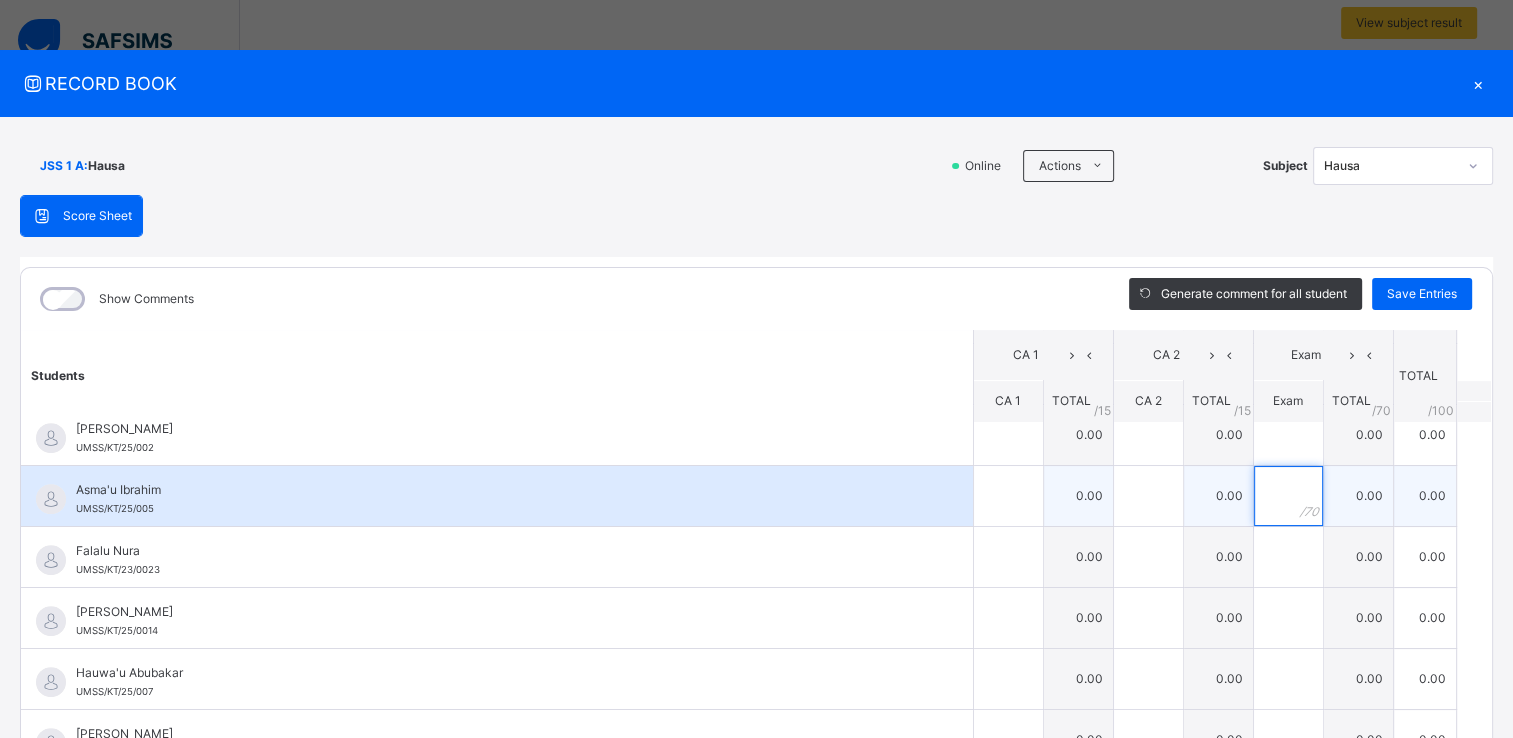 click at bounding box center [1288, 496] 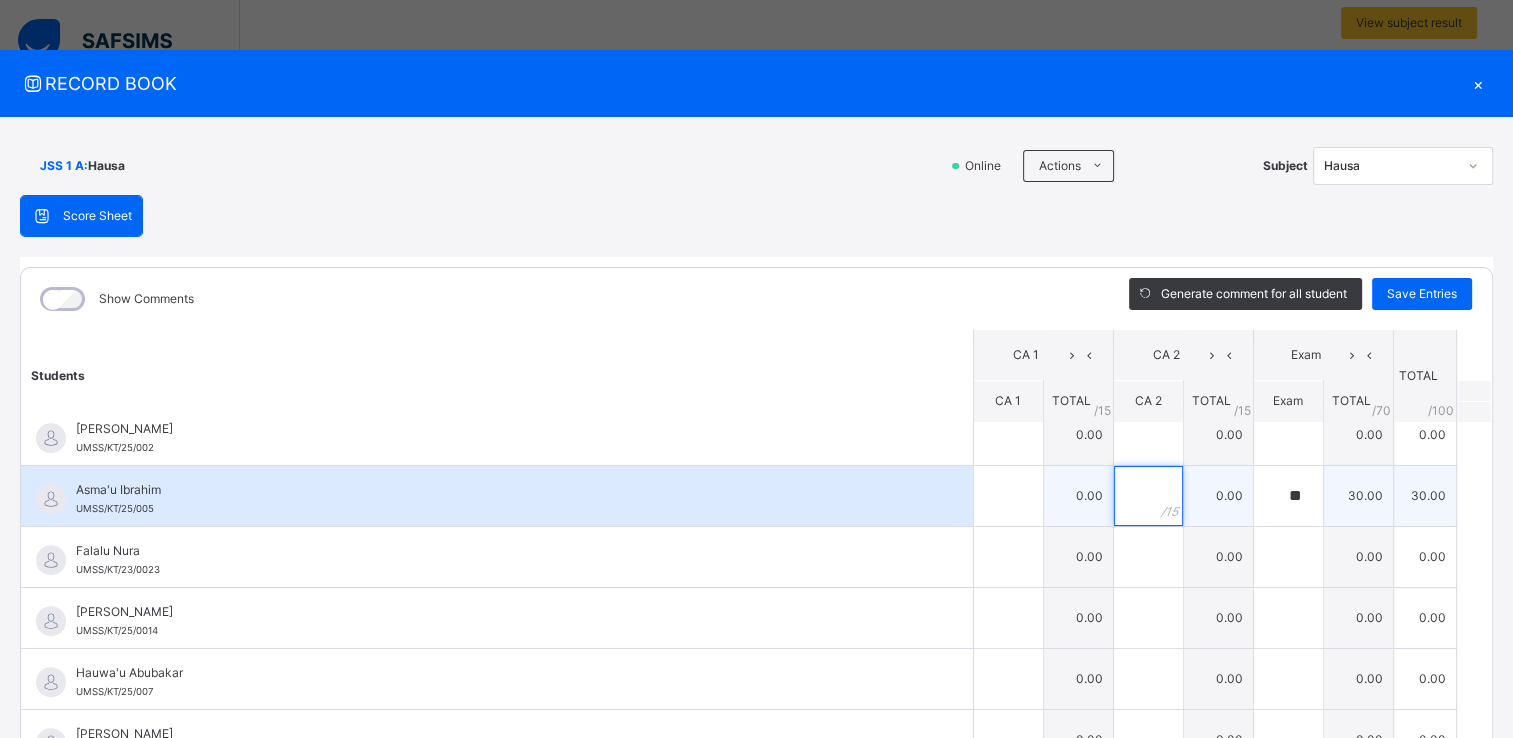 click at bounding box center [1148, 496] 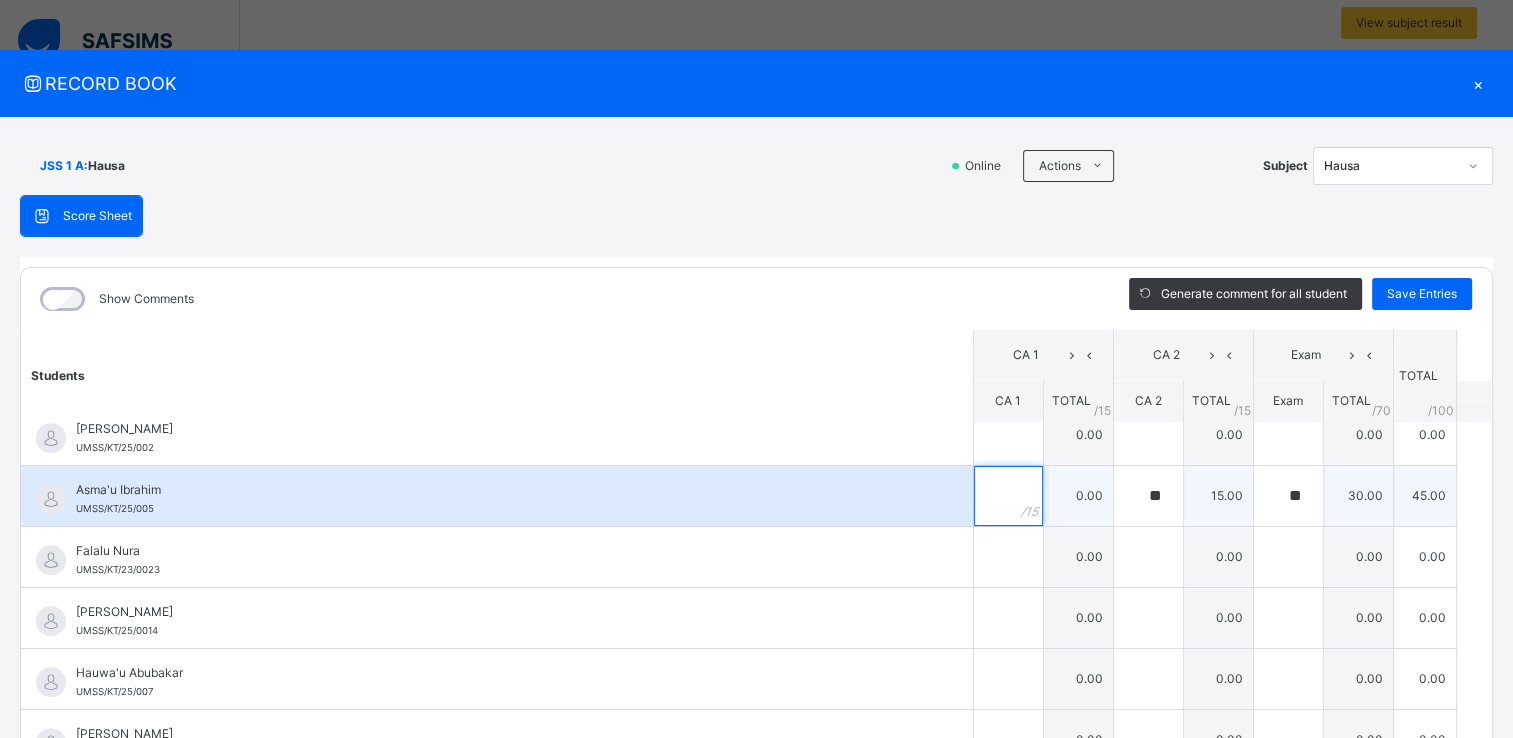 click at bounding box center (1008, 496) 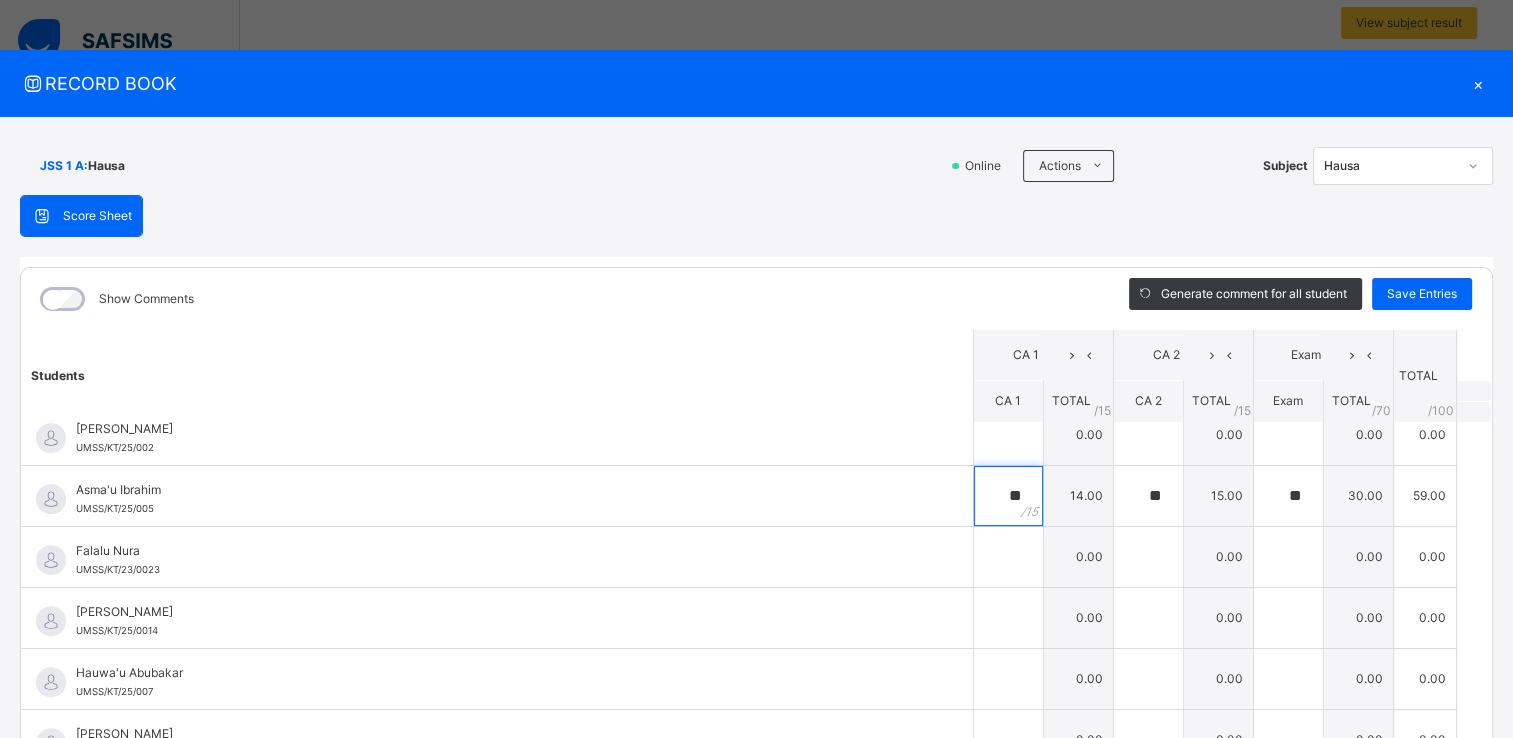 scroll, scrollTop: 1310, scrollLeft: 0, axis: vertical 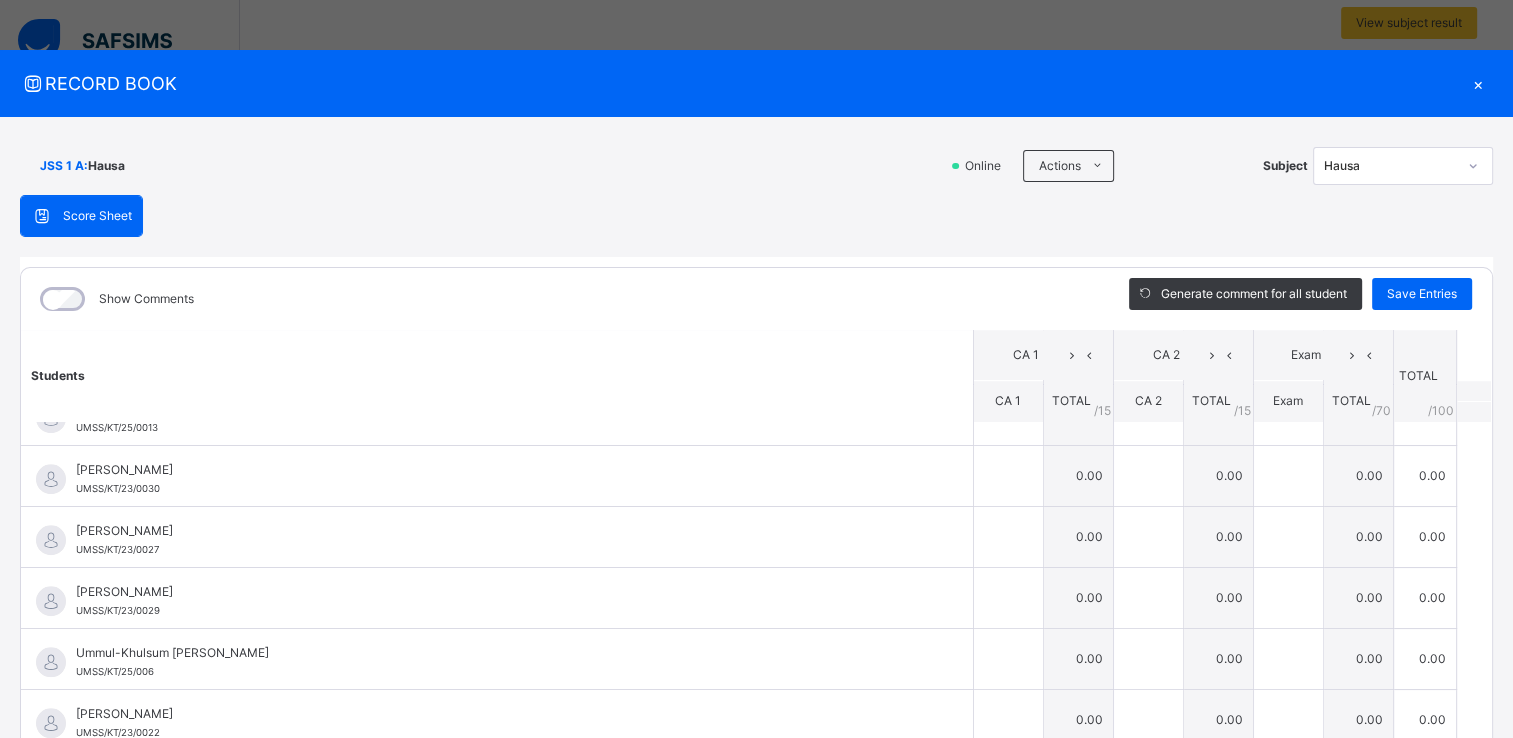 click on "Students CA 1 CA 2 Exam TOTAL /100 Comment CA 1 TOTAL / 15 CA 2 TOTAL / 15 Exam TOTAL / 70 Abdul'ahad  Abdullahi UMSS/KT/25/0028 Abdul'ahad  Abdullahi UMSS/KT/25/0028 ** 15.00 ** 14.00 ** 54.00 83.00 Generate comment 0 / 250   ×   Subject Teacher’s Comment Generate and see in full the comment developed by the AI with an option to regenerate the comment JS Abdul'ahad  Abdullahi   UMSS/KT/25/0028   Total 83.00  / 100.00 Sims Bot   Regenerate     Use this comment   Abdulhakim  Abubakar UMSS/KT/25/0010 Abdulhakim  Abubakar UMSS/KT/25/0010 ** 15.00 ** 15.00 ** 70.00 100.00 Generate comment 0 / 250   ×   Subject Teacher’s Comment Generate and see in full the comment developed by the AI with an option to regenerate the comment JS Abdulhakim  Abubakar   UMSS/KT/25/0010   Total 100.00  / 100.00 Sims Bot   Regenerate     Use this comment   Abdullahi   Jamilu UMSS/KT/25/0012 Abdullahi   Jamilu UMSS/KT/25/0012 ** 14.00 ** 15.00 ** 59.00 88.00 Generate comment 0 / 250   ×   Subject Teacher’s Comment JS     Total" at bounding box center (756, -211) 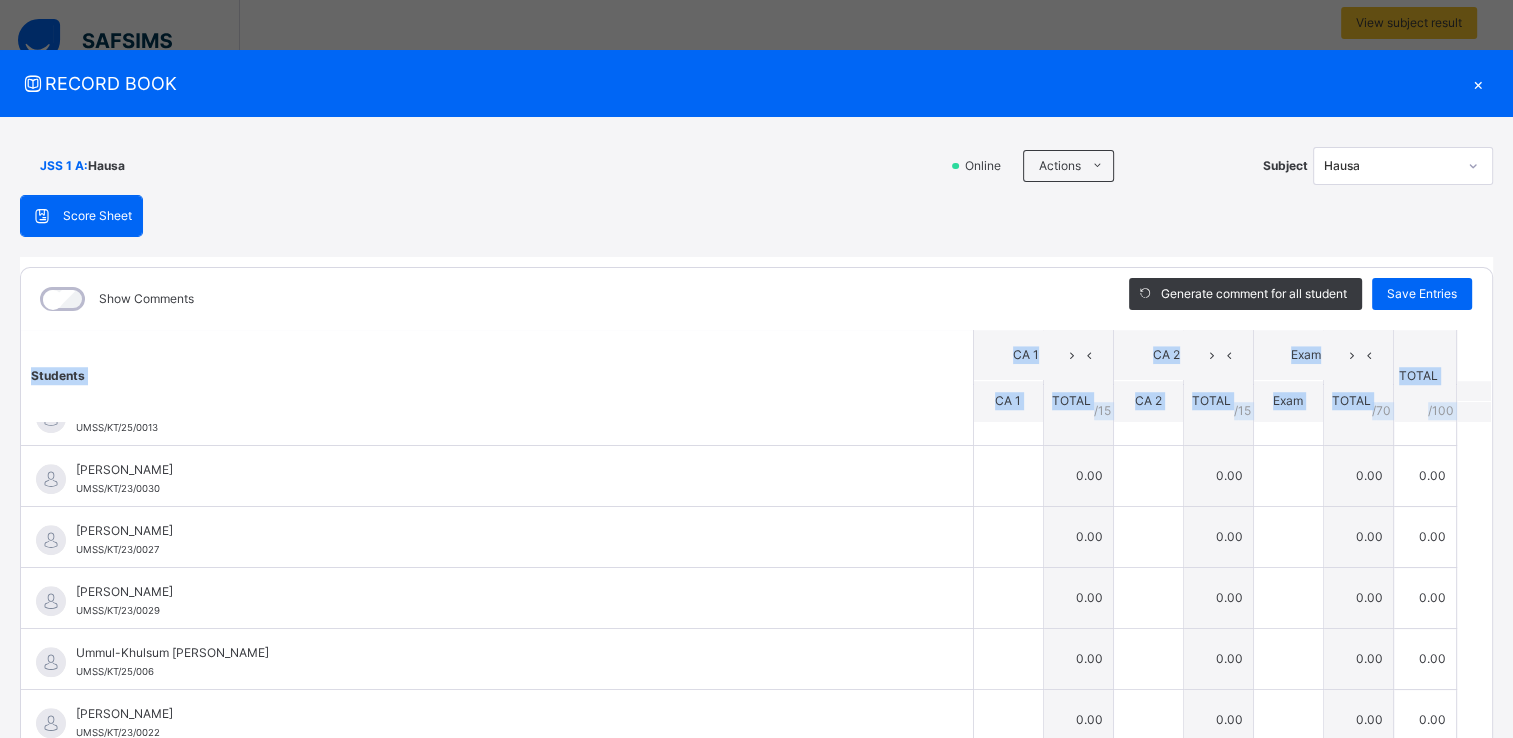 drag, startPoint x: 1460, startPoint y: 343, endPoint x: 1476, endPoint y: 349, distance: 17.088007 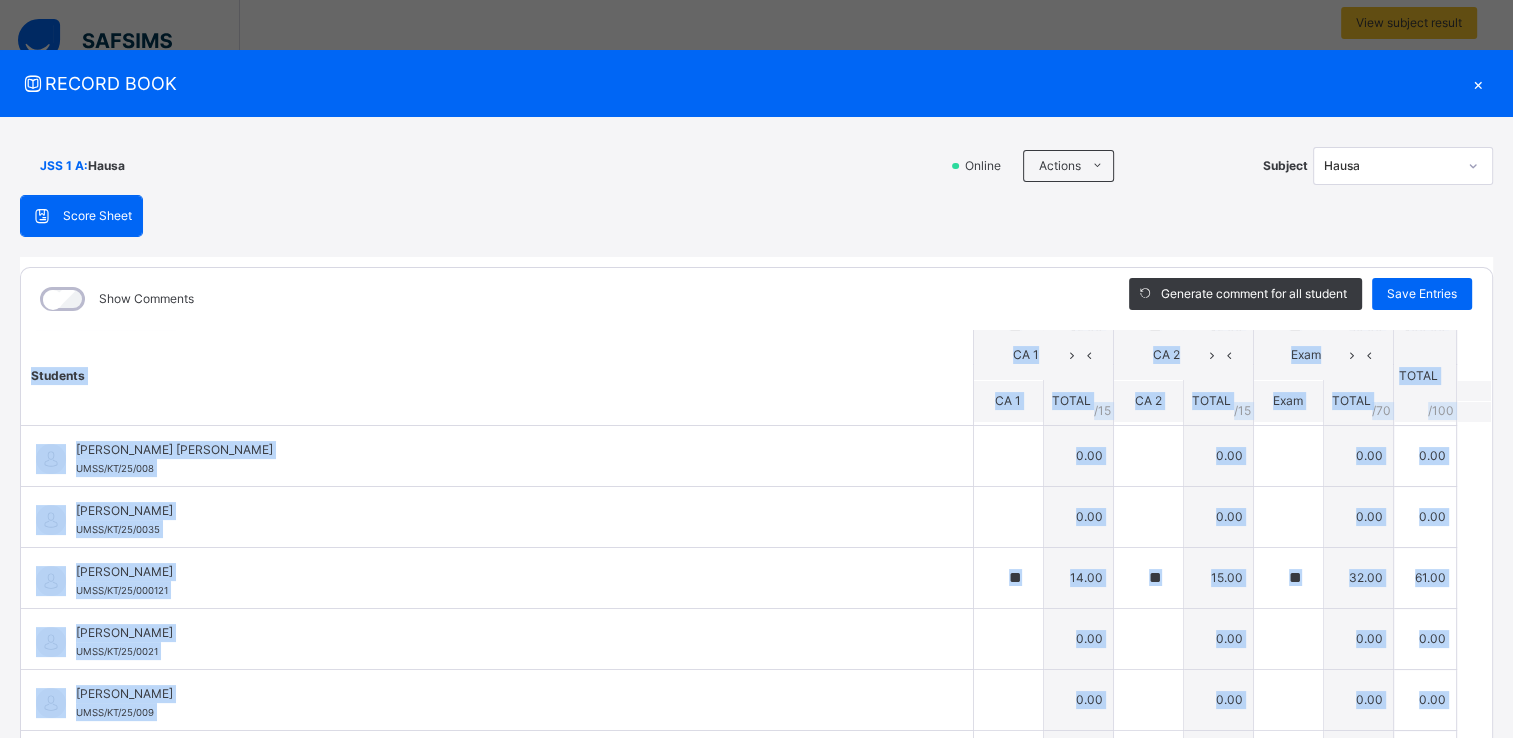 scroll, scrollTop: 507, scrollLeft: 0, axis: vertical 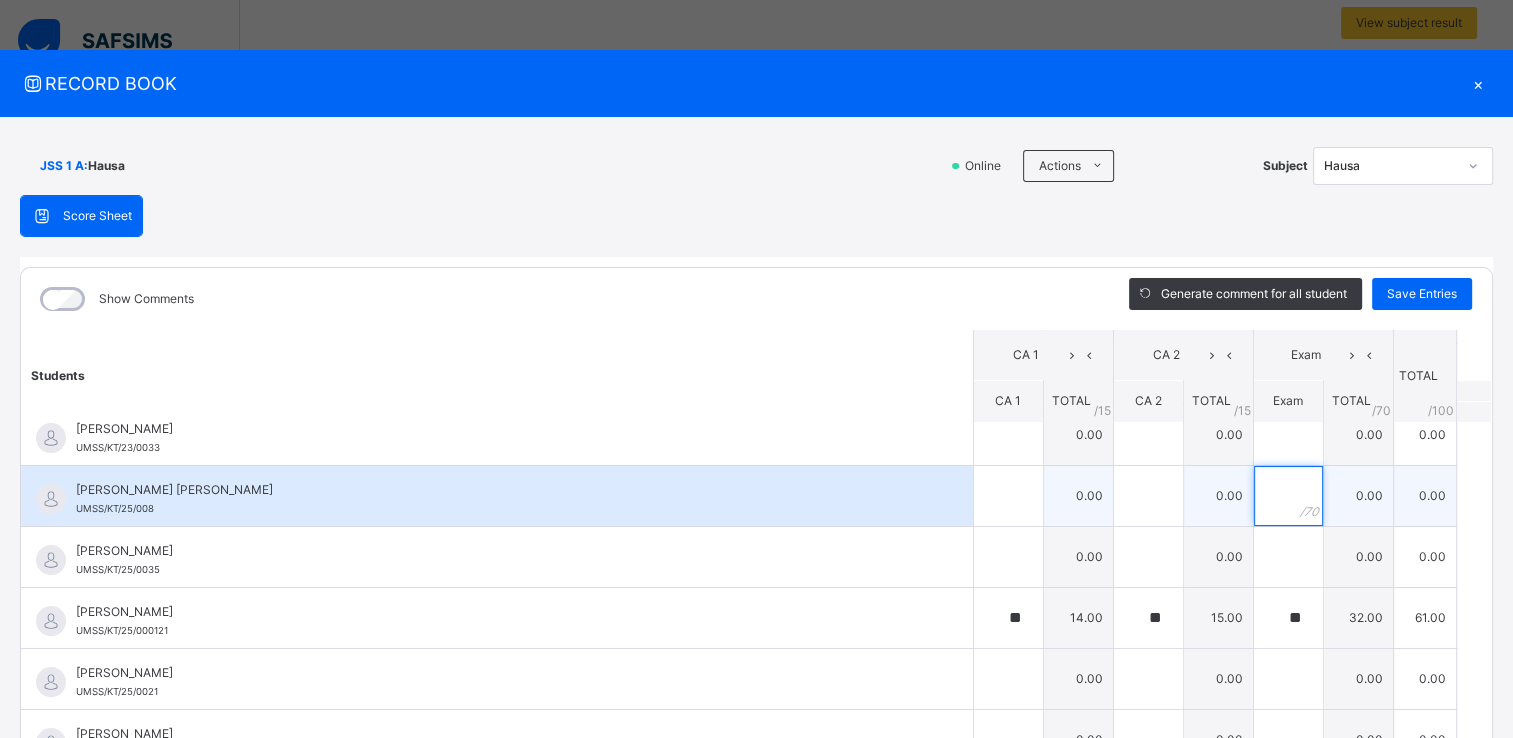 click at bounding box center (1288, 496) 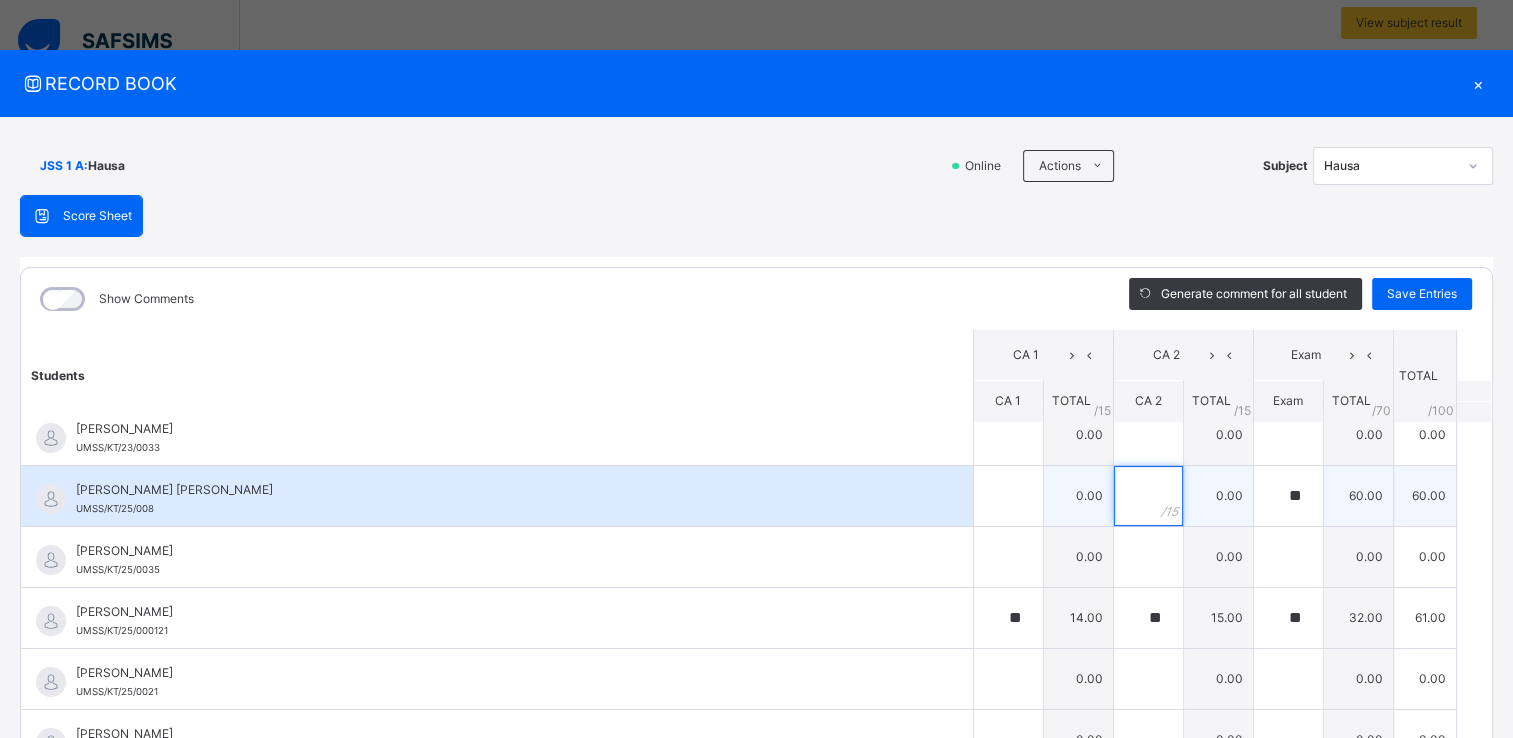 click at bounding box center (1148, 496) 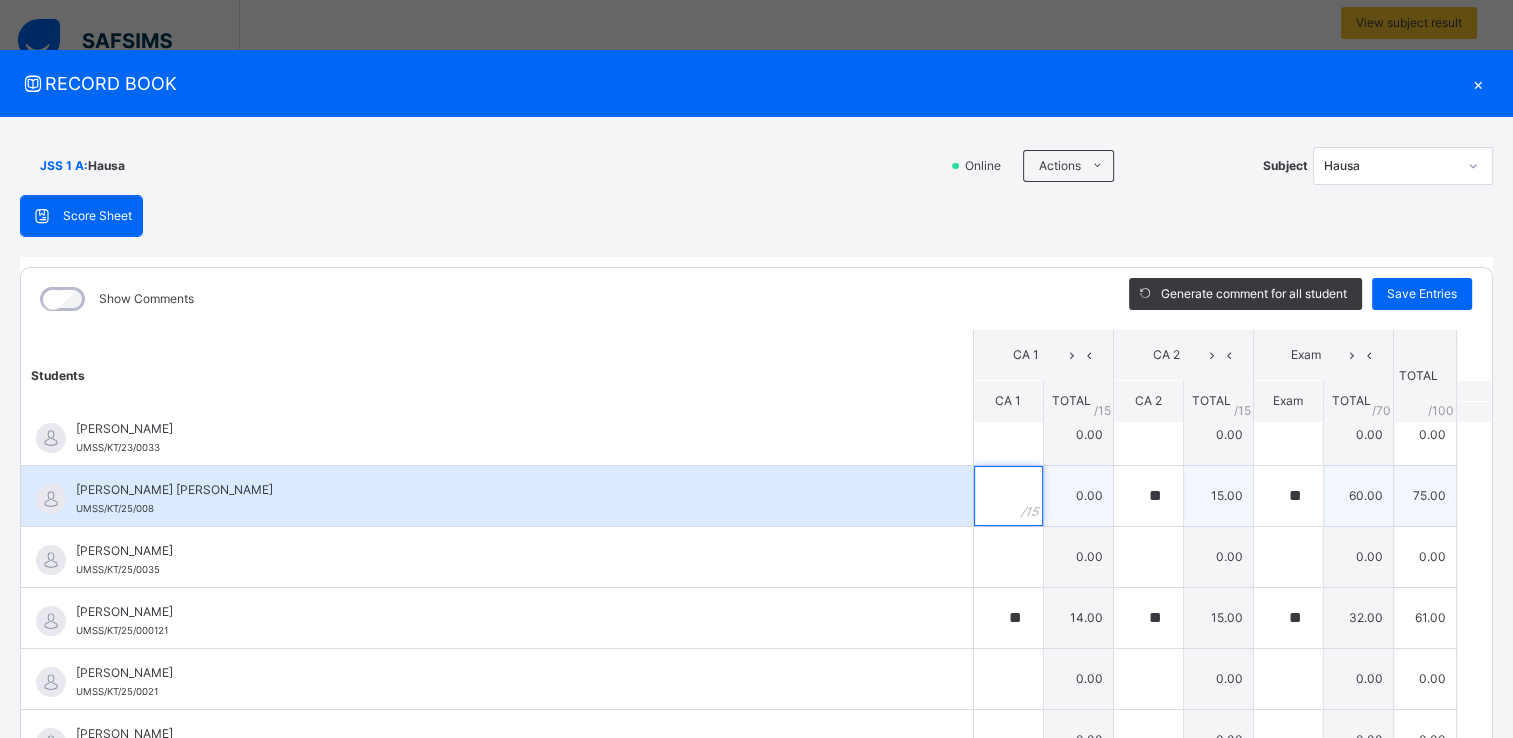 click at bounding box center [1008, 496] 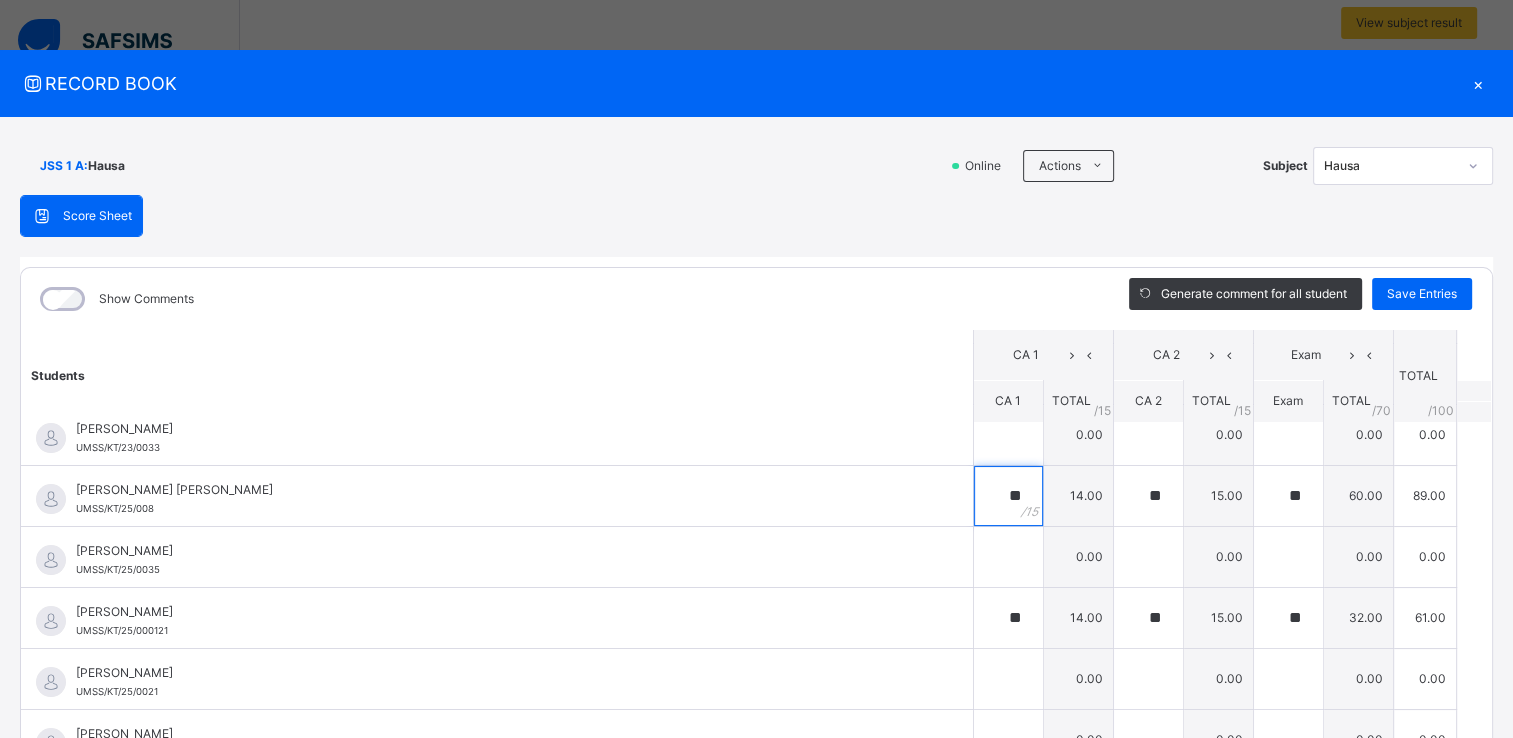 scroll, scrollTop: 944, scrollLeft: 0, axis: vertical 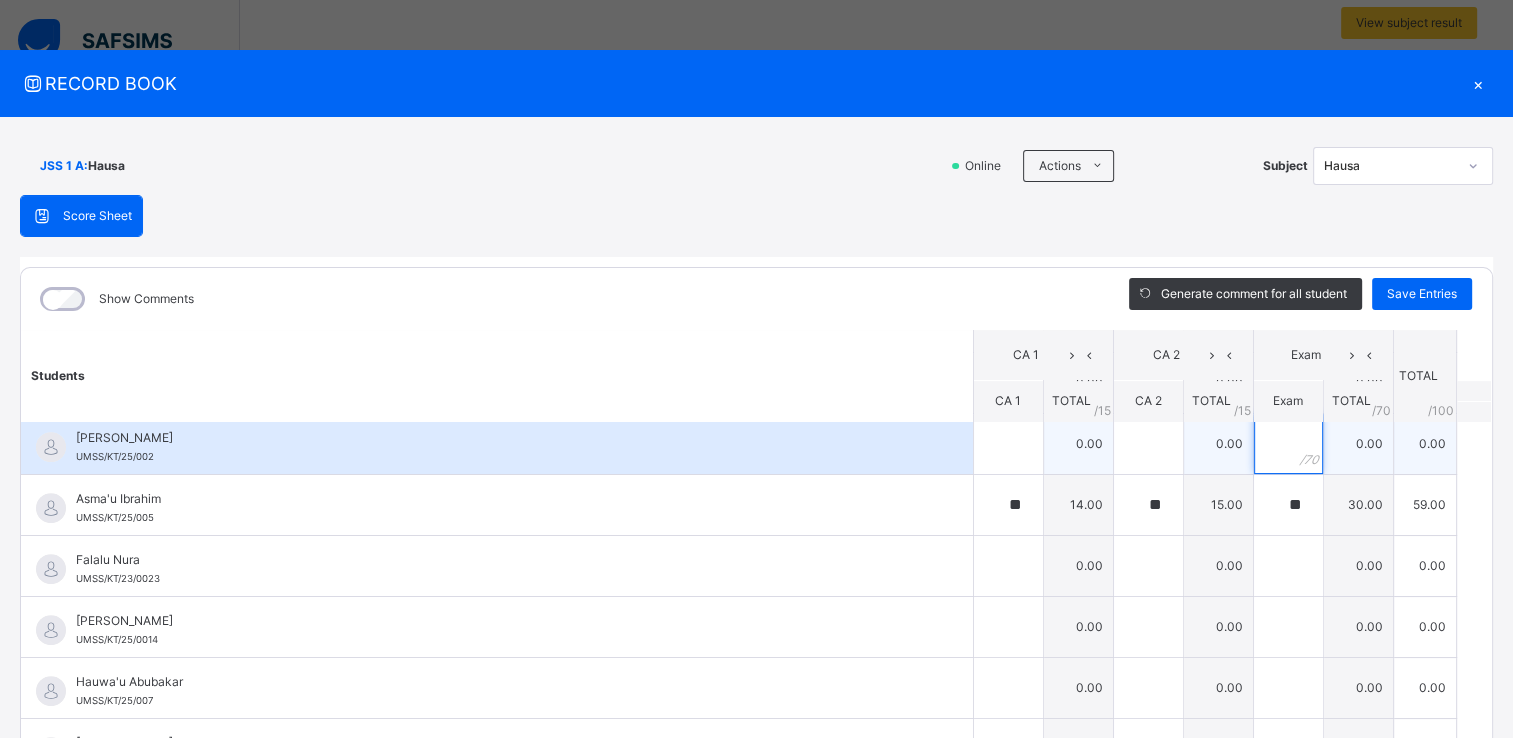 click at bounding box center (1288, 444) 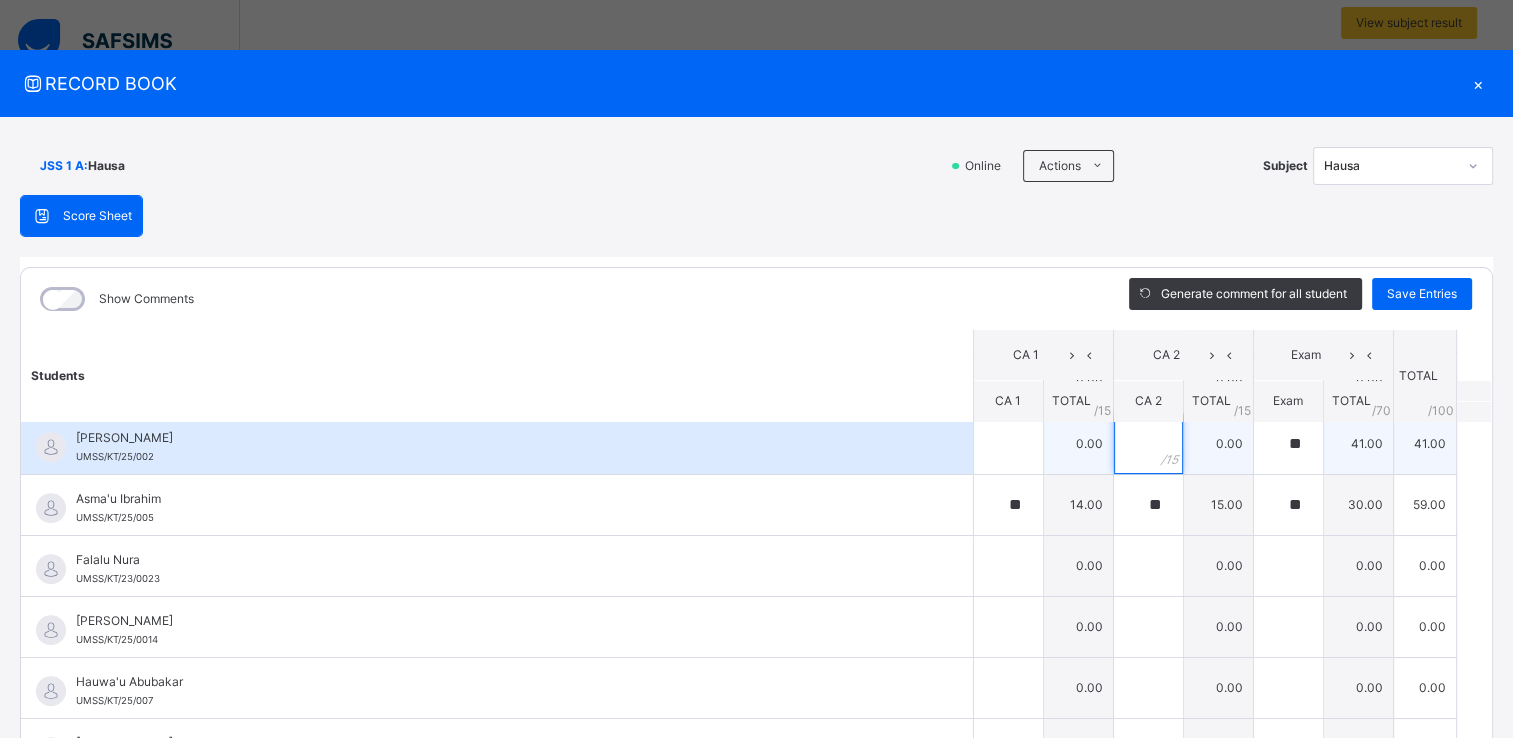 click at bounding box center (1148, 444) 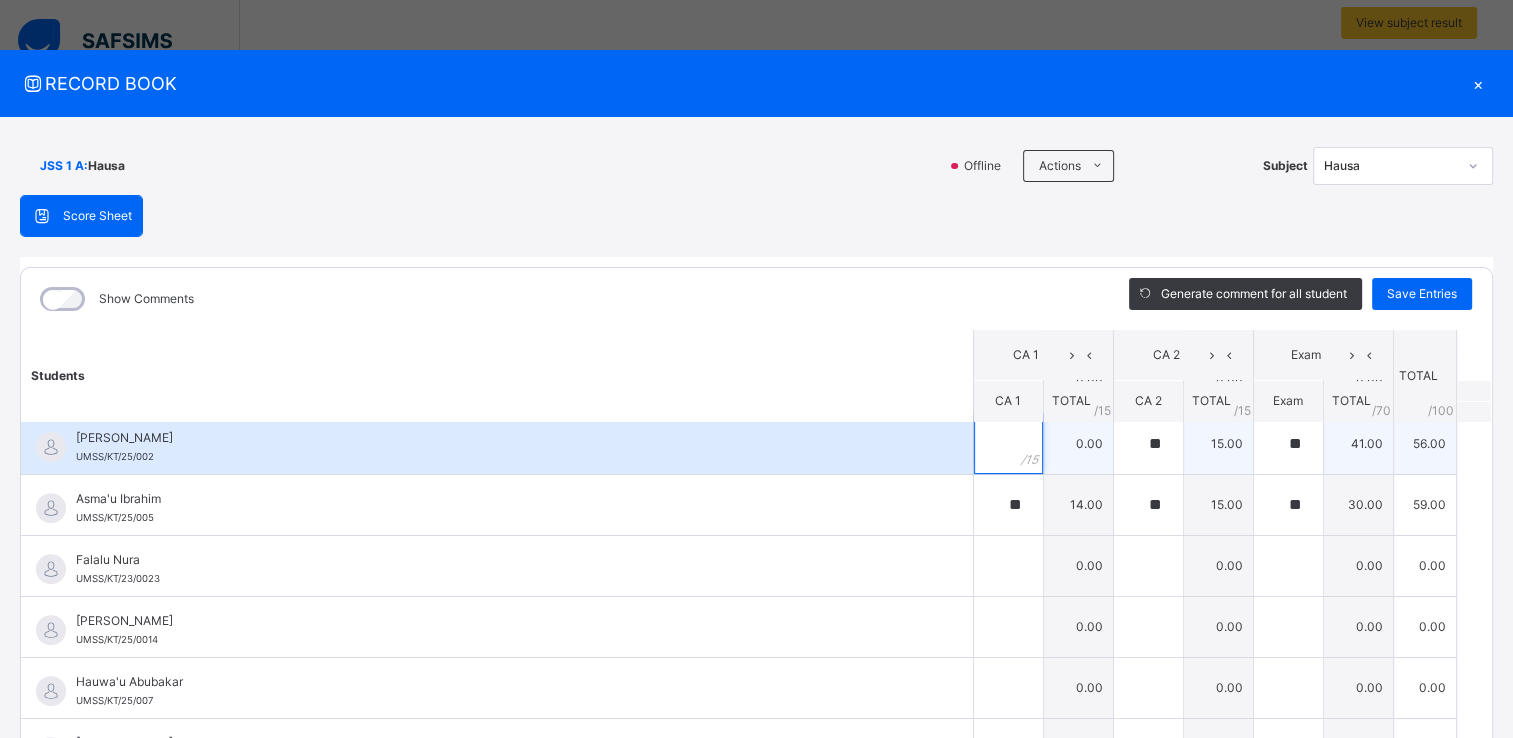 click at bounding box center [1008, 444] 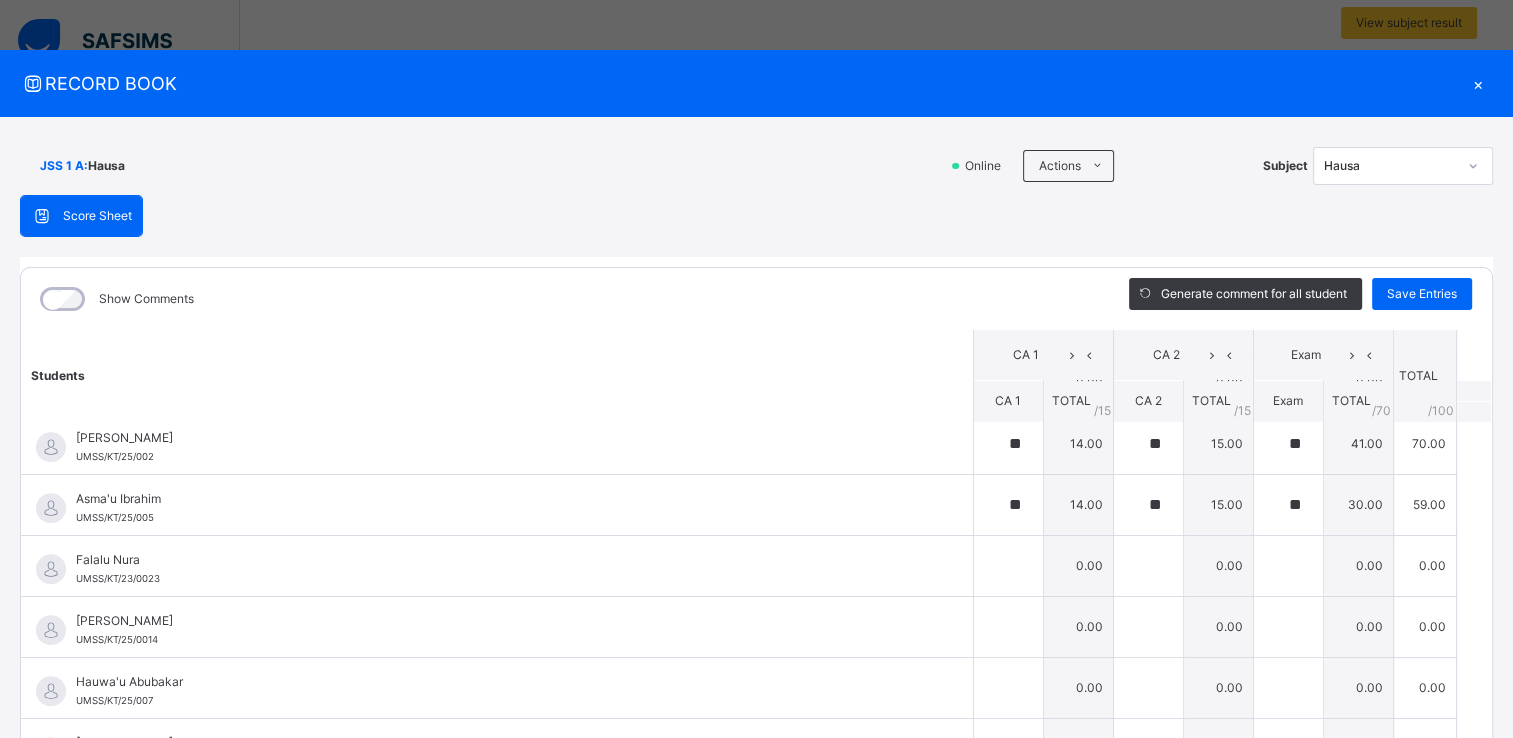 click on "JSS 1   A :   Hausa Online Actions  Download Empty Score Sheet  Upload/map score sheet Subject  Hausa UBEC MODEL SMART SCHOOL DAURA  Date: 16th Jul 2025, 12:40:05 pm Score Sheet Score Sheet Show Comments   Generate comment for all student   Save Entries Class Level:  JSS 1   A Subject:  Hausa Session:  2024/2025 Session Session:  Third Term Students CA 1 CA 2 Exam TOTAL /100 Comment CA 1 TOTAL / 15 CA 2 TOTAL / 15 Exam TOTAL / 70 Abdul'ahad  Abdullahi UMSS/KT/25/0028 Abdul'ahad  Abdullahi UMSS/KT/25/0028 ** 15.00 ** 14.00 ** 54.00 83.00 Generate comment 0 / 250   ×   Subject Teacher’s Comment Generate and see in full the comment developed by the AI with an option to regenerate the comment JS Abdul'ahad  Abdullahi   UMSS/KT/25/0028   Total 83.00  / 100.00 Sims Bot   Regenerate     Use this comment   Abdulhakim  Abubakar UMSS/KT/25/0010 Abdulhakim  Abubakar UMSS/KT/25/0010 ** 15.00 ** 15.00 ** 70.00 100.00 Generate comment 0 / 250   ×   Subject Teacher’s Comment JS Abdulhakim  Abubakar   UMSS/KT/25/0010" at bounding box center [756, 489] 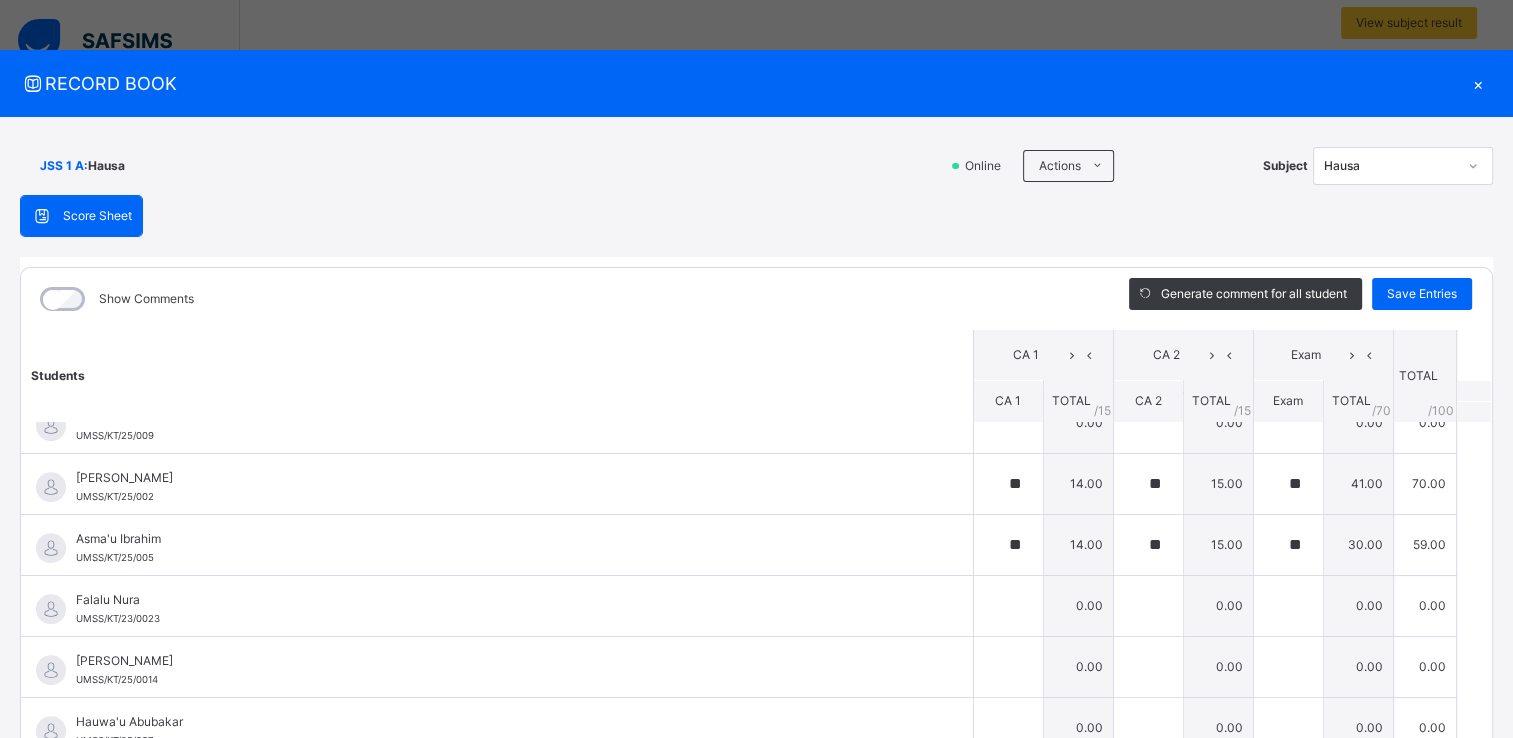 scroll, scrollTop: 784, scrollLeft: 0, axis: vertical 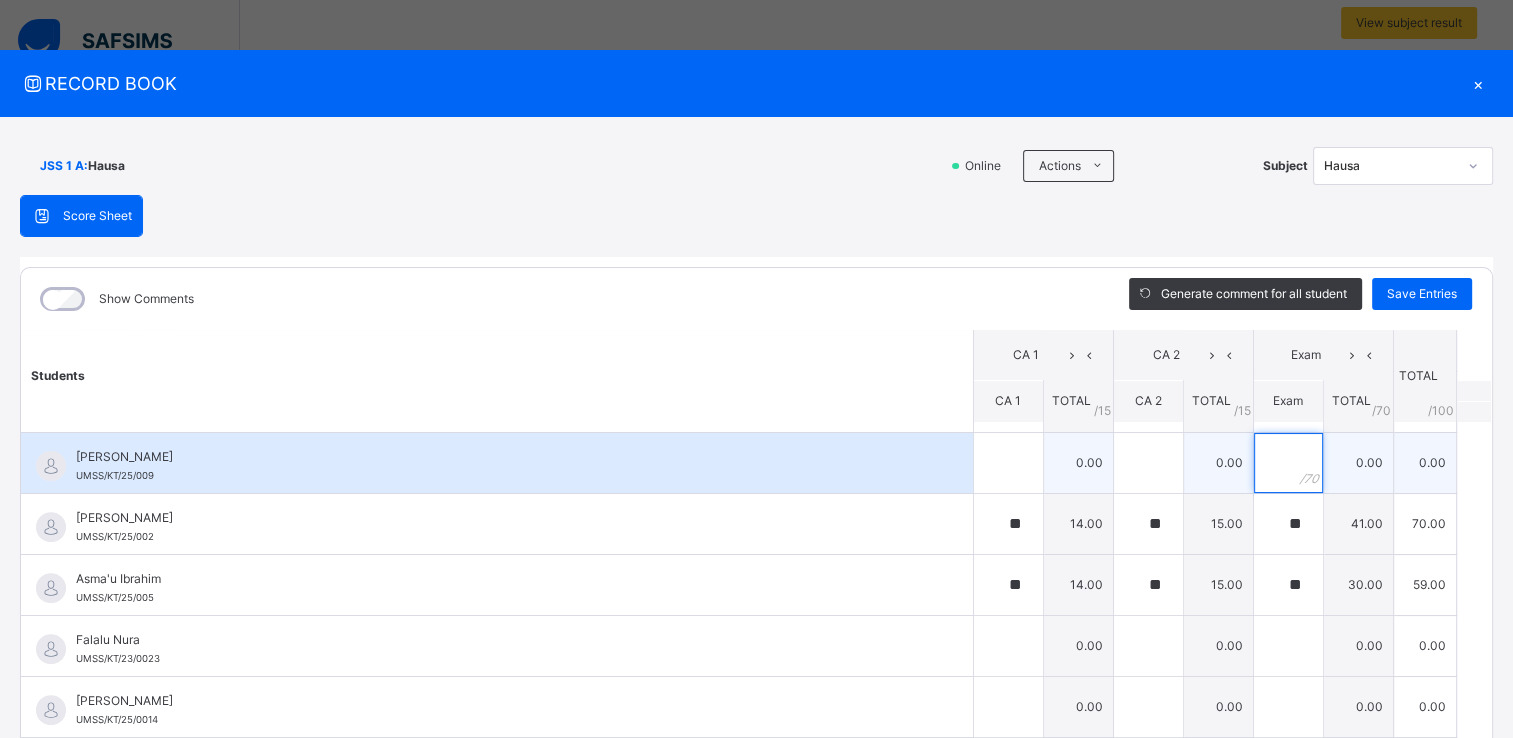 click at bounding box center [1288, 463] 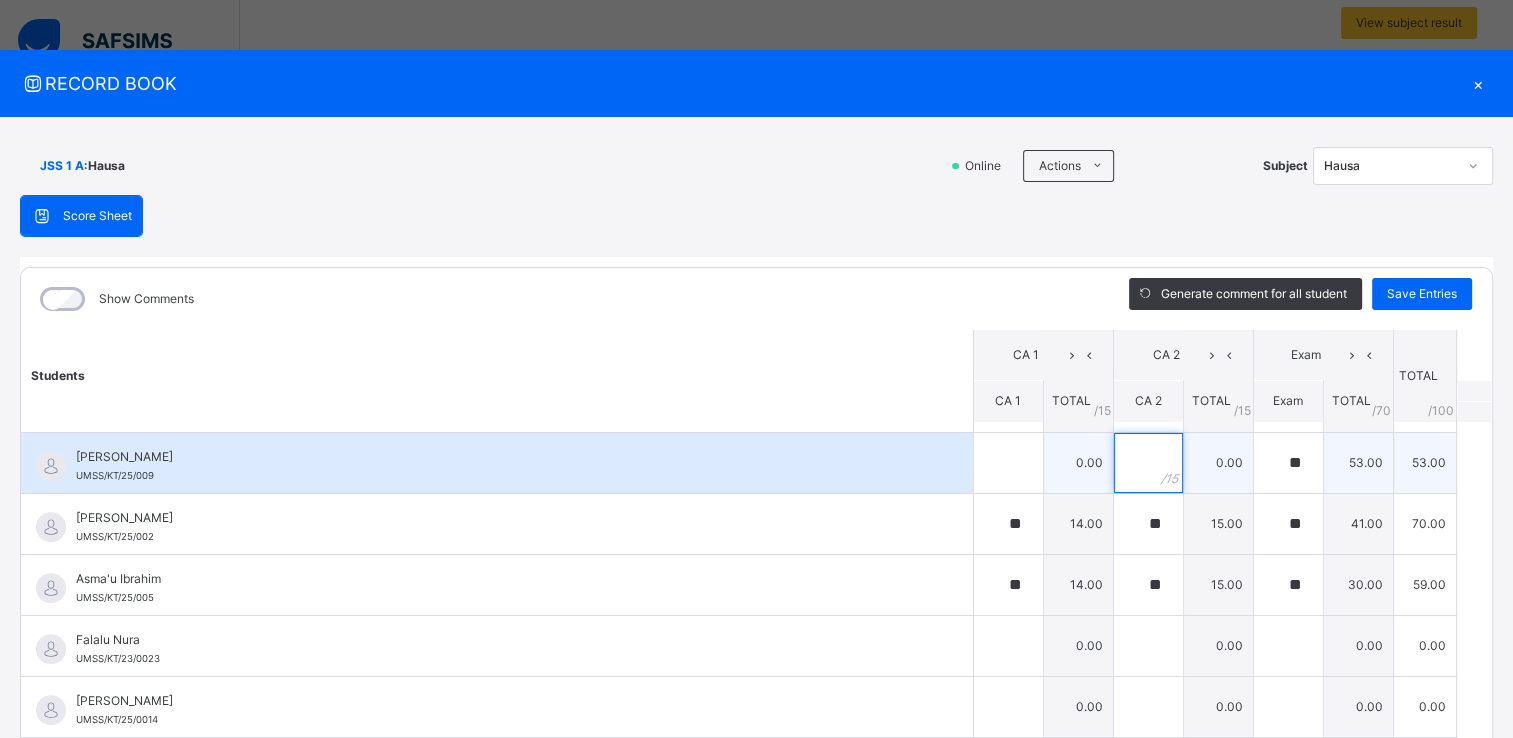 click at bounding box center [1148, 463] 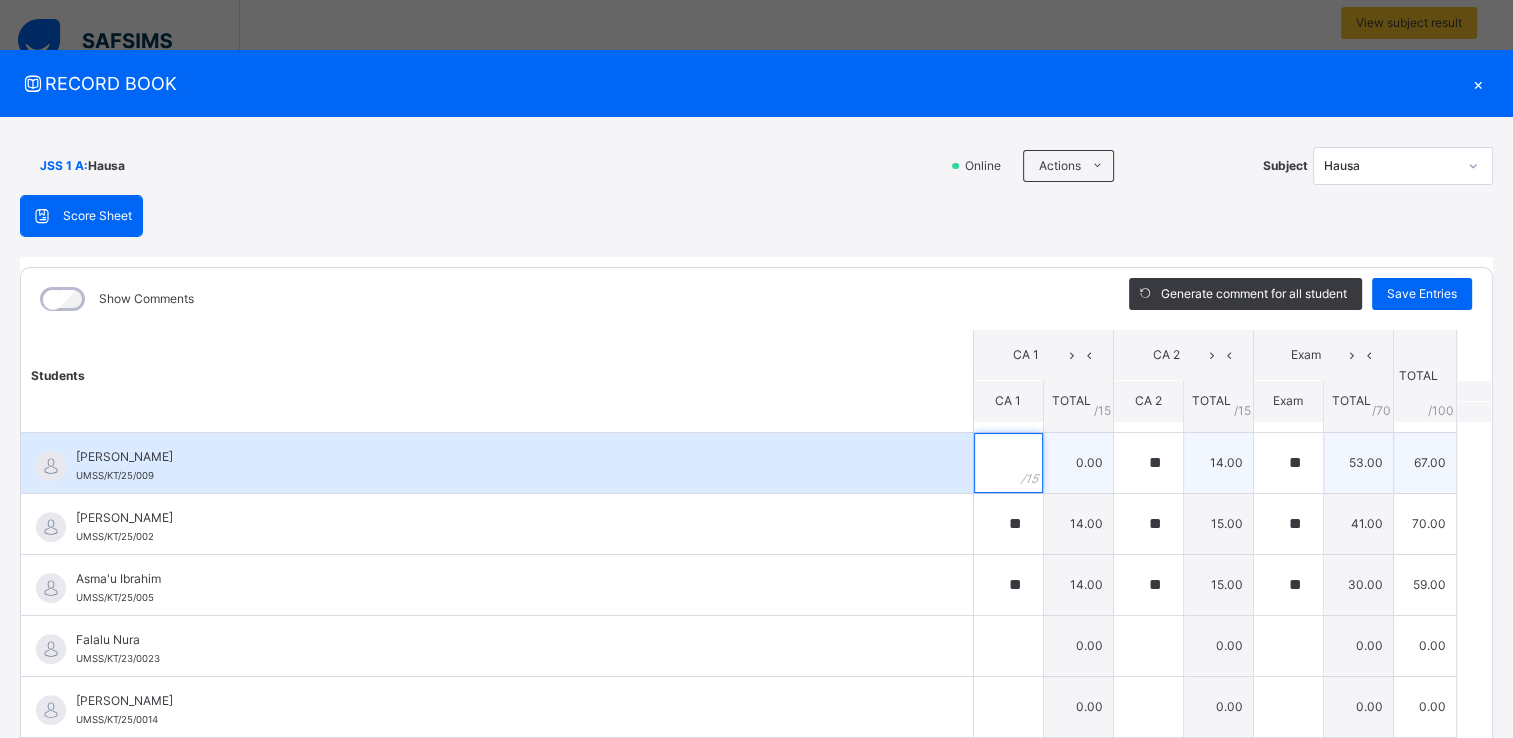 click at bounding box center [1008, 463] 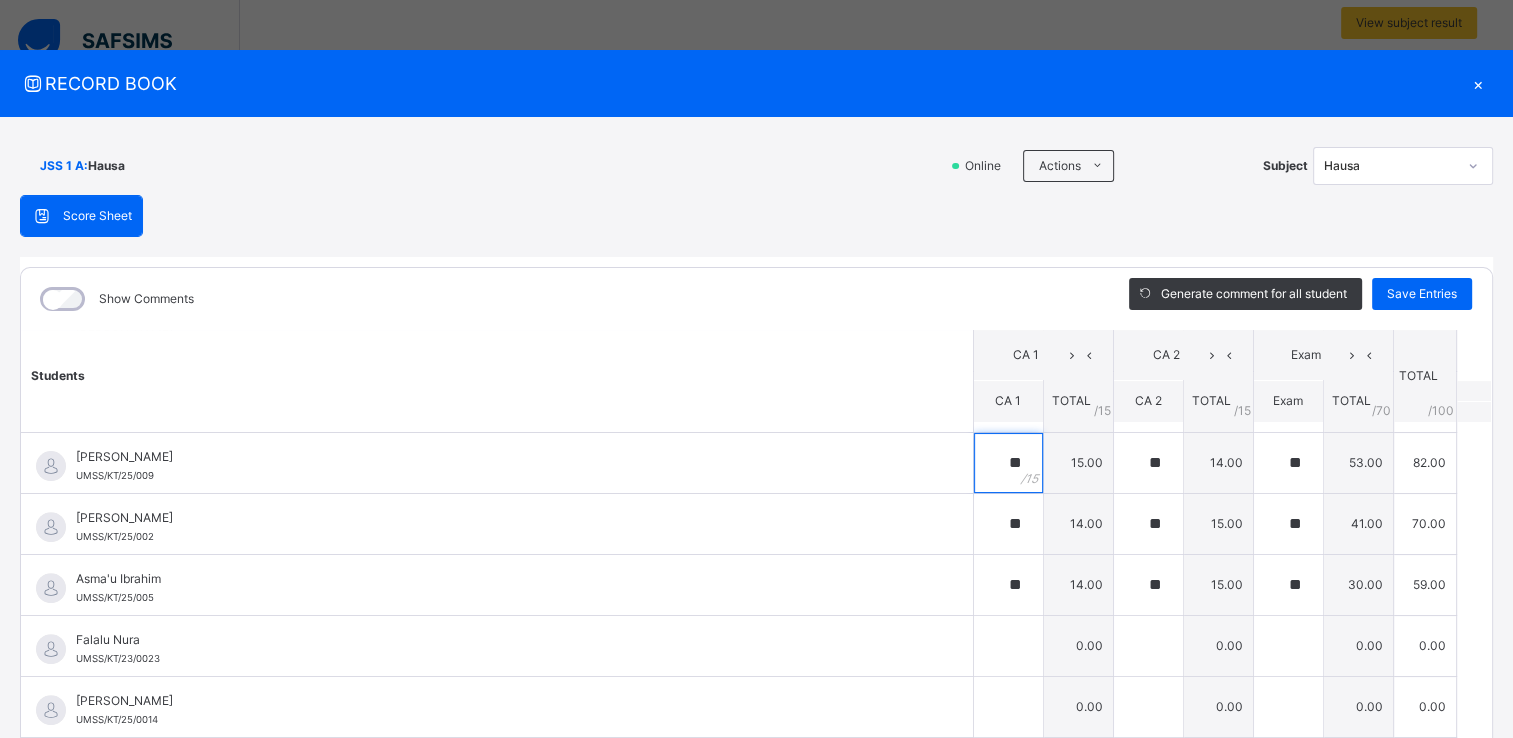 scroll, scrollTop: 744, scrollLeft: 0, axis: vertical 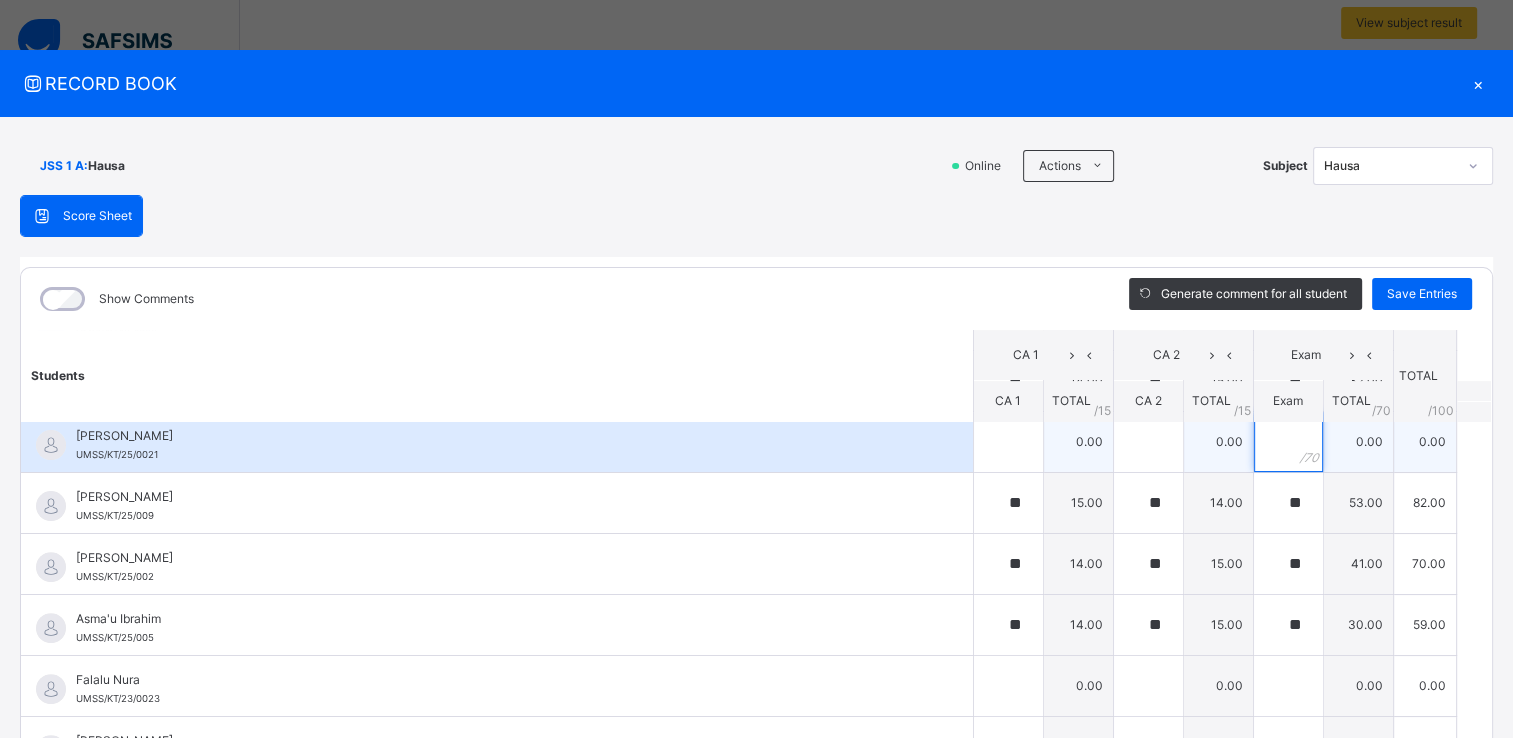 click at bounding box center [1288, 442] 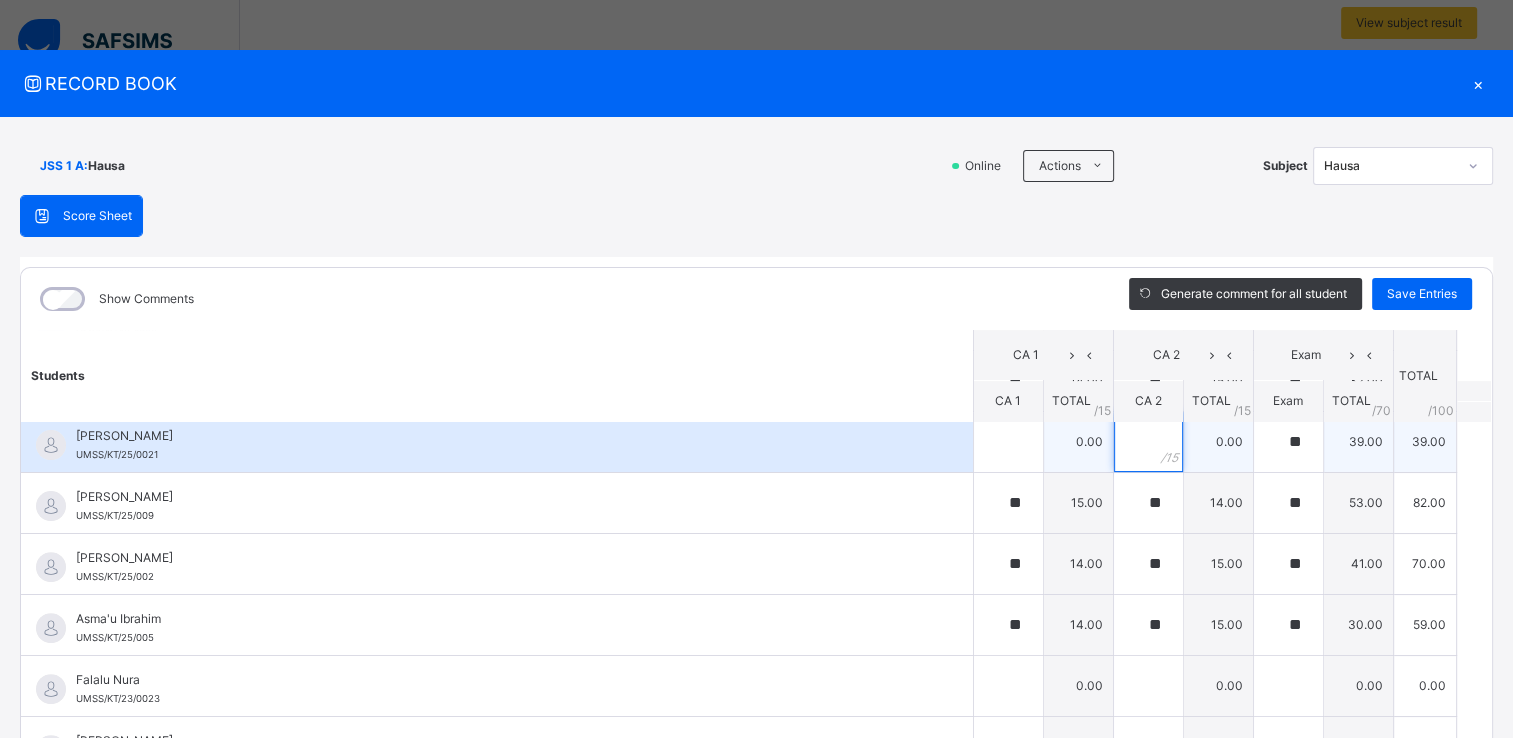 click at bounding box center [1148, 442] 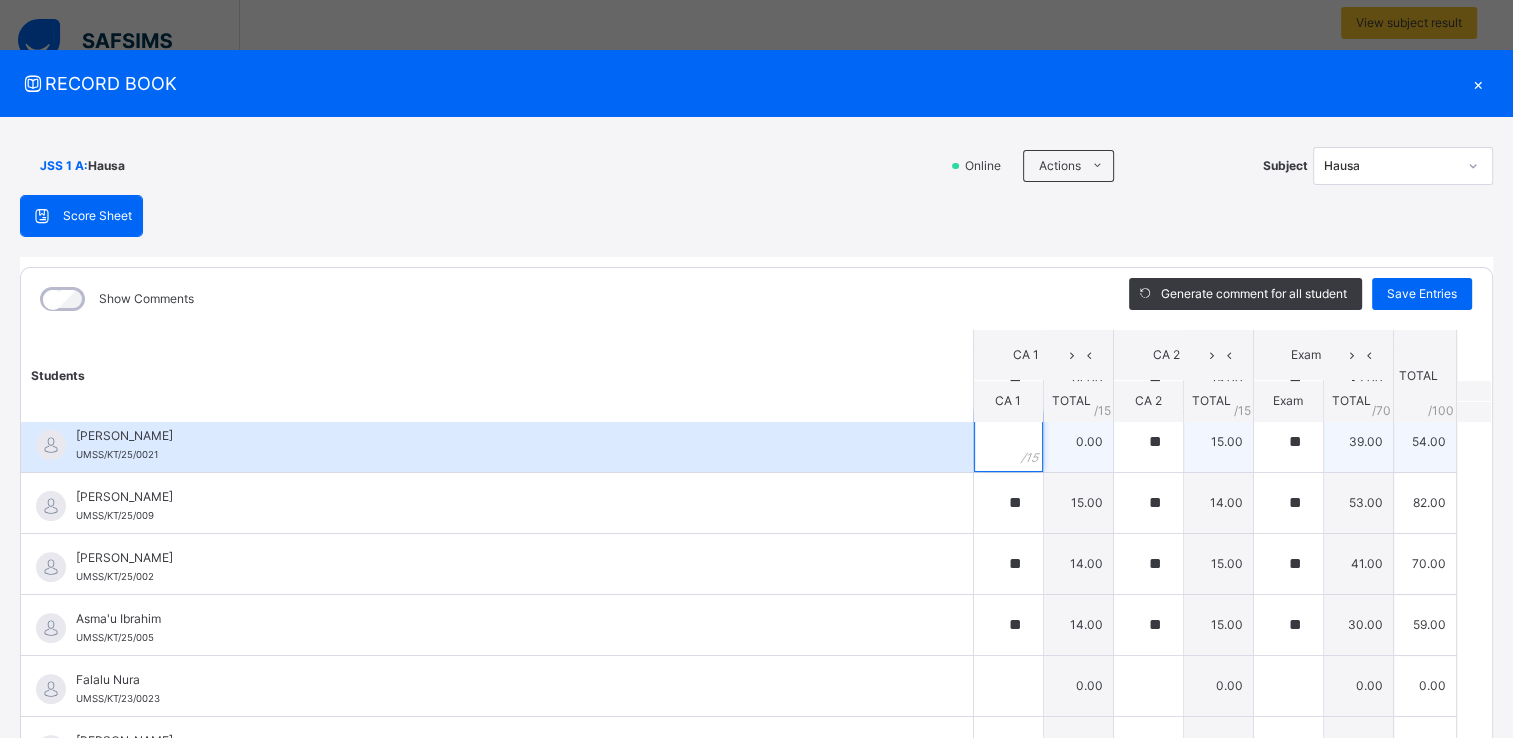 click at bounding box center (1008, 442) 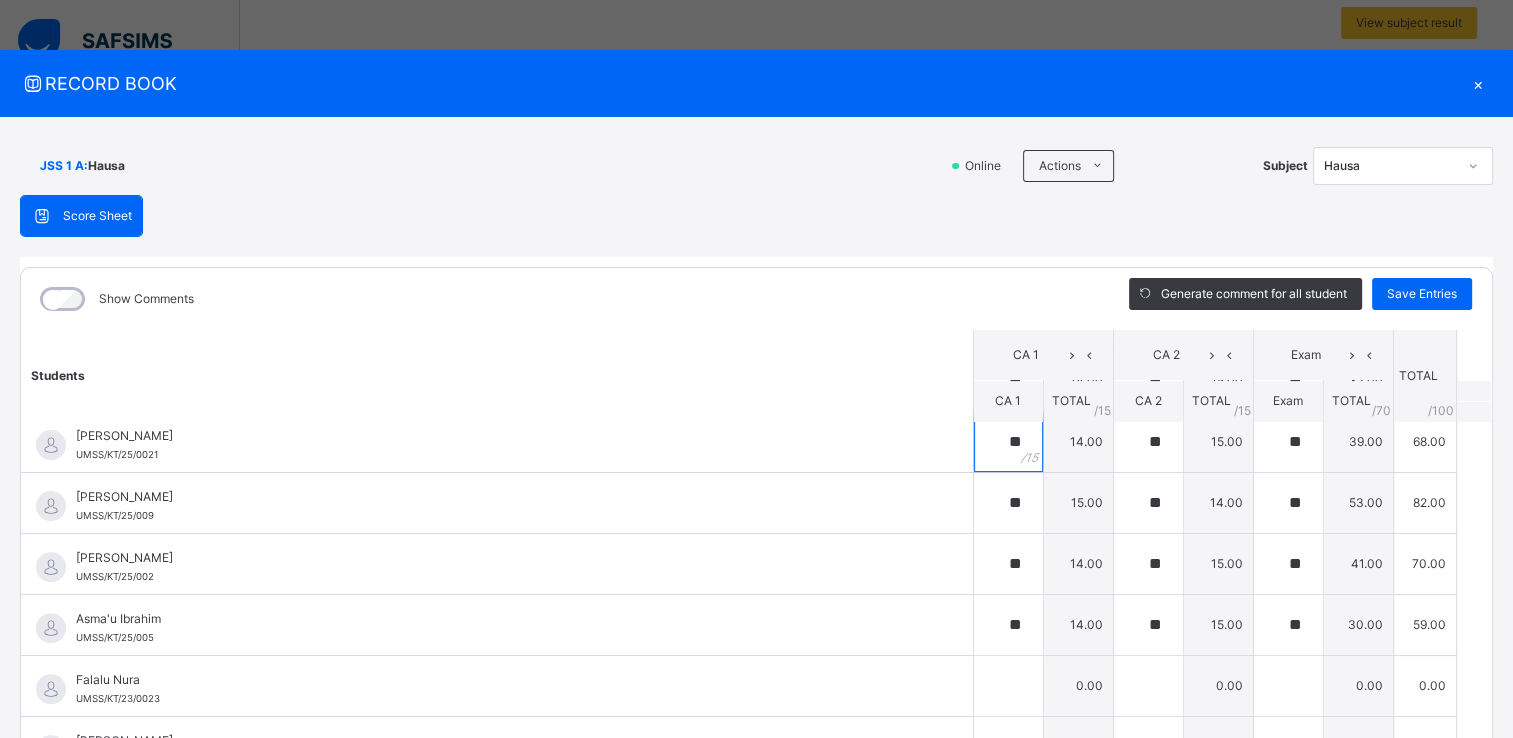 scroll, scrollTop: 704, scrollLeft: 0, axis: vertical 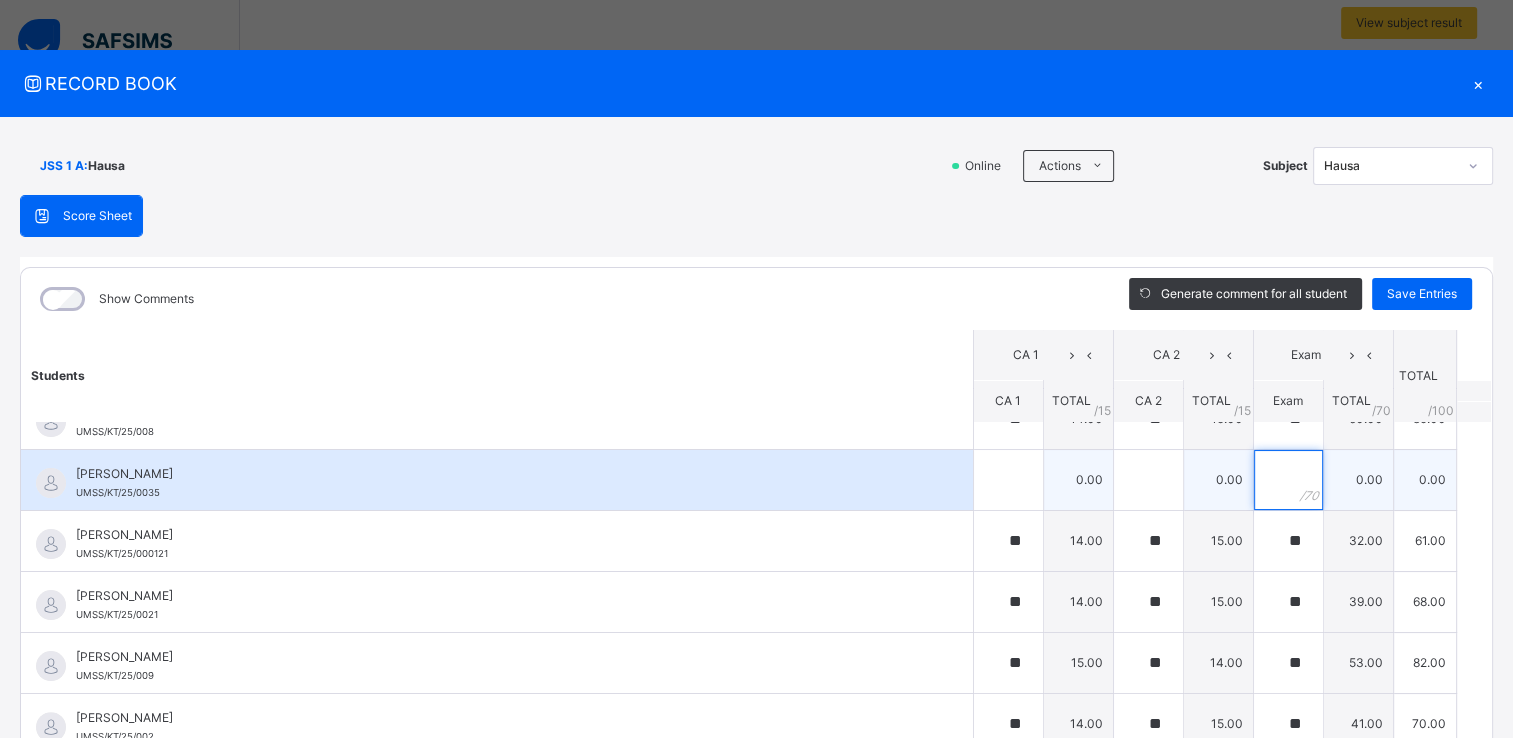 click at bounding box center [1288, 480] 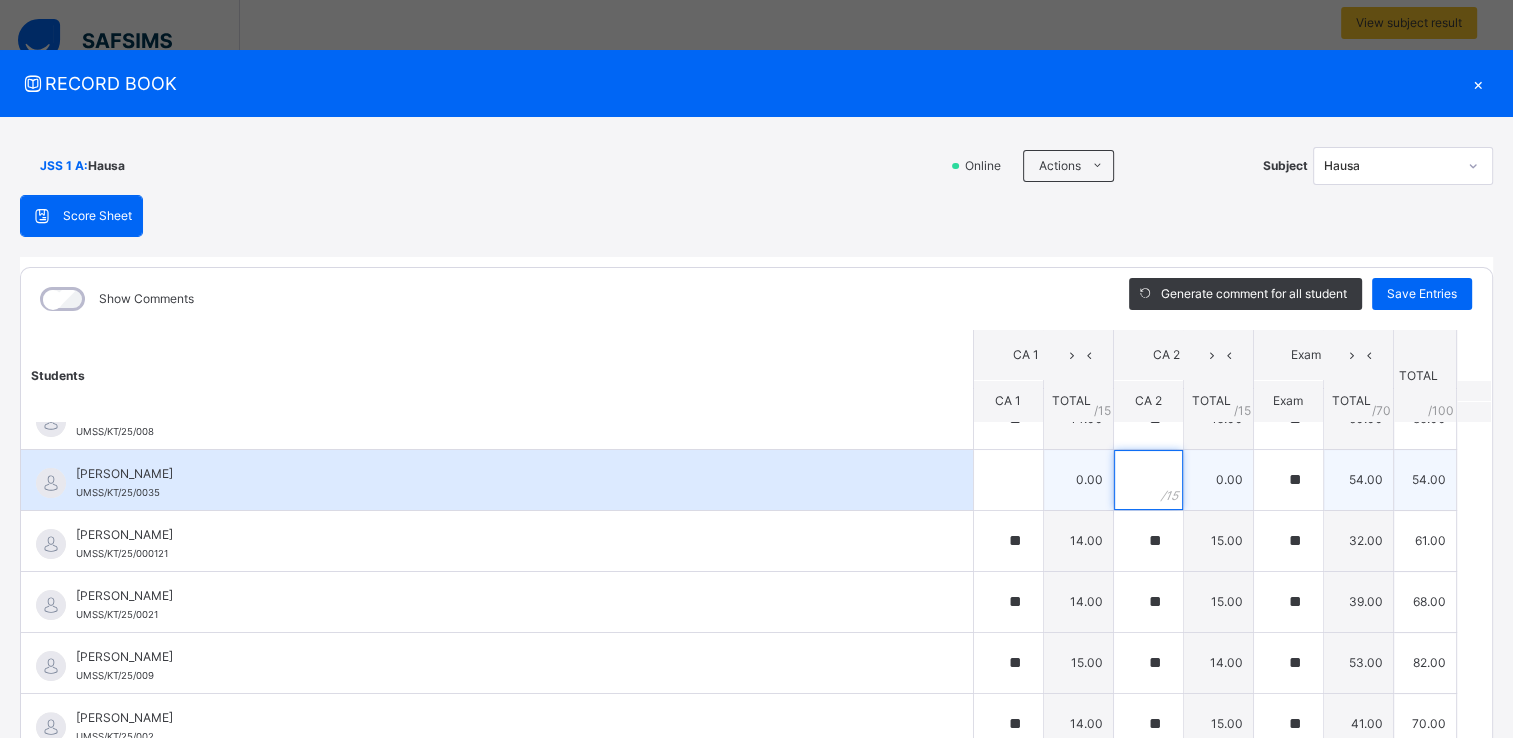 click at bounding box center [1148, 480] 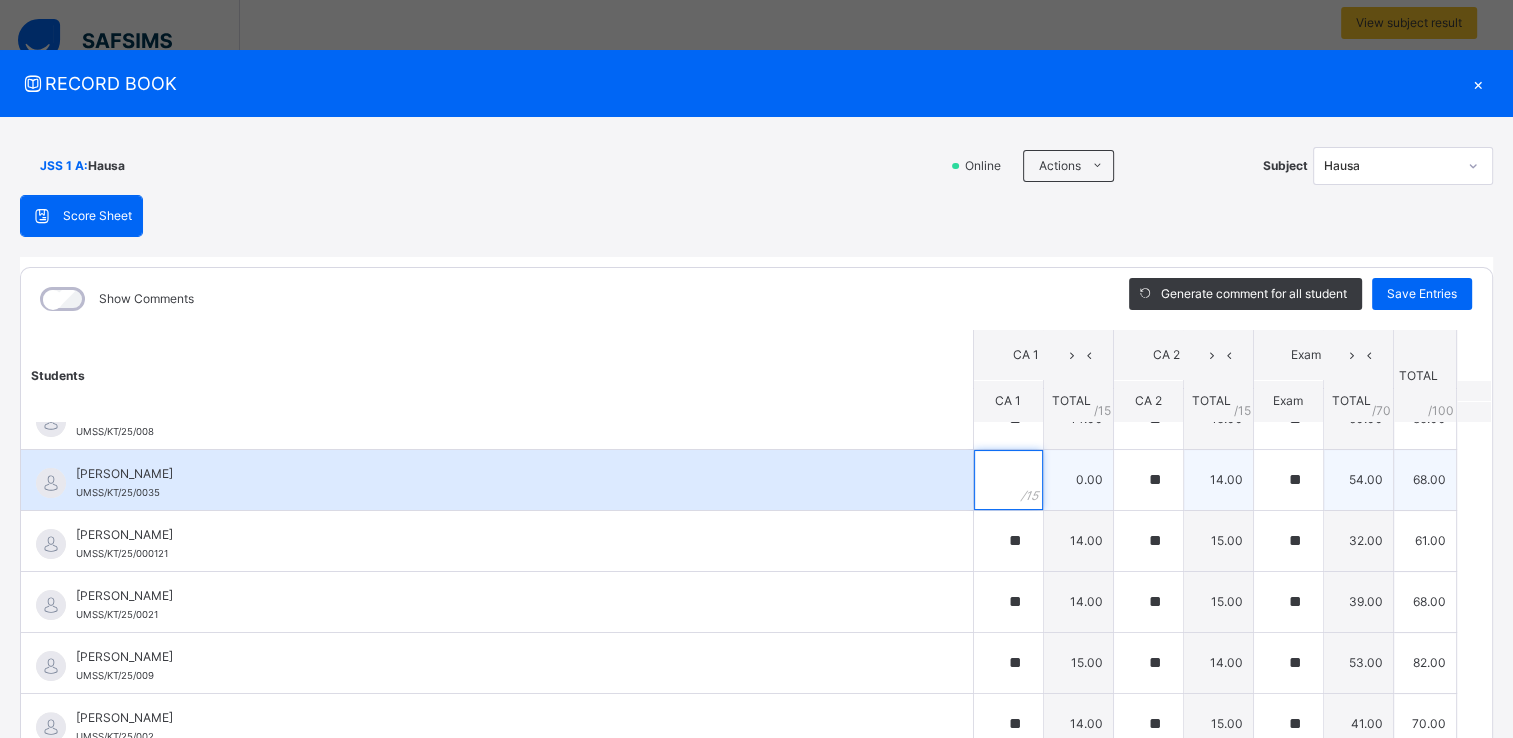 click at bounding box center (1008, 480) 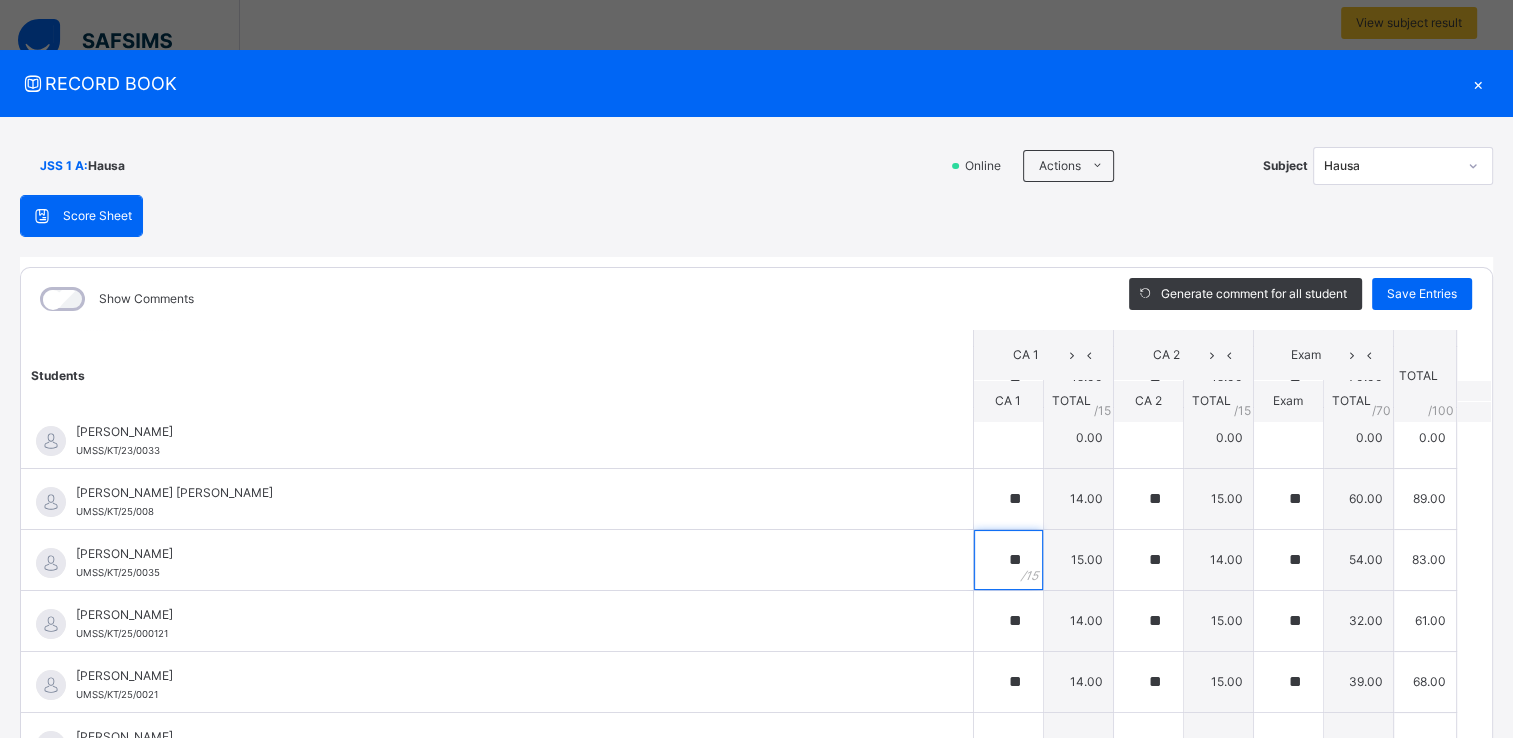 scroll, scrollTop: 464, scrollLeft: 0, axis: vertical 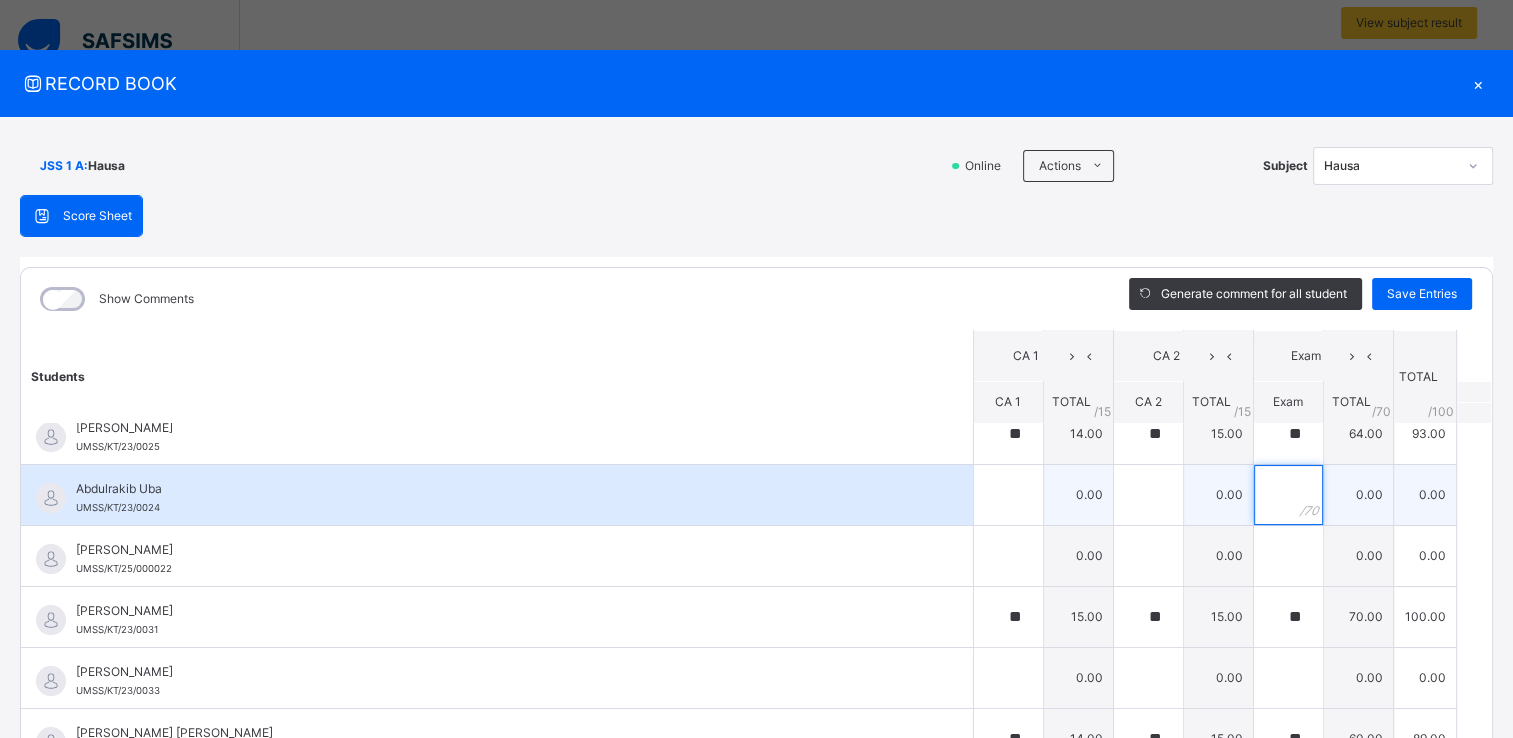 click at bounding box center [1288, 495] 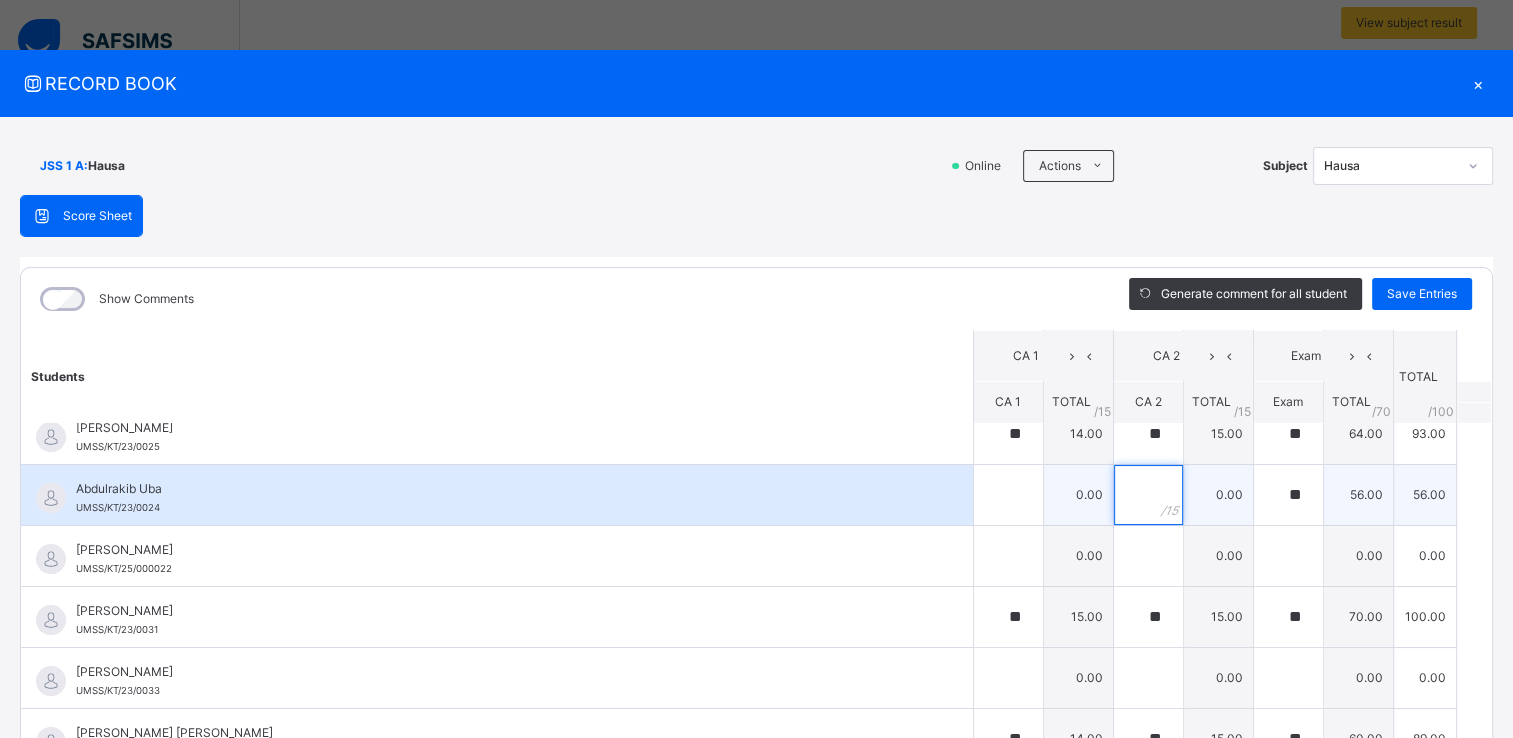 click at bounding box center (1148, 495) 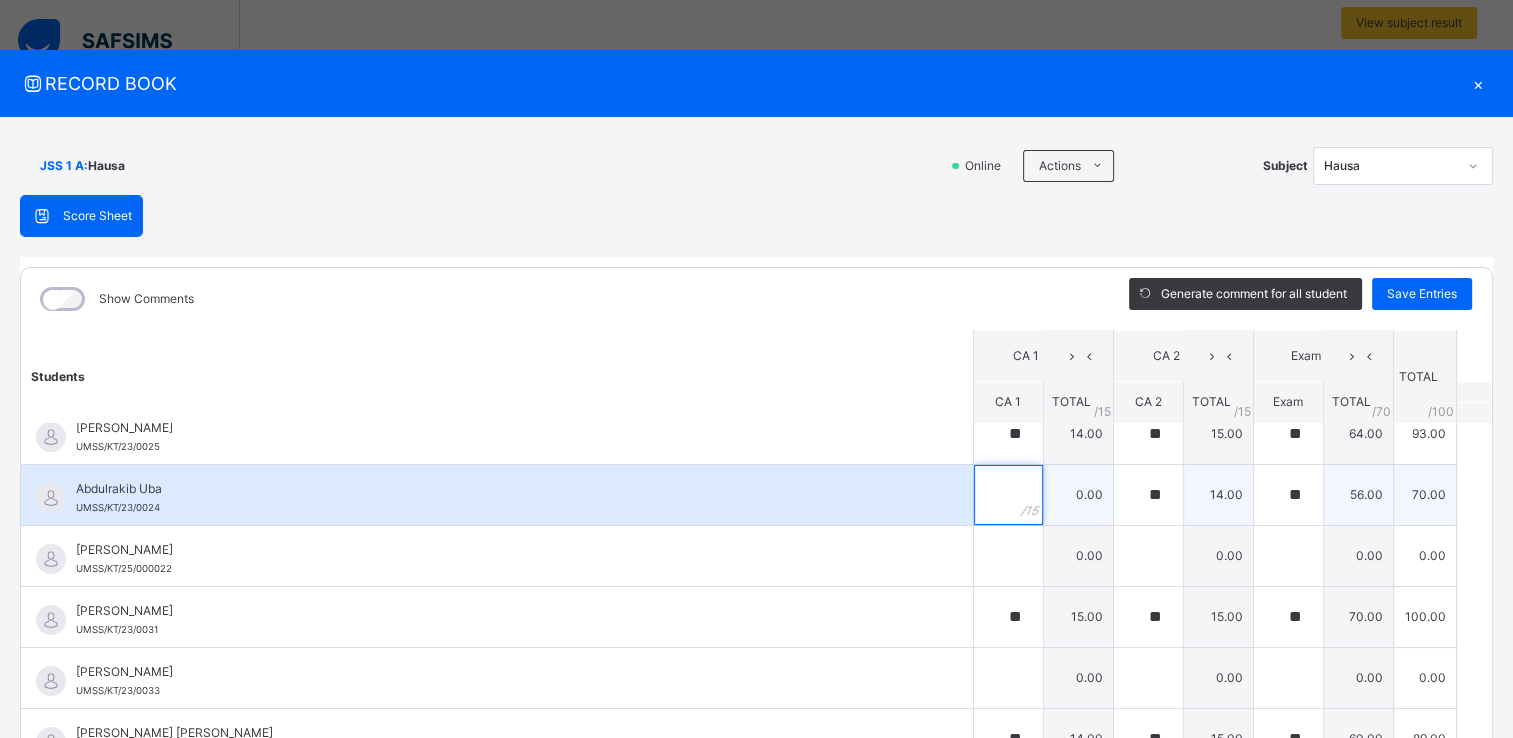 click at bounding box center (1008, 495) 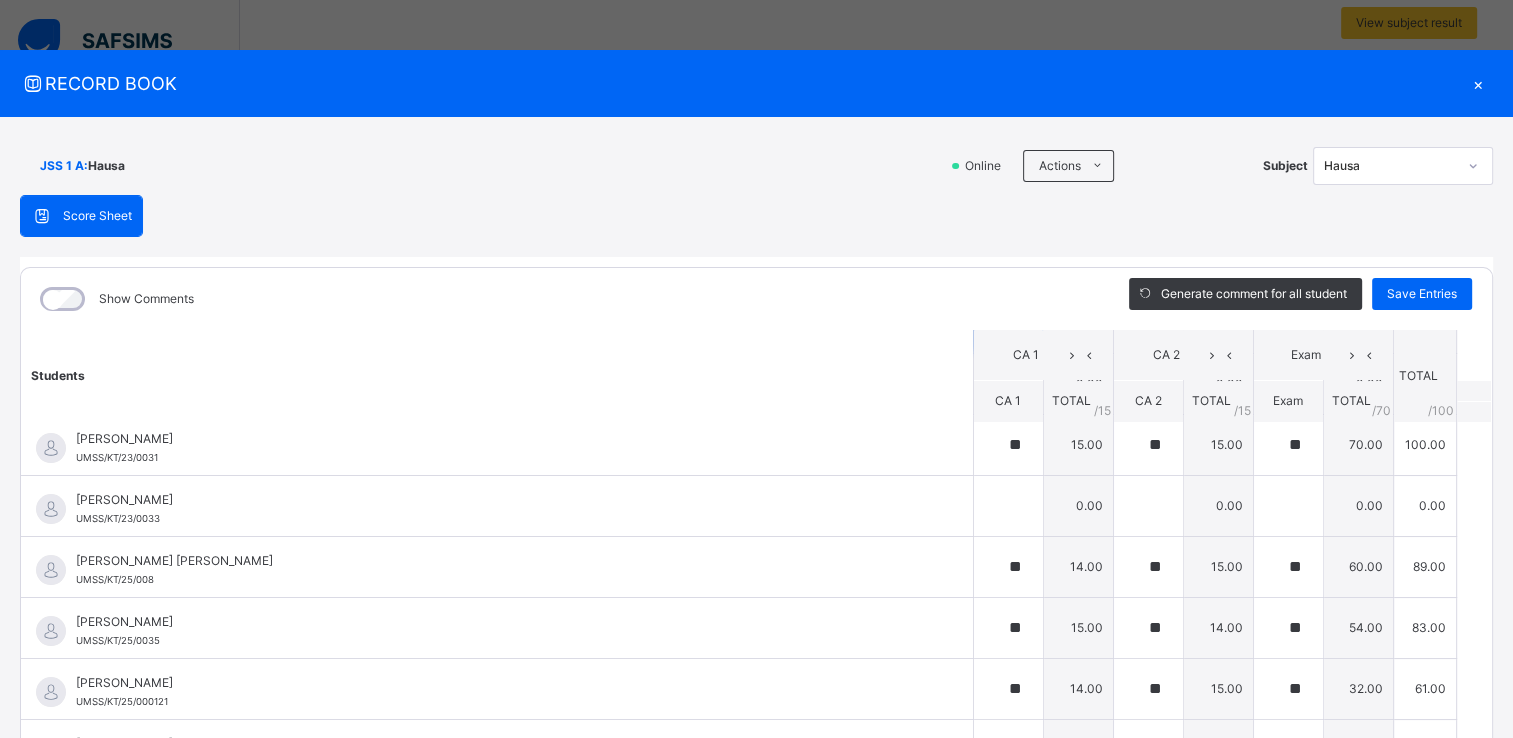 scroll, scrollTop: 396, scrollLeft: 0, axis: vertical 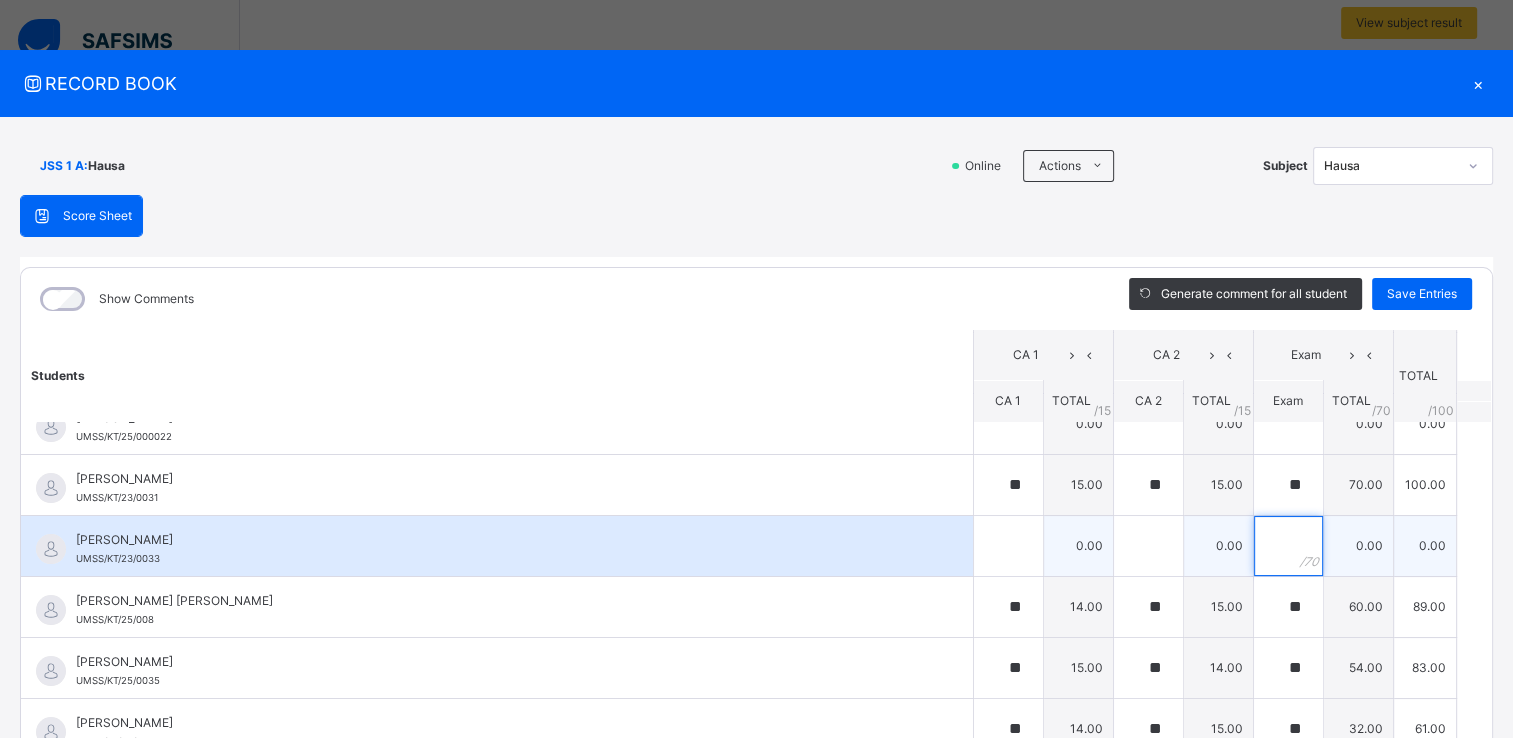 click at bounding box center [1288, 546] 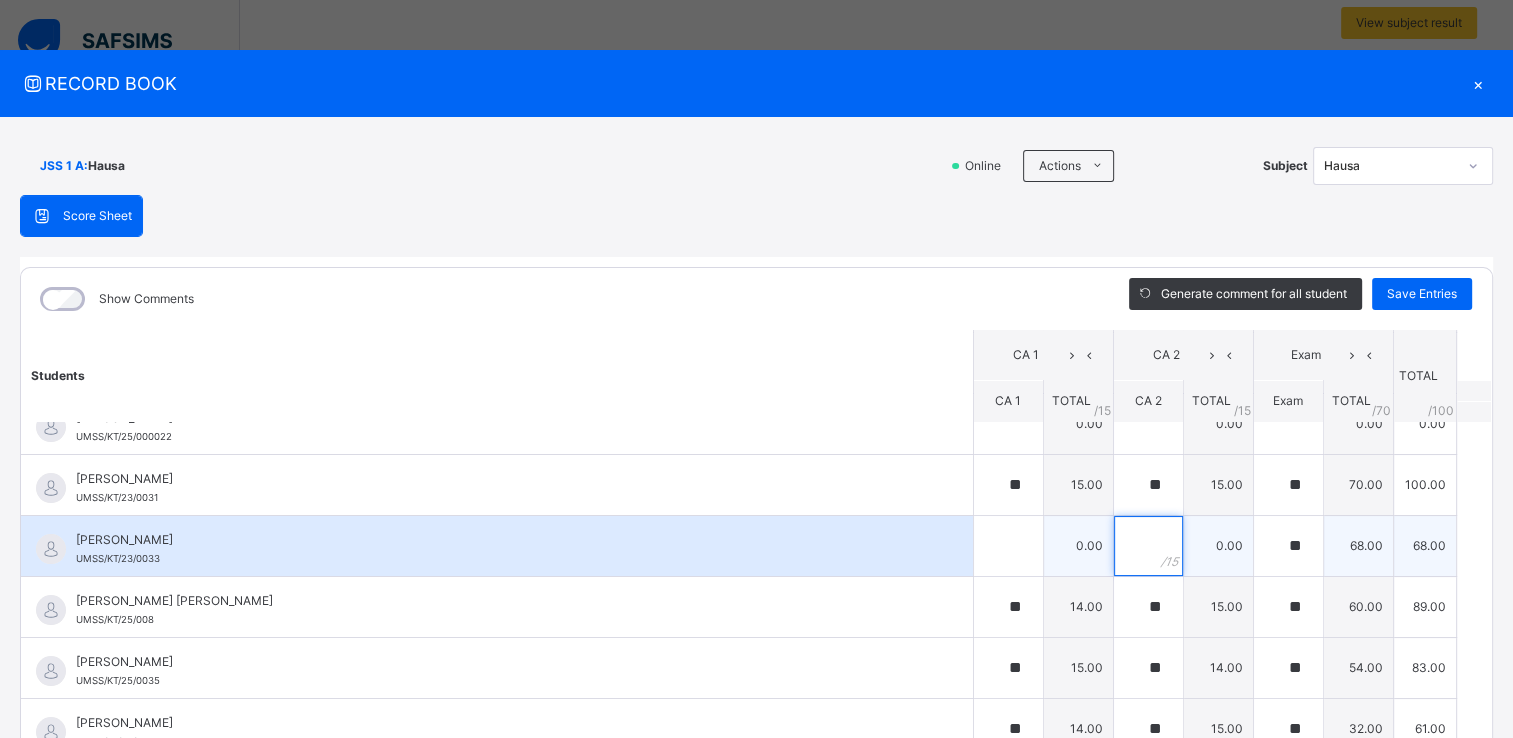 click at bounding box center (1148, 546) 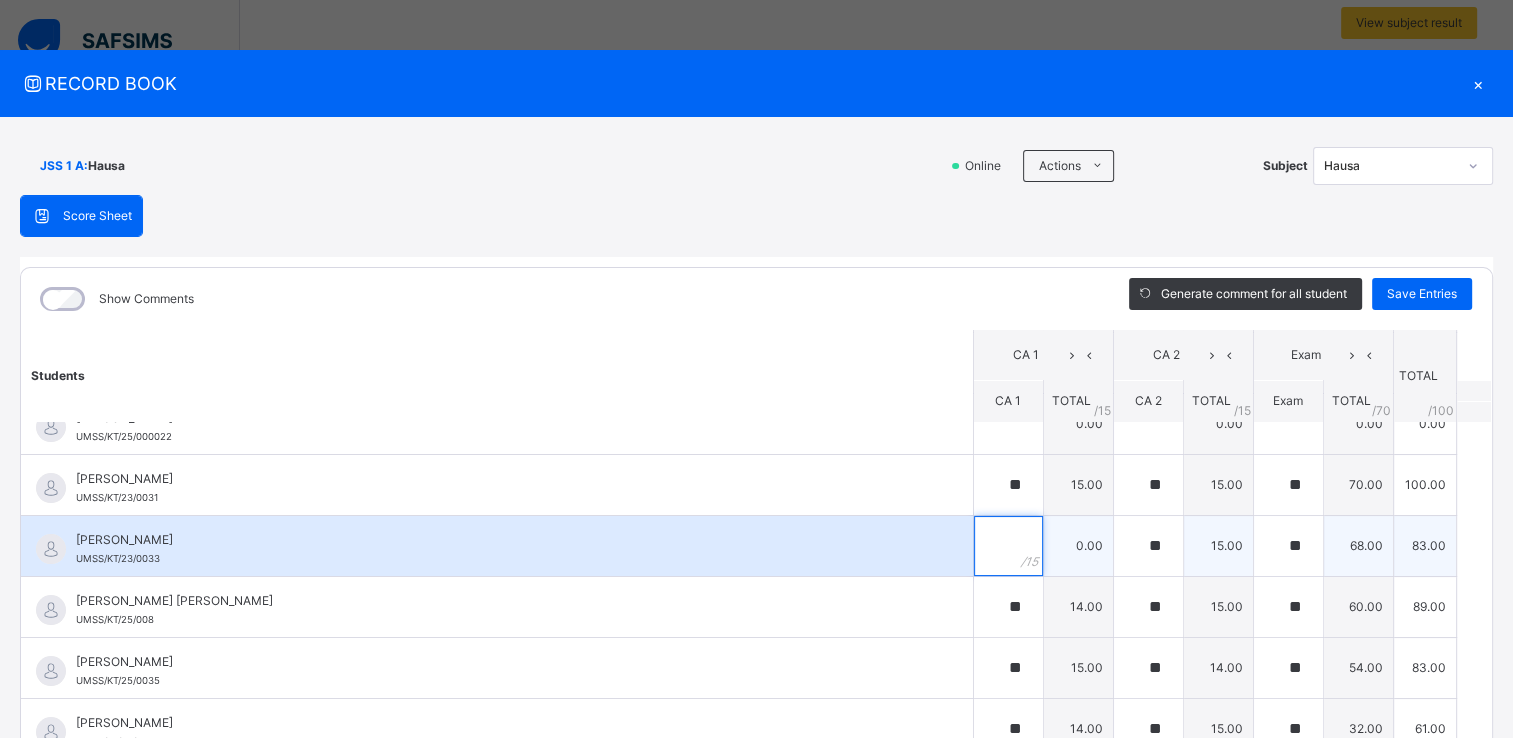 click at bounding box center [1008, 546] 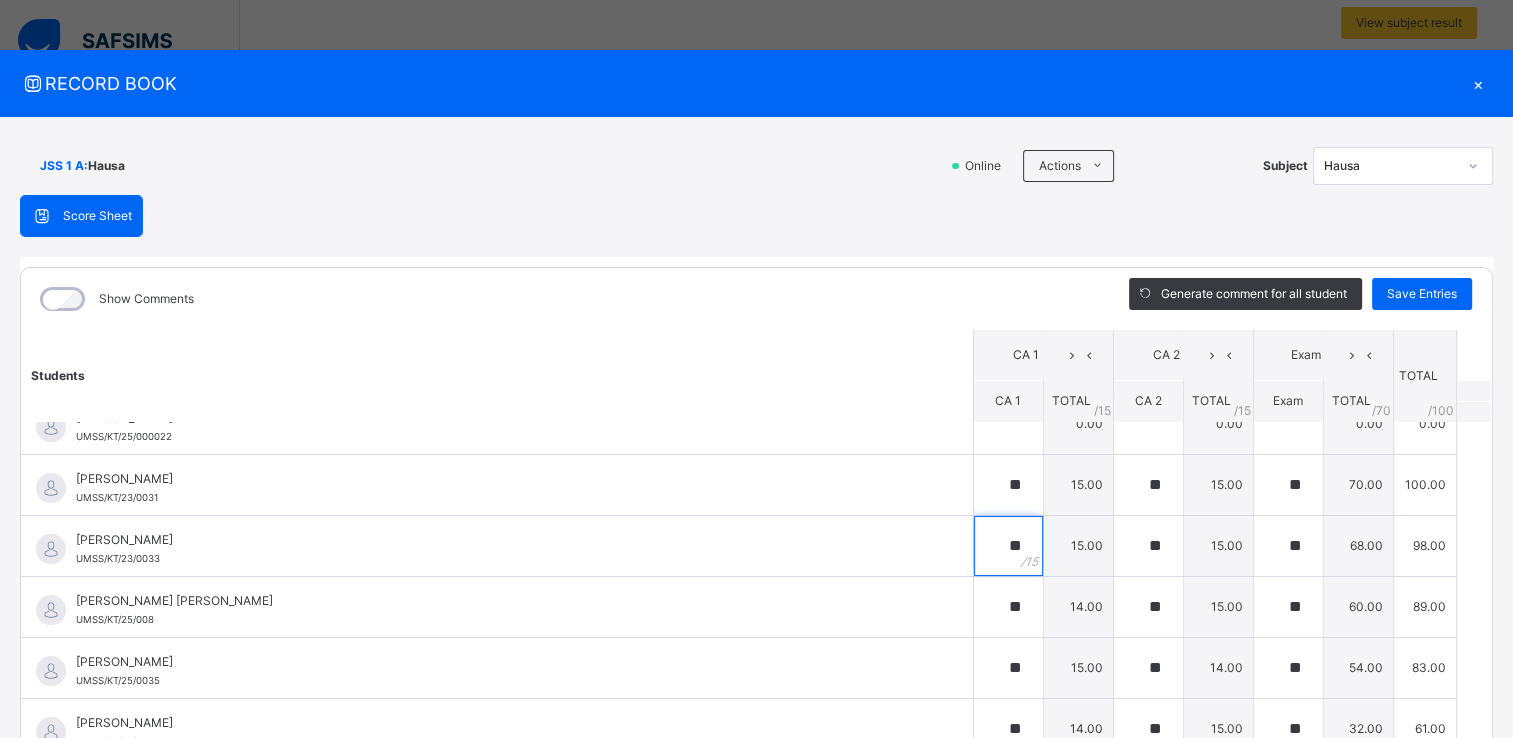 scroll, scrollTop: 833, scrollLeft: 0, axis: vertical 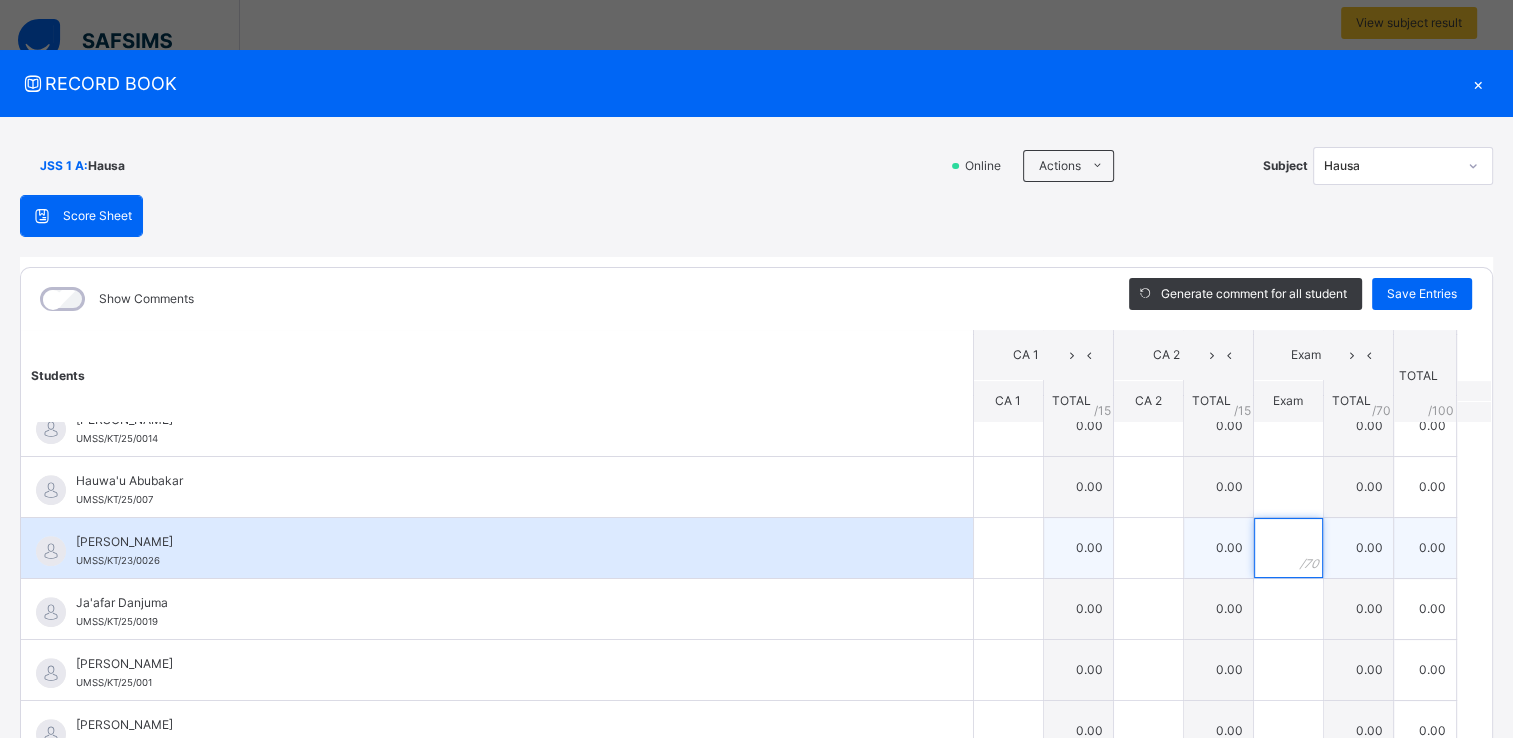 click at bounding box center [1288, 548] 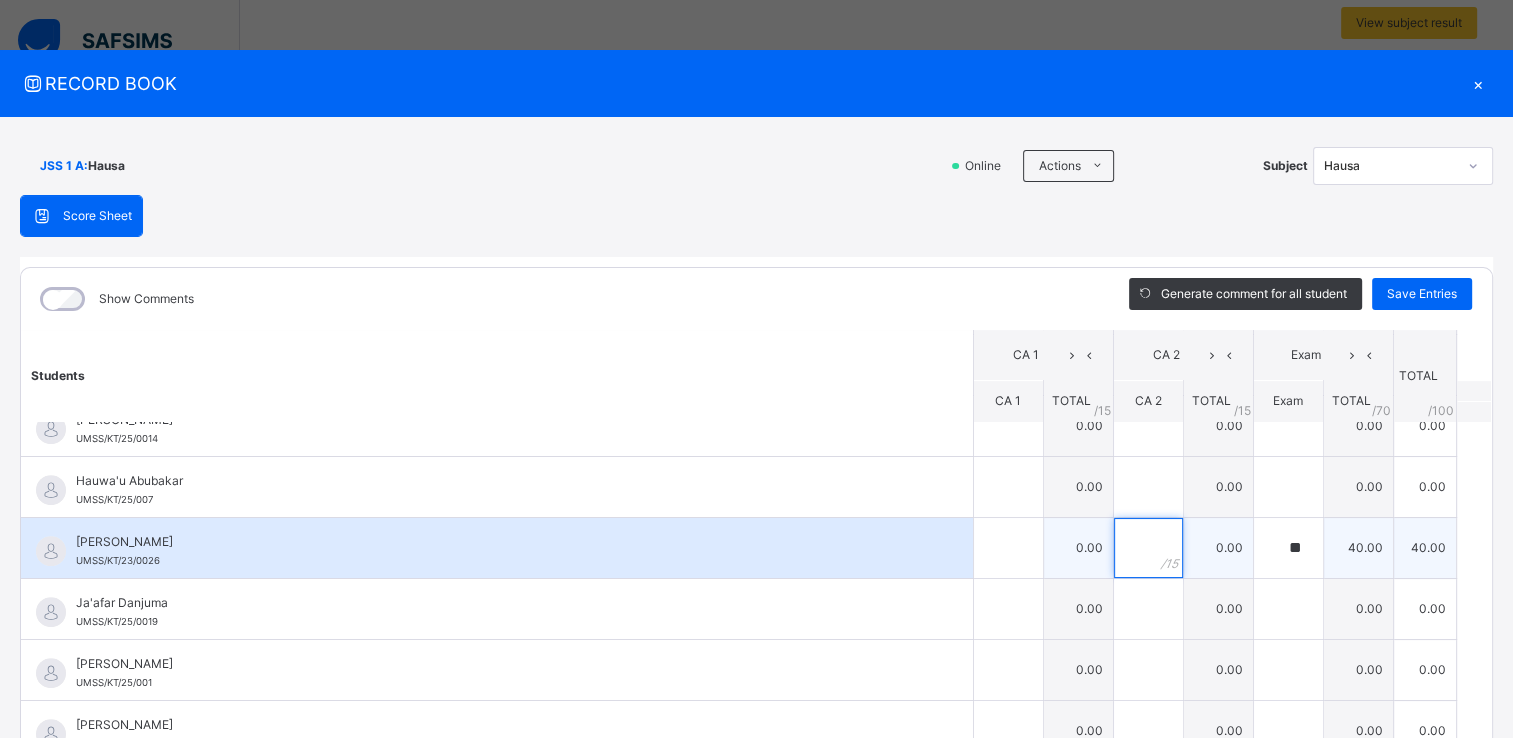 click at bounding box center [1148, 548] 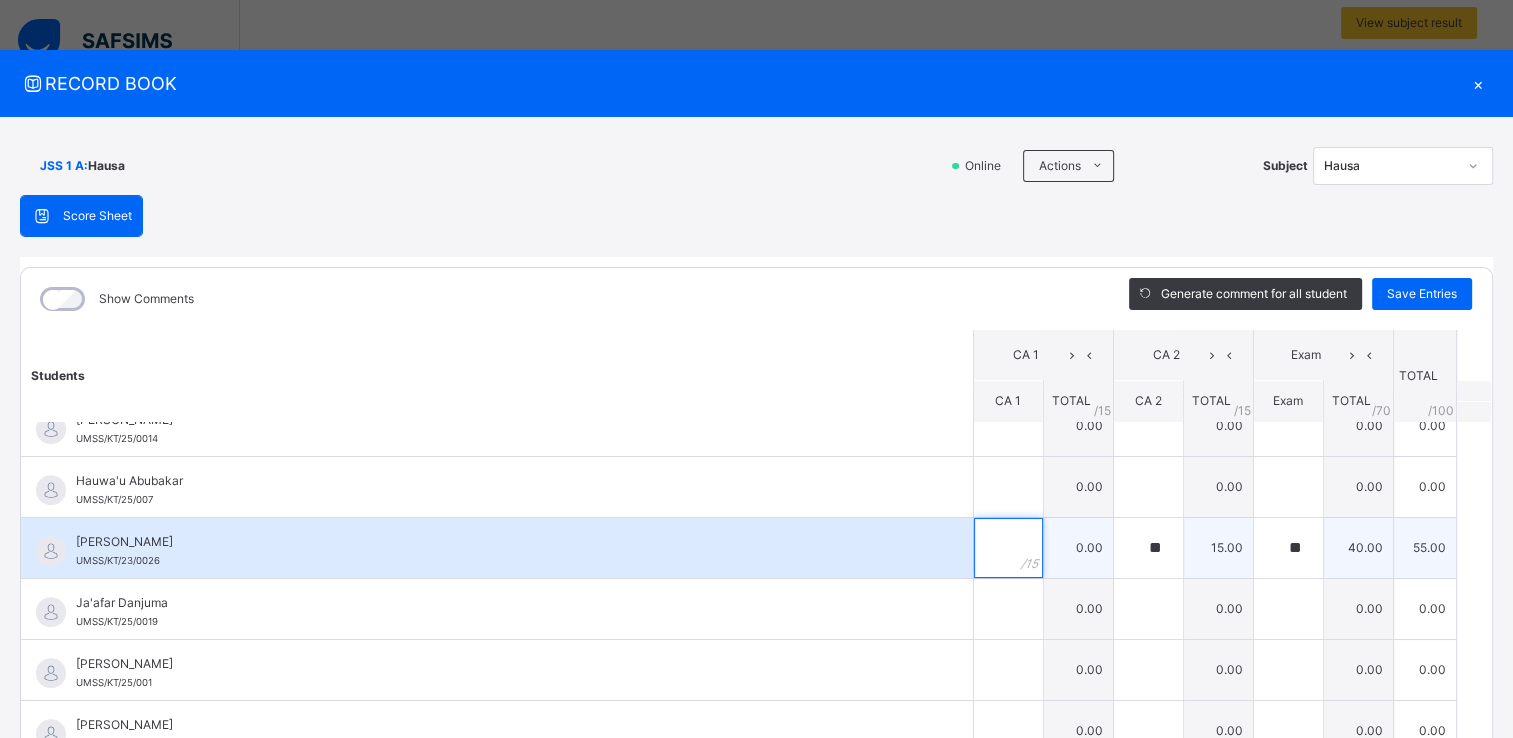 click at bounding box center (1008, 548) 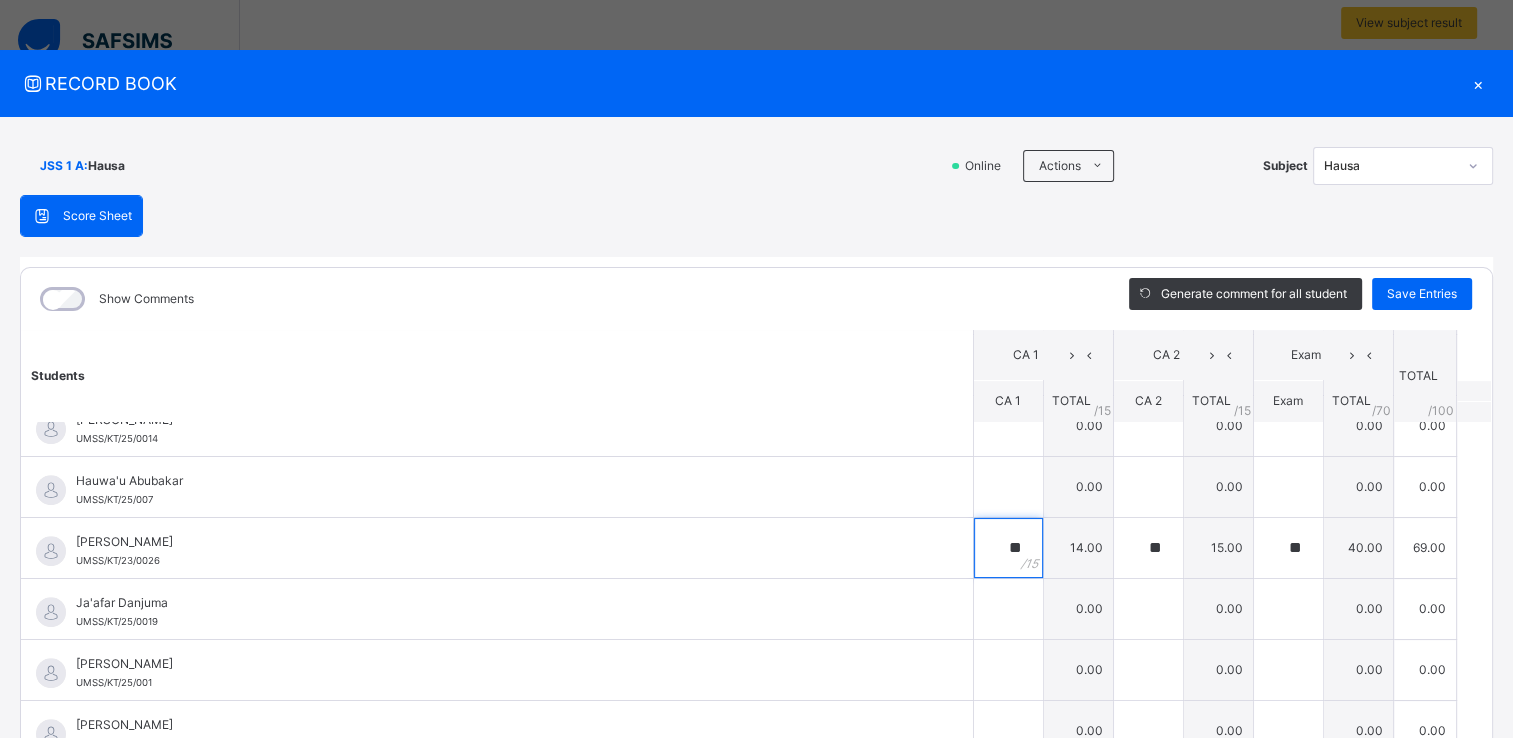 scroll, scrollTop: 1025, scrollLeft: 0, axis: vertical 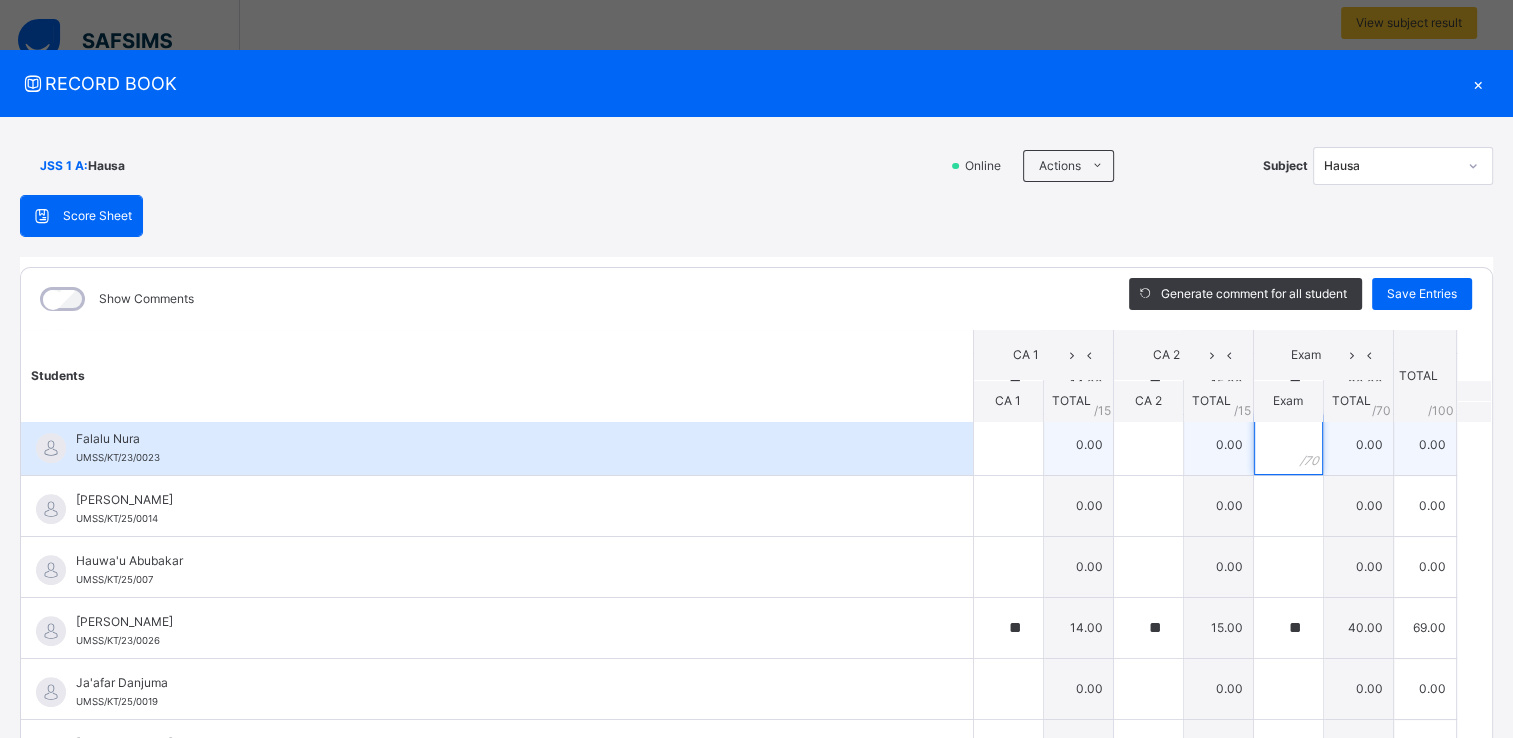 click at bounding box center (1288, 445) 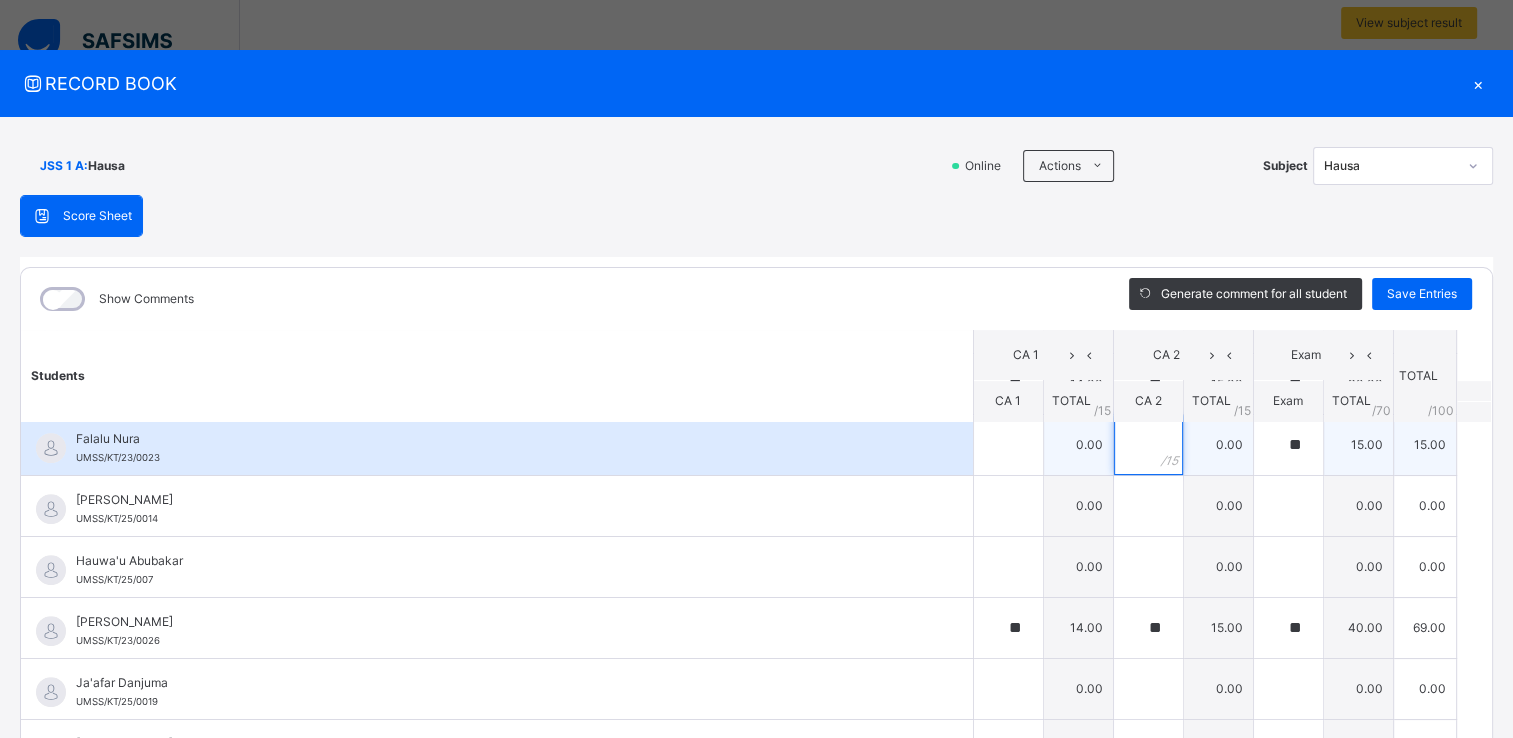 click at bounding box center [1148, 445] 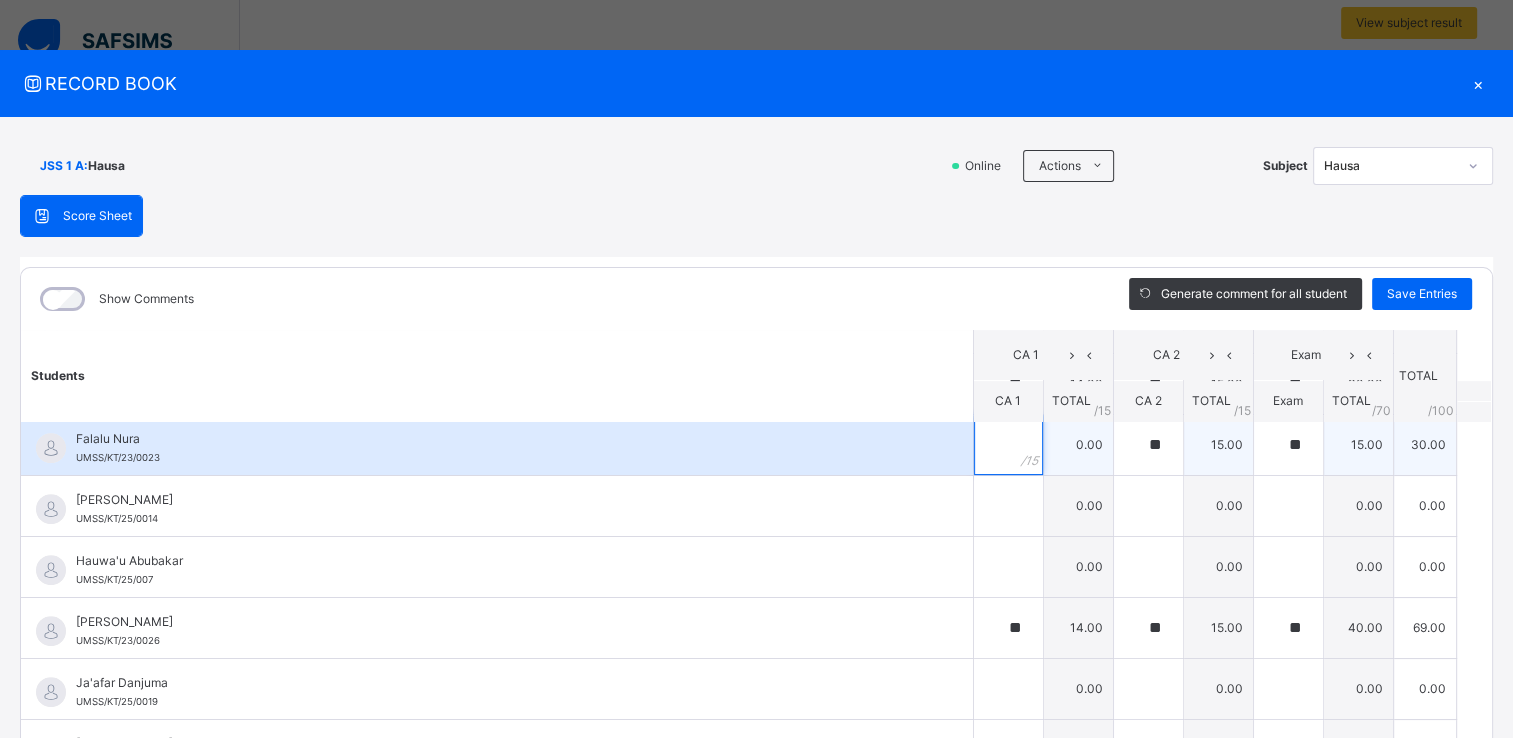 click at bounding box center (1008, 445) 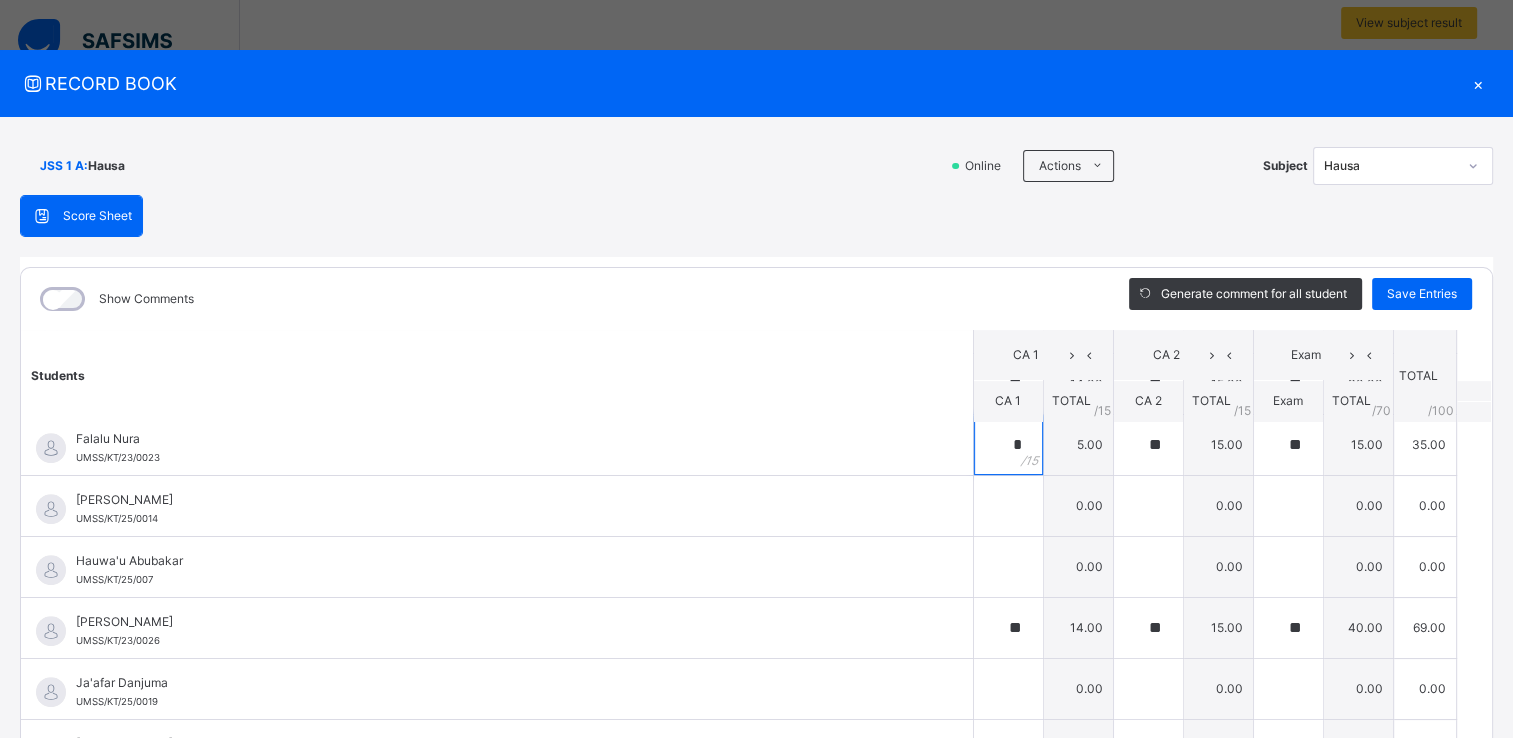 scroll, scrollTop: 1422, scrollLeft: 0, axis: vertical 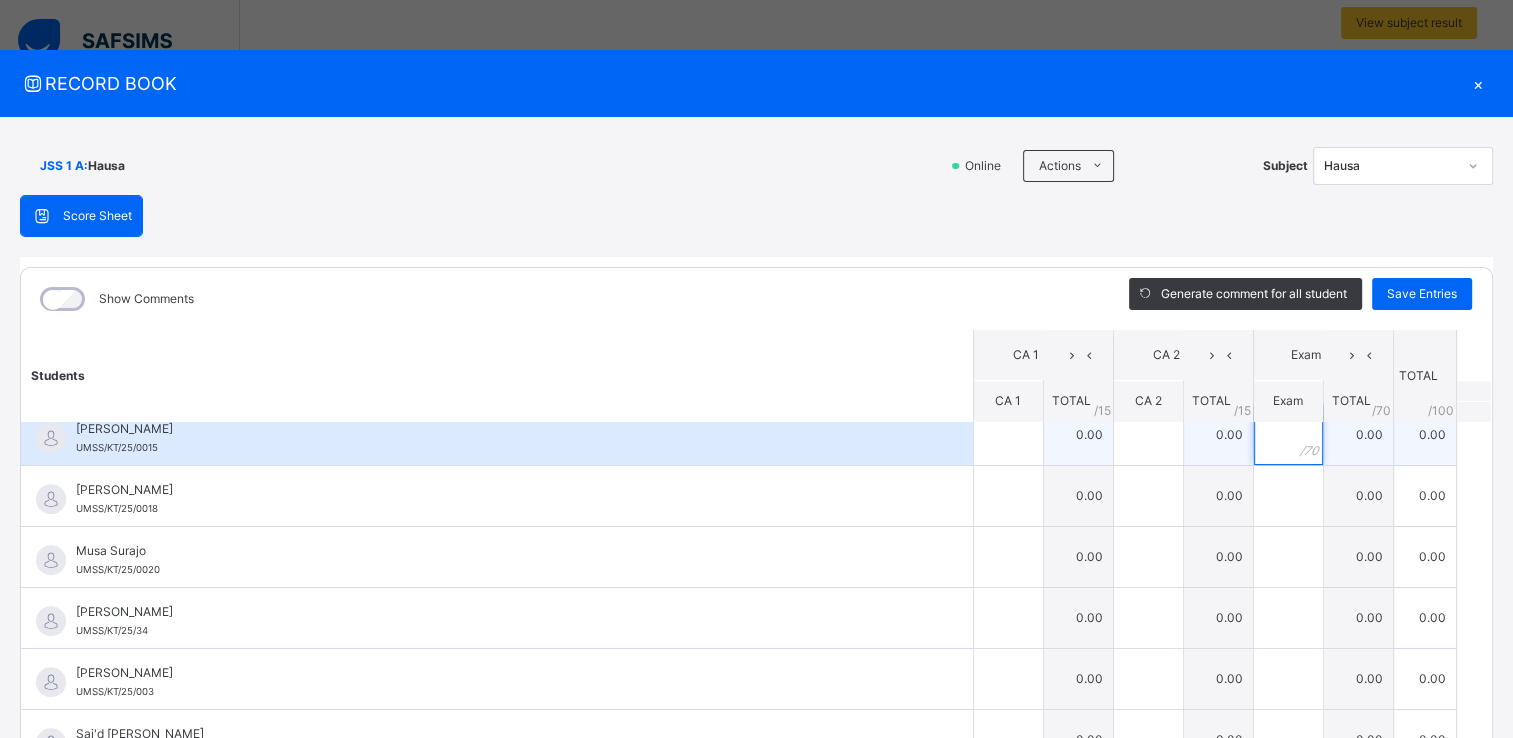 click at bounding box center (1288, 435) 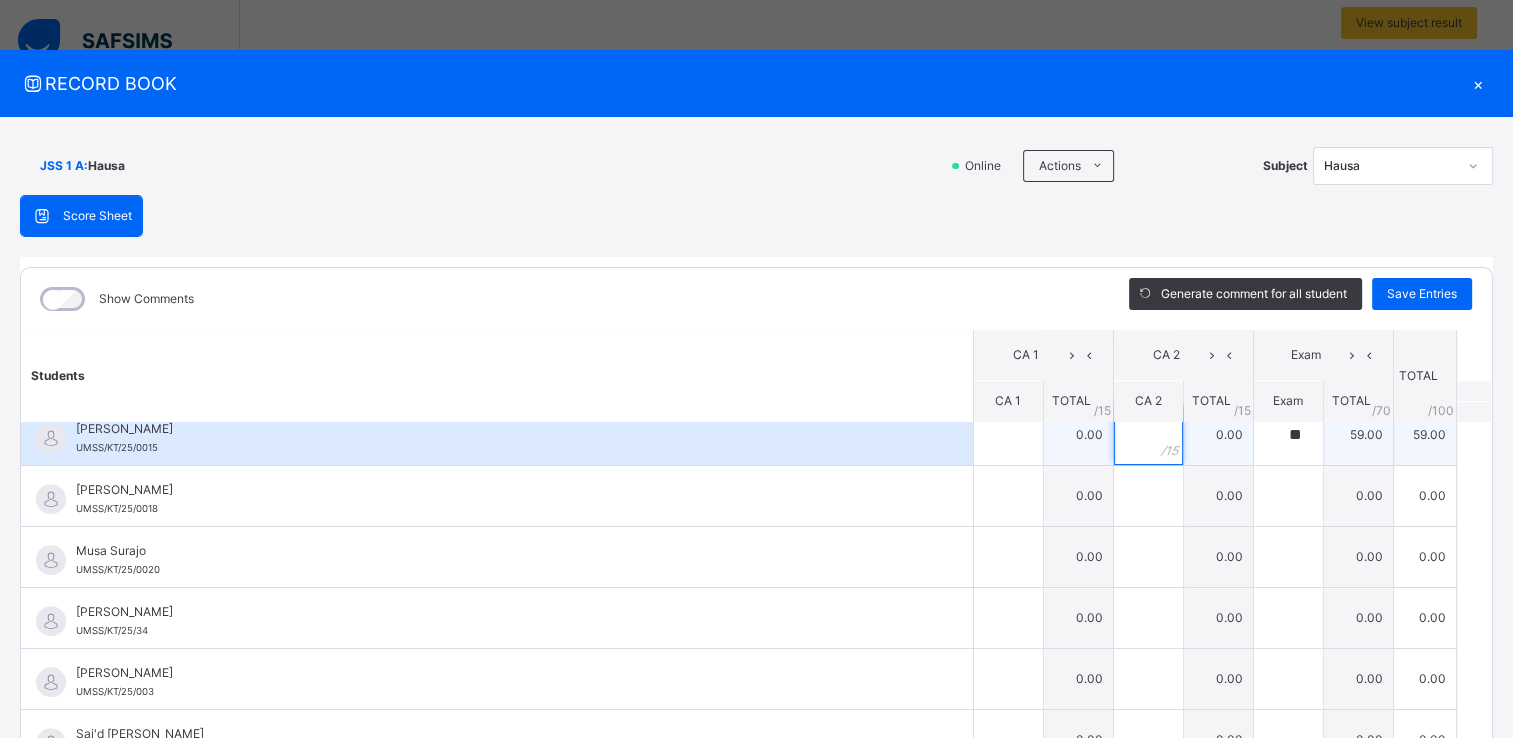 click at bounding box center [1148, 435] 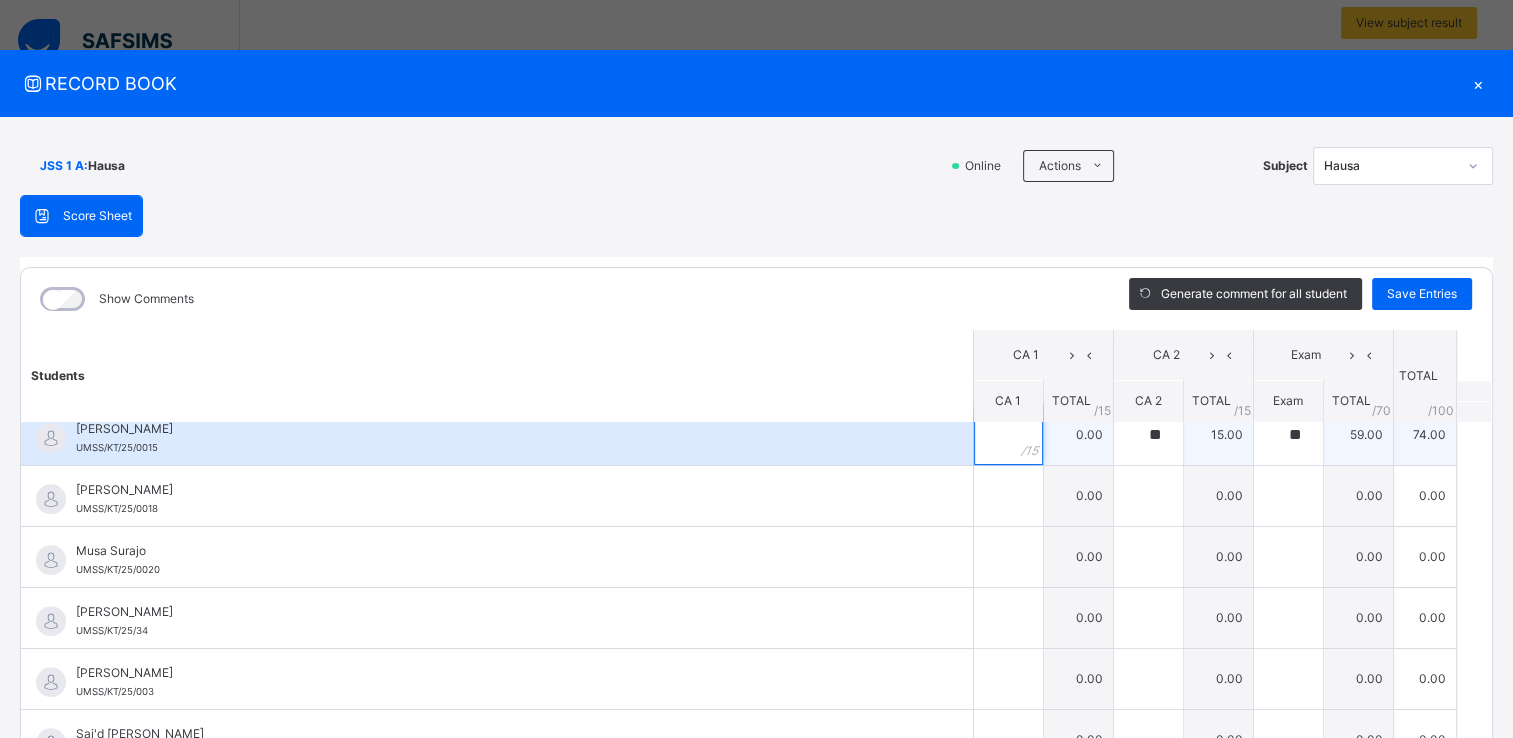 click at bounding box center [1008, 435] 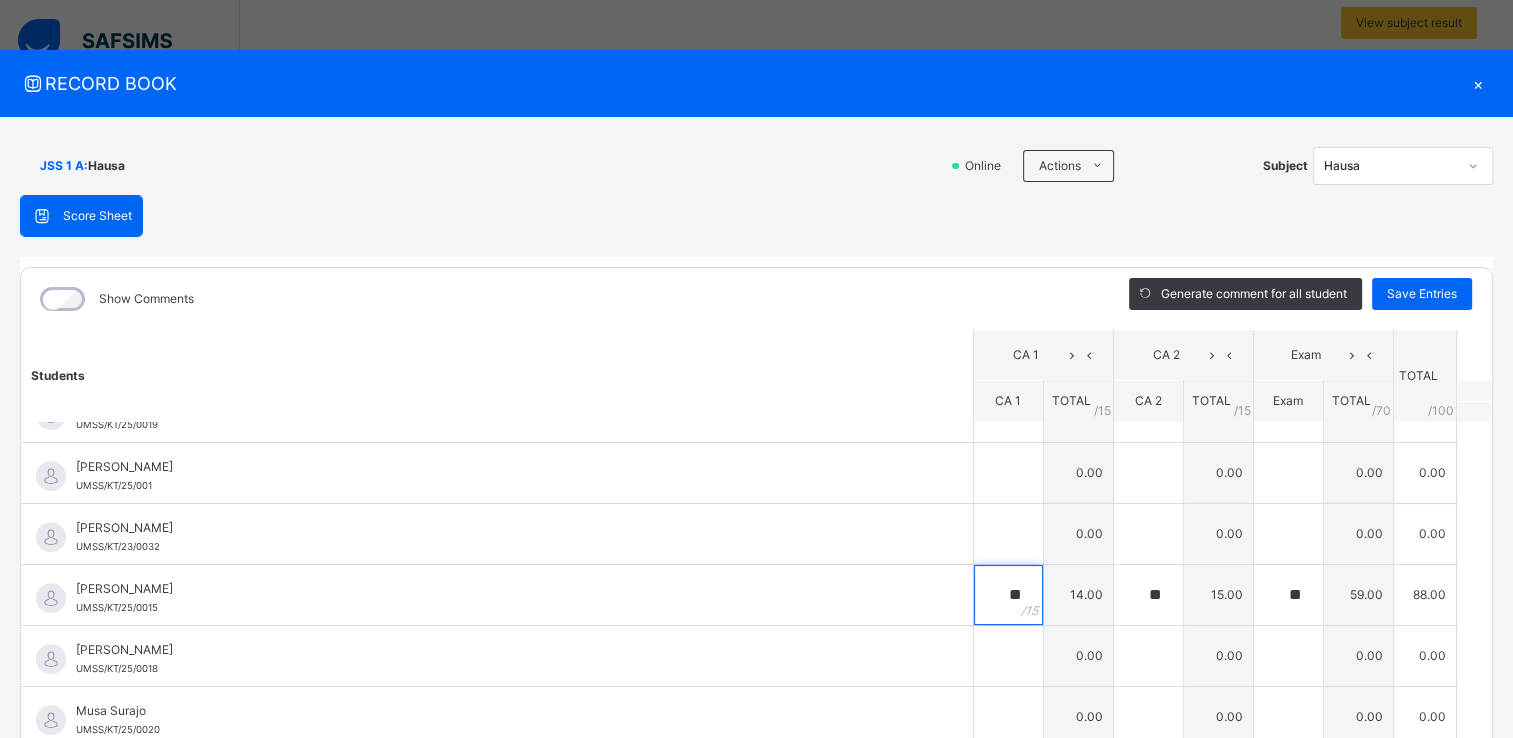 scroll, scrollTop: 1222, scrollLeft: 0, axis: vertical 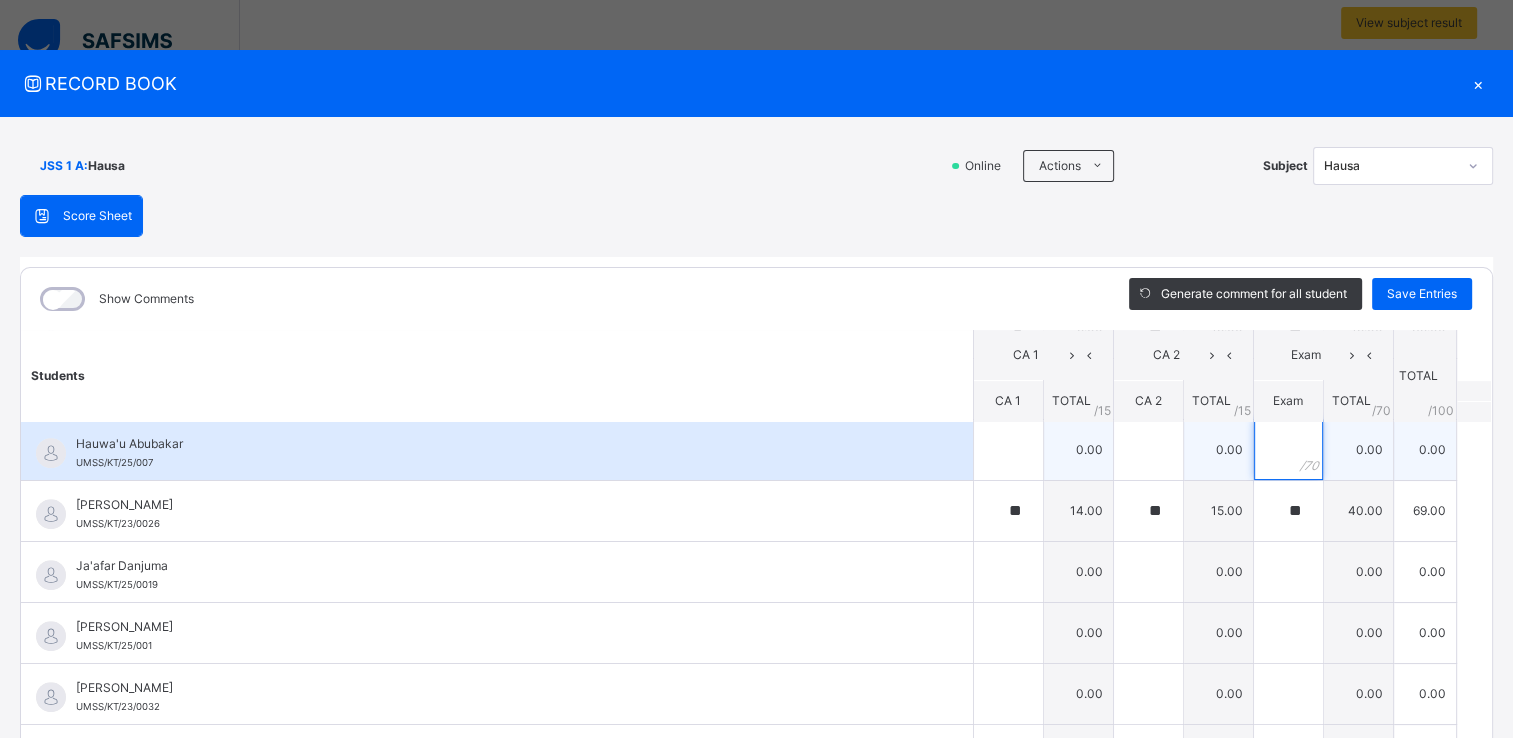 click at bounding box center (1288, 450) 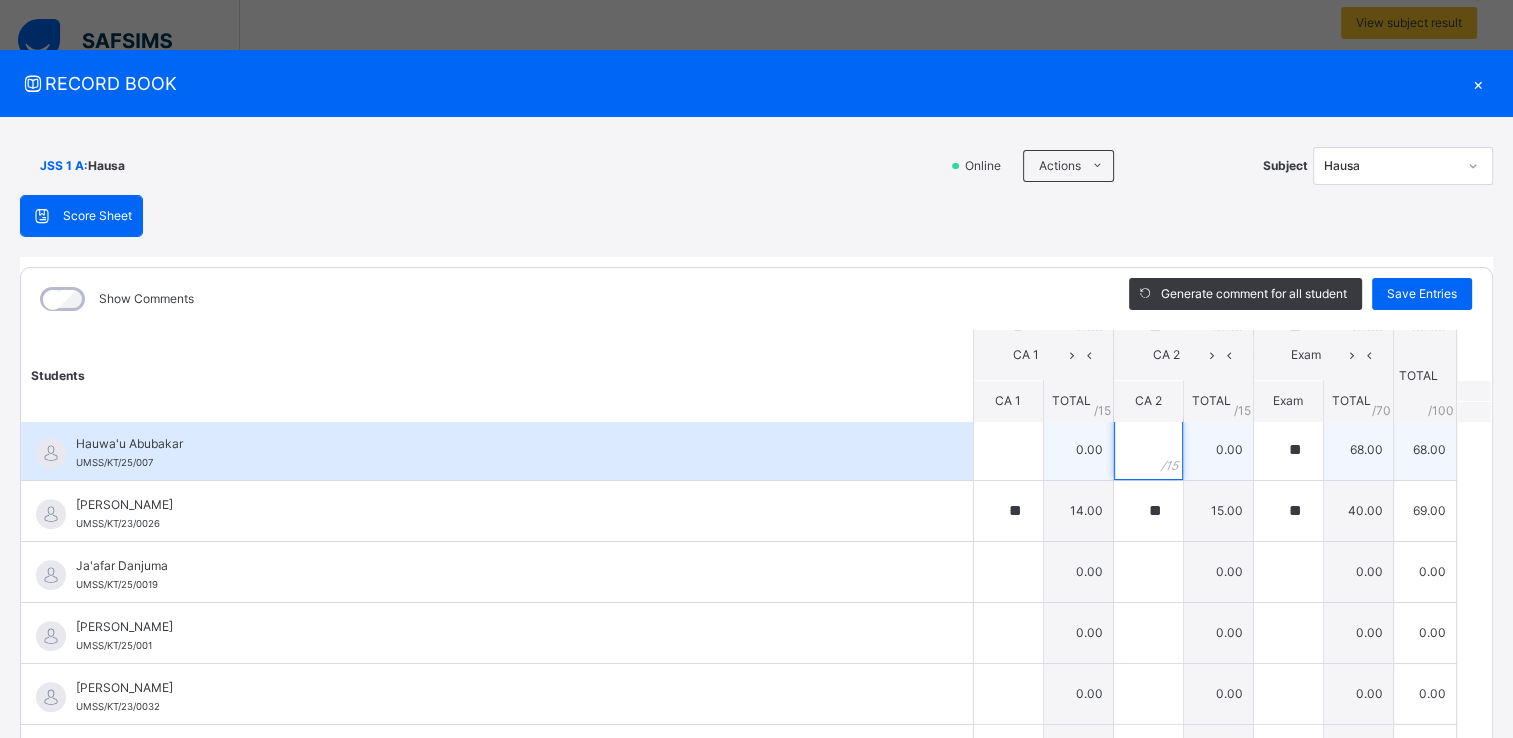 click at bounding box center [1148, 450] 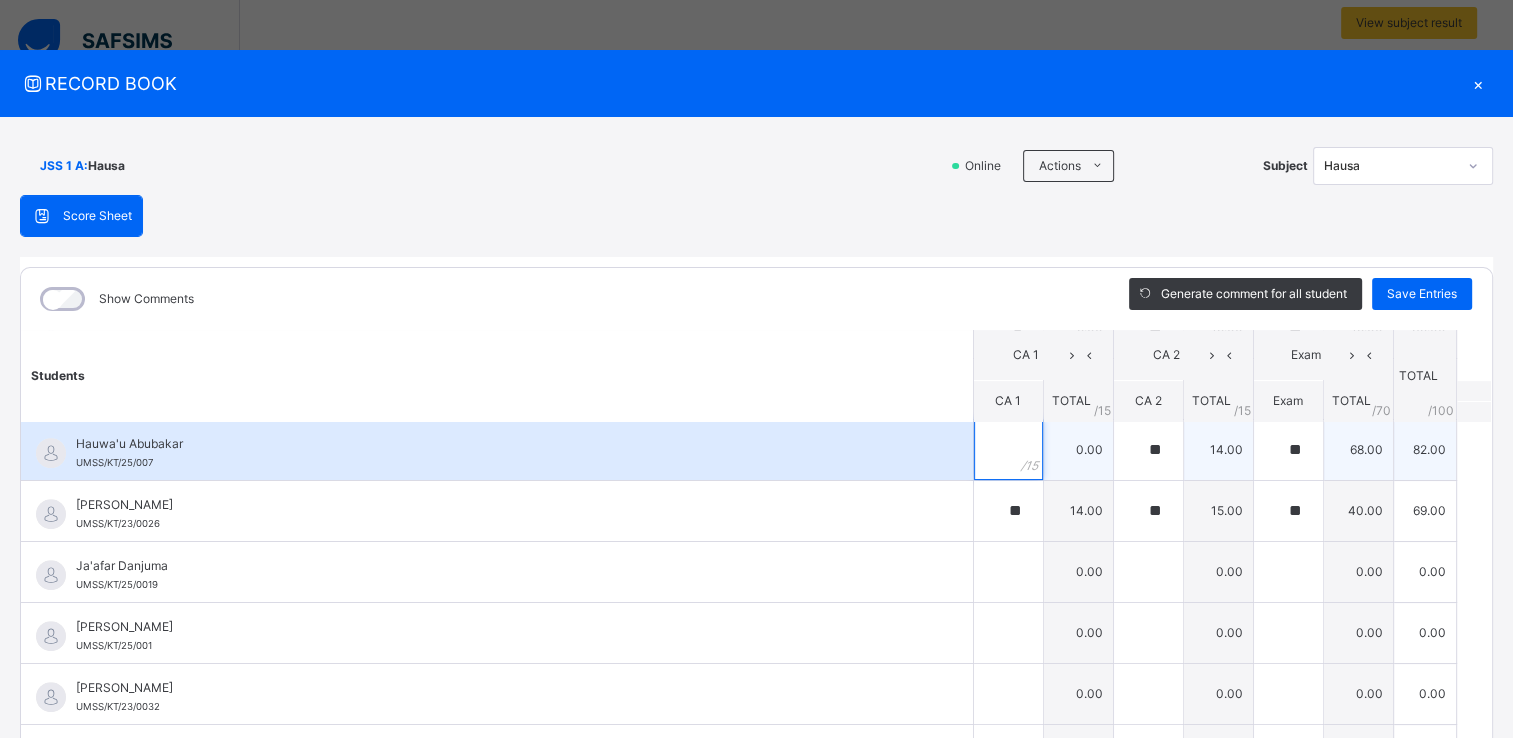click at bounding box center [1008, 450] 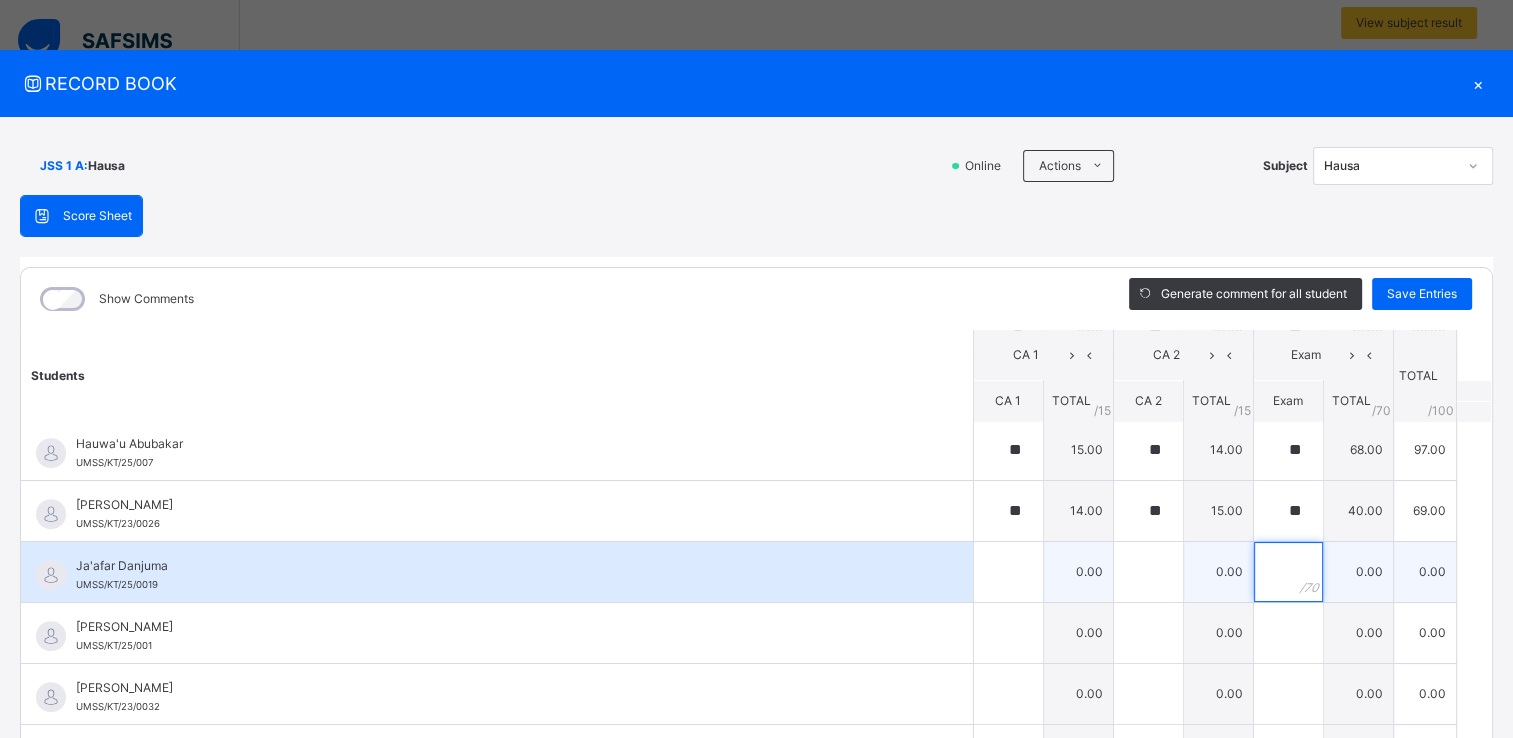 click at bounding box center [1288, 572] 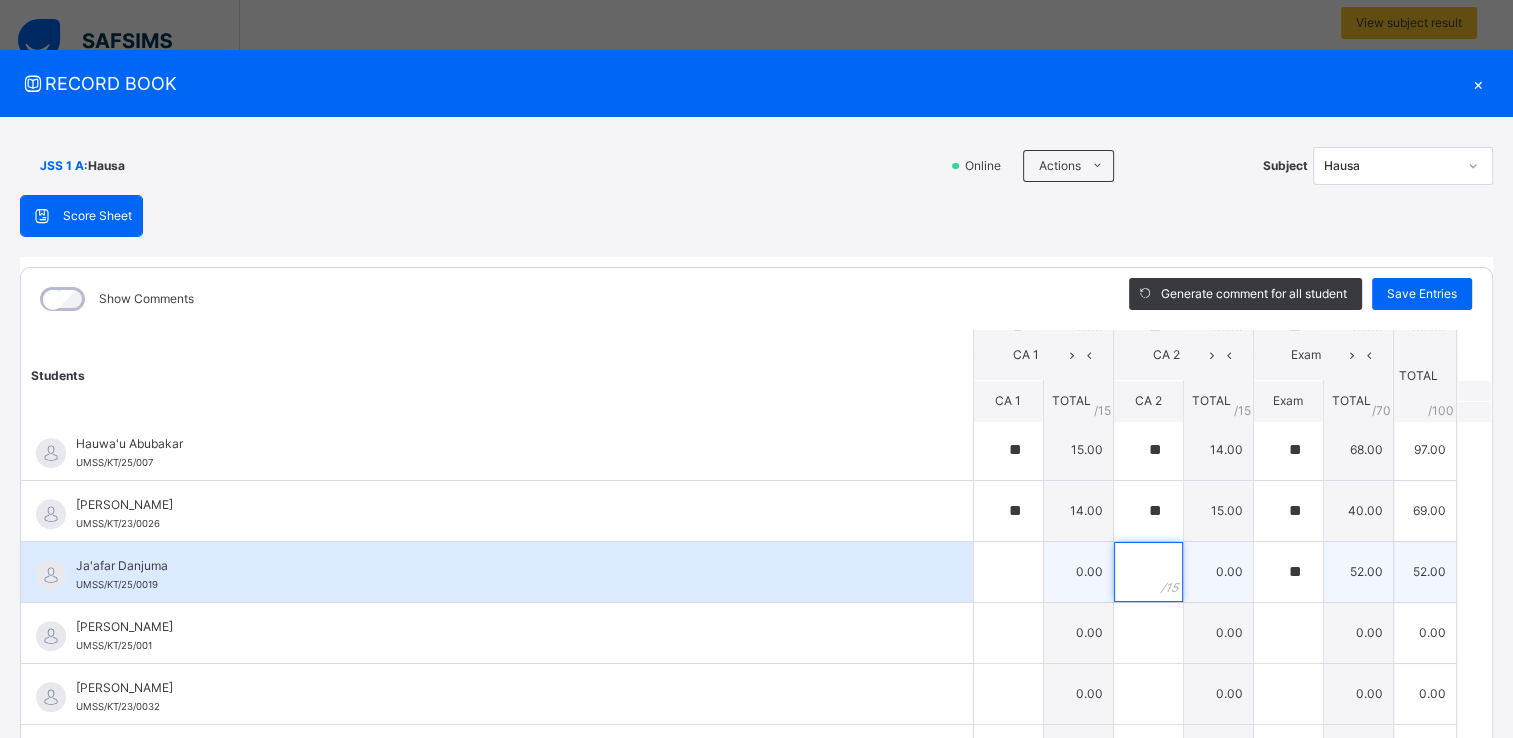 click at bounding box center (1148, 572) 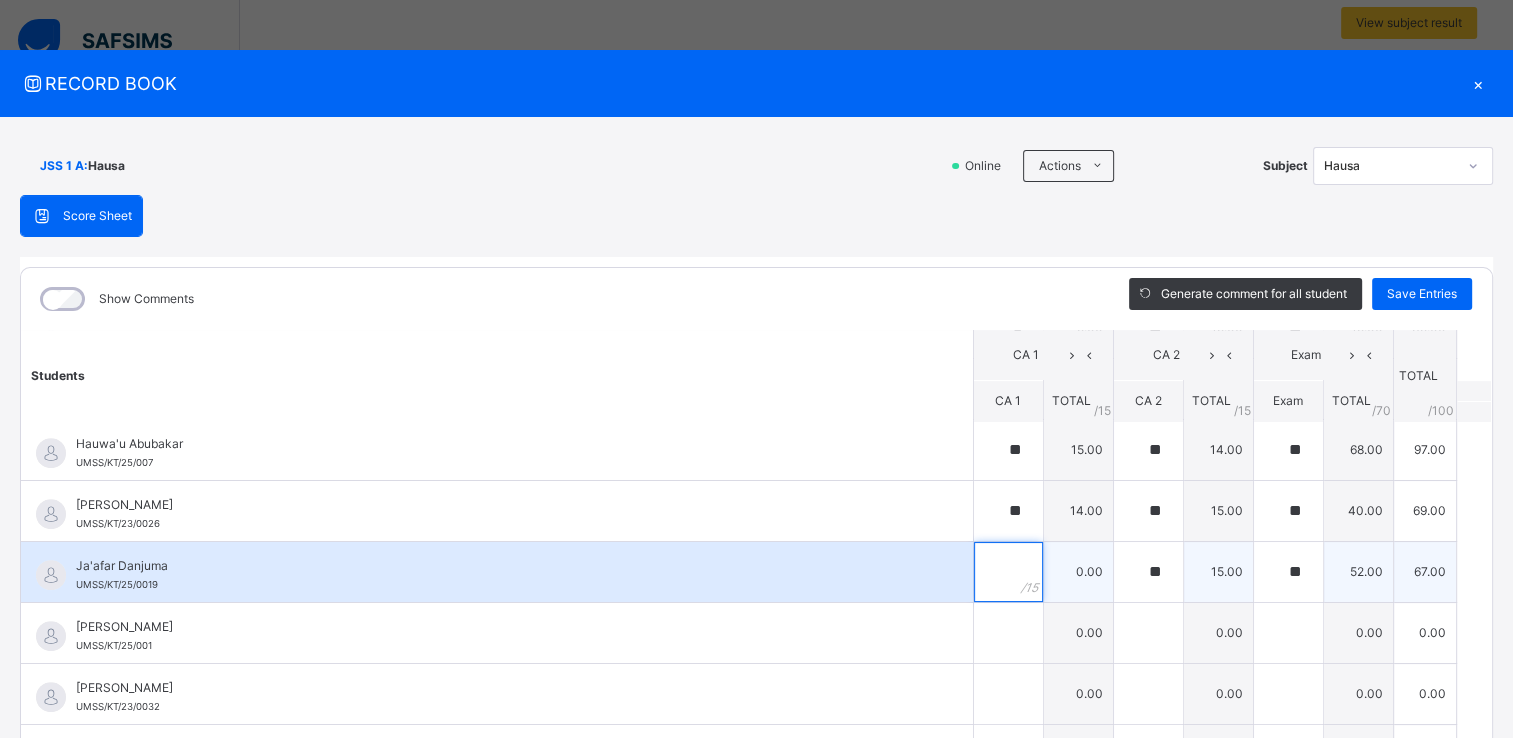 click at bounding box center (1008, 572) 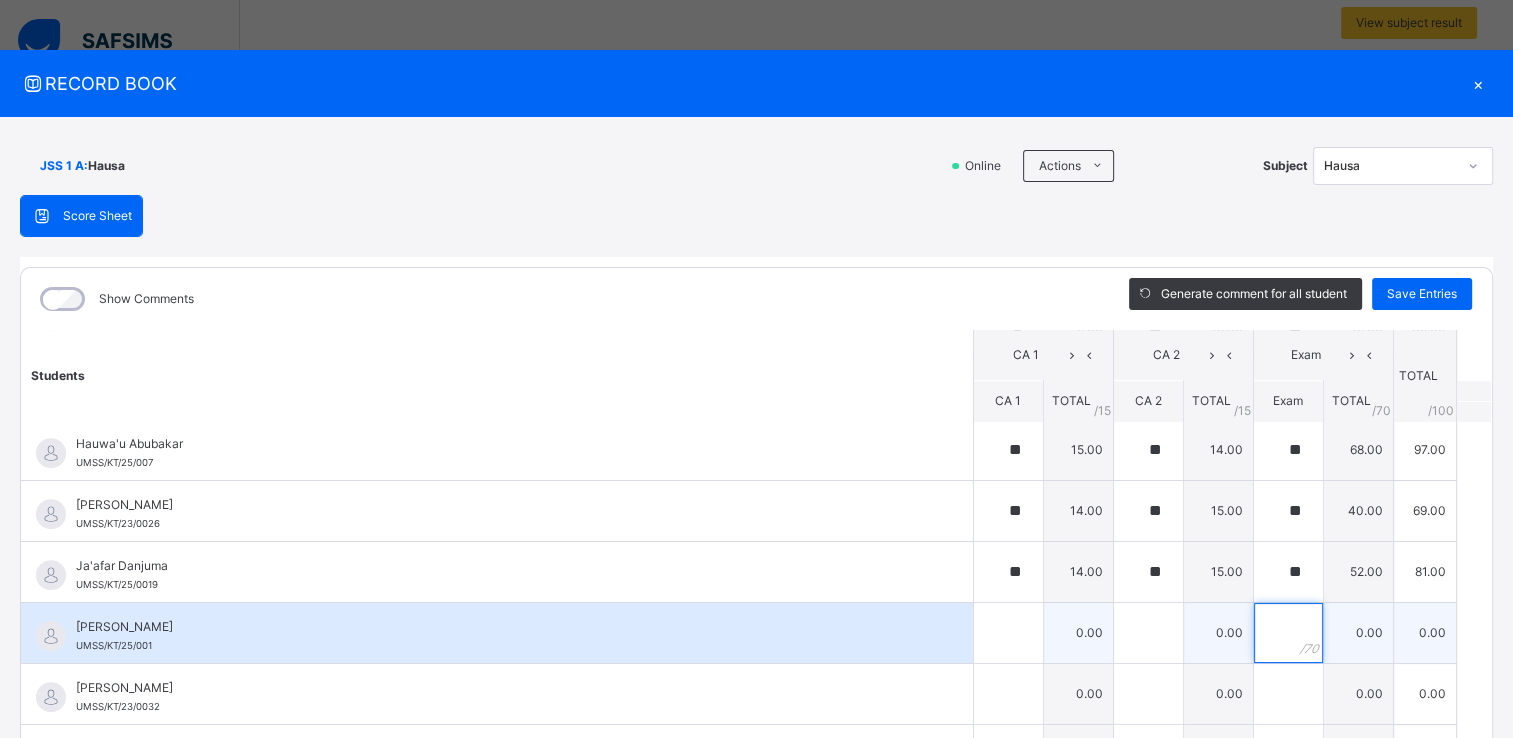 click at bounding box center [1288, 633] 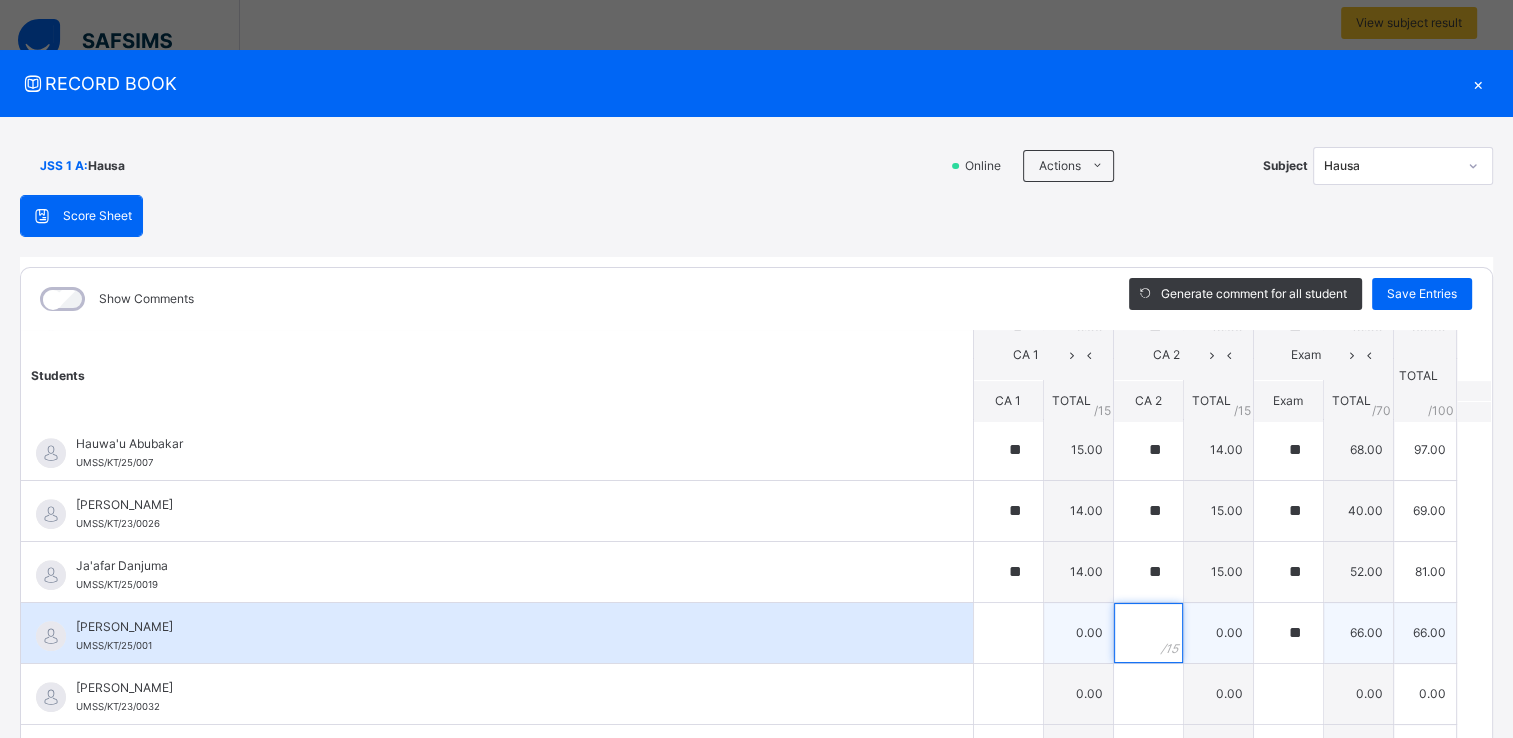 click at bounding box center (1148, 633) 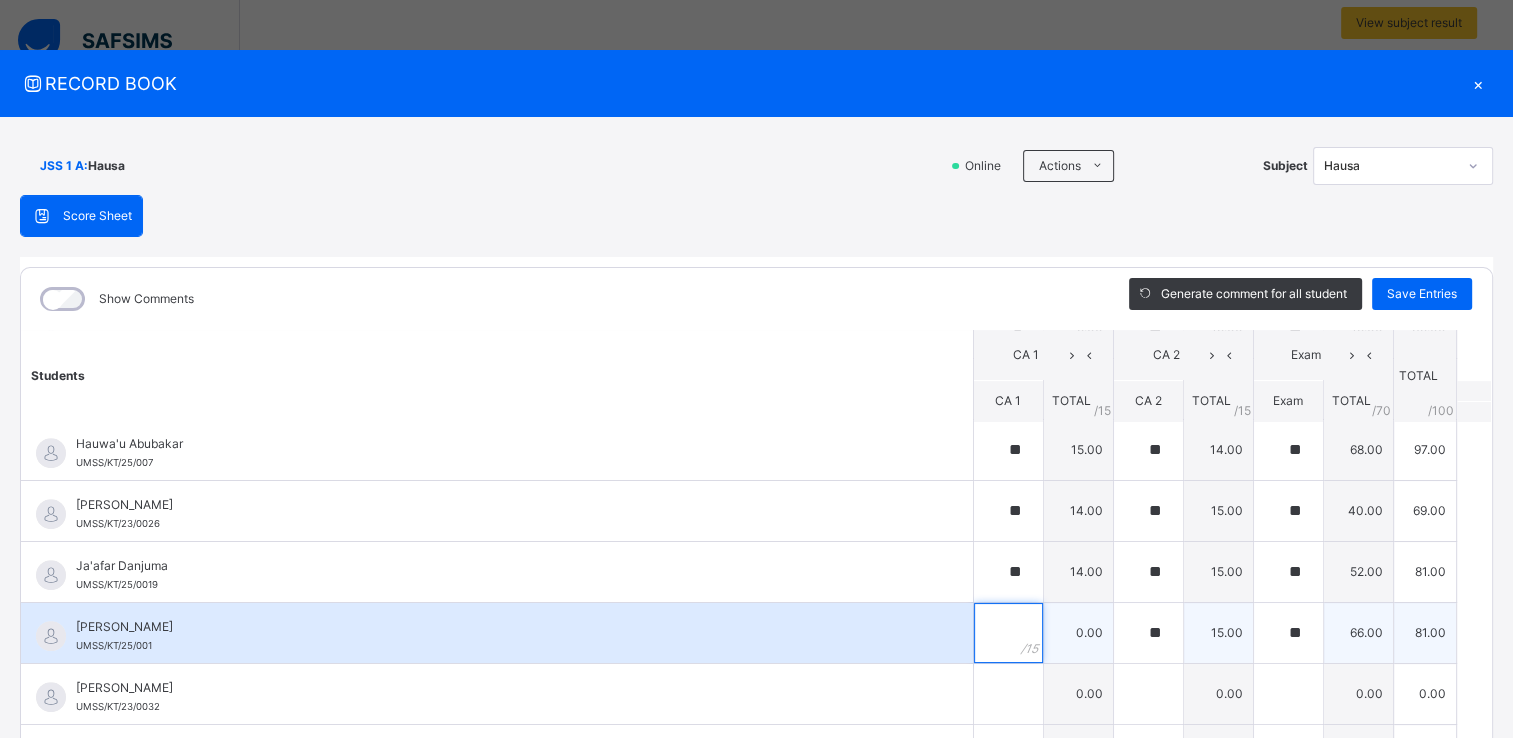 click at bounding box center (1008, 633) 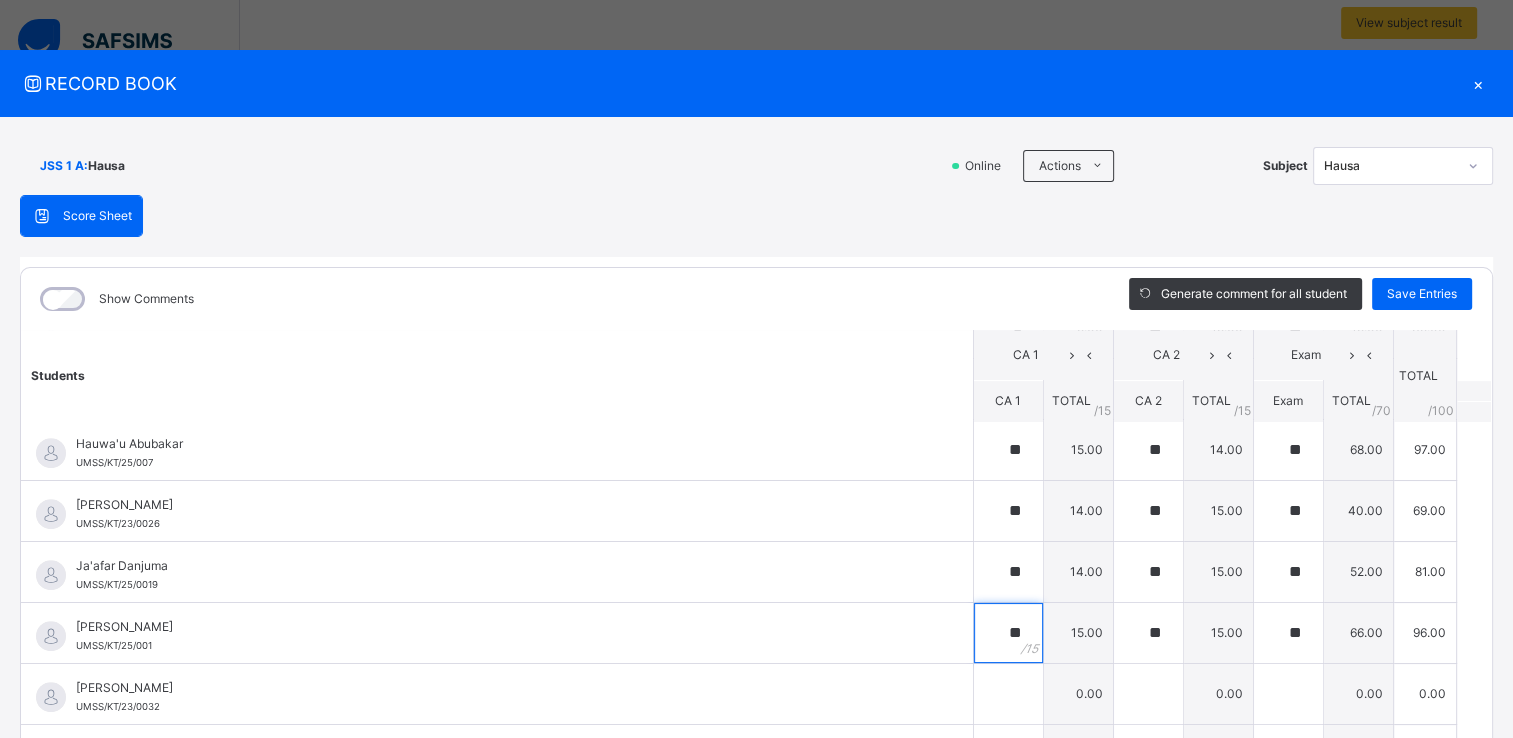 scroll, scrollTop: 1539, scrollLeft: 0, axis: vertical 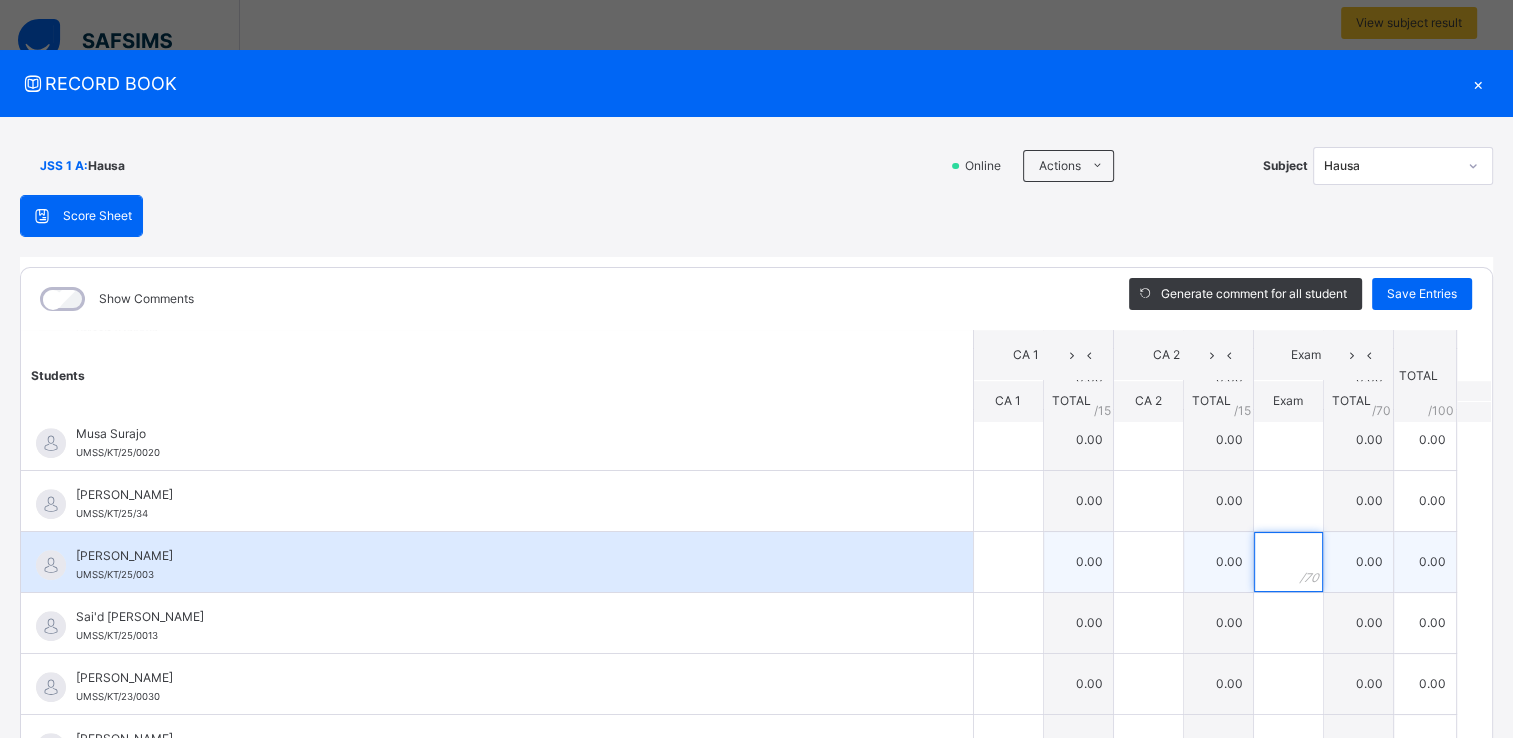 click at bounding box center [1288, 562] 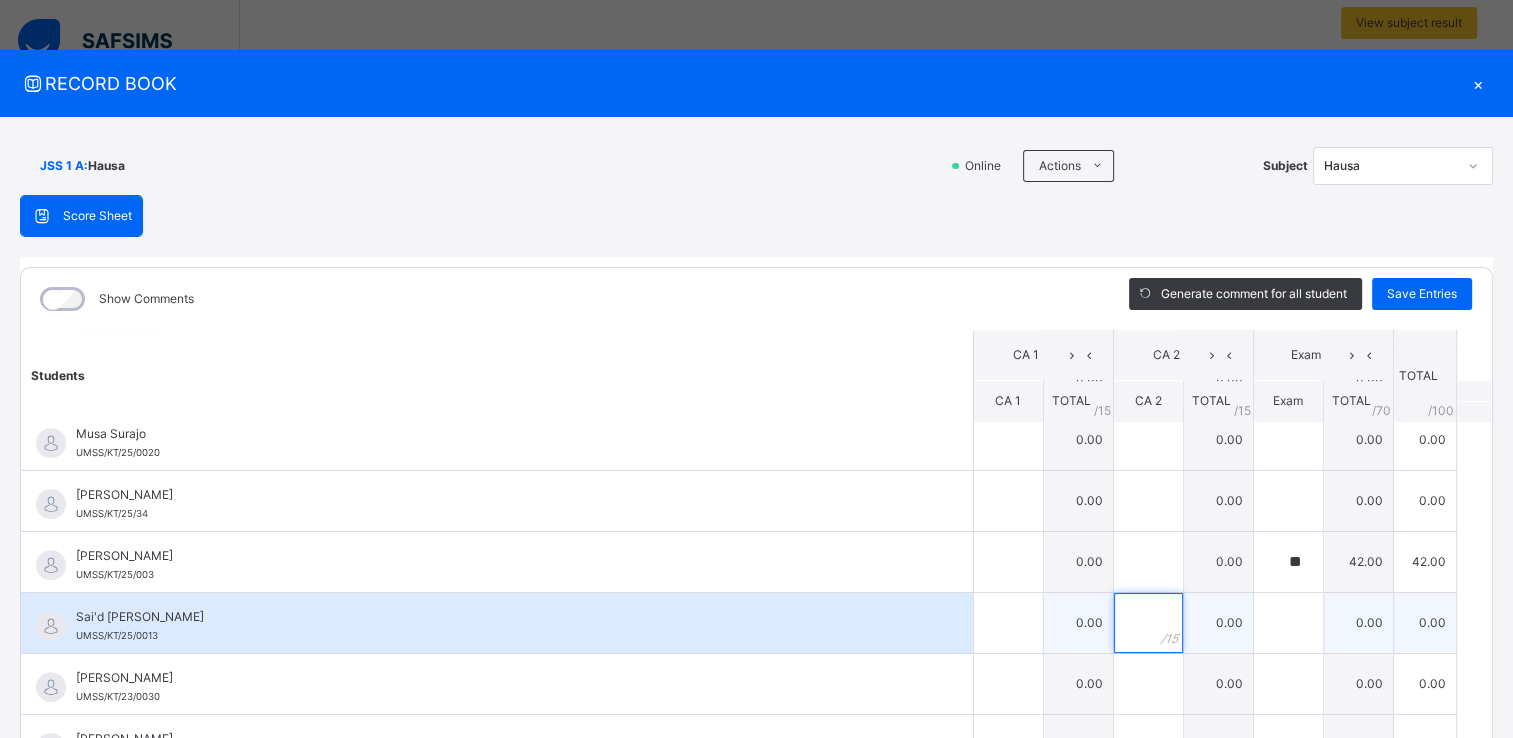 click at bounding box center (1148, 623) 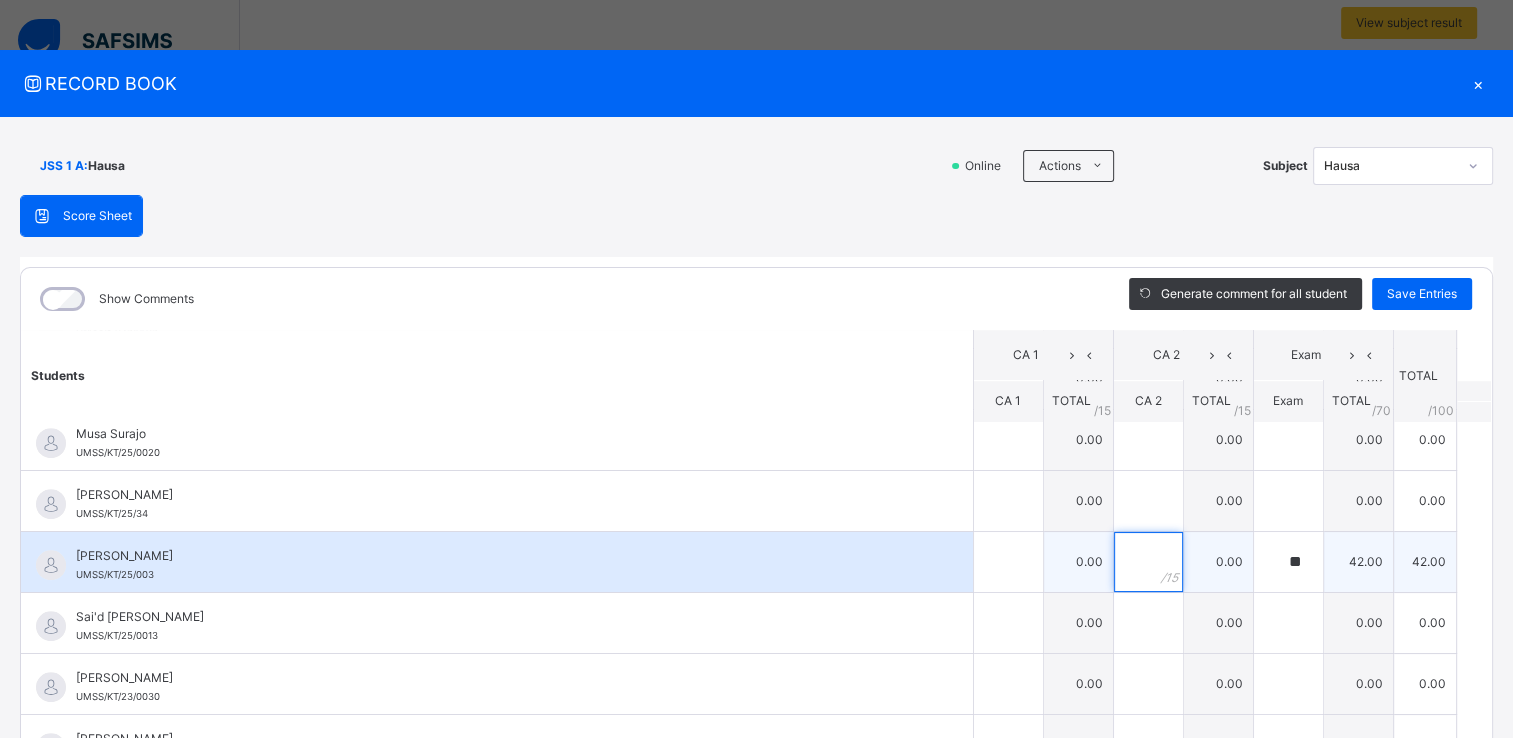click at bounding box center [1148, 562] 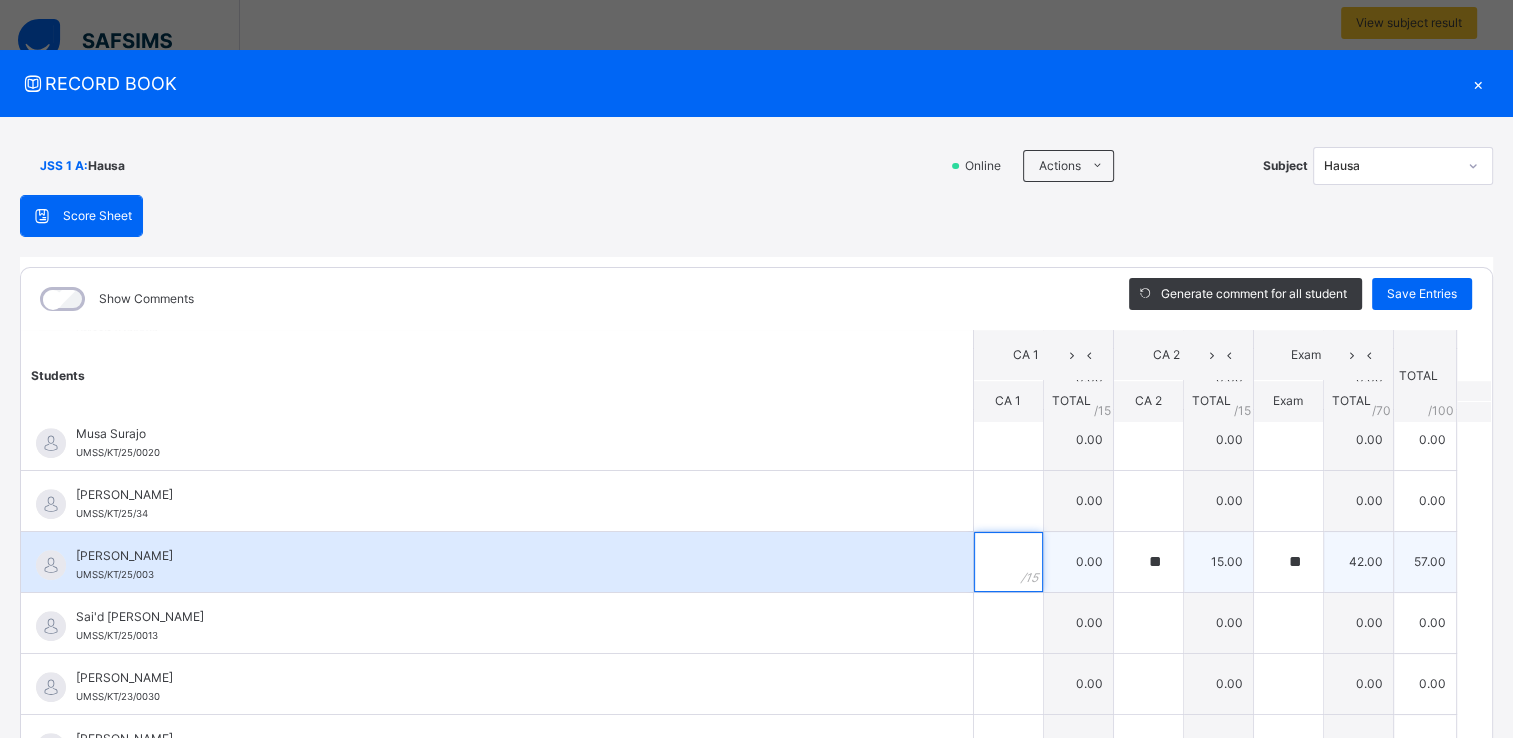 click at bounding box center [1008, 562] 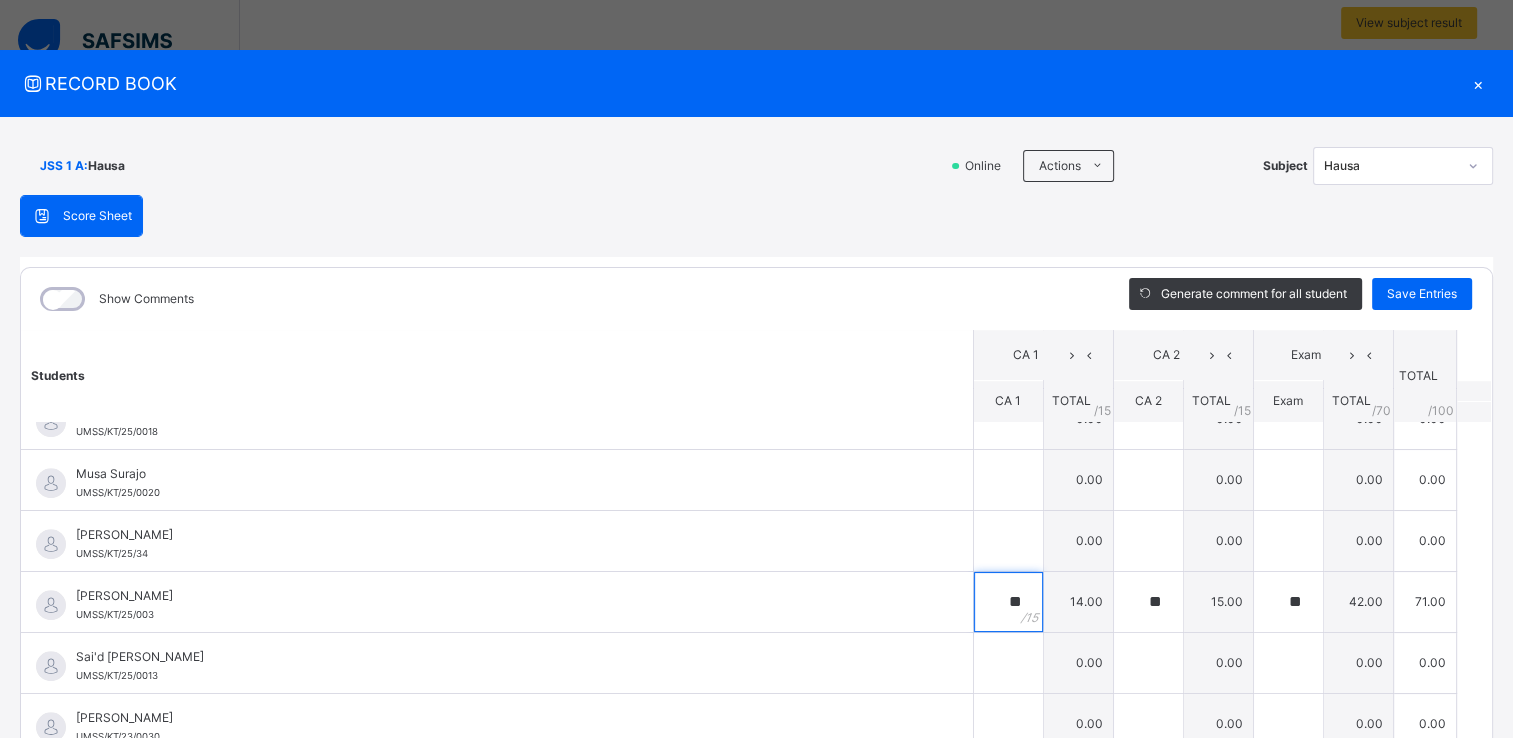 scroll, scrollTop: 1459, scrollLeft: 0, axis: vertical 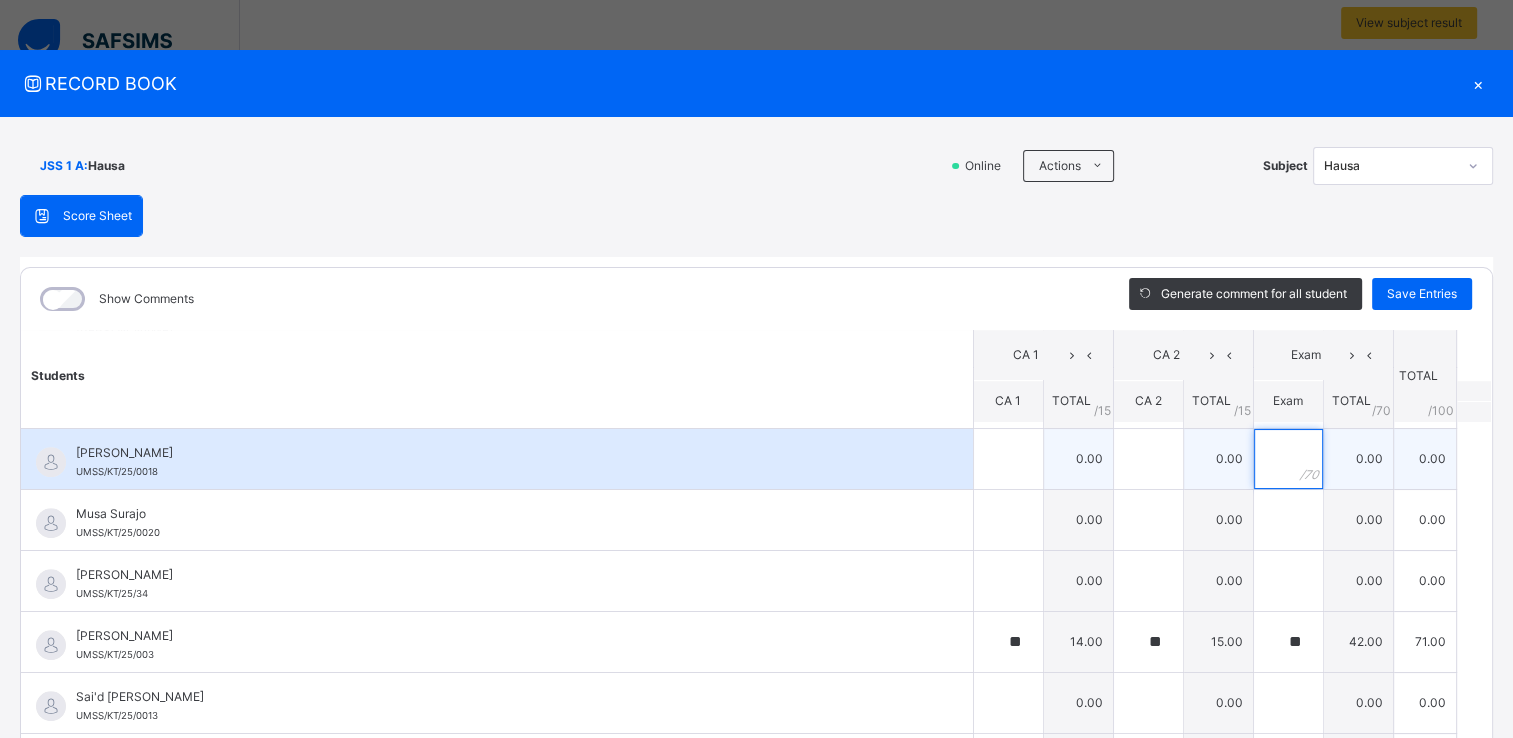 click at bounding box center (1288, 459) 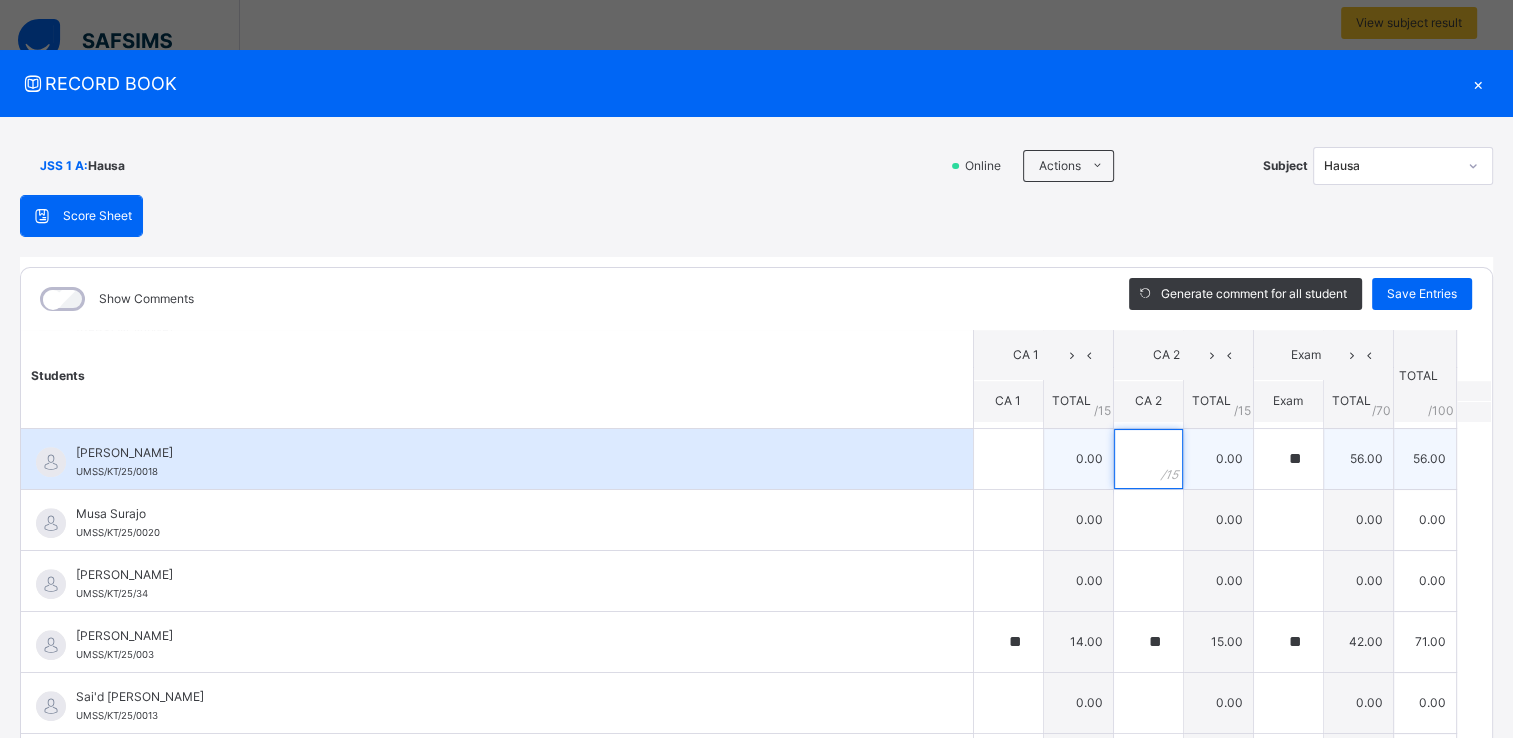 click at bounding box center (1148, 459) 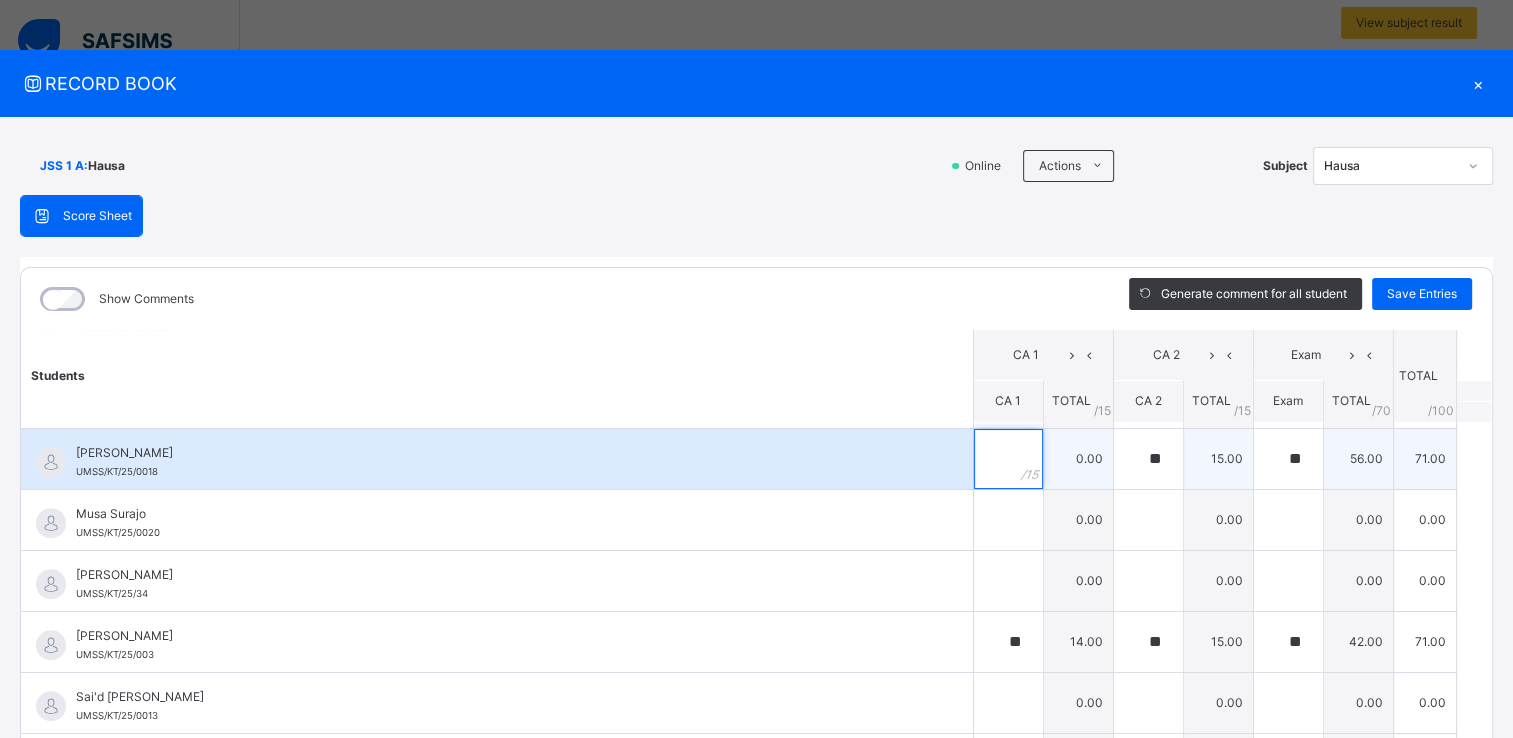 click at bounding box center [1008, 459] 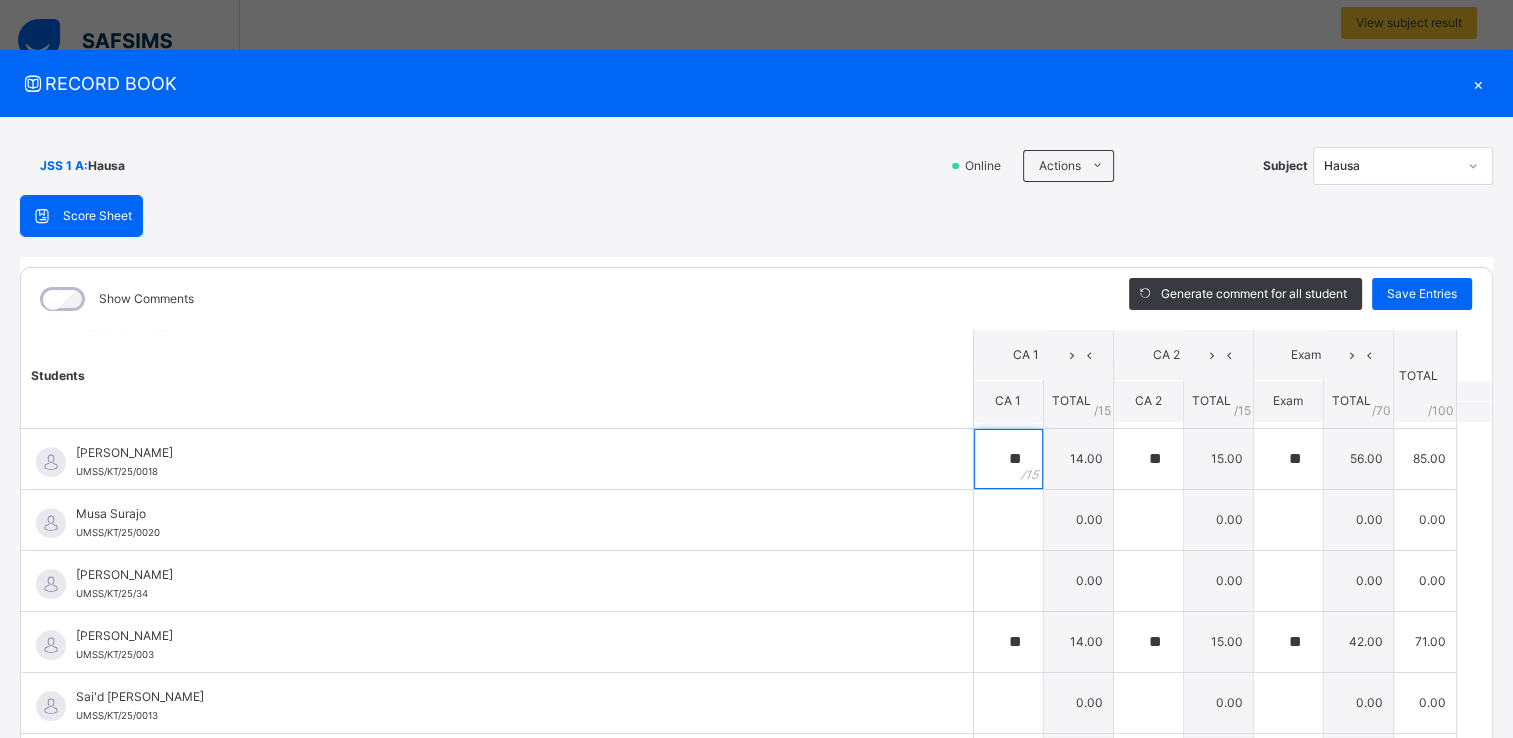 scroll, scrollTop: 1419, scrollLeft: 0, axis: vertical 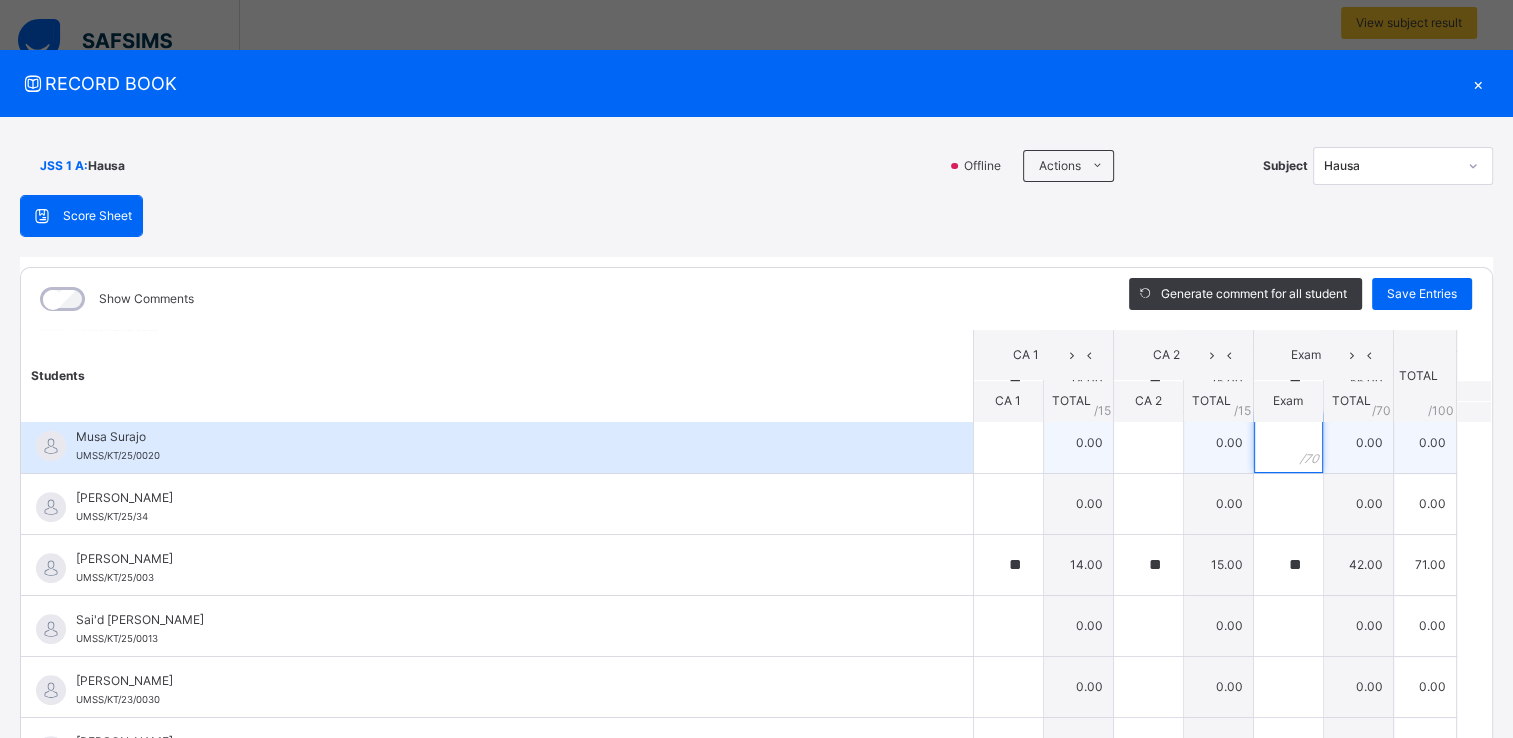 click at bounding box center (1288, 443) 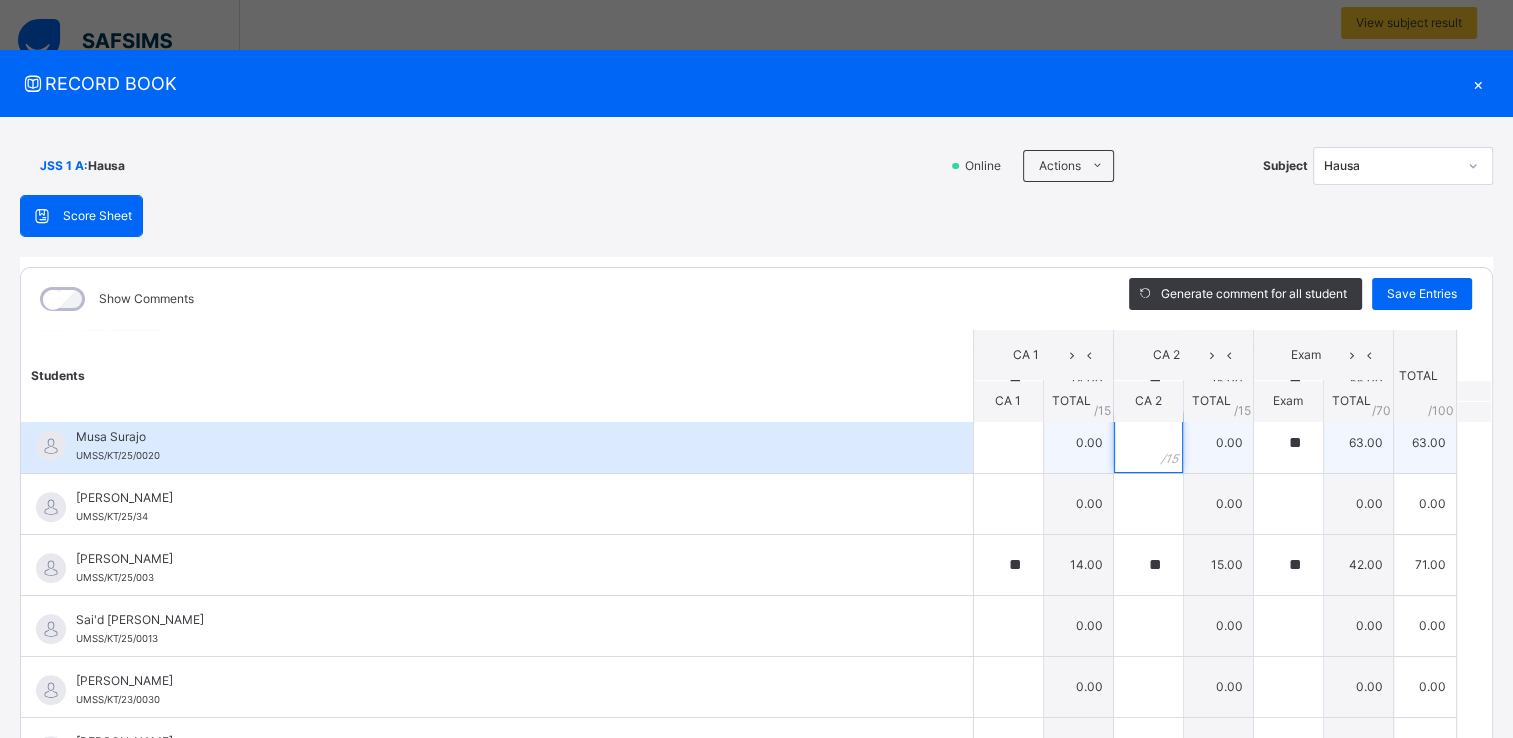 click at bounding box center (1148, 443) 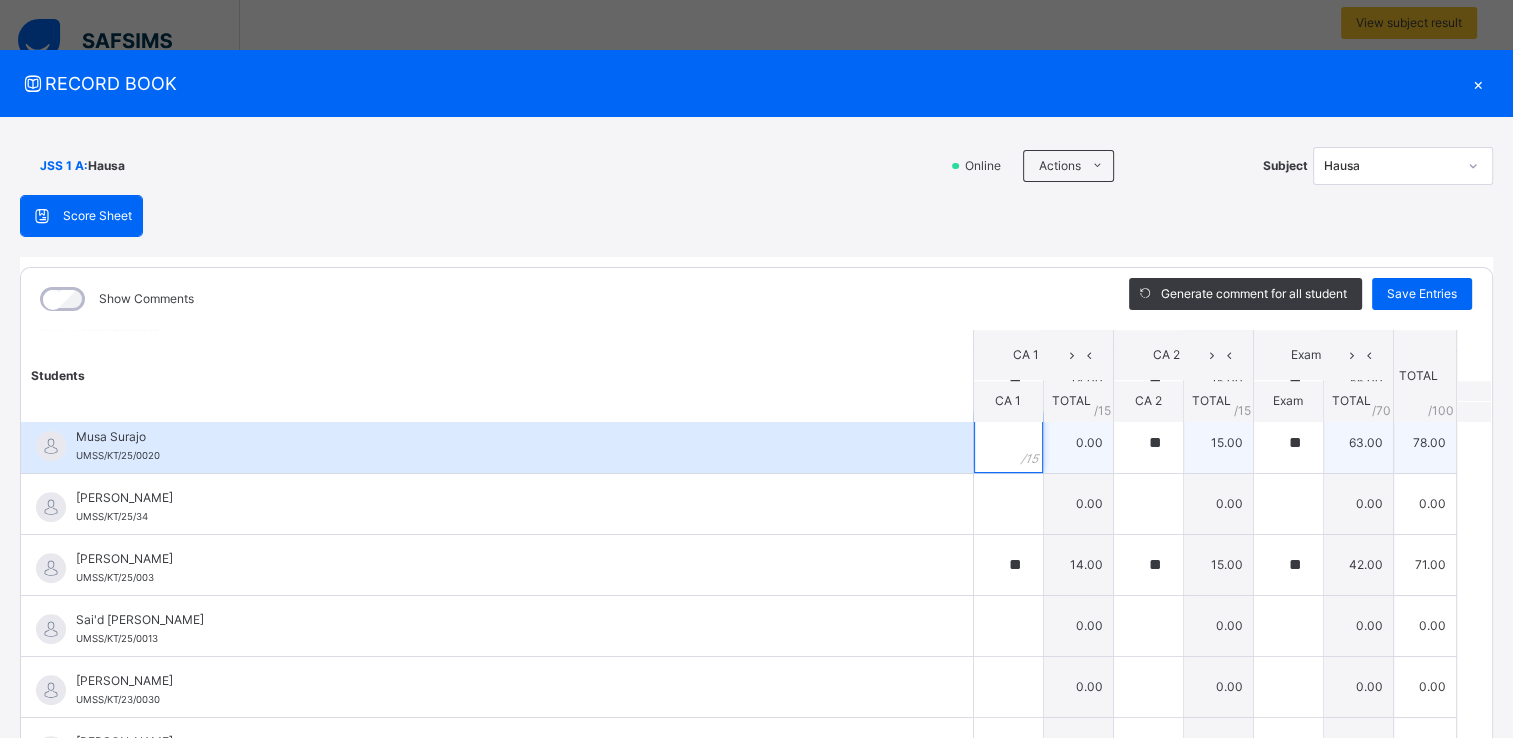 click at bounding box center (1008, 443) 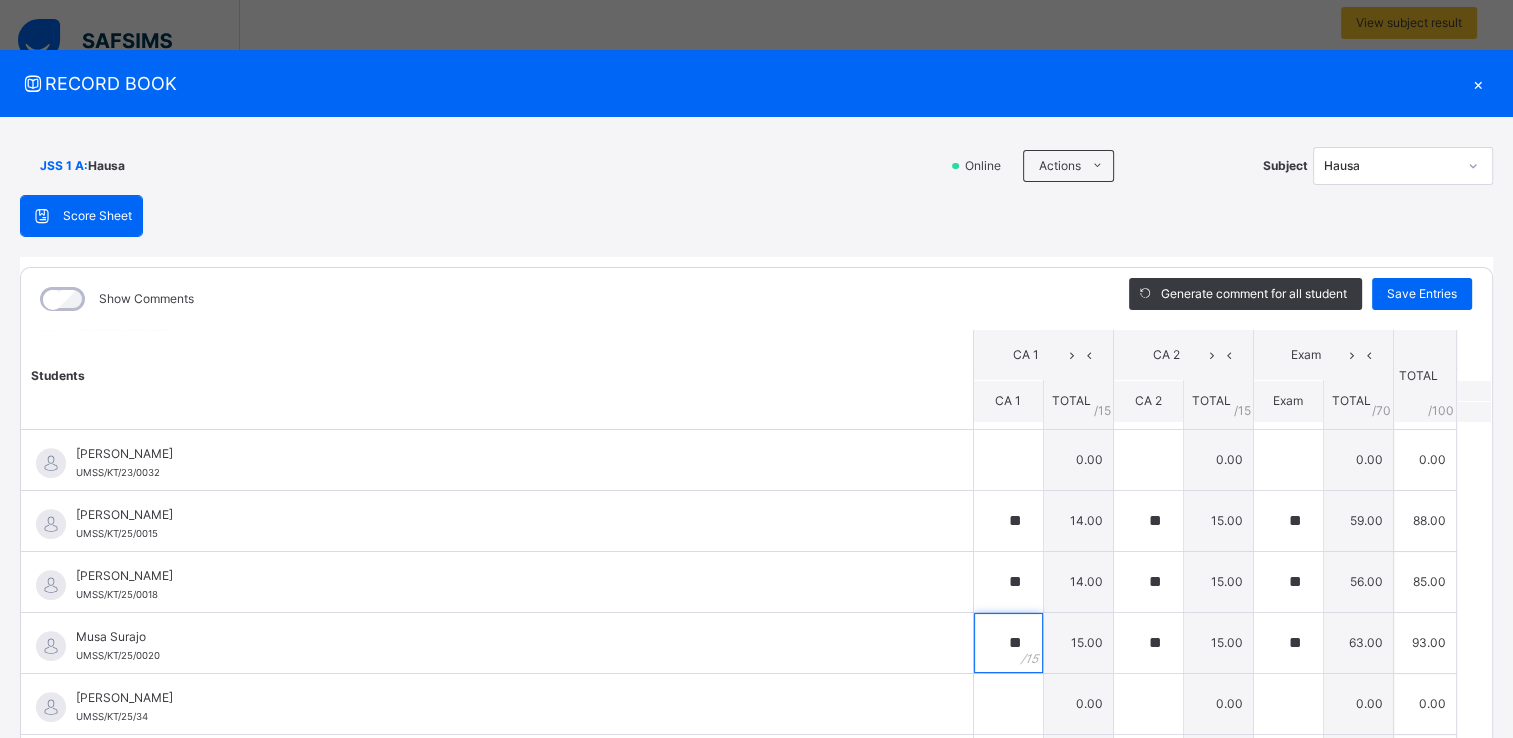 scroll, scrollTop: 1296, scrollLeft: 0, axis: vertical 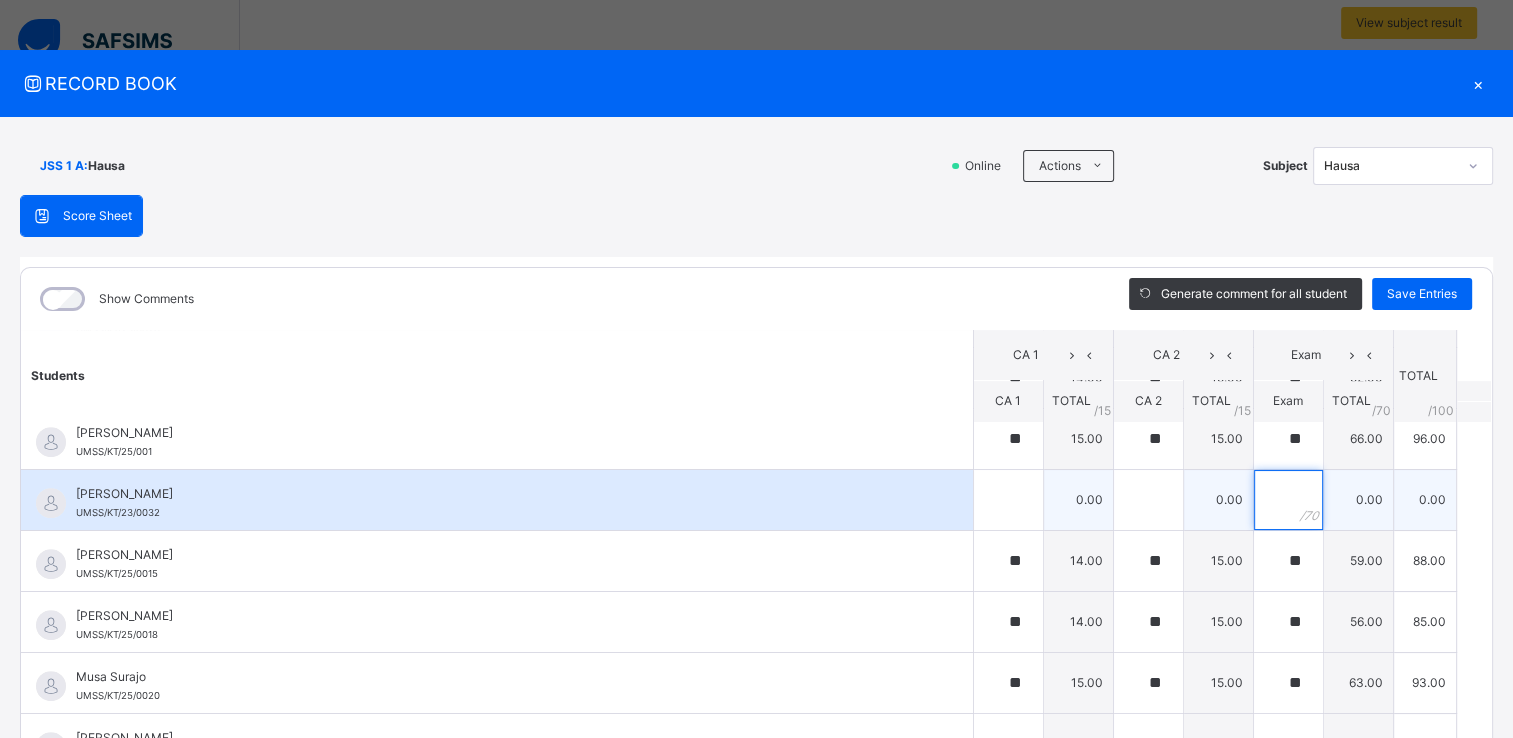 click at bounding box center (1288, 500) 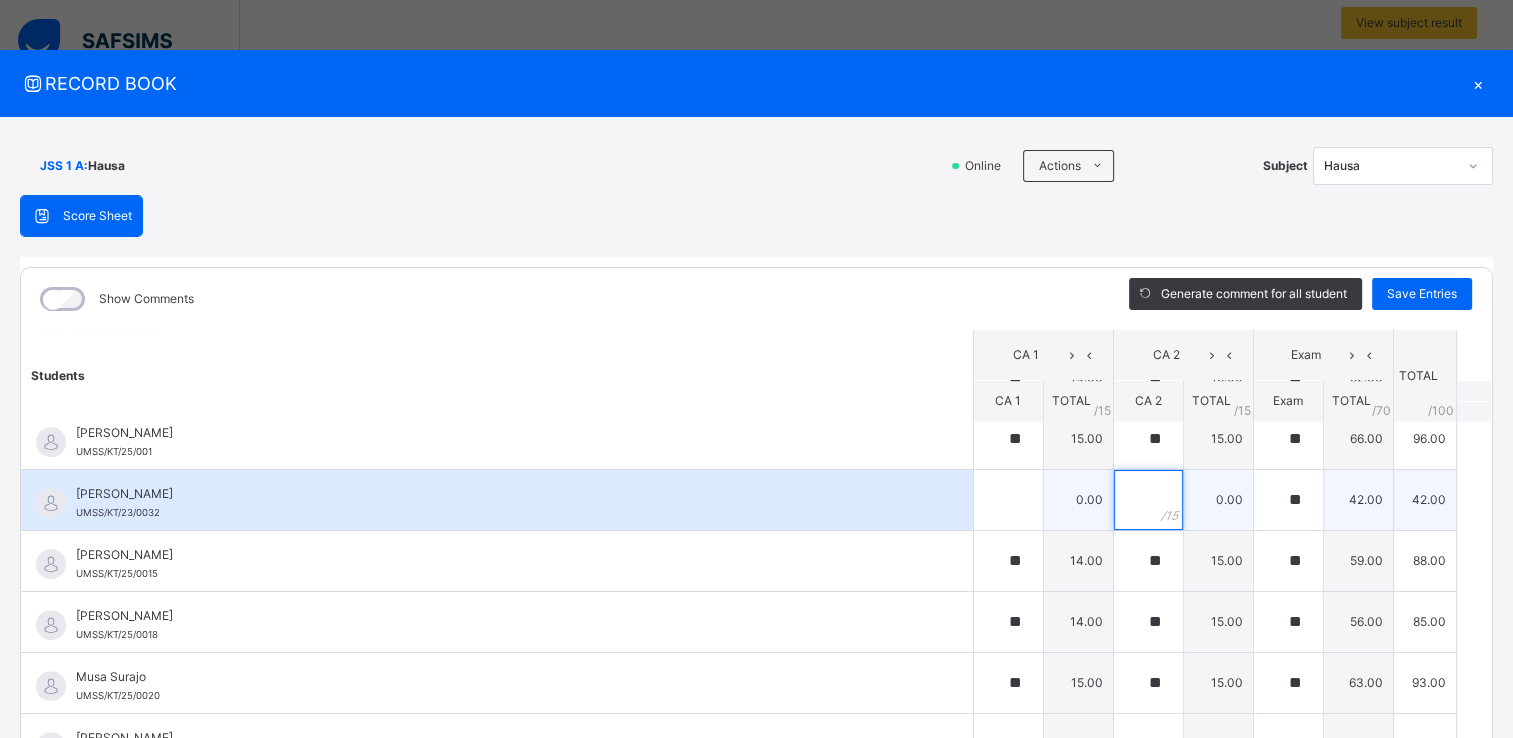 click at bounding box center (1148, 500) 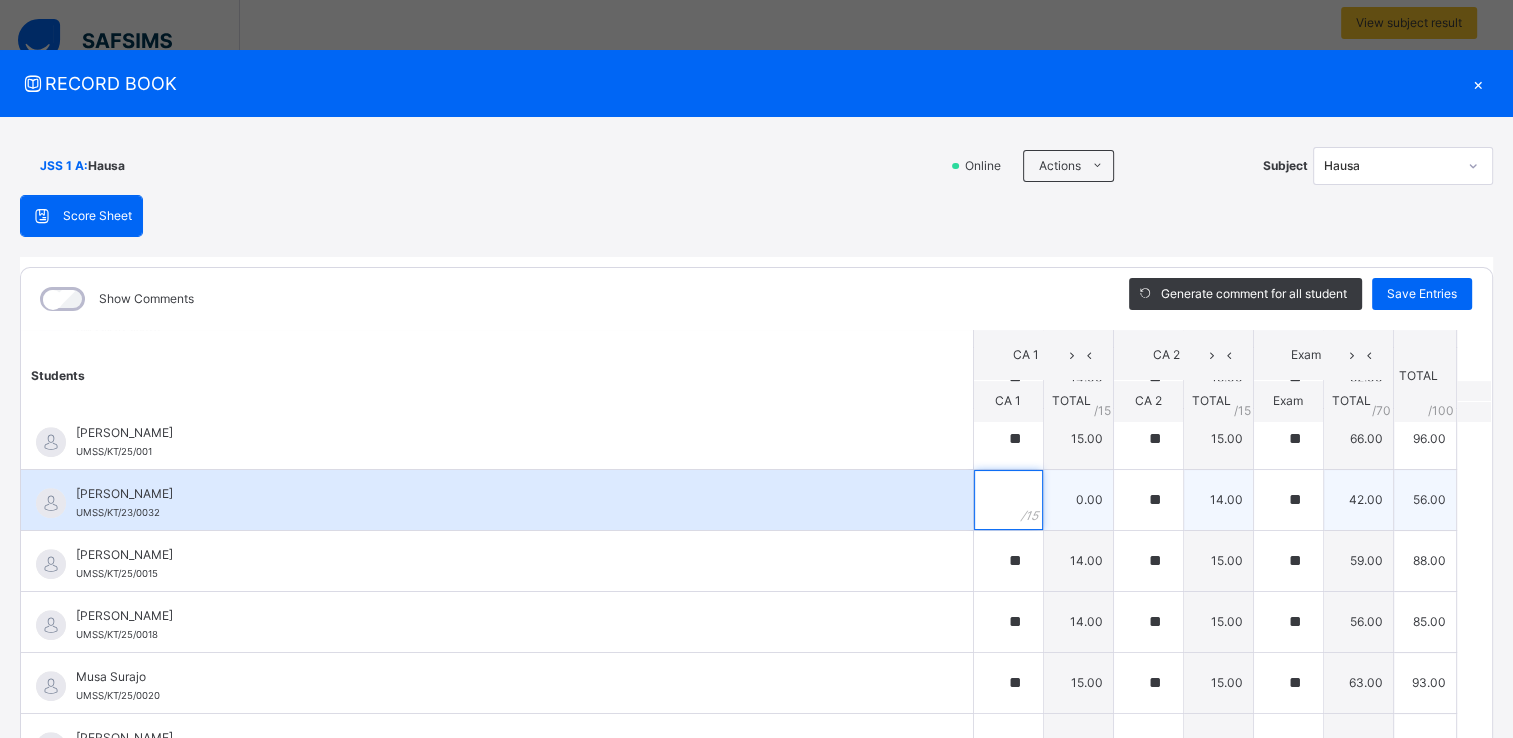 click at bounding box center (1008, 500) 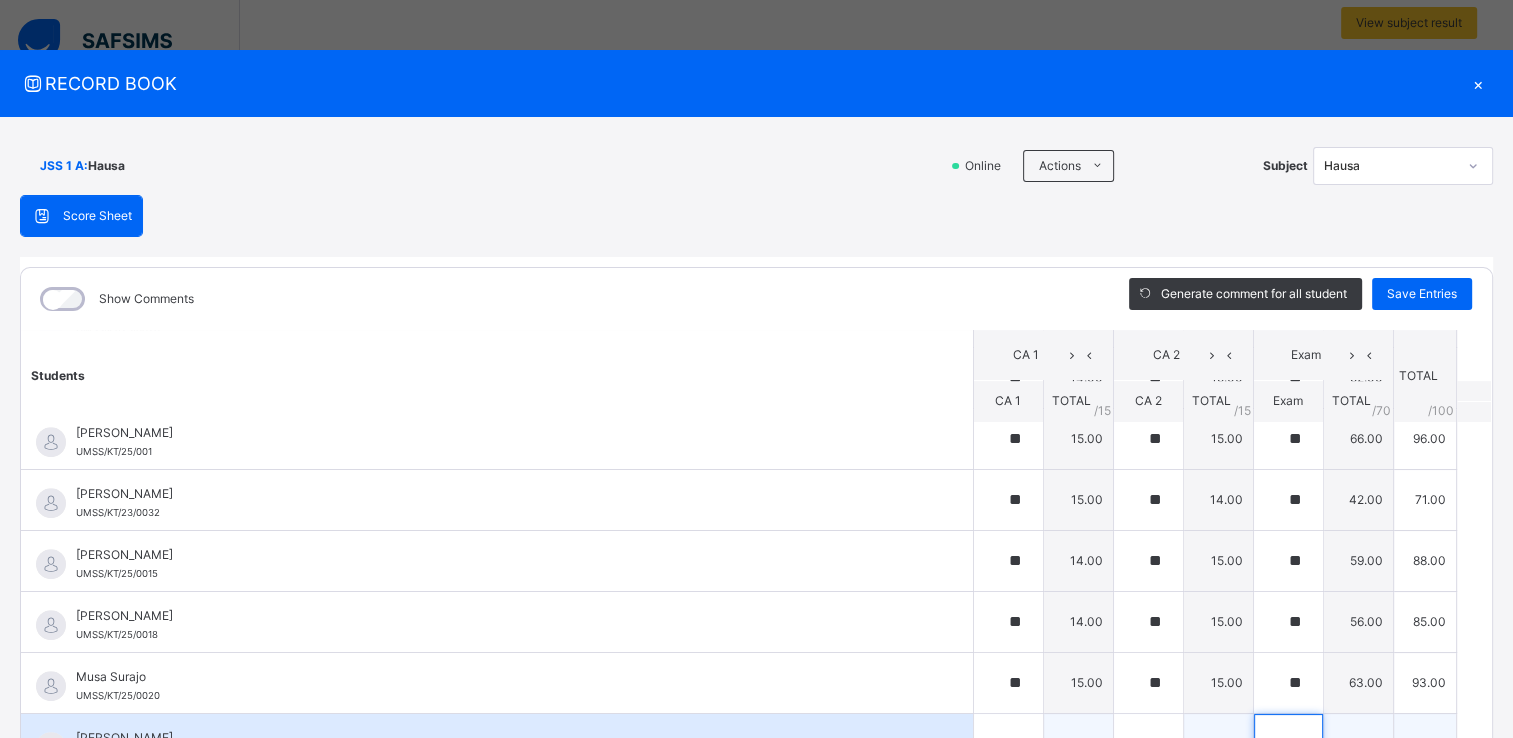 click at bounding box center [1288, 744] 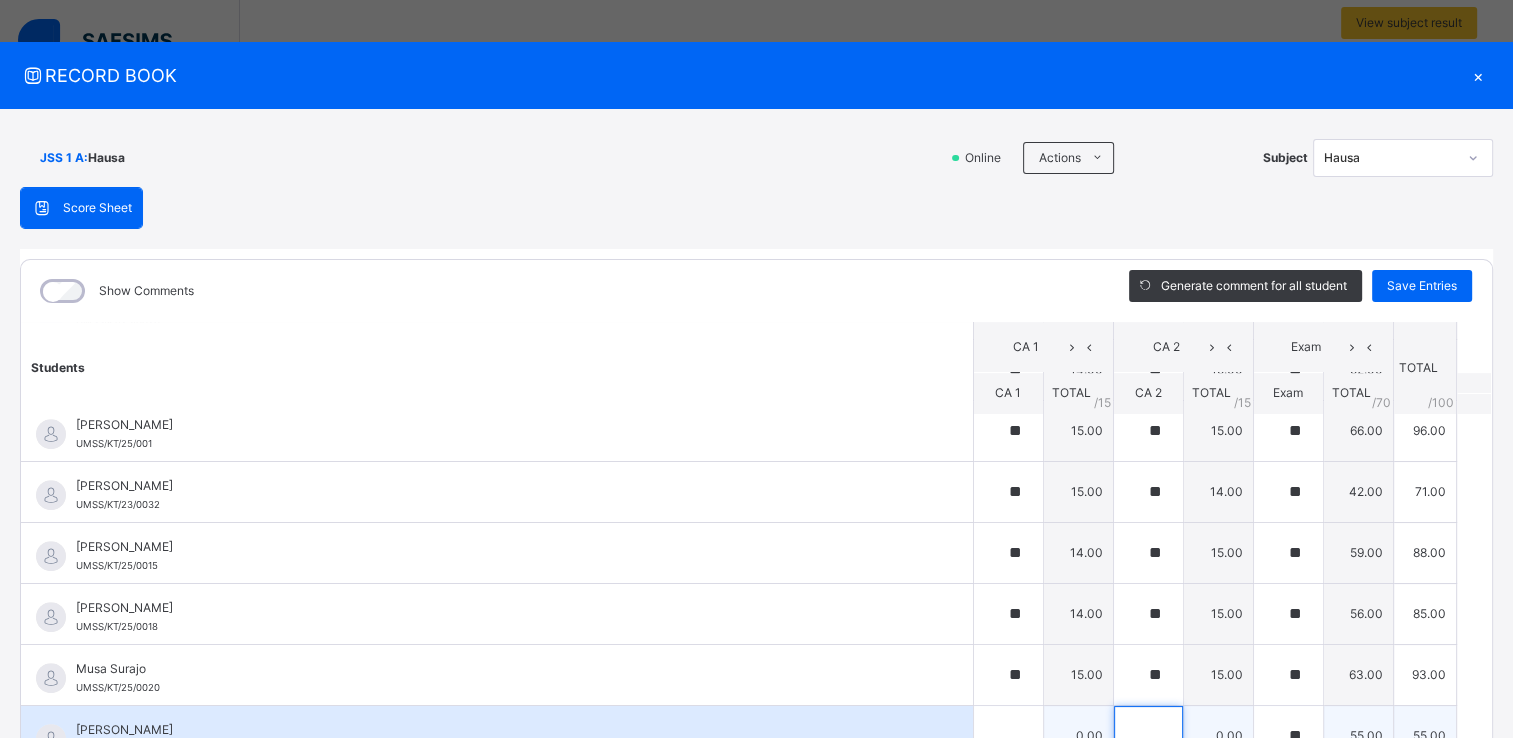 click at bounding box center [1148, 736] 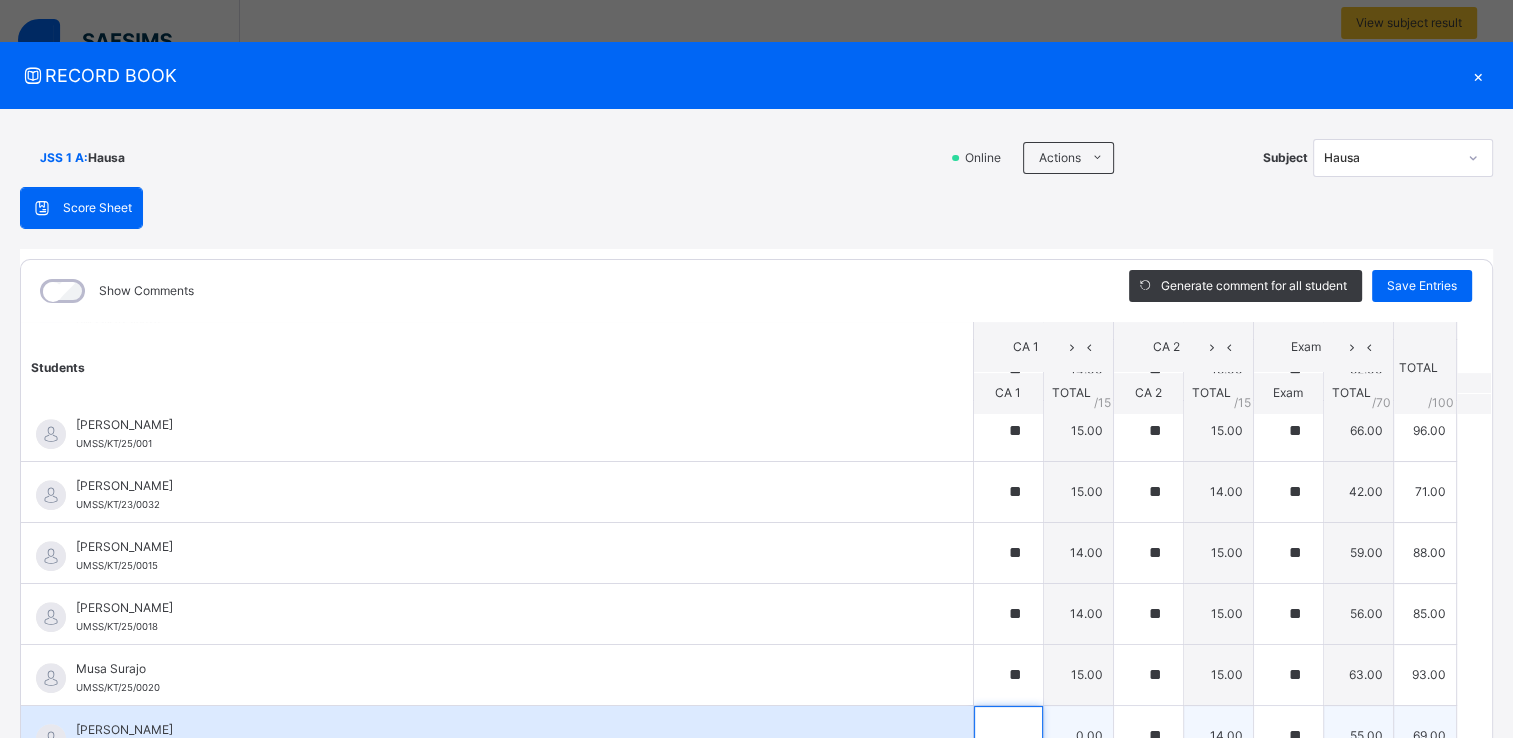 click at bounding box center [1008, 736] 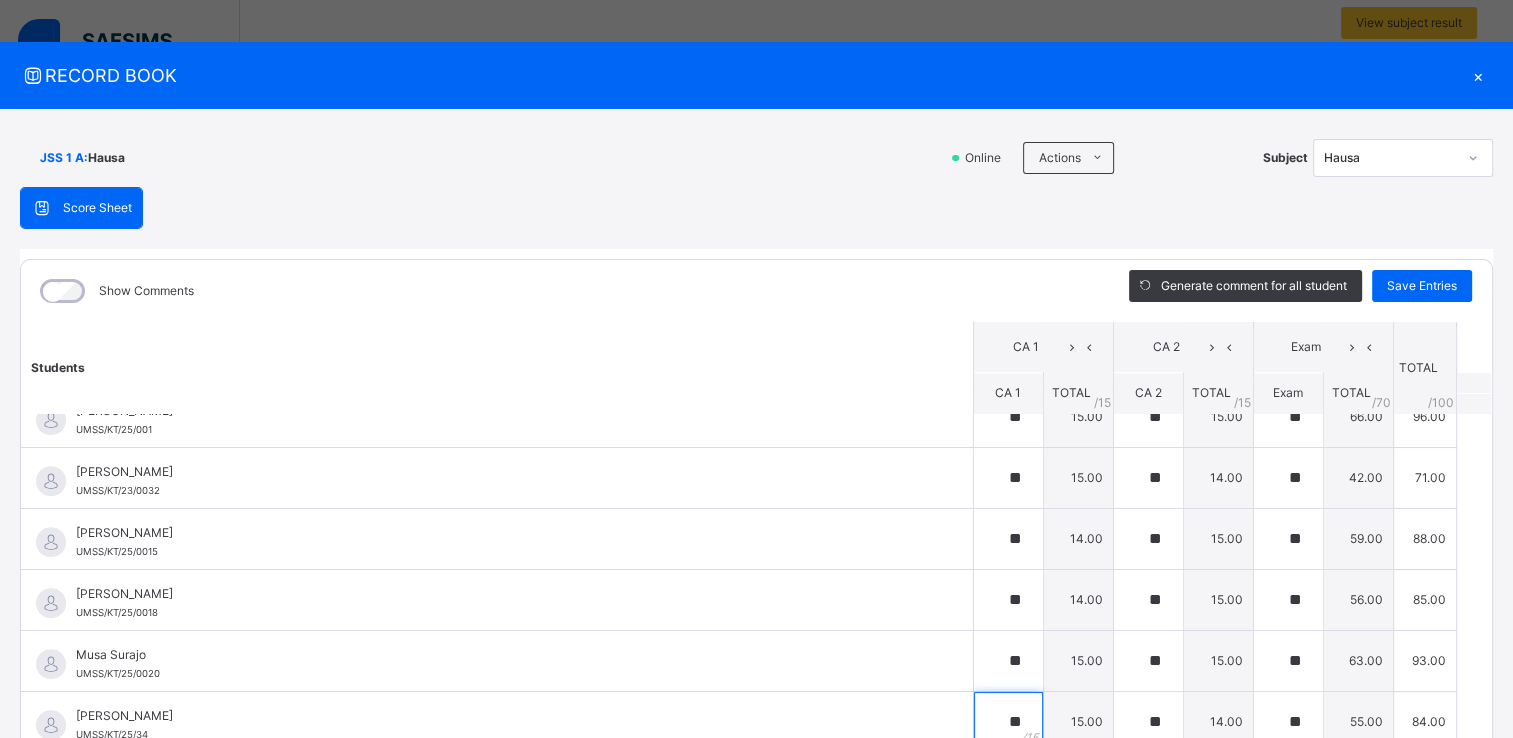 scroll, scrollTop: 1747, scrollLeft: 0, axis: vertical 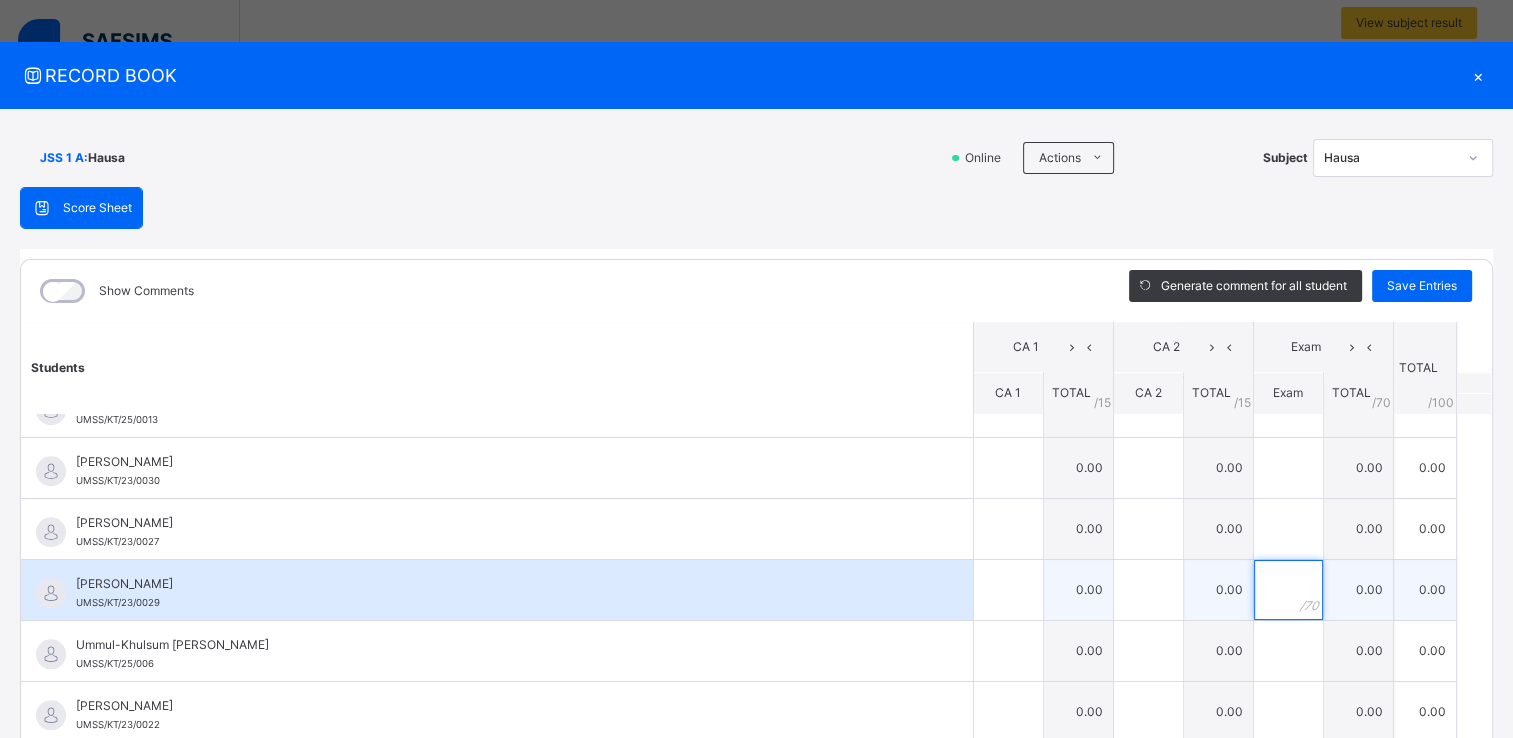 click at bounding box center (1288, 590) 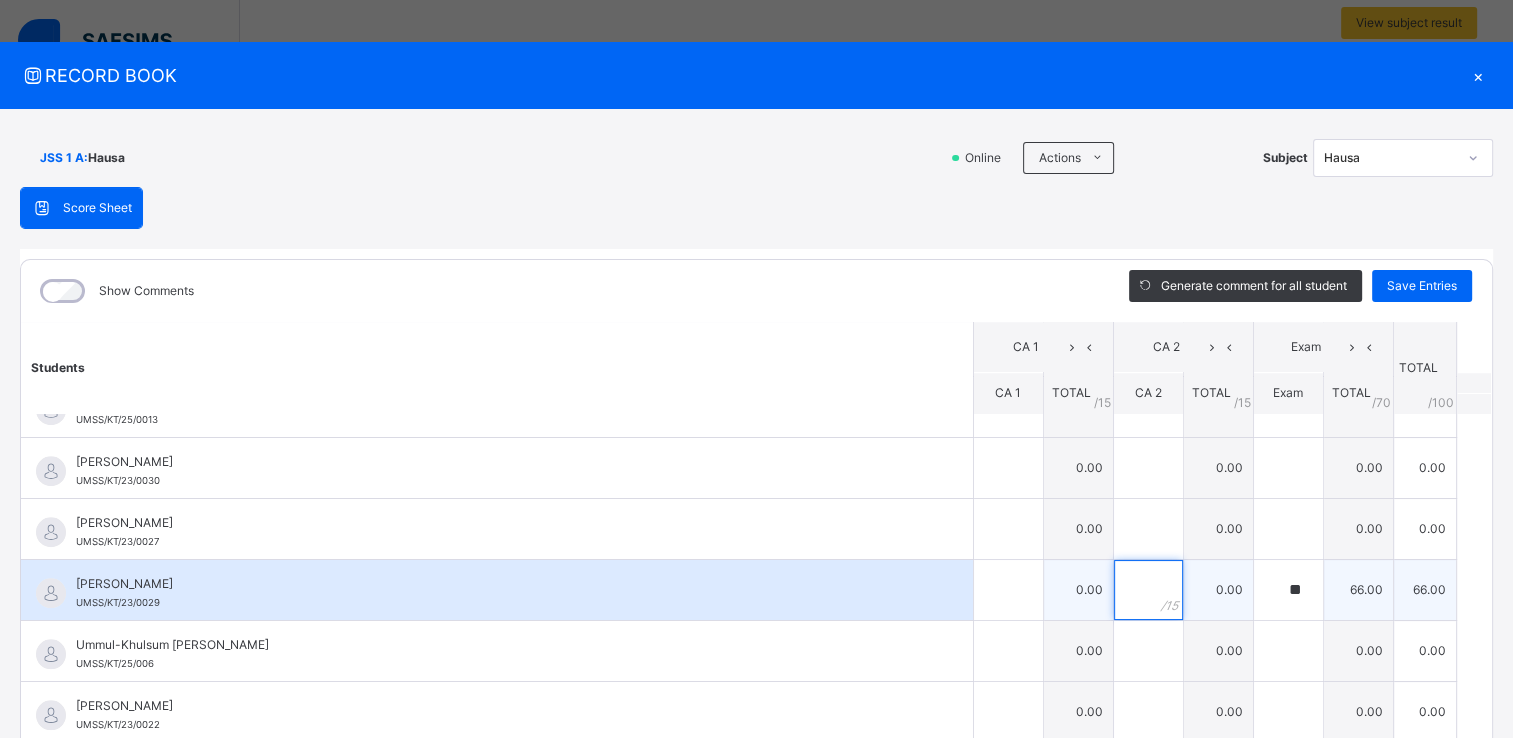 click at bounding box center [1148, 590] 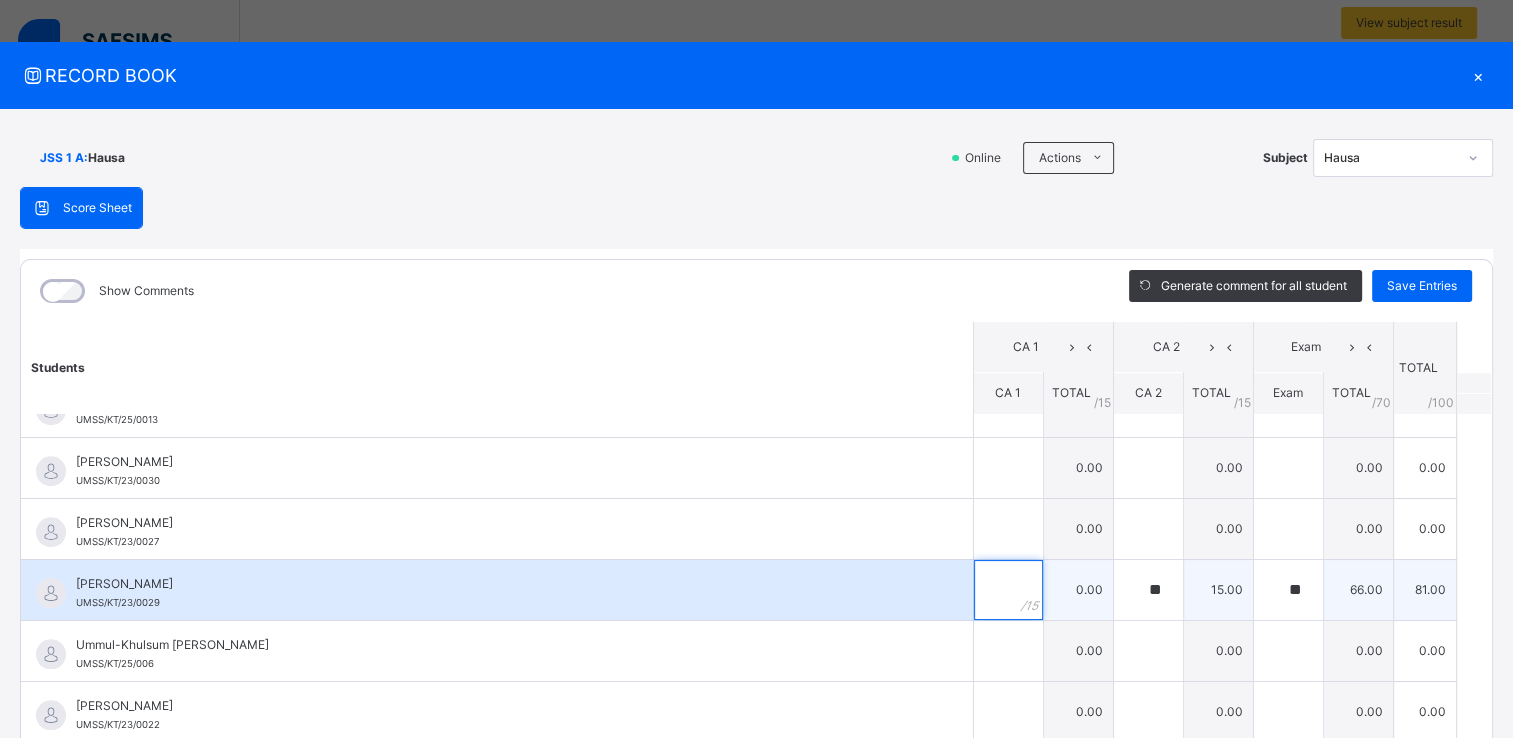 click at bounding box center [1008, 590] 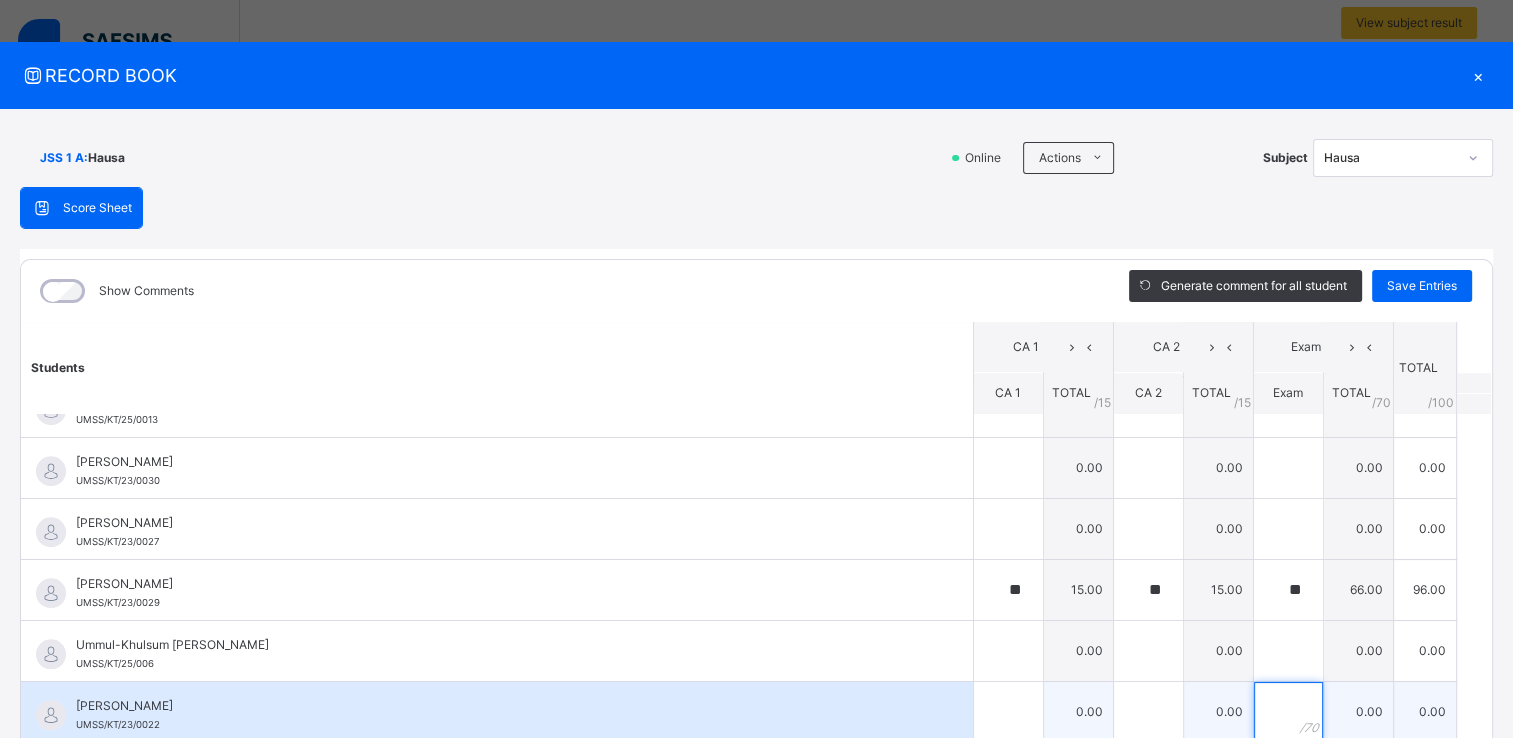 click at bounding box center [1288, 712] 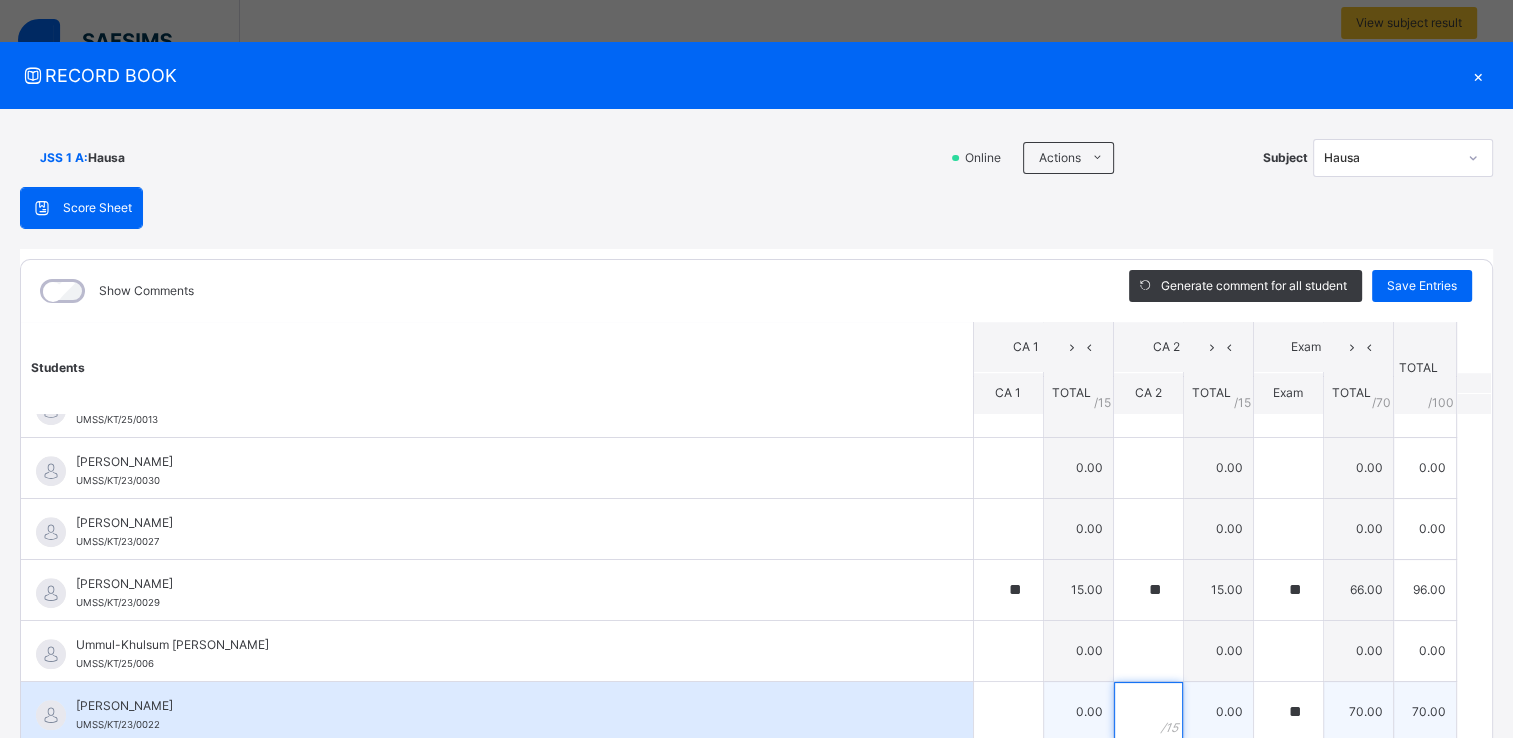 click at bounding box center (1148, 712) 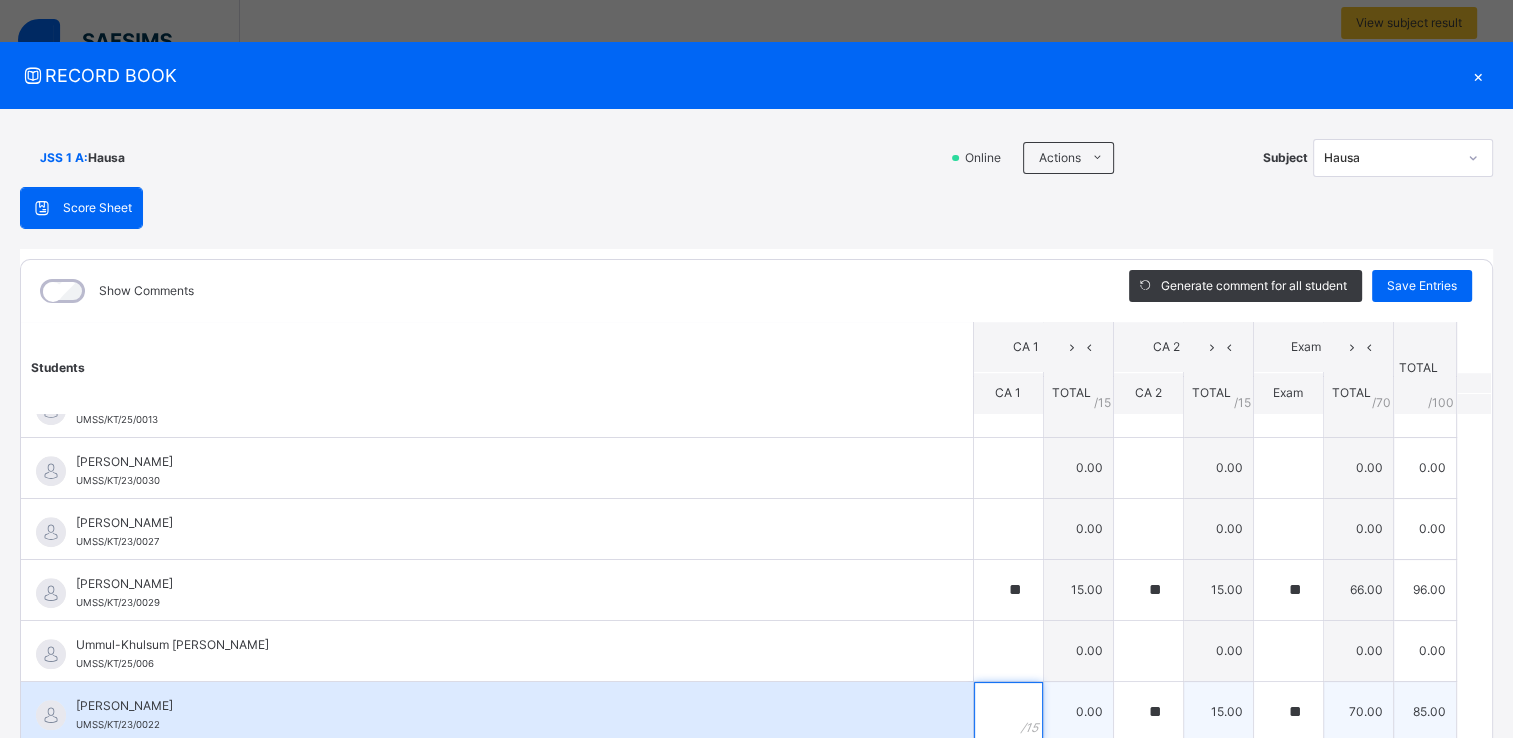 click at bounding box center [1008, 712] 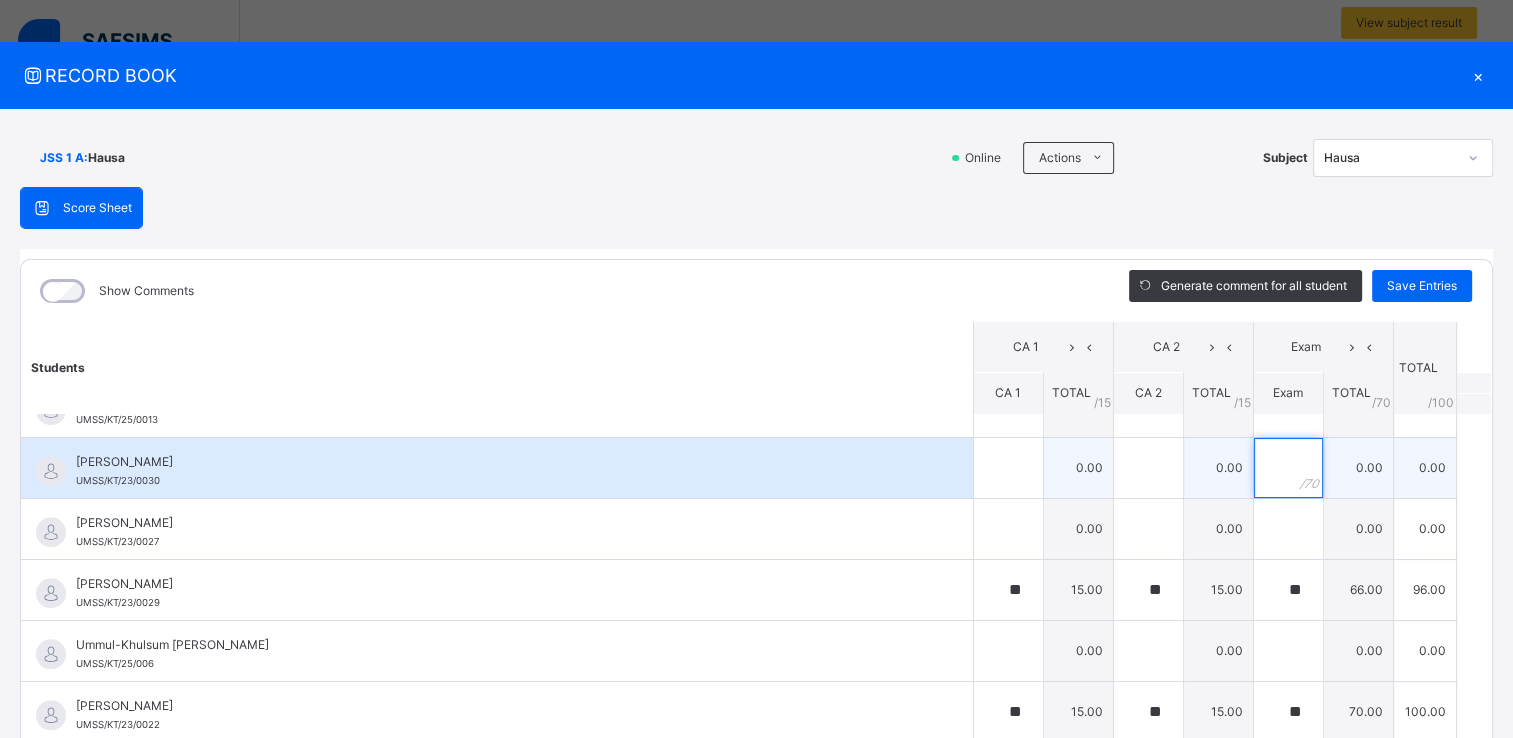 click at bounding box center [1288, 468] 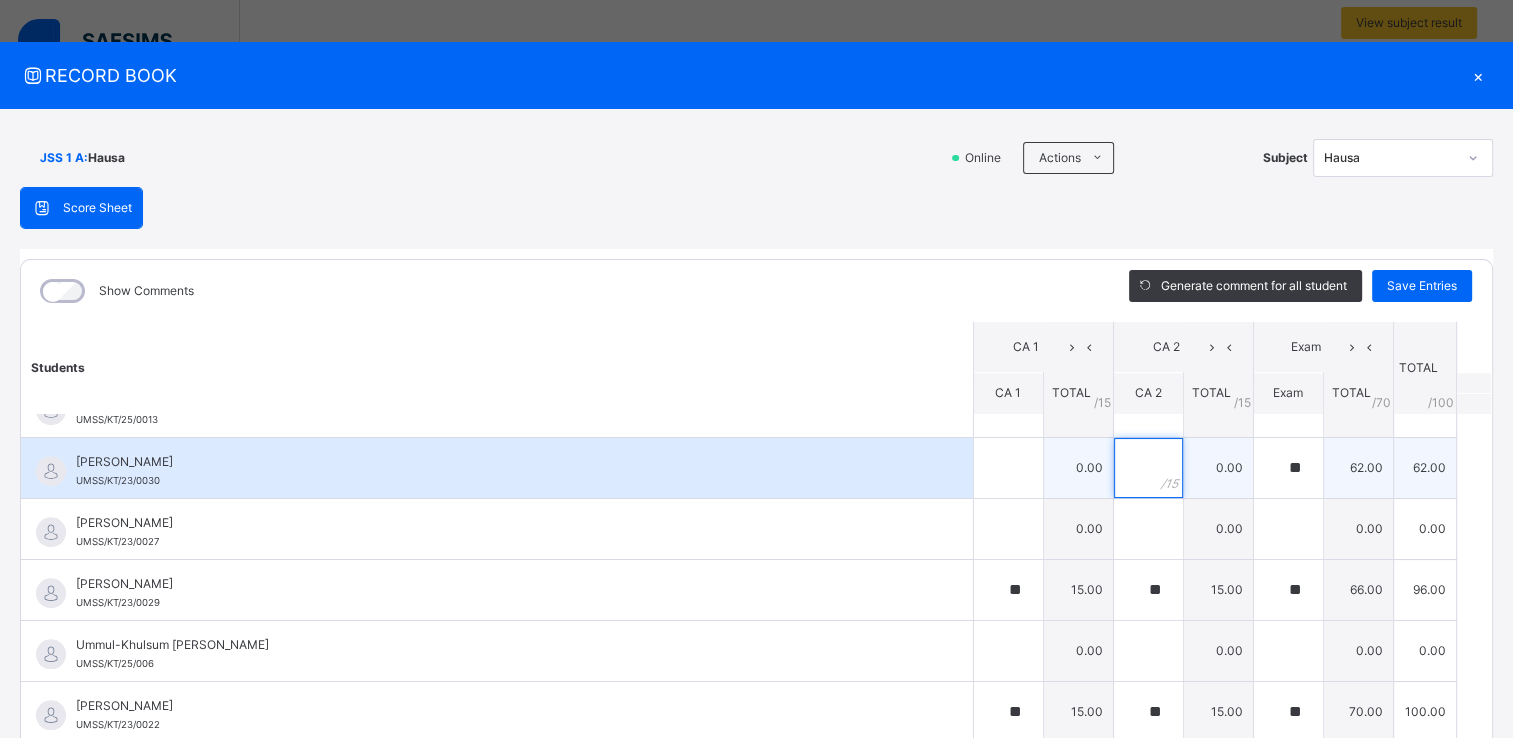 click at bounding box center [1148, 468] 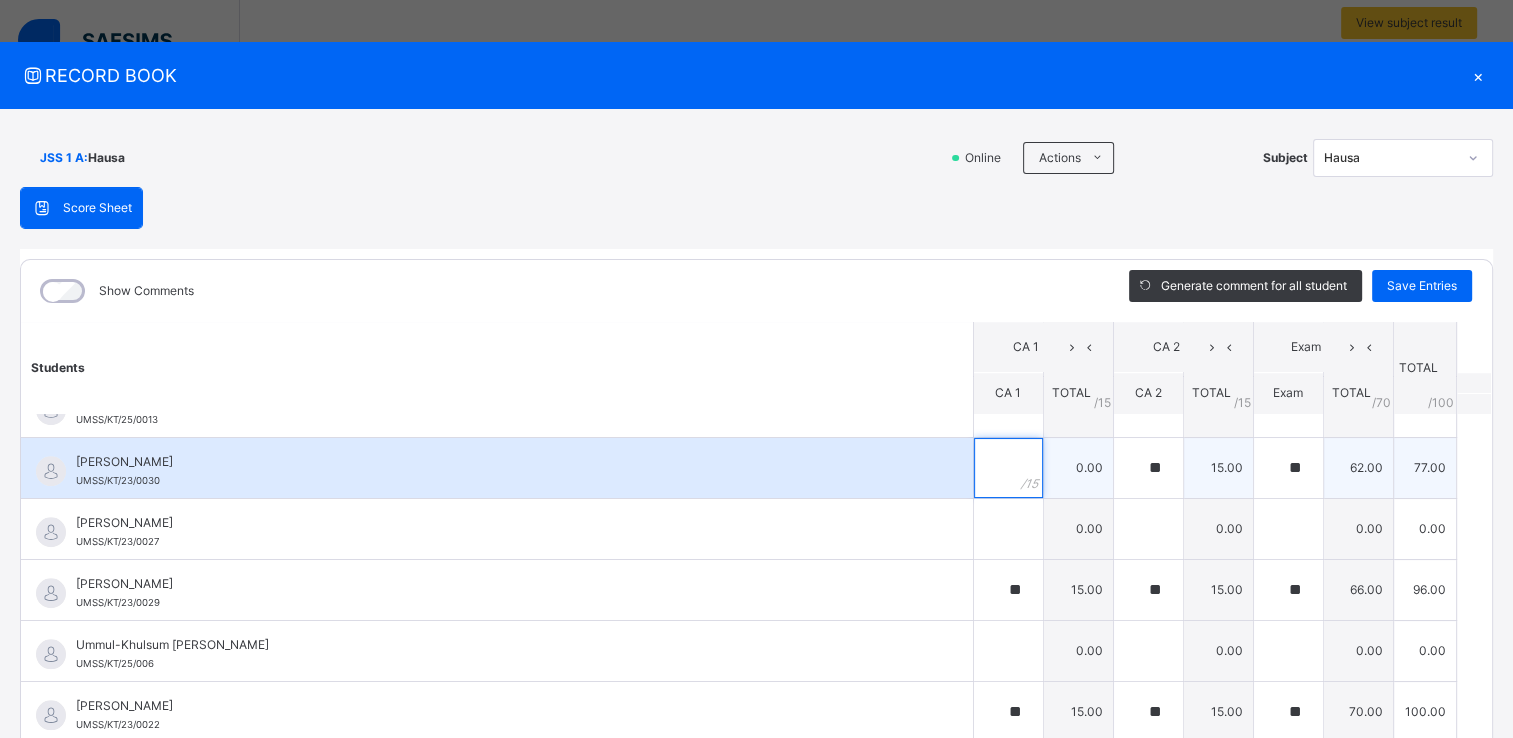 click at bounding box center (1008, 468) 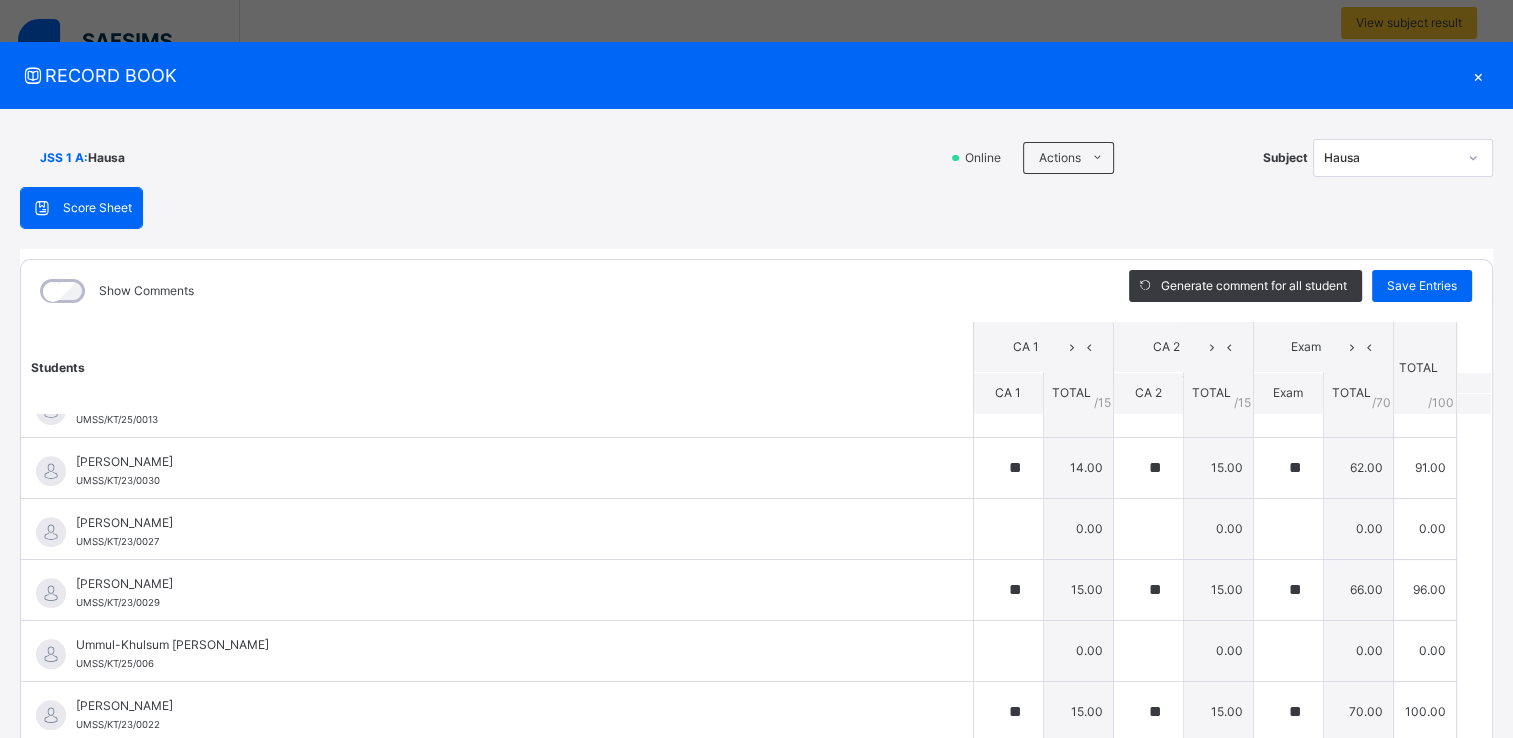 click on "Students CA 1 CA 2 Exam TOTAL /100 Comment CA 1 TOTAL / 15 CA 2 TOTAL / 15 Exam TOTAL / 70 Abdul'ahad  Abdullahi UMSS/KT/25/0028 Abdul'ahad  Abdullahi UMSS/KT/25/0028 ** 15.00 ** 14.00 ** 54.00 83.00 Generate comment 0 / 250   ×   Subject Teacher’s Comment Generate and see in full the comment developed by the AI with an option to regenerate the comment JS Abdul'ahad  Abdullahi   UMSS/KT/25/0028   Total 83.00  / 100.00 Sims Bot   Regenerate     Use this comment   Abdulhakim  Abubakar UMSS/KT/25/0010 Abdulhakim  Abubakar UMSS/KT/25/0010 ** 15.00 ** 15.00 ** 70.00 100.00 Generate comment 0 / 250   ×   Subject Teacher’s Comment Generate and see in full the comment developed by the AI with an option to regenerate the comment JS Abdulhakim  Abubakar   UMSS/KT/25/0010   Total 100.00  / 100.00 Sims Bot   Regenerate     Use this comment   Abdullahi   Jamilu UMSS/KT/25/0012 Abdullahi   Jamilu UMSS/KT/25/0012 ** 14.00 ** 15.00 ** 59.00 88.00 Generate comment 0 / 250   ×   Subject Teacher’s Comment JS     Total" at bounding box center [756, -219] 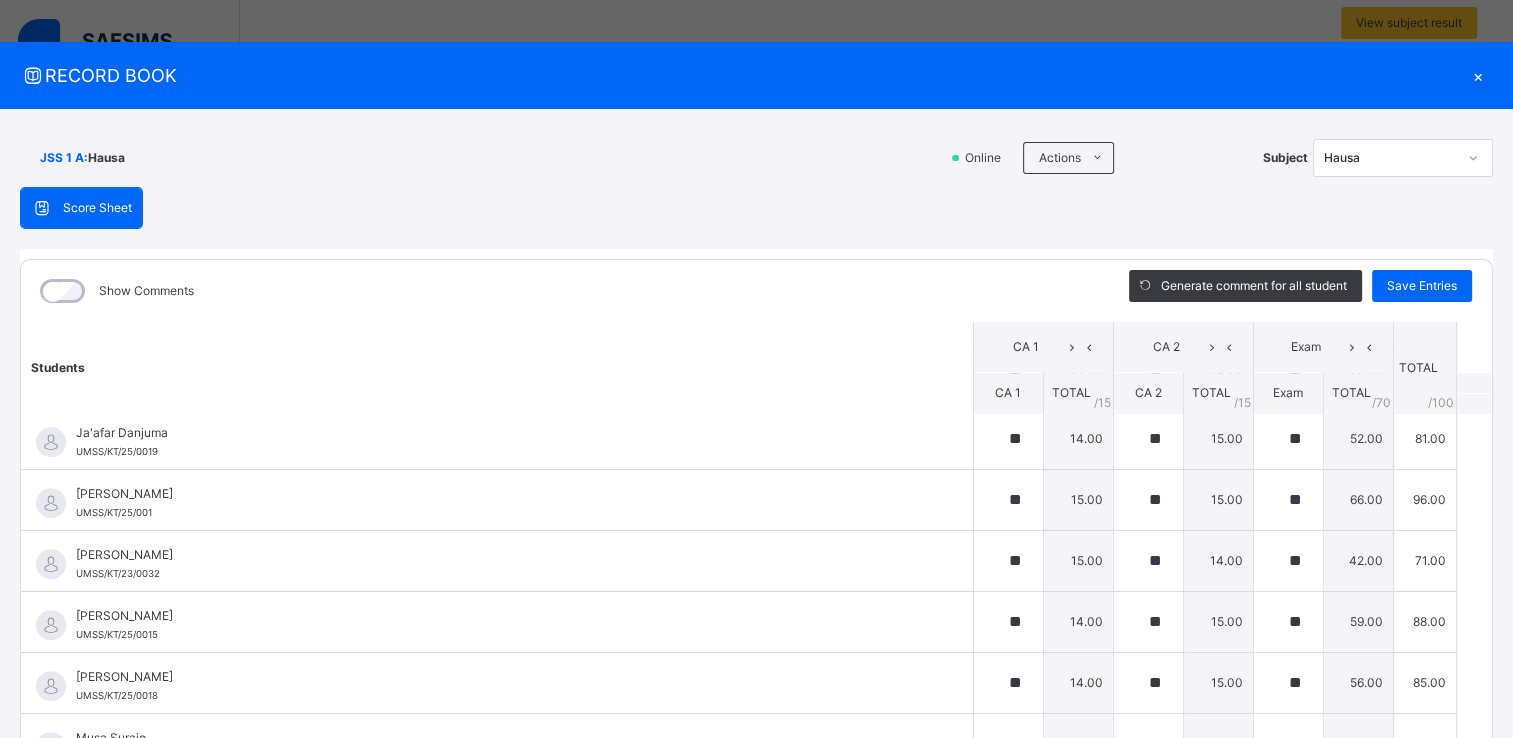 scroll, scrollTop: 1664, scrollLeft: 0, axis: vertical 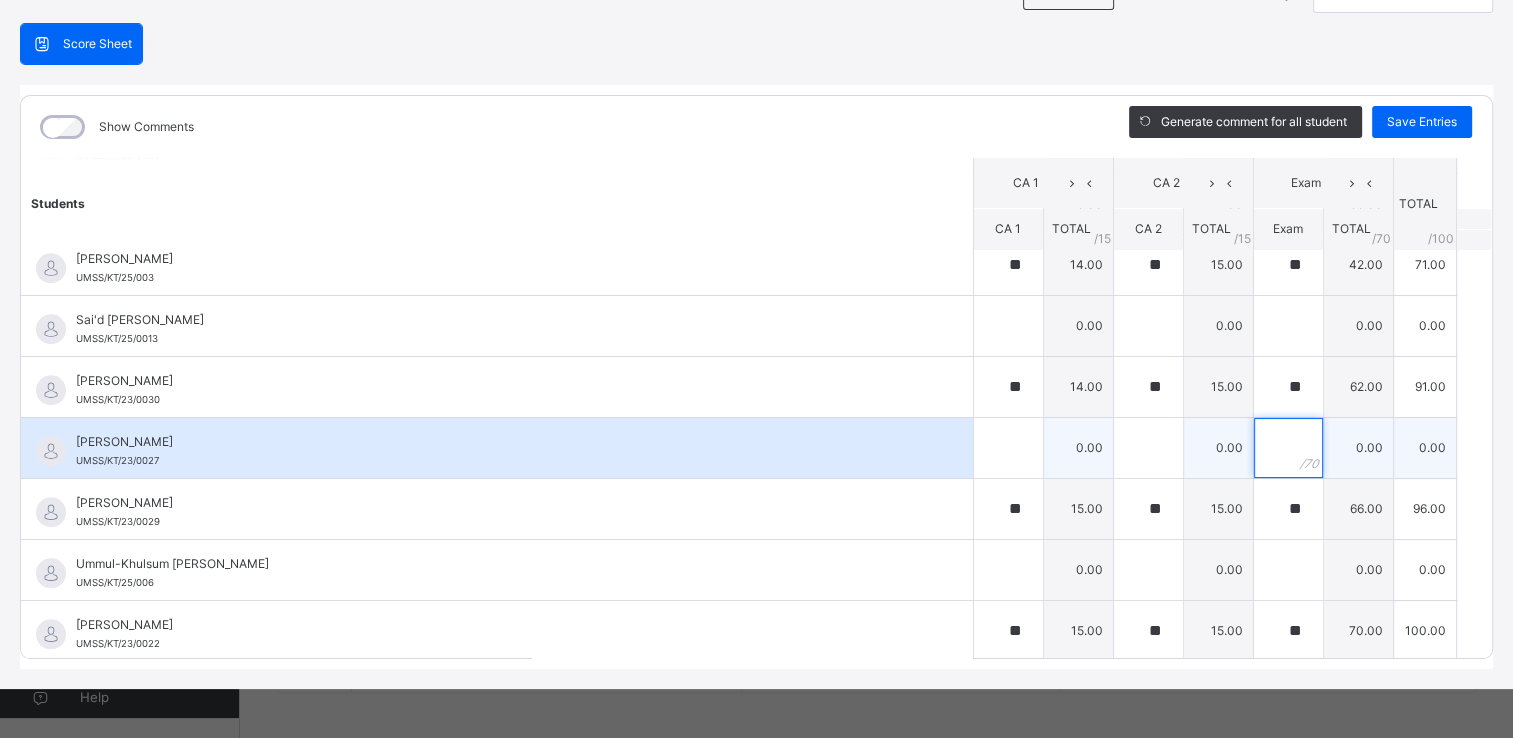click at bounding box center (1288, 448) 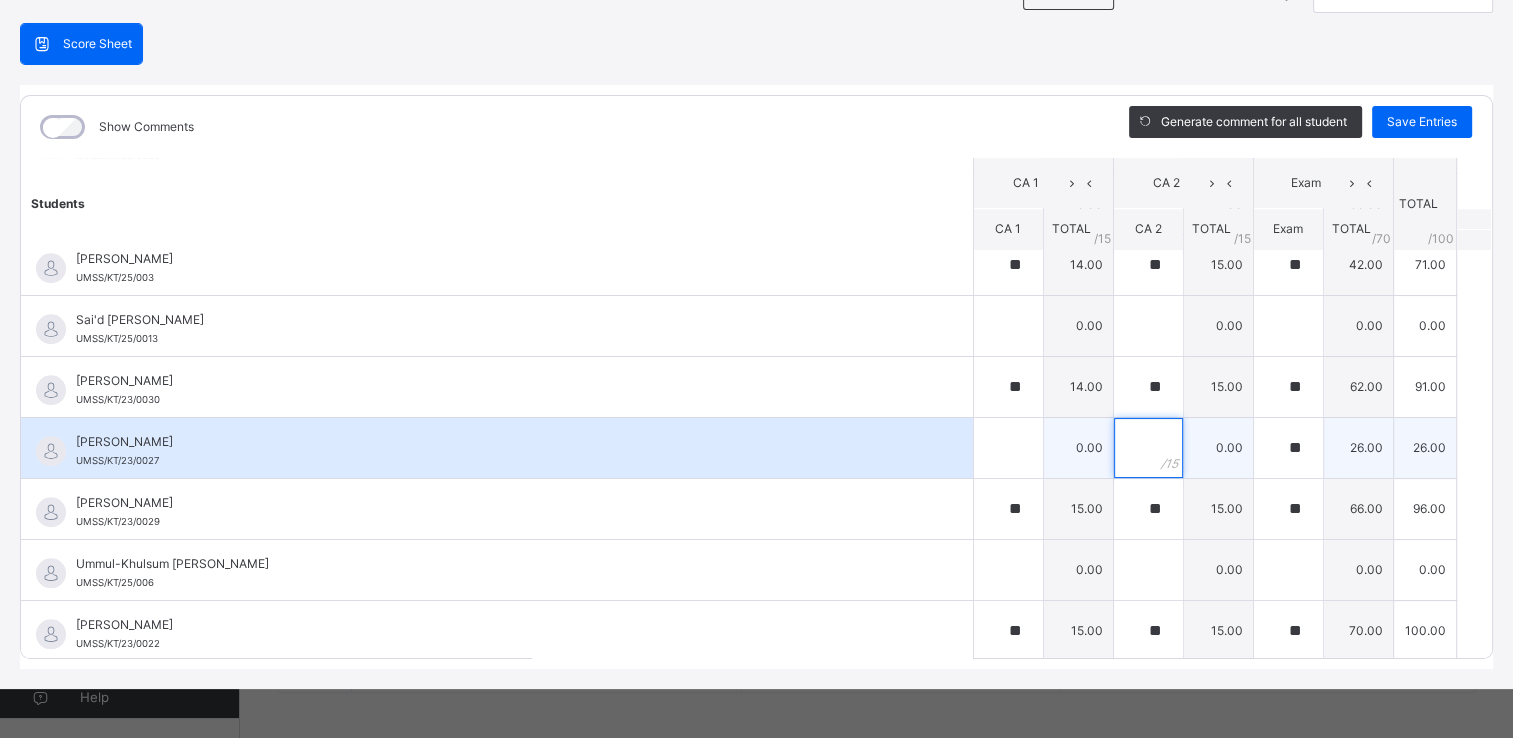 click at bounding box center [1148, 448] 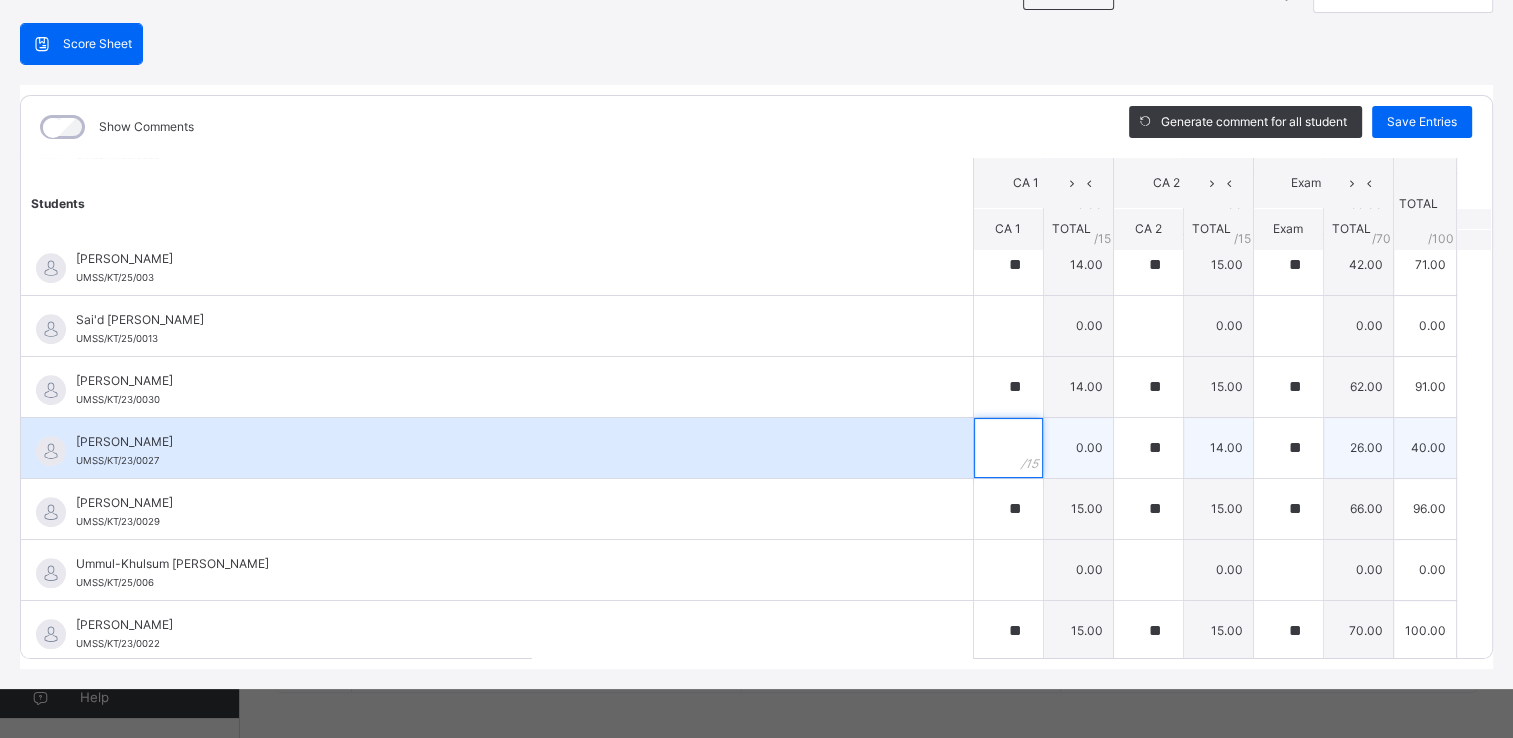 click at bounding box center (1008, 448) 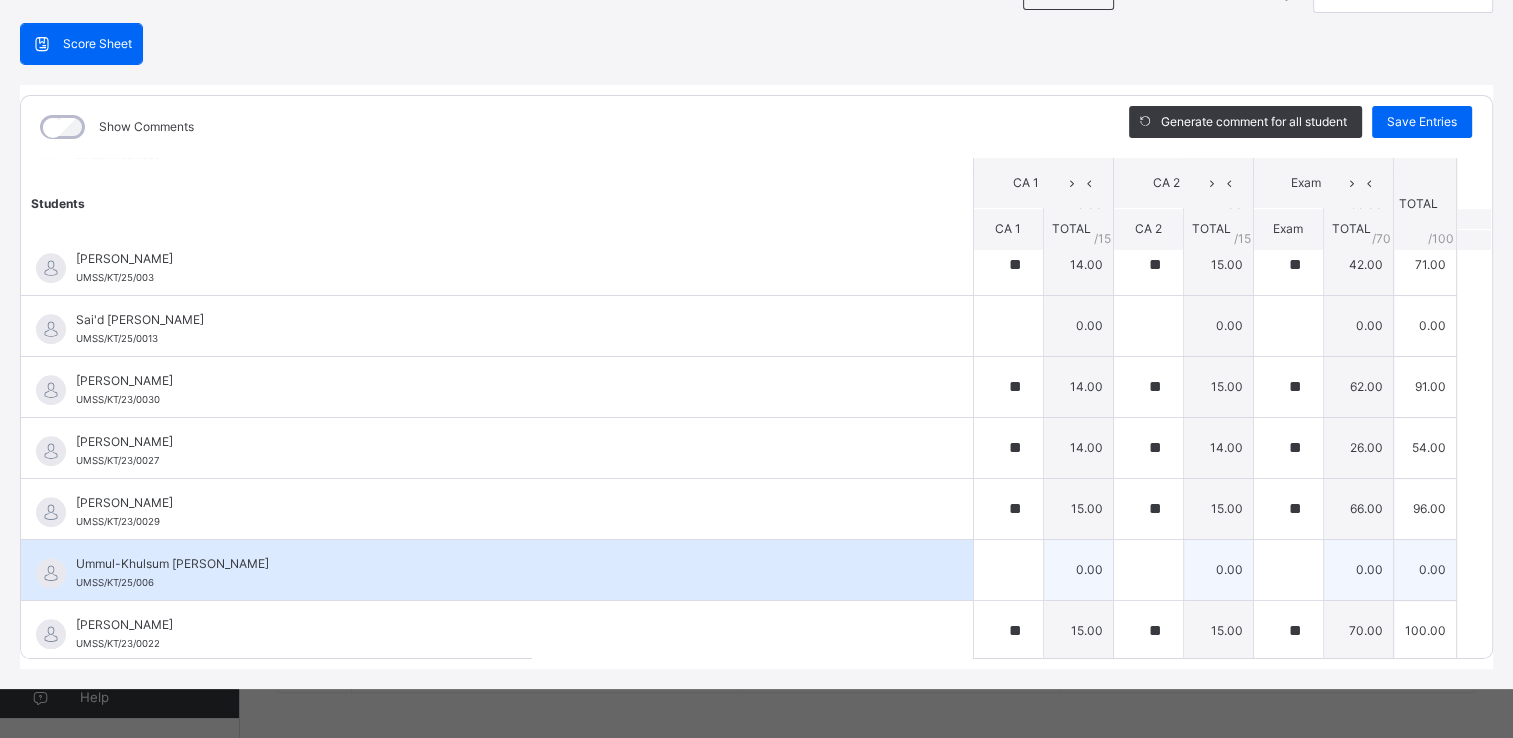 click on "0.00" at bounding box center [1218, 569] 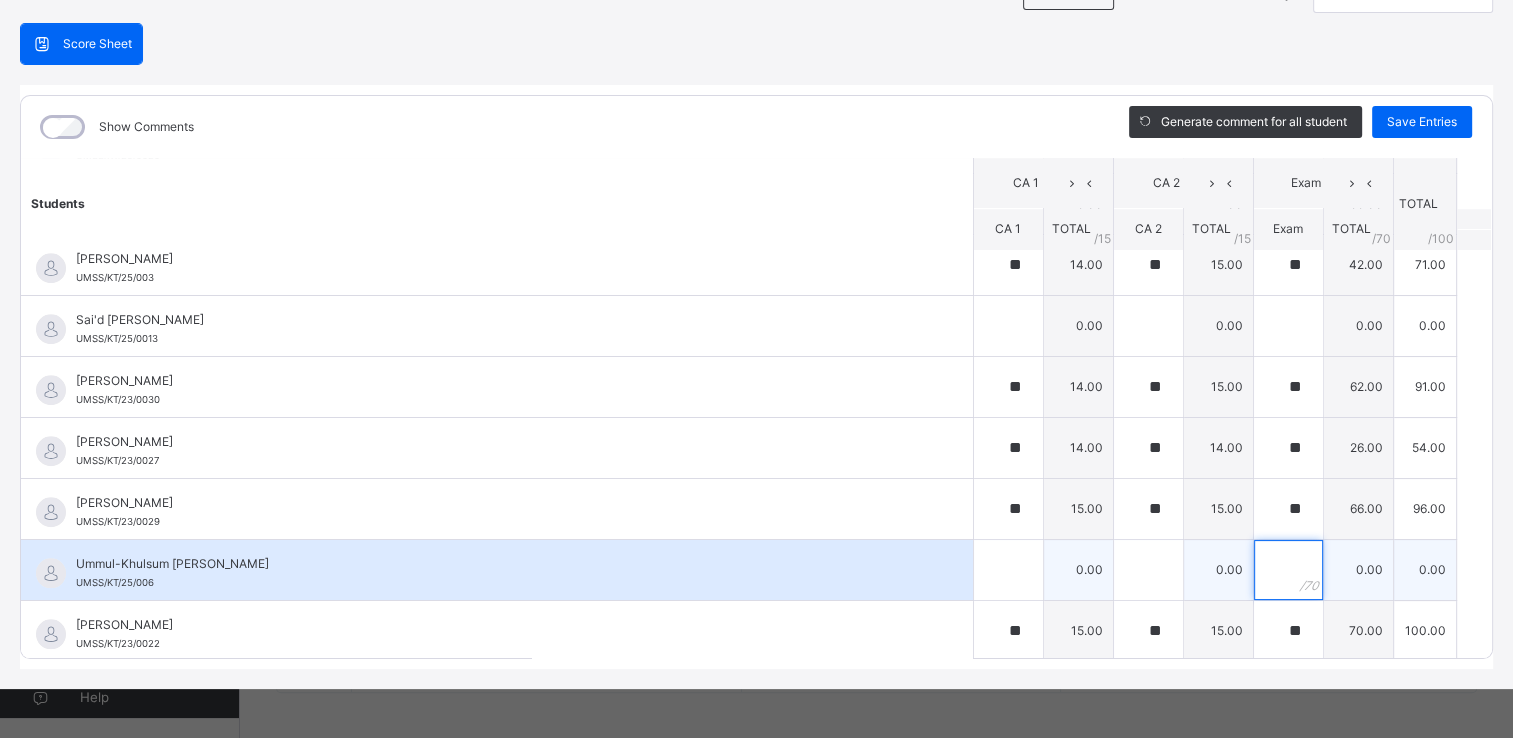 click at bounding box center (1288, 570) 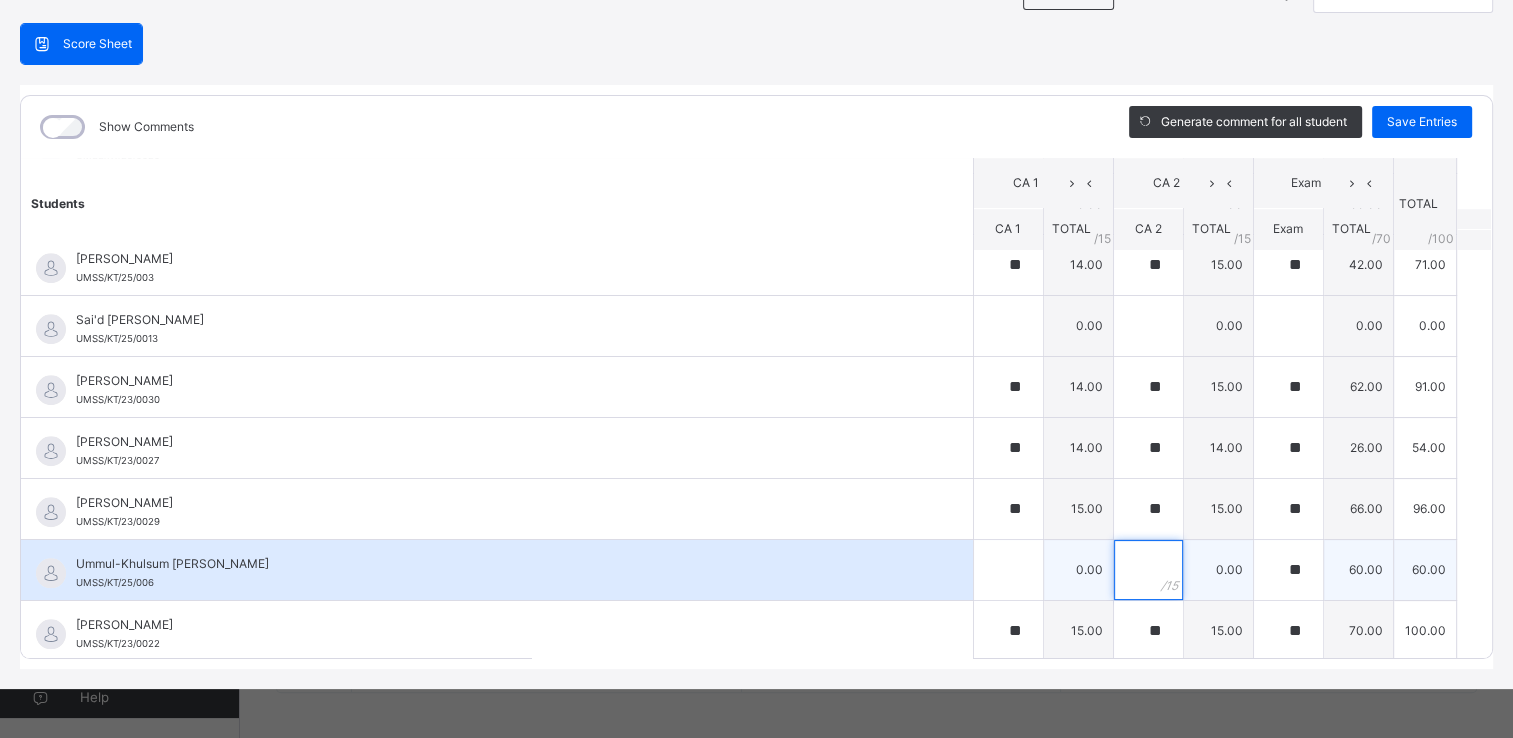 click at bounding box center [1148, 570] 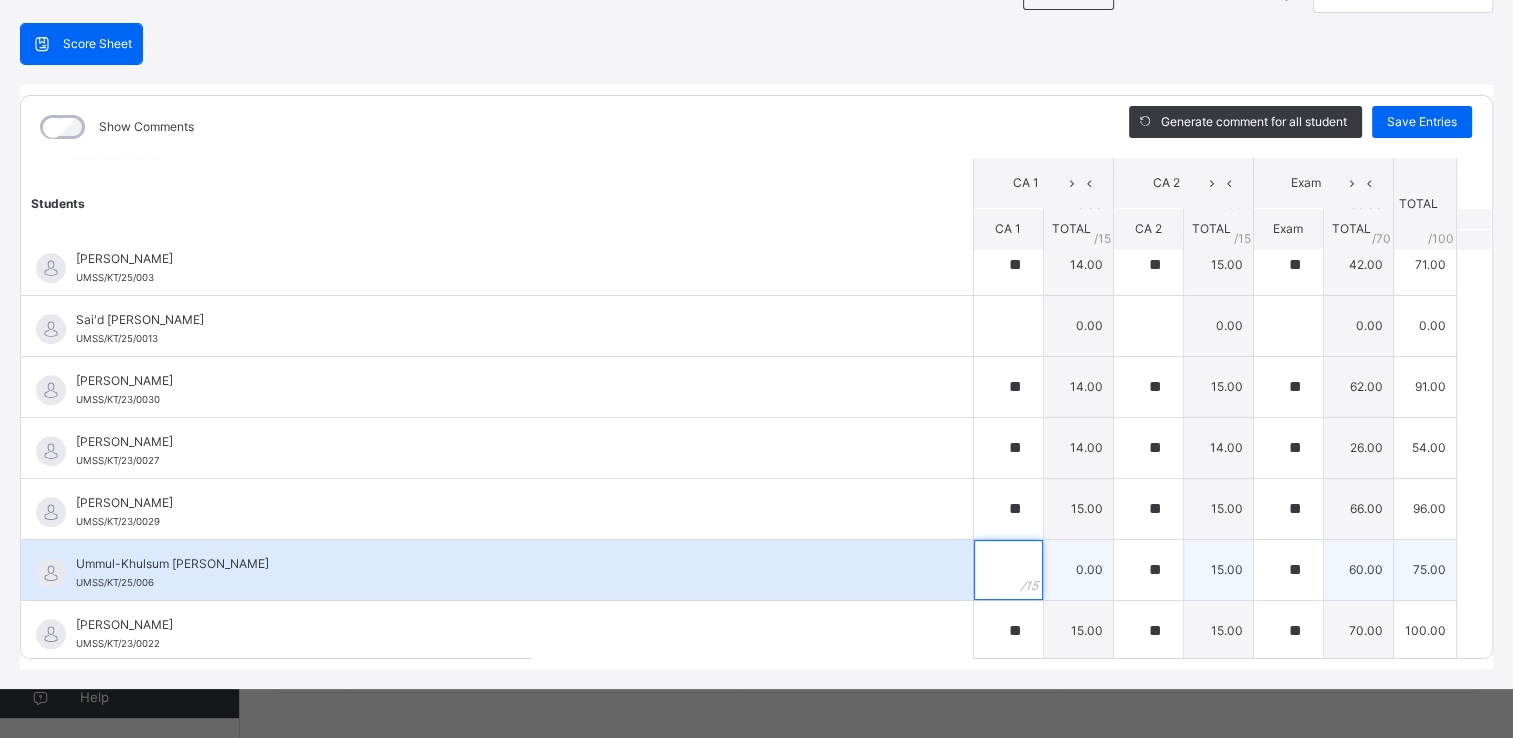 click at bounding box center (1008, 570) 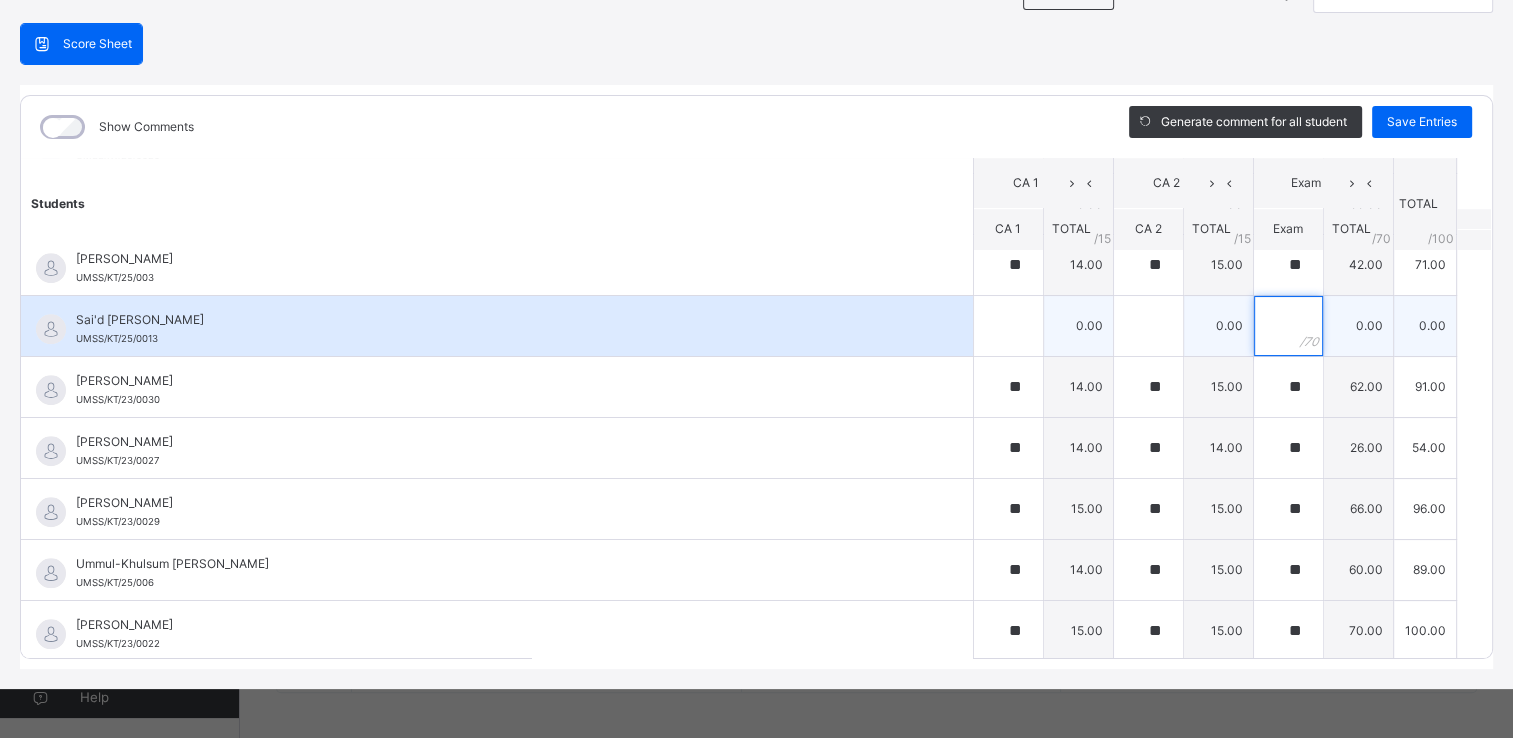 click at bounding box center [1288, 326] 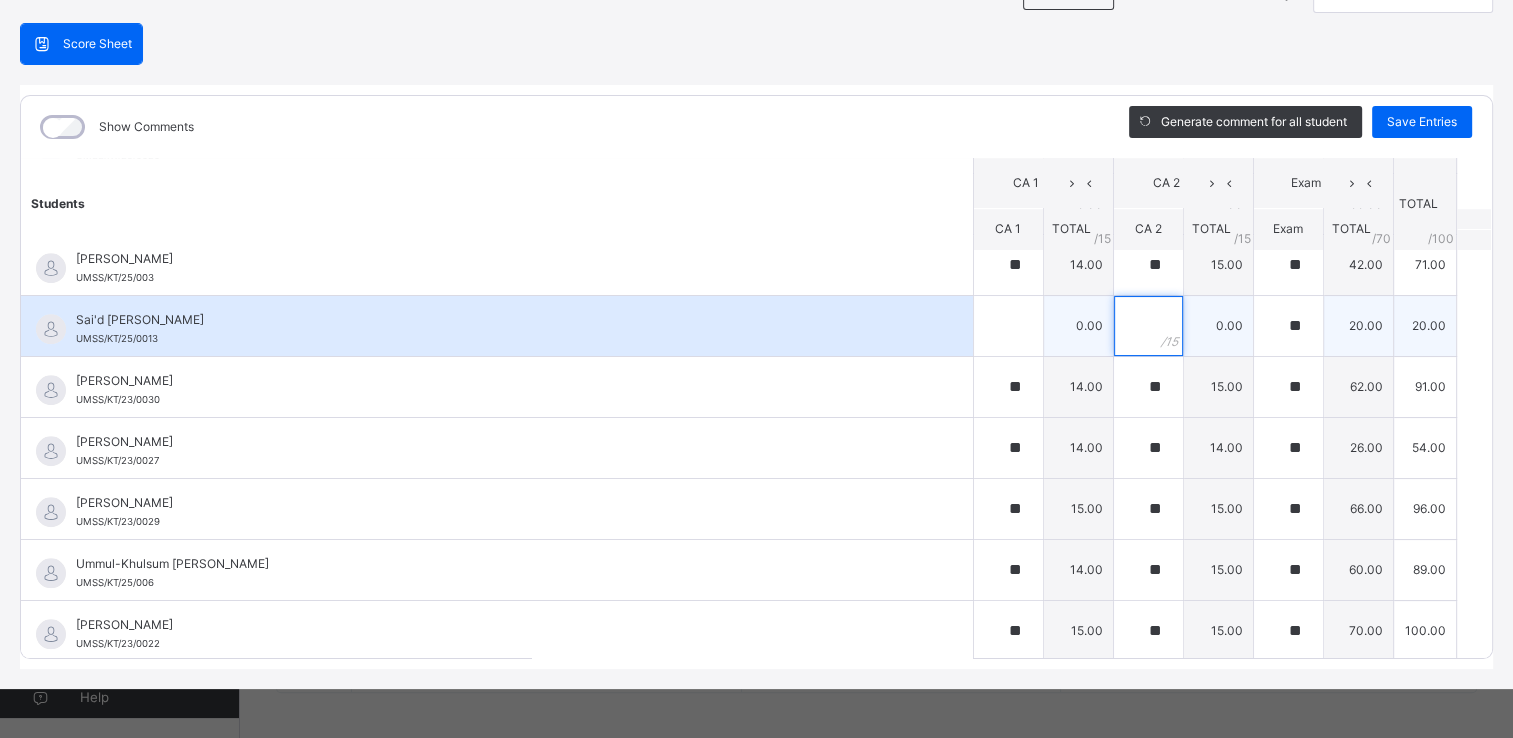 click at bounding box center (1148, 326) 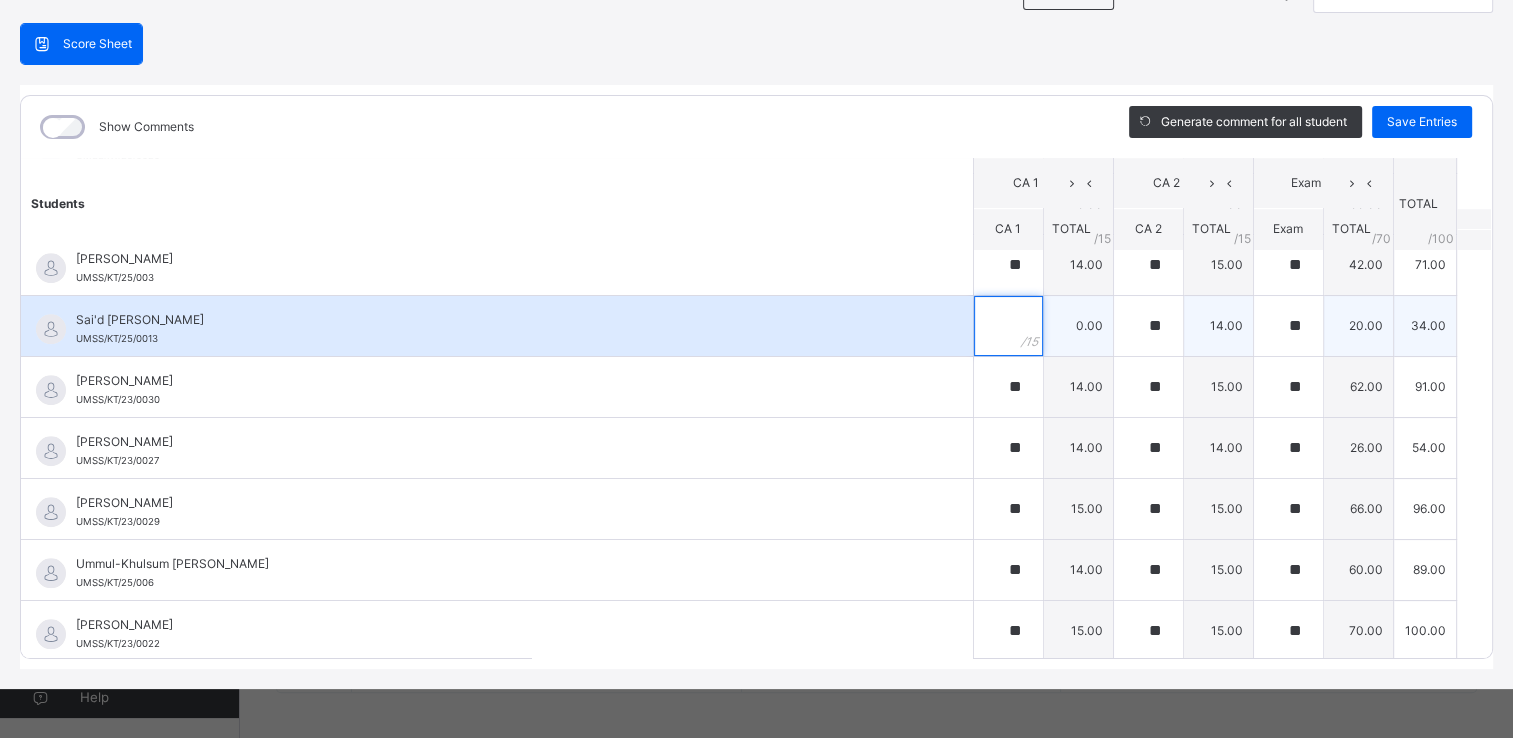 click at bounding box center [1008, 326] 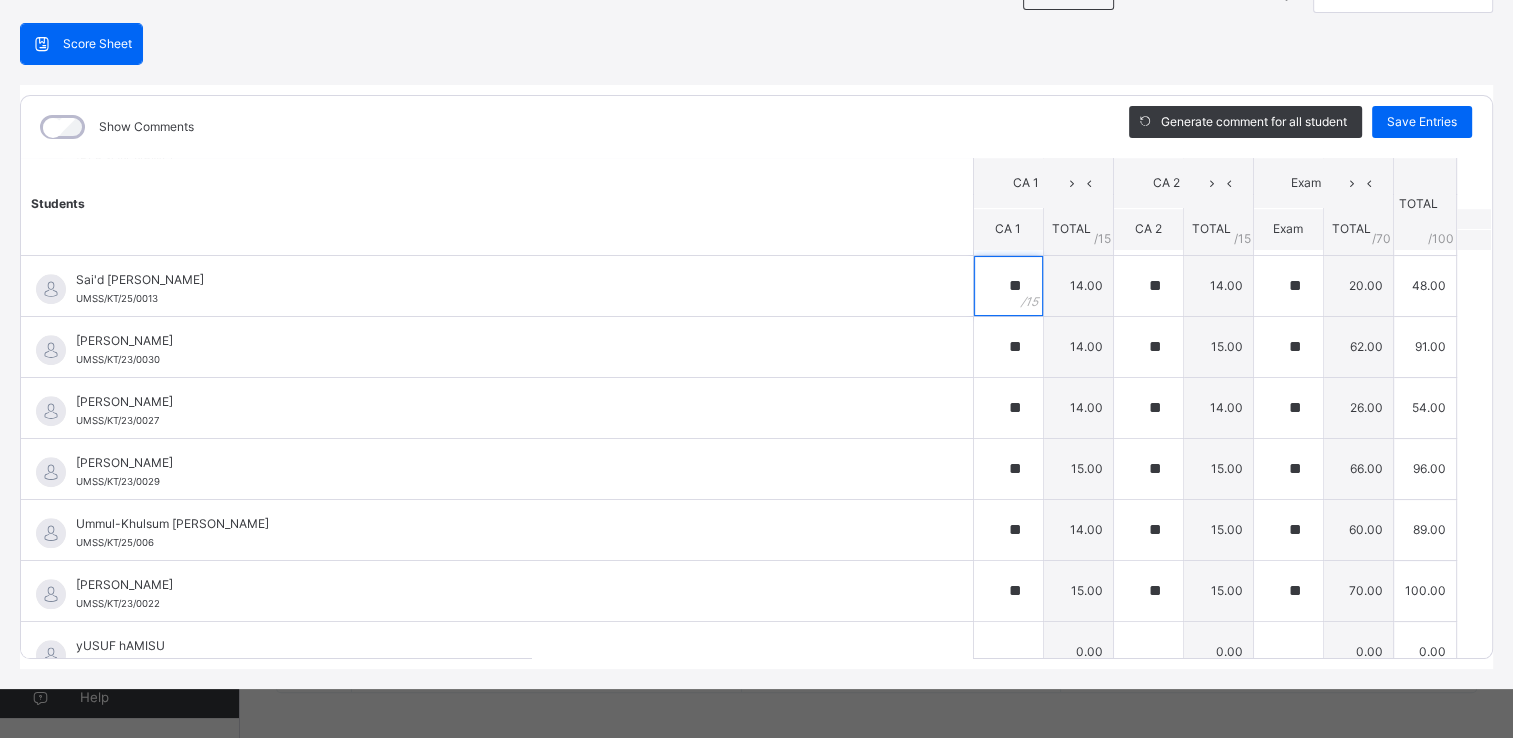 scroll, scrollTop: 1744, scrollLeft: 0, axis: vertical 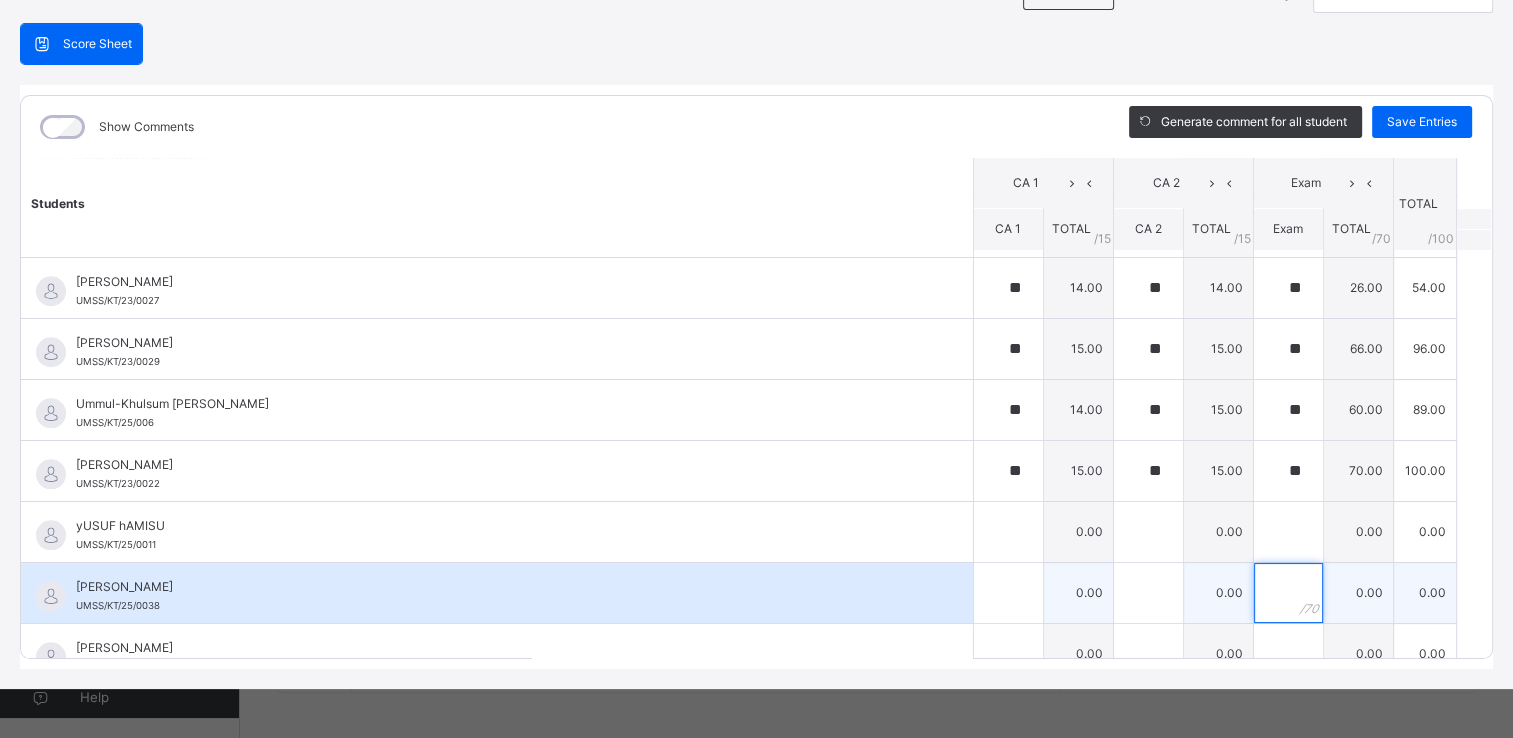 click at bounding box center (1288, 593) 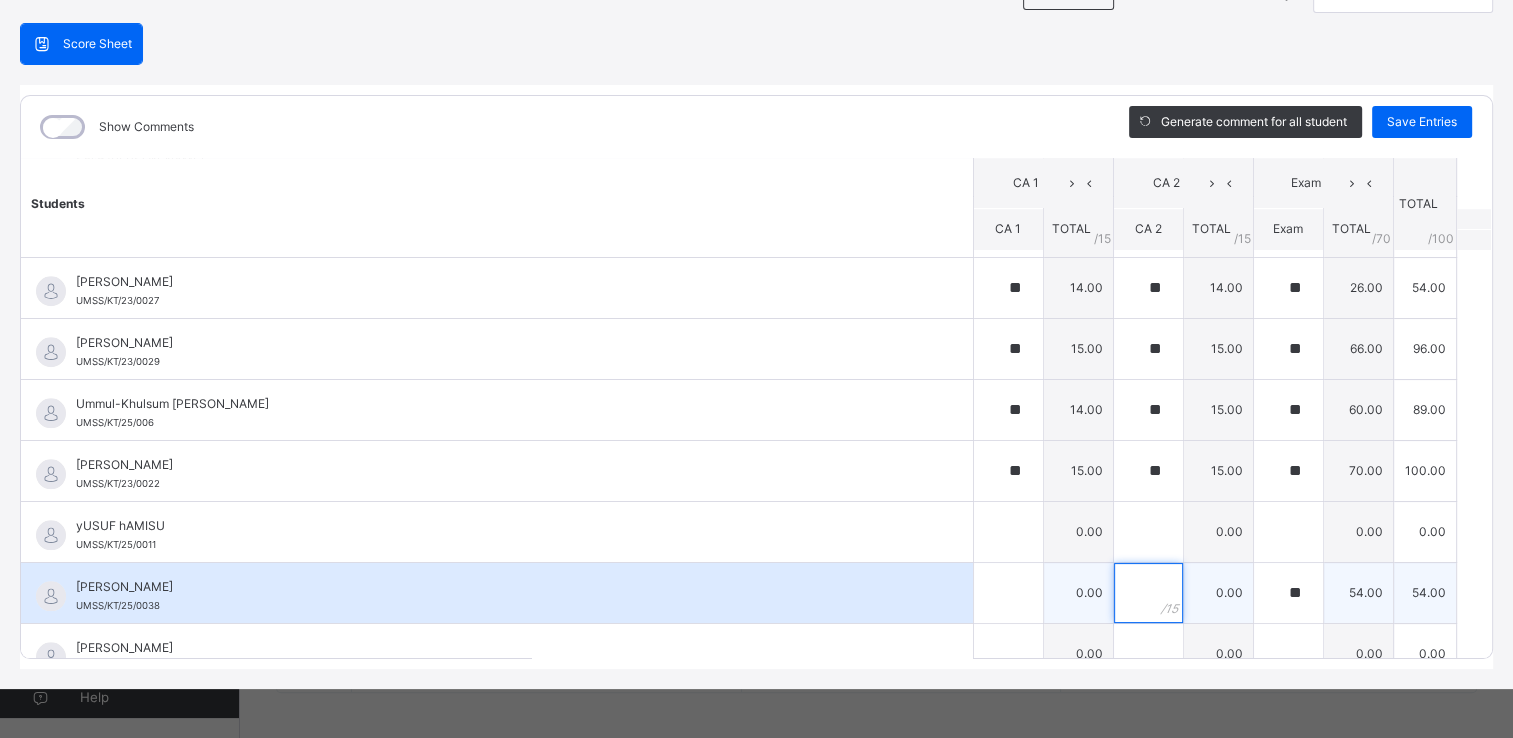 click at bounding box center (1148, 593) 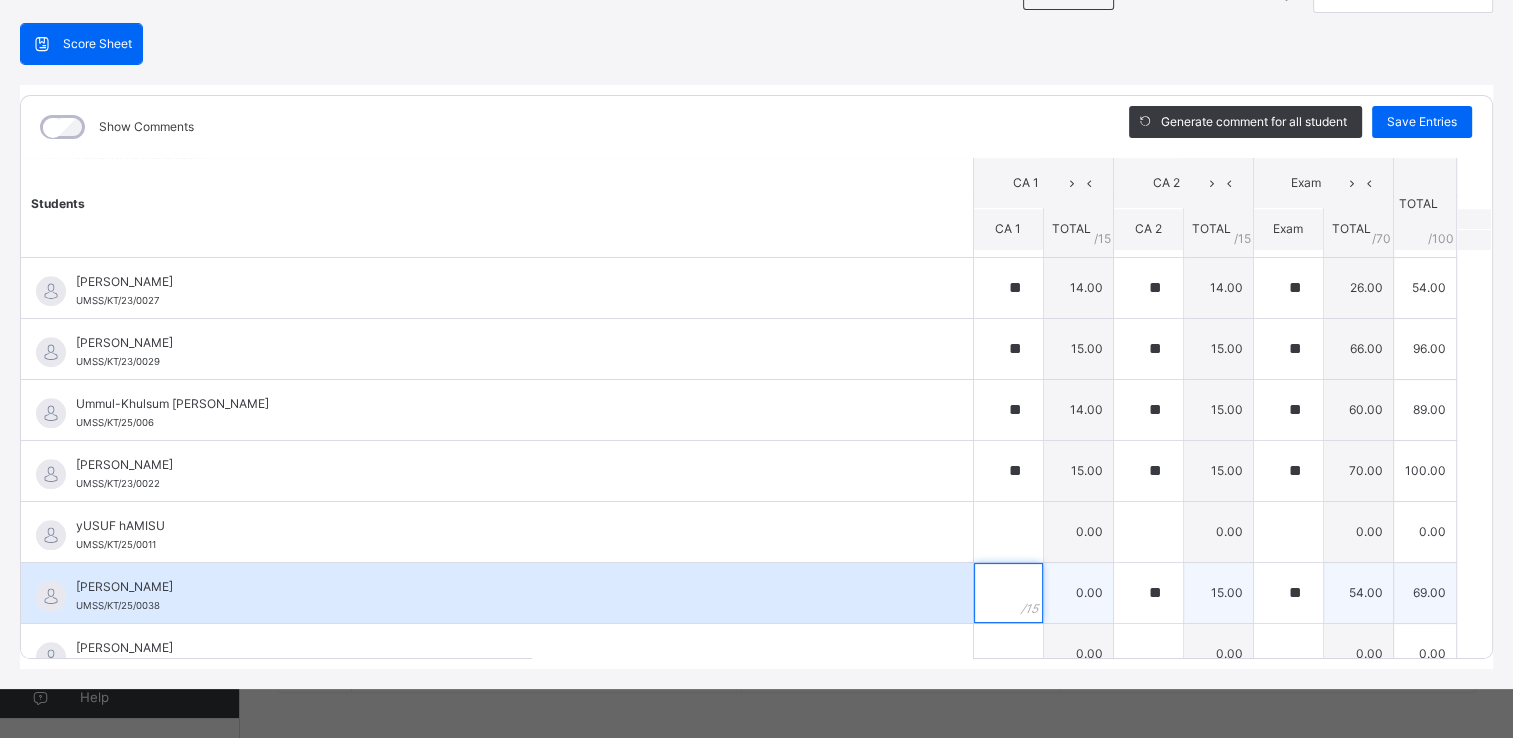 click at bounding box center (1008, 593) 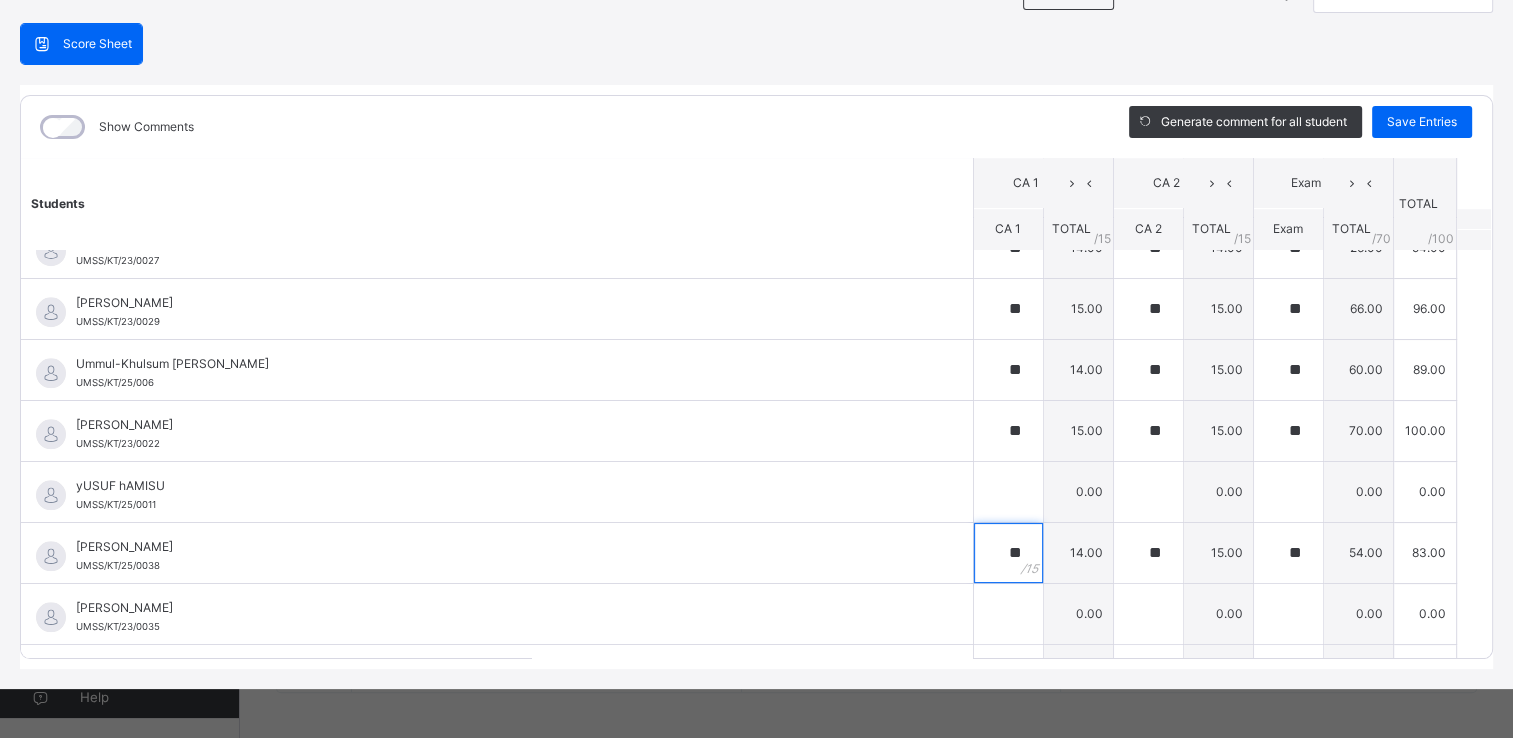 scroll, scrollTop: 1903, scrollLeft: 0, axis: vertical 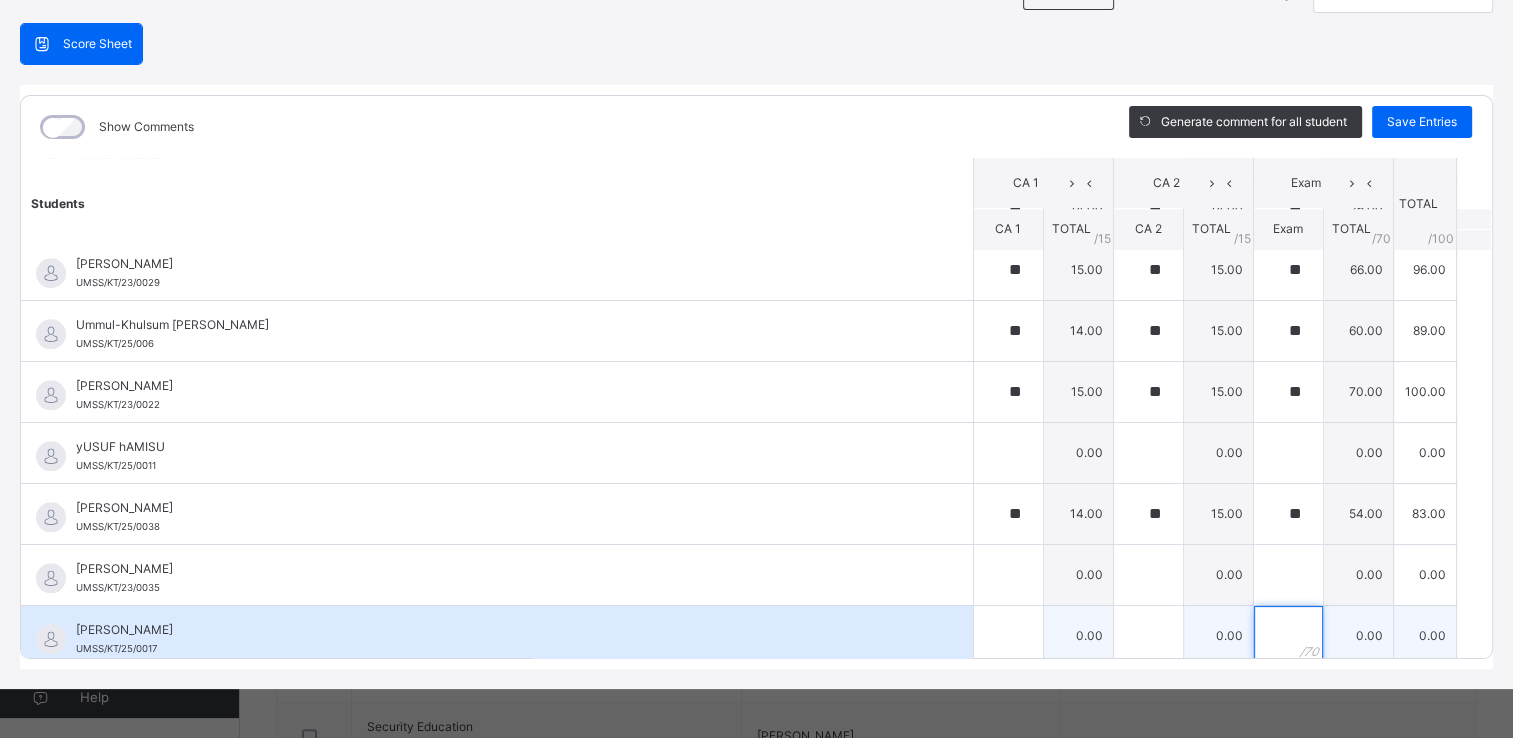 click at bounding box center [1288, 636] 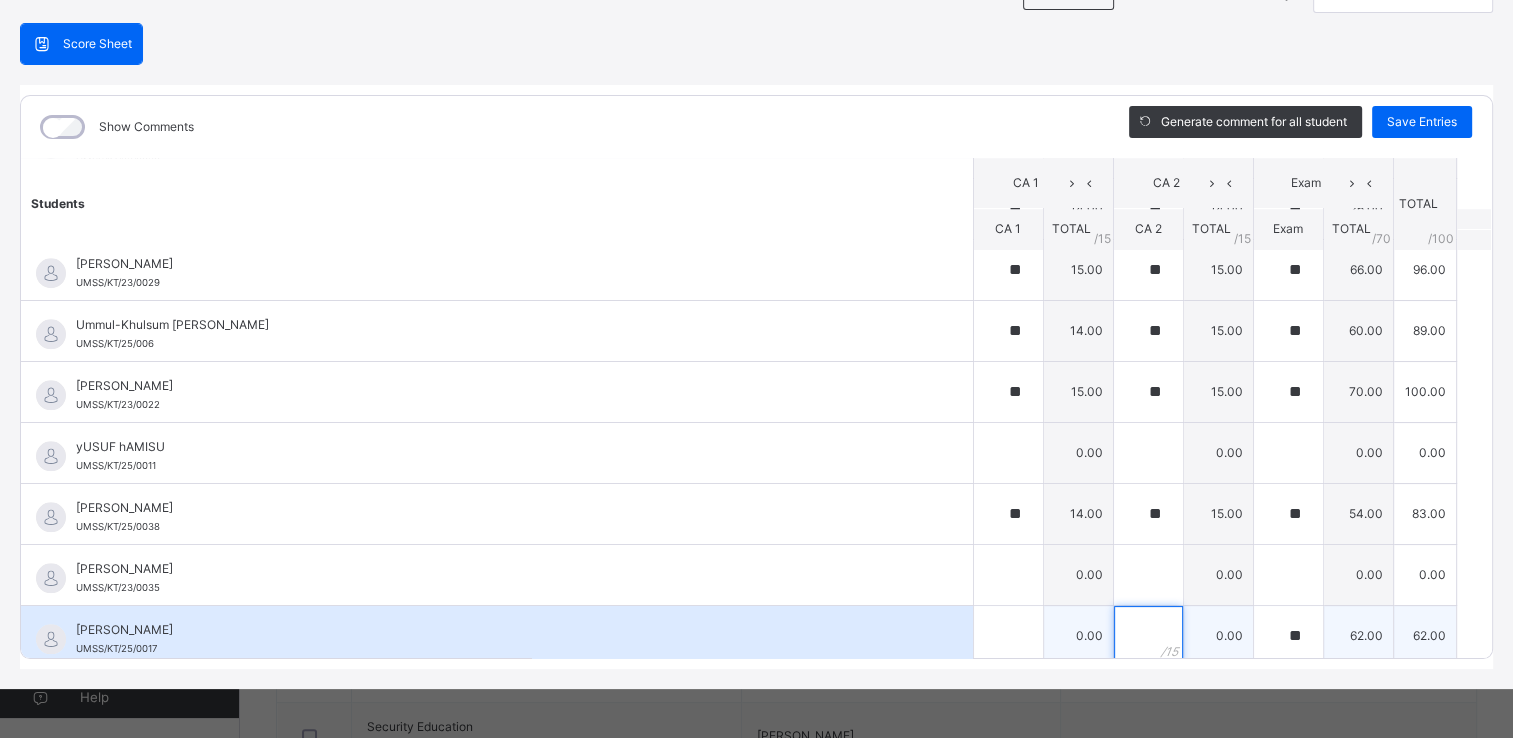click at bounding box center (1148, 636) 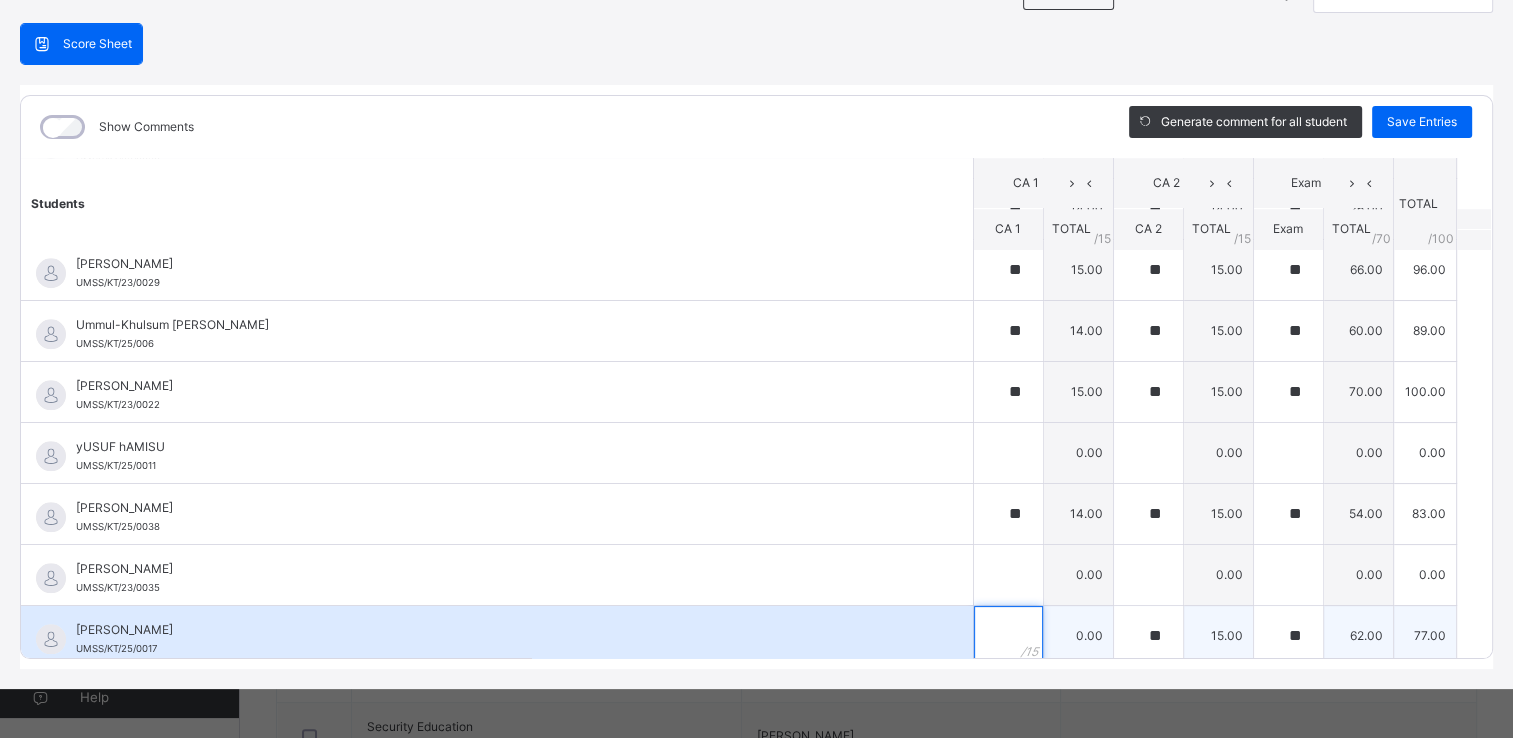 click at bounding box center (1008, 636) 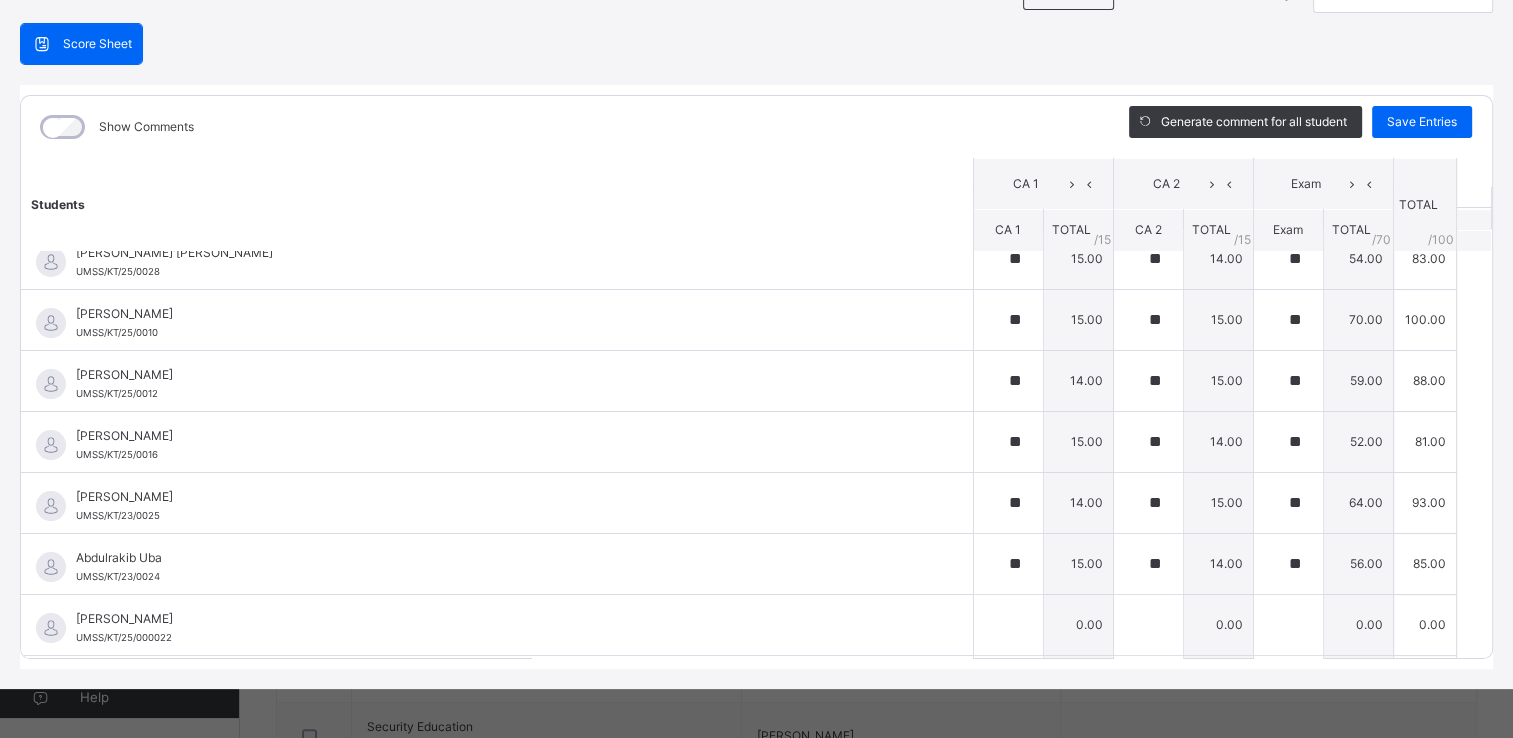 scroll, scrollTop: 0, scrollLeft: 0, axis: both 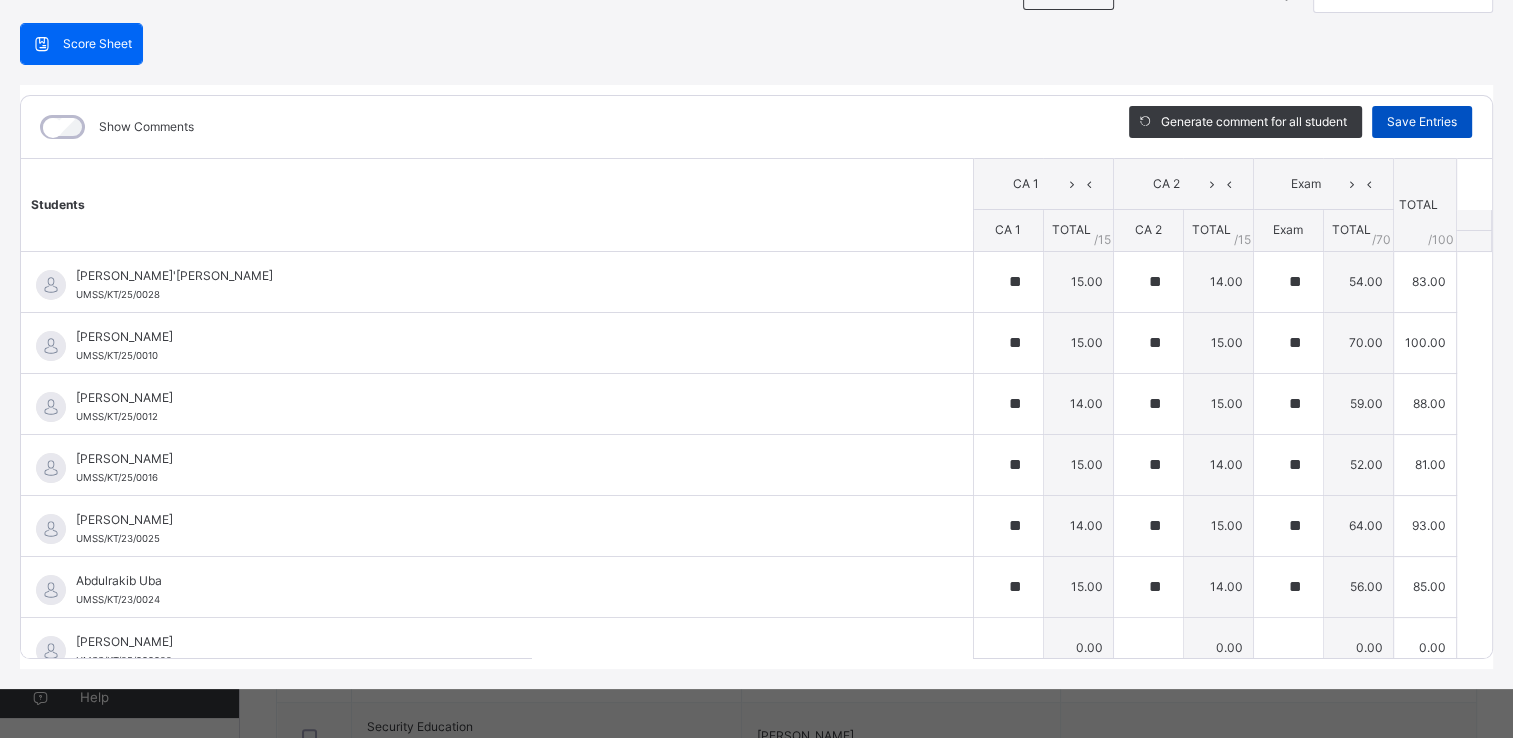 click on "Save Entries" at bounding box center (1422, 122) 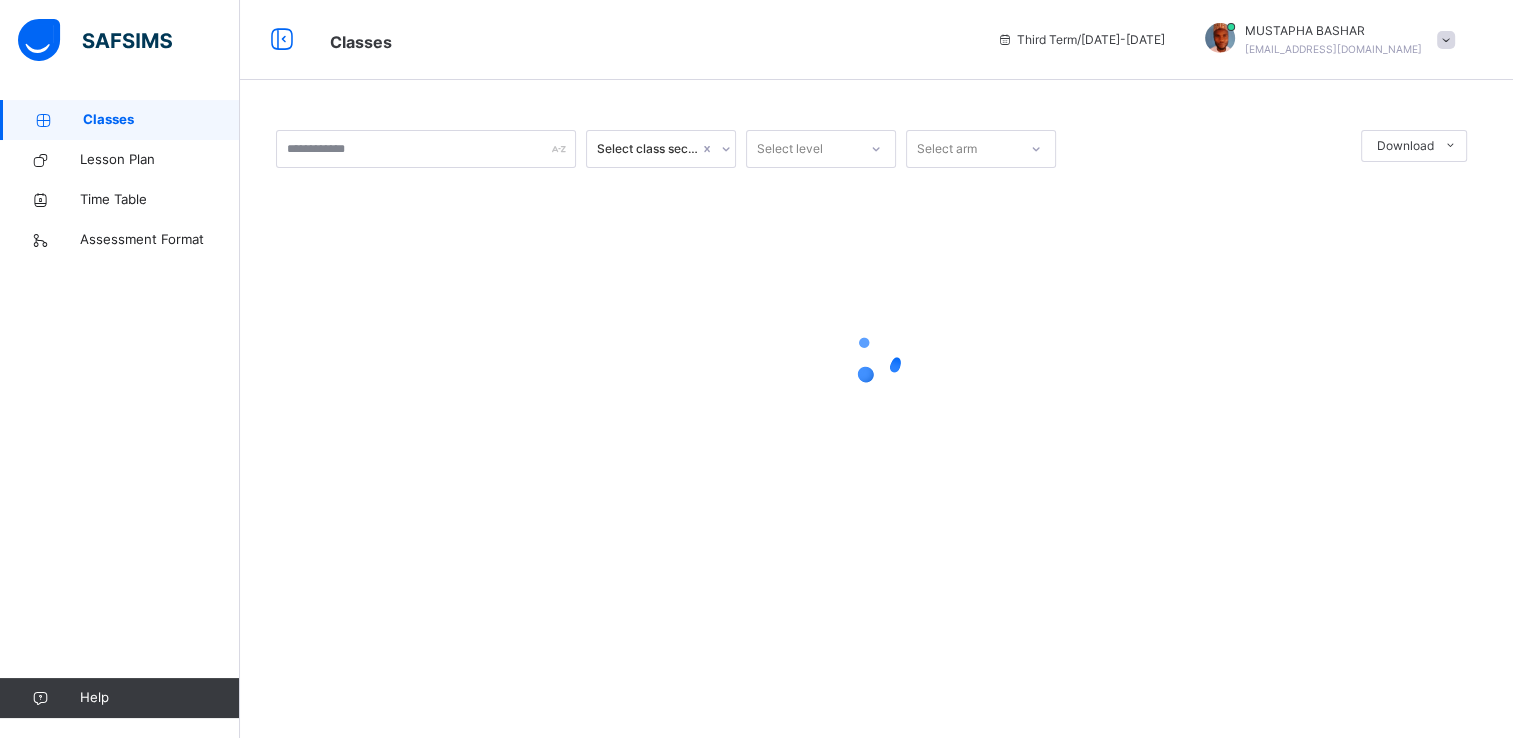scroll, scrollTop: 0, scrollLeft: 0, axis: both 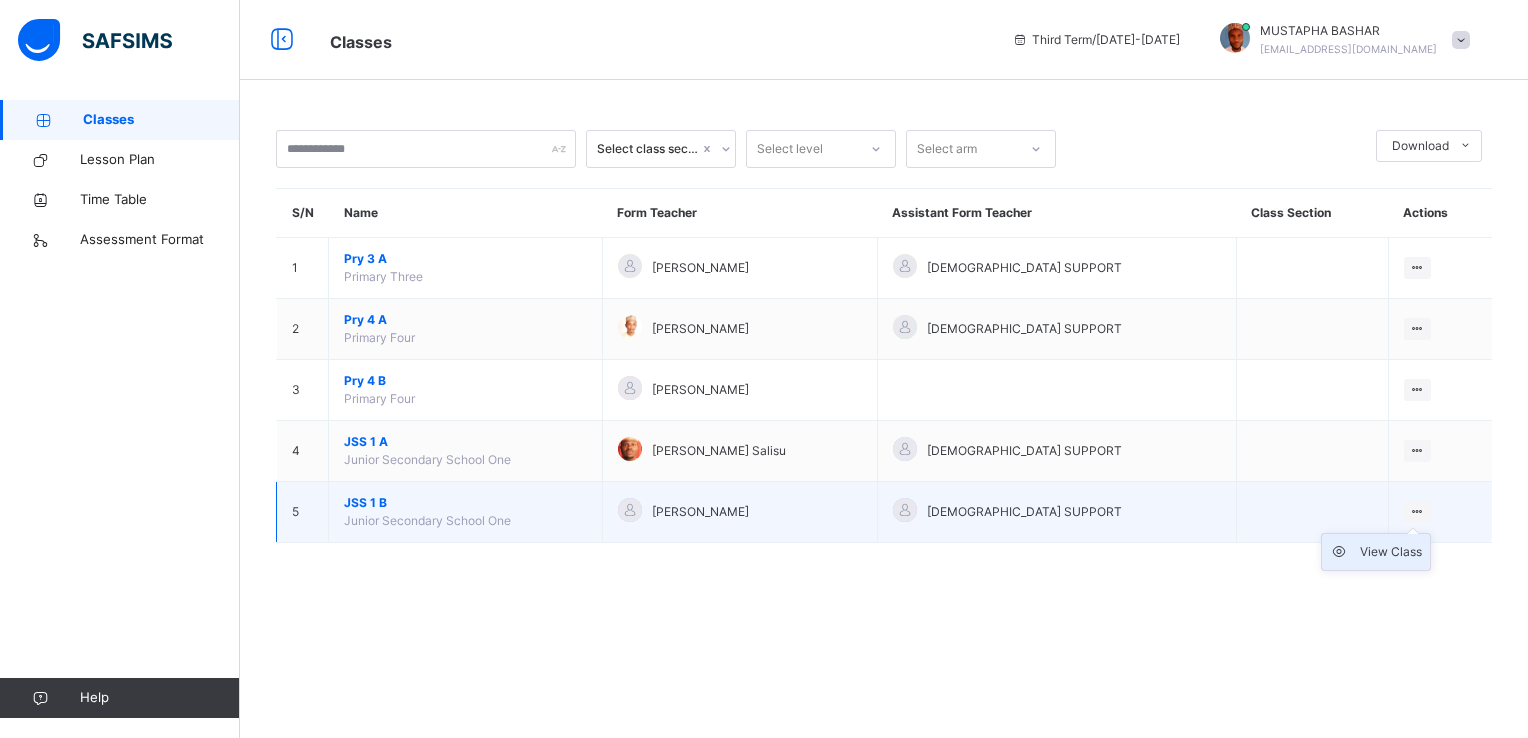 click on "View Class" at bounding box center [1391, 552] 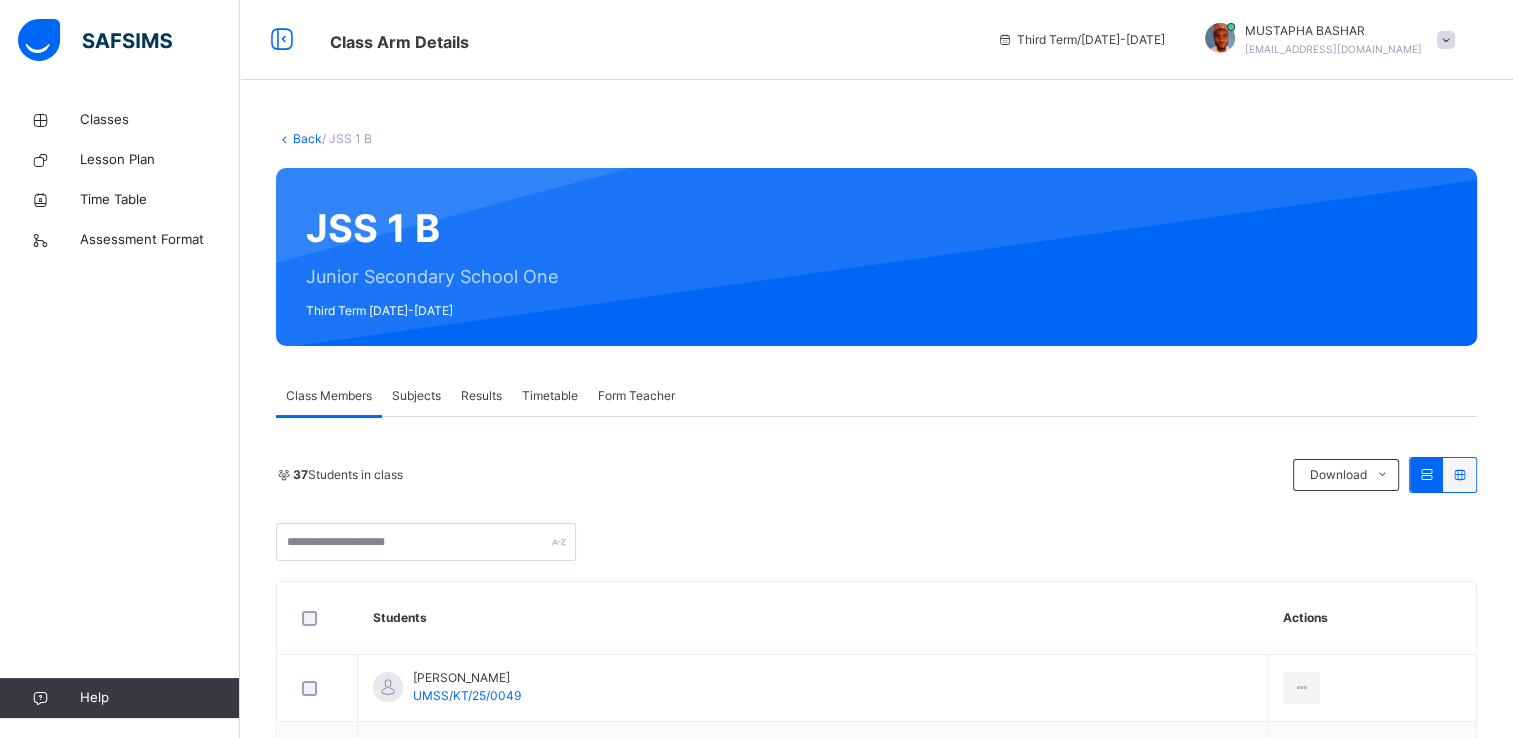 click on "Subjects" at bounding box center [416, 396] 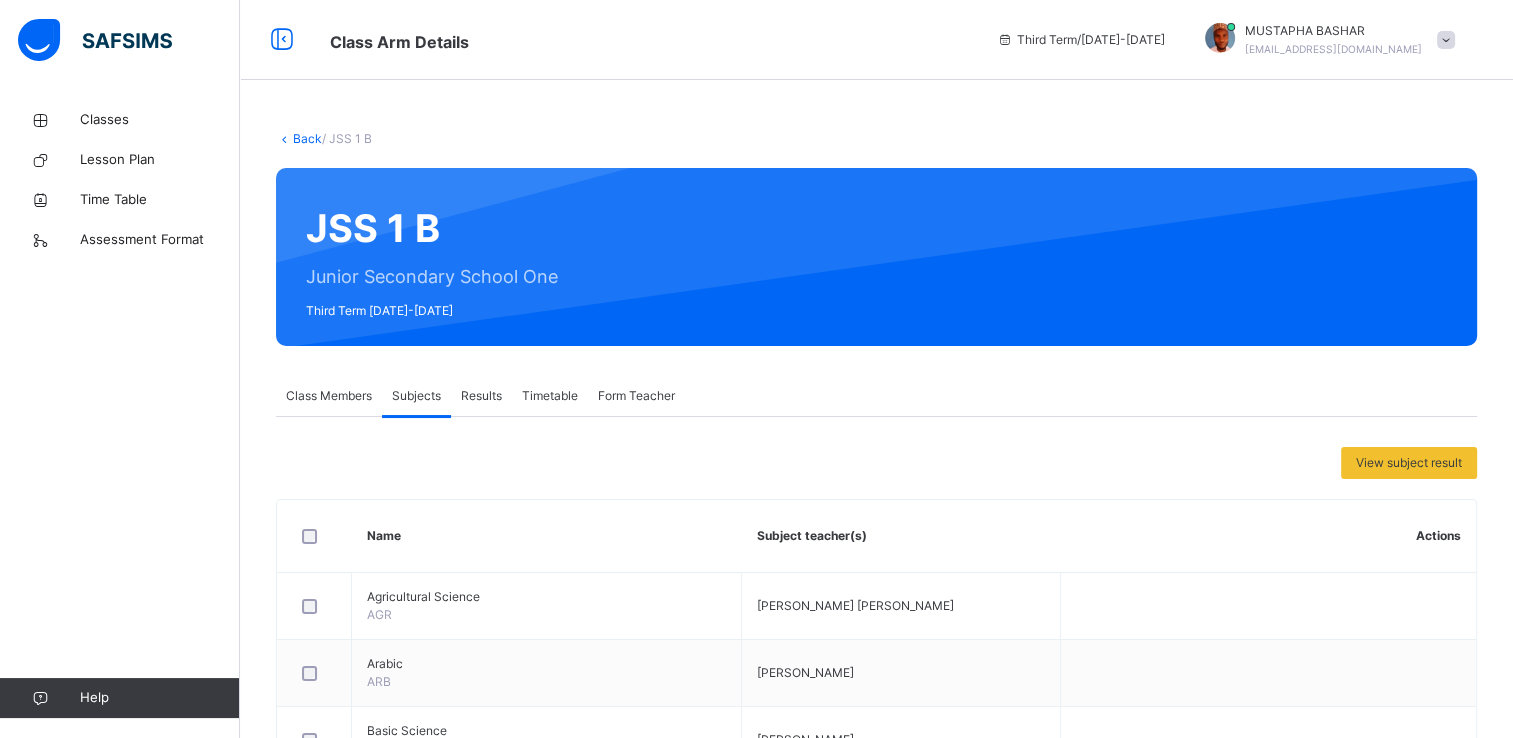 click on "Subjects" at bounding box center (416, 396) 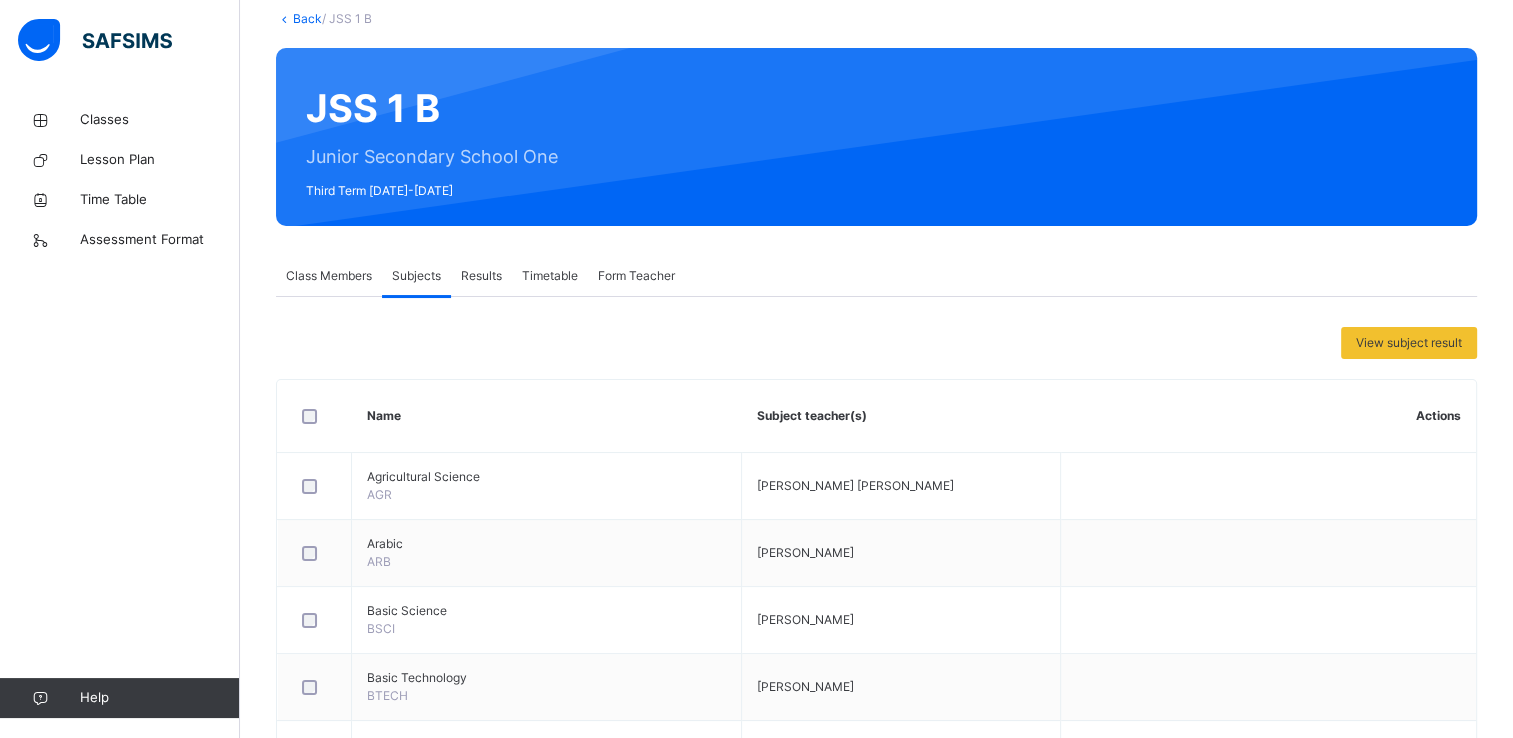 scroll, scrollTop: 160, scrollLeft: 0, axis: vertical 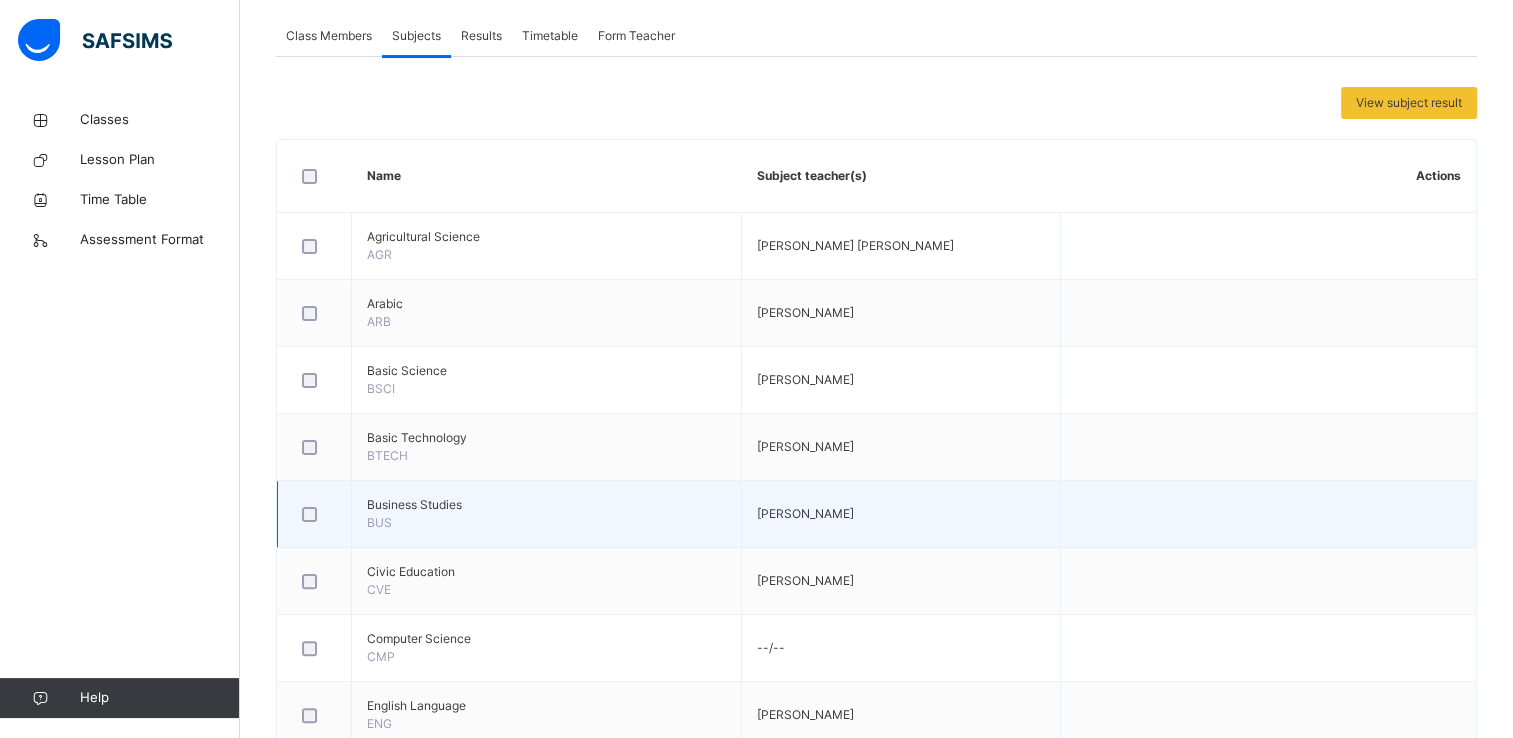 drag, startPoint x: 1518, startPoint y: 723, endPoint x: 1065, endPoint y: 518, distance: 497.22632 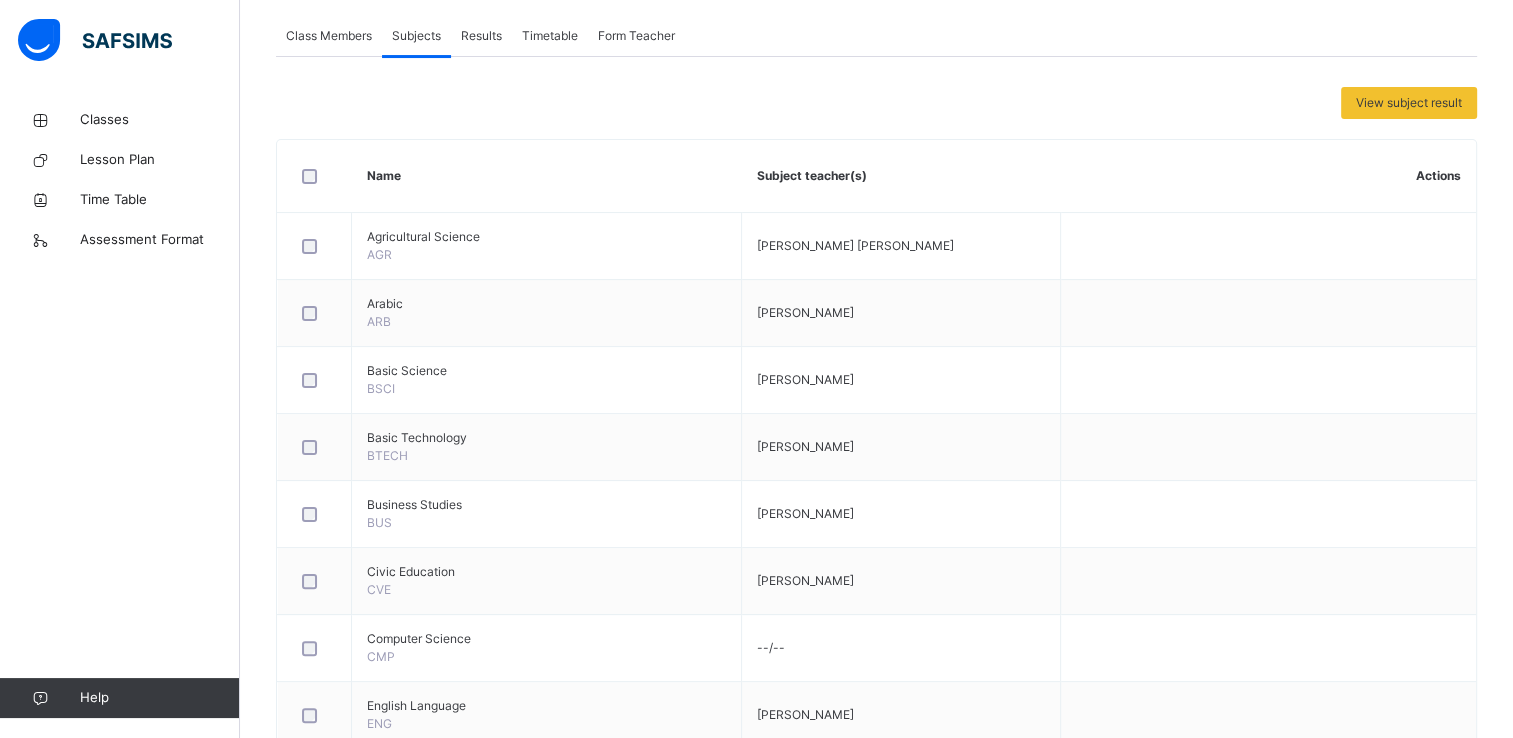 scroll, scrollTop: 400, scrollLeft: 0, axis: vertical 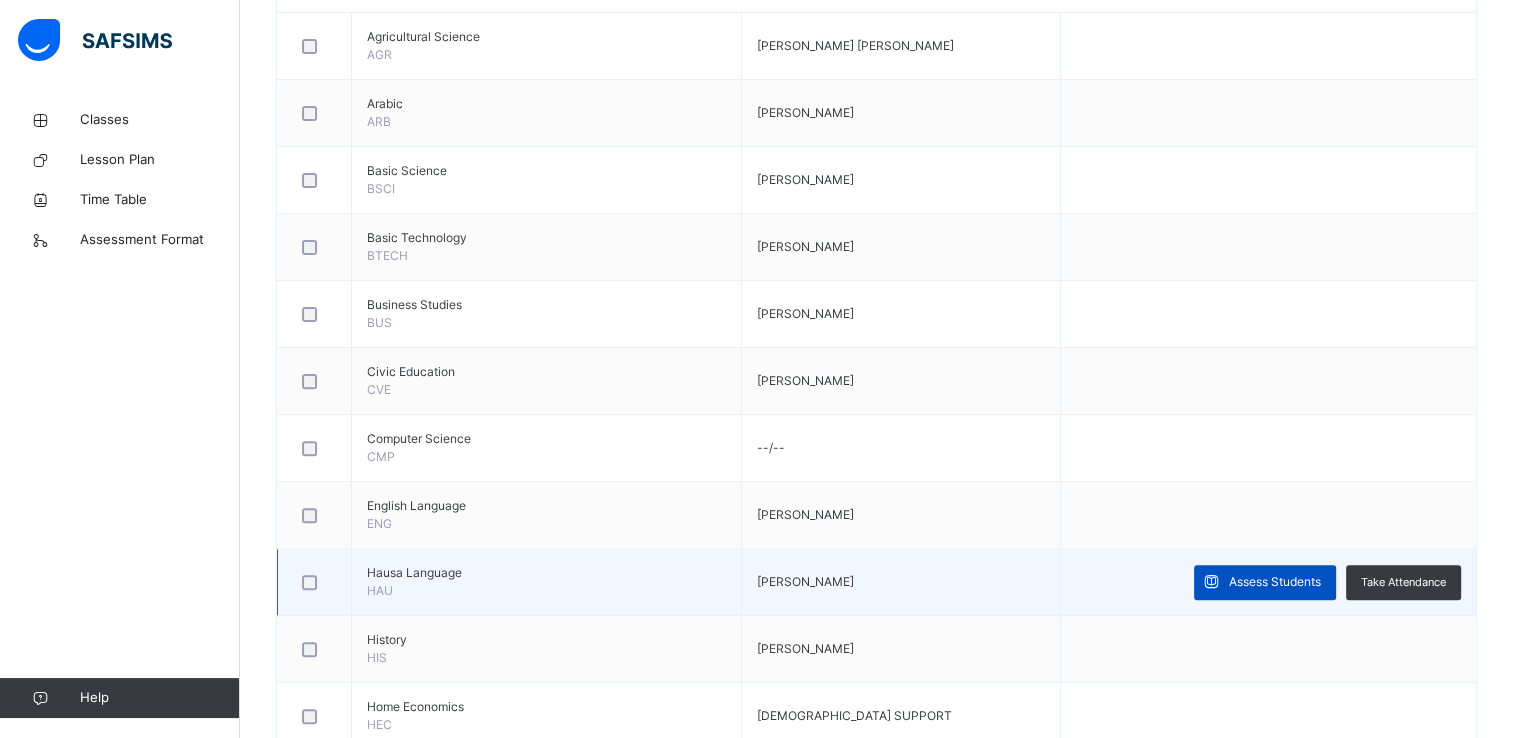 click at bounding box center (1211, 582) 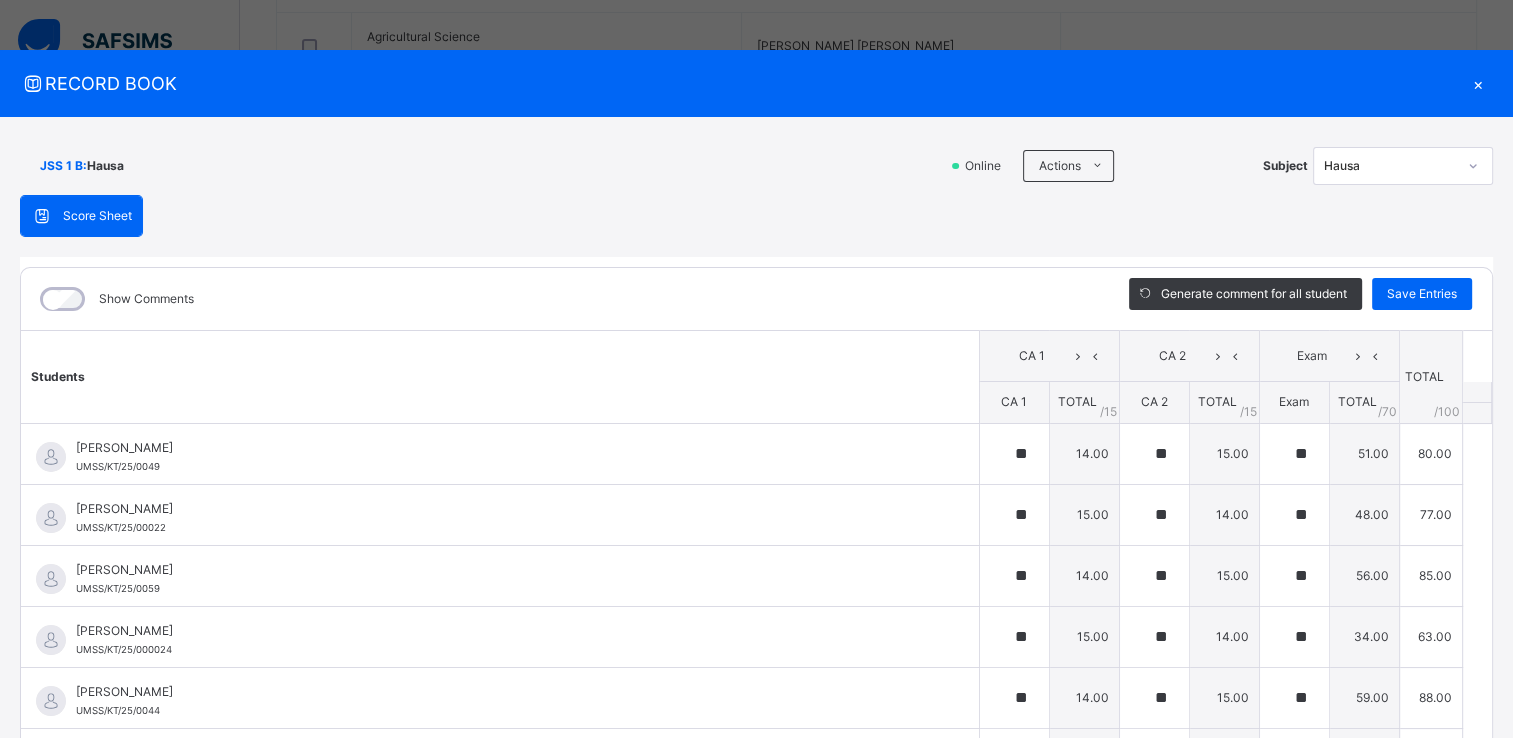 click on "×" at bounding box center [1478, 83] 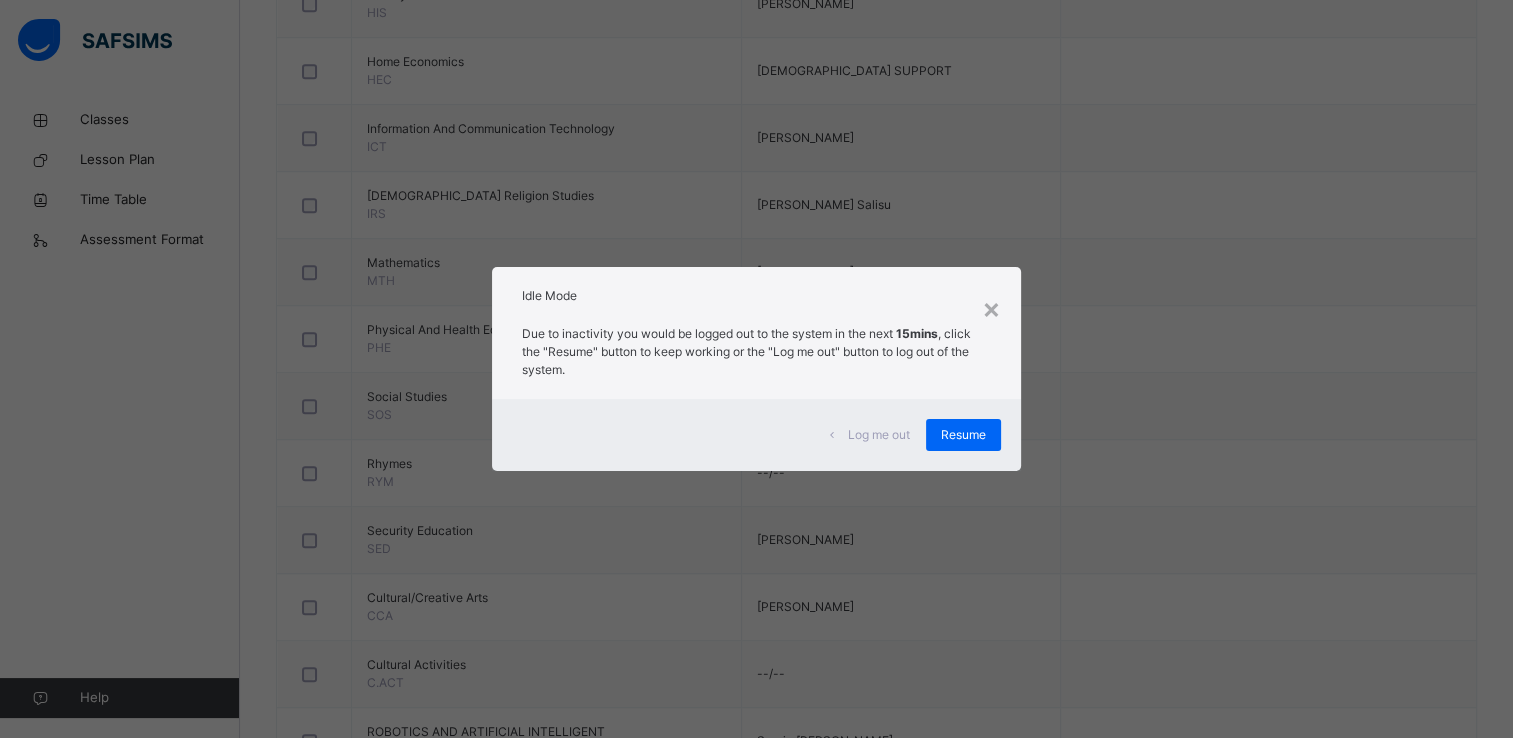 scroll, scrollTop: 1287, scrollLeft: 0, axis: vertical 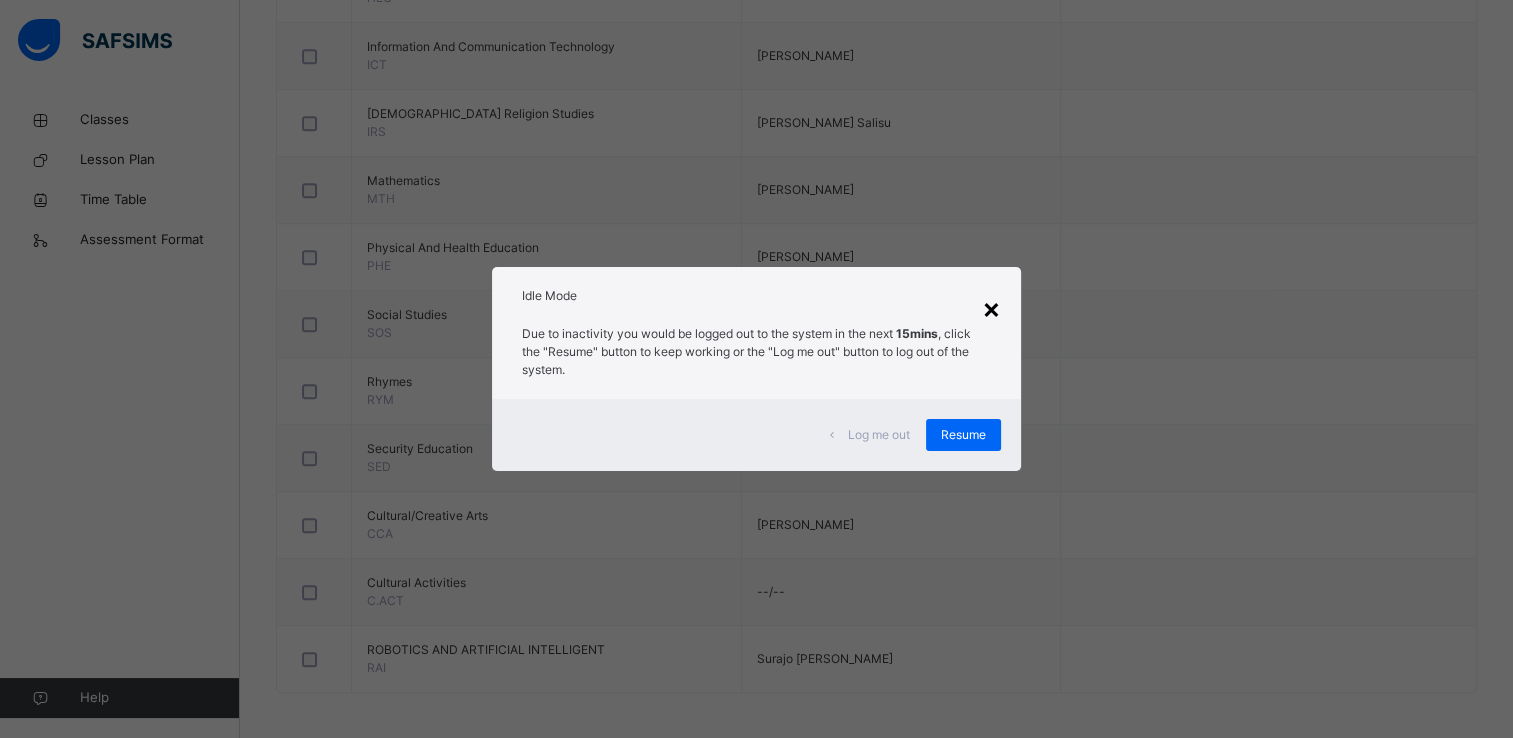 click on "×" at bounding box center [991, 308] 